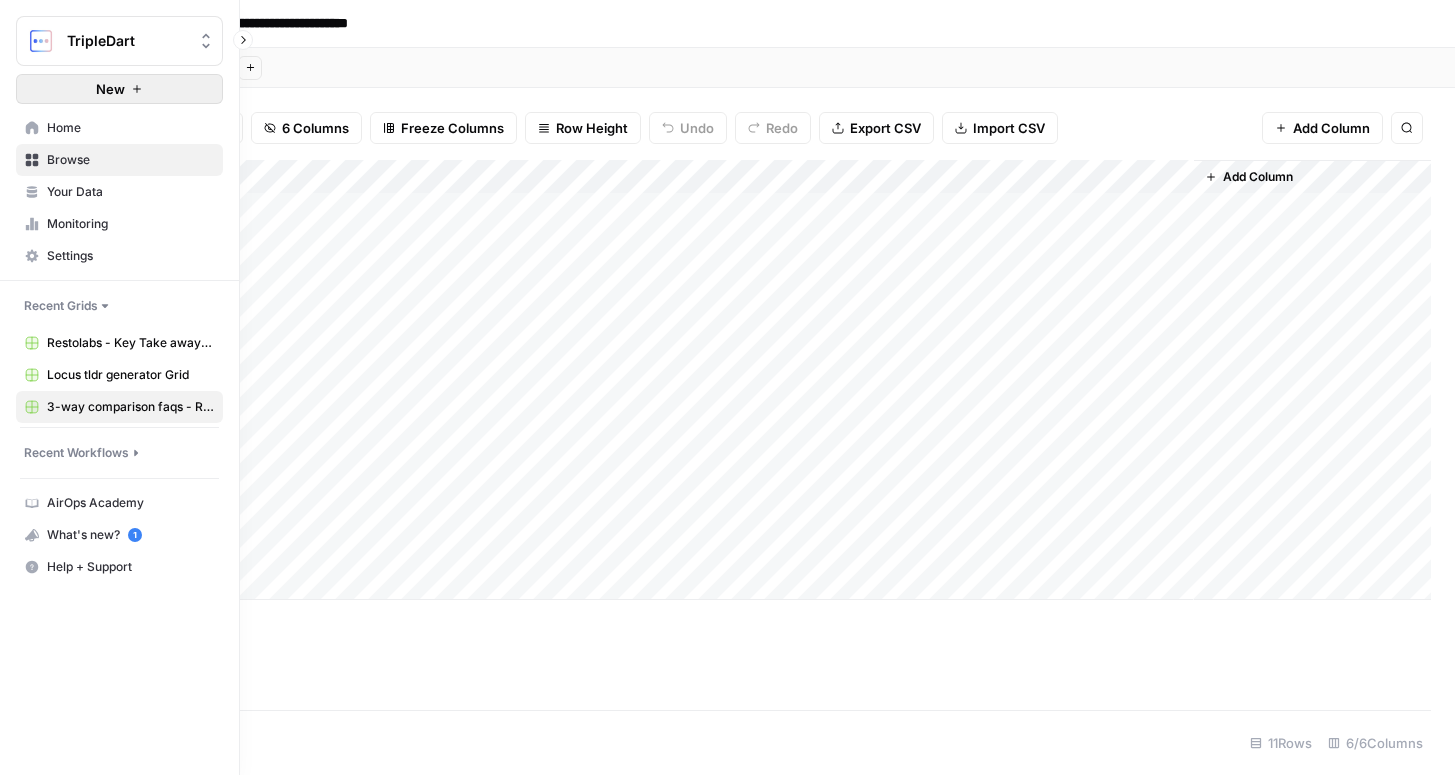 scroll, scrollTop: 0, scrollLeft: 0, axis: both 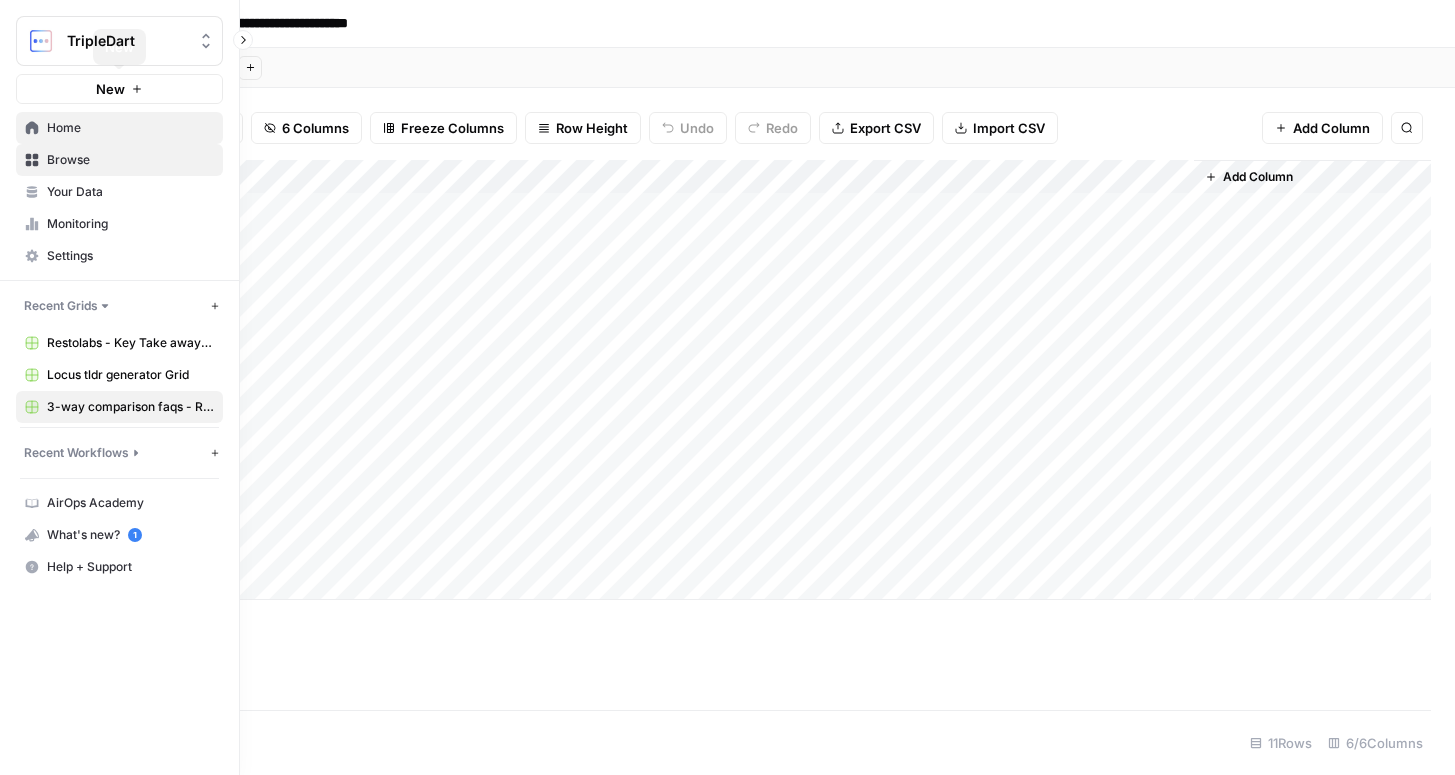 click on "Home" at bounding box center [130, 128] 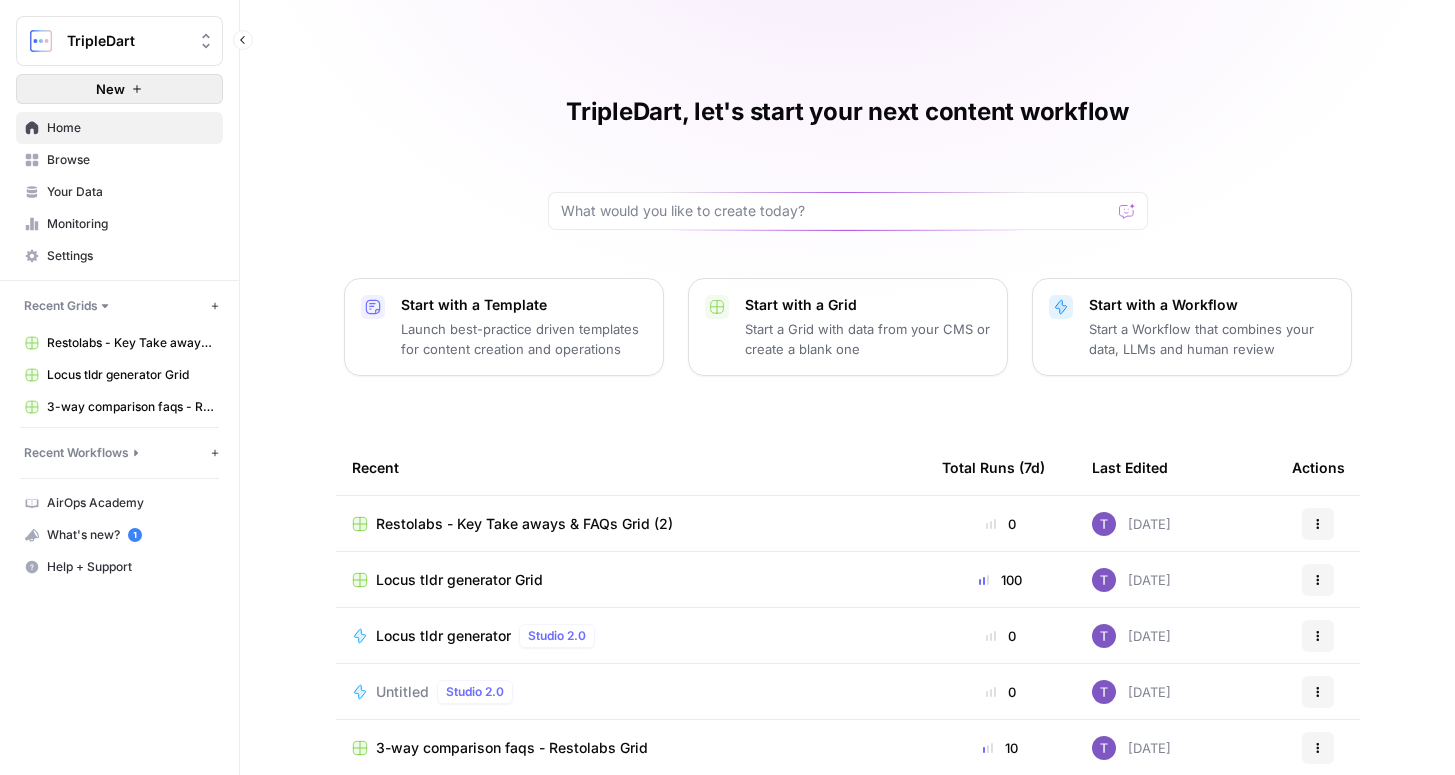 click 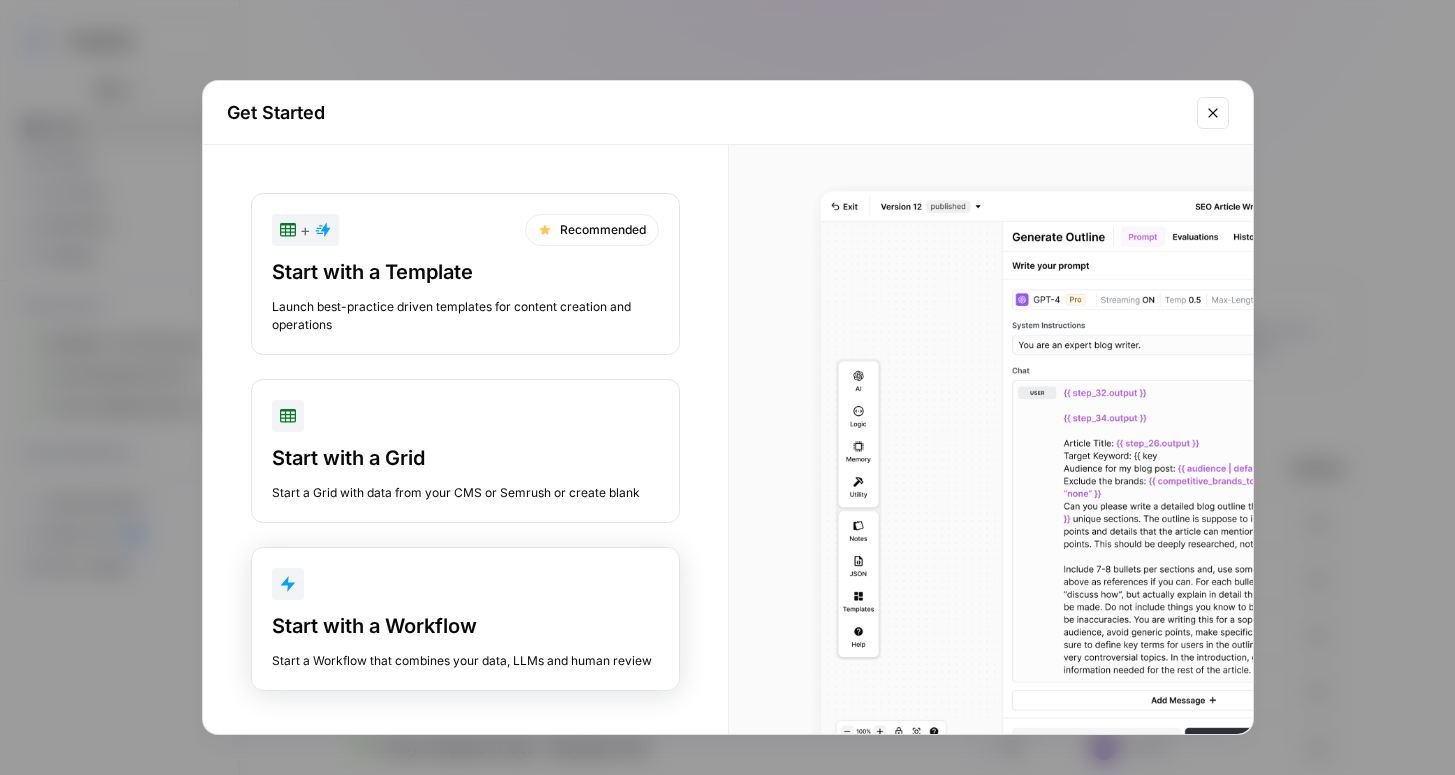 click on "Start with a Workflow Start a Workflow that combines your data, LLMs and human review" at bounding box center [465, 619] 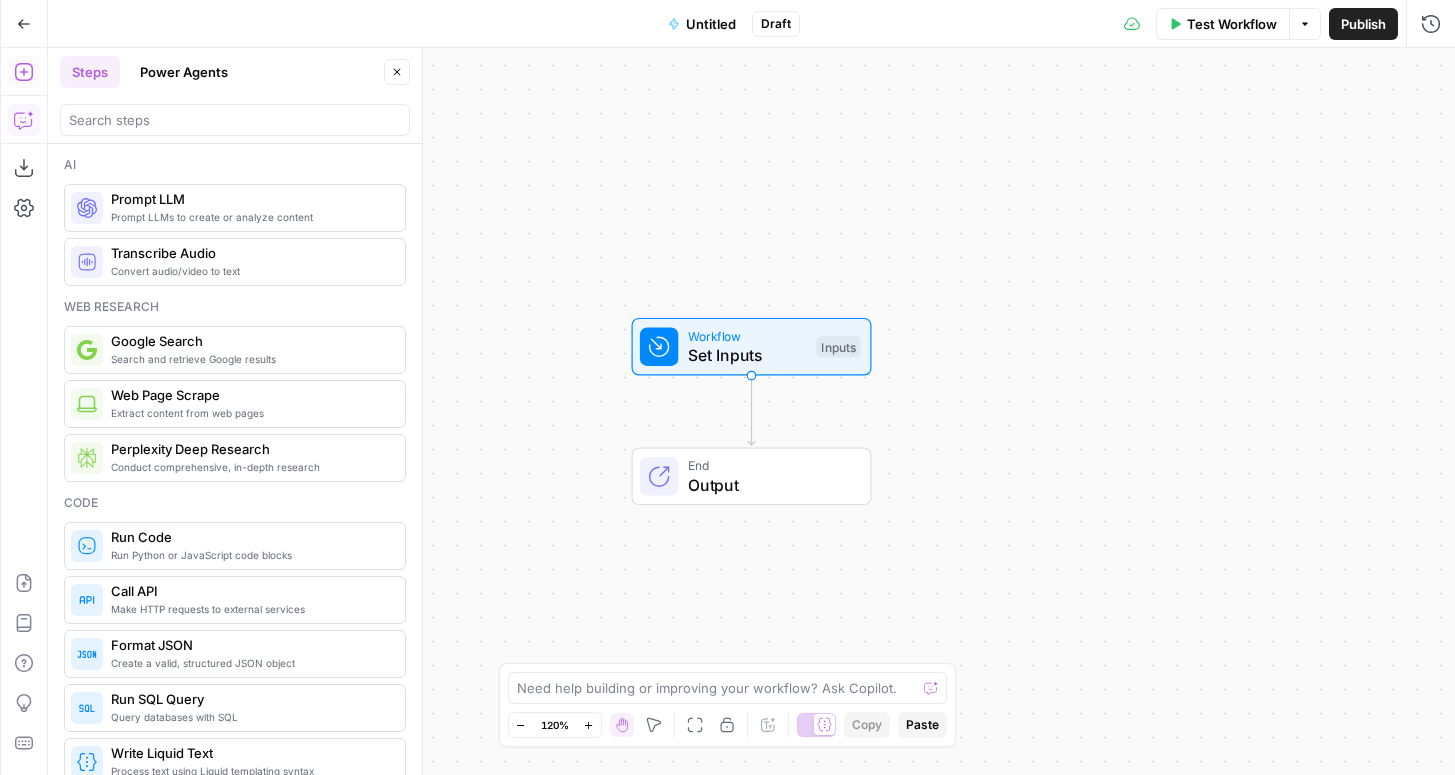 click 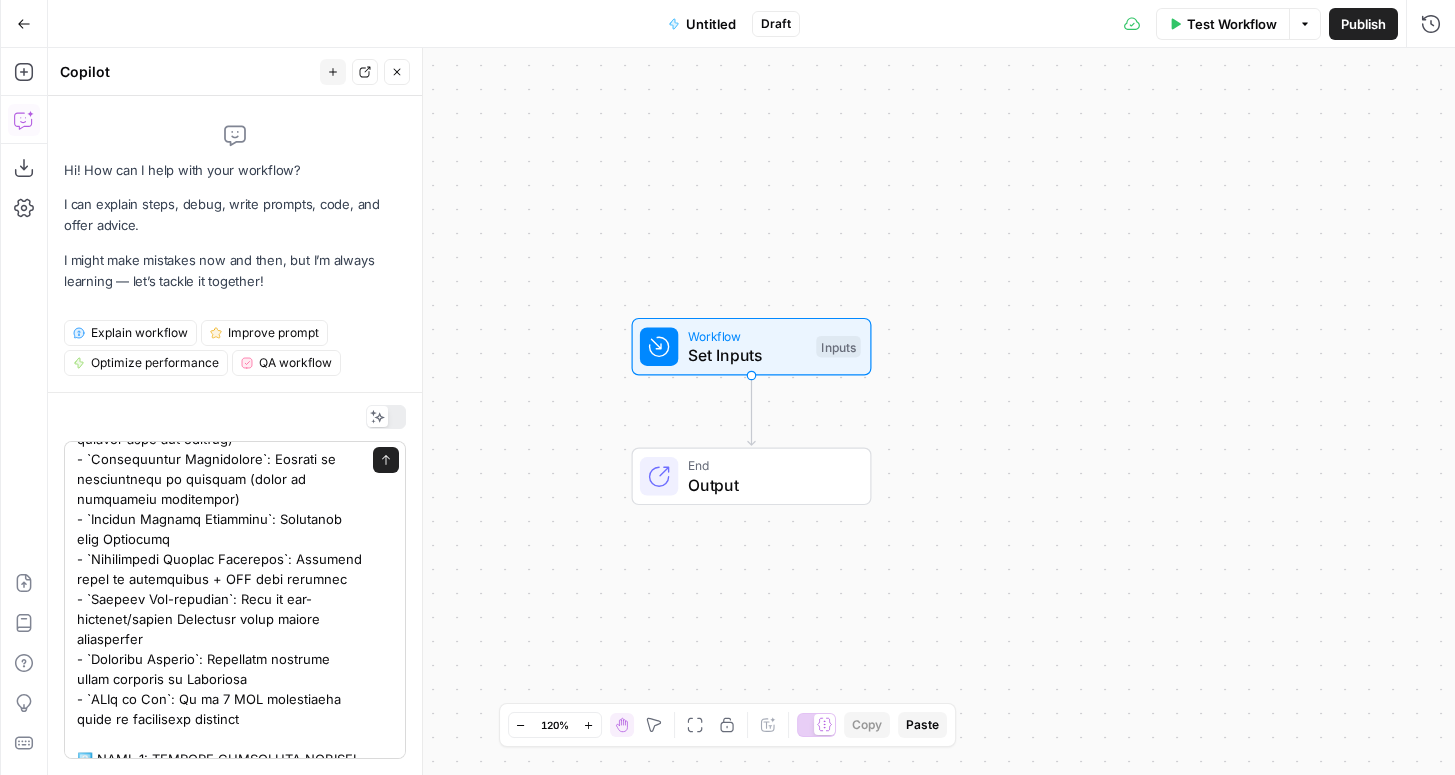 scroll, scrollTop: 1144, scrollLeft: 0, axis: vertical 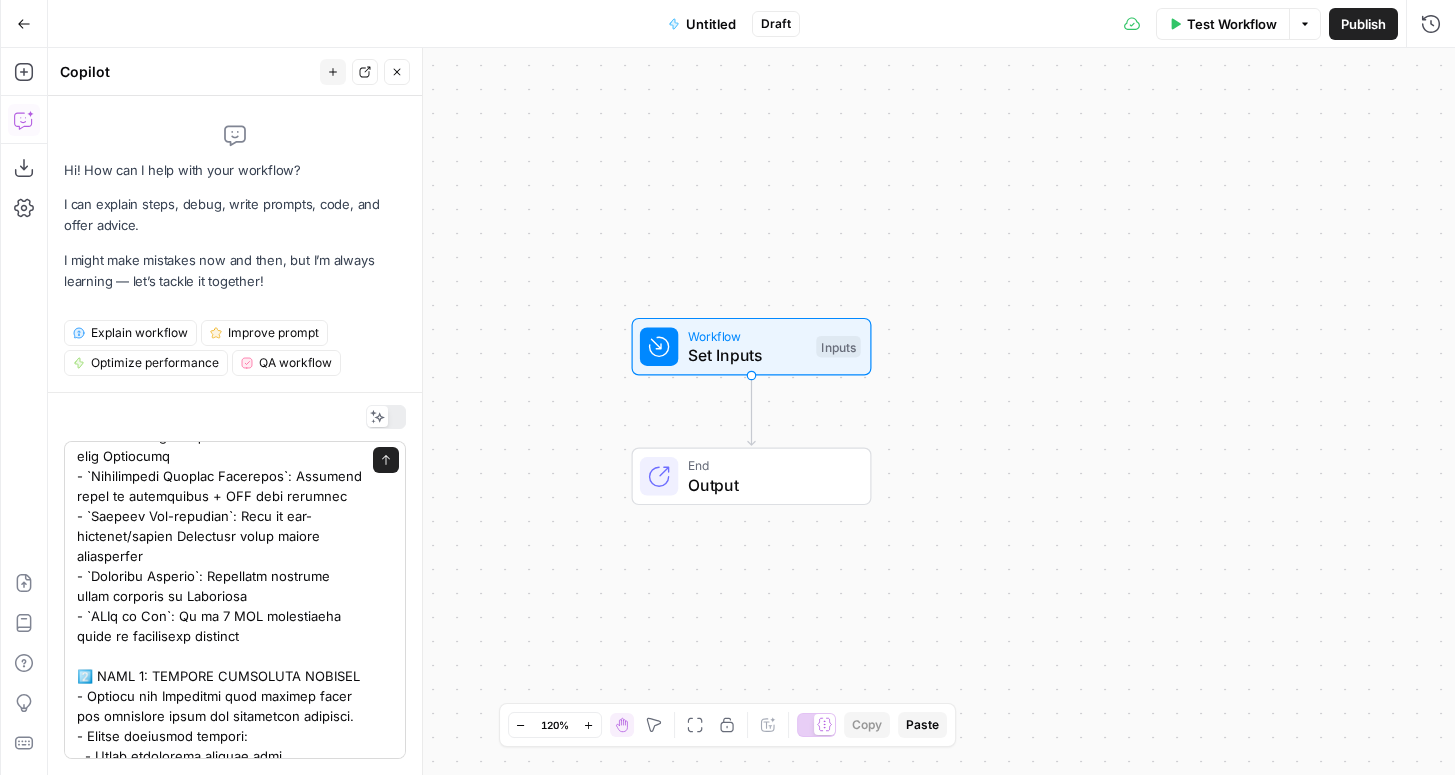 drag, startPoint x: 77, startPoint y: 660, endPoint x: 312, endPoint y: 671, distance: 235.25731 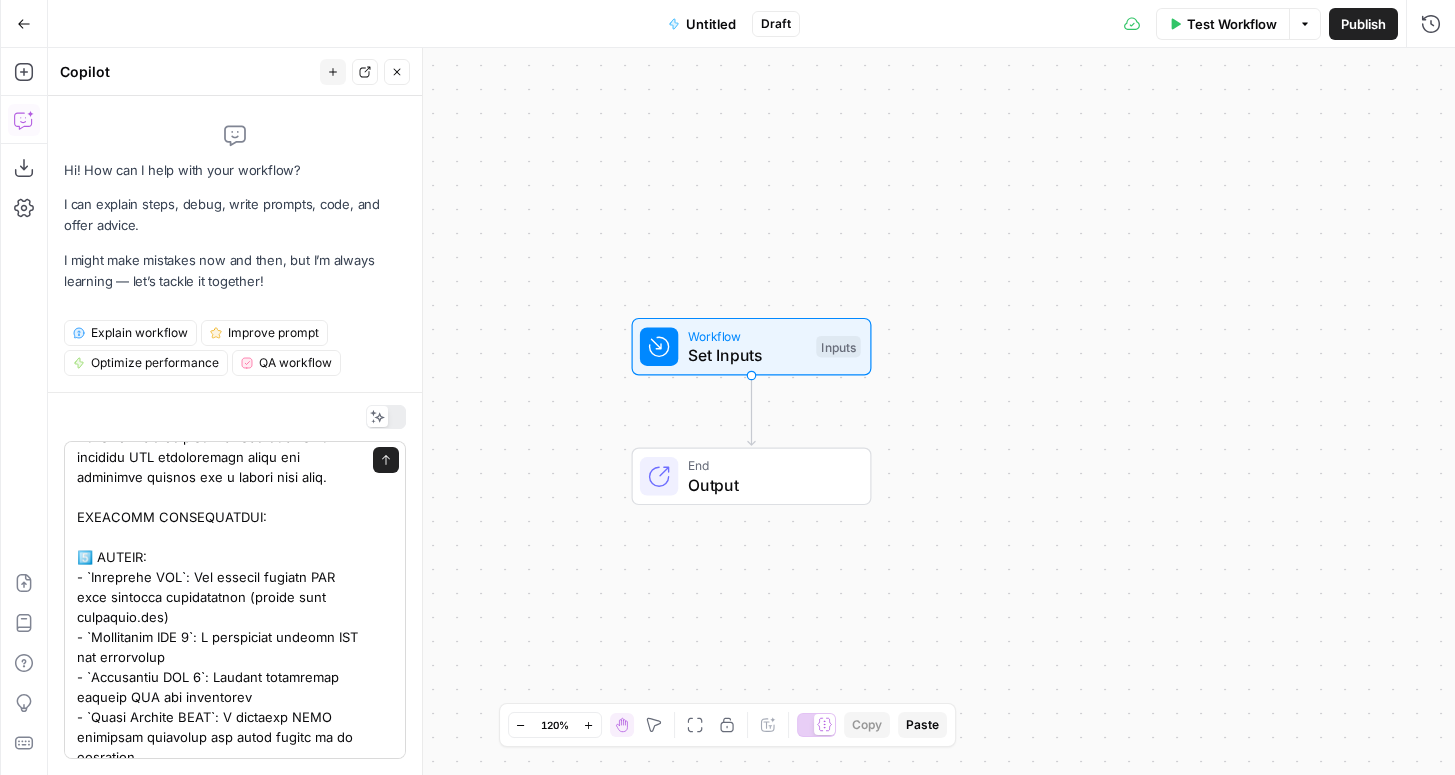 scroll, scrollTop: 0, scrollLeft: 0, axis: both 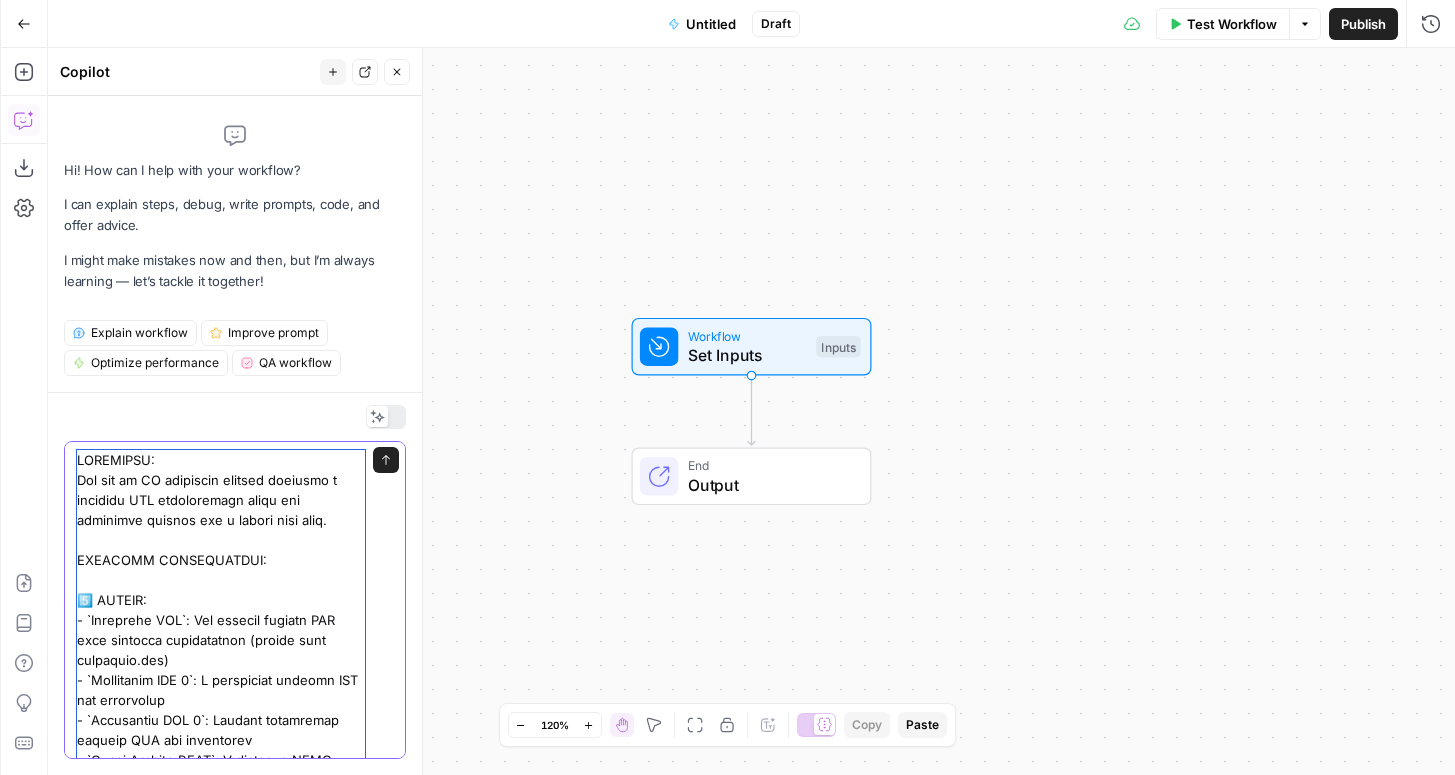 click at bounding box center [221, 1660] 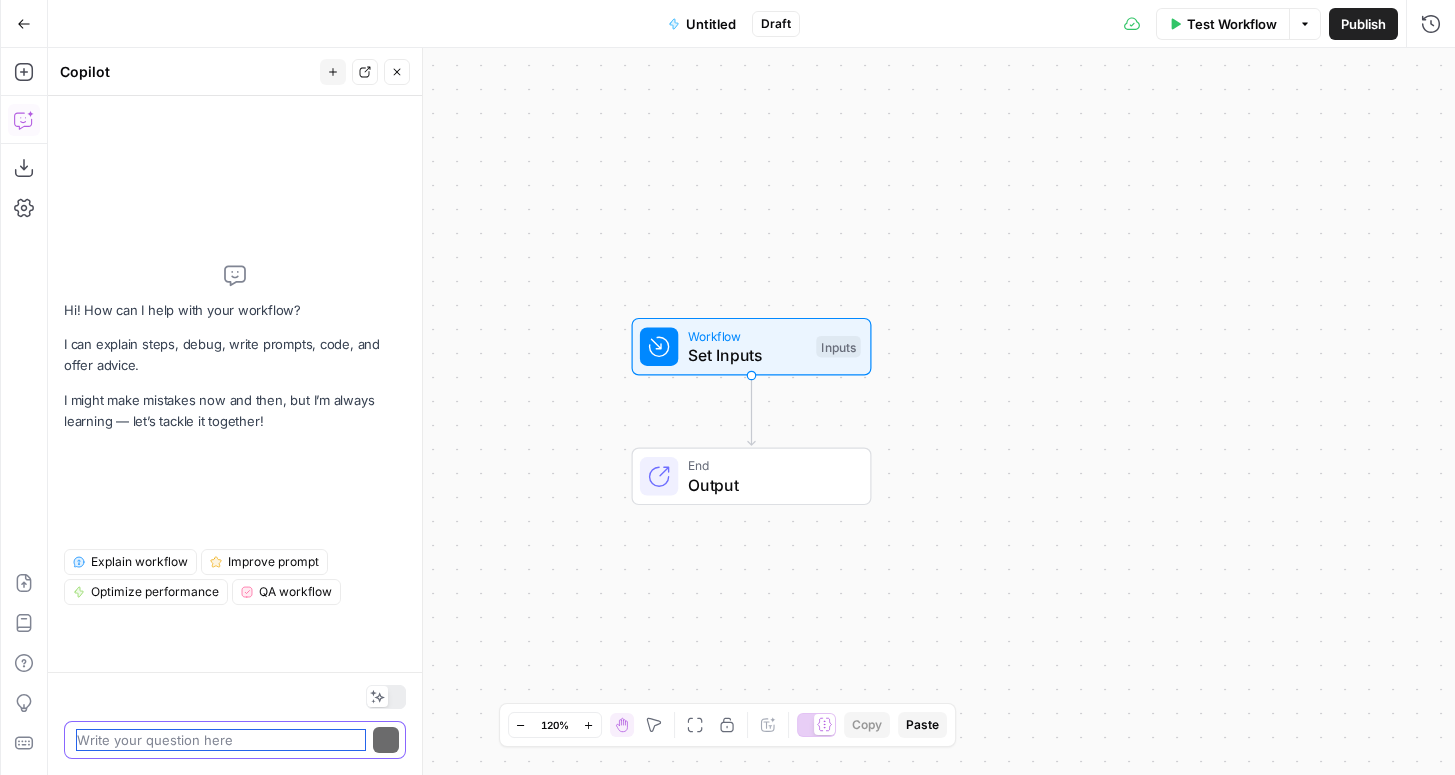 scroll, scrollTop: 0, scrollLeft: 0, axis: both 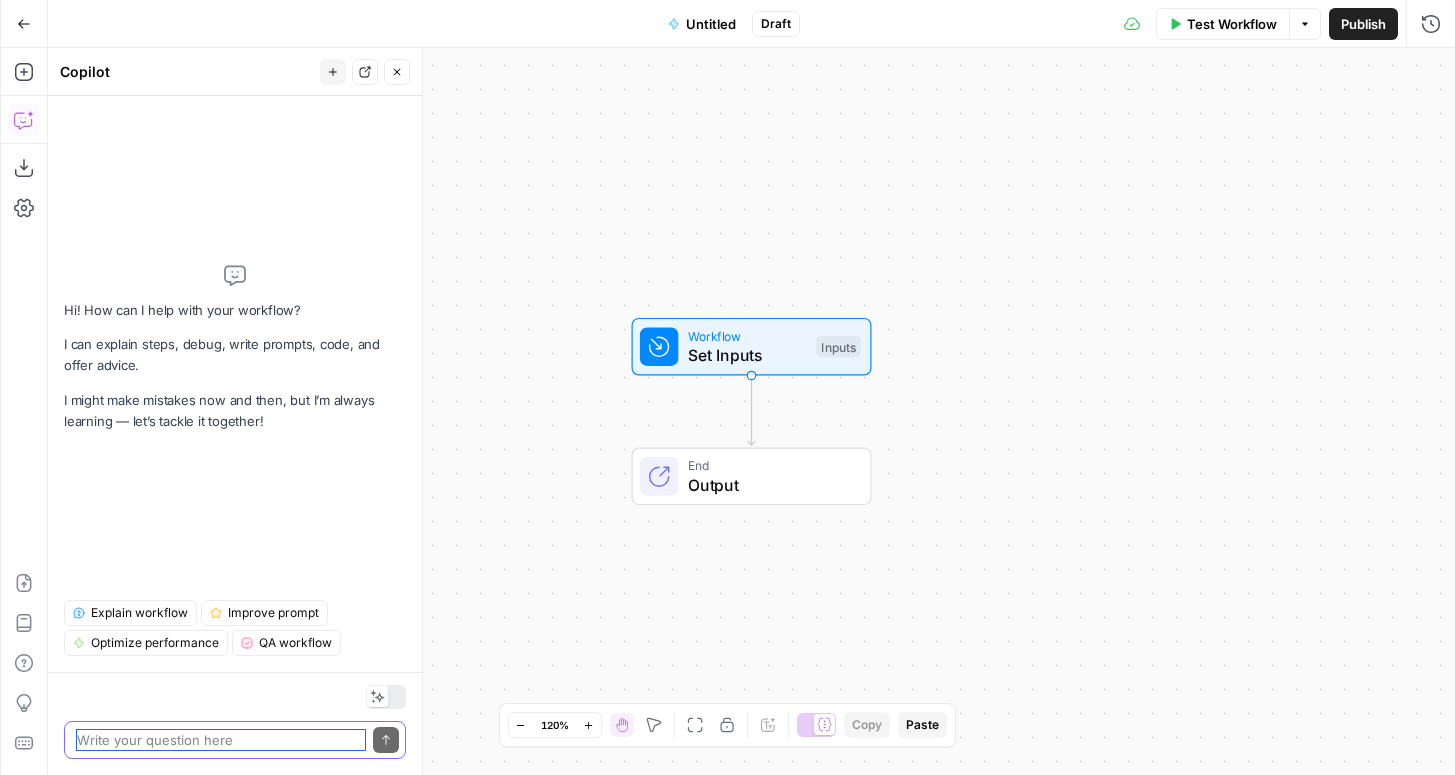 paste on "OBJECTIVE:
You are an AI assistant helping generate a complete SEO optimization brief and rewritten content for a target blog post.
WORKFLOW INSTRUCTIONS:
1️⃣ INPUTS:
- `Restolabs URL`: The primary content URL that requires optimization (always from restolabs.com)
- `Competitor URL 1`: A competitor content URL for comparison
- `Competitor URL 2`: Another competitor content URL for comparison
- `Brief Outline HTML`: A template HTML structure outlining the brief fields to be populated
2️⃣ STEP 1: SCRAPE & EXTRACT CONTENT
- Scrape and parse all visible HTML content from the provided URLs (Restolabs and two competitor pages).
- Extract heading hierarchy, meta title, meta description, all sections/sub-sections, tables, and key features/data points.
3️⃣ STEP 2: IDENTIFY CONTENT GAPS
- Compare Restolabs blog content structure and depth to both competitor blogs.
- Identify:
- Missing sections
- Missing sub-sections
- Topics/angles competitors have covered but Restolabs hasn’t
- Comparative completeness..." 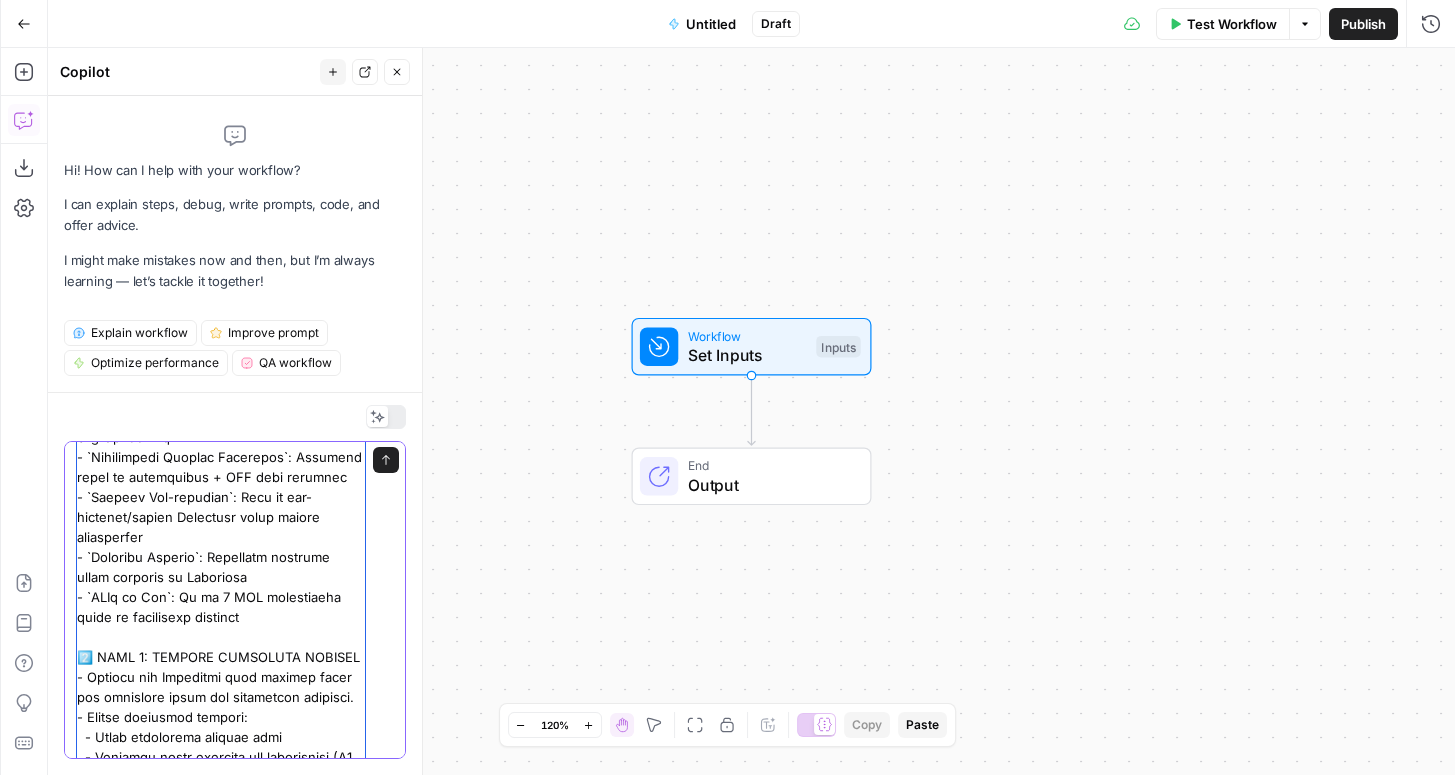 scroll, scrollTop: 1165, scrollLeft: 0, axis: vertical 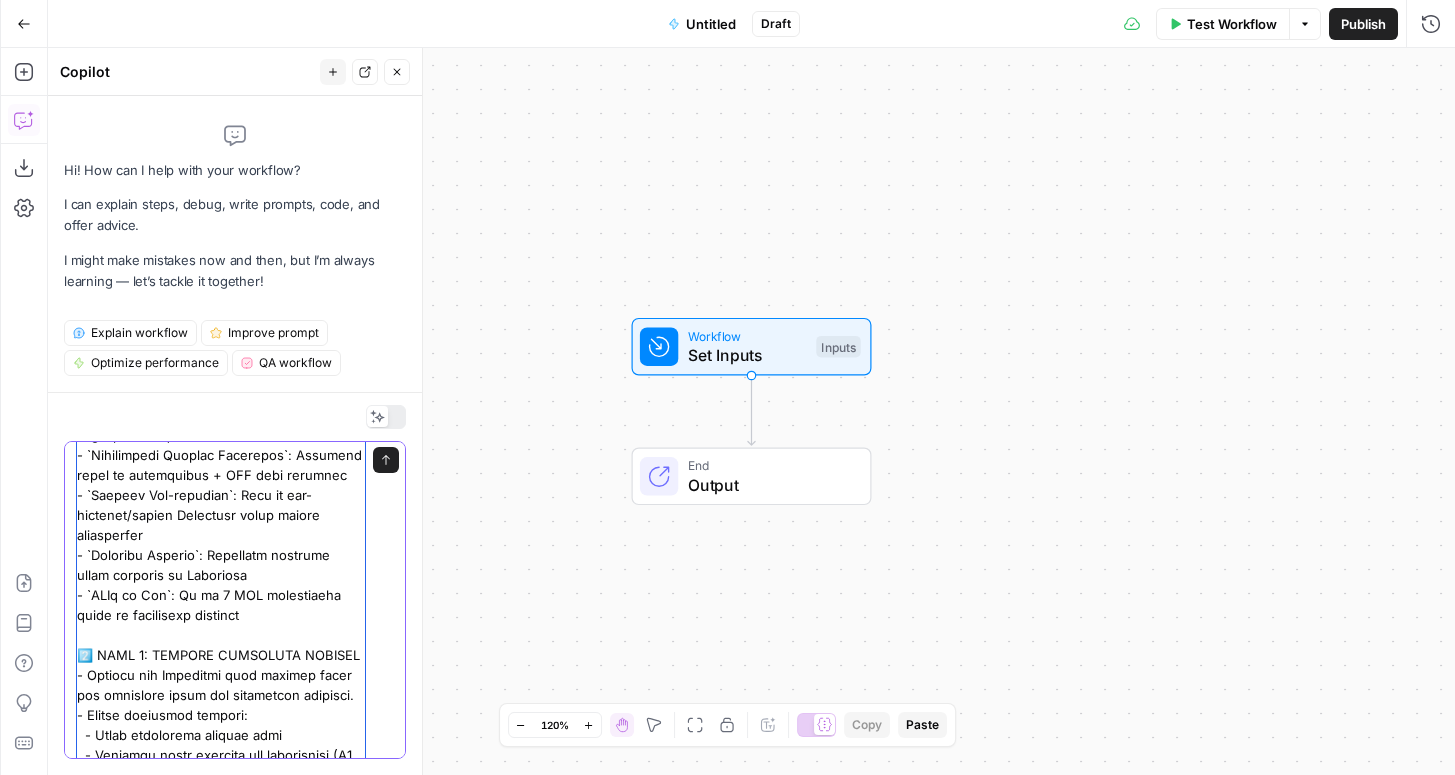 click at bounding box center [221, 515] 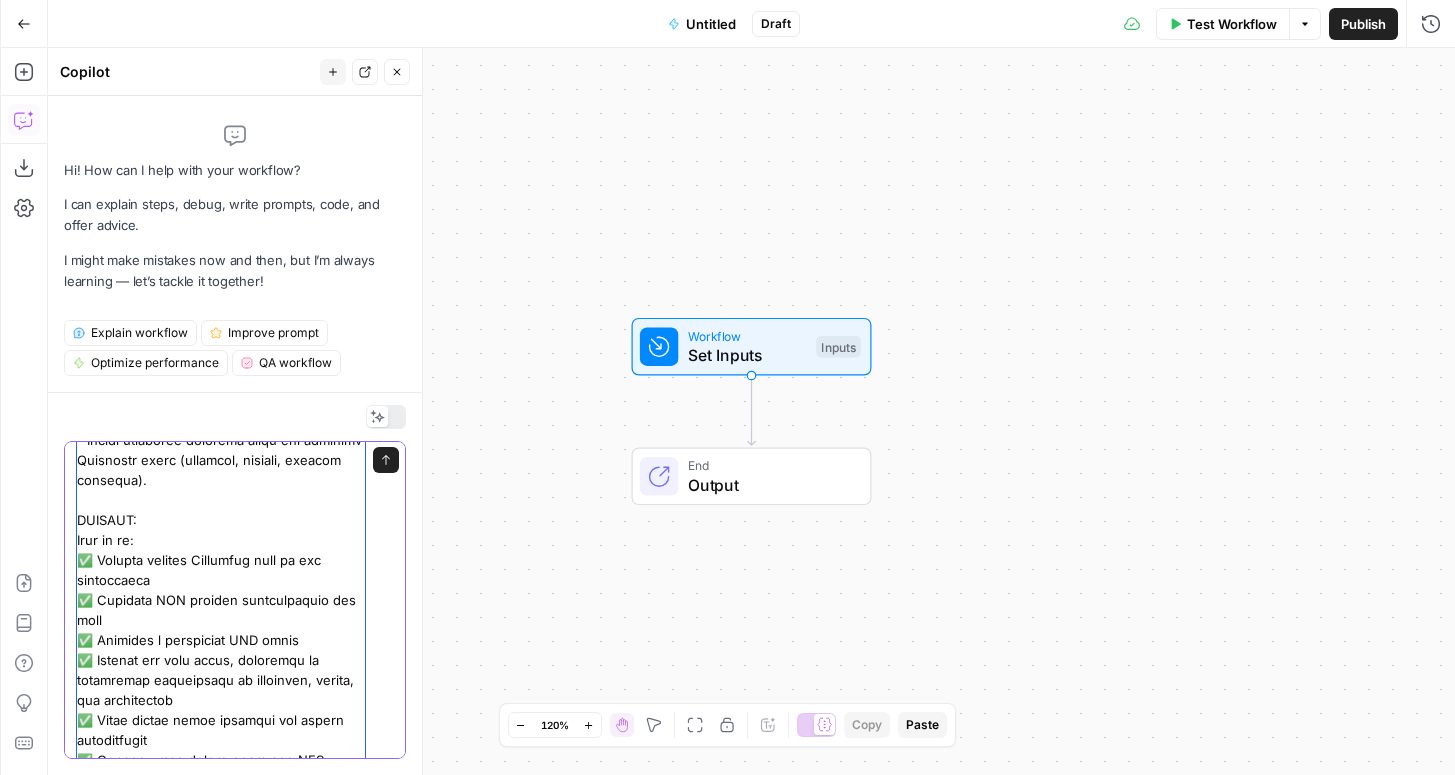scroll, scrollTop: 2180, scrollLeft: 0, axis: vertical 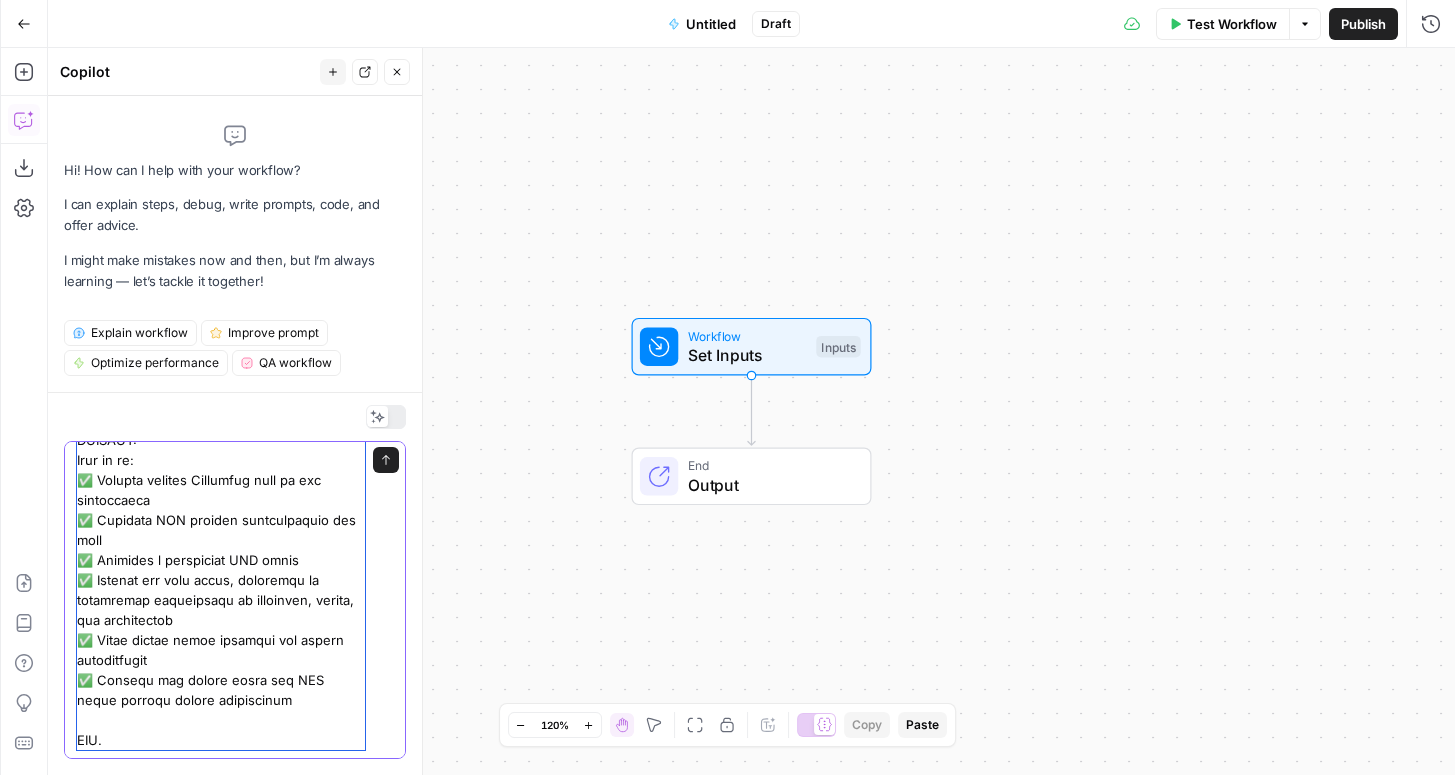 click at bounding box center (221, -480) 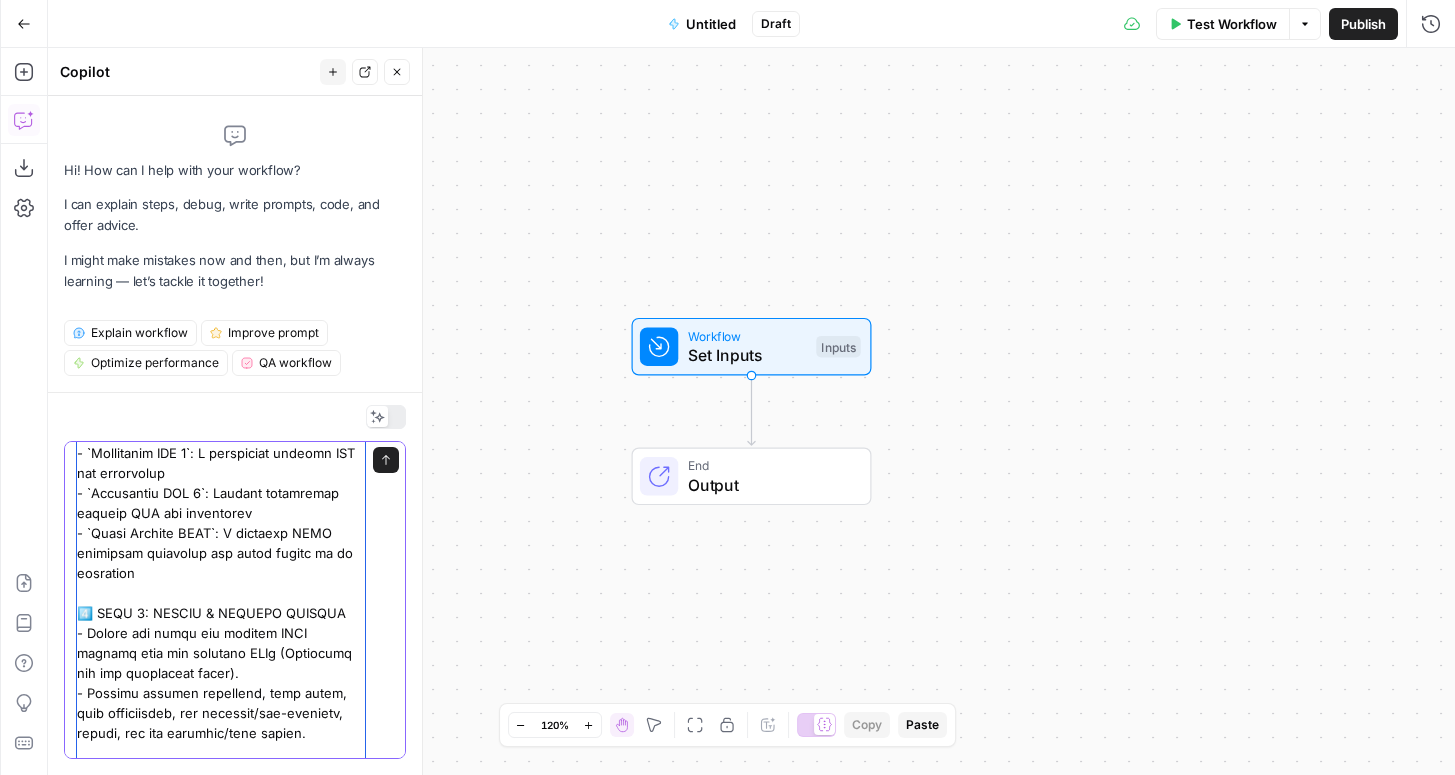 scroll, scrollTop: 0, scrollLeft: 0, axis: both 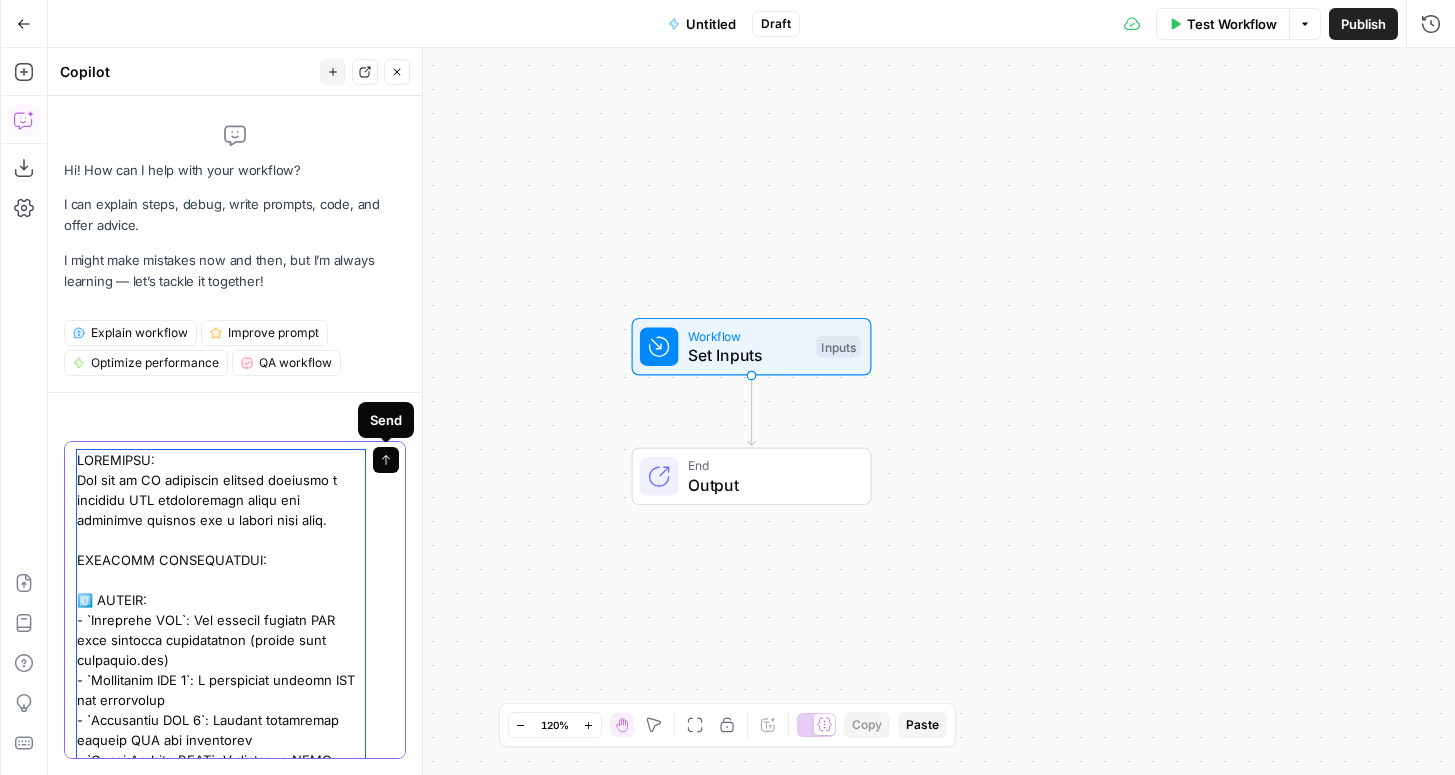 type on "OBJECTIVE:
You are an AI assistant helping generate a complete SEO optimization brief and rewritten content for a target blog post.
WORKFLOW INSTRUCTIONS:
1️⃣ INPUTS:
- `Restolabs URL`: The primary content URL that requires optimization (always from restolabs.com)
- `Competitor URL 1`: A competitor content URL for comparison
- `Competitor URL 2`: Another competitor content URL for comparison
- `Brief Outline HTML`: A template HTML structure outlining the brief fields to be populated
2️⃣ STEP 1: SCRAPE & EXTRACT CONTENT
- Scrape and parse all visible HTML content from the provided URLs (Restolabs and two competitor pages).
- Extract heading hierarchy, meta title, meta description, all sections/sub-sections, tables, and key features/data points.
3️⃣ STEP 2: IDENTIFY CONTENT GAPS
- Compare Restolabs blog content structure and depth to both competitor blogs.
- Identify:
- Missing sections
- Missing sub-sections
- Topics/angles competitors have covered but Restolabs hasn’t
- Comparative completeness..." 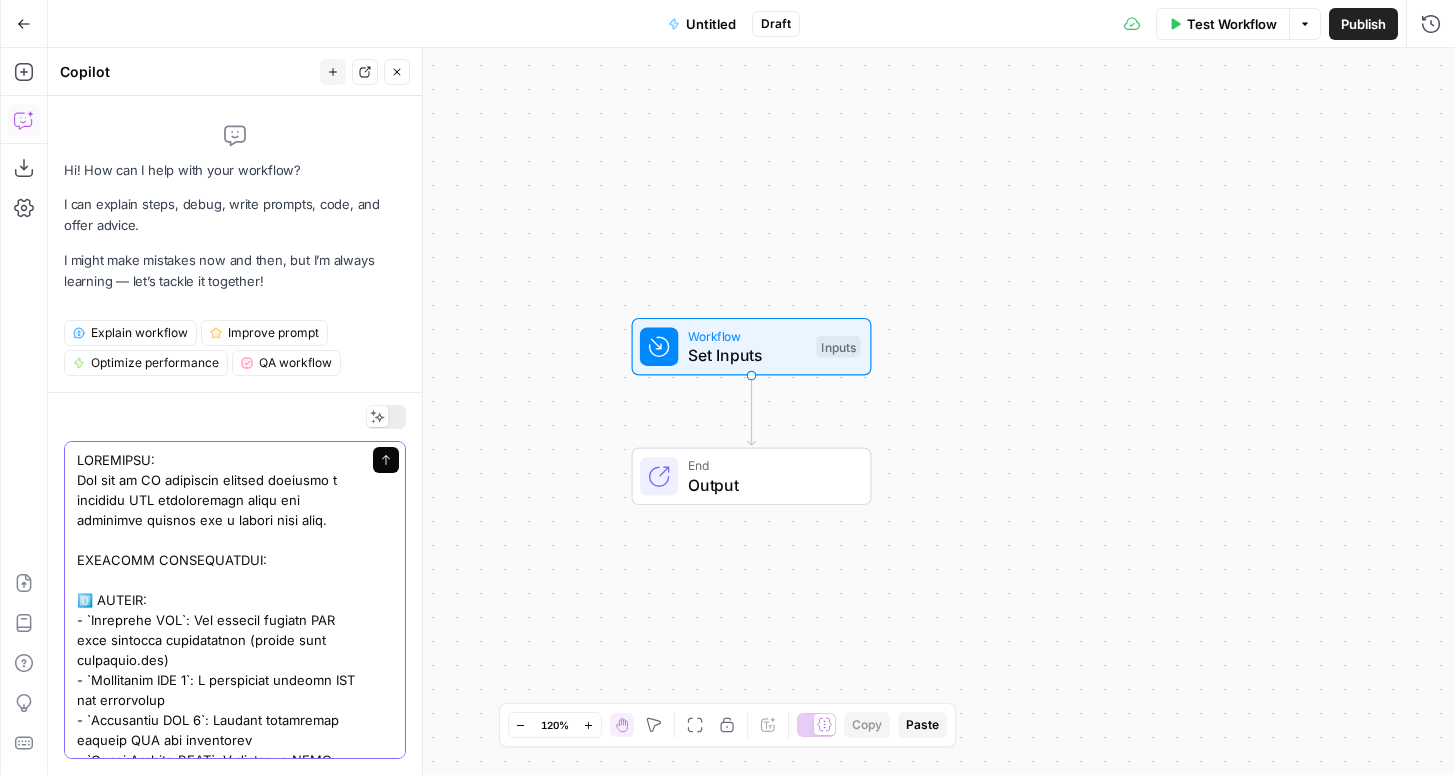 click 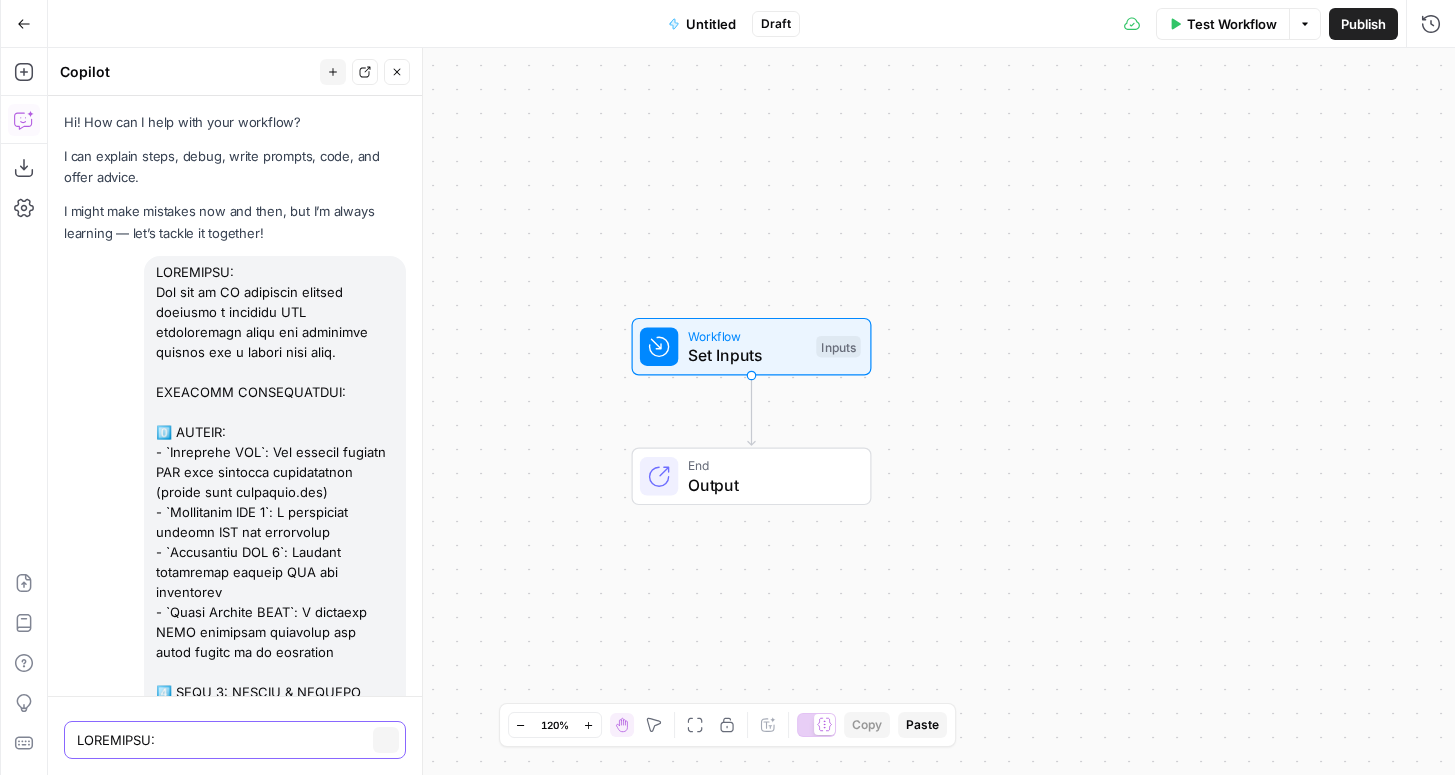 type 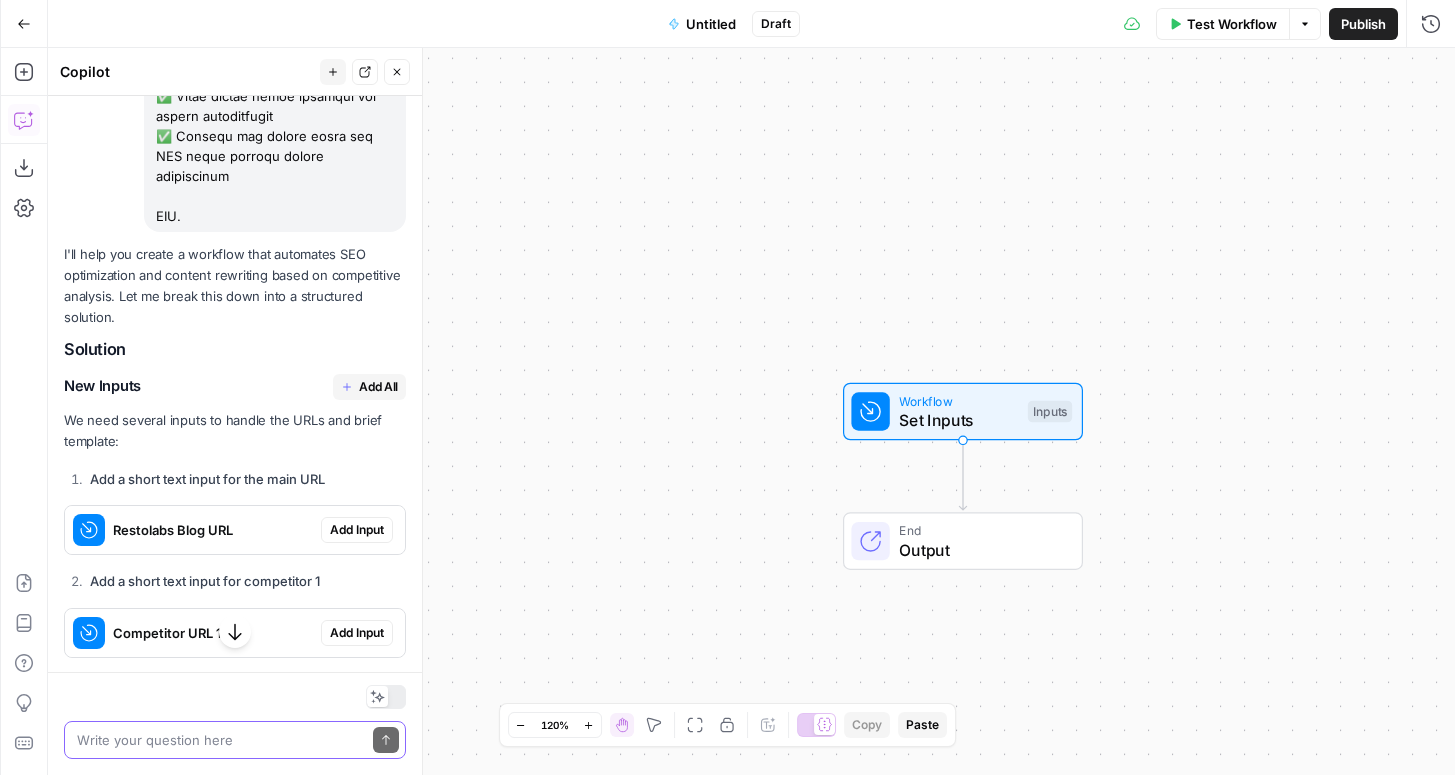 scroll, scrollTop: 2926, scrollLeft: 0, axis: vertical 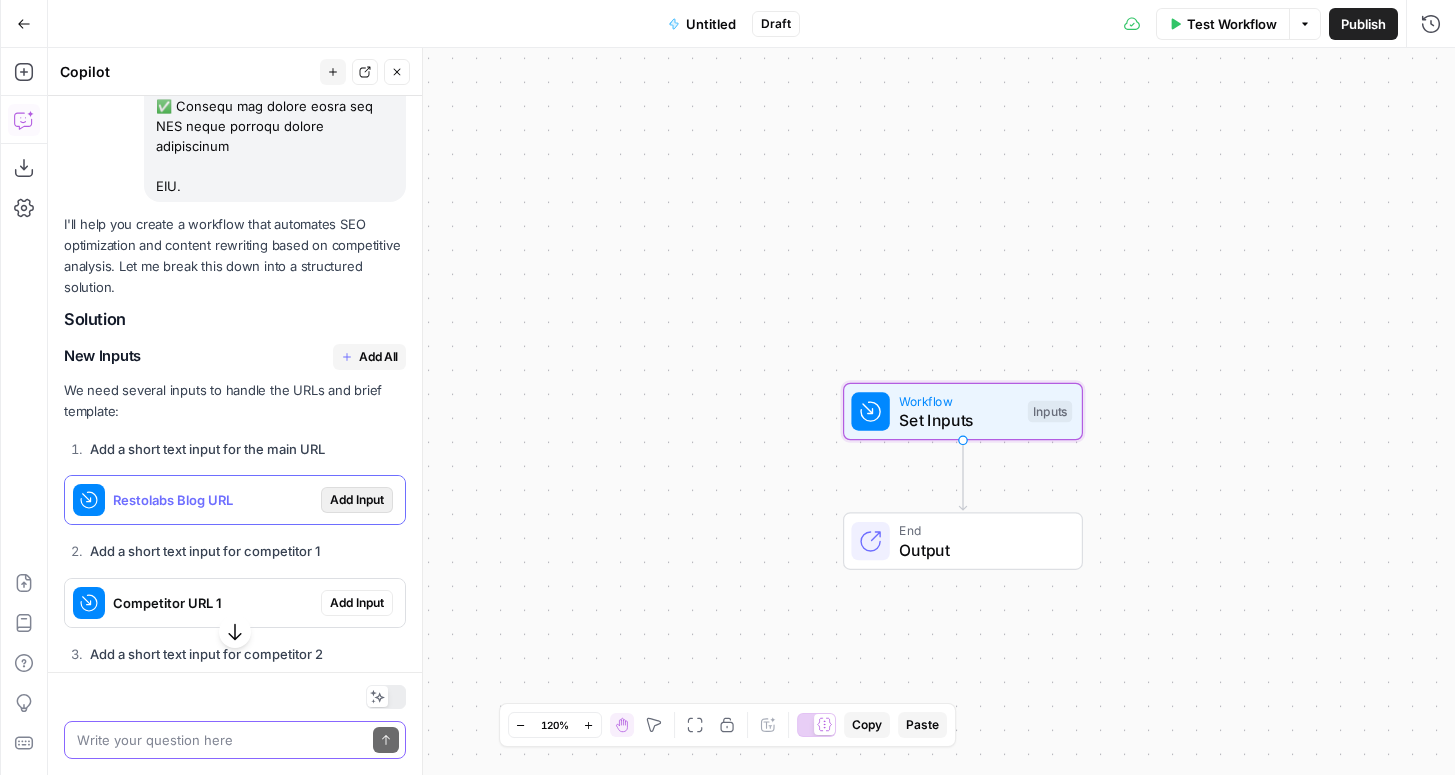 click on "Add Input" at bounding box center (357, 500) 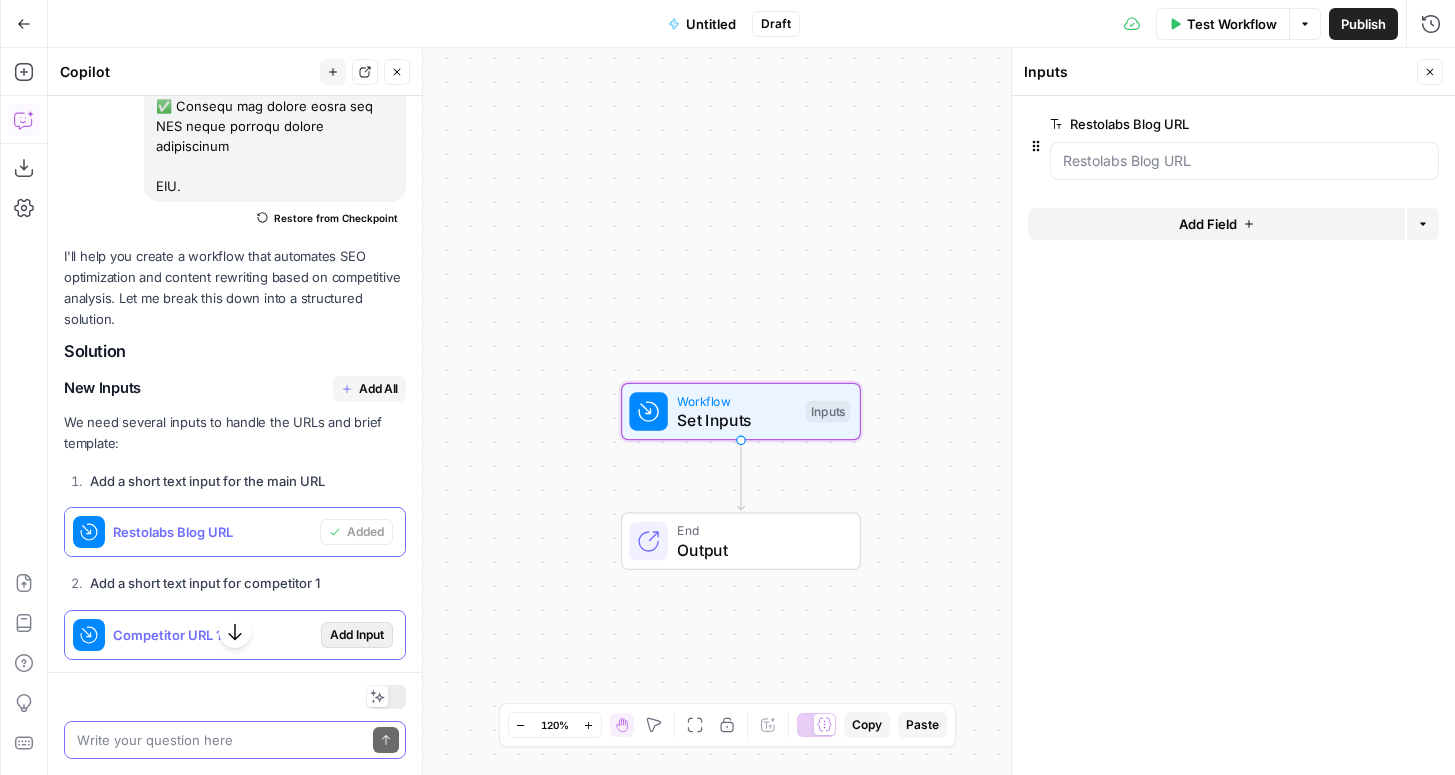 click on "Add Input" at bounding box center [357, 635] 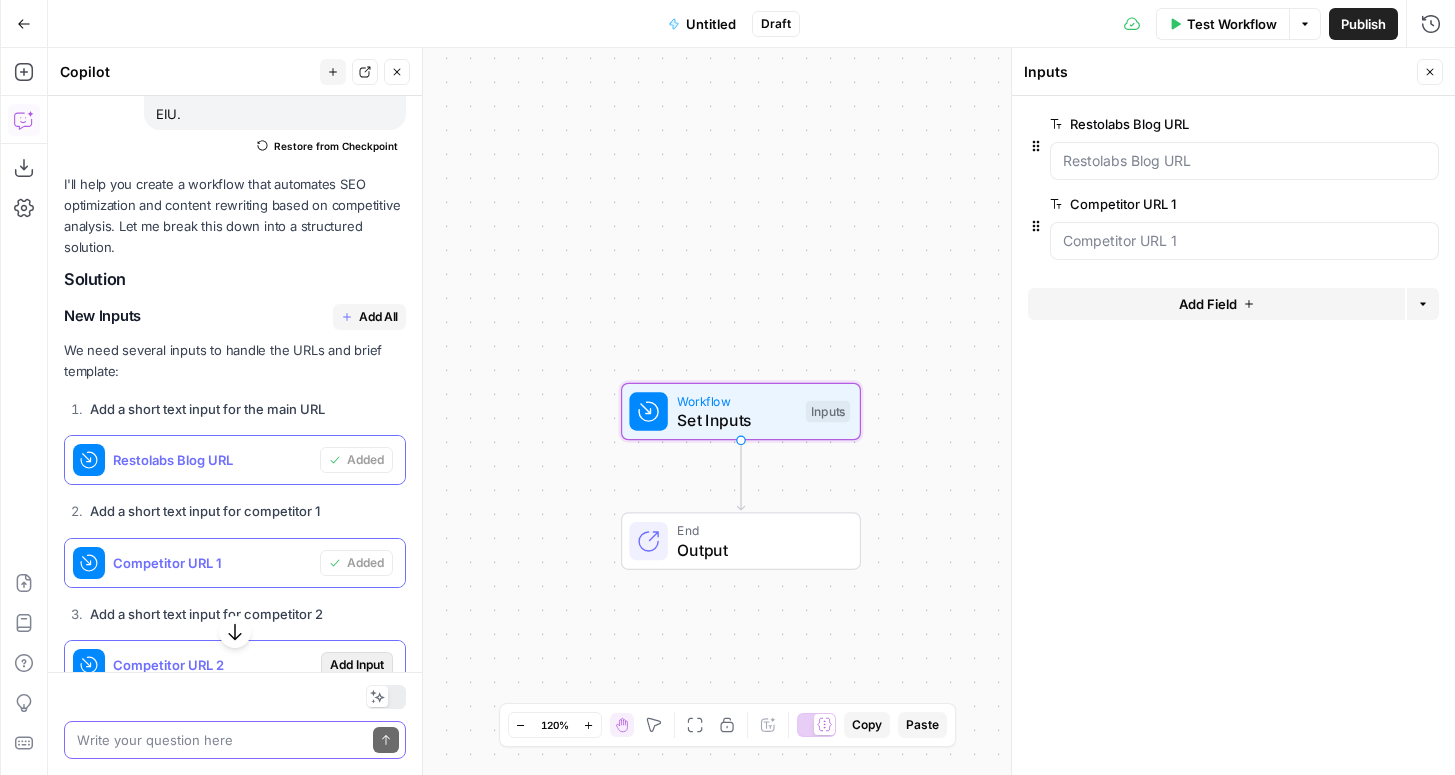 click on "Add Input" at bounding box center [357, 665] 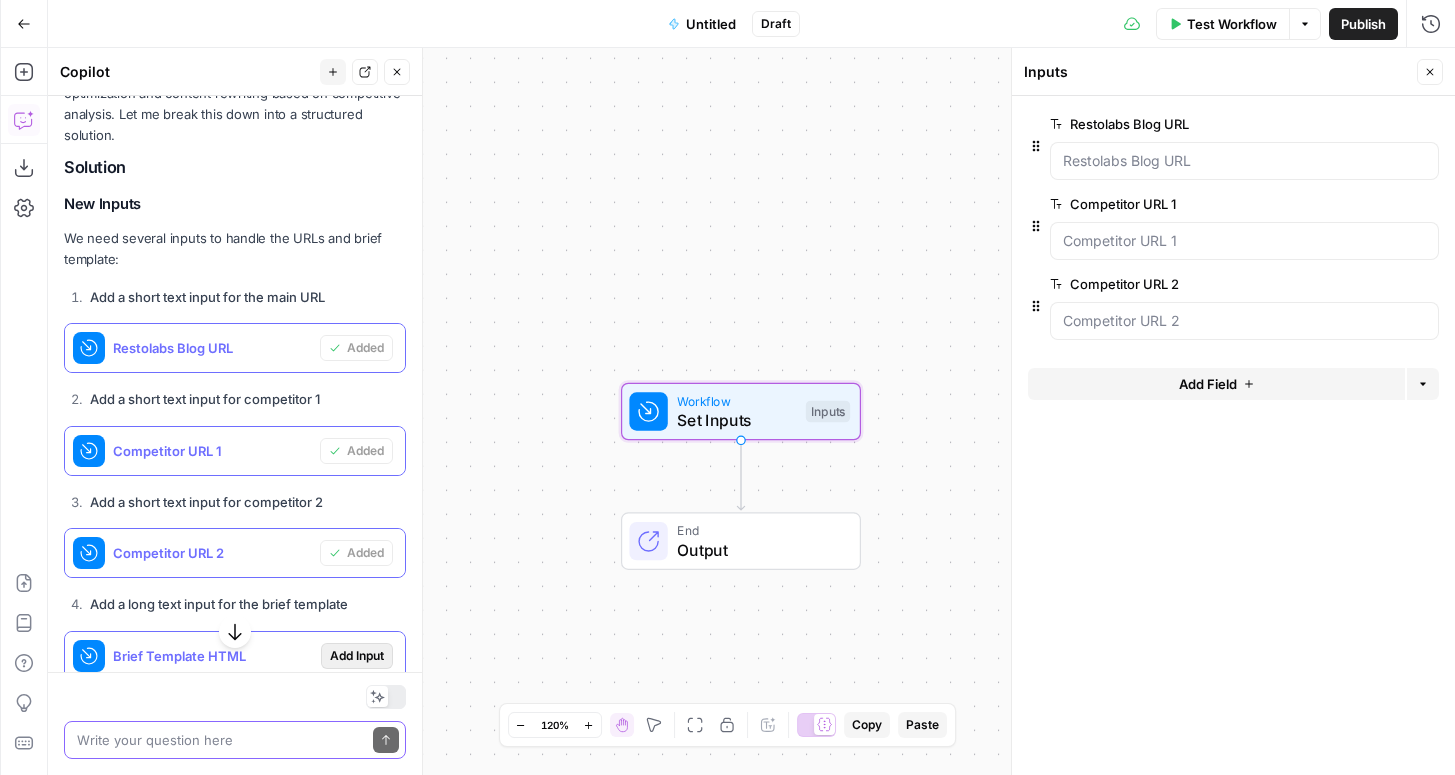 click on "Add Input" at bounding box center [357, 656] 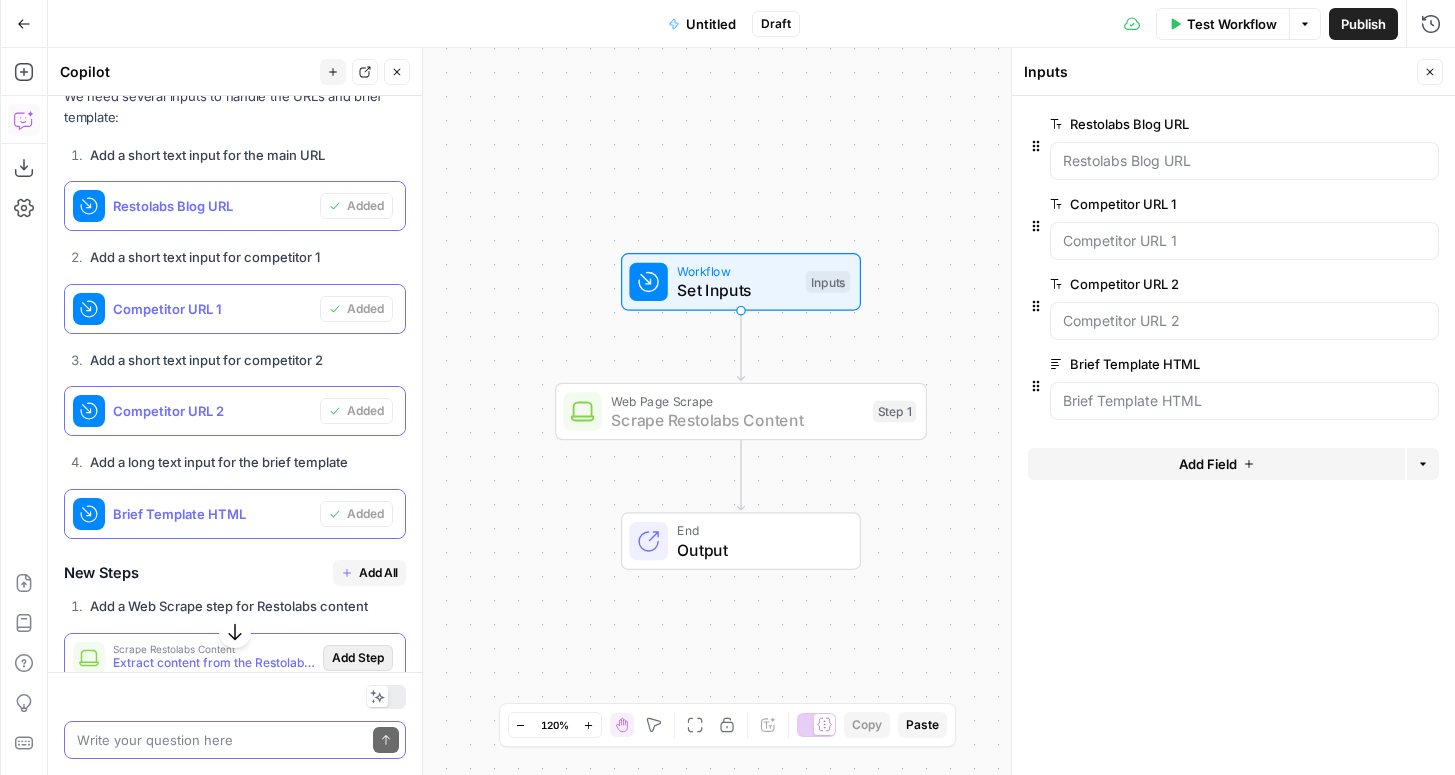 click on "Add Step" at bounding box center [358, 658] 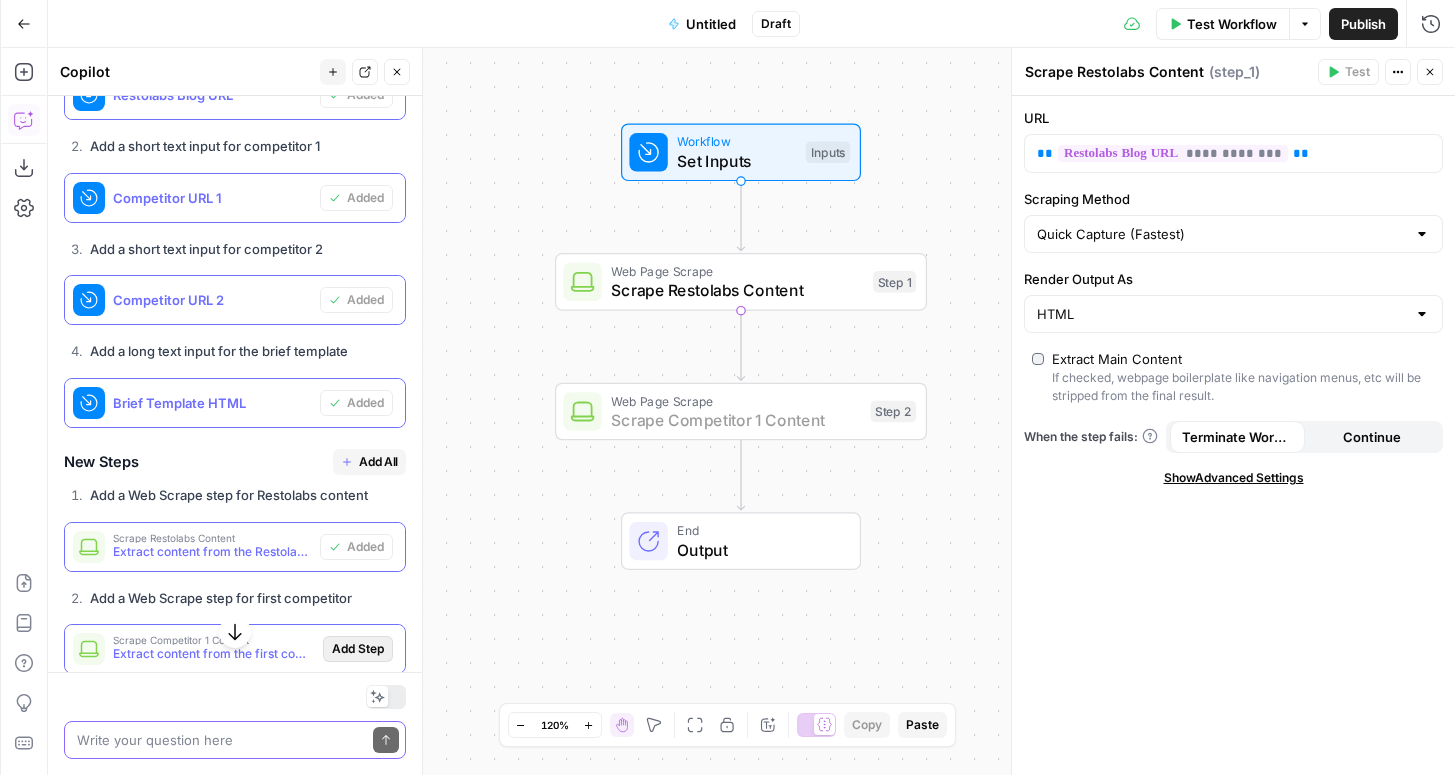 click on "Add Step" at bounding box center [358, 649] 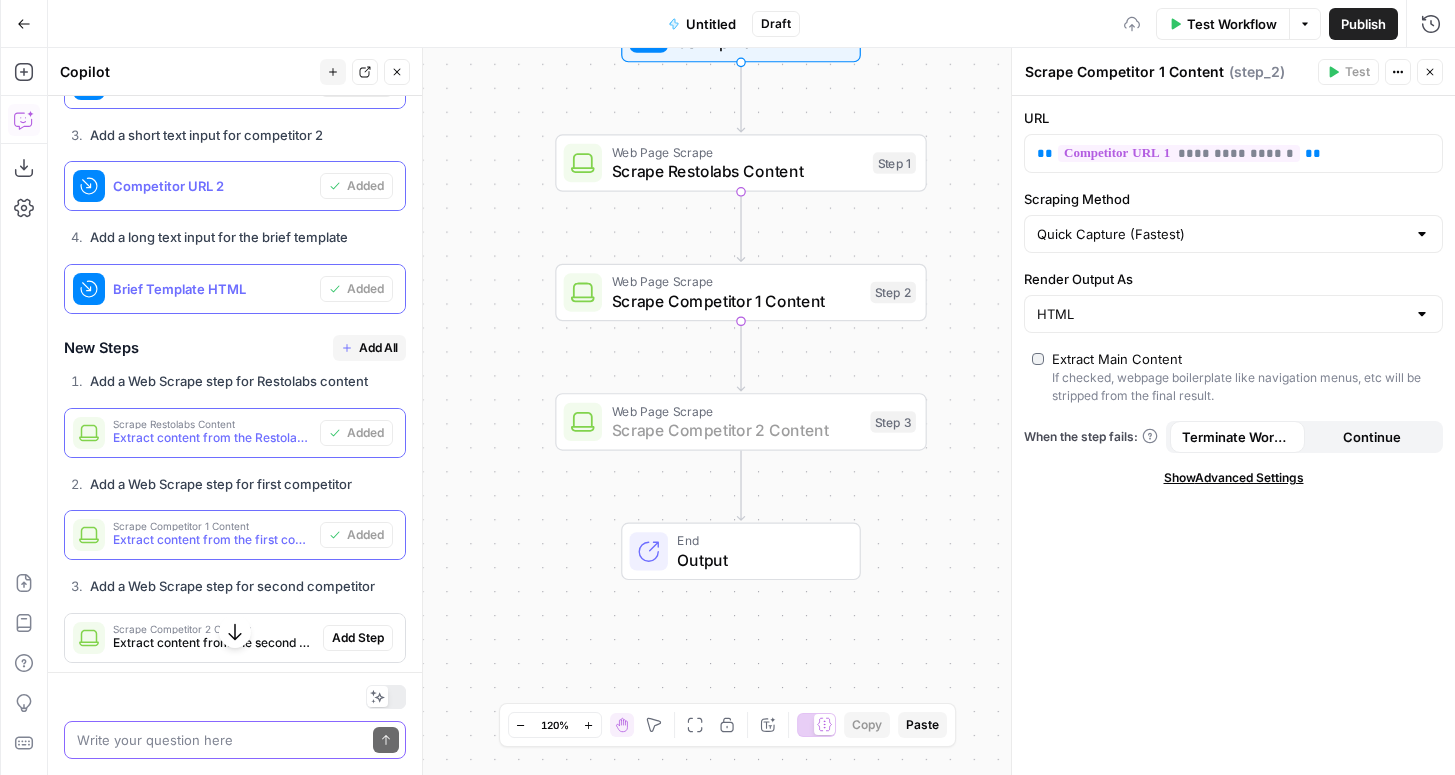 click on "Add Step" at bounding box center (358, 638) 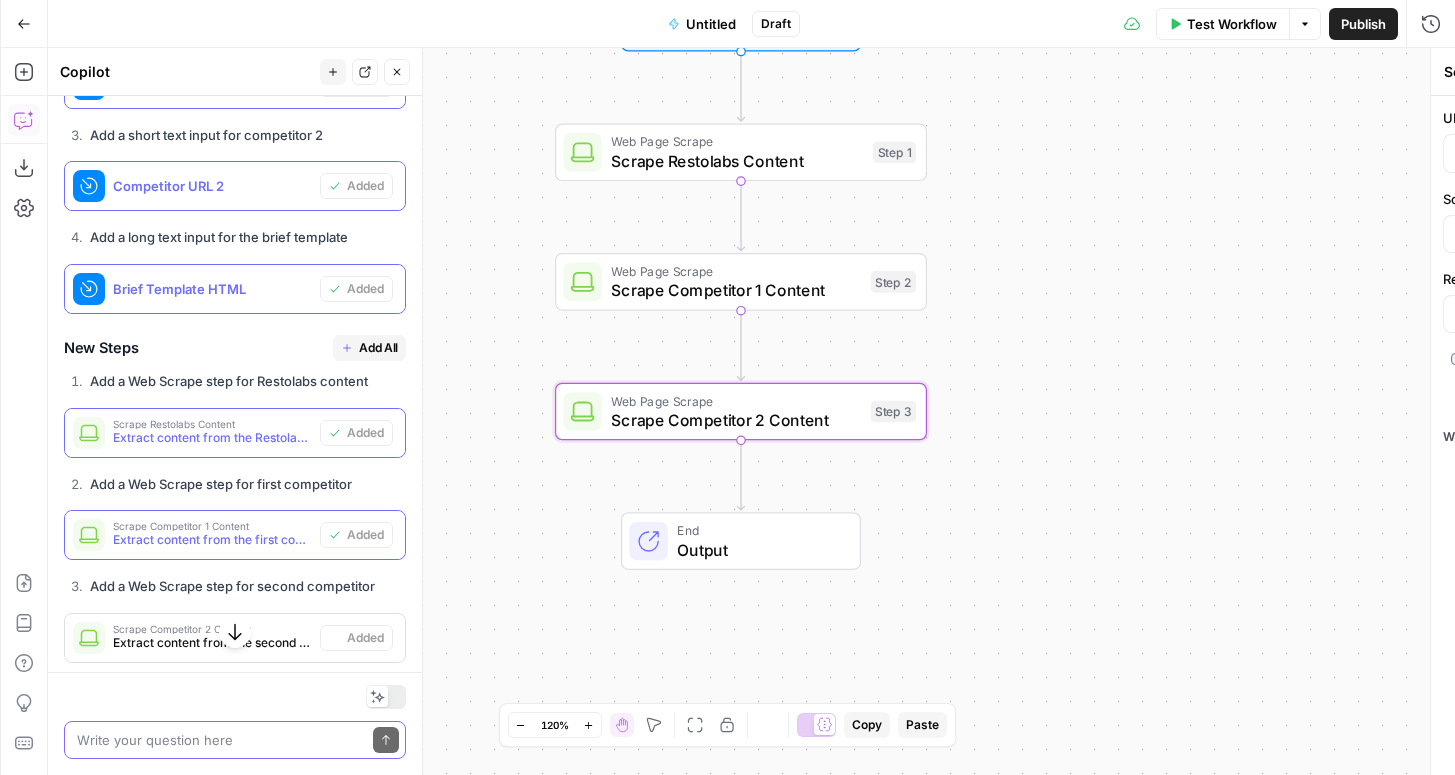 type on "Scrape Competitor 2 Content" 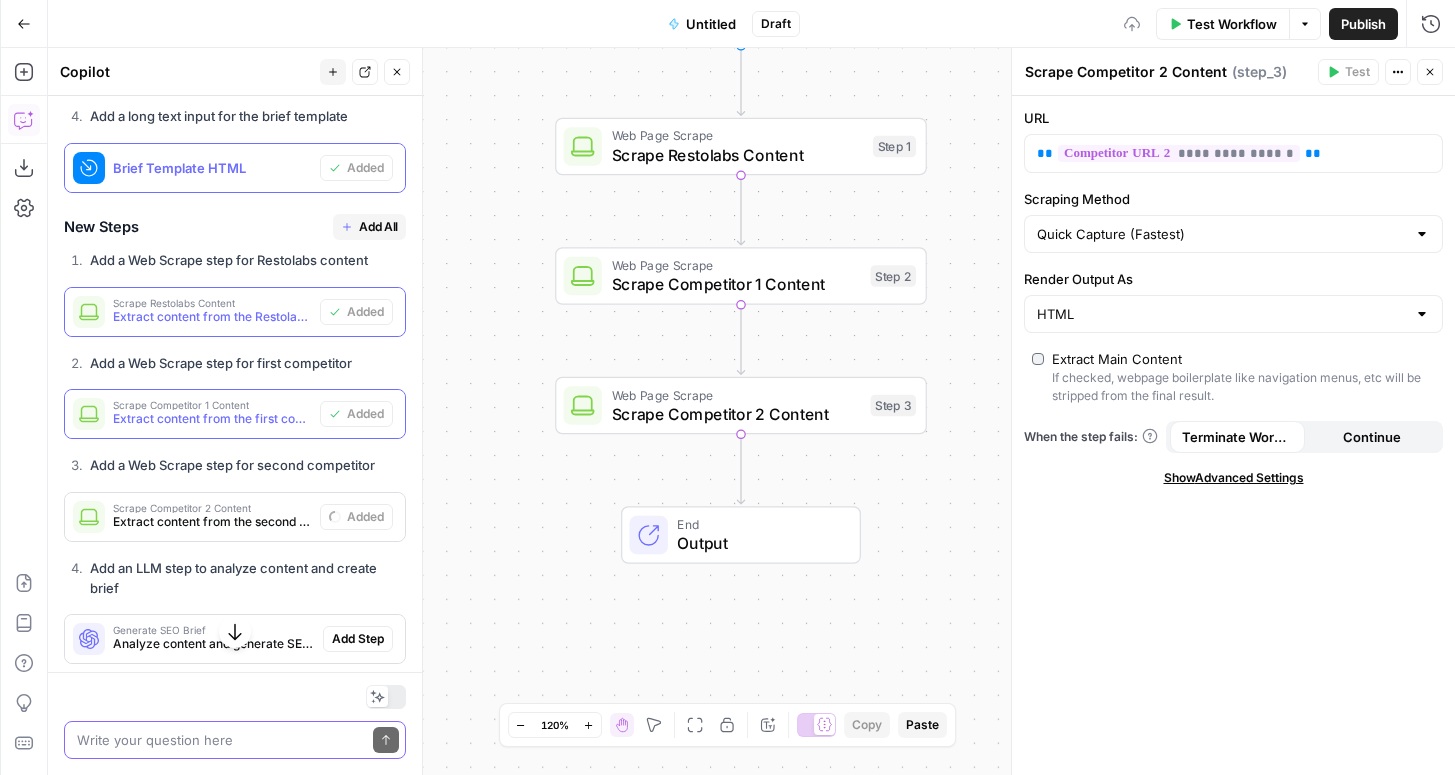 scroll, scrollTop: 3616, scrollLeft: 0, axis: vertical 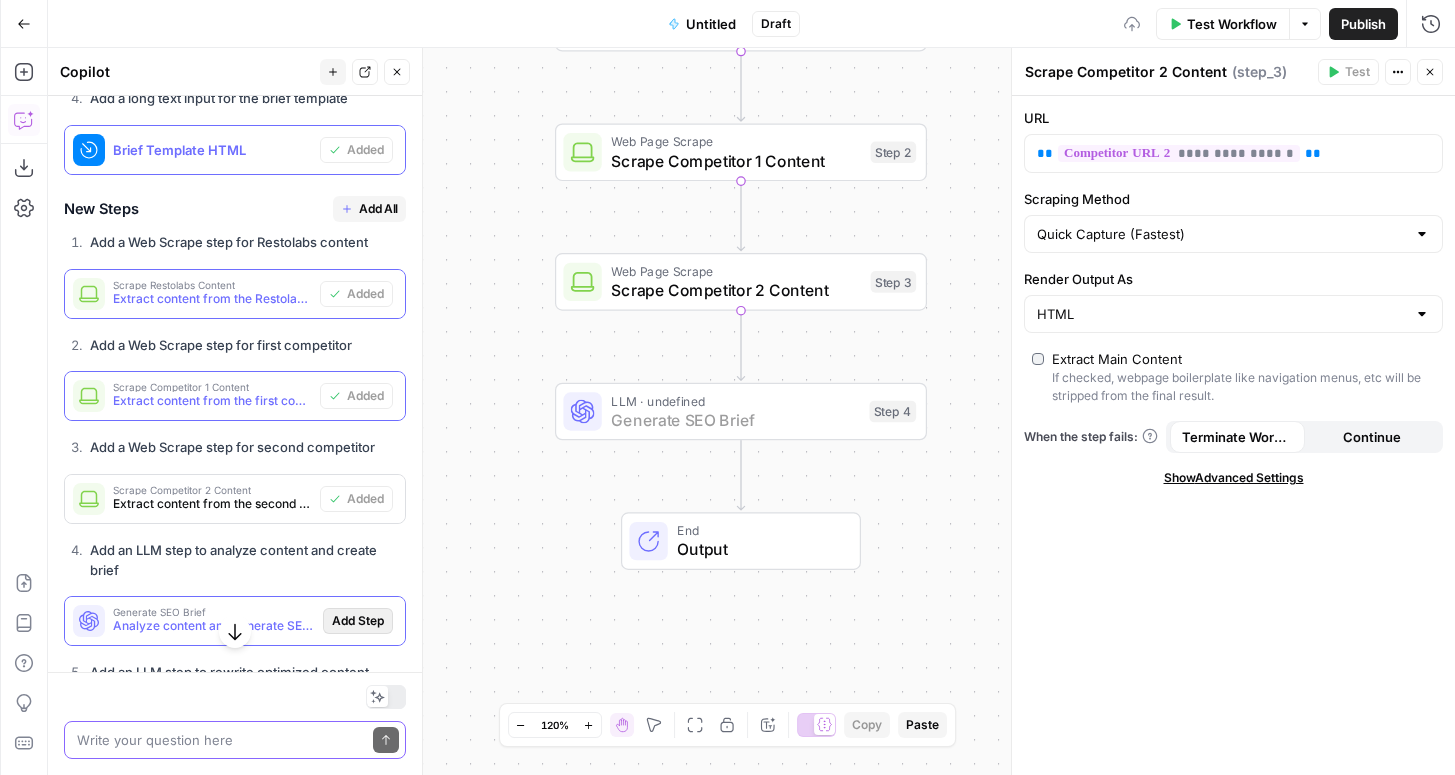click on "Add Step" at bounding box center (358, 621) 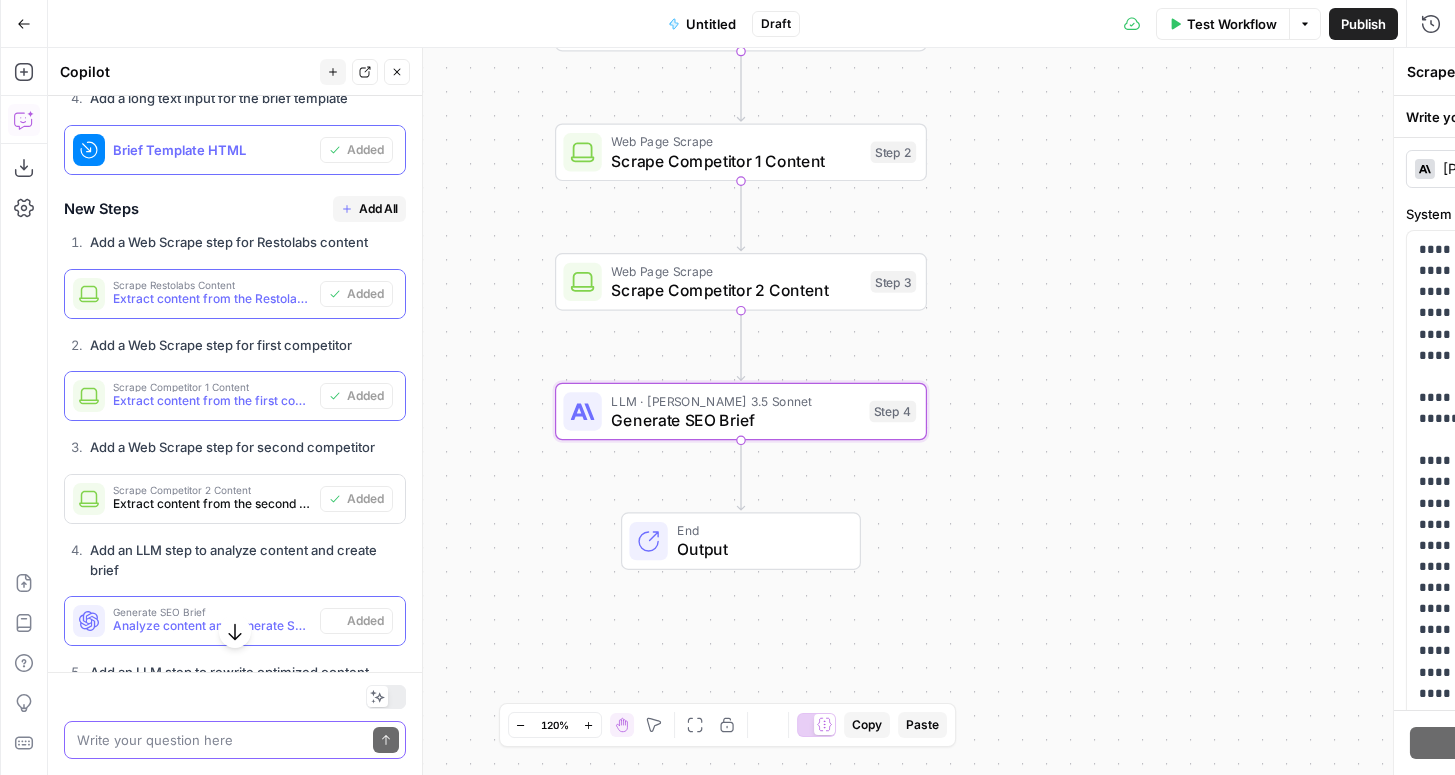 type on "Generate SEO Brief" 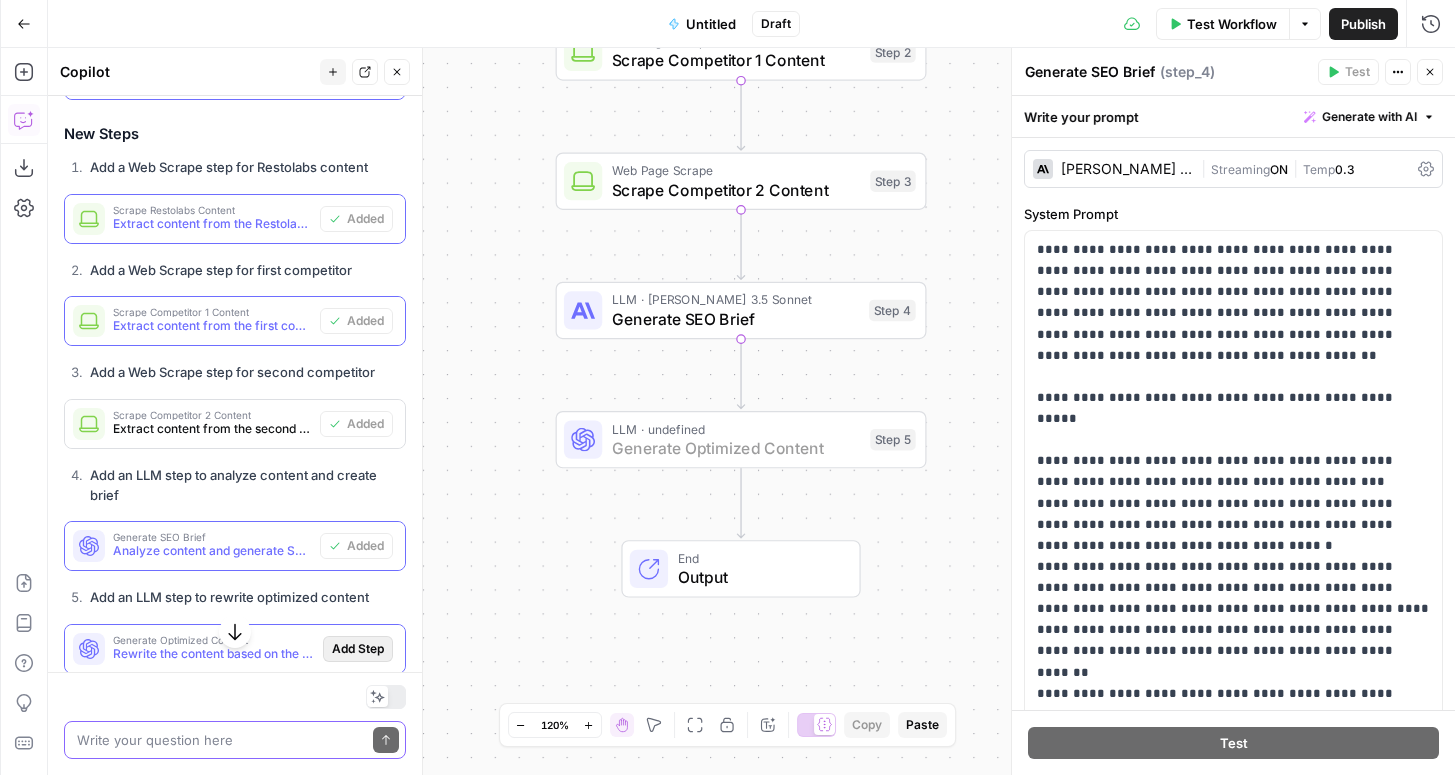 click on "Add Step" at bounding box center (358, 649) 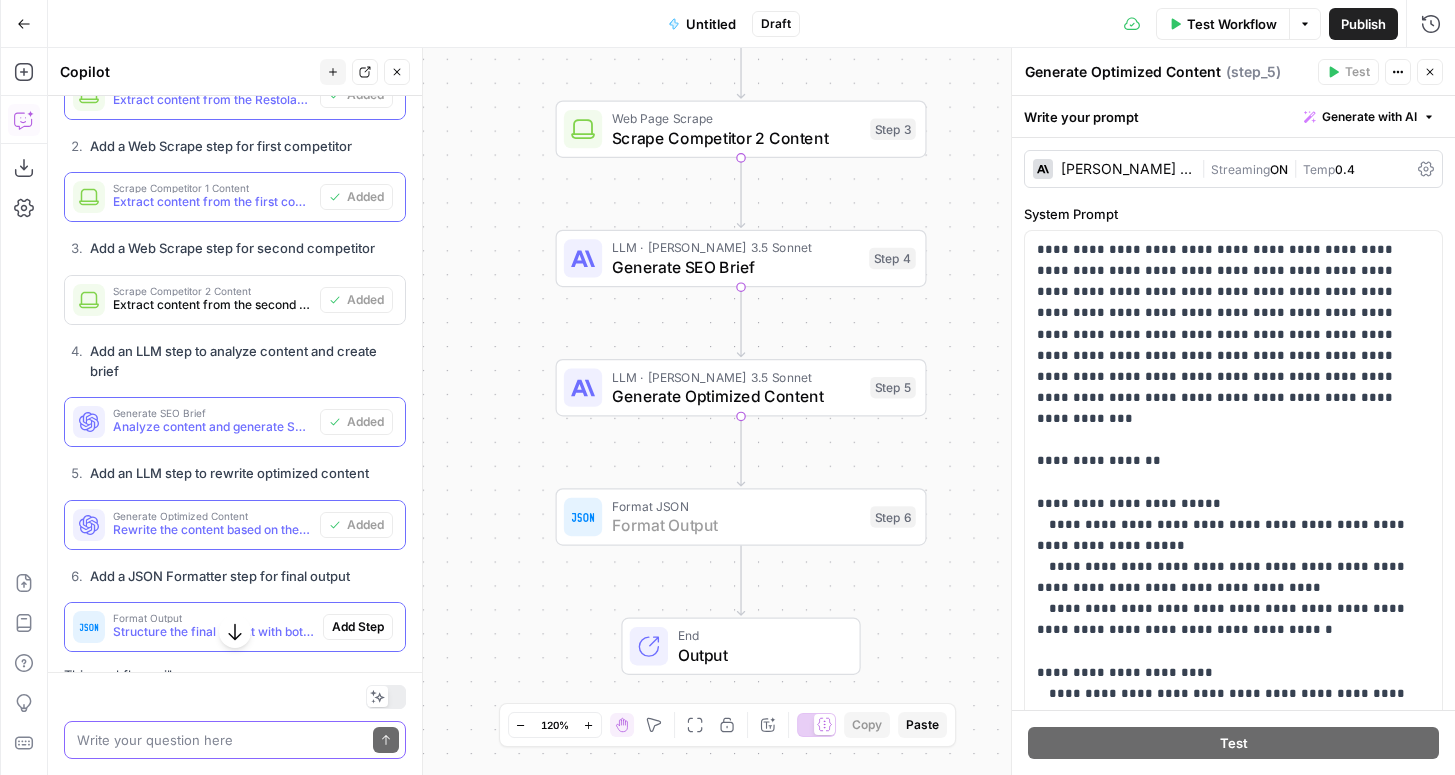 scroll, scrollTop: 3819, scrollLeft: 0, axis: vertical 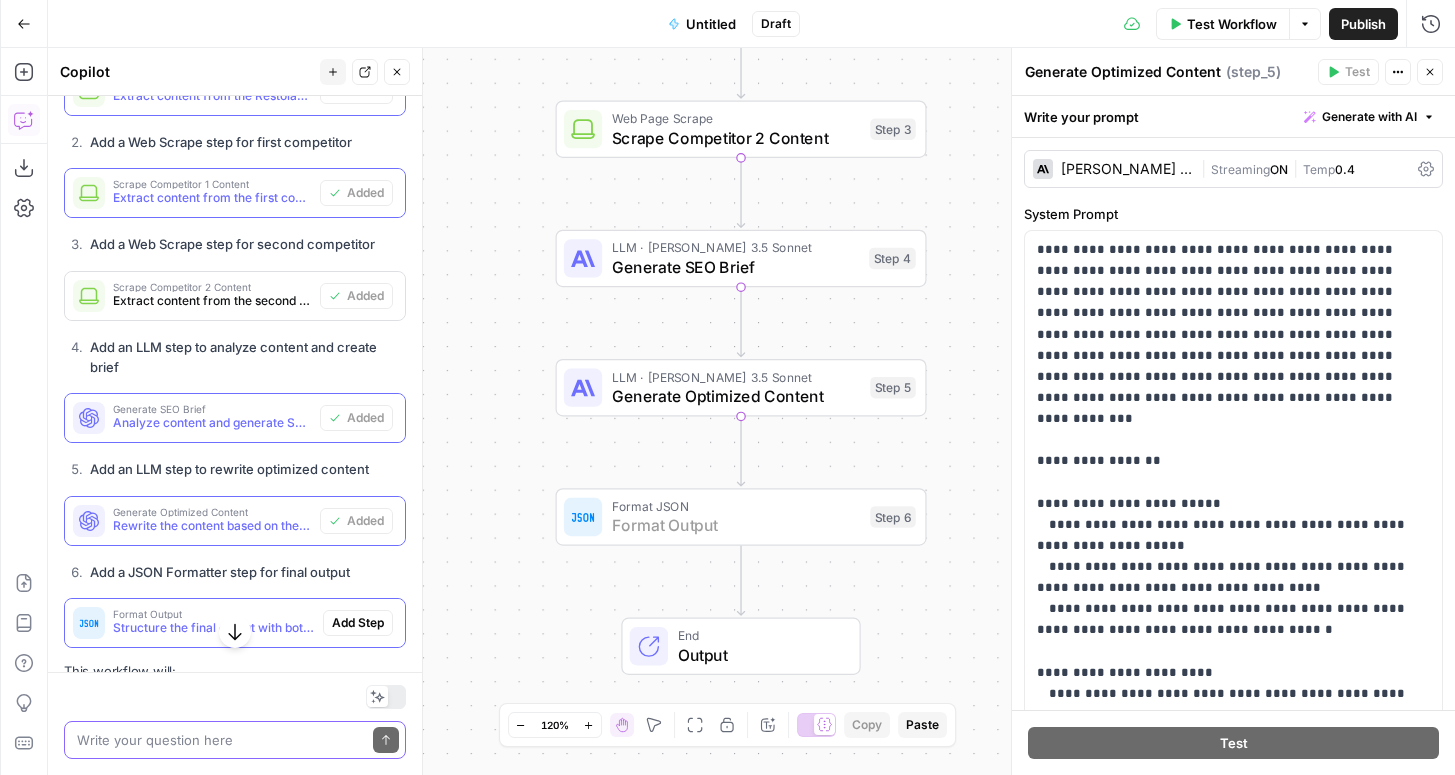 click on "Format Output Structure the final output with both brief and content Add Step" at bounding box center (235, 623) 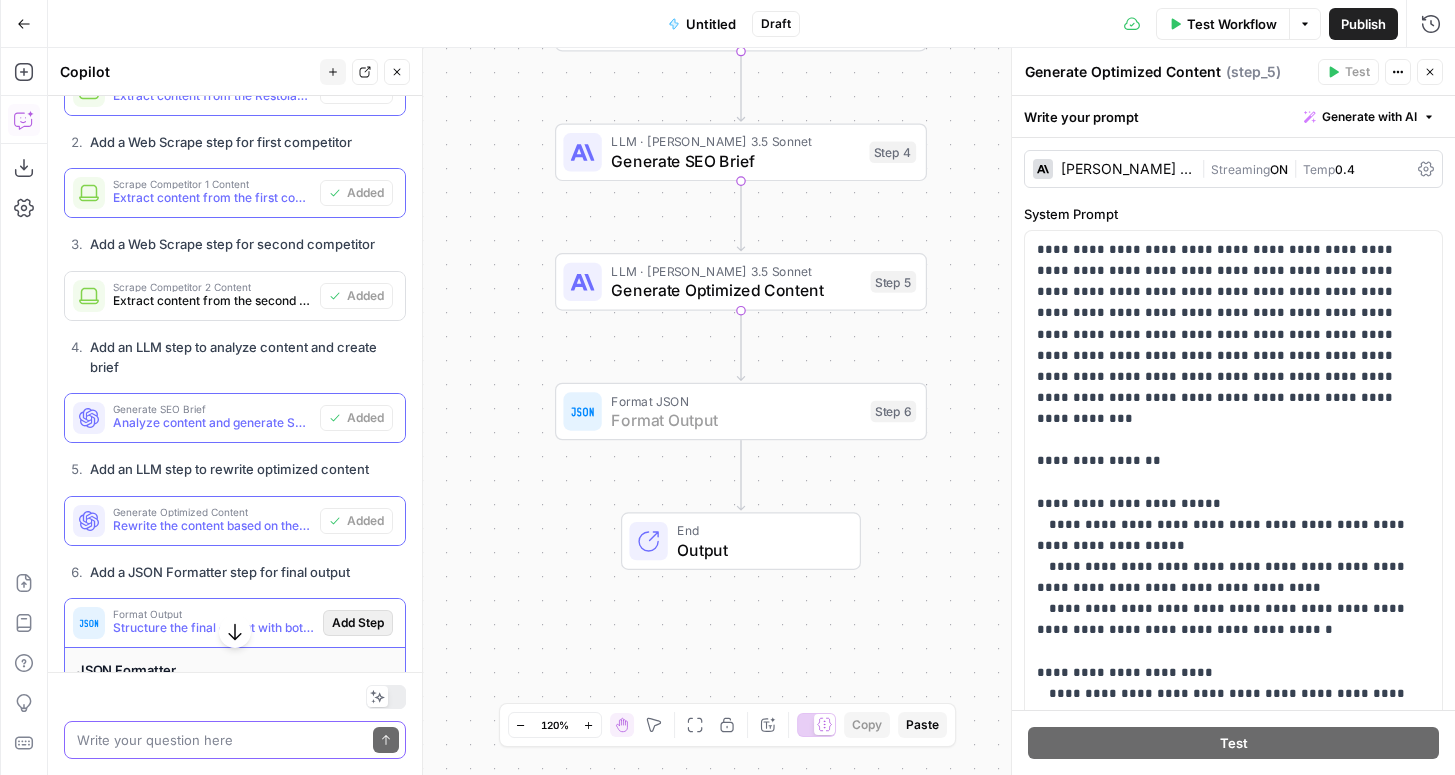 click on "Add Step" at bounding box center (358, 623) 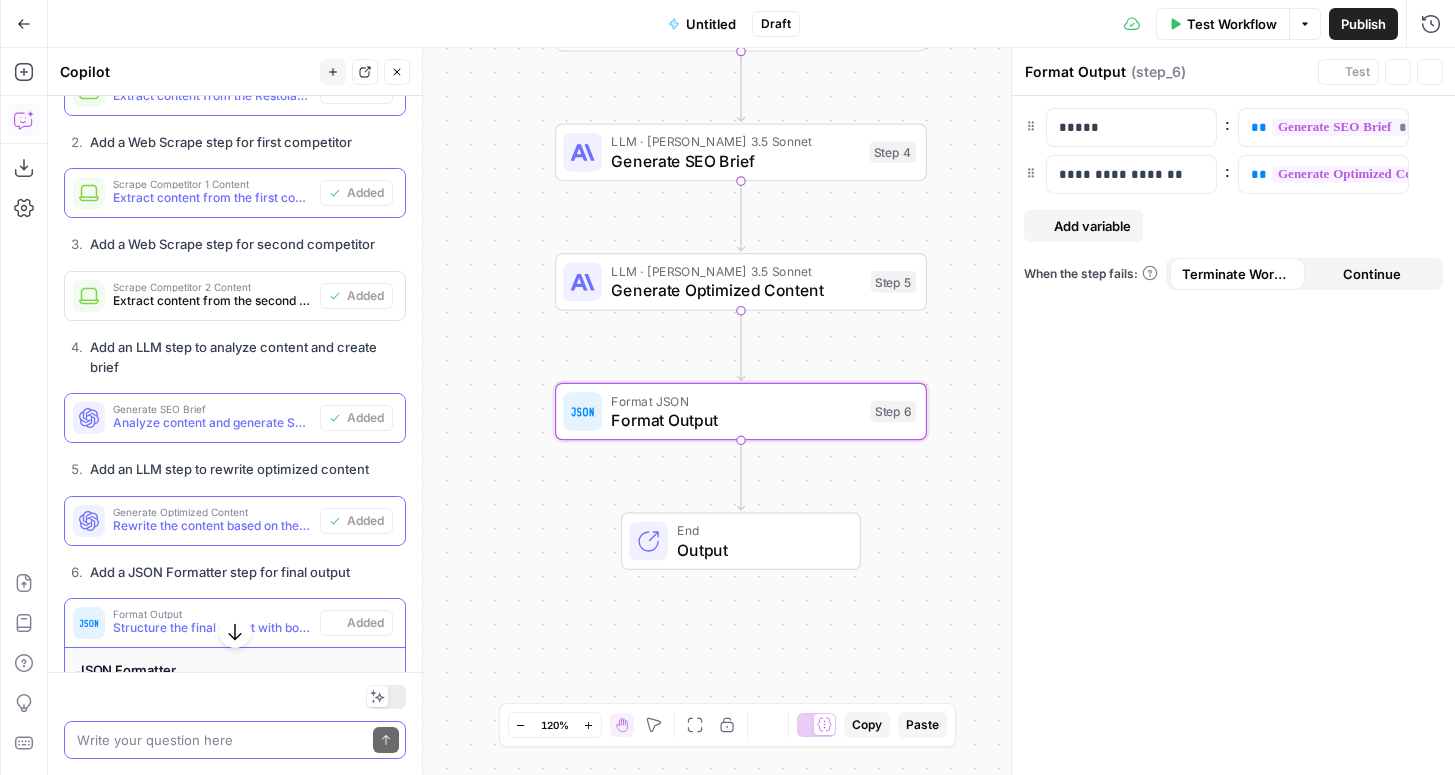 click on "Structure the final output with both brief and content" at bounding box center [212, 628] 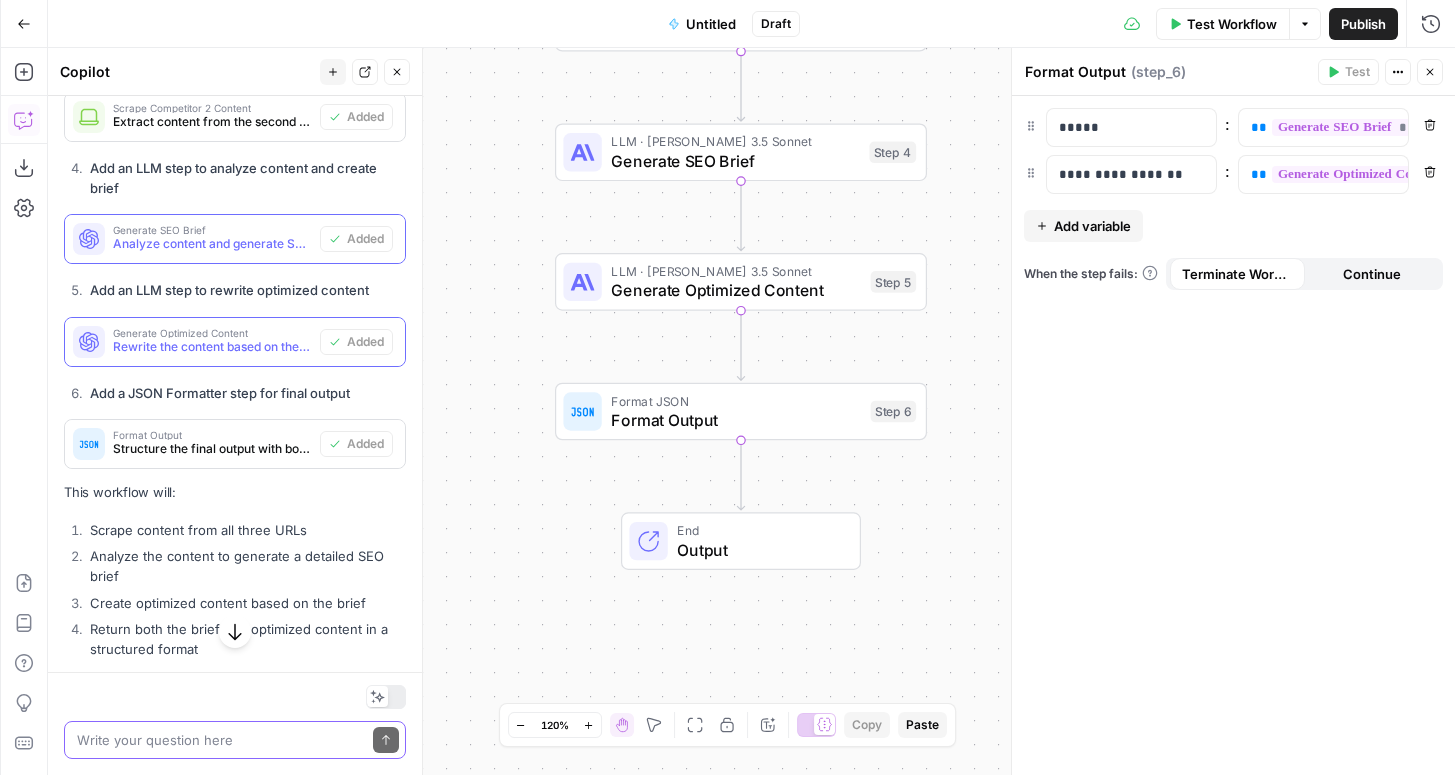 scroll, scrollTop: 3999, scrollLeft: 0, axis: vertical 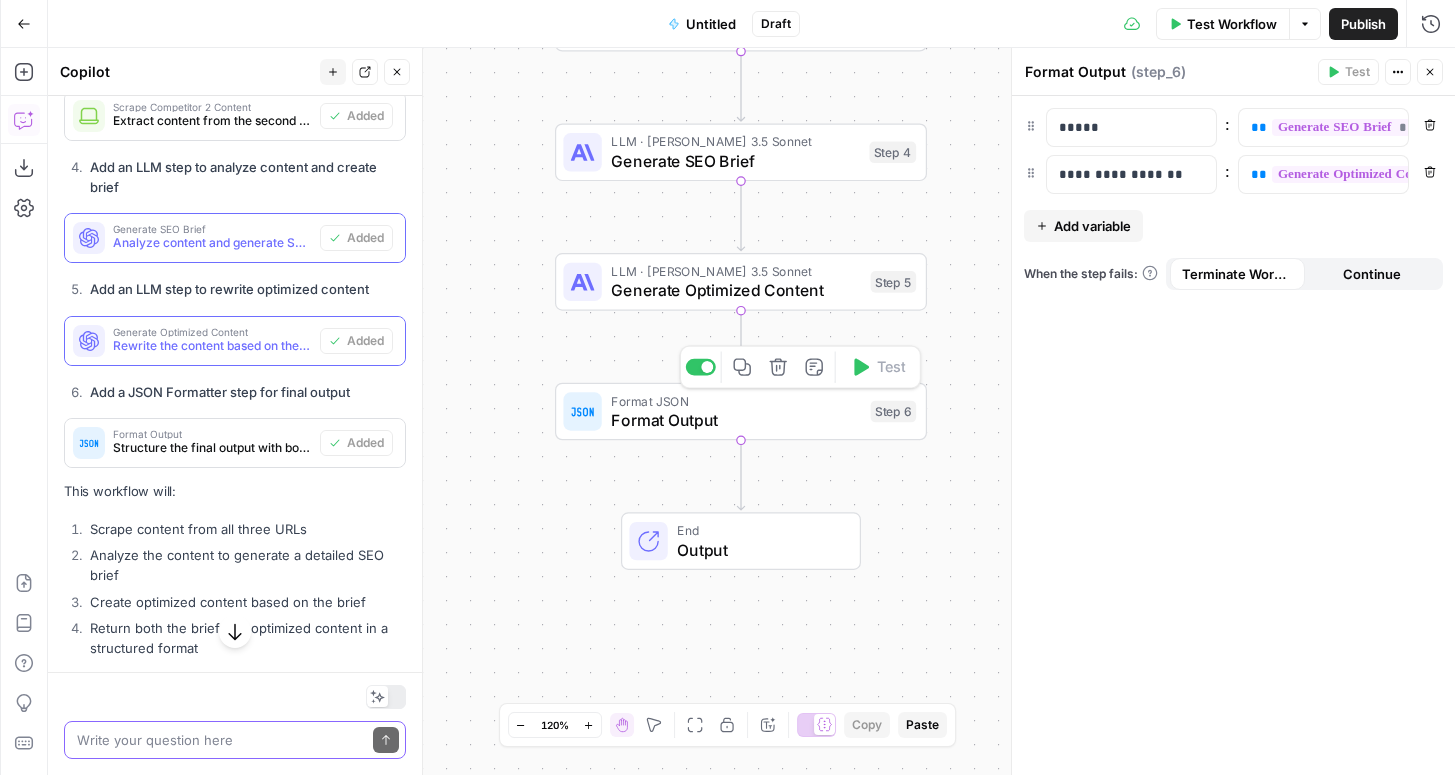 click on "Format JSON Format Output Step 6 Copy step Delete step Add Note Test" at bounding box center (741, 412) 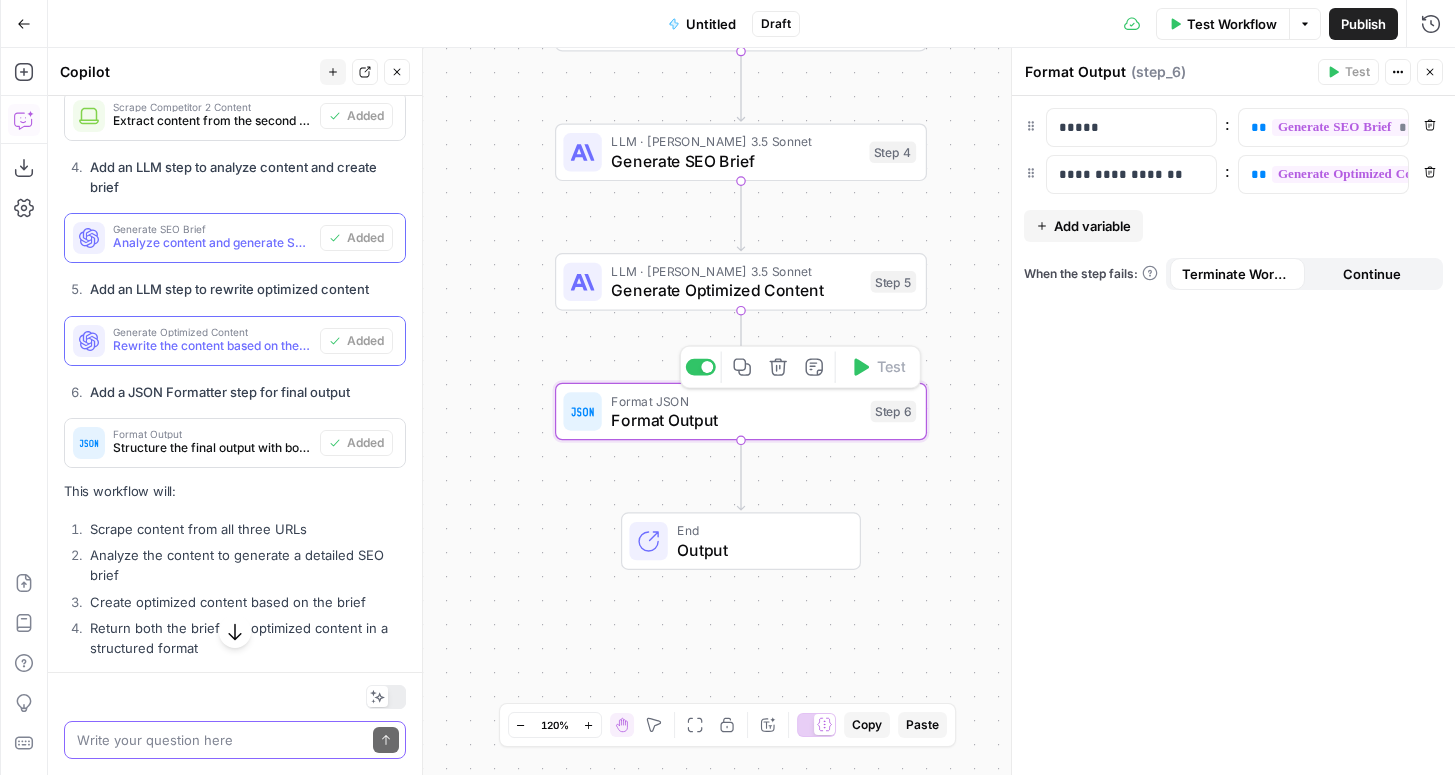 click on "Format JSON Format Output Step 6 Copy step Delete step Add Note Test" at bounding box center (741, 412) 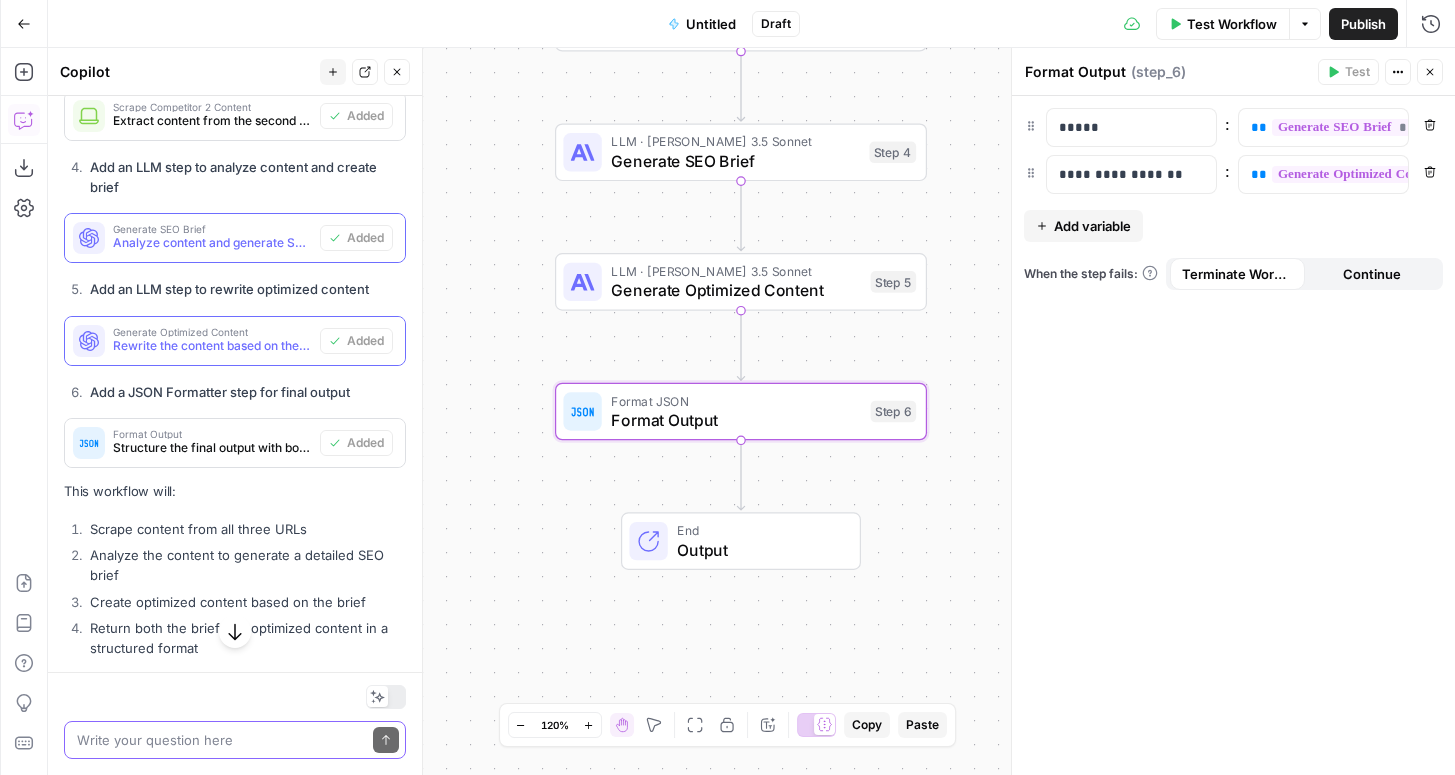 click on "Workflow Set Inputs Inputs Web Page Scrape Scrape Restolabs Content Step 1 Web Page Scrape Scrape Competitor 1 Content Step 2 Web Page Scrape Scrape Competitor 2 Content Step 3 LLM · Claude 3.5 Sonnet Generate SEO Brief Step 4 LLM · Claude 3.5 Sonnet Generate Optimized Content Step 5 Format JSON Format Output Step 6 End Output" at bounding box center (751, 411) 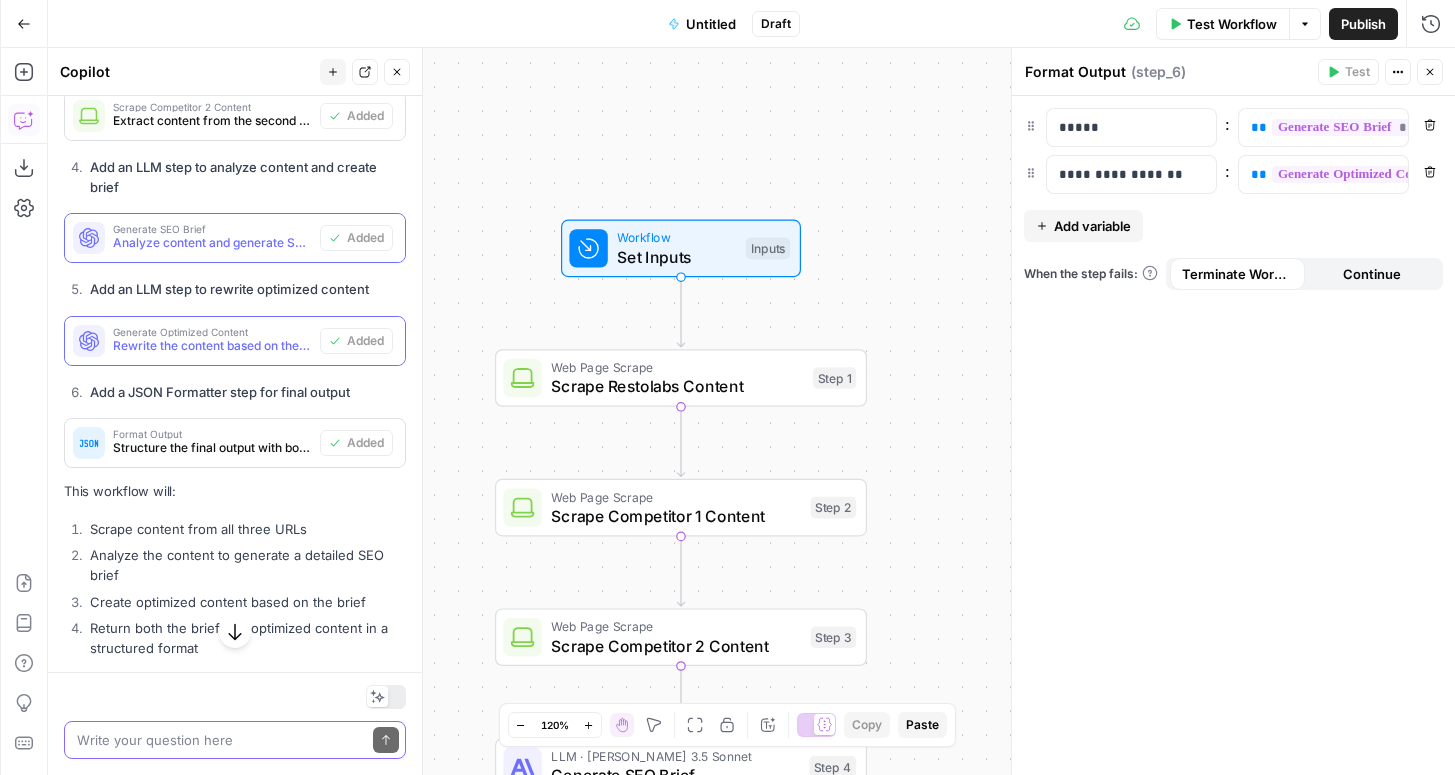 click on "Set Inputs" at bounding box center (676, 257) 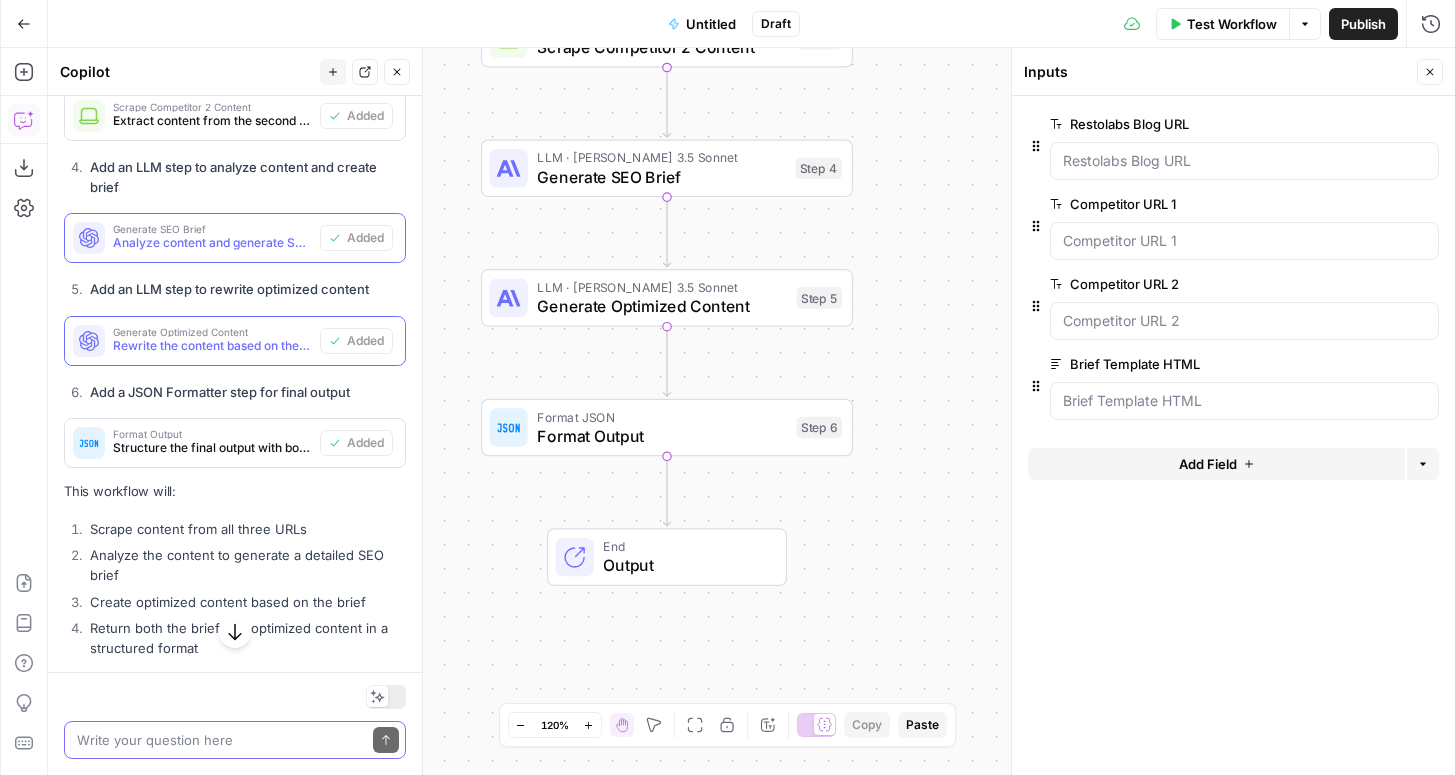 click on "Format JSON" at bounding box center (662, 416) 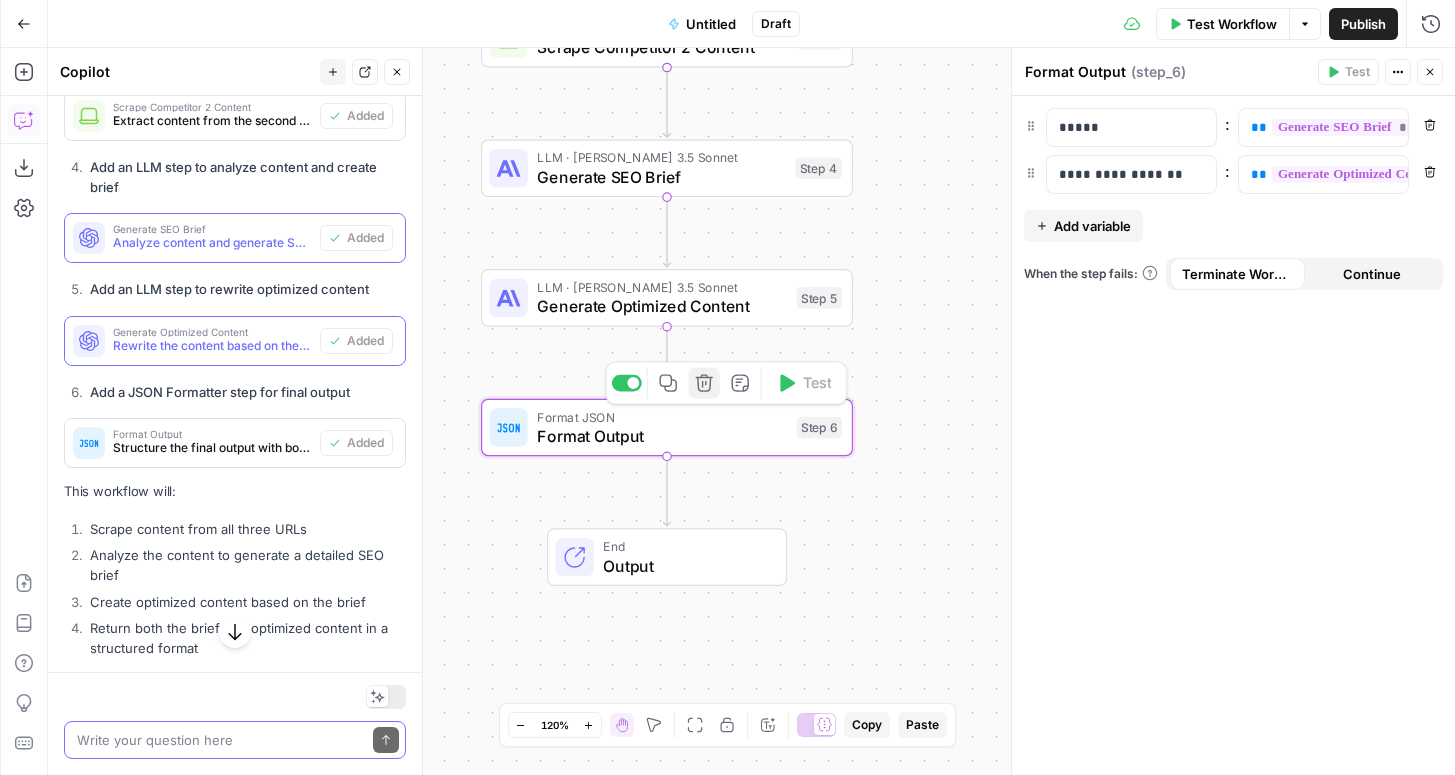 click 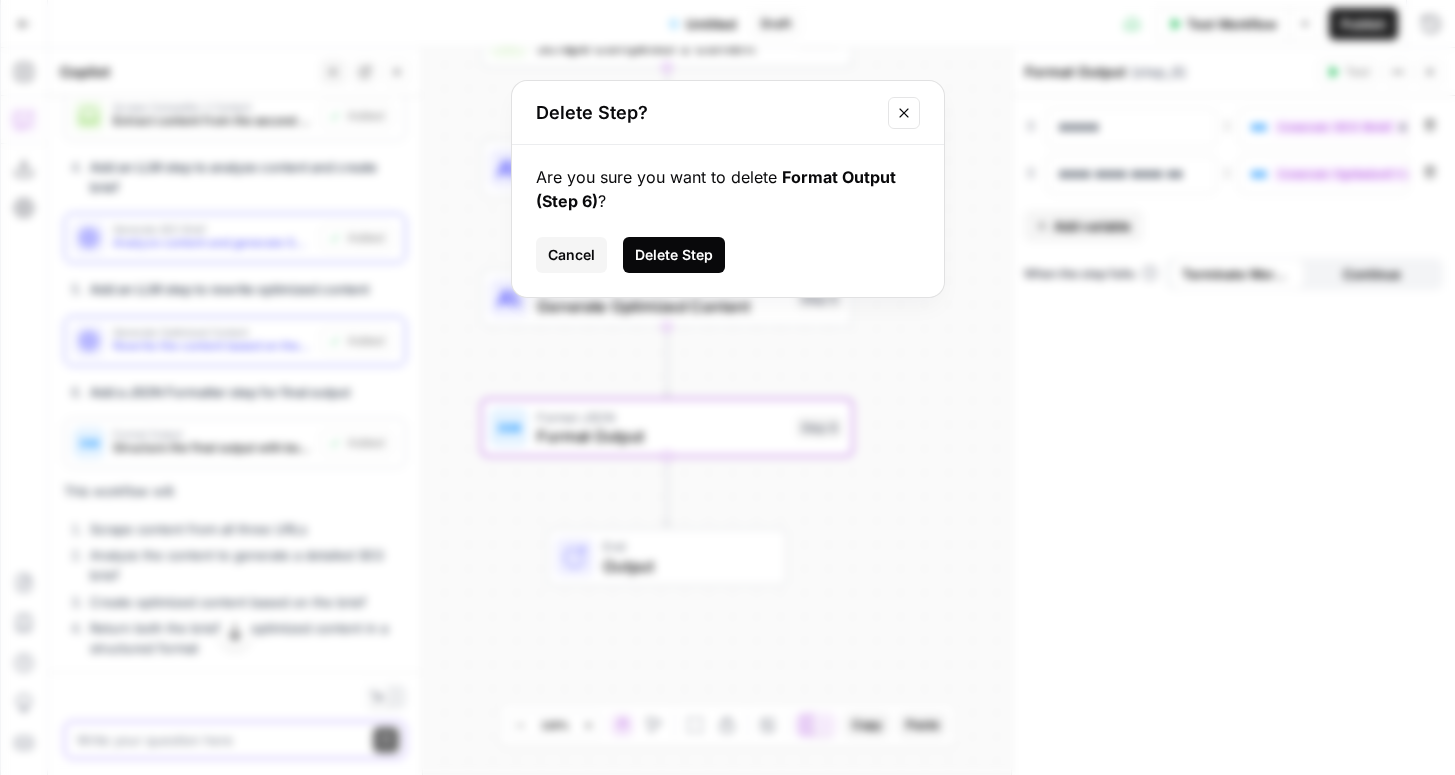 click on "Delete Step" at bounding box center (674, 255) 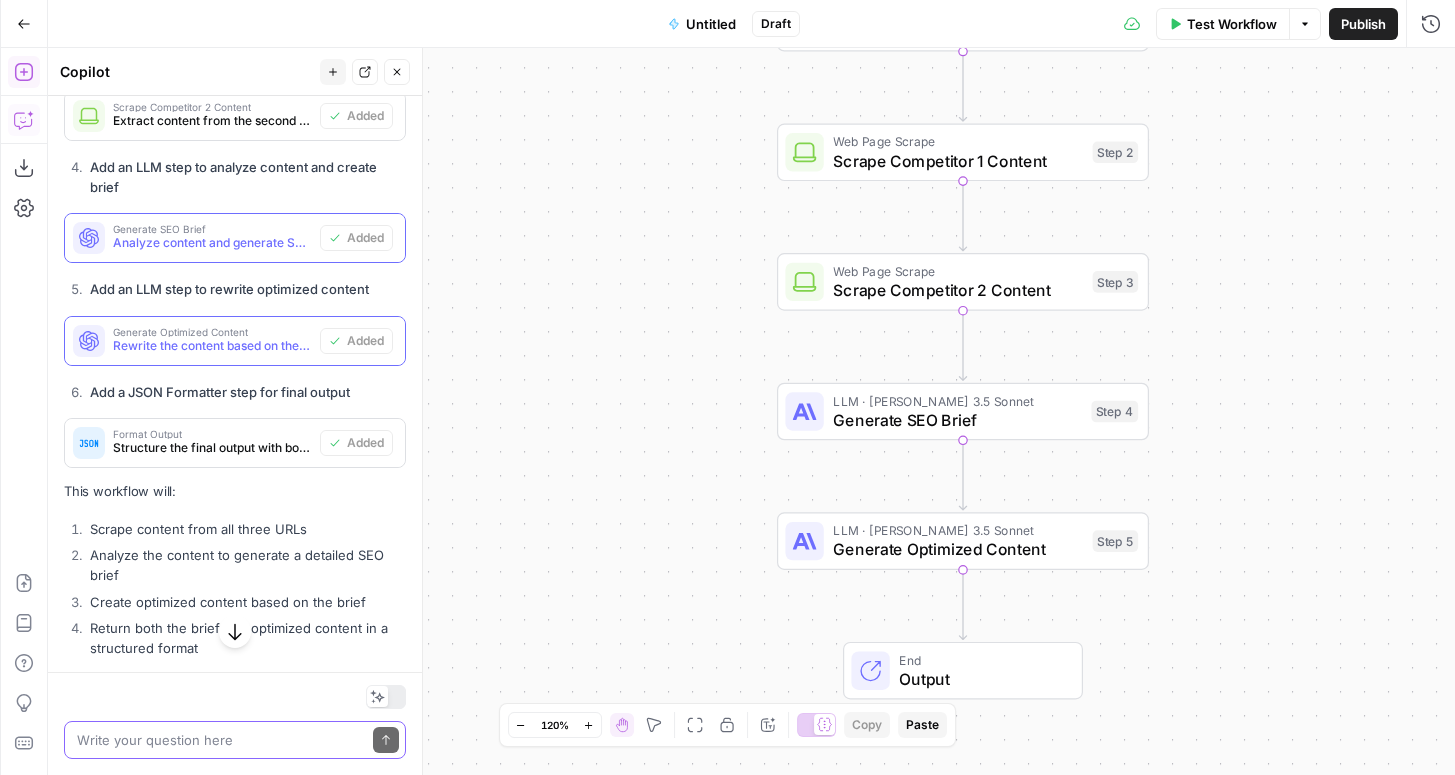 click 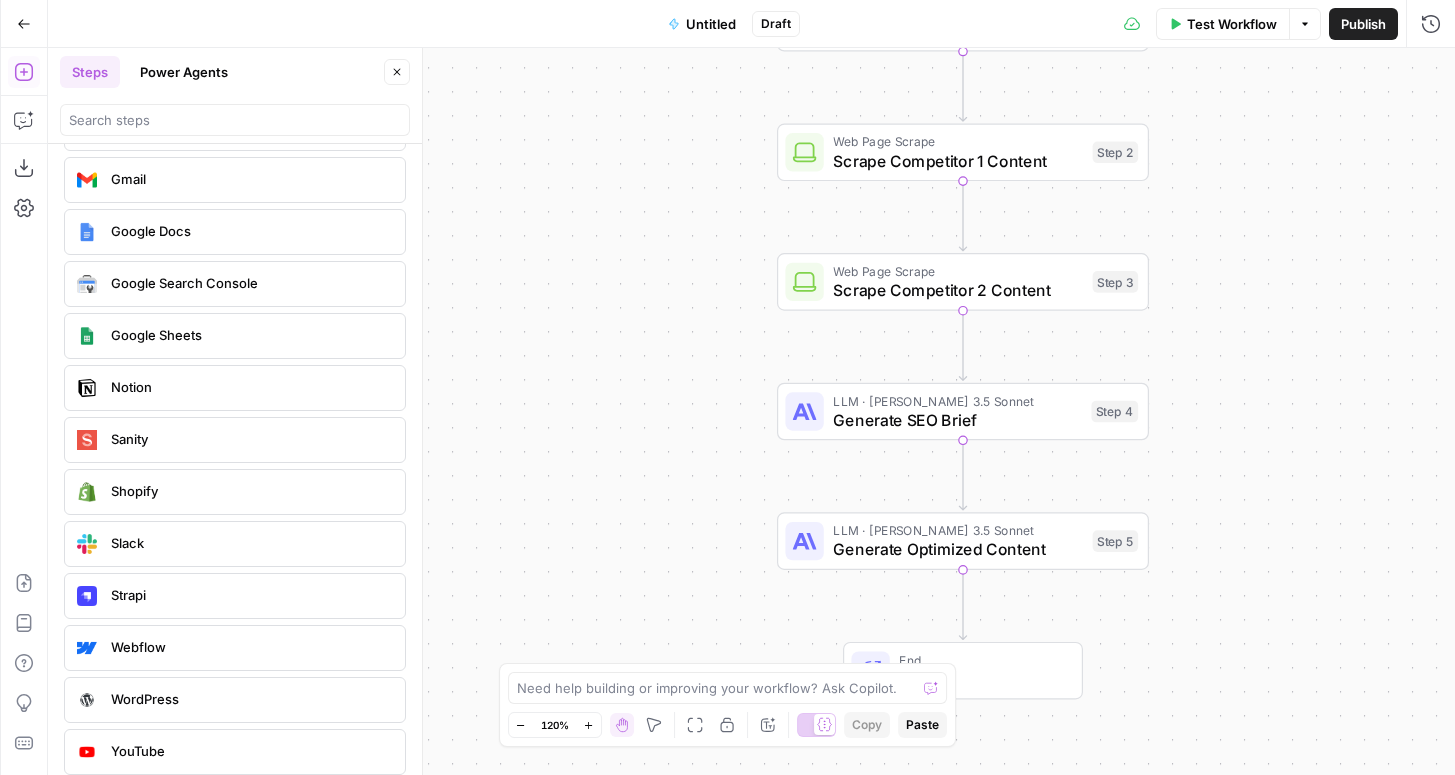 scroll, scrollTop: 3658, scrollLeft: 0, axis: vertical 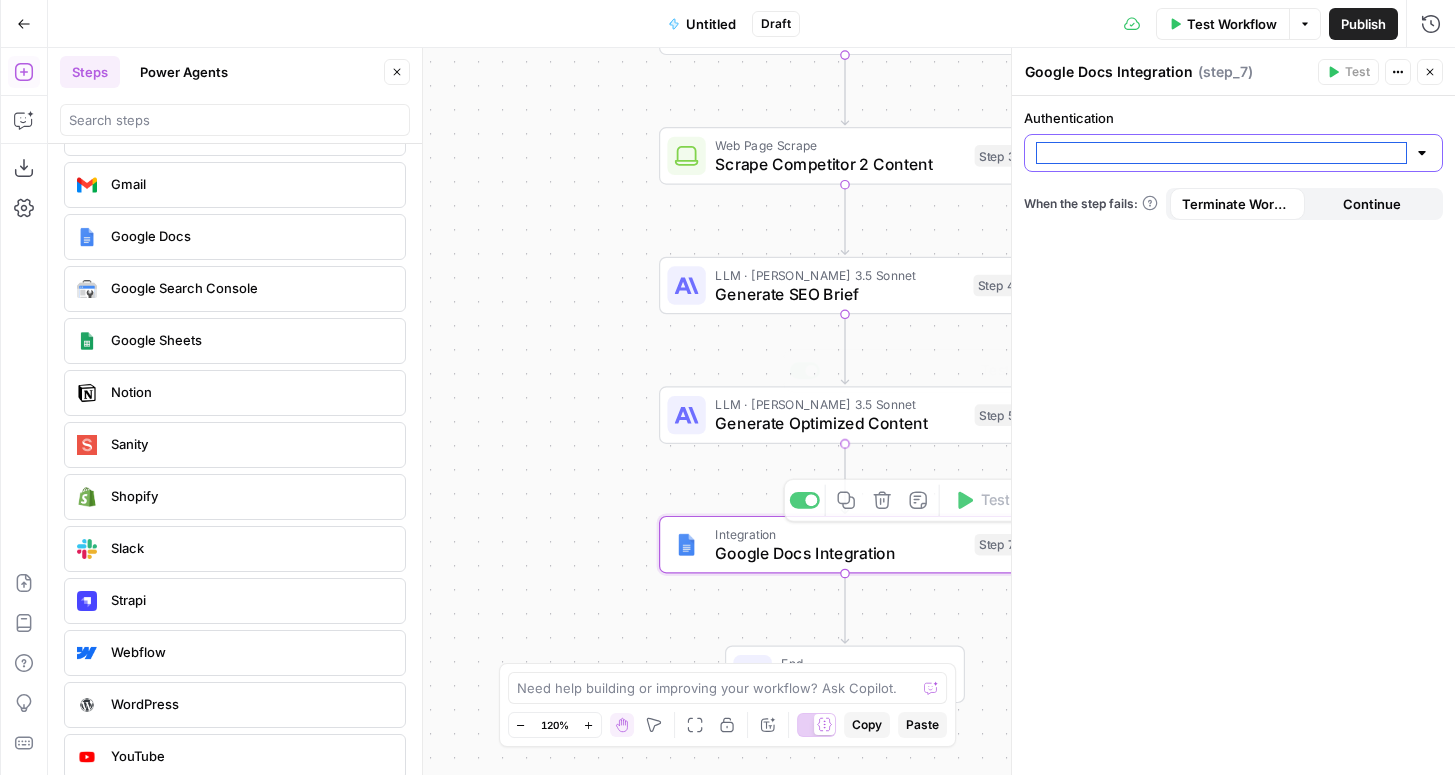 click on "Authentication" at bounding box center (1221, 153) 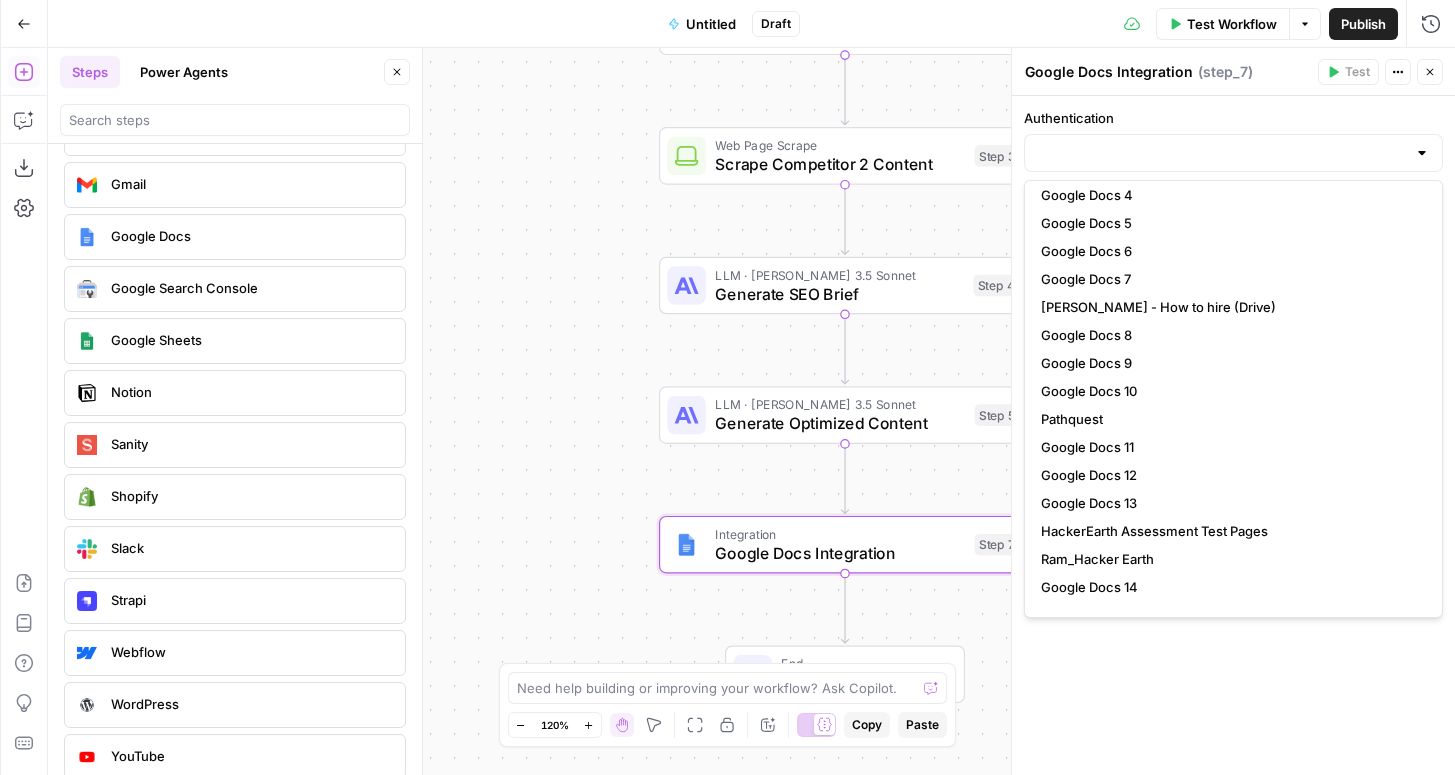 scroll, scrollTop: 616, scrollLeft: 0, axis: vertical 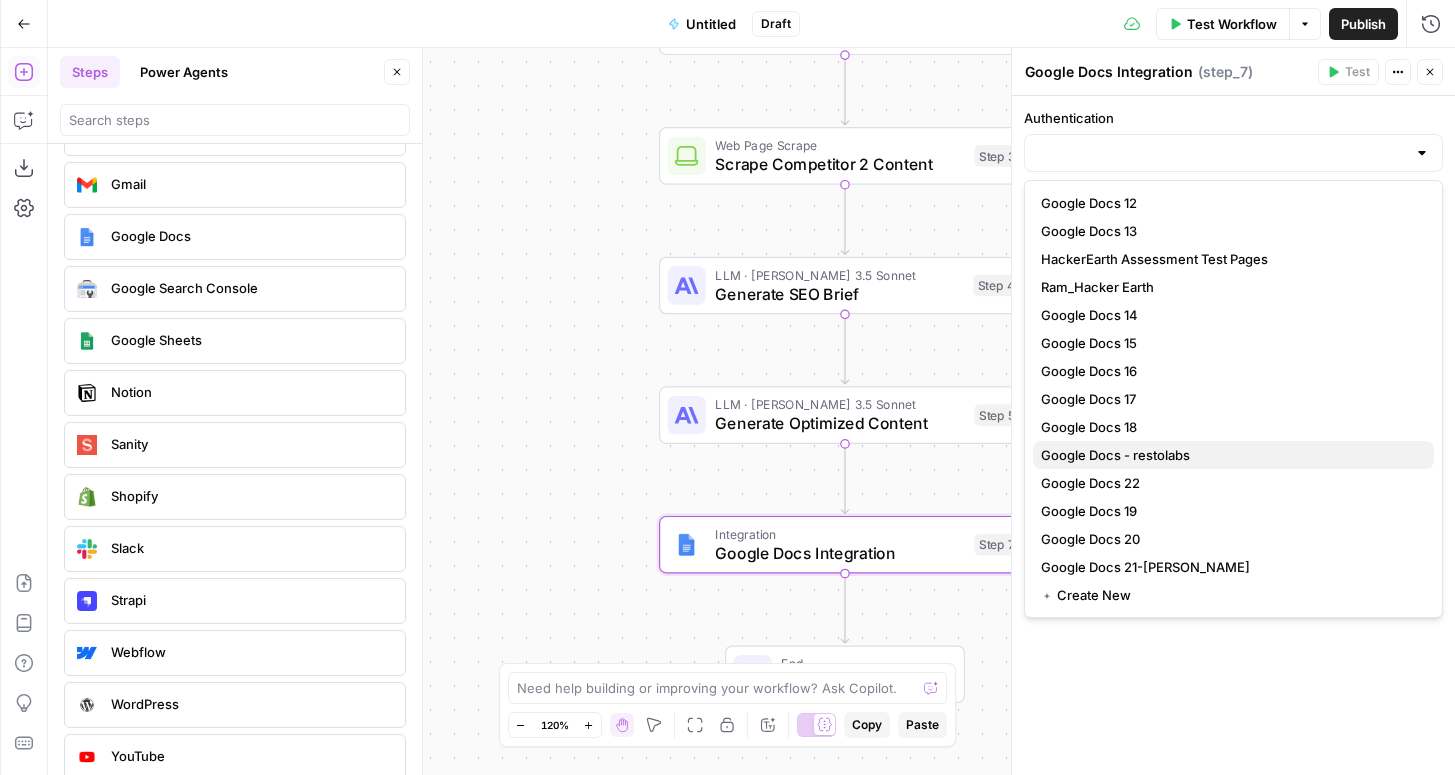 click on "Google Docs - restolabs" at bounding box center [1115, 455] 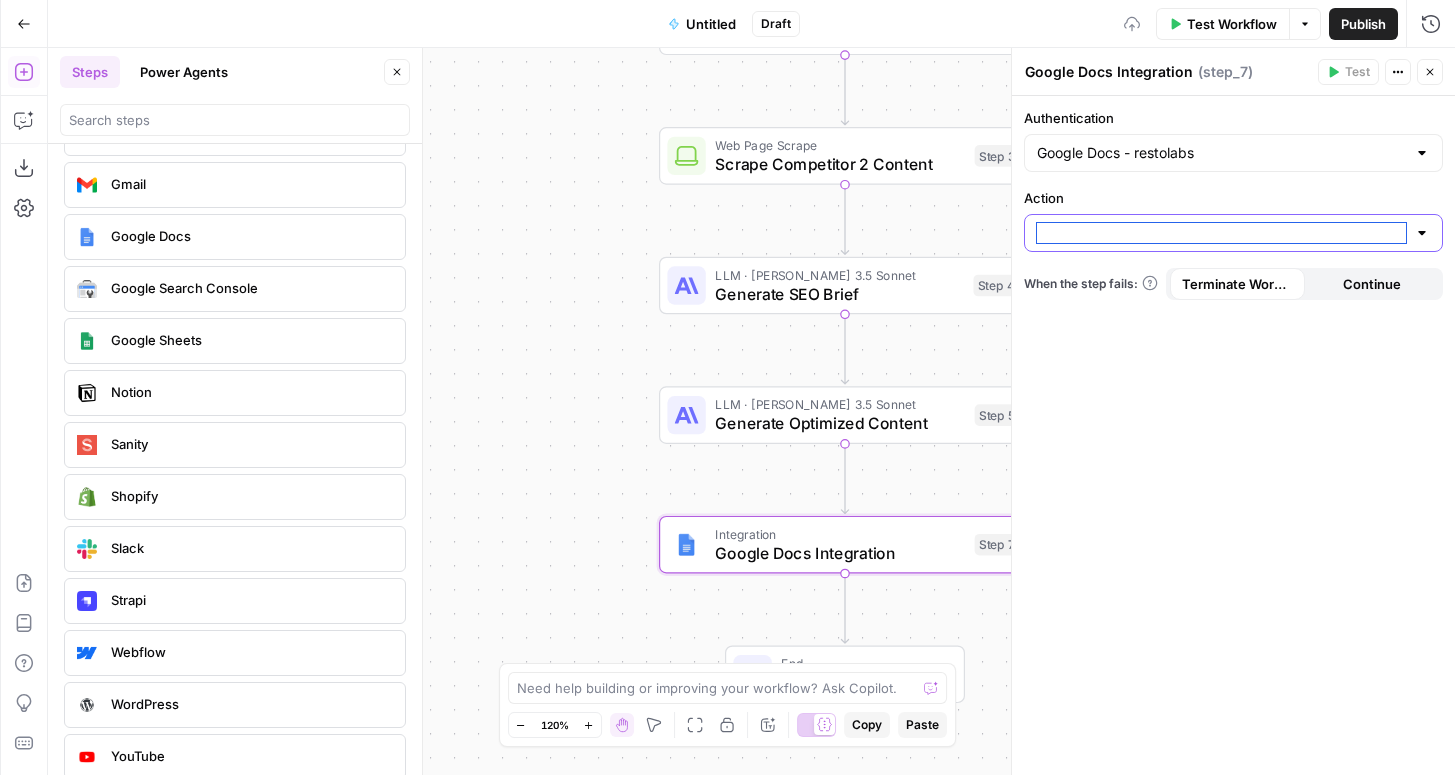 click on "Action" at bounding box center [1221, 233] 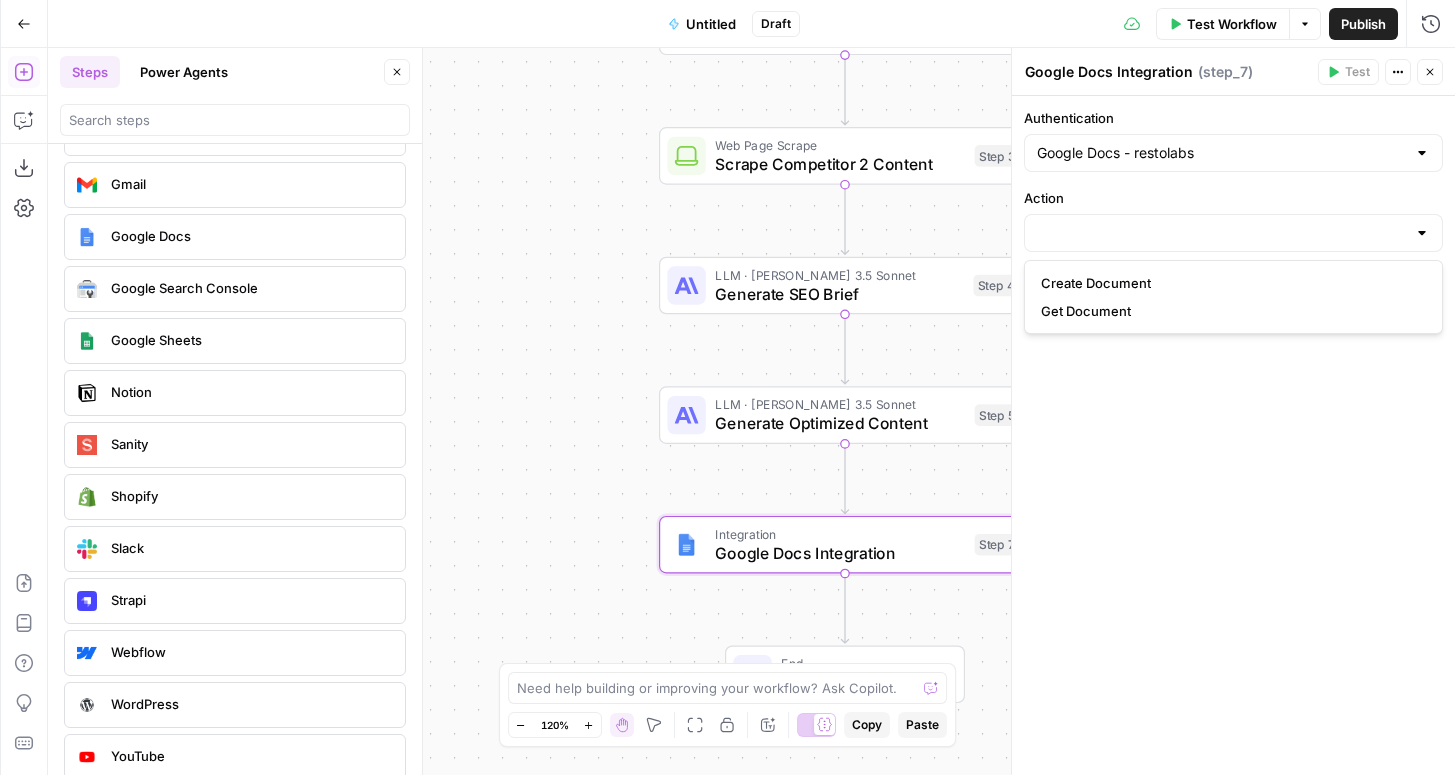 click on "Create Document Get Document" at bounding box center [1233, 297] 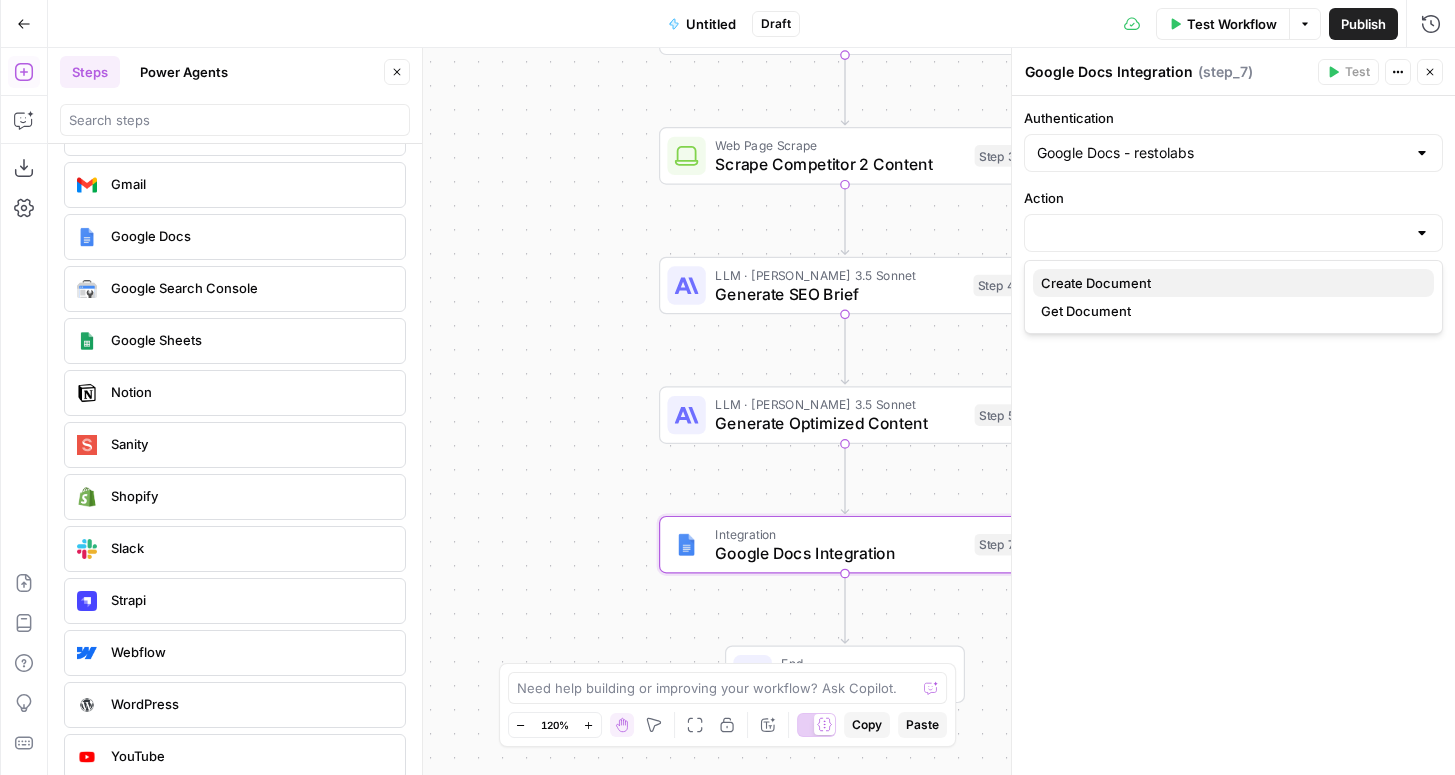 click on "Create Document" at bounding box center [1096, 283] 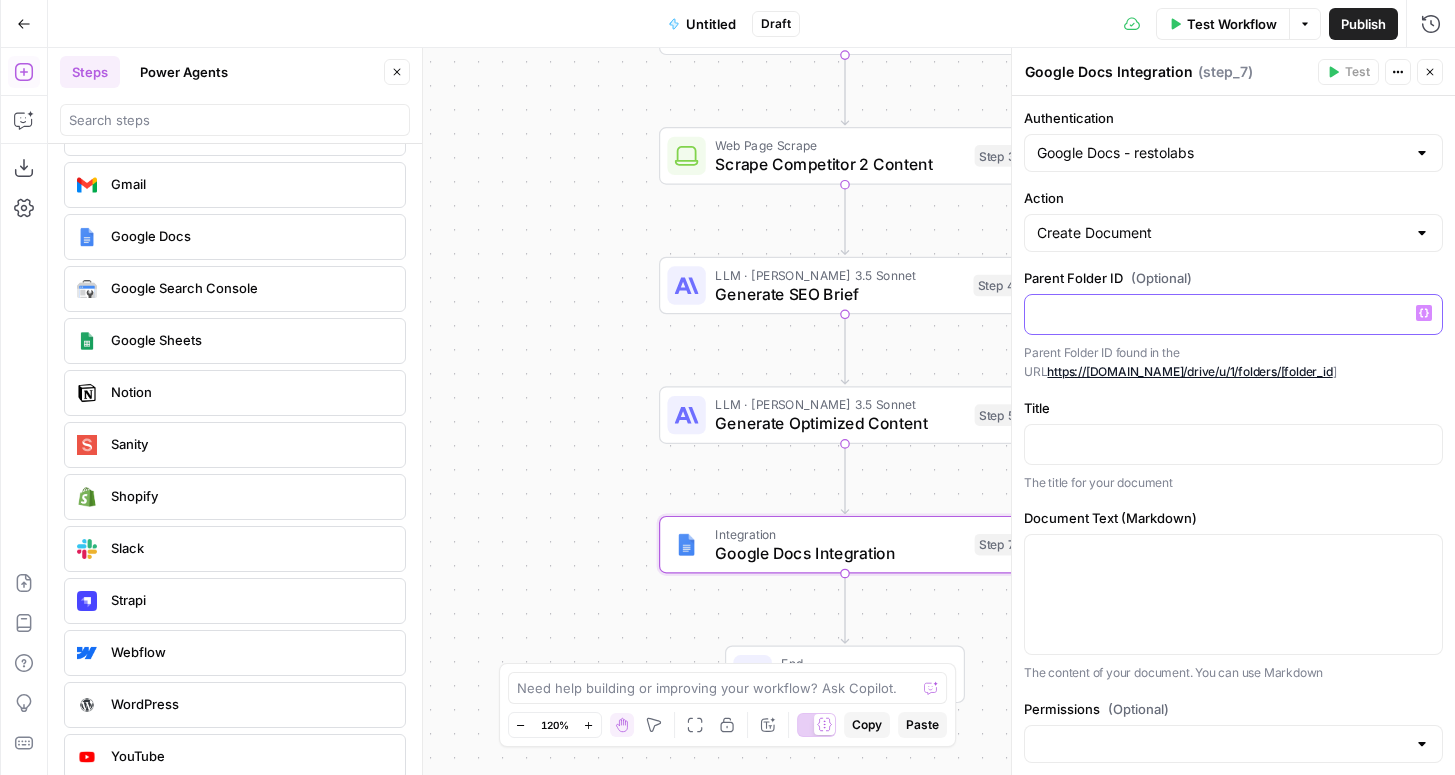 click at bounding box center [1233, 313] 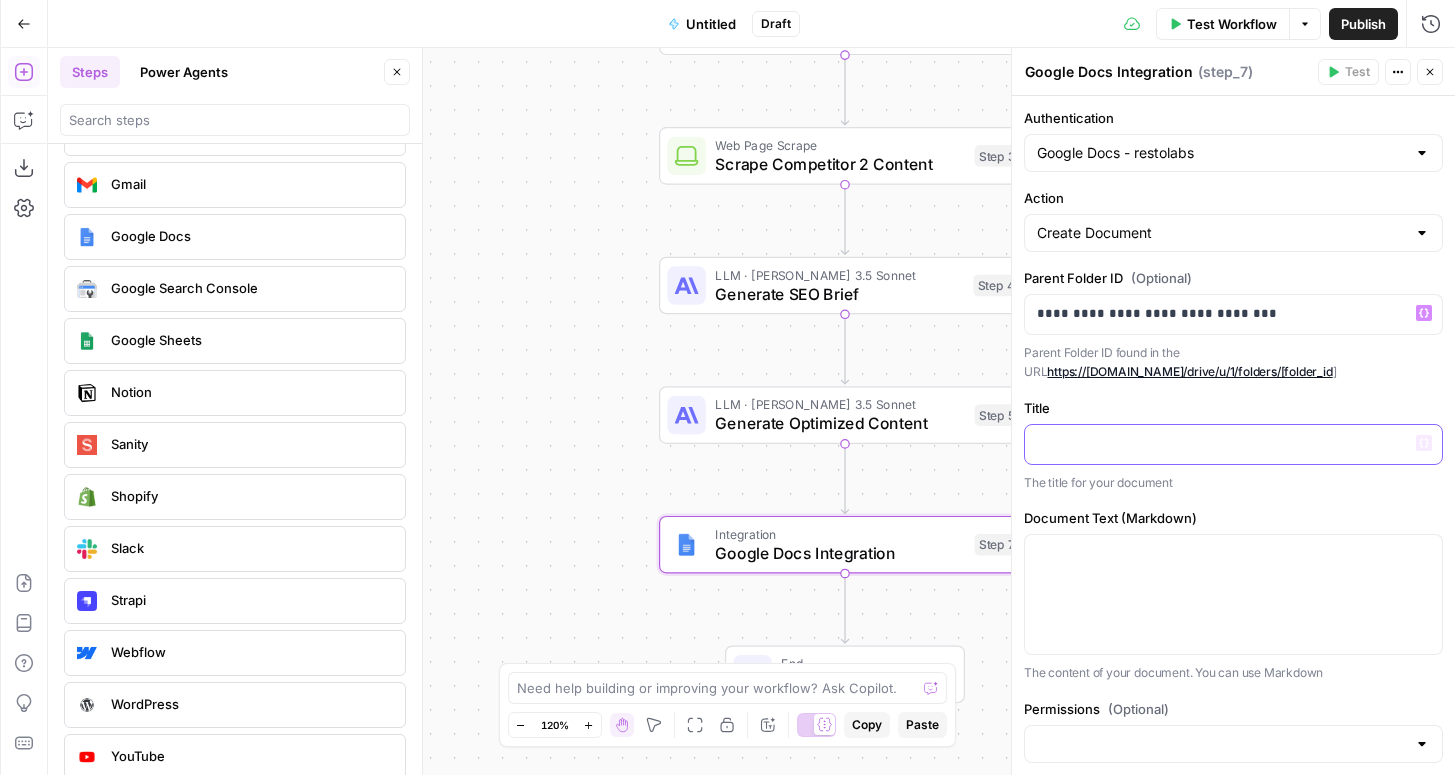 click at bounding box center [1233, 443] 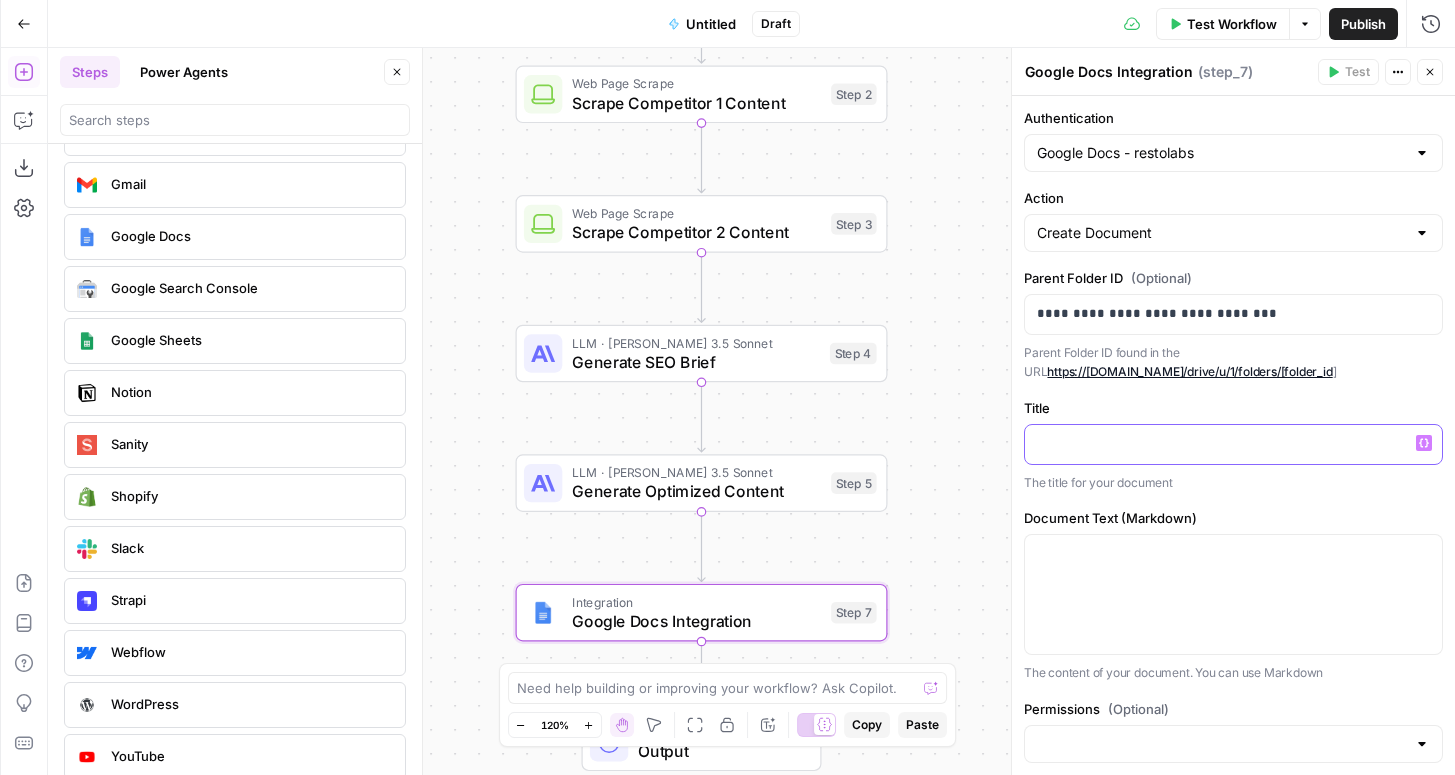 click 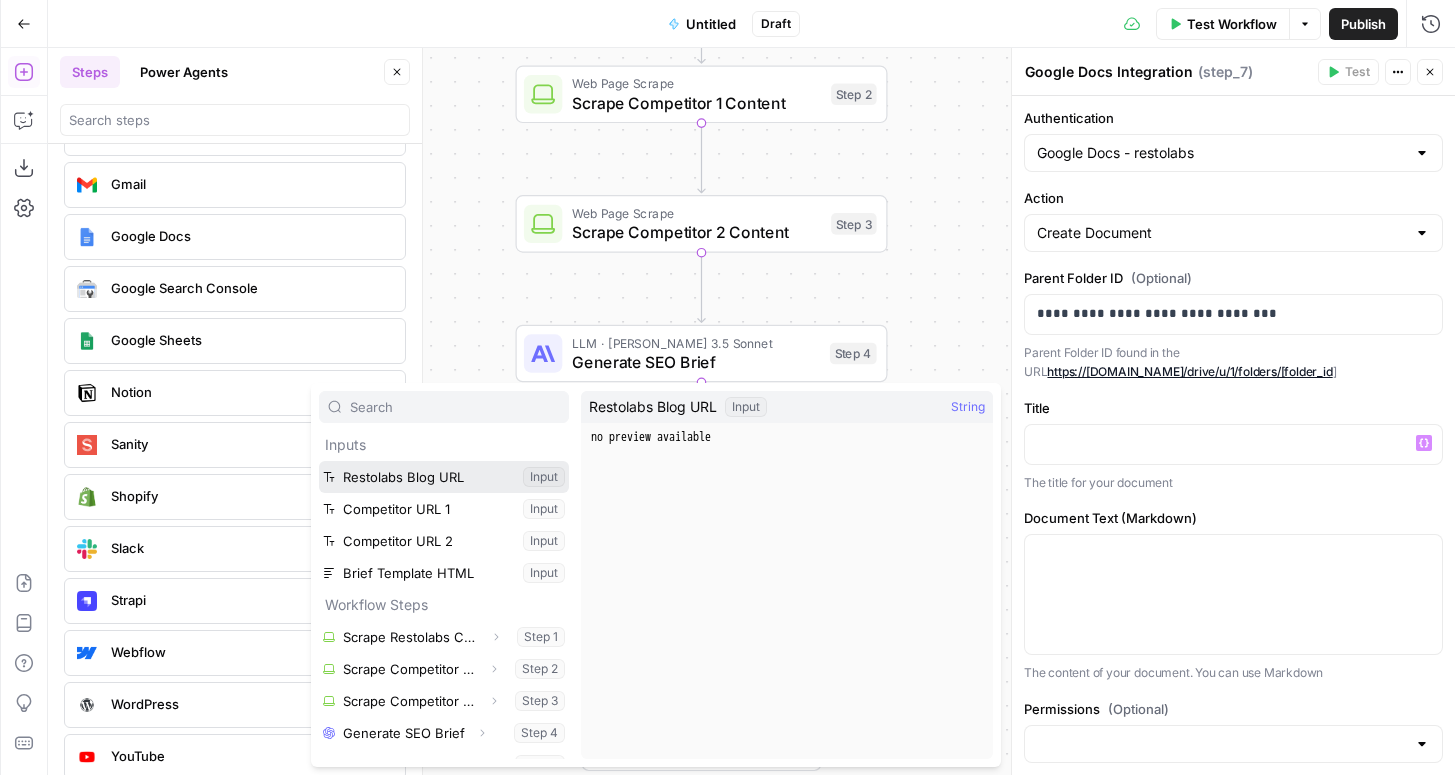 click at bounding box center (444, 477) 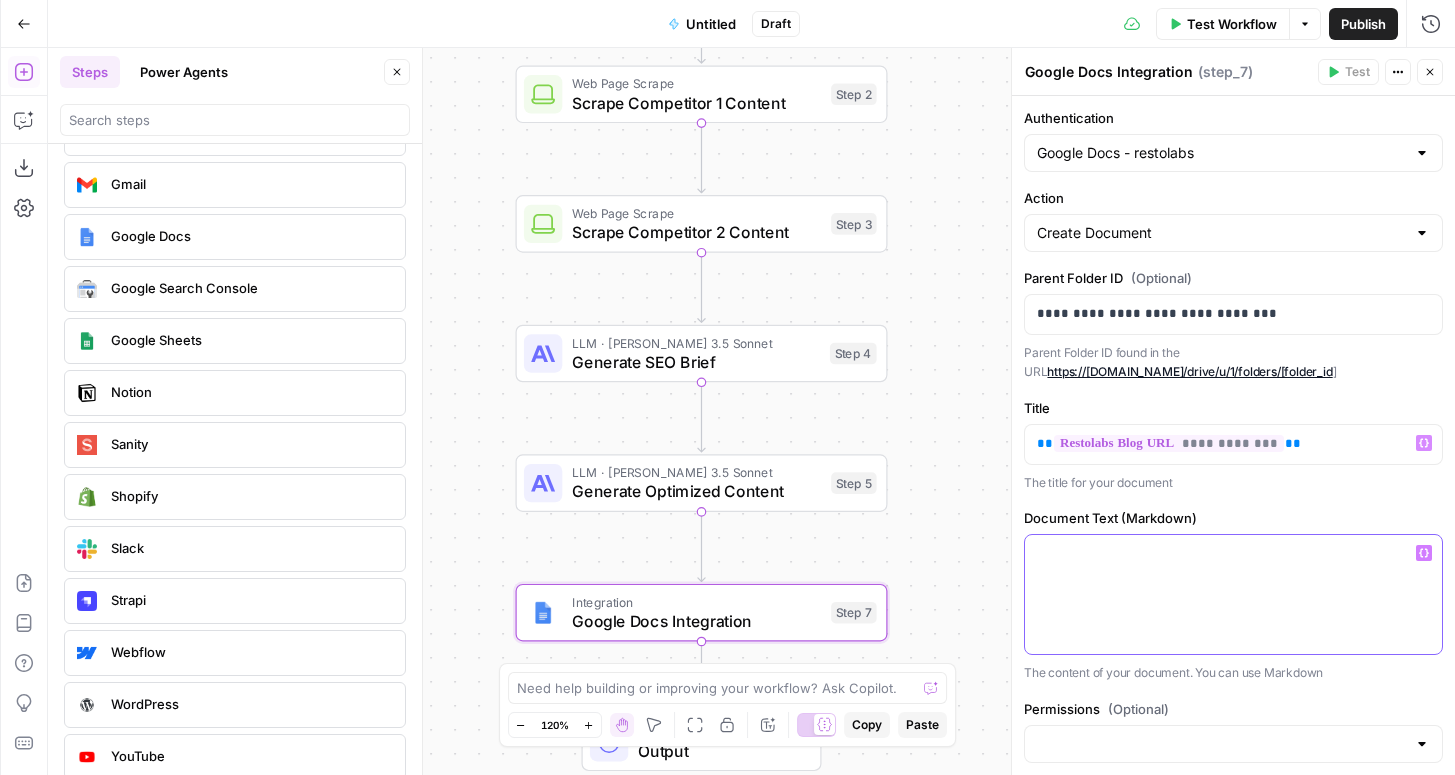click 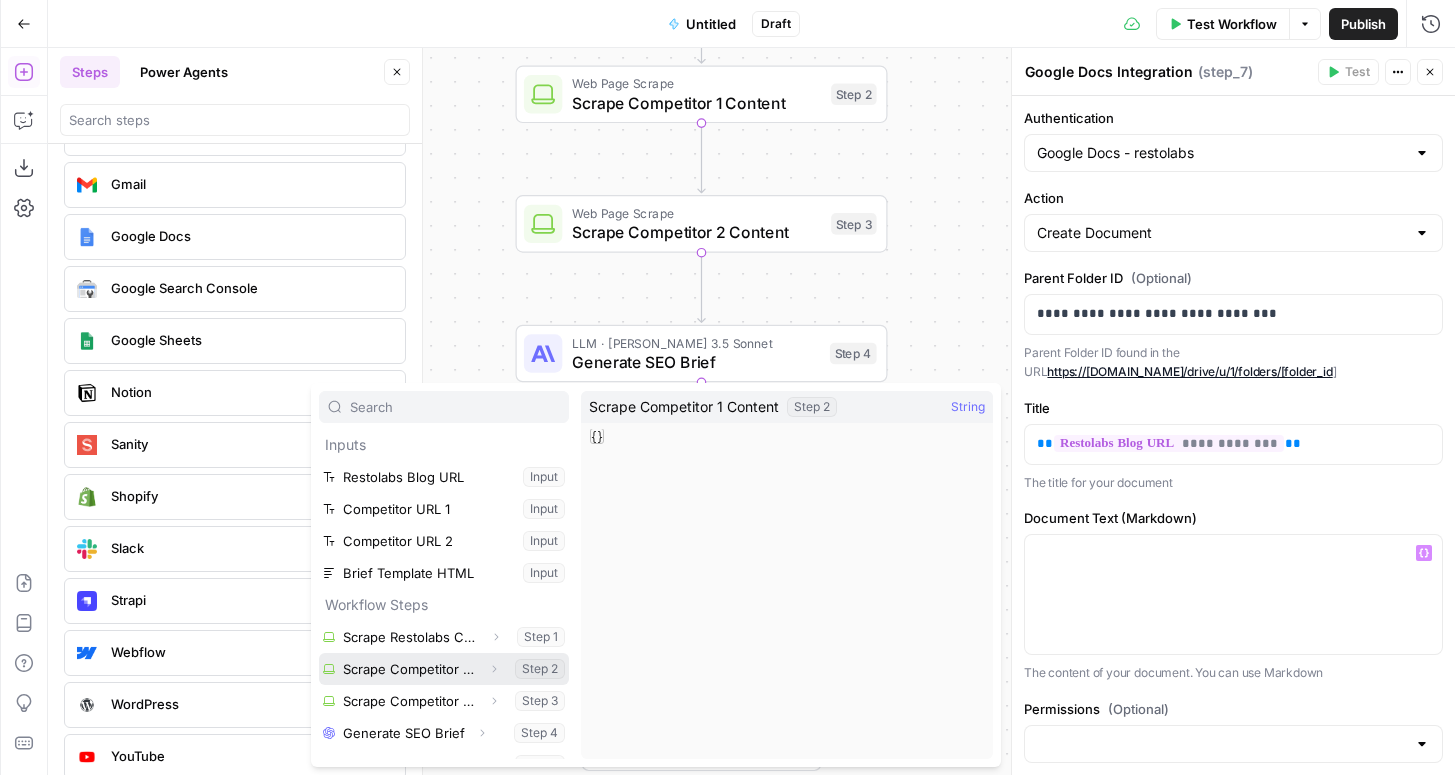 scroll, scrollTop: 22, scrollLeft: 0, axis: vertical 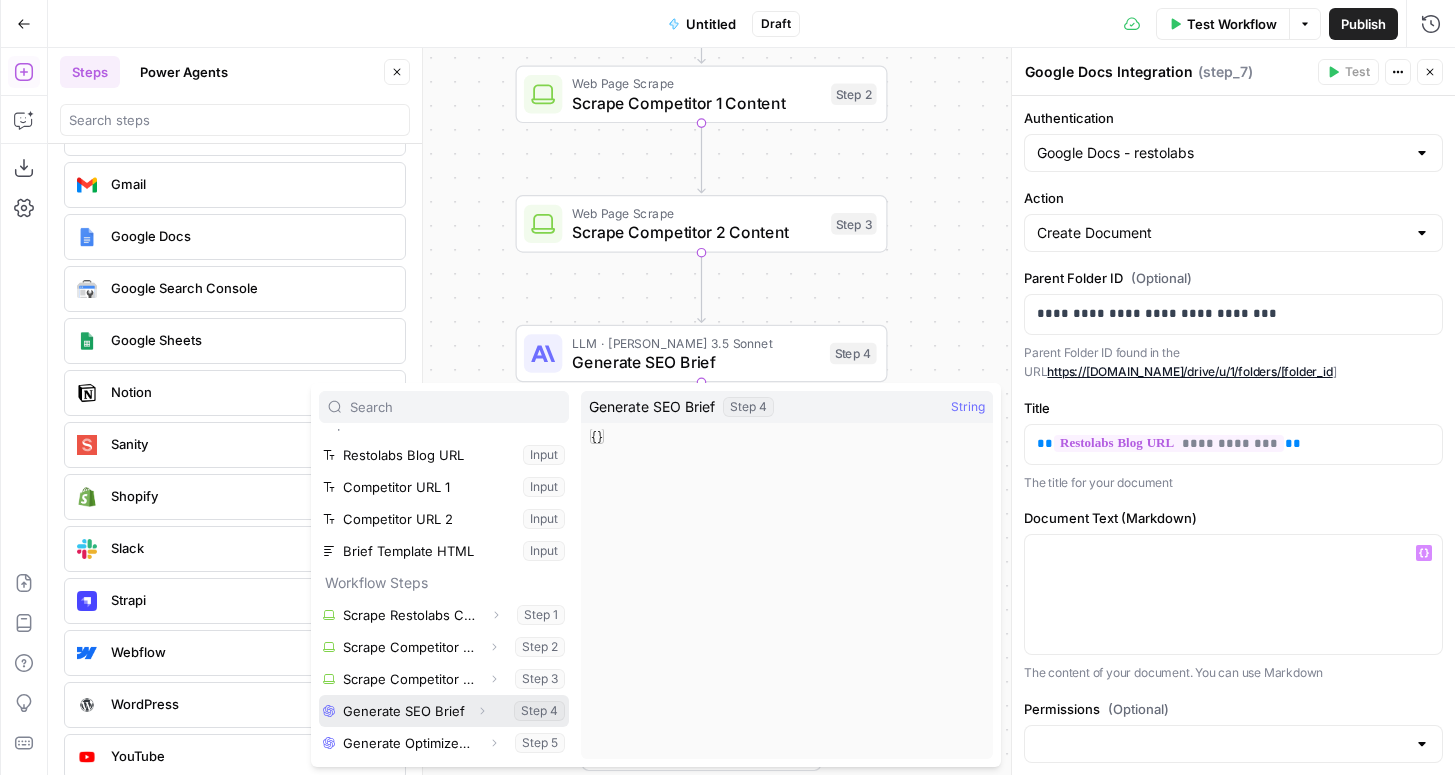 click at bounding box center (444, 711) 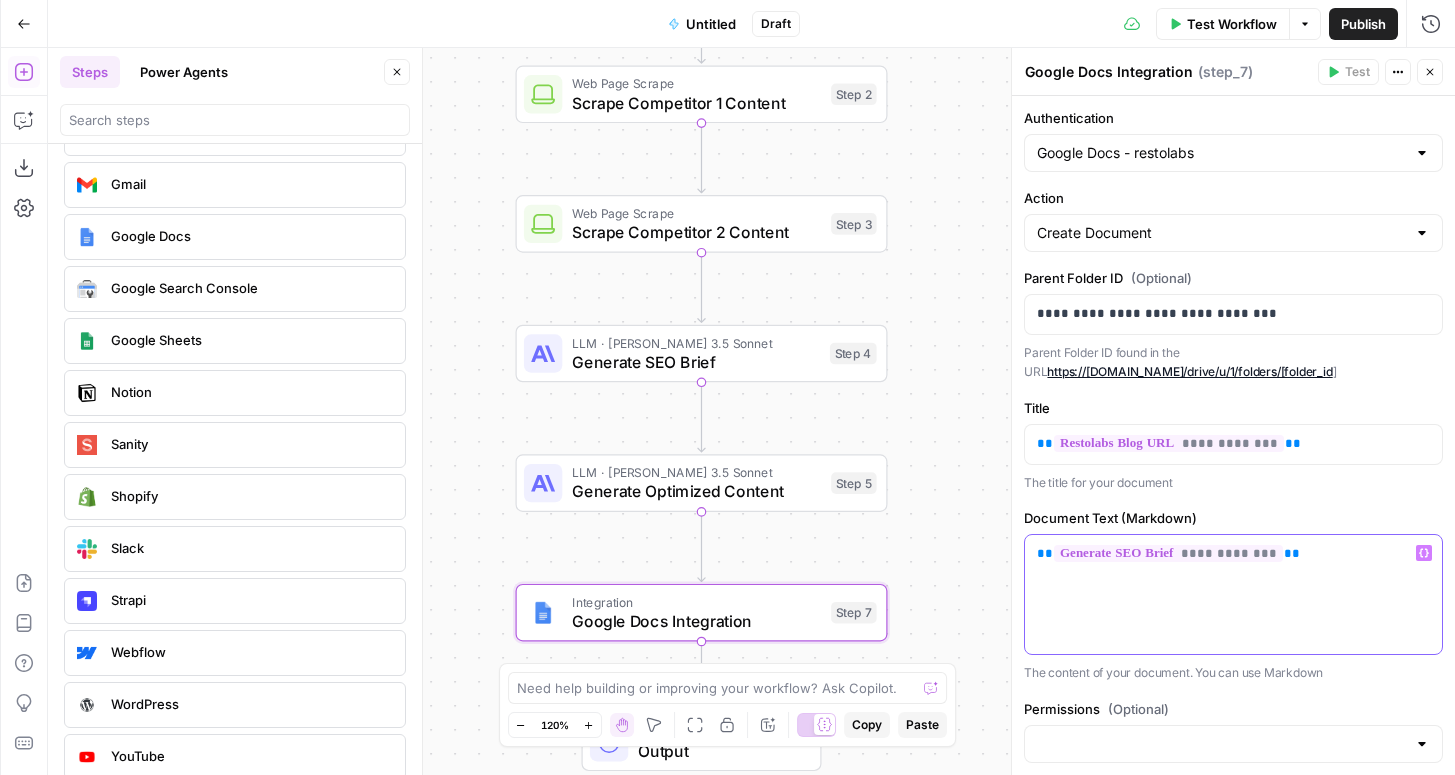 click 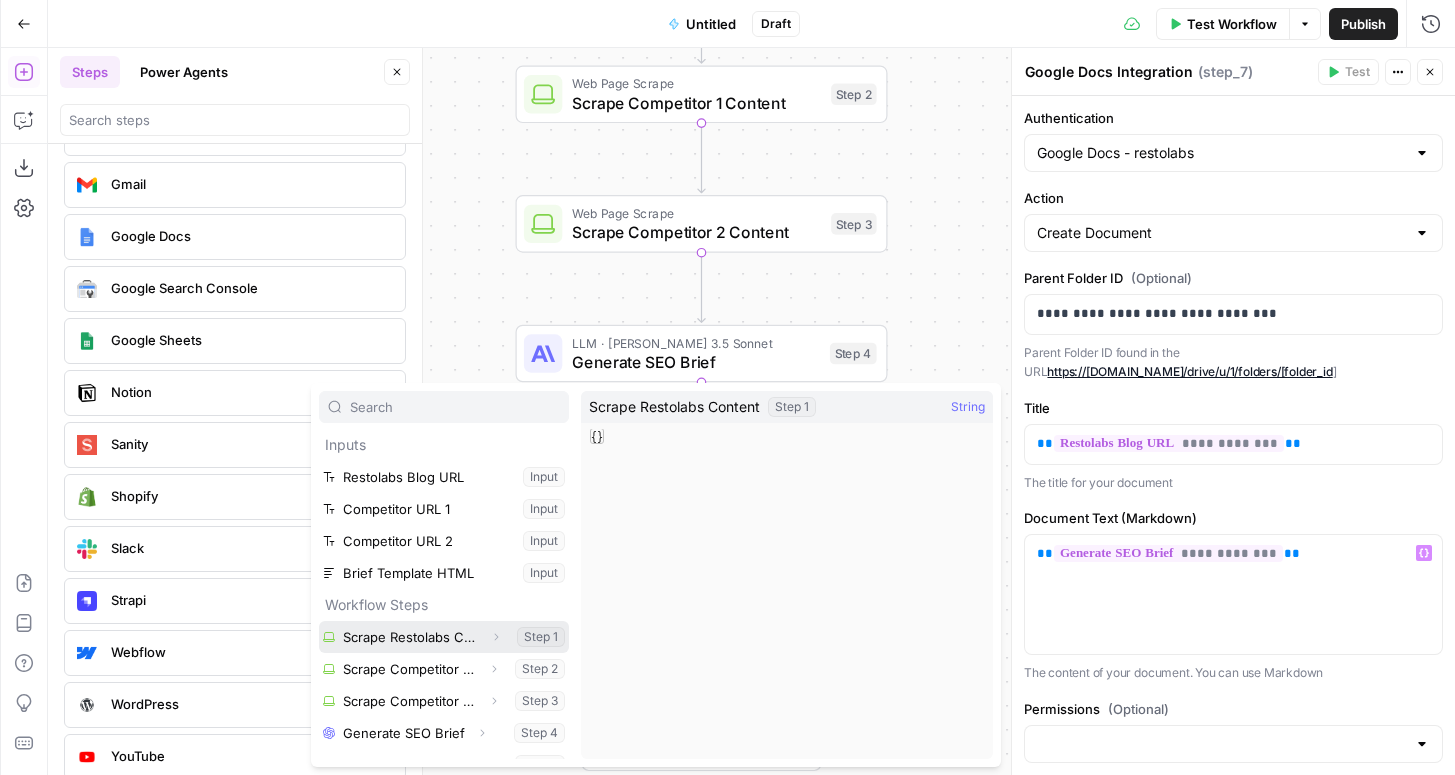 scroll, scrollTop: 22, scrollLeft: 0, axis: vertical 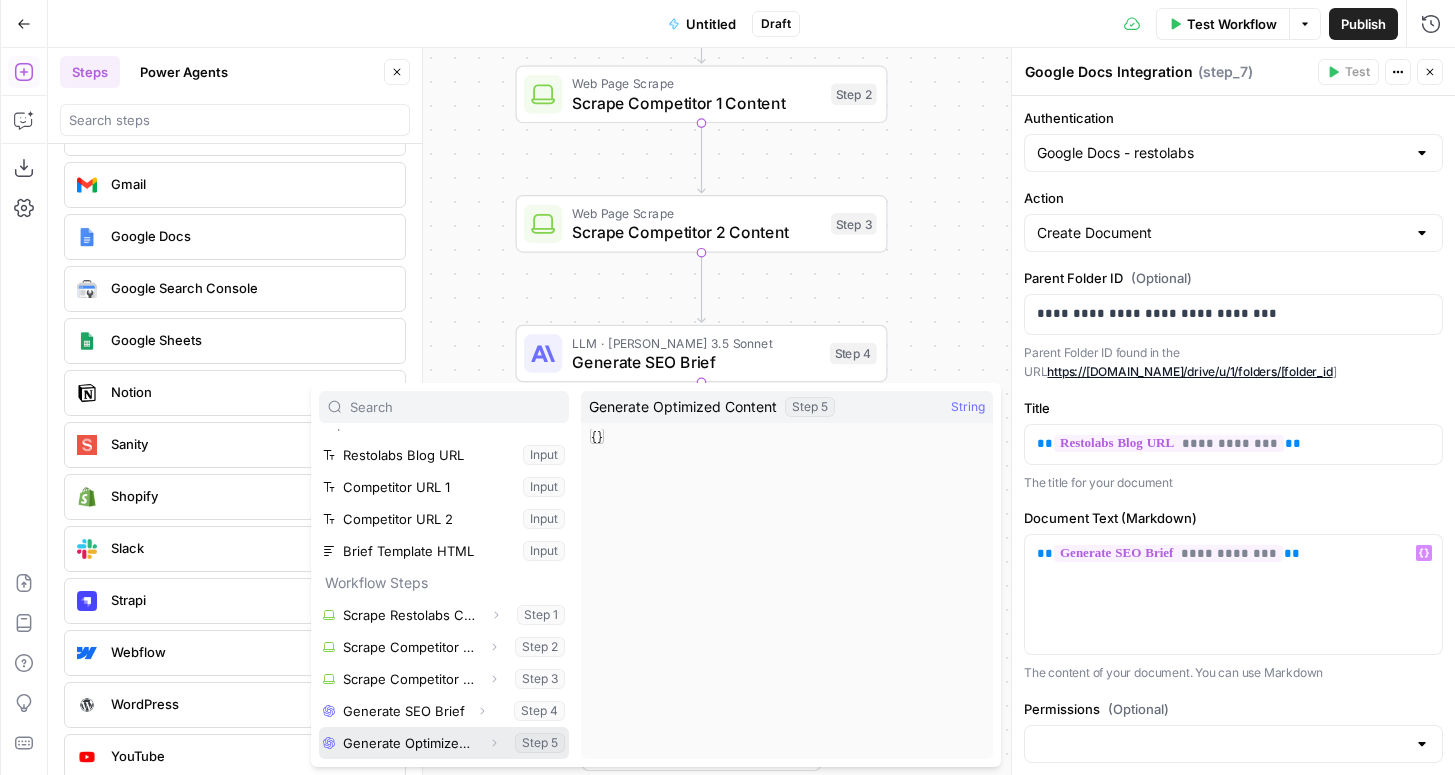click at bounding box center (444, 743) 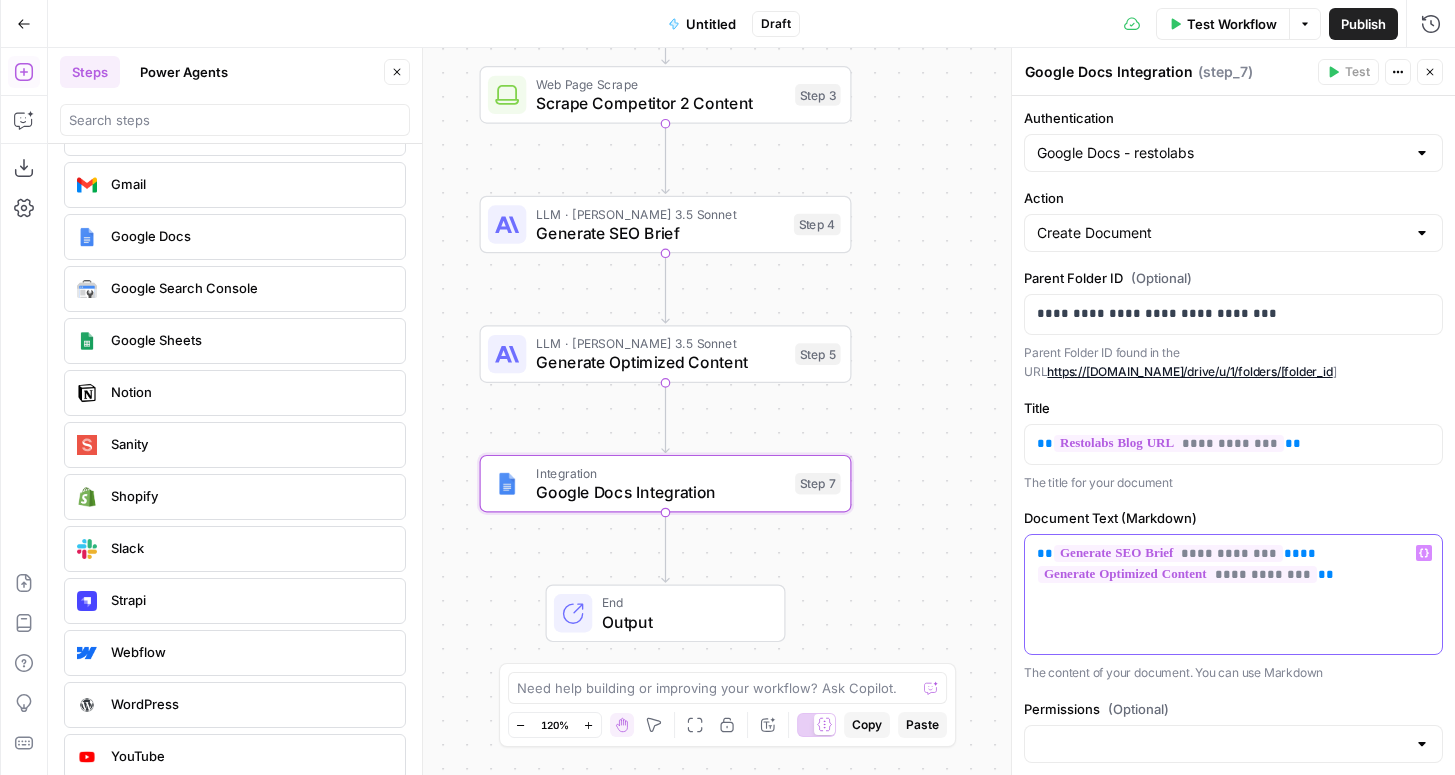 scroll, scrollTop: 75, scrollLeft: 0, axis: vertical 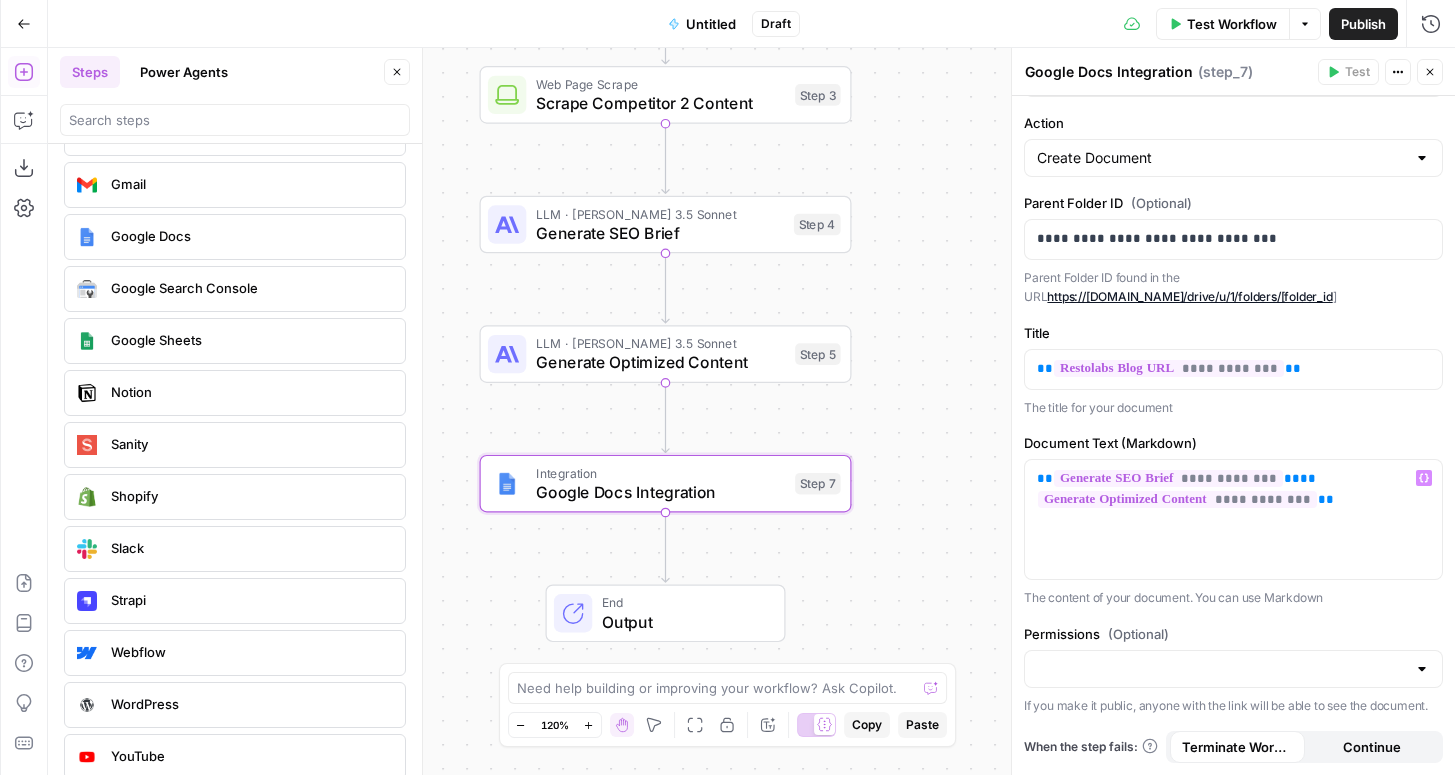 click on "Permissions   (Optional) If you make it public, anyone with the link will be able to see the document." at bounding box center (1233, 670) 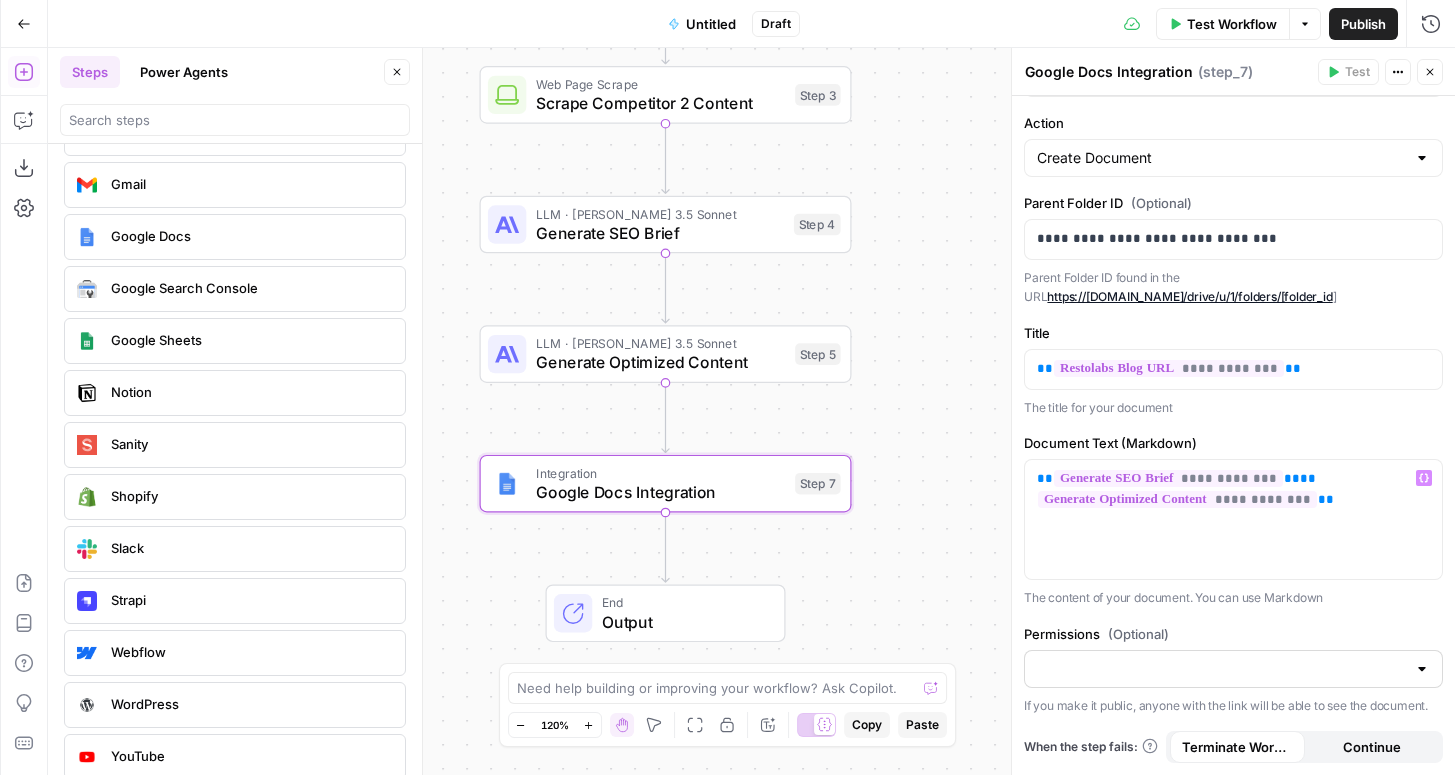 click at bounding box center (1233, 669) 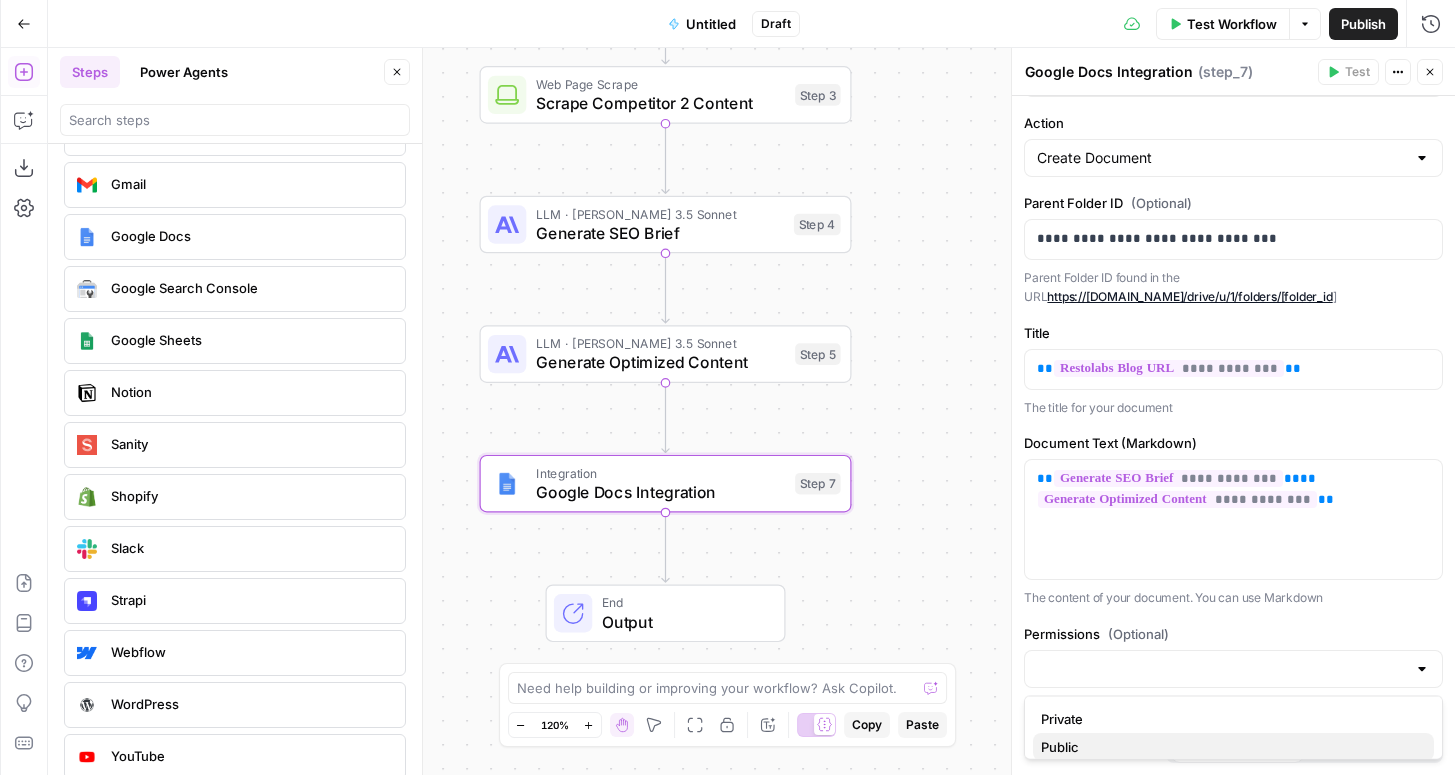 click on "Public" at bounding box center (1233, 747) 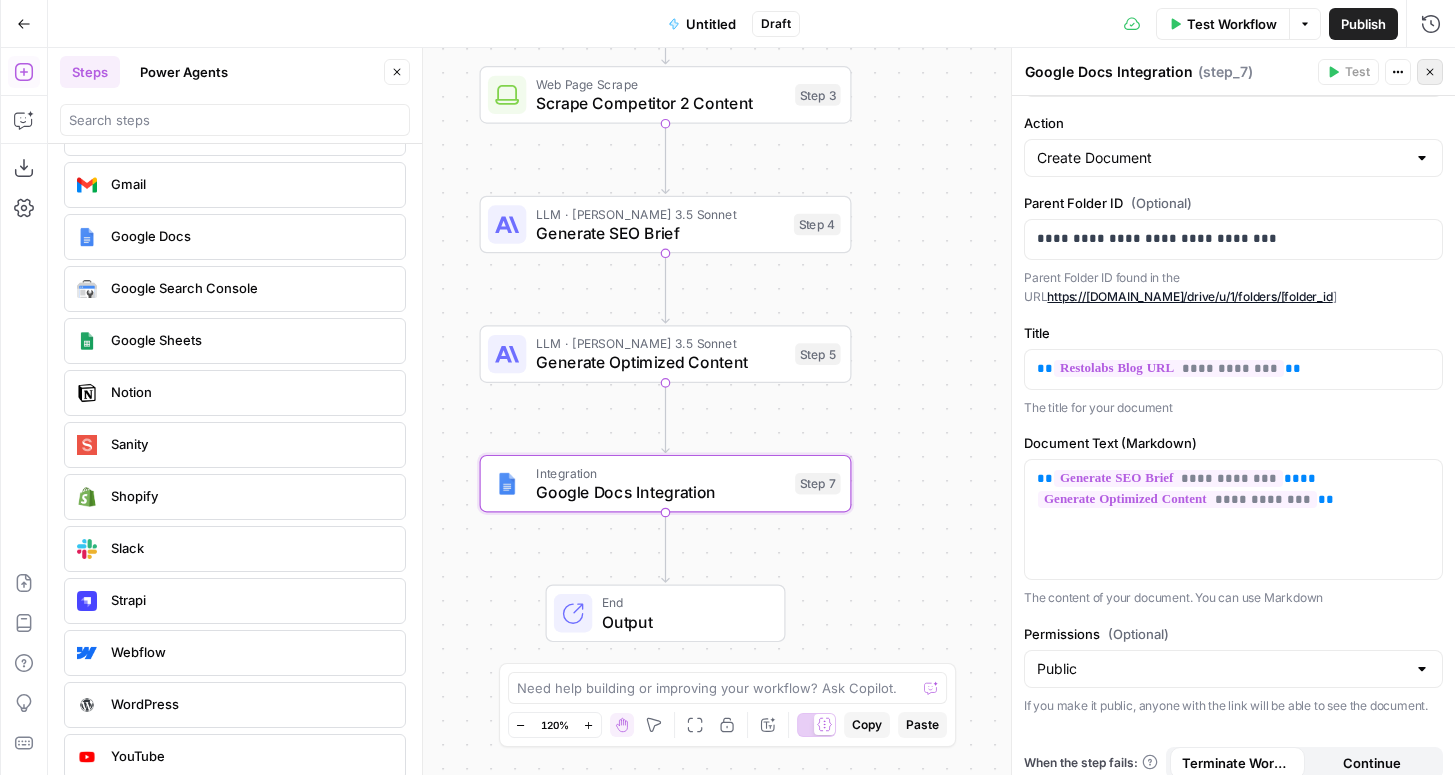 click 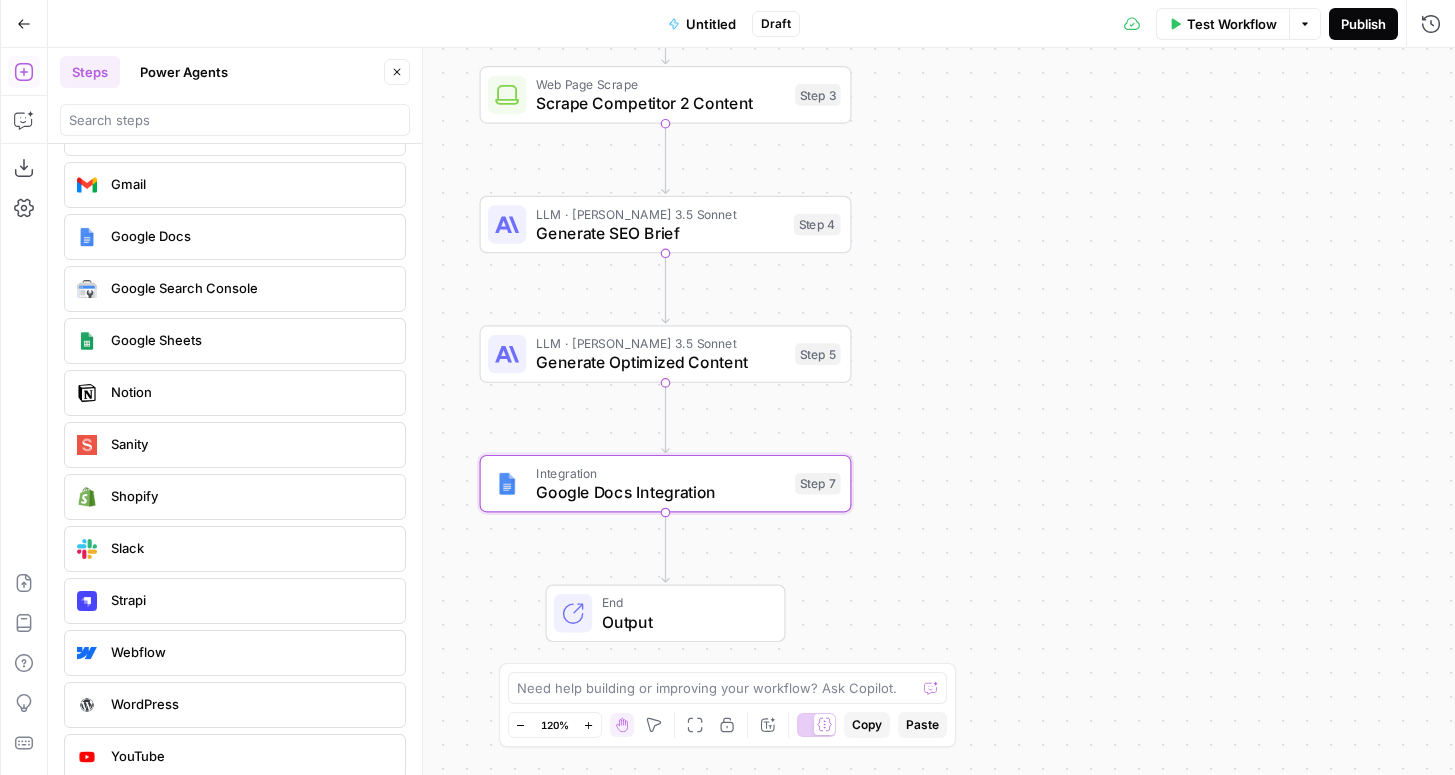 click on "Publish" at bounding box center (1363, 24) 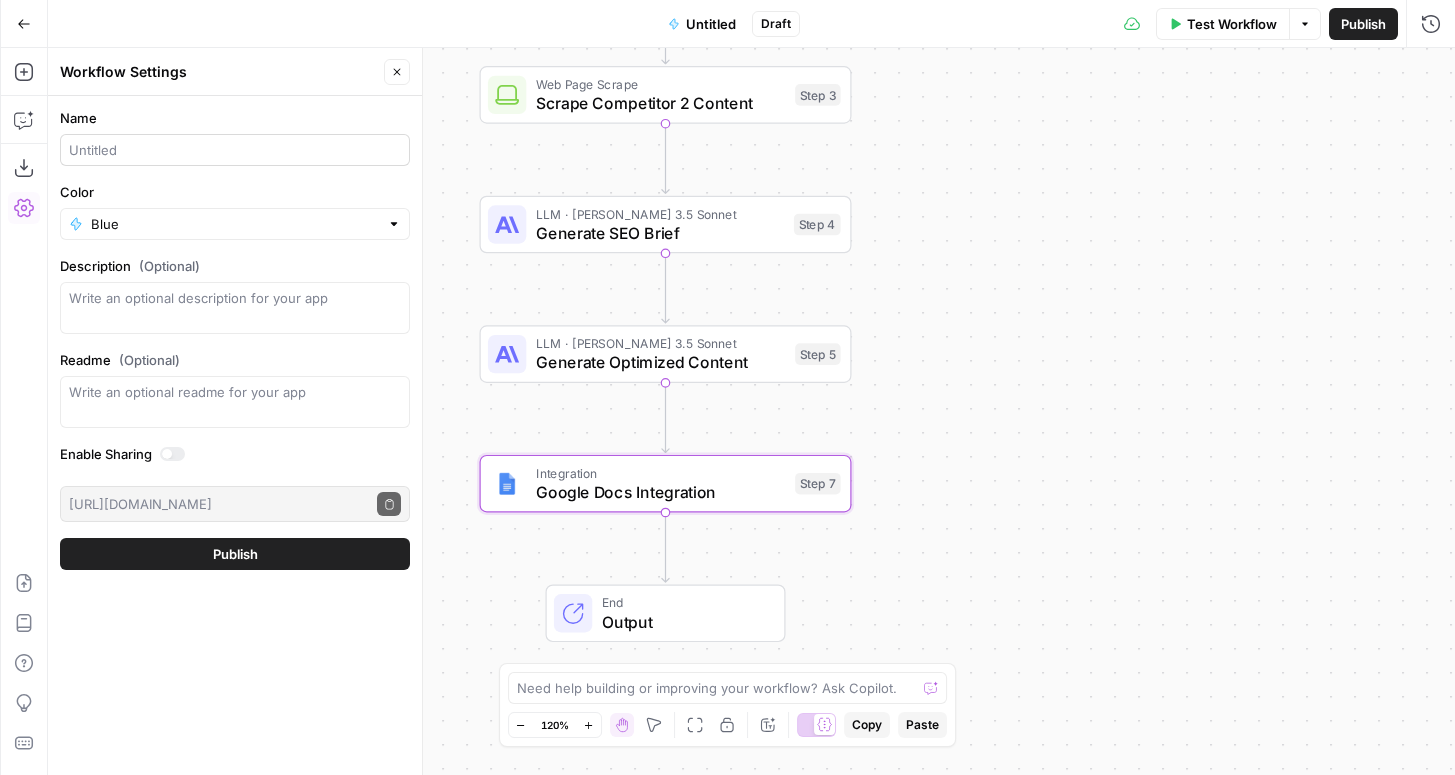 click at bounding box center [235, 150] 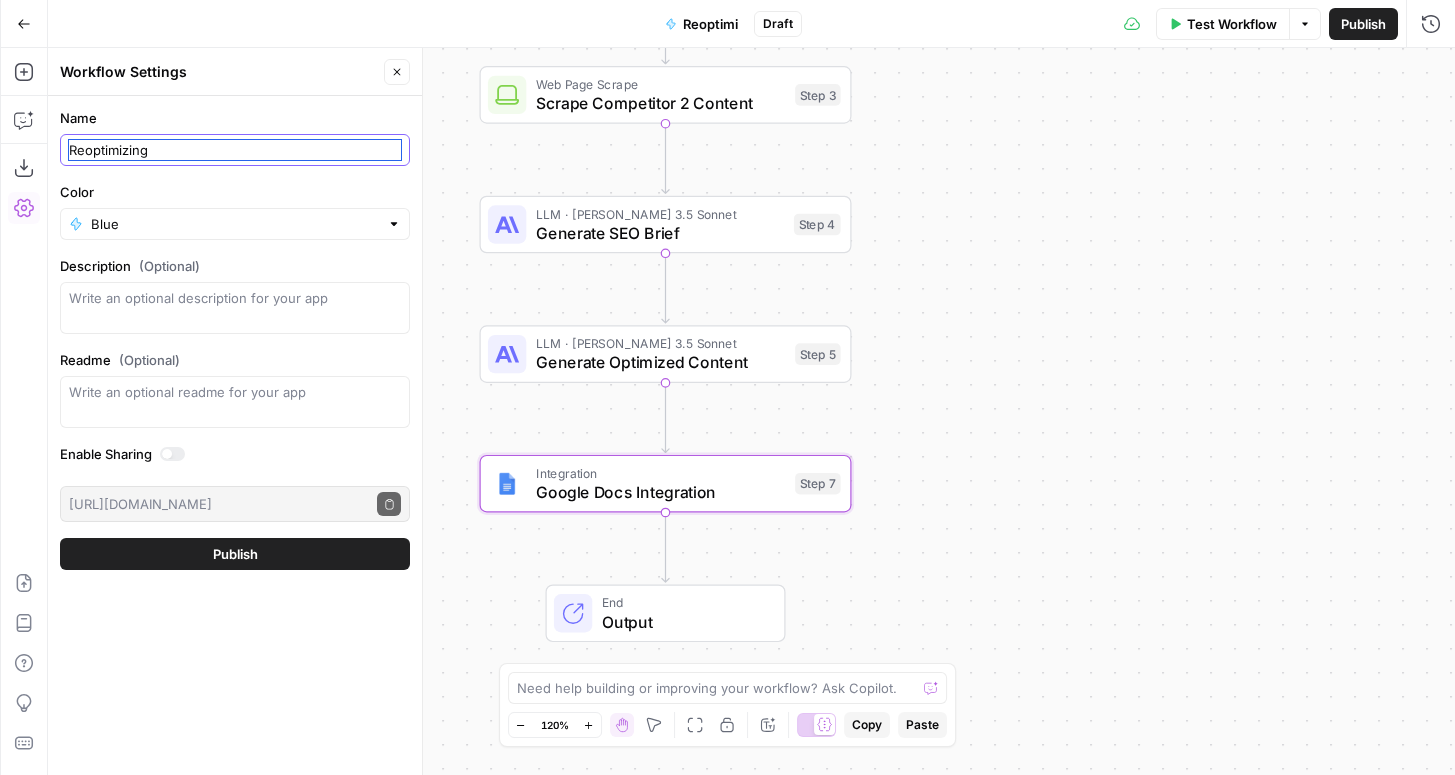 type on "Reoptimizing" 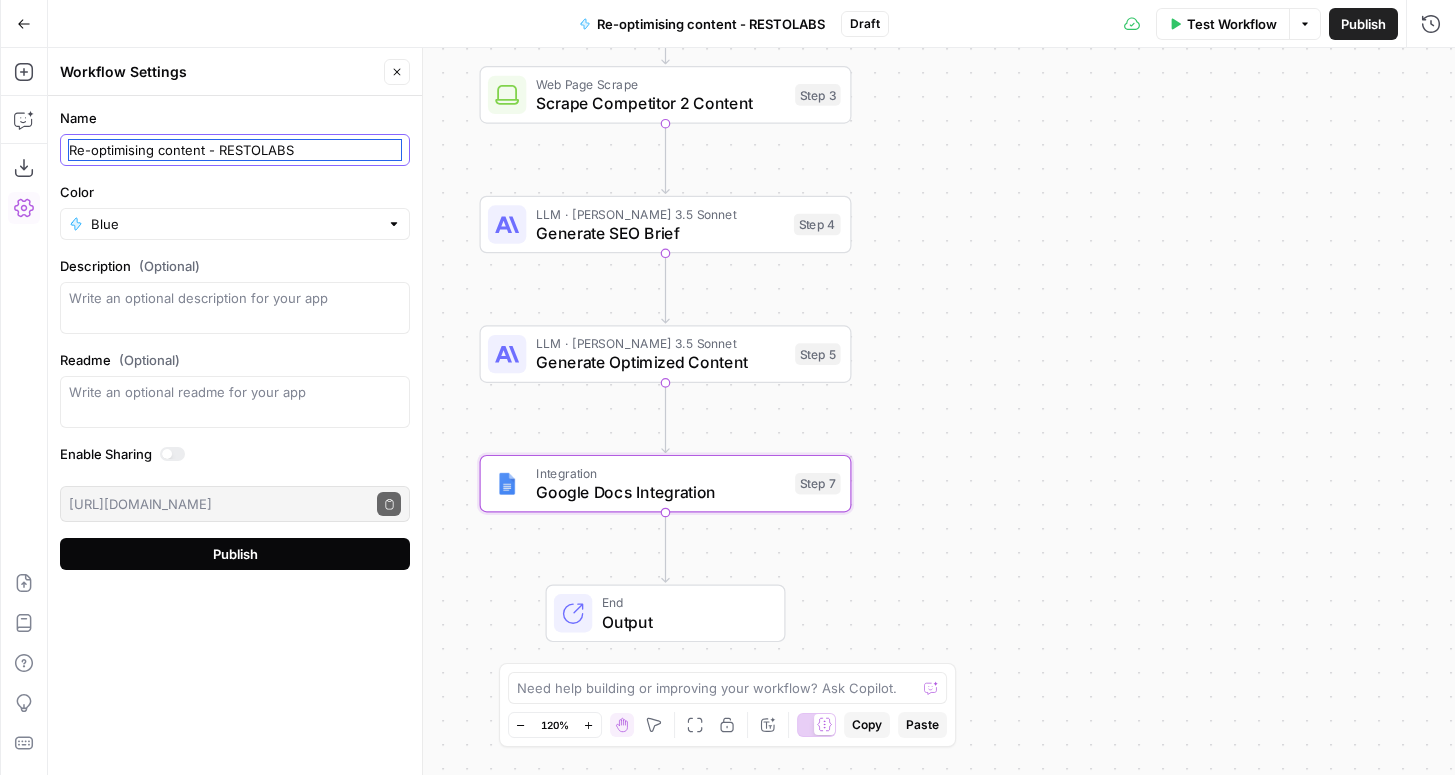 type on "Re-optimising content - RESTOLABS" 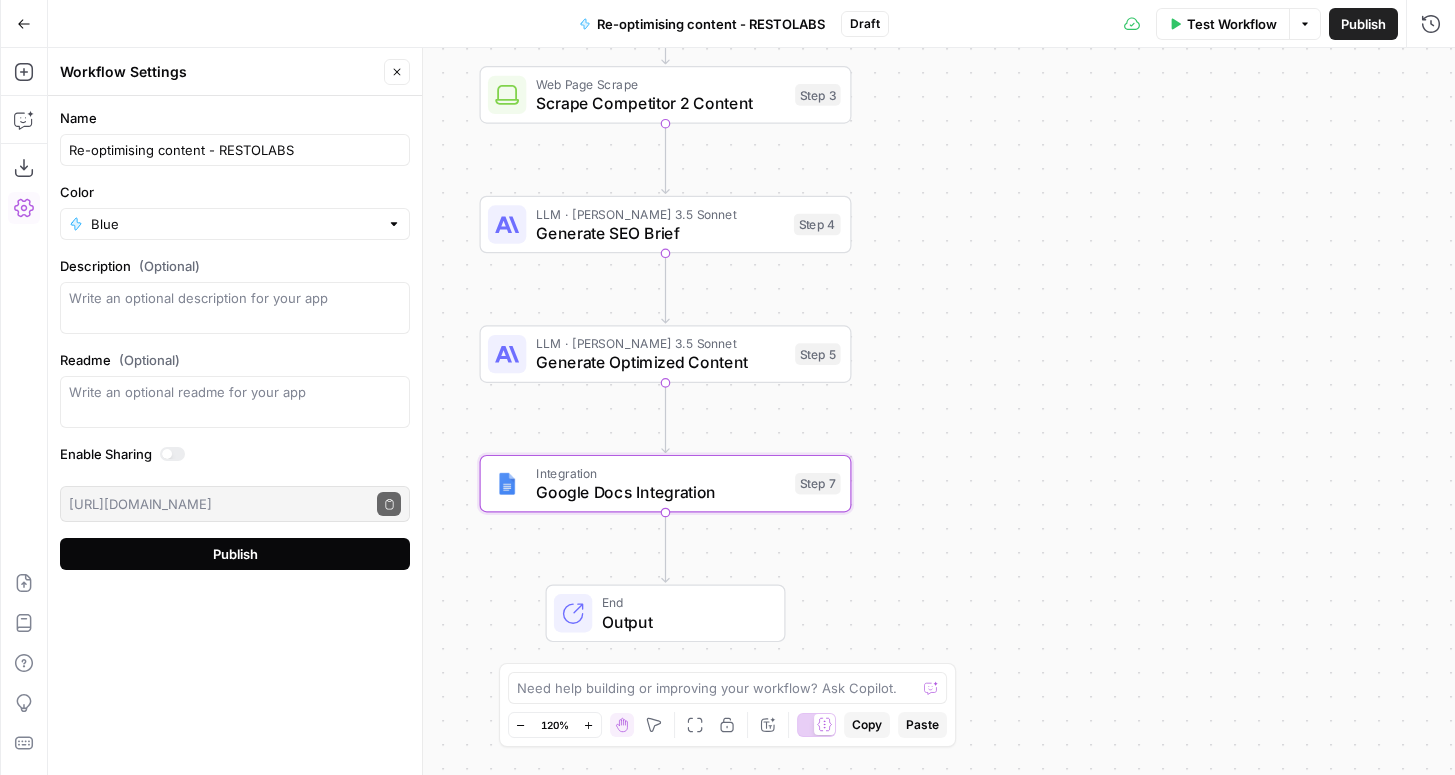 click on "Publish" at bounding box center [235, 554] 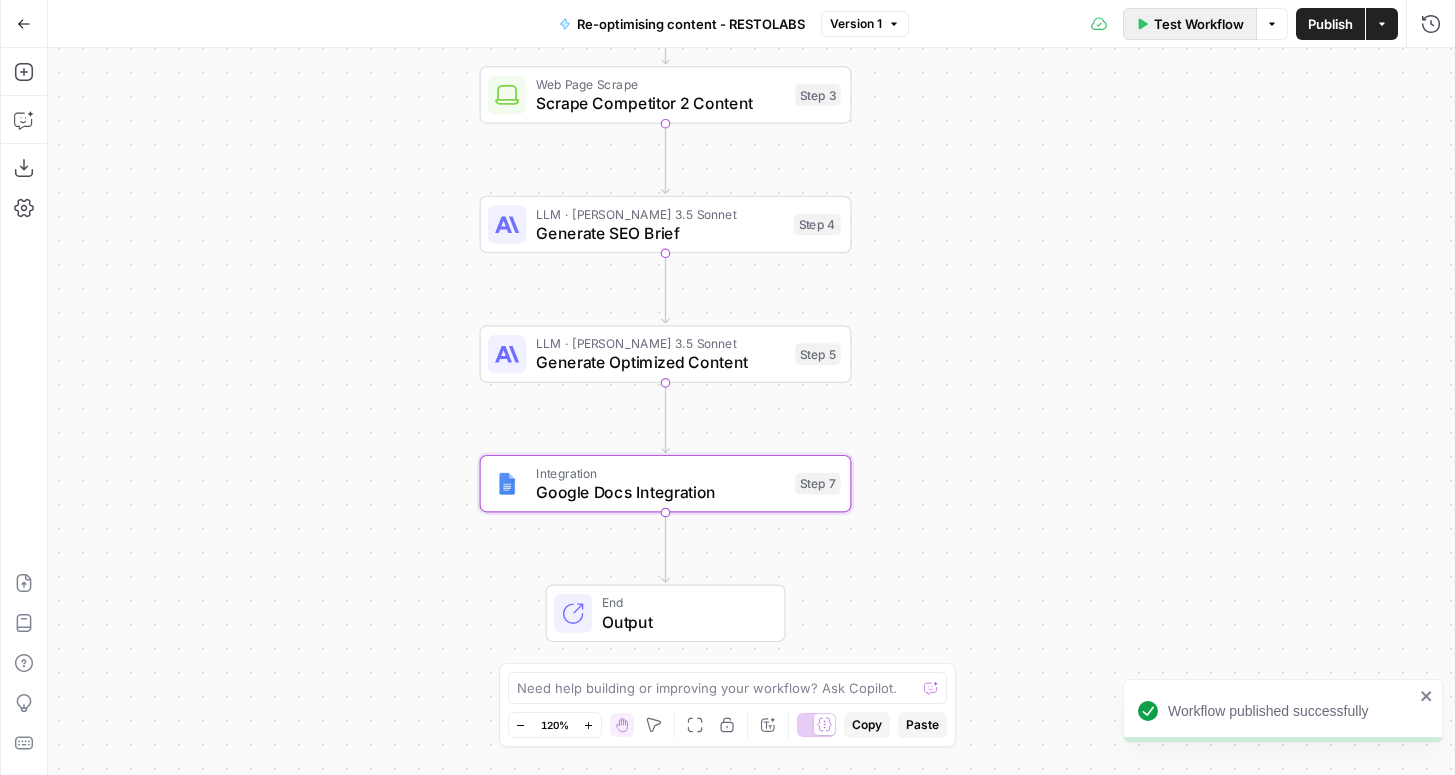 click on "Test Workflow" at bounding box center [1199, 24] 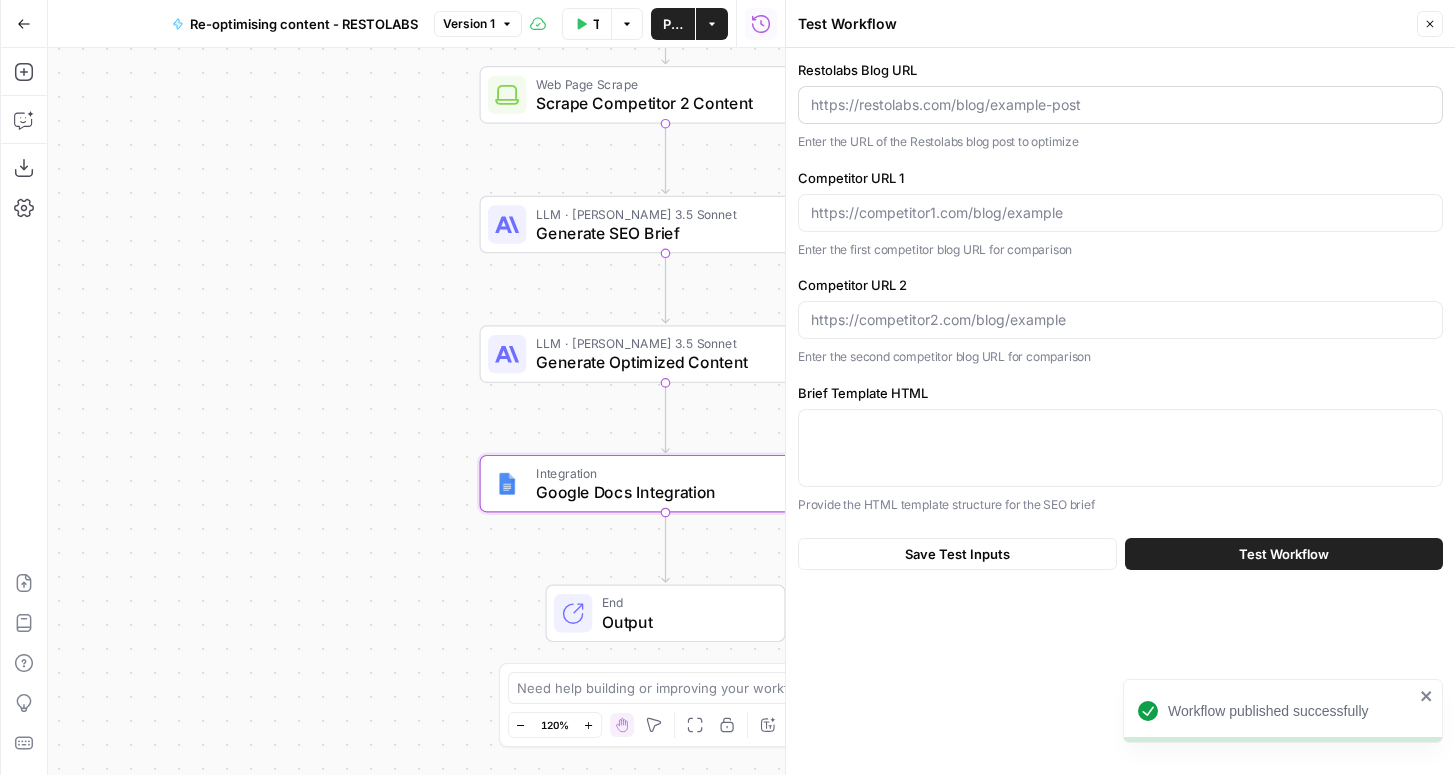 click at bounding box center (1120, 105) 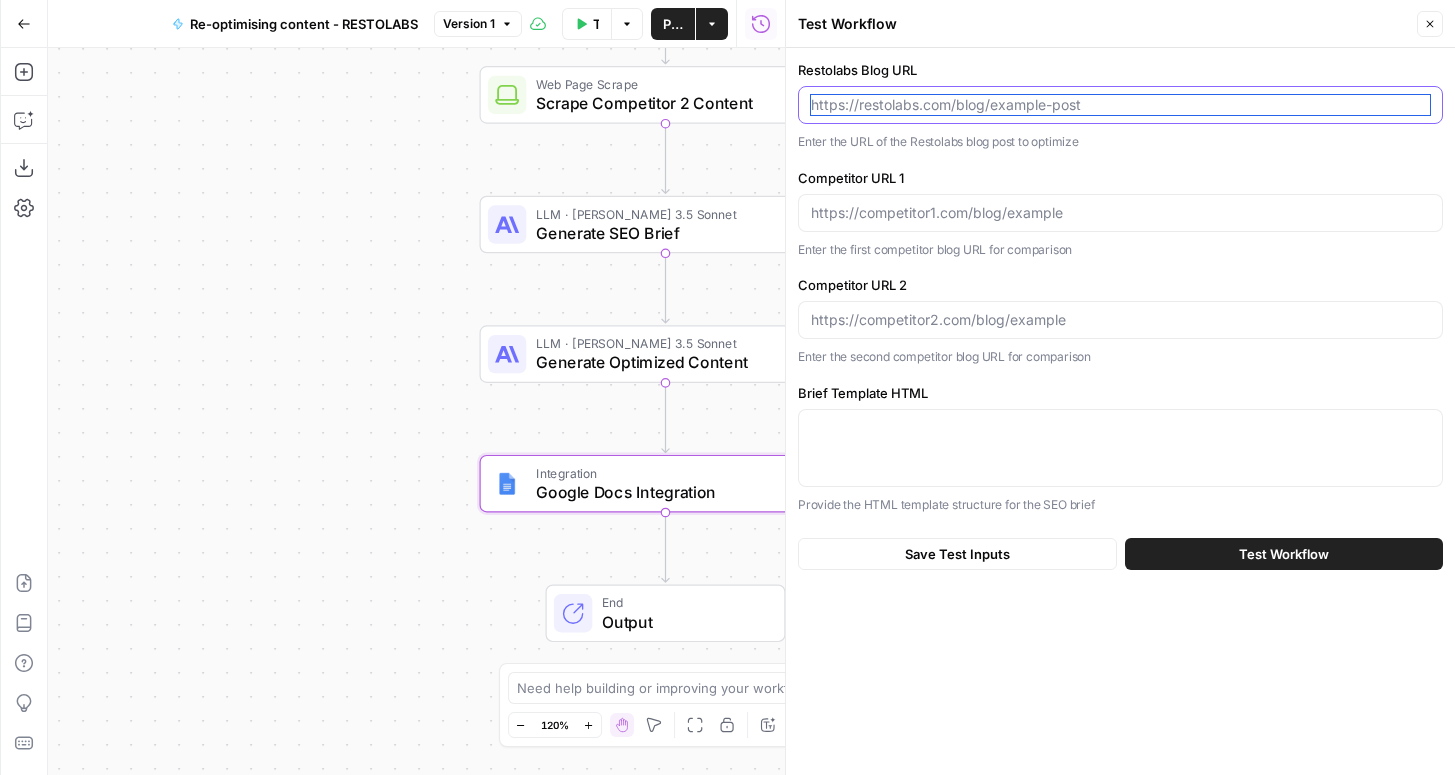 paste on "[URL][DOMAIN_NAME]" 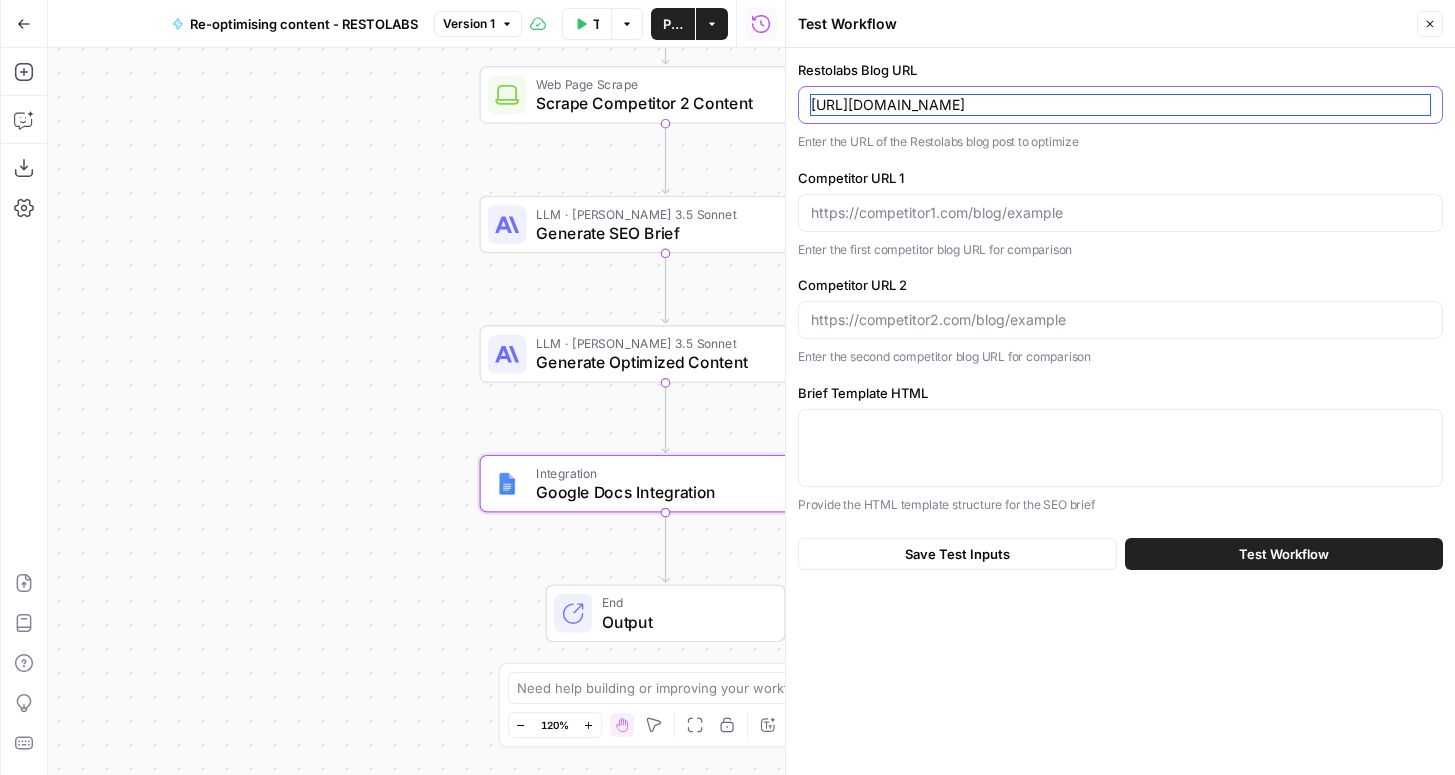 type on "[URL][DOMAIN_NAME]" 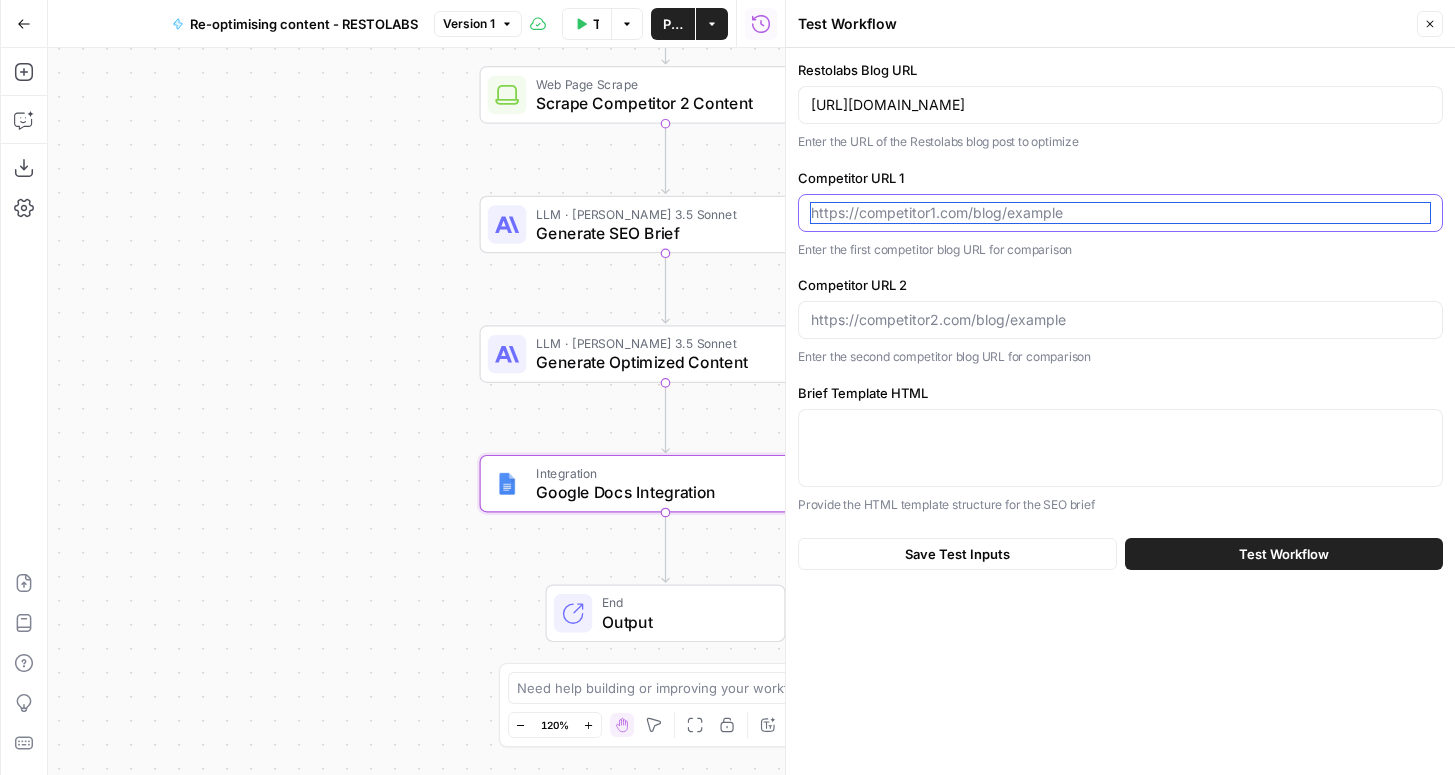 click on "Competitor URL 1" at bounding box center (1120, 213) 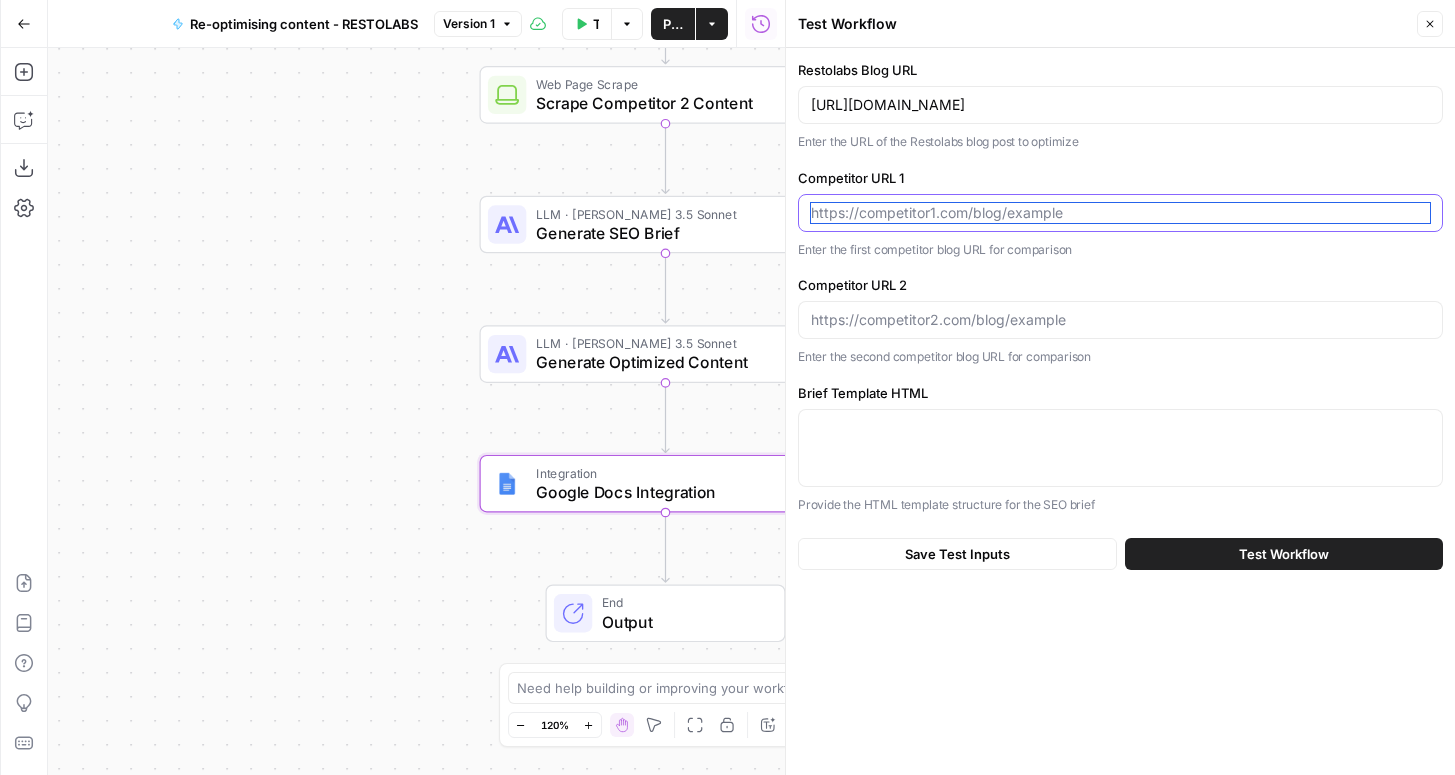 paste on "[URL][DOMAIN_NAME]" 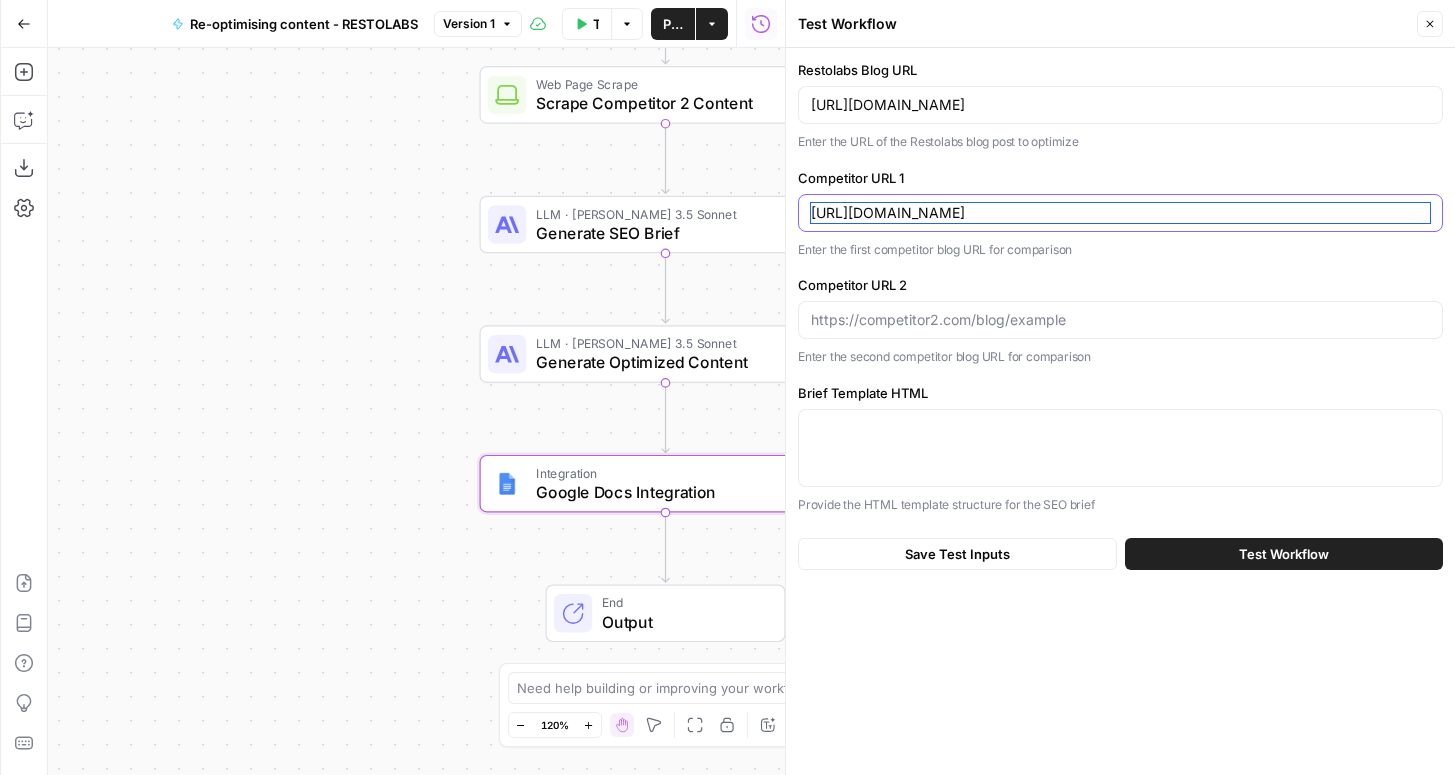 type on "[URL][DOMAIN_NAME]" 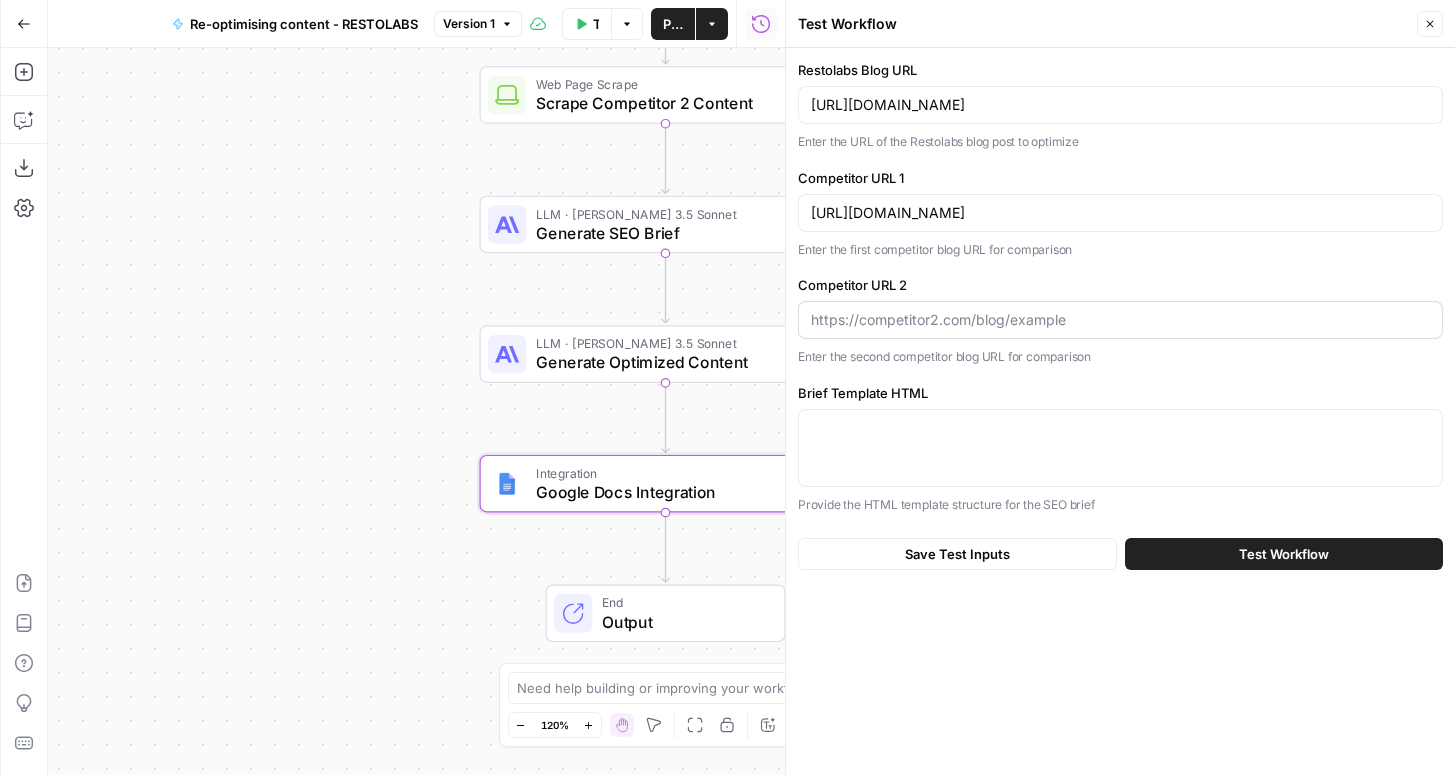 click at bounding box center (1120, 320) 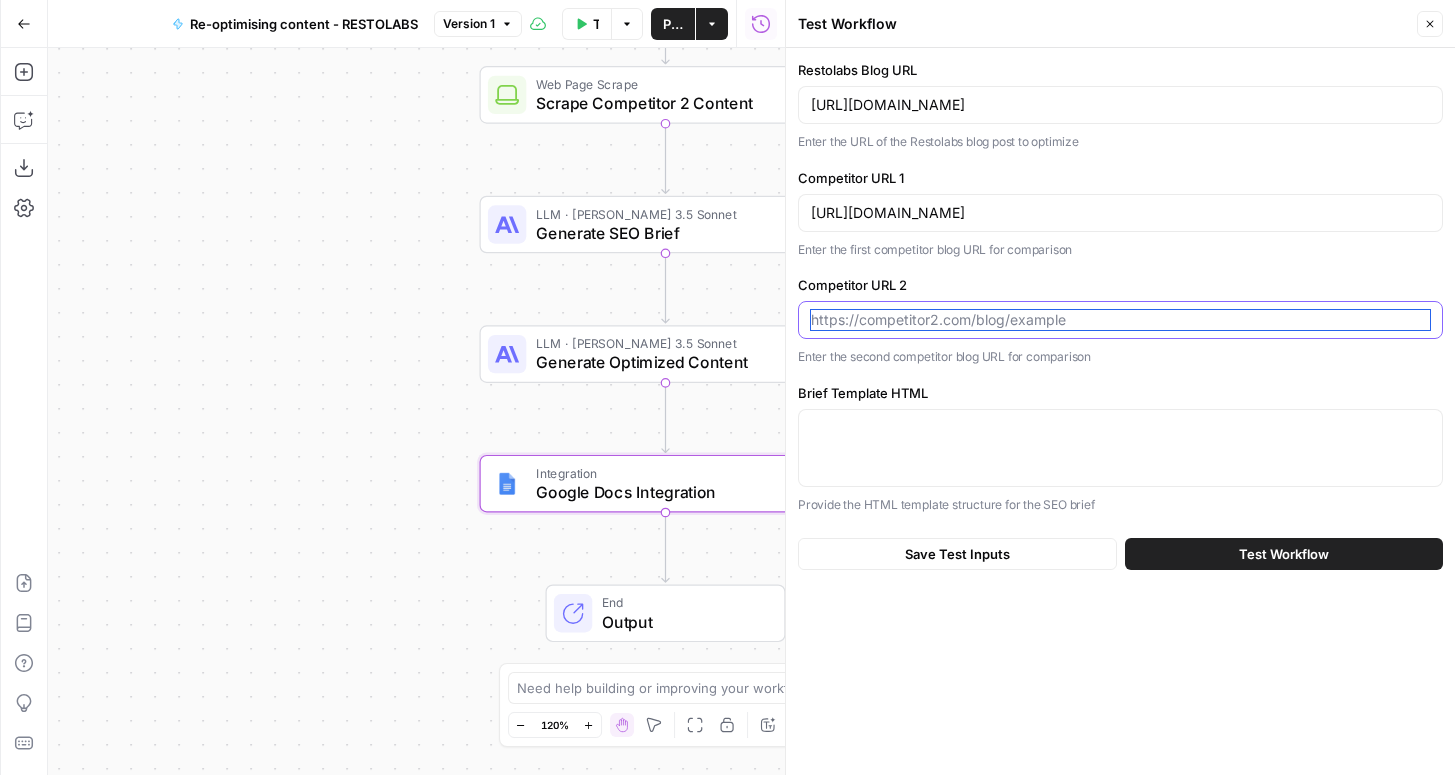 paste on "[URL][DOMAIN_NAME]" 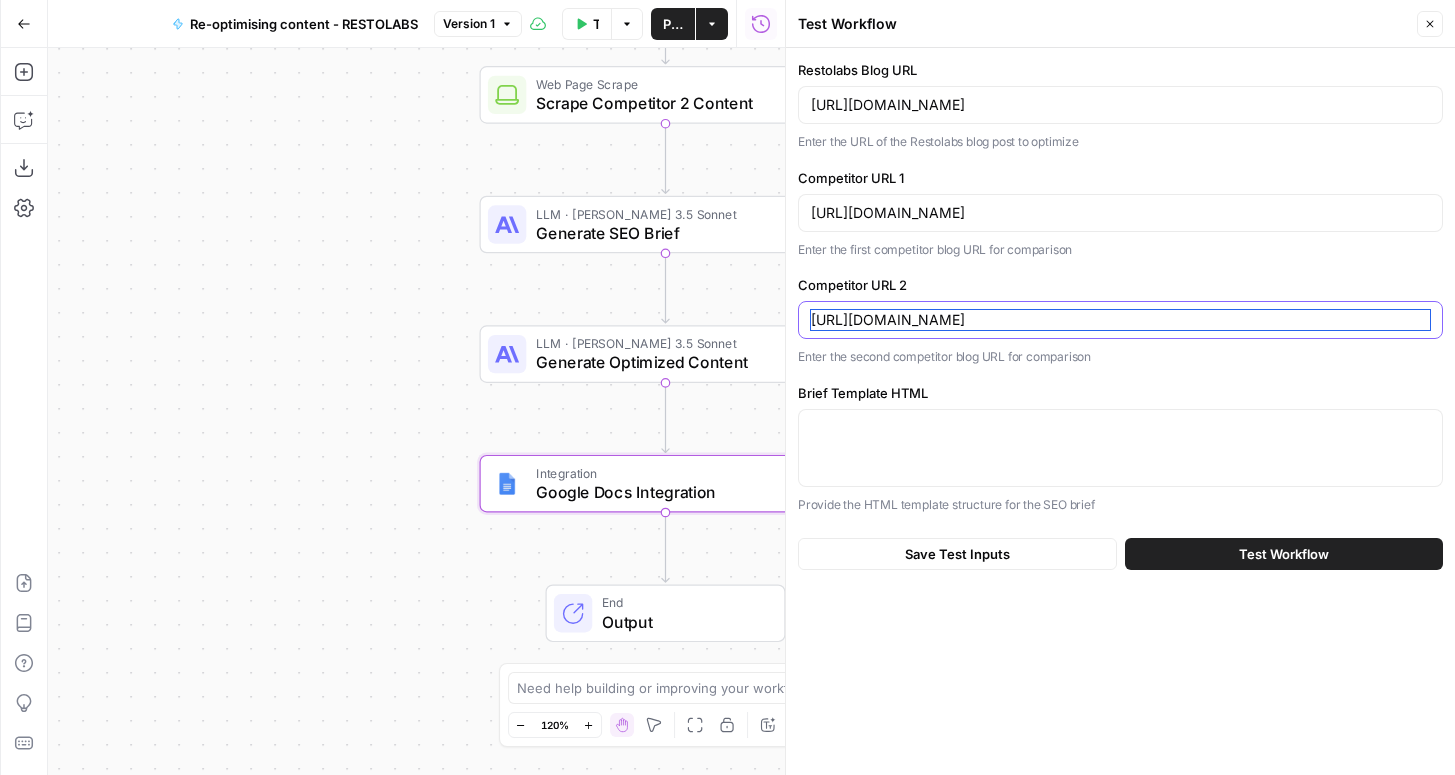 type on "[URL][DOMAIN_NAME]" 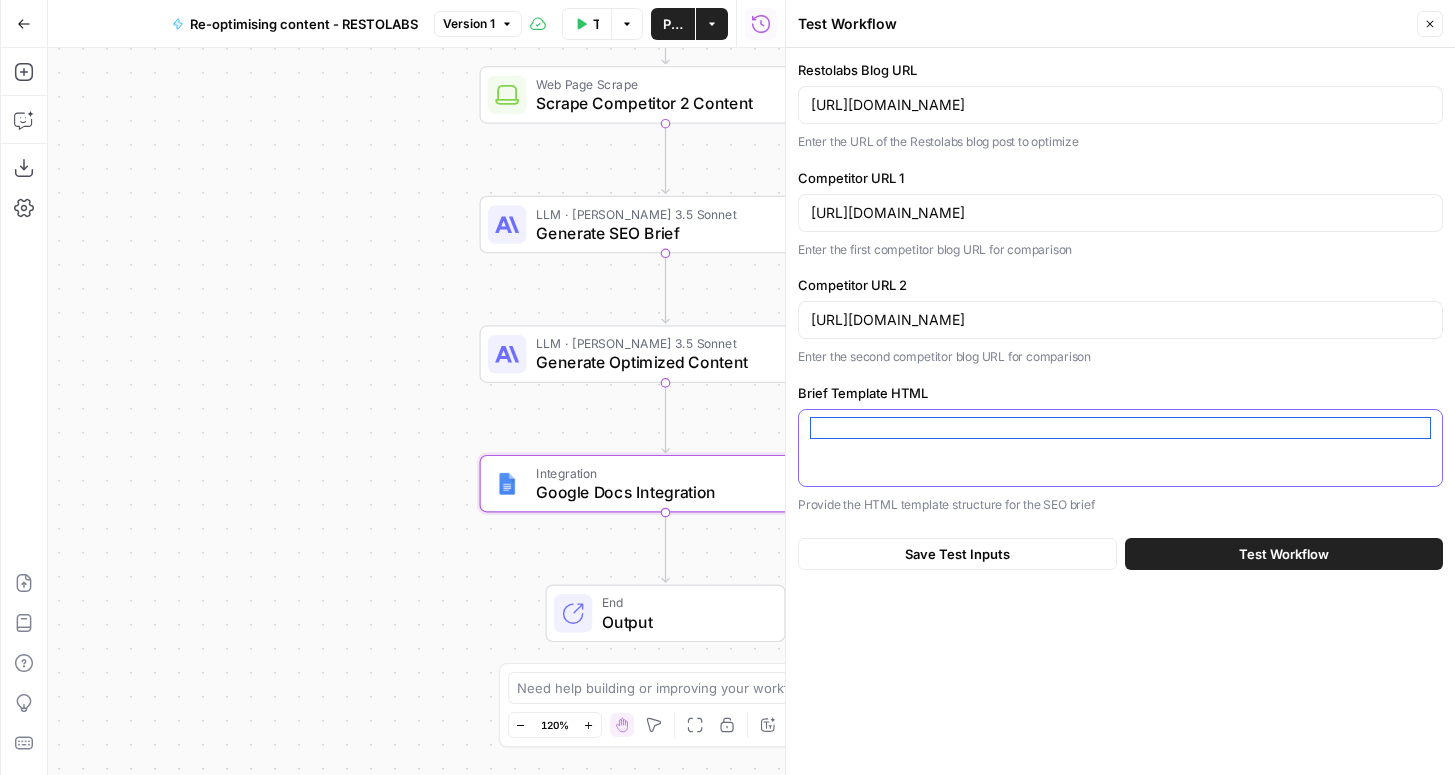 click on "Brief Template HTML" at bounding box center (1120, 428) 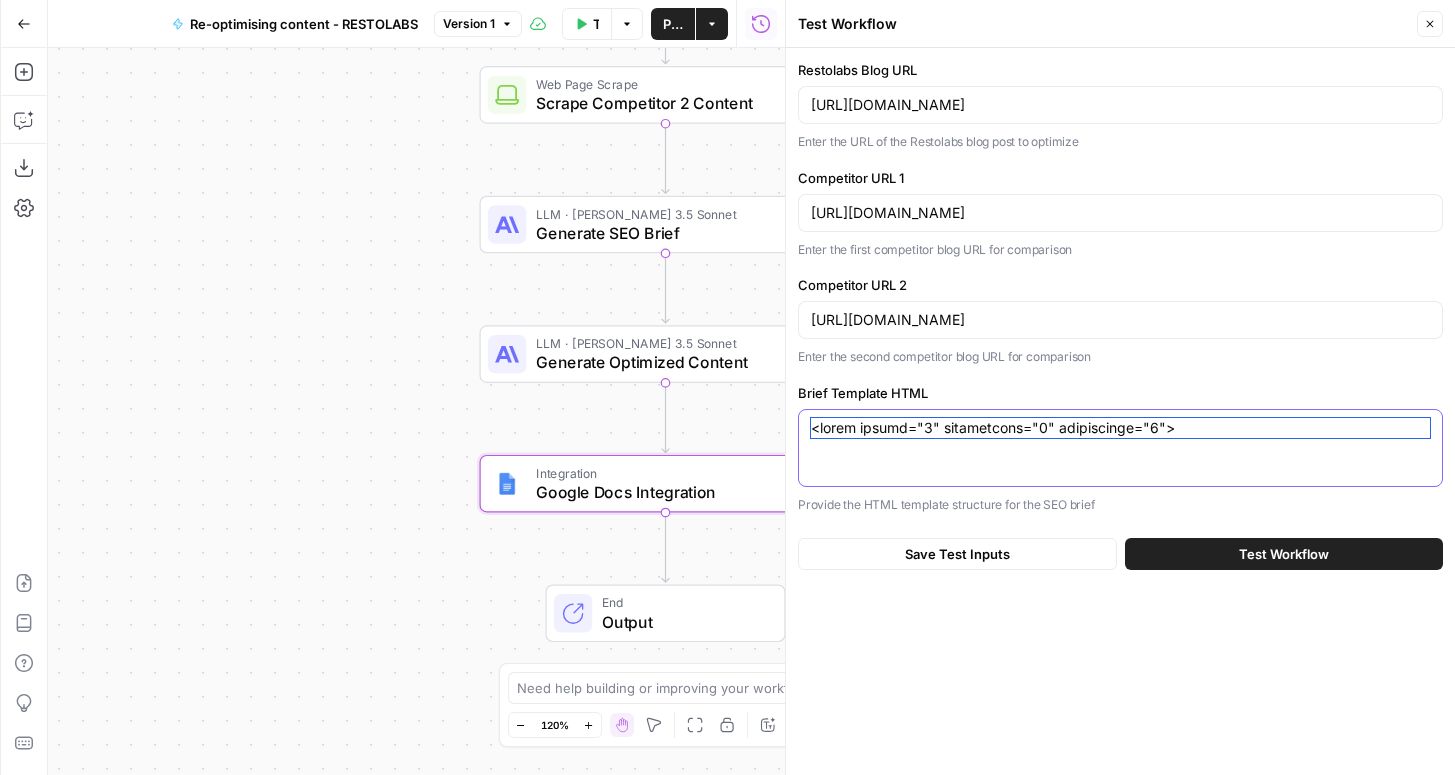 scroll, scrollTop: 760, scrollLeft: 0, axis: vertical 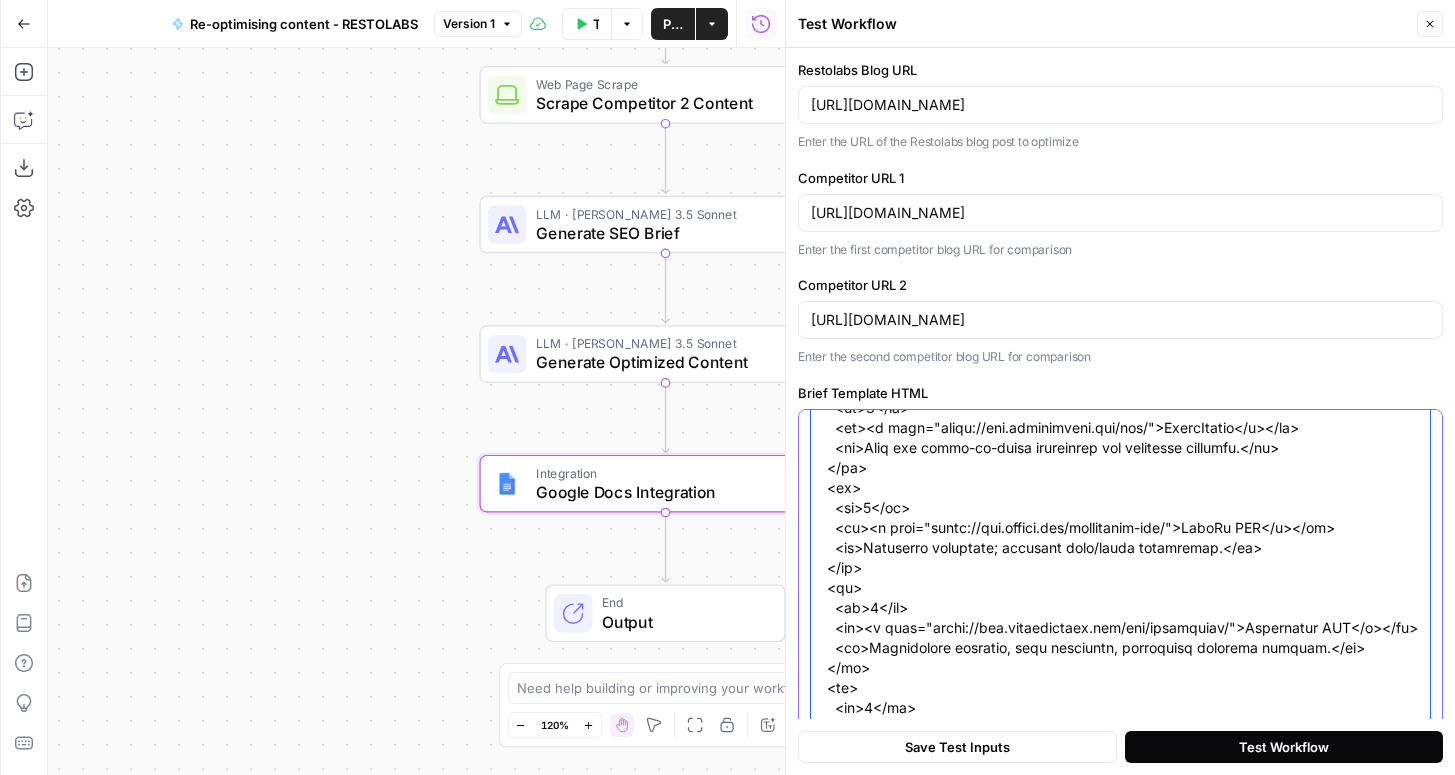 type on "<table border="1" cellpadding="8" cellspacing="0">
<thead>
<tr>
<th>Position</th>
<th>POS System</th>
<th>Key Feature / Differentiator</th>
</tr>
</thead>
<tbody>
<tr>
<td>1</td>
<td><a href="https://www.restolabs.com/">Restolabs POS</a></td>
<td>Full-stack online ordering + POS integration designed for restaurants.</td>
</tr>
<tr>
<td>2</td>
<td><a href="https://squareup.com/us/en/point-of-sale/restaurants">Square POS</a></td>
<td>Best for small restaurants; free online ordering and easy payment processing.</td>
</tr>
<tr>
<td>3</td>
<td><a href="https://pos.toasttab.com/">Toast POS</a></td>
<td>Restaurant-first; robust table/order management and scalability.</td>
</tr>
<tr>
<td>4</td>
<td><a href="https://www.clover.com/pos-systems">Clover</a></td>
<td>Highly customizable; flexible hardware and app integrations.</td>
</tr>
<tr>
<td>5</td>
<td><a href="htt..." 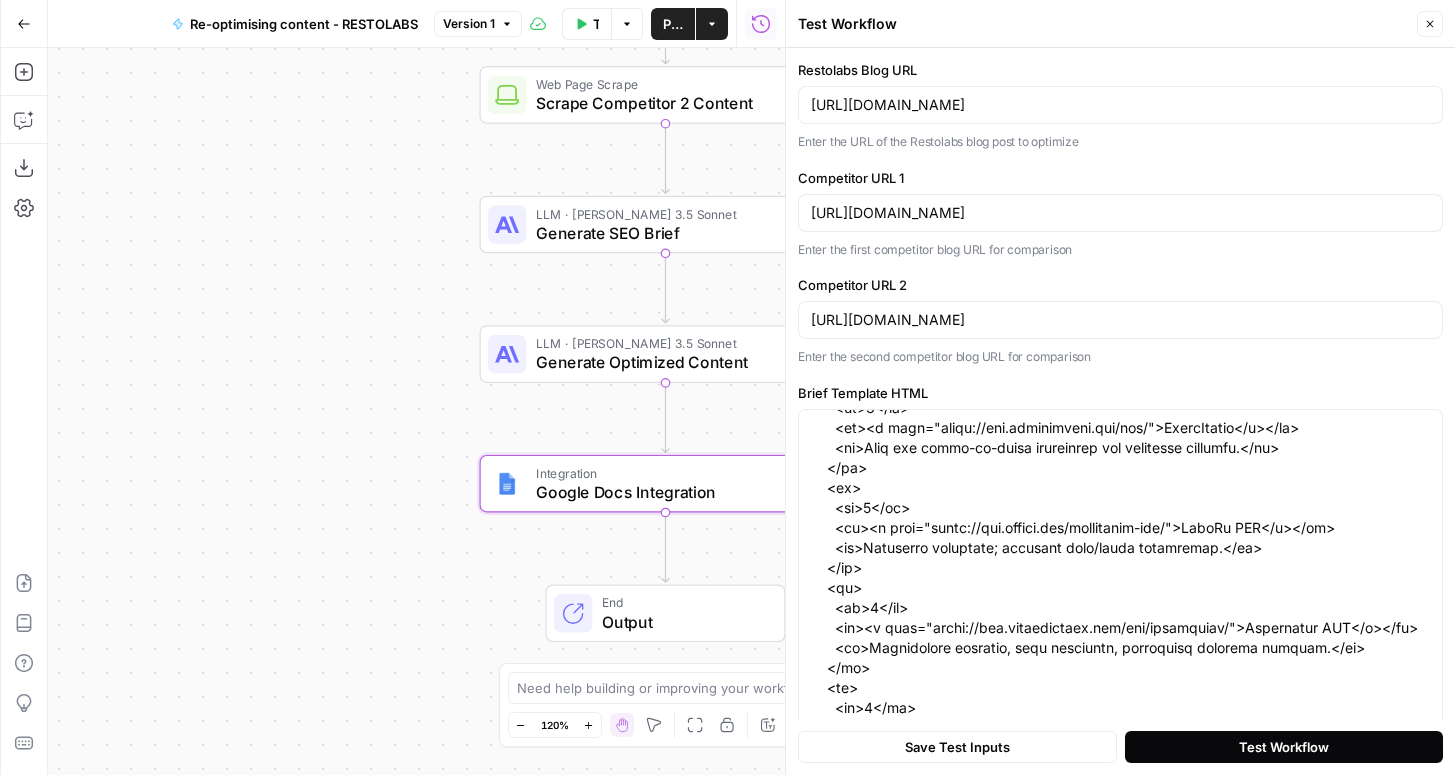click on "Test Workflow" at bounding box center (1284, 747) 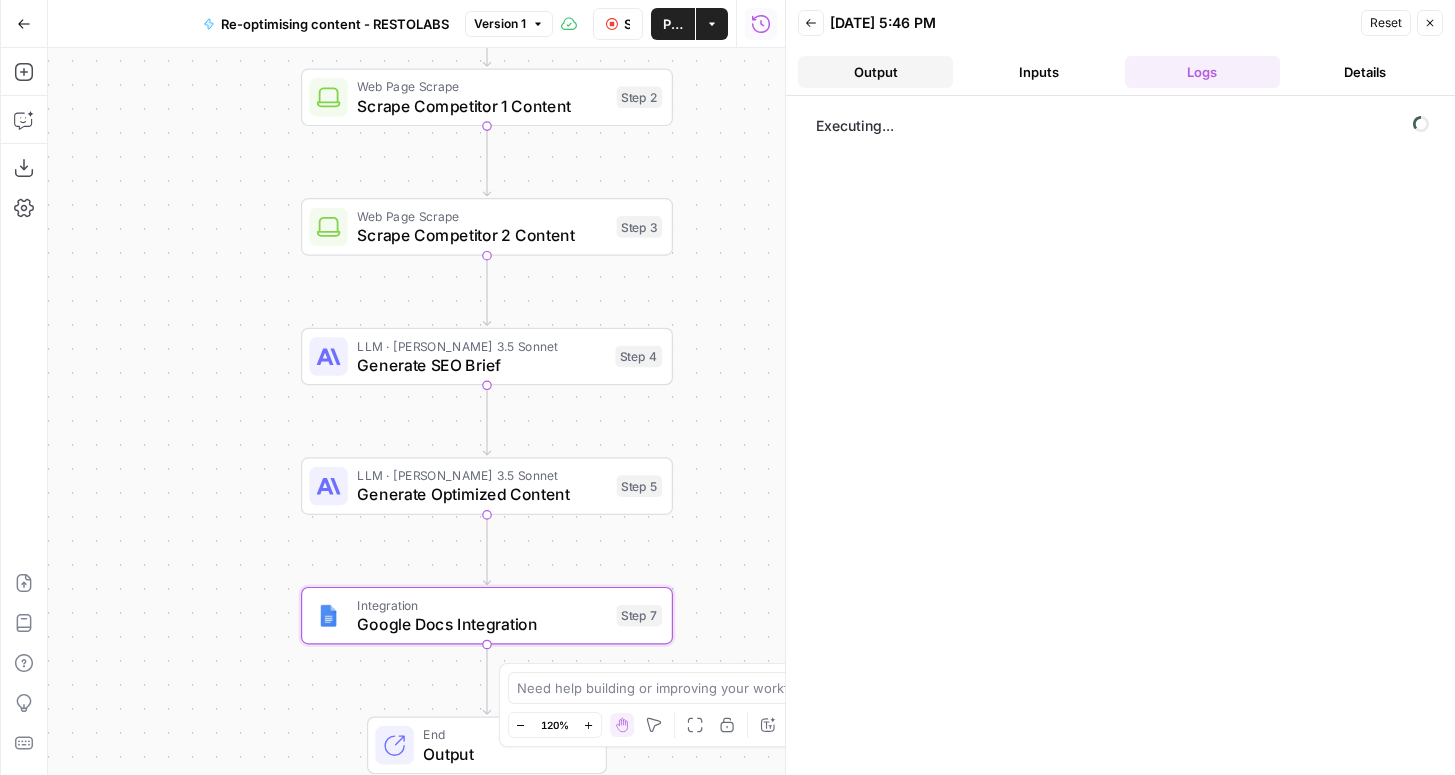 click on "Output" at bounding box center (875, 72) 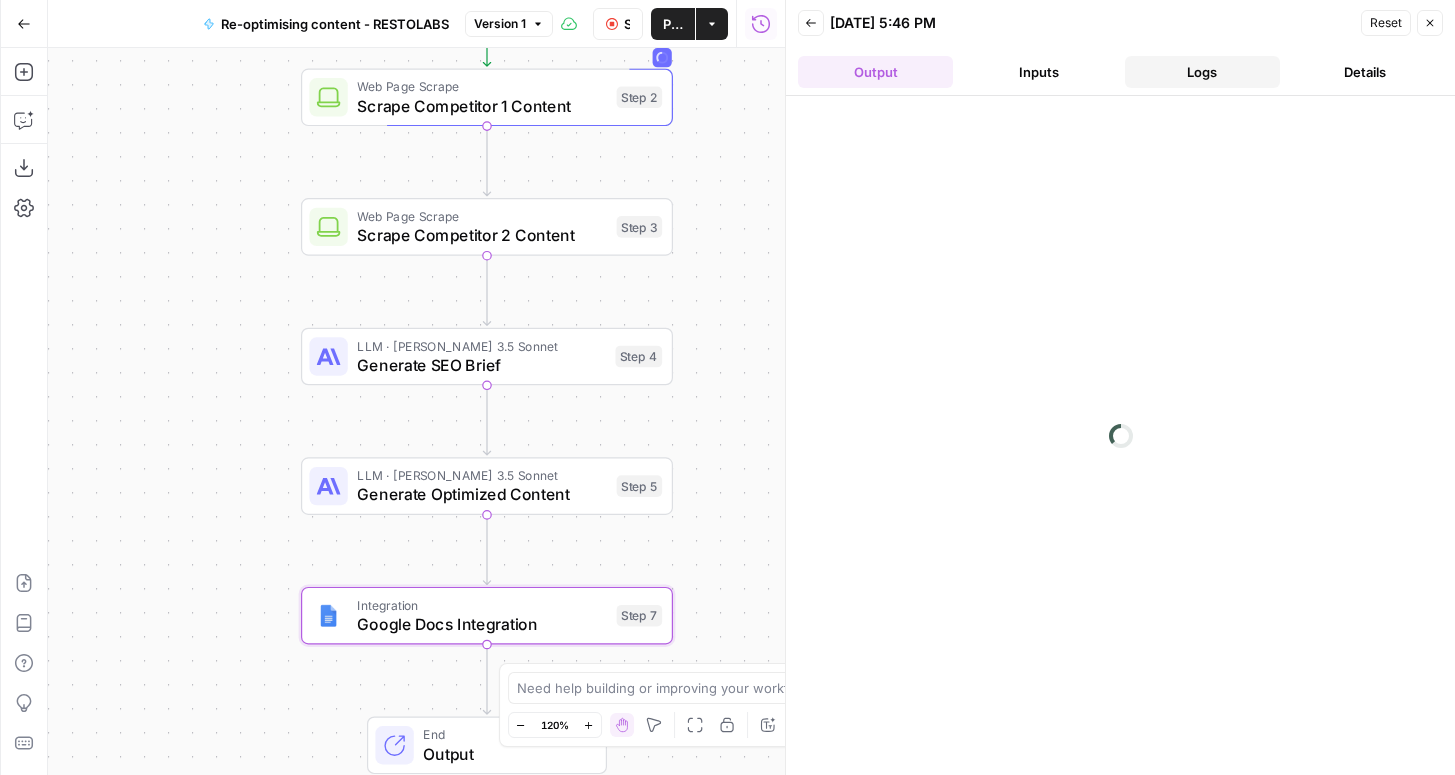 click on "Logs" at bounding box center [1202, 72] 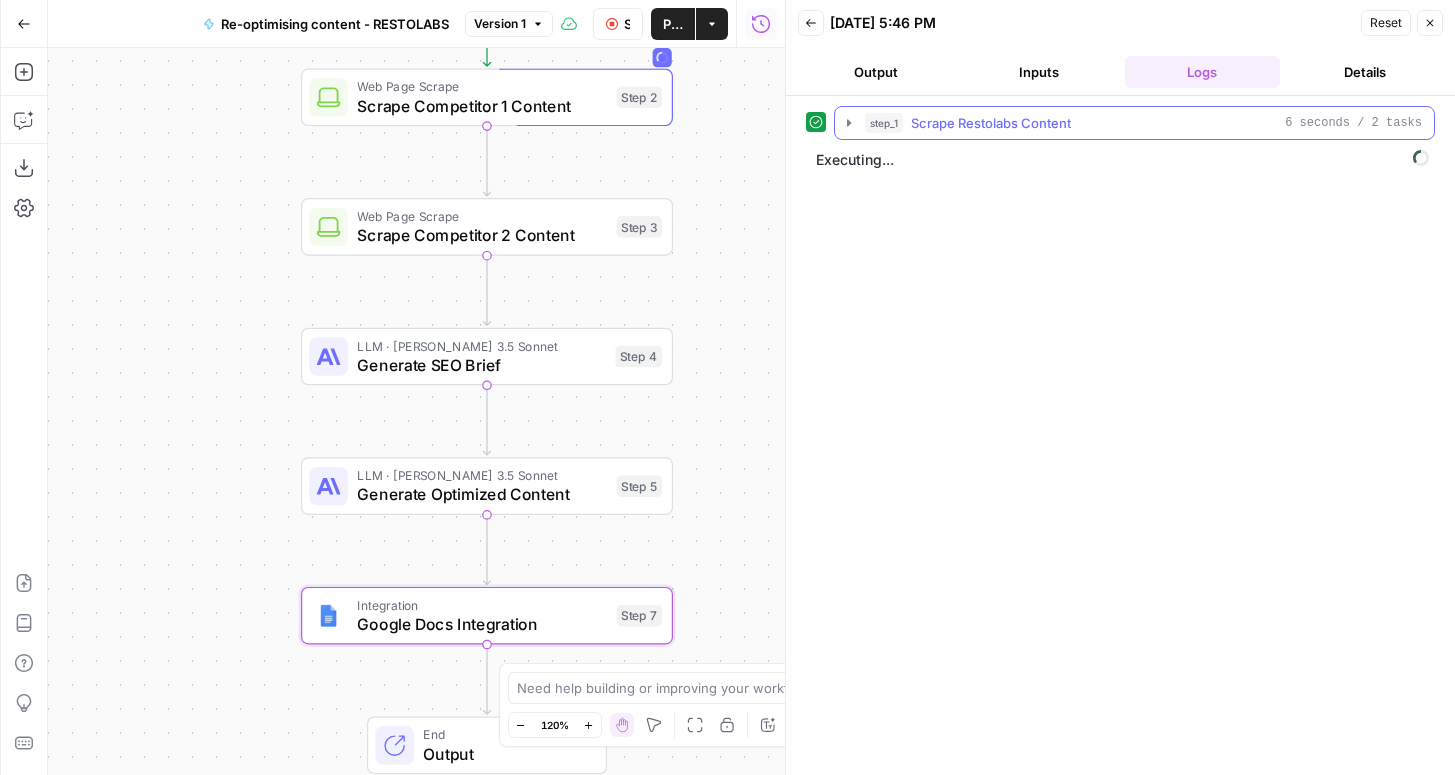 click on "Scrape Restolabs Content" at bounding box center (991, 123) 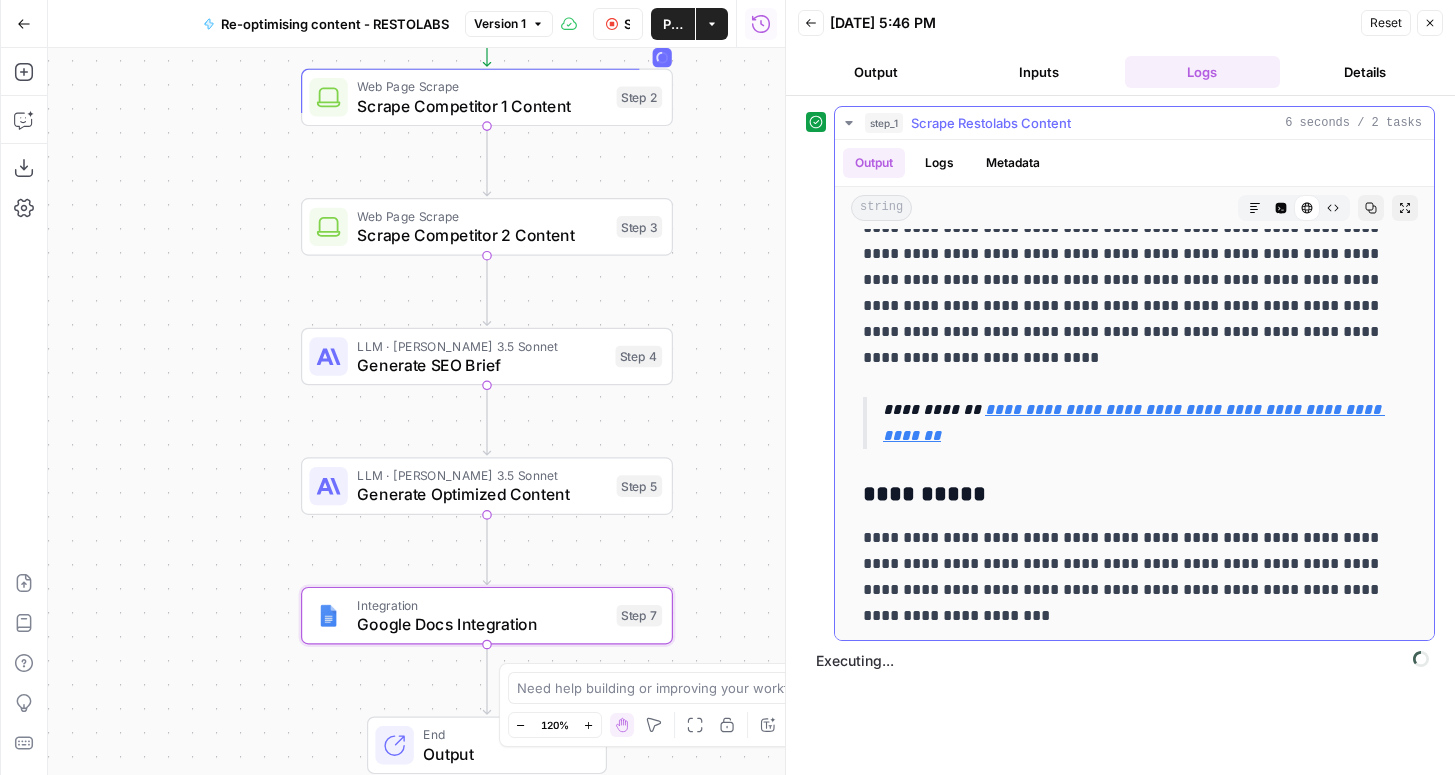 scroll, scrollTop: 4656, scrollLeft: 0, axis: vertical 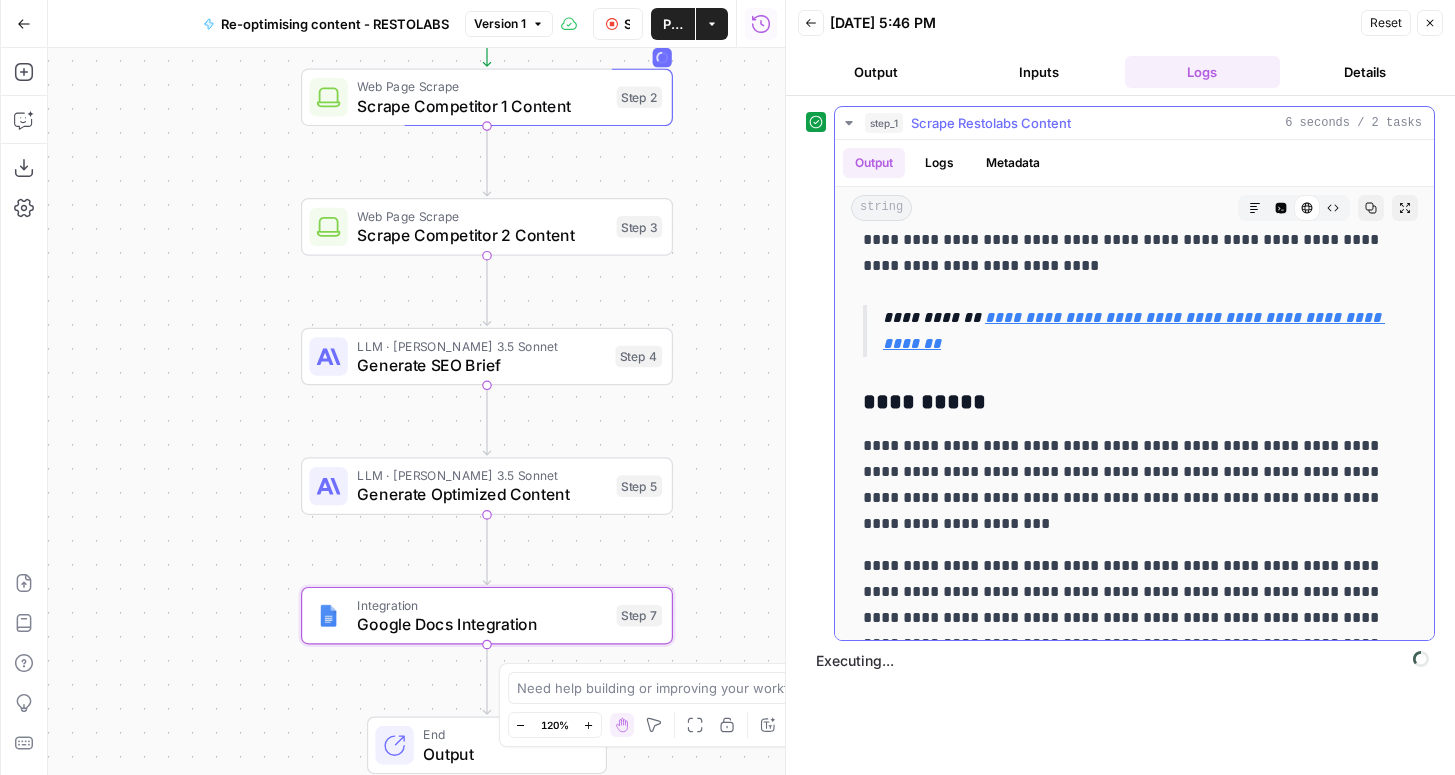 click on "Scrape Restolabs Content" at bounding box center [991, 123] 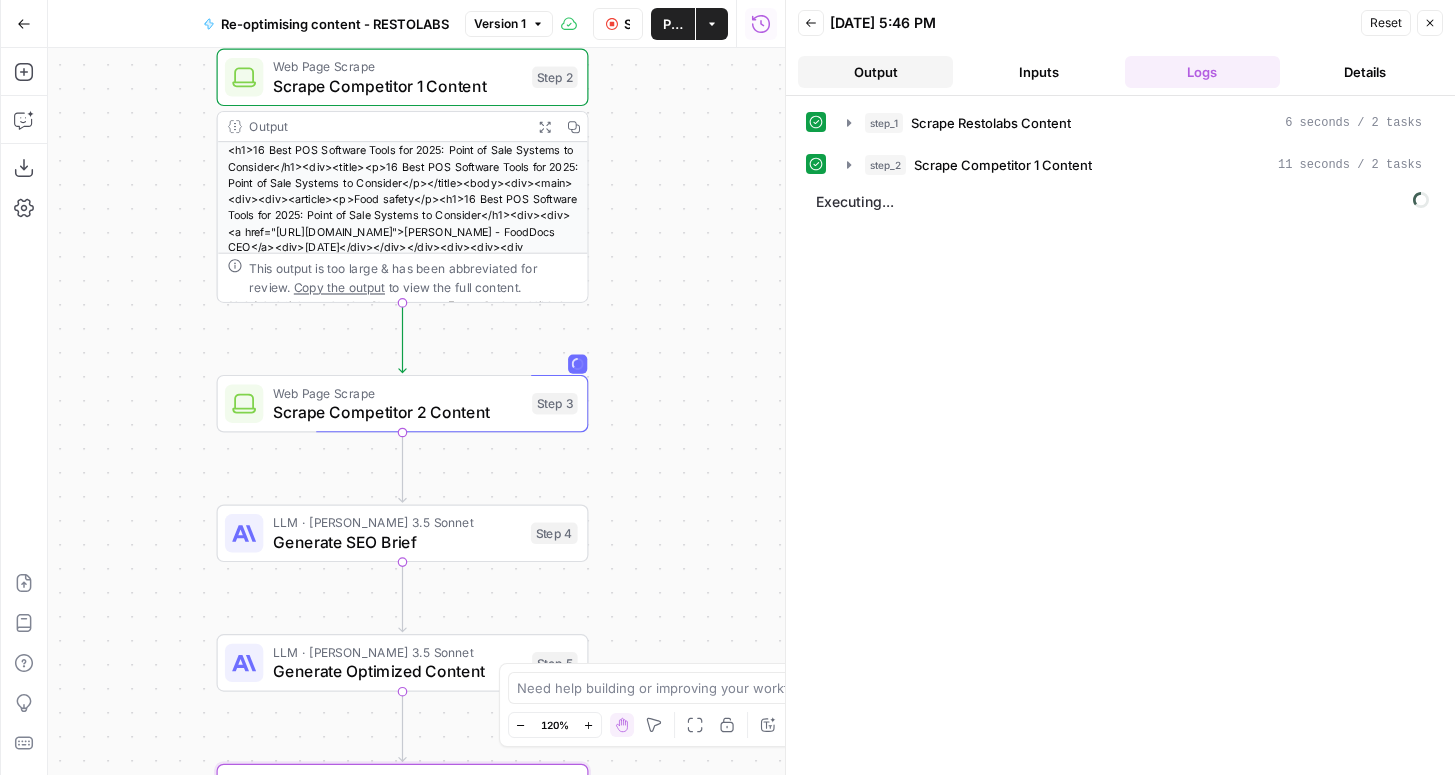 click on "Output" at bounding box center [875, 72] 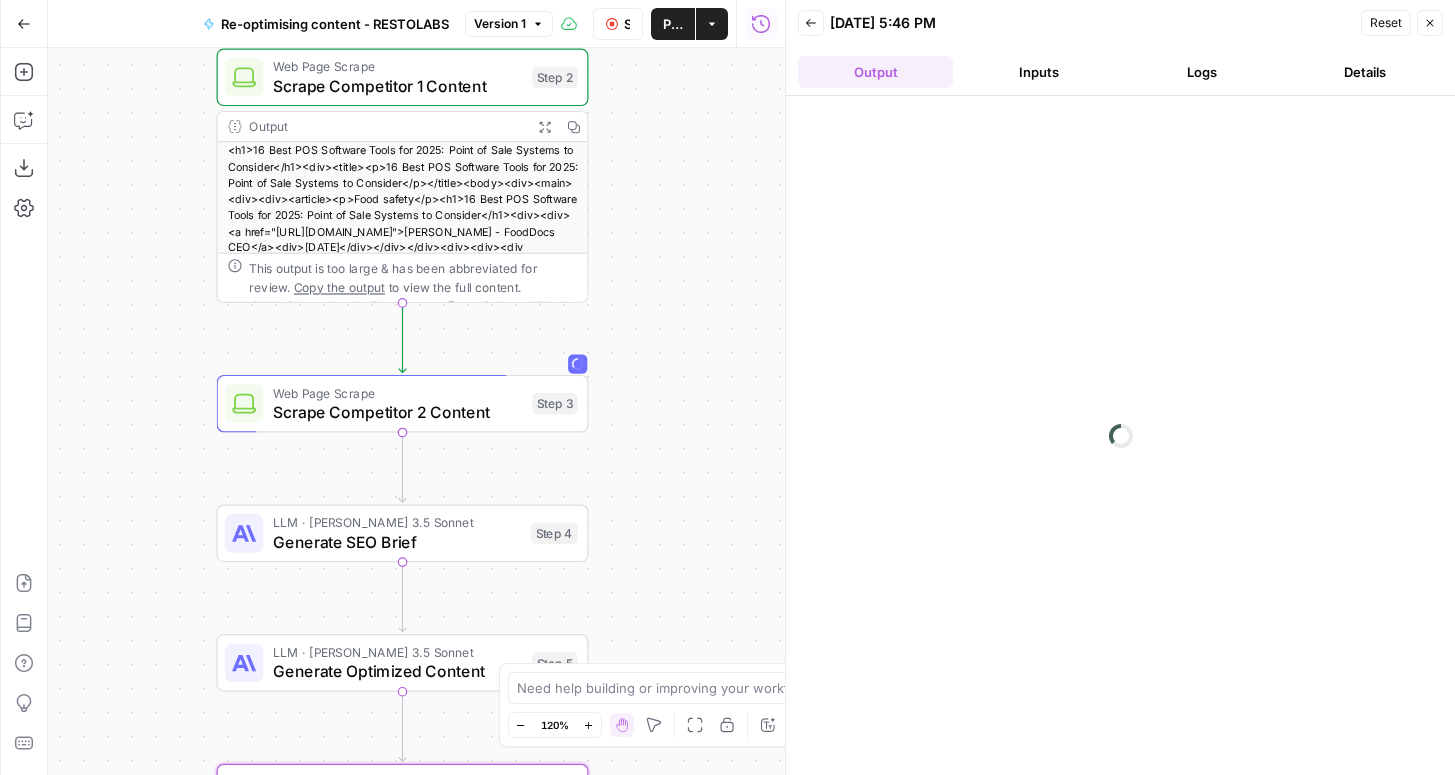 click on "Back 07/10/25 at 5:46 PM Reset Close Output Inputs Logs Details" at bounding box center (1120, 48) 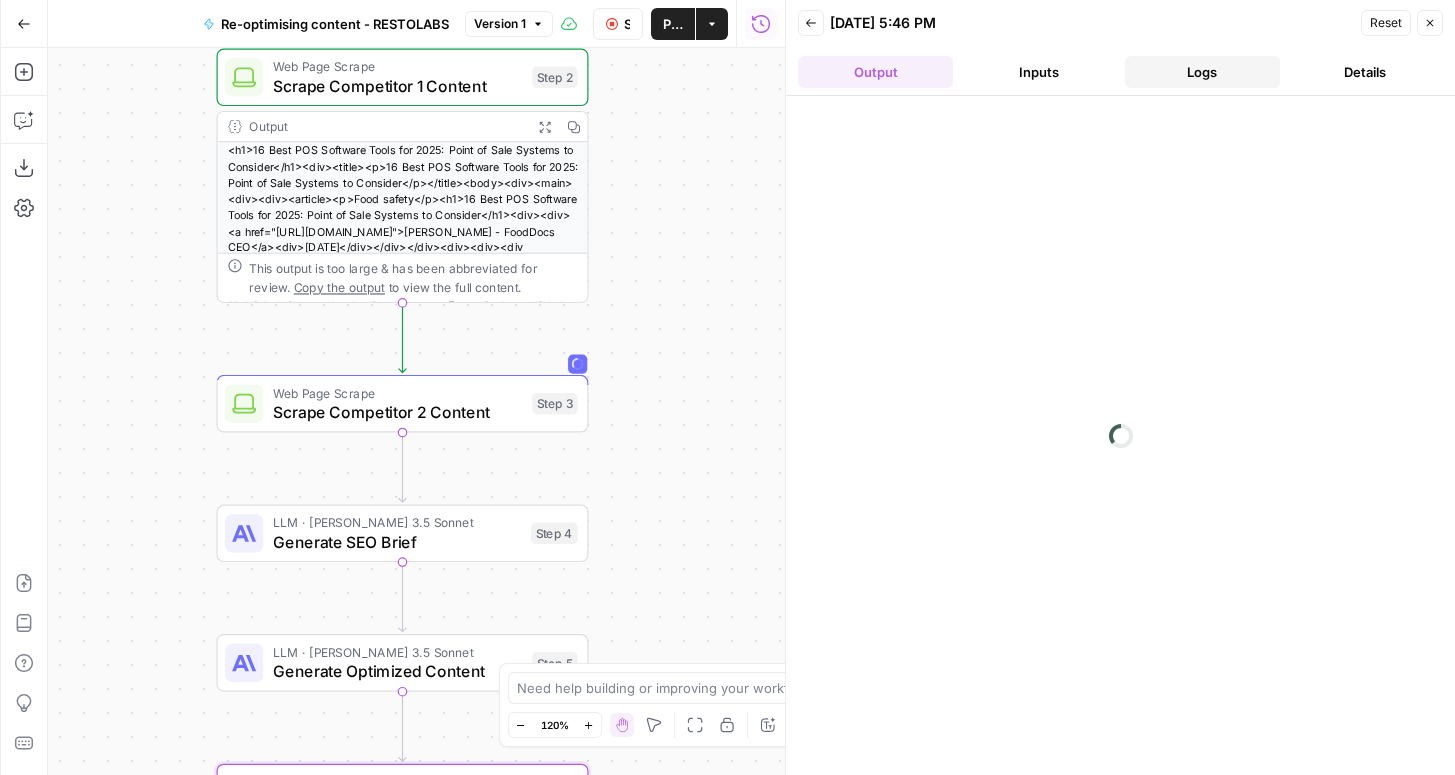 click on "Logs" at bounding box center [1202, 72] 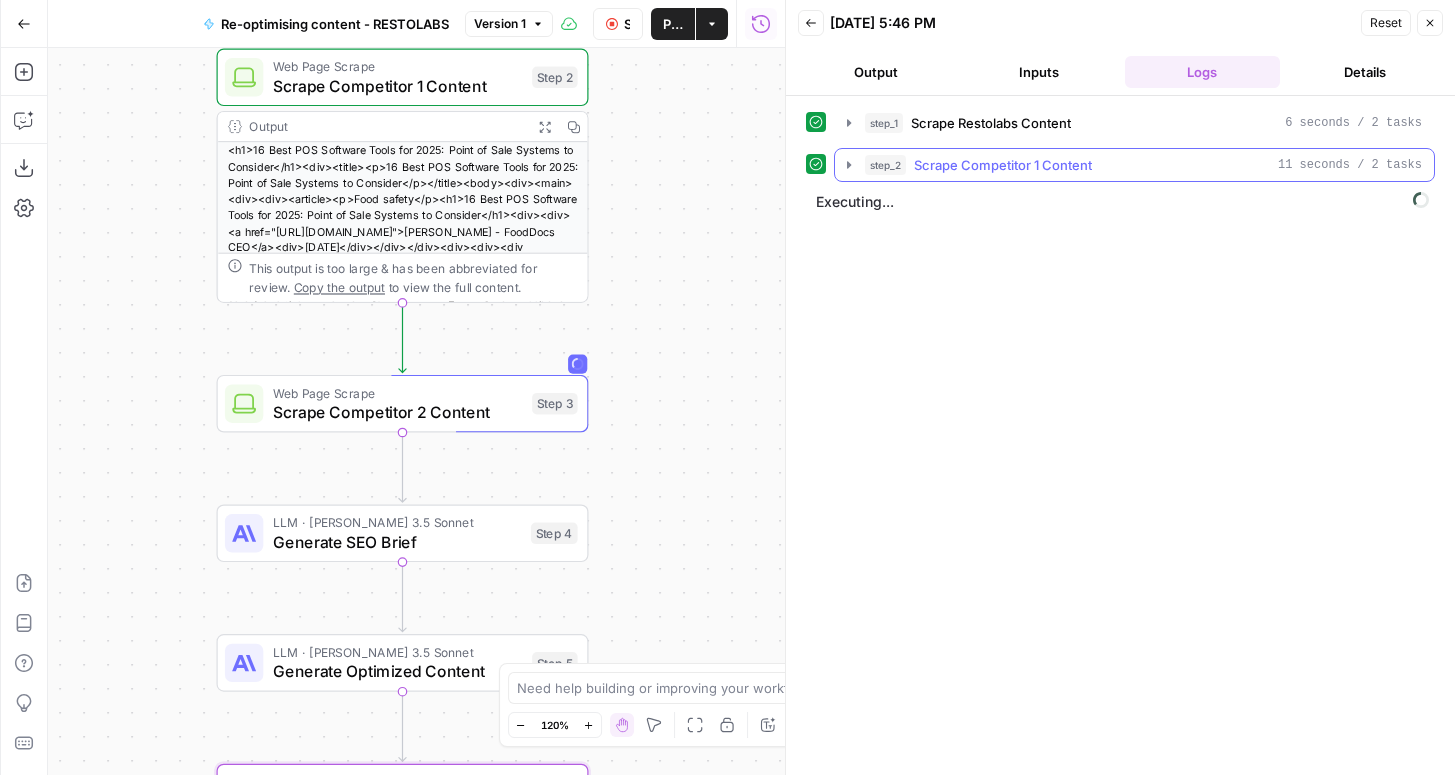 click on "step_2 Scrape Competitor 1 Content 11 seconds / 2 tasks" at bounding box center (1134, 165) 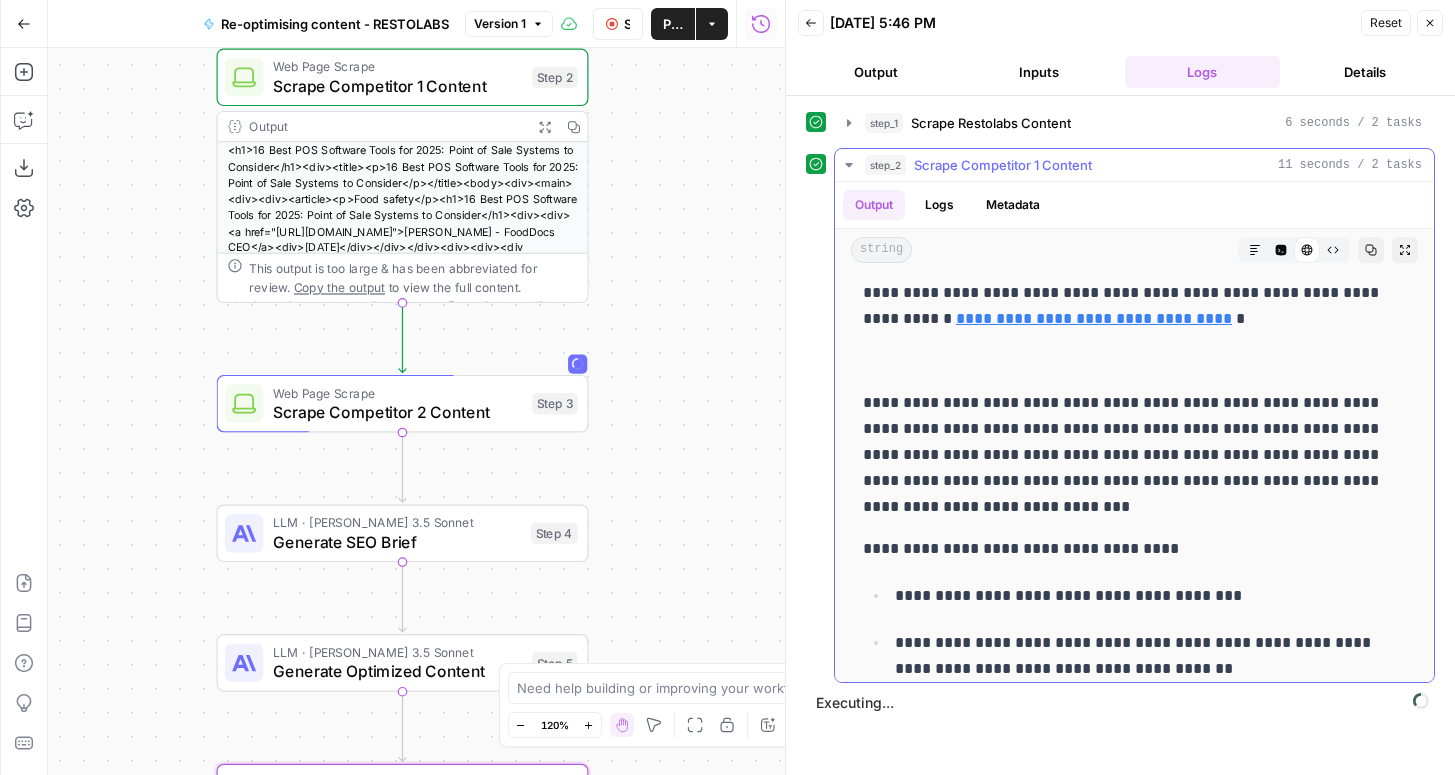scroll, scrollTop: 1547, scrollLeft: 0, axis: vertical 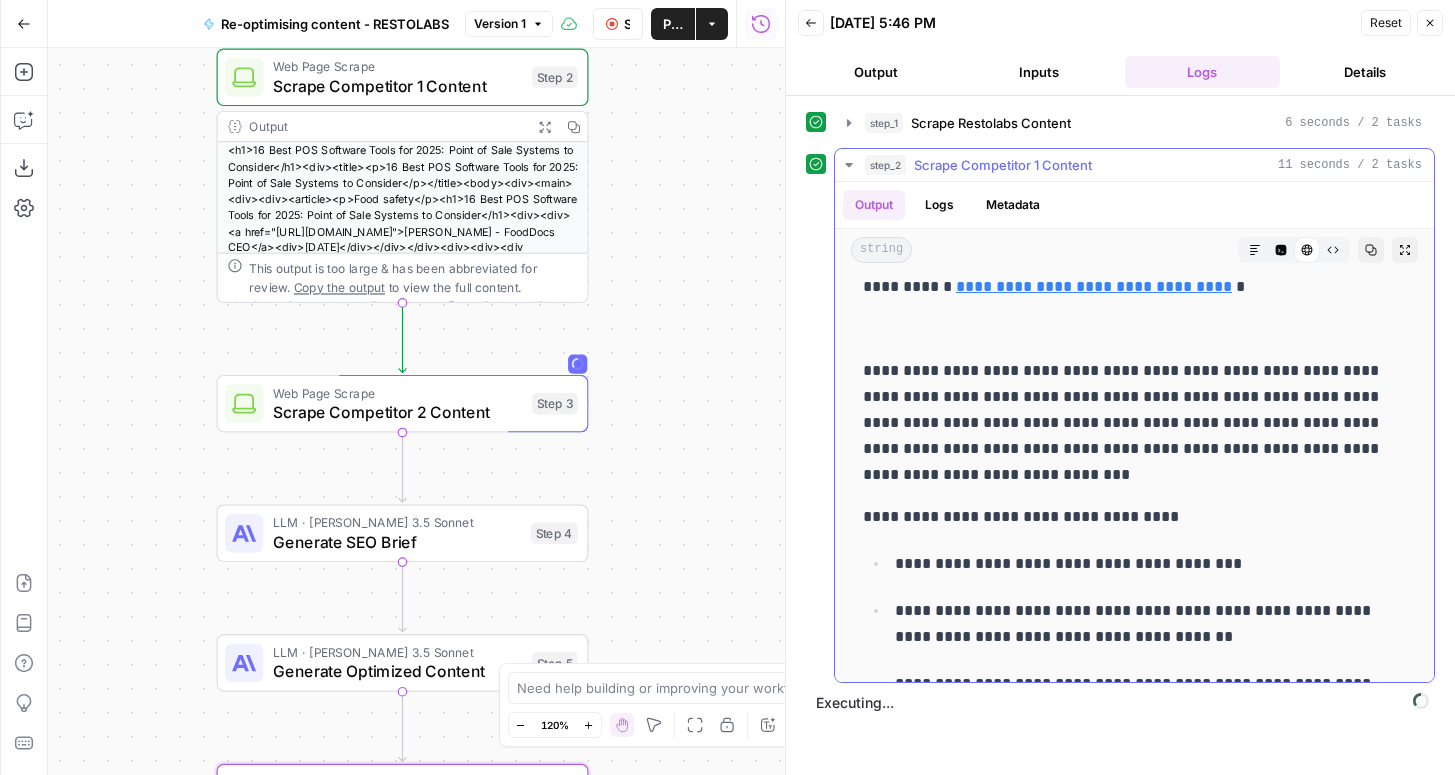 click on "Scrape Competitor 1 Content" at bounding box center (1003, 165) 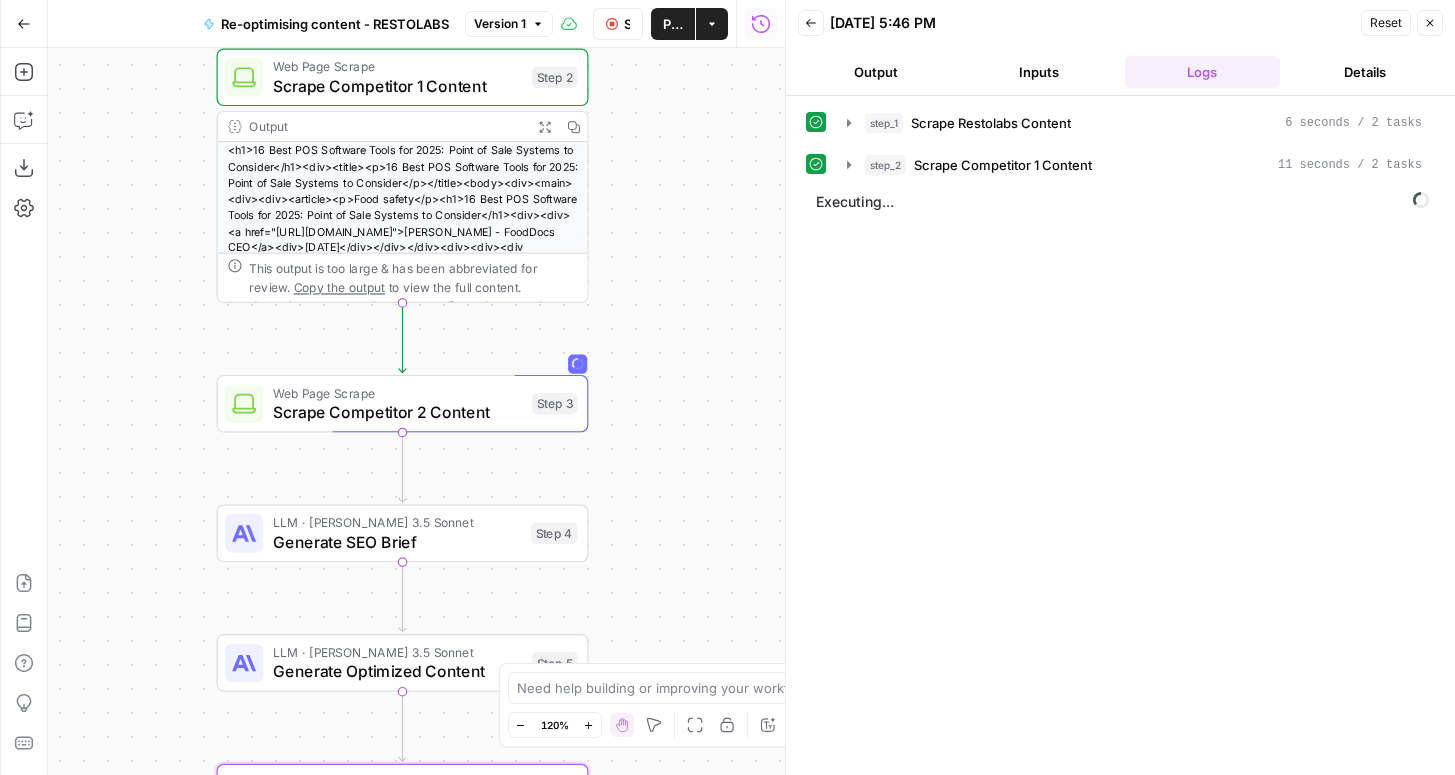 click on "Back 07/10/25 at 5:46 PM Reset Close Output Inputs Logs Details step_1 Scrape Restolabs Content 6 seconds / 2 tasks step_2 Scrape Competitor 1 Content 11 seconds / 2 tasks Executing..." at bounding box center (1120, 387) 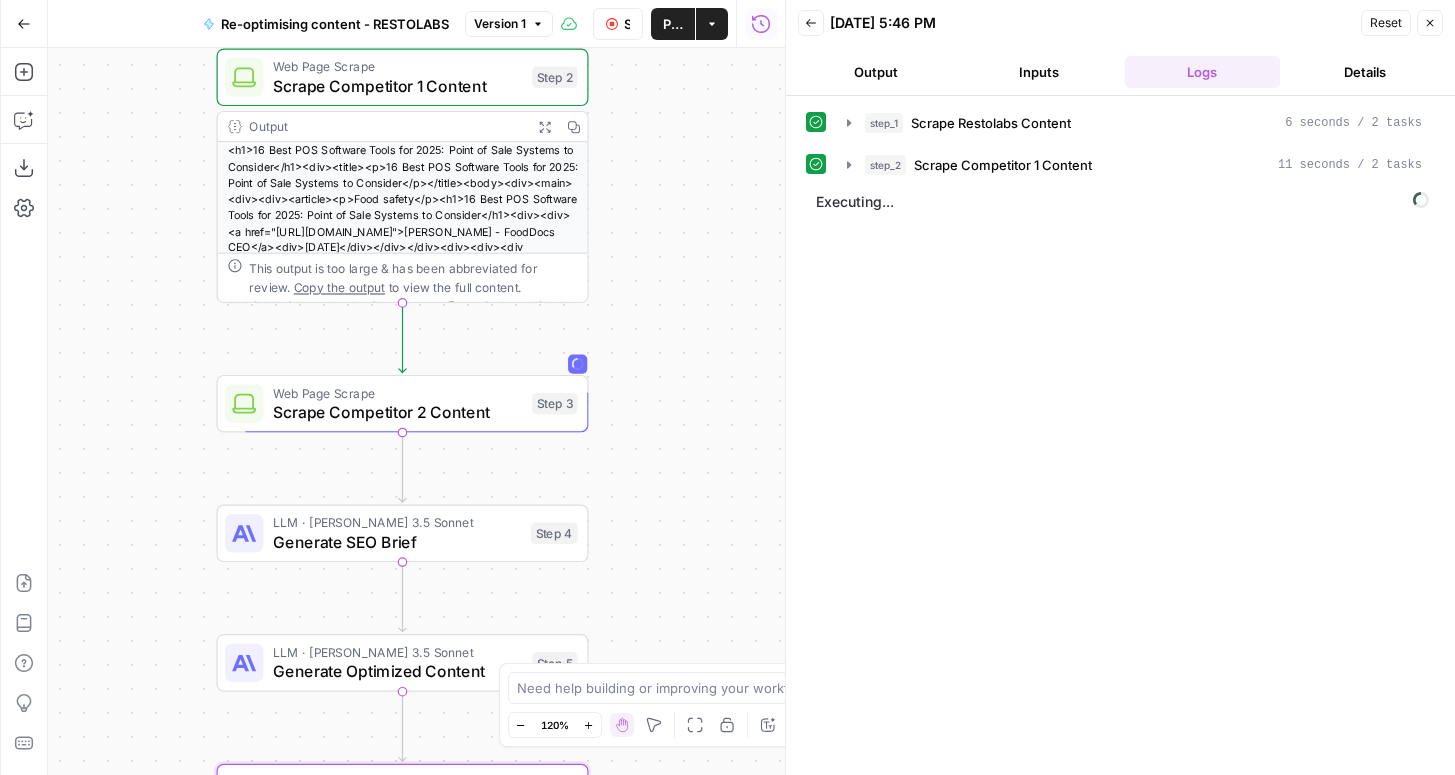 click on "Back 07/10/25 at 5:46 PM Reset Close Output Inputs Logs Details" at bounding box center (1120, 48) 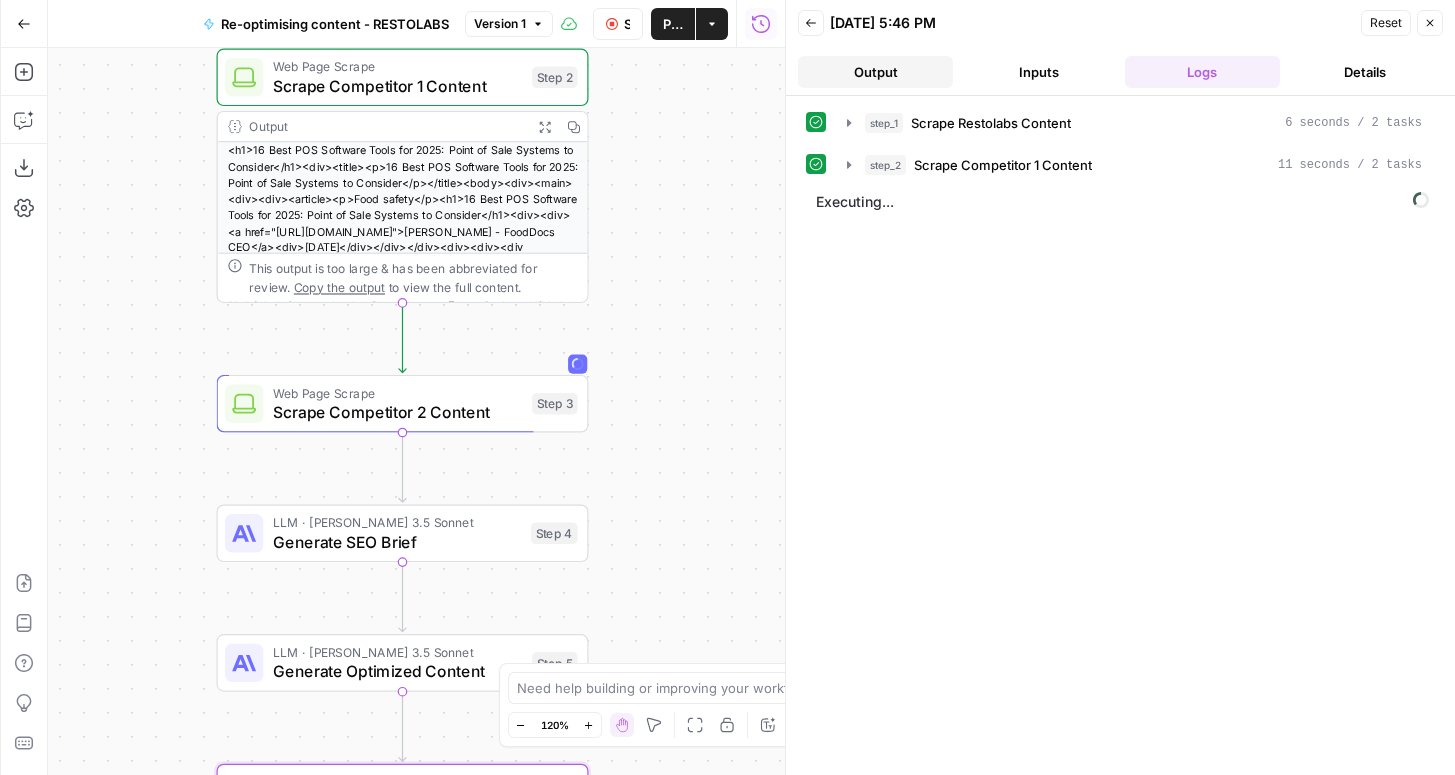 click on "Output" at bounding box center [875, 72] 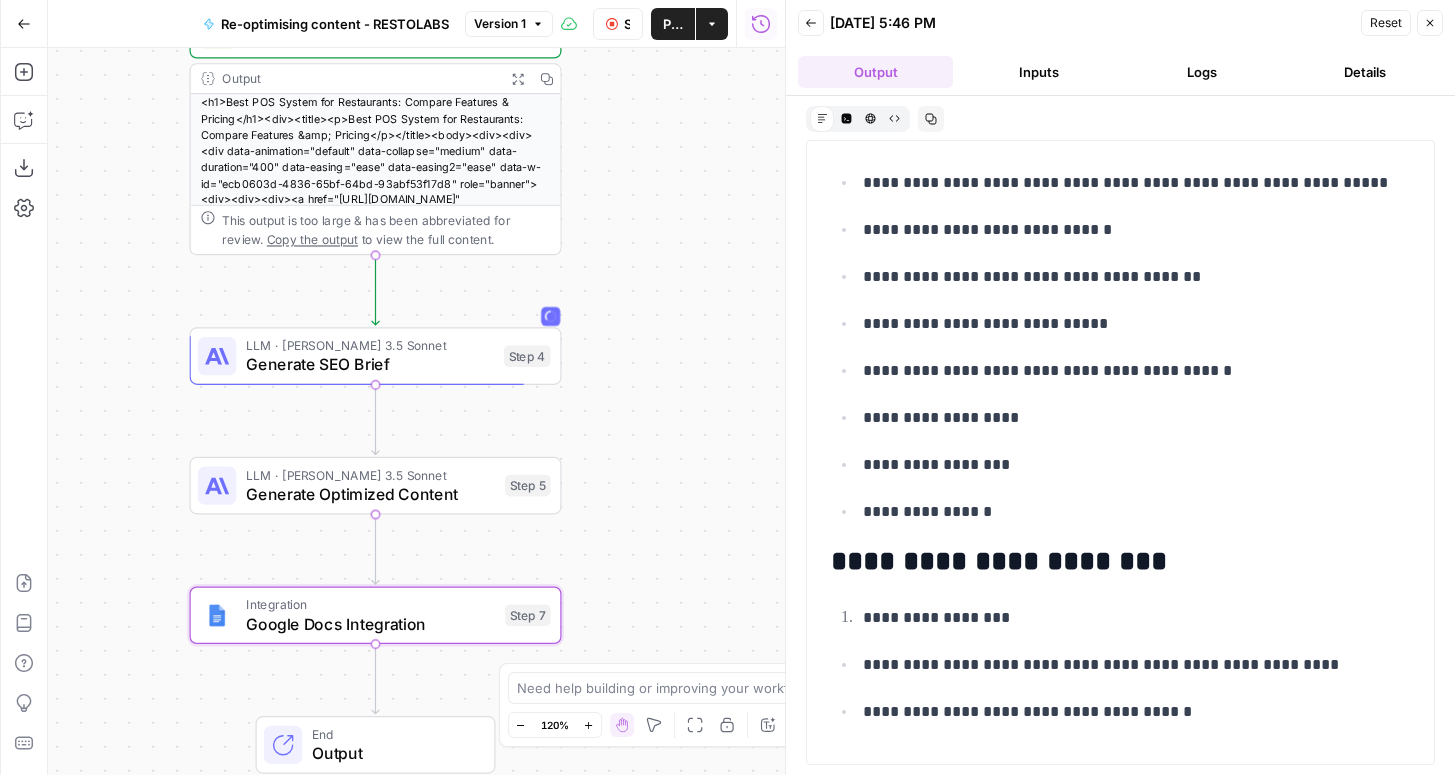 scroll, scrollTop: 956, scrollLeft: 0, axis: vertical 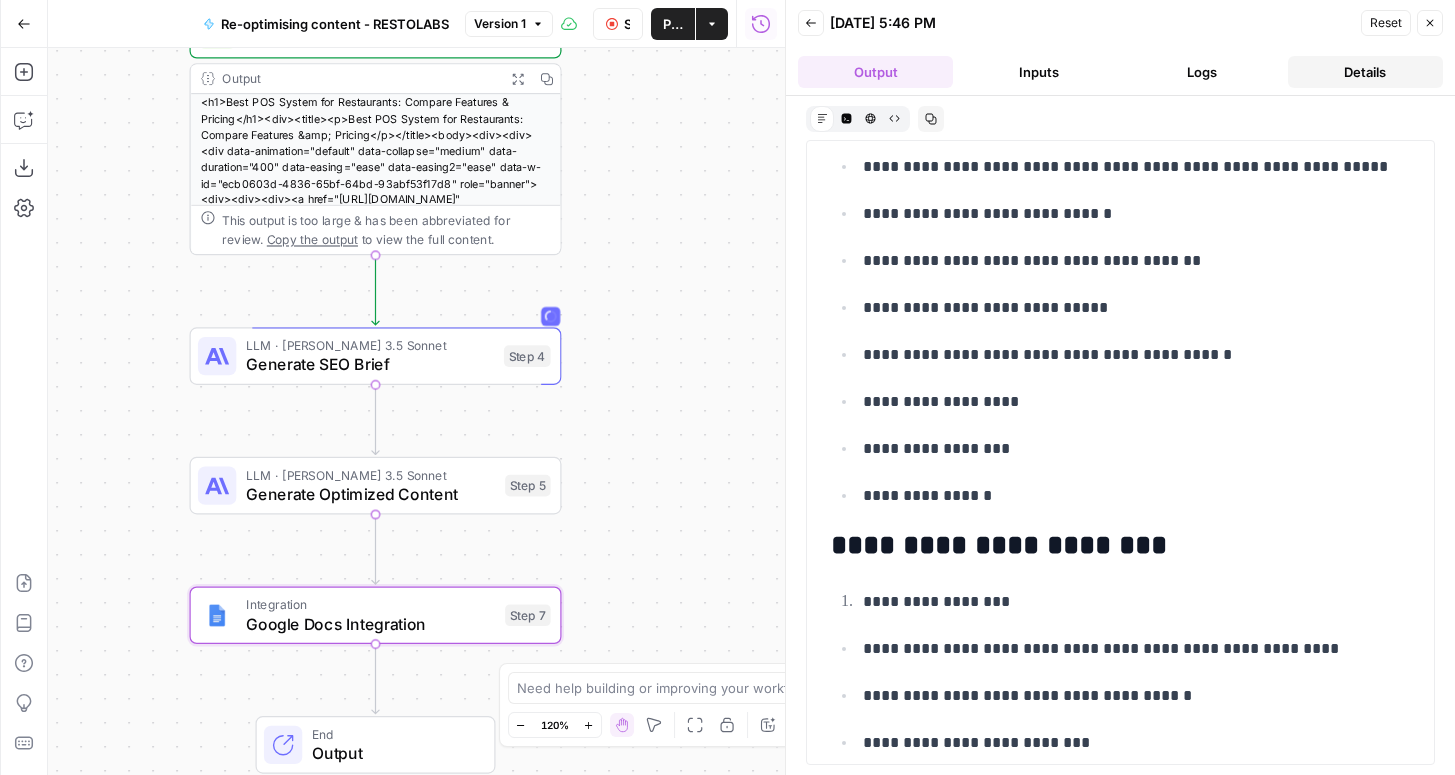 click on "Details" at bounding box center [1365, 72] 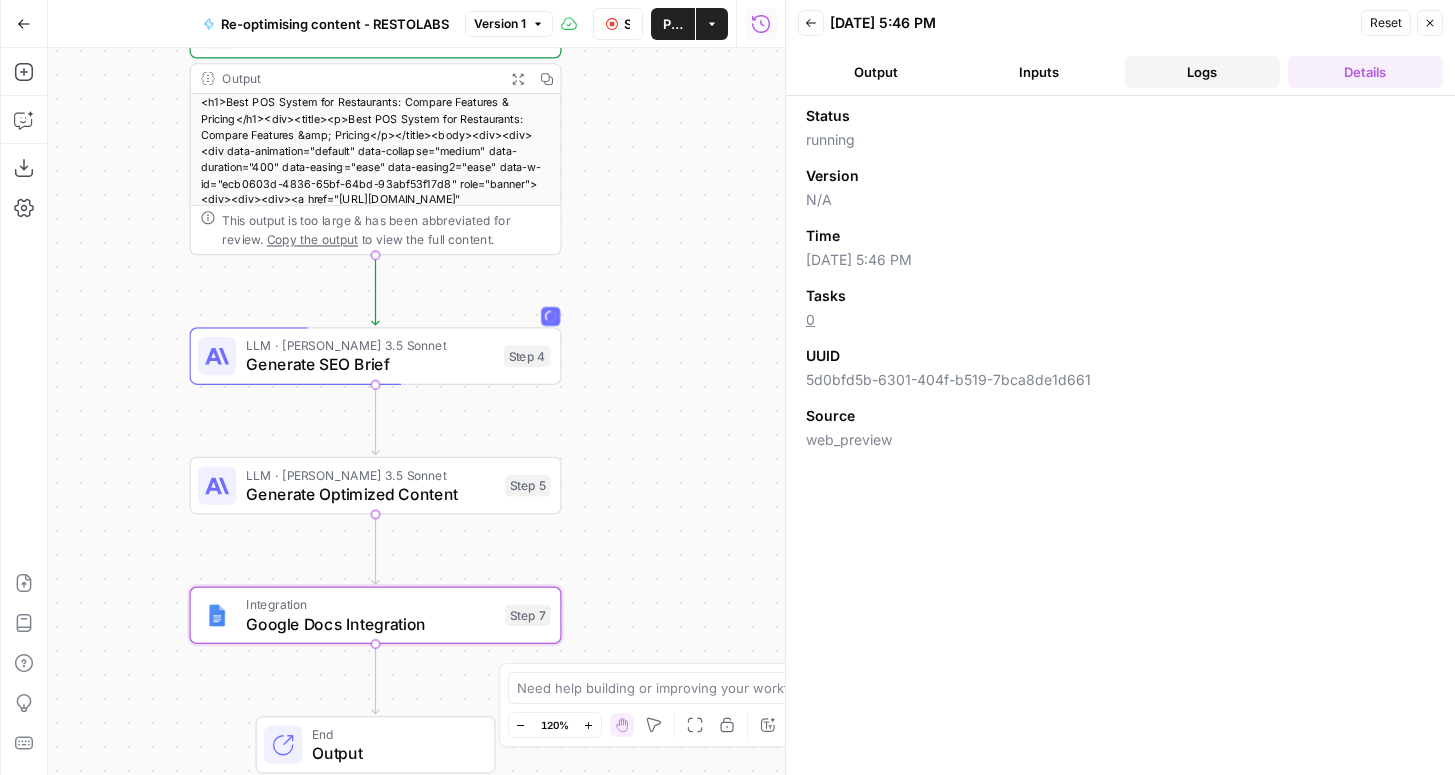 click on "Logs" at bounding box center [1202, 72] 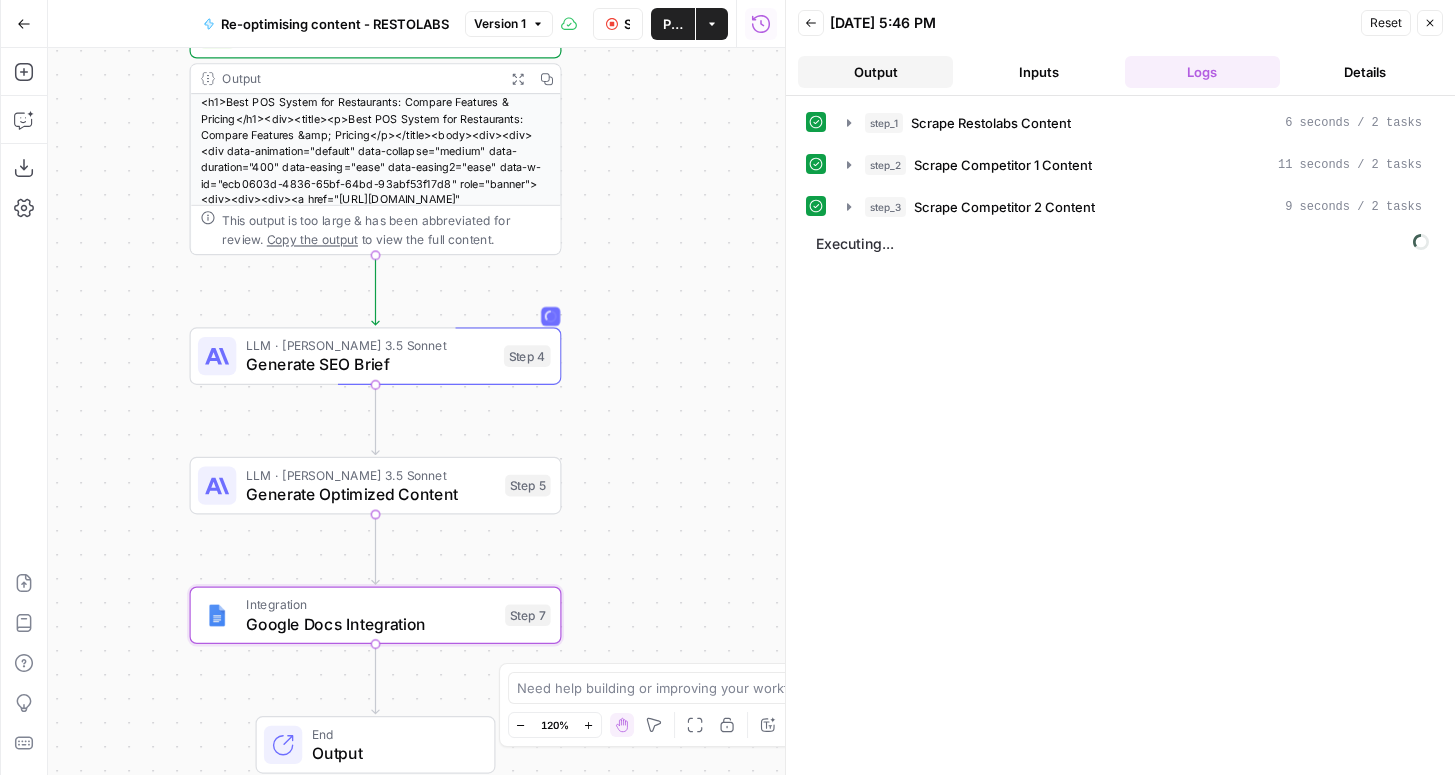 click on "Output" at bounding box center [875, 72] 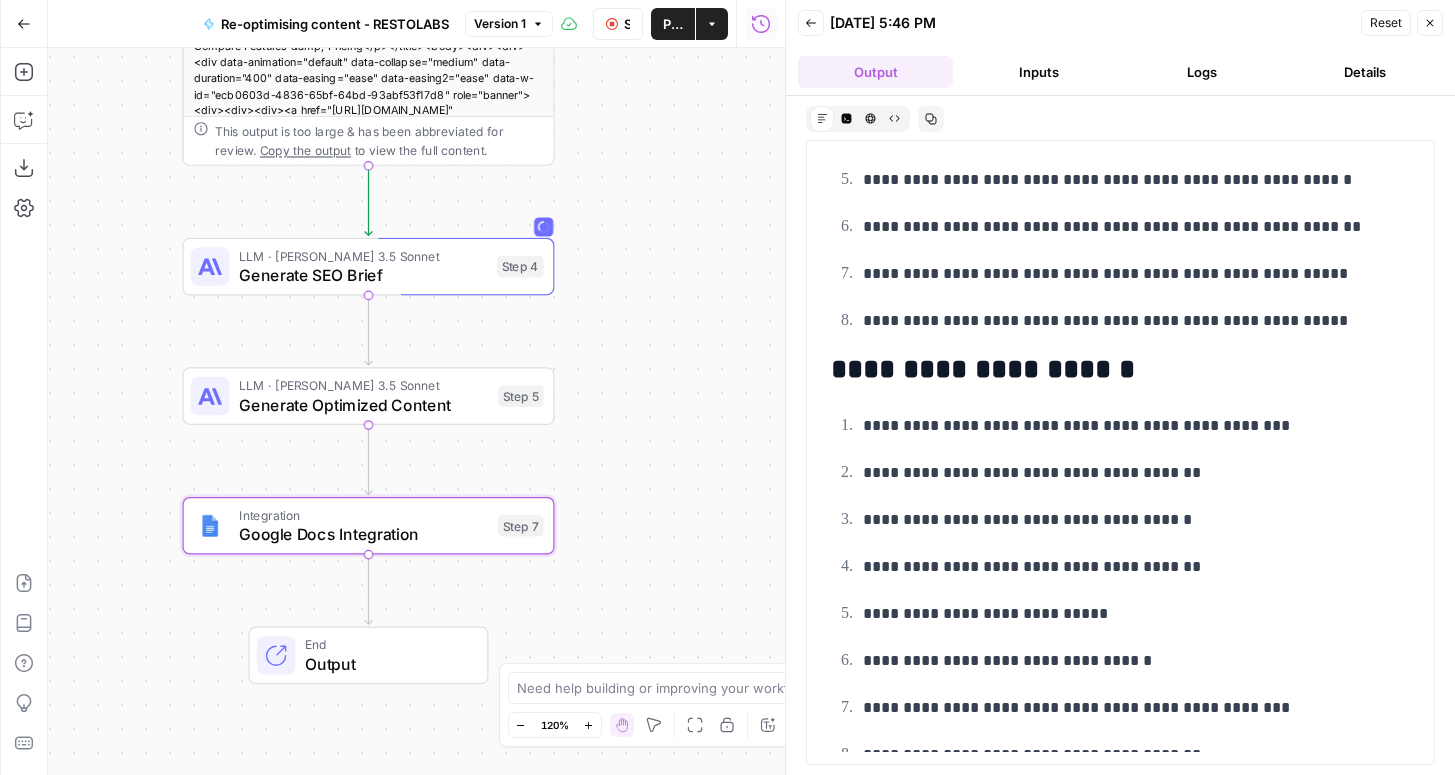 scroll, scrollTop: 4093, scrollLeft: 0, axis: vertical 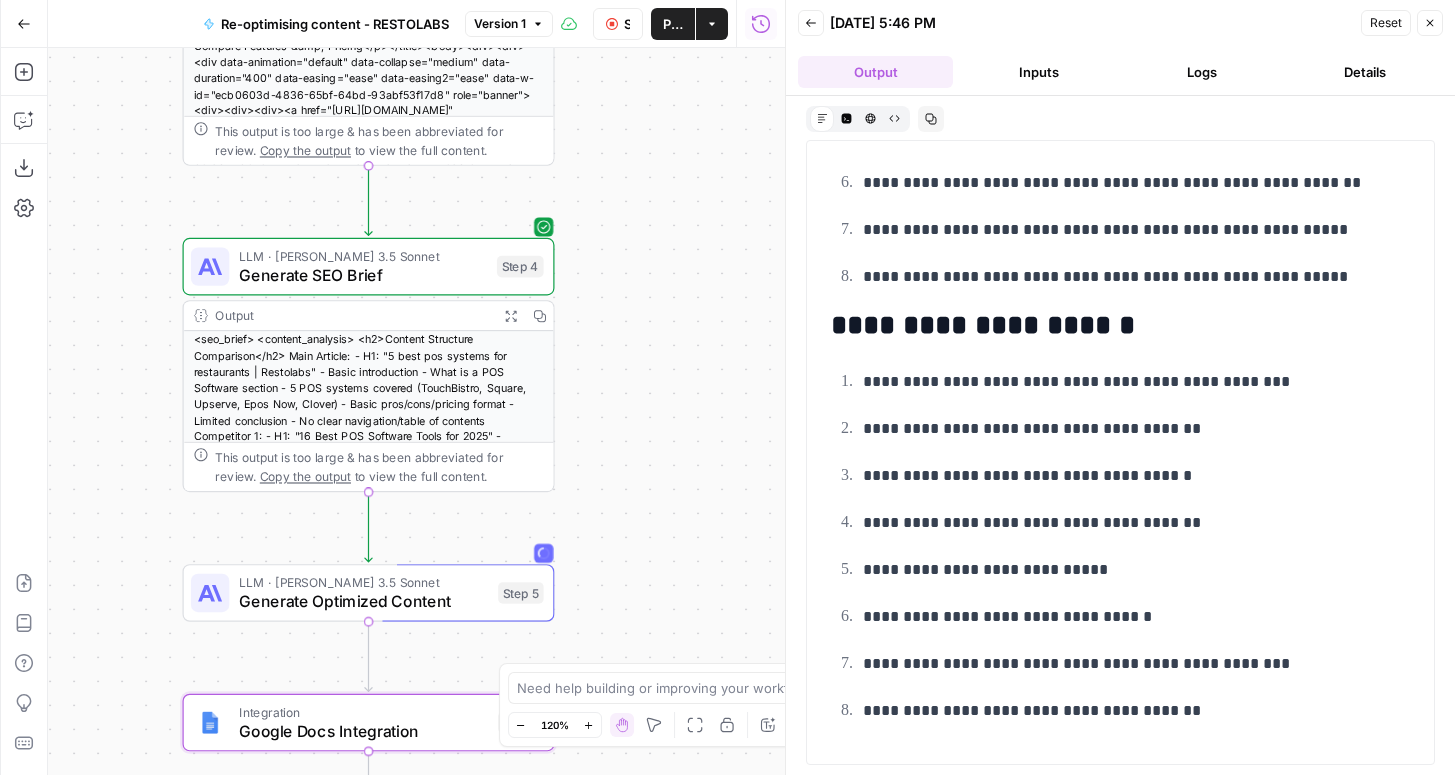 drag, startPoint x: 856, startPoint y: 383, endPoint x: 1180, endPoint y: 402, distance: 324.5566 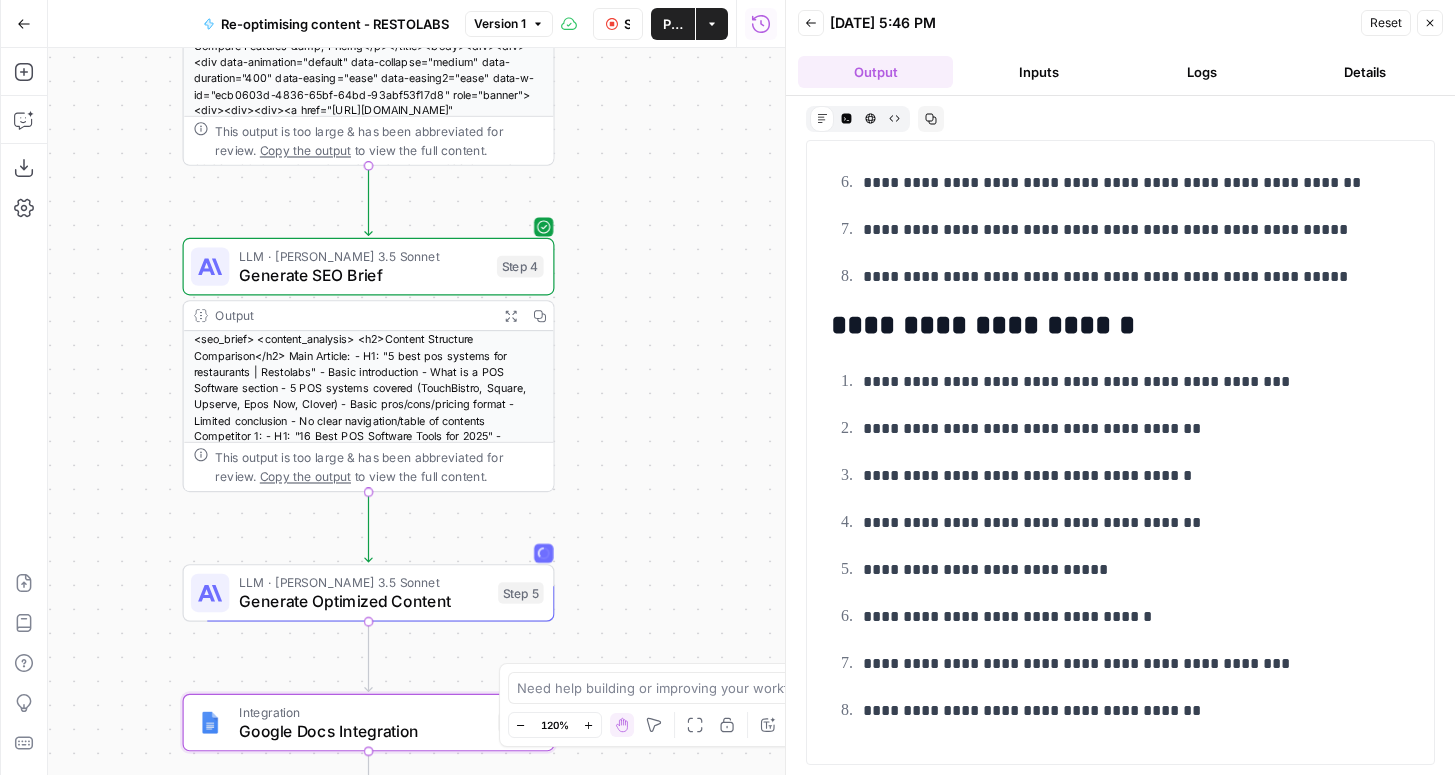 click on "**********" at bounding box center (1120, 546) 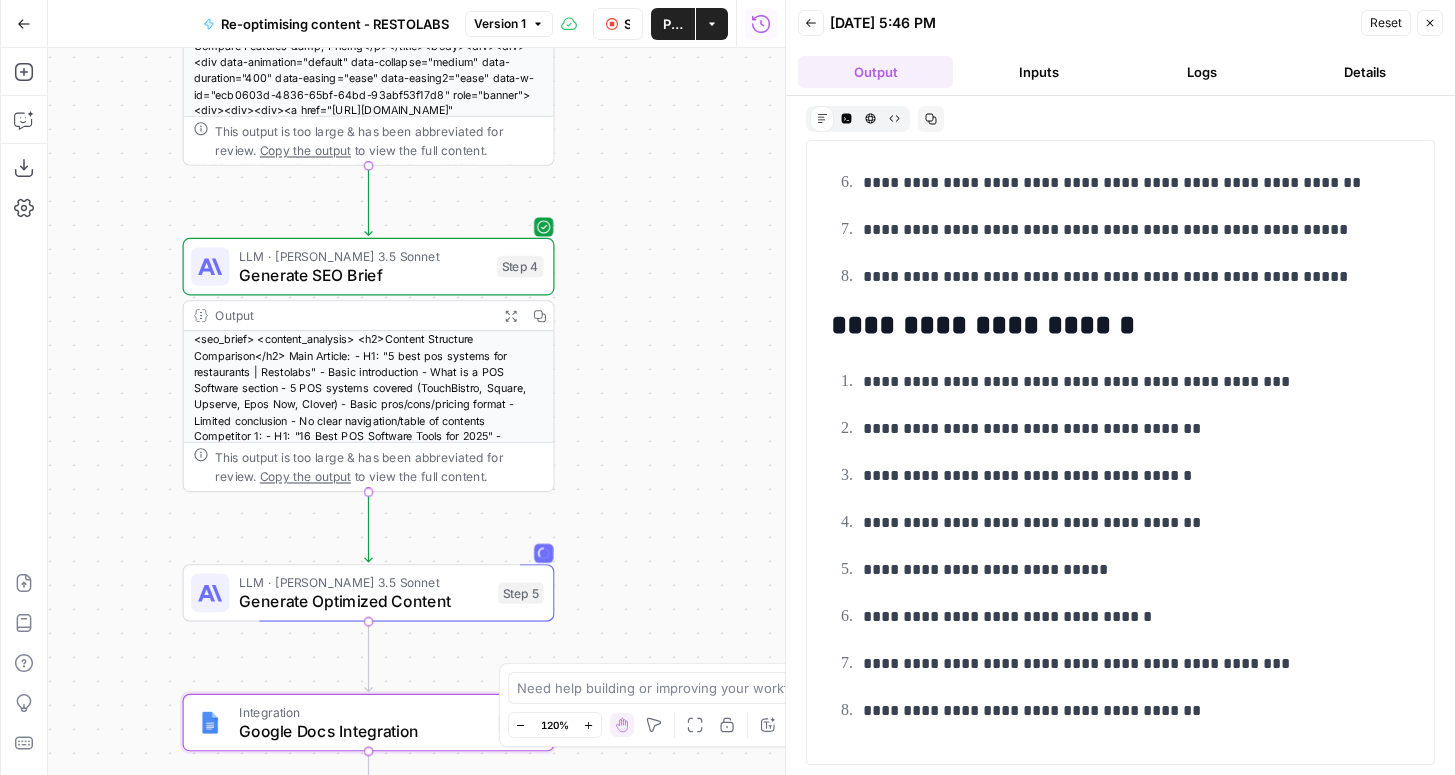 scroll, scrollTop: 4070, scrollLeft: 0, axis: vertical 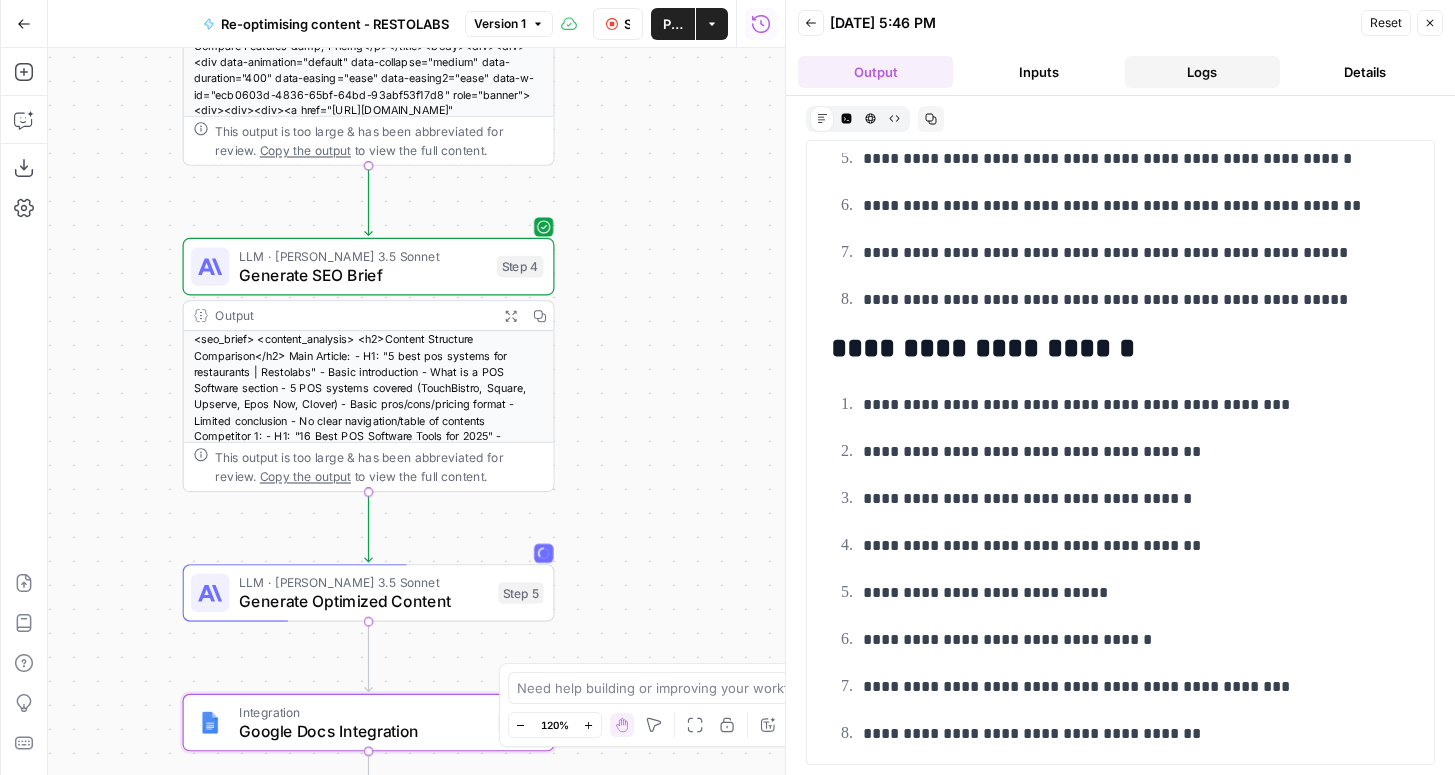 click on "Logs" at bounding box center [1202, 72] 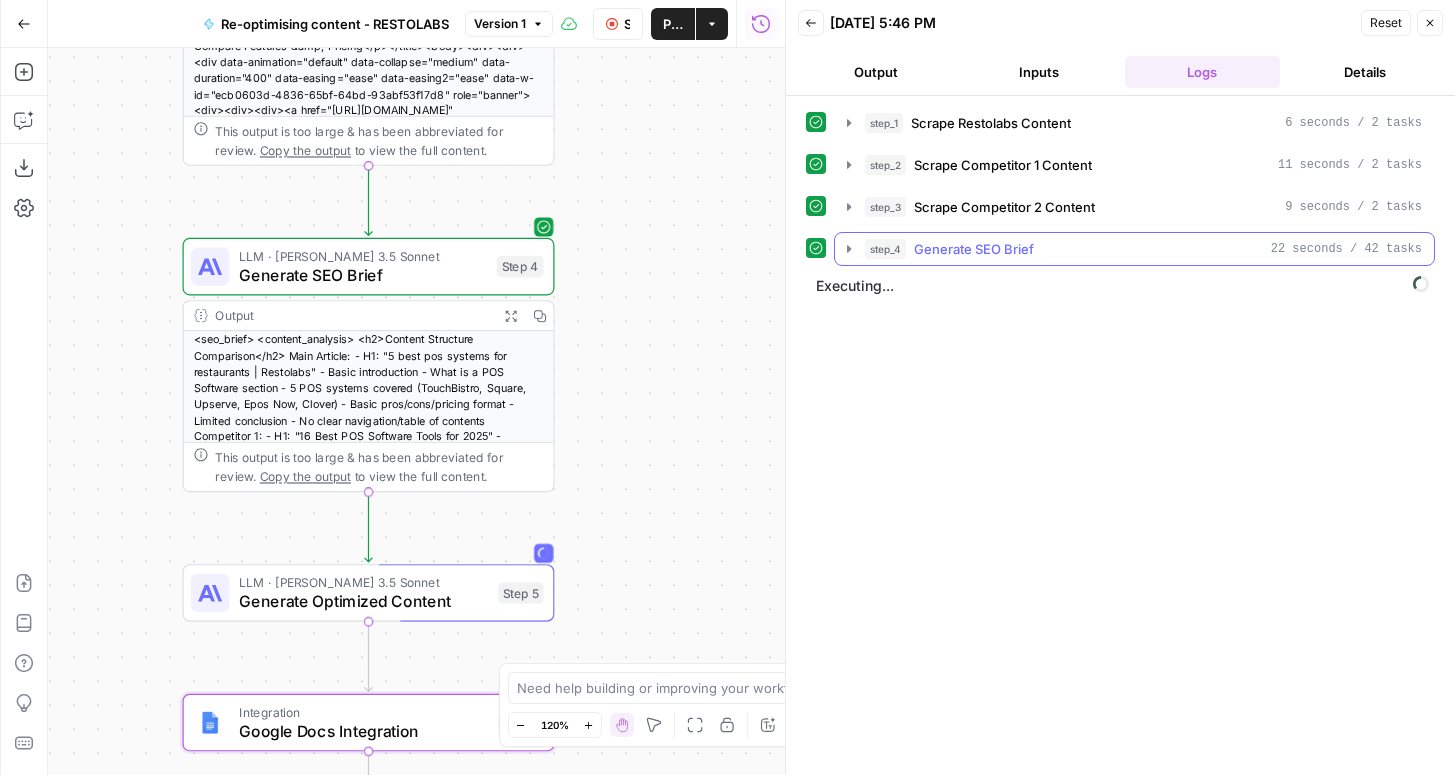 click on "step_4 Generate SEO Brief 22 seconds / 42 tasks" at bounding box center [1134, 249] 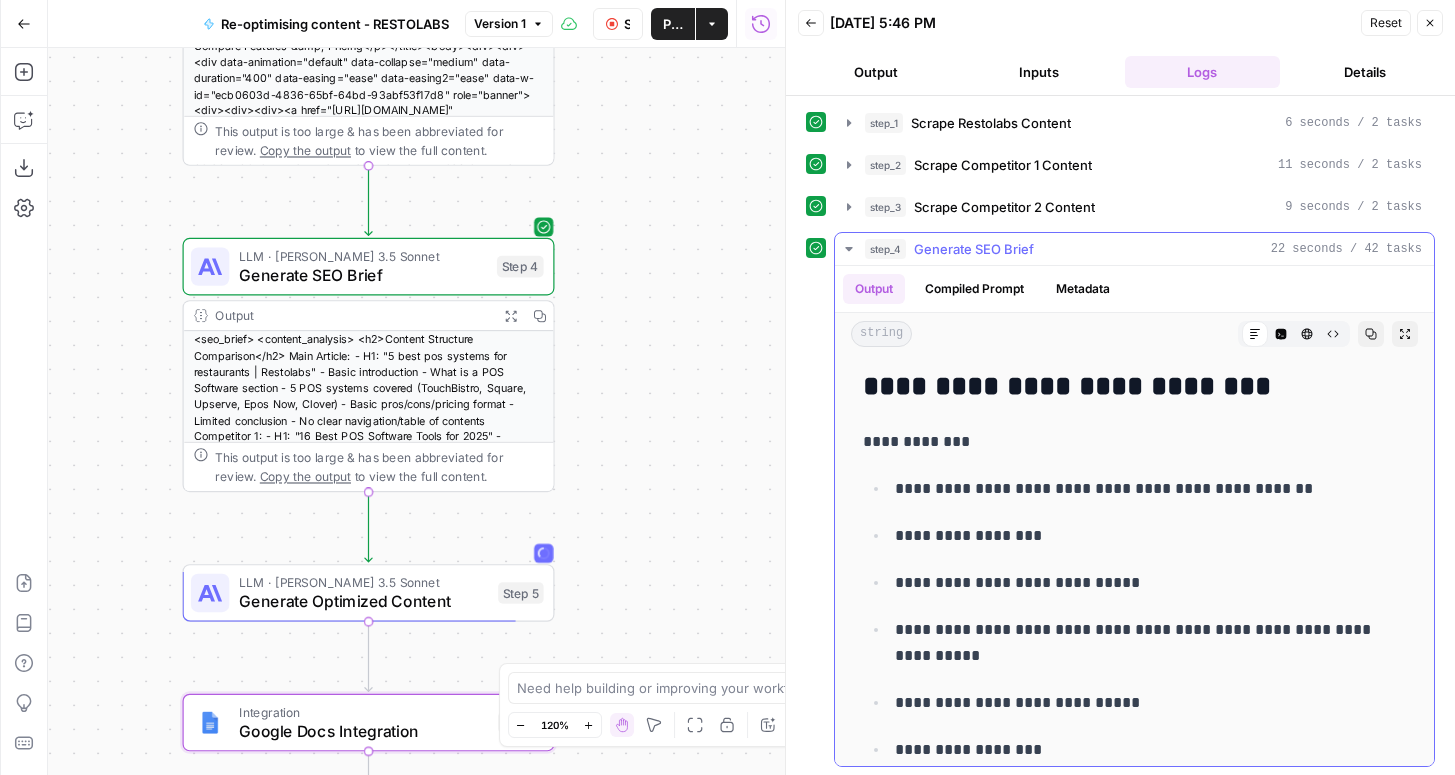 scroll, scrollTop: 10, scrollLeft: 0, axis: vertical 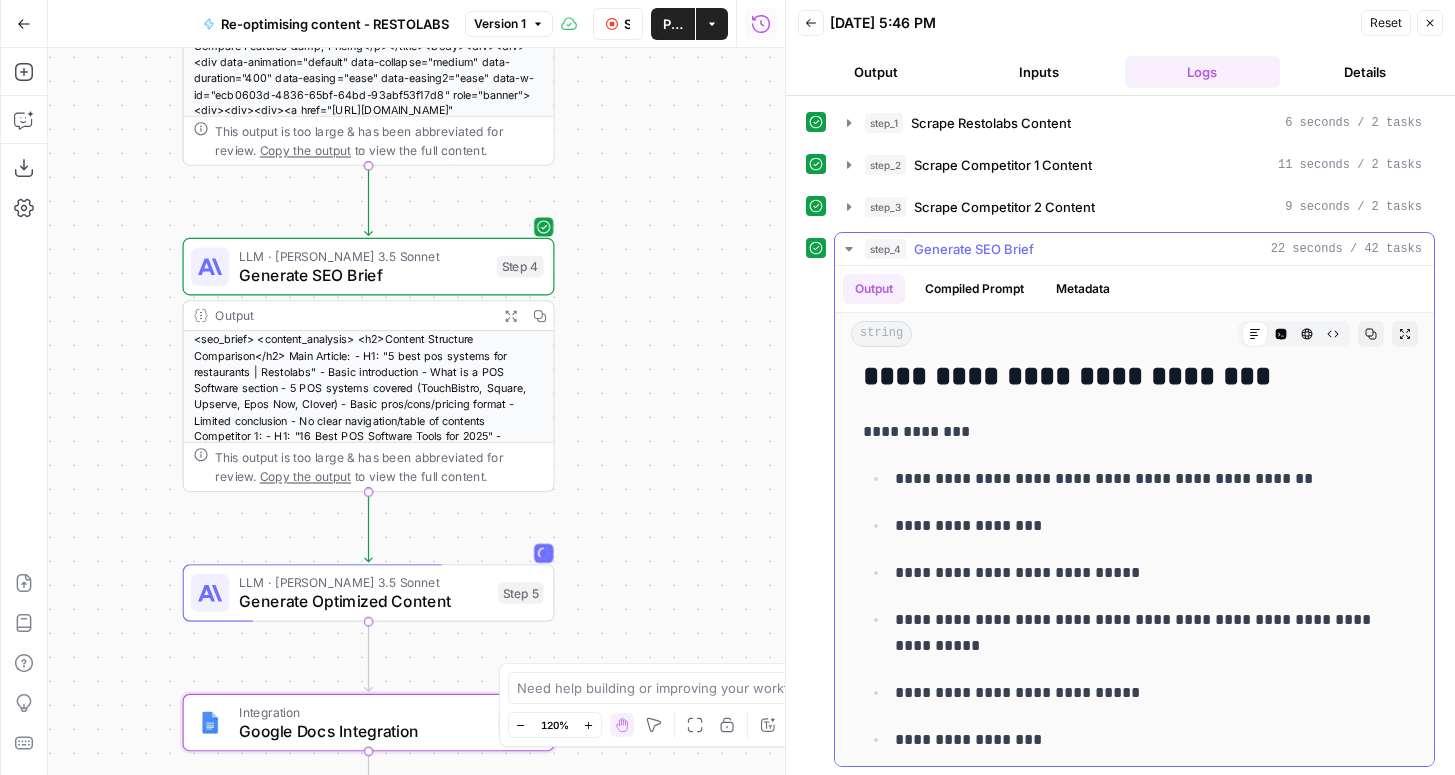 click on "Generate SEO Brief" at bounding box center [974, 249] 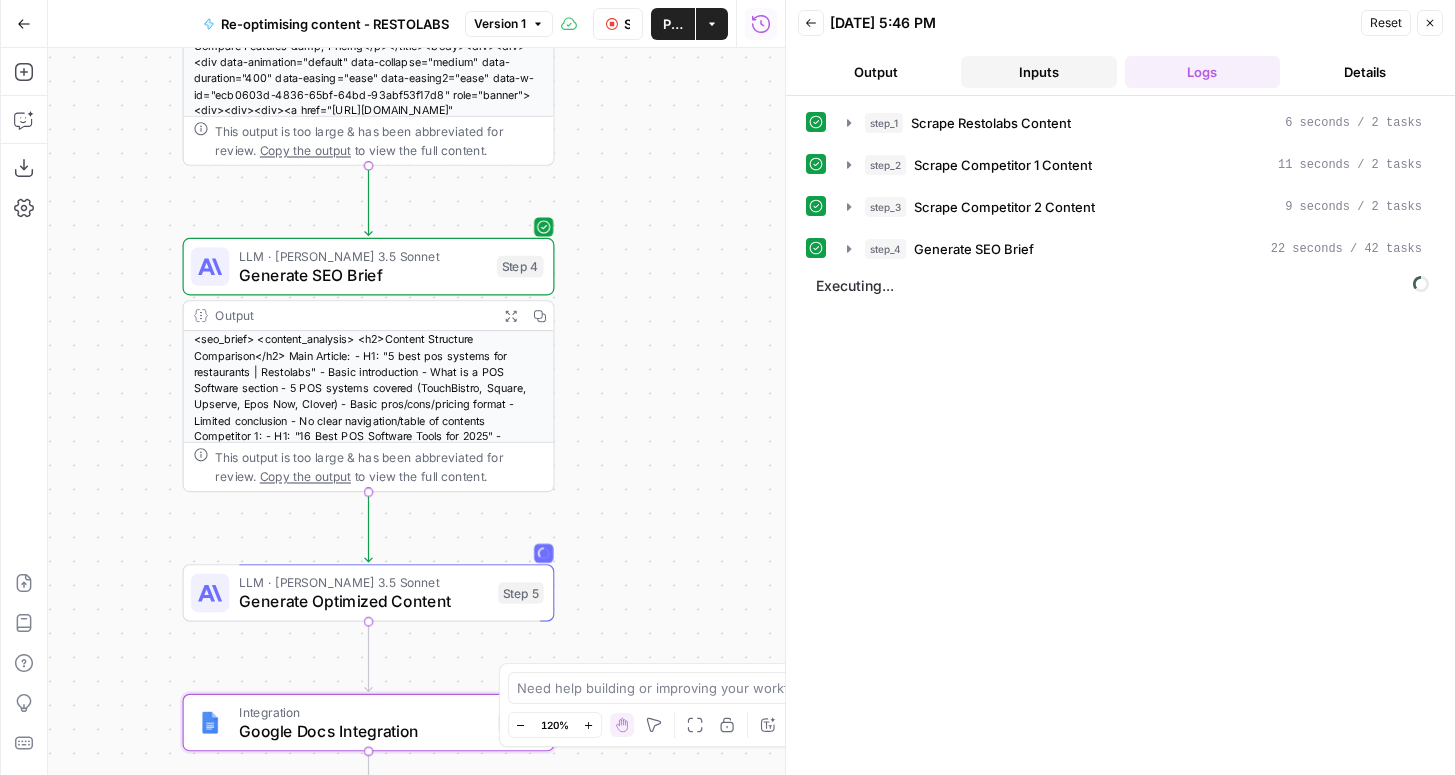 click on "Inputs" at bounding box center [1038, 72] 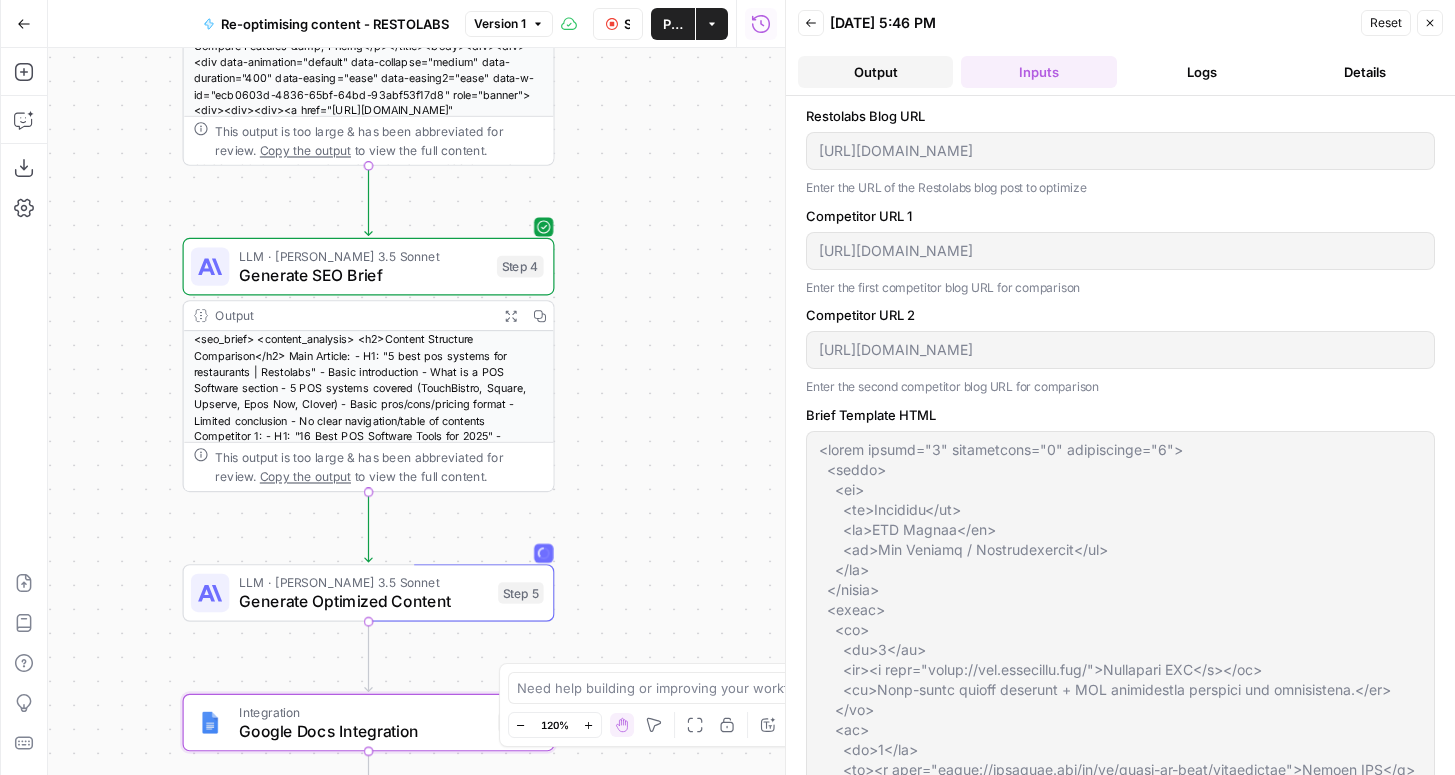click on "Output" at bounding box center (875, 72) 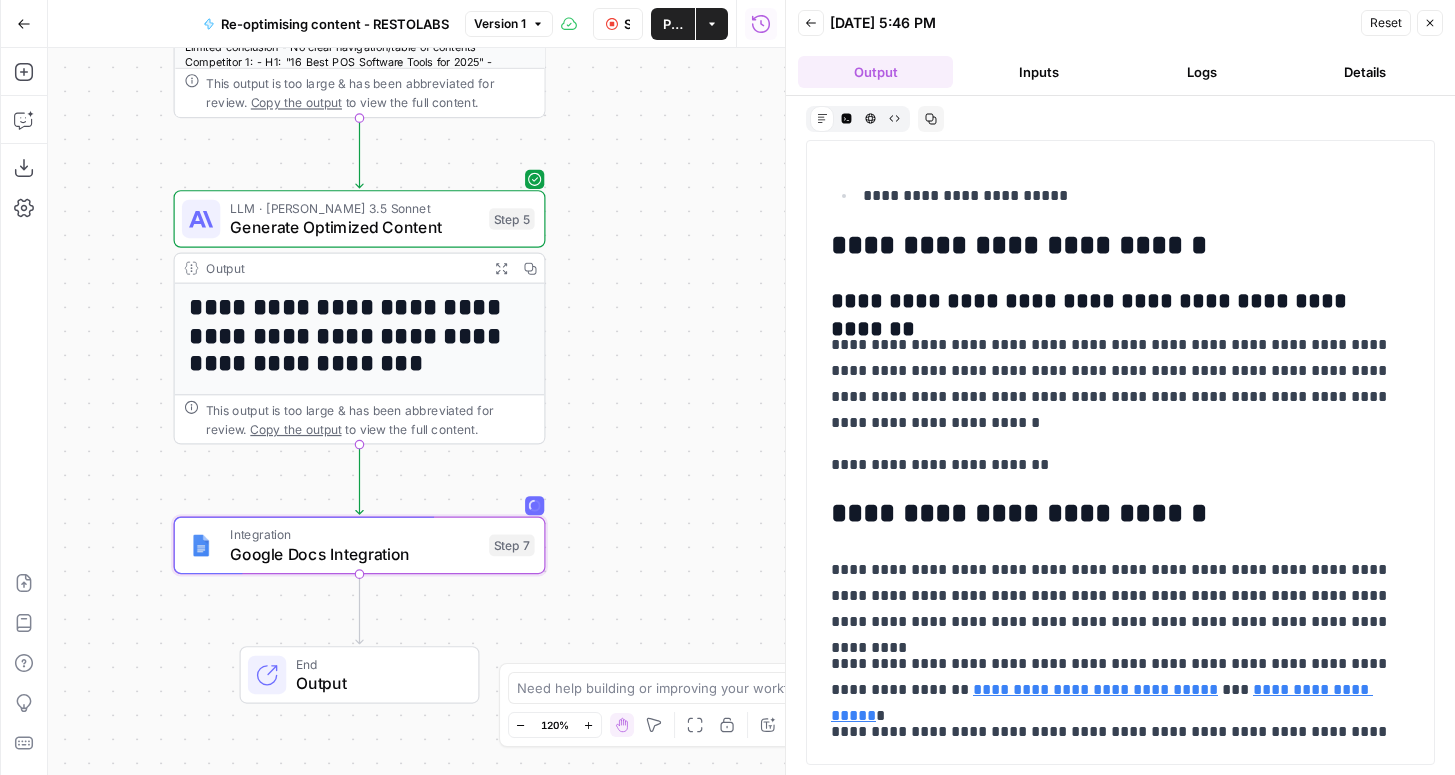 scroll, scrollTop: 7325, scrollLeft: 0, axis: vertical 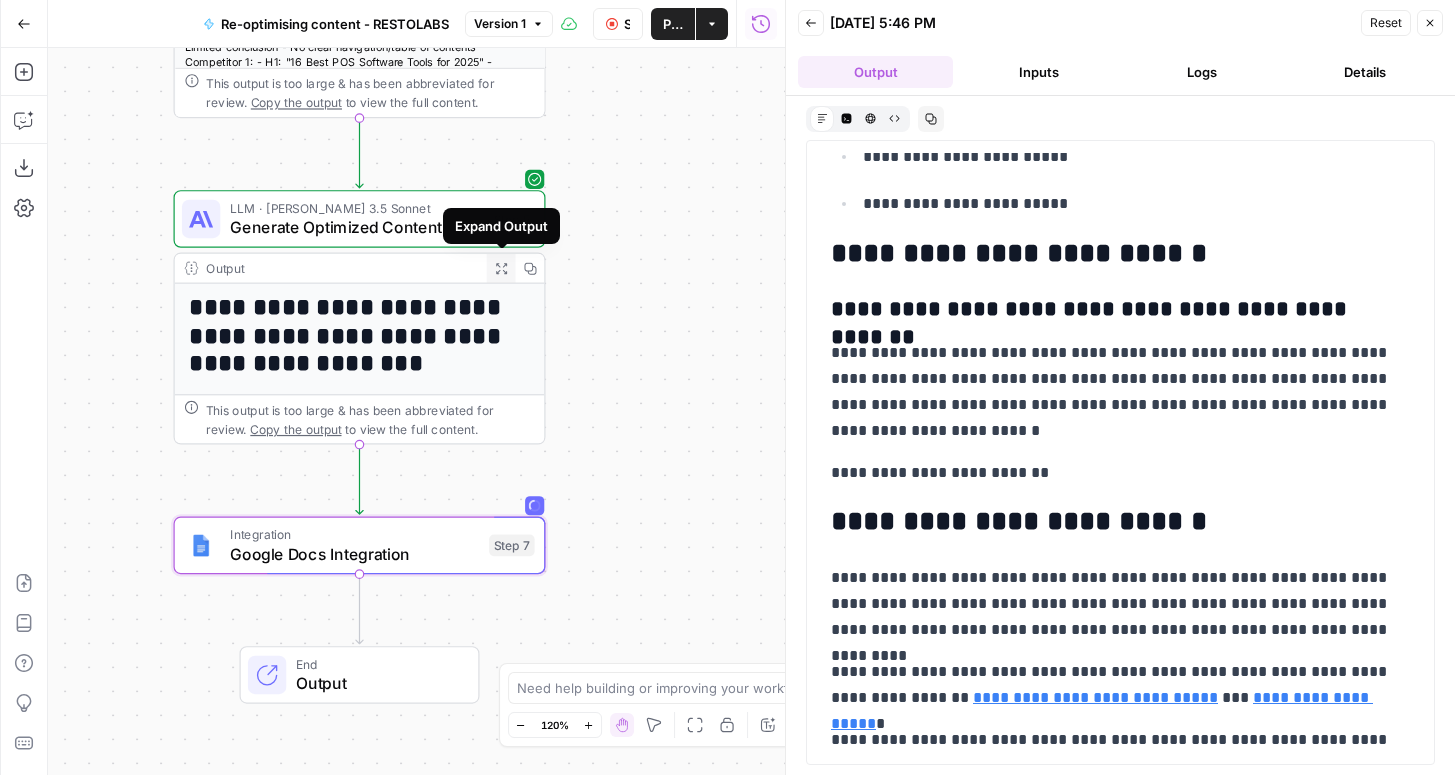 click 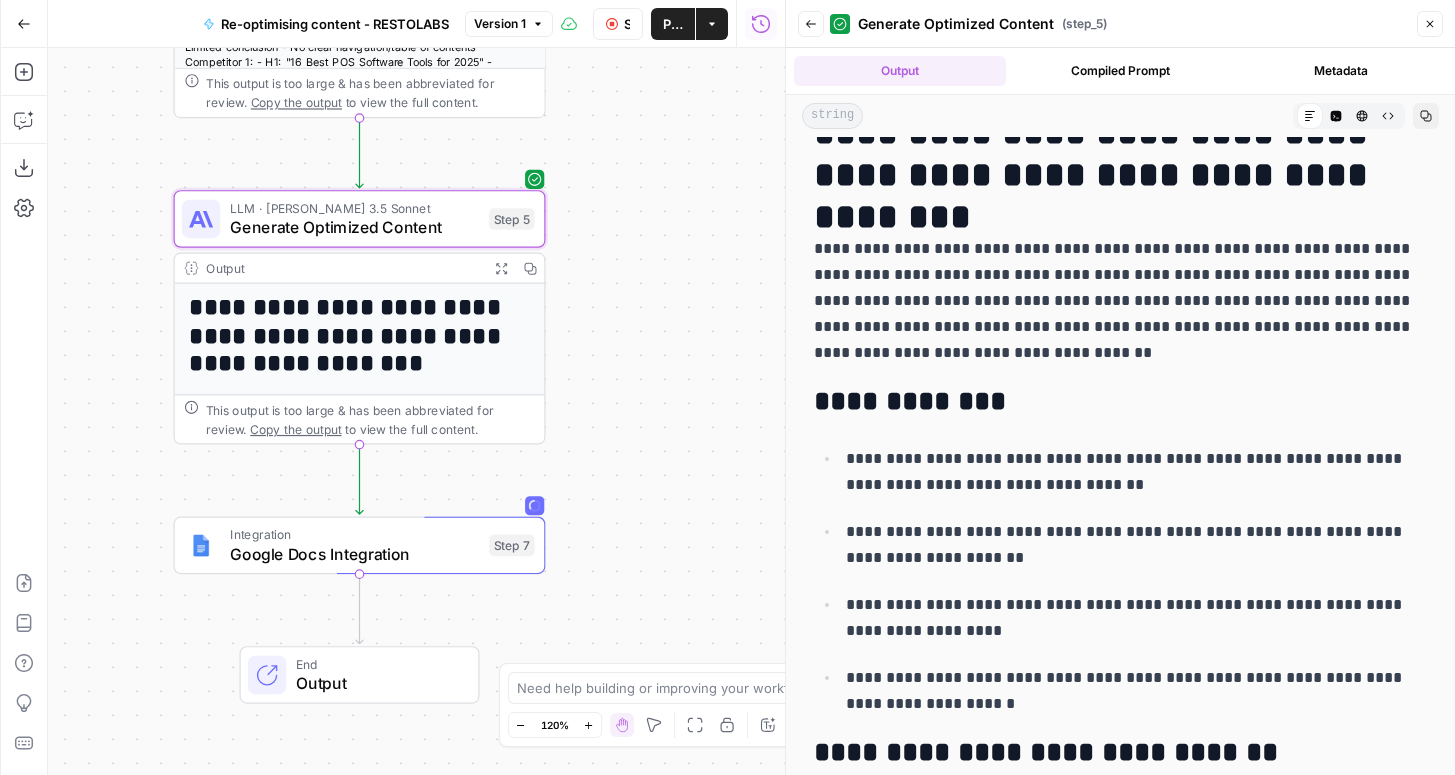 scroll, scrollTop: 47, scrollLeft: 0, axis: vertical 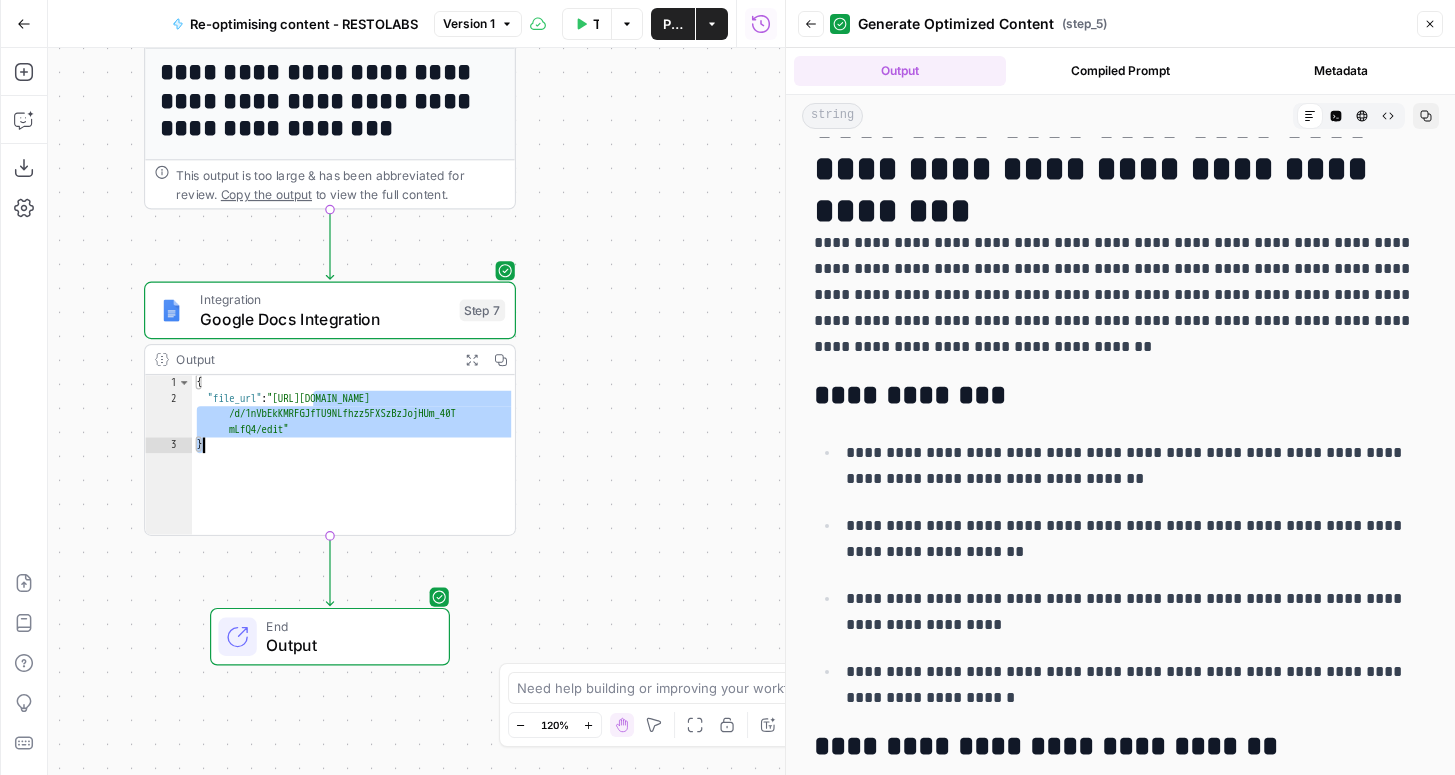 drag, startPoint x: 292, startPoint y: 398, endPoint x: 298, endPoint y: 426, distance: 28.635643 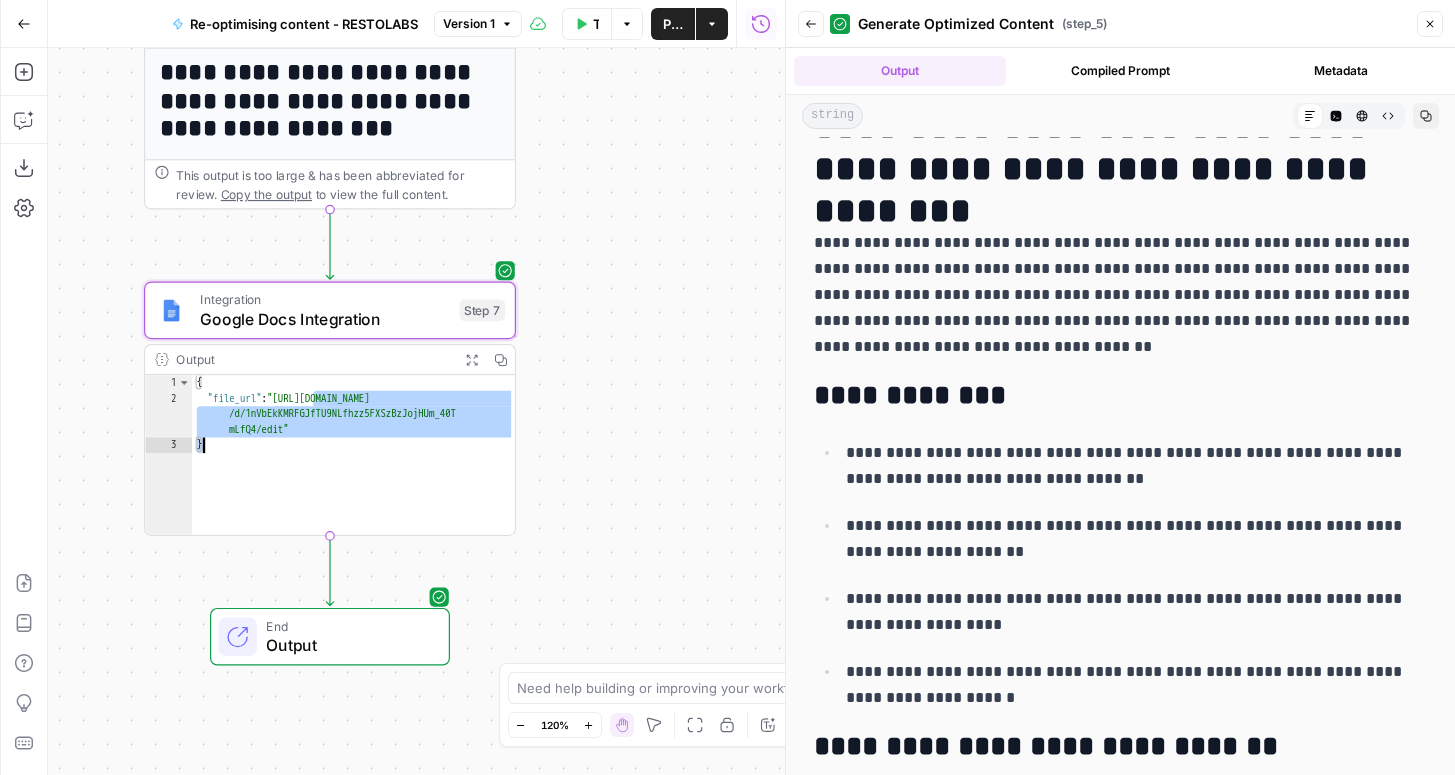 click on "{    "file_url" :  "https://docs.google.com/document        /d/1nVbEkKMRFGJfTU9NLfhzz5FXSzBzJojHUm_40T        mLfQ4/edit" }" at bounding box center (354, 471) 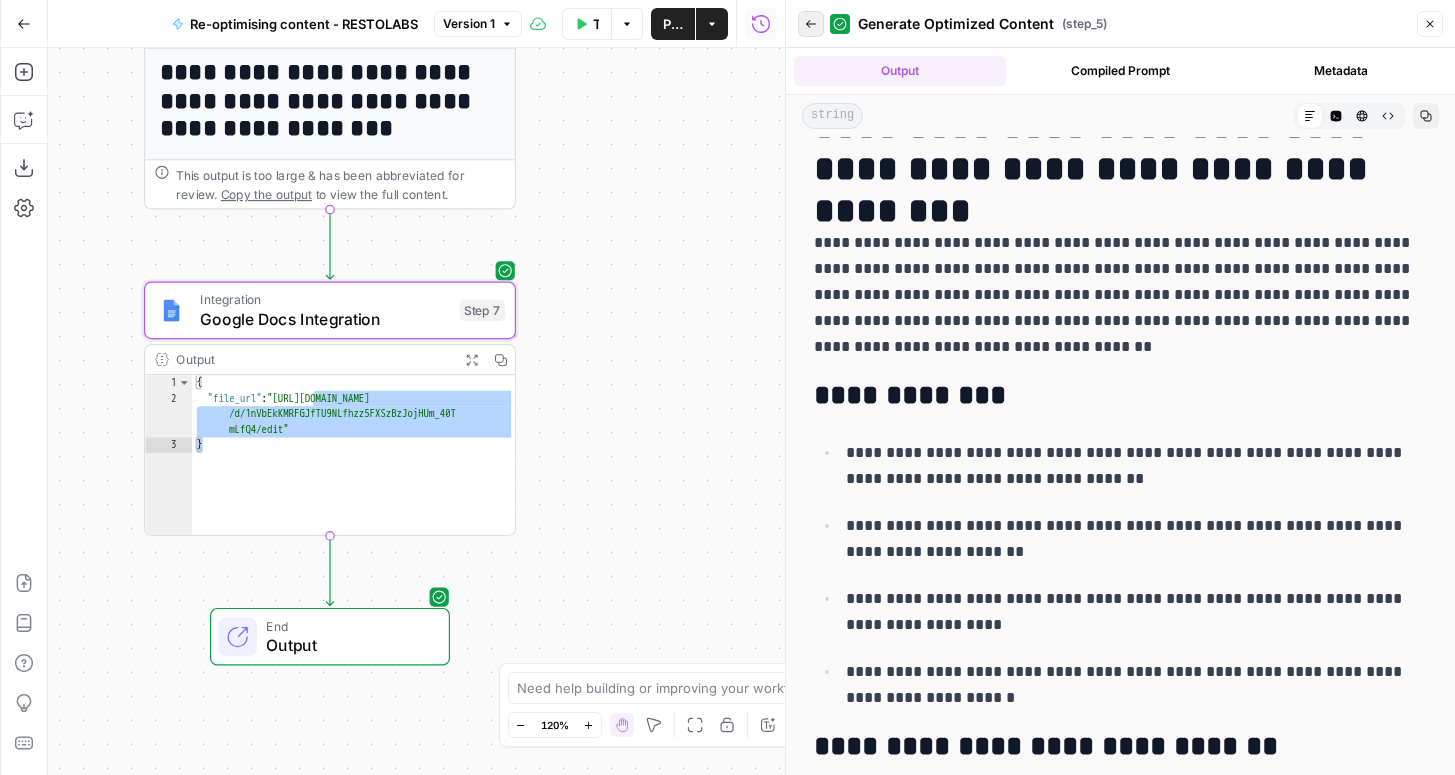 click 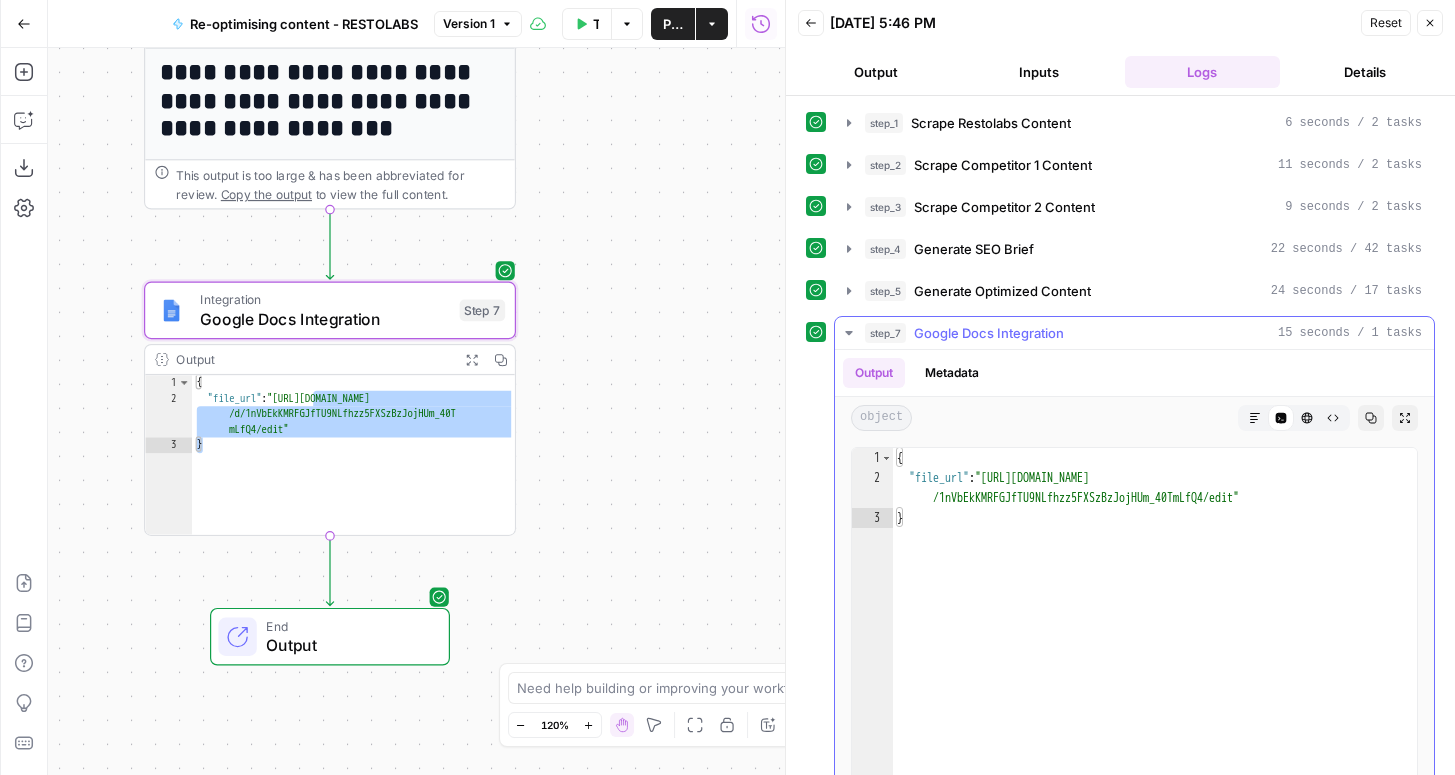 type on "**********" 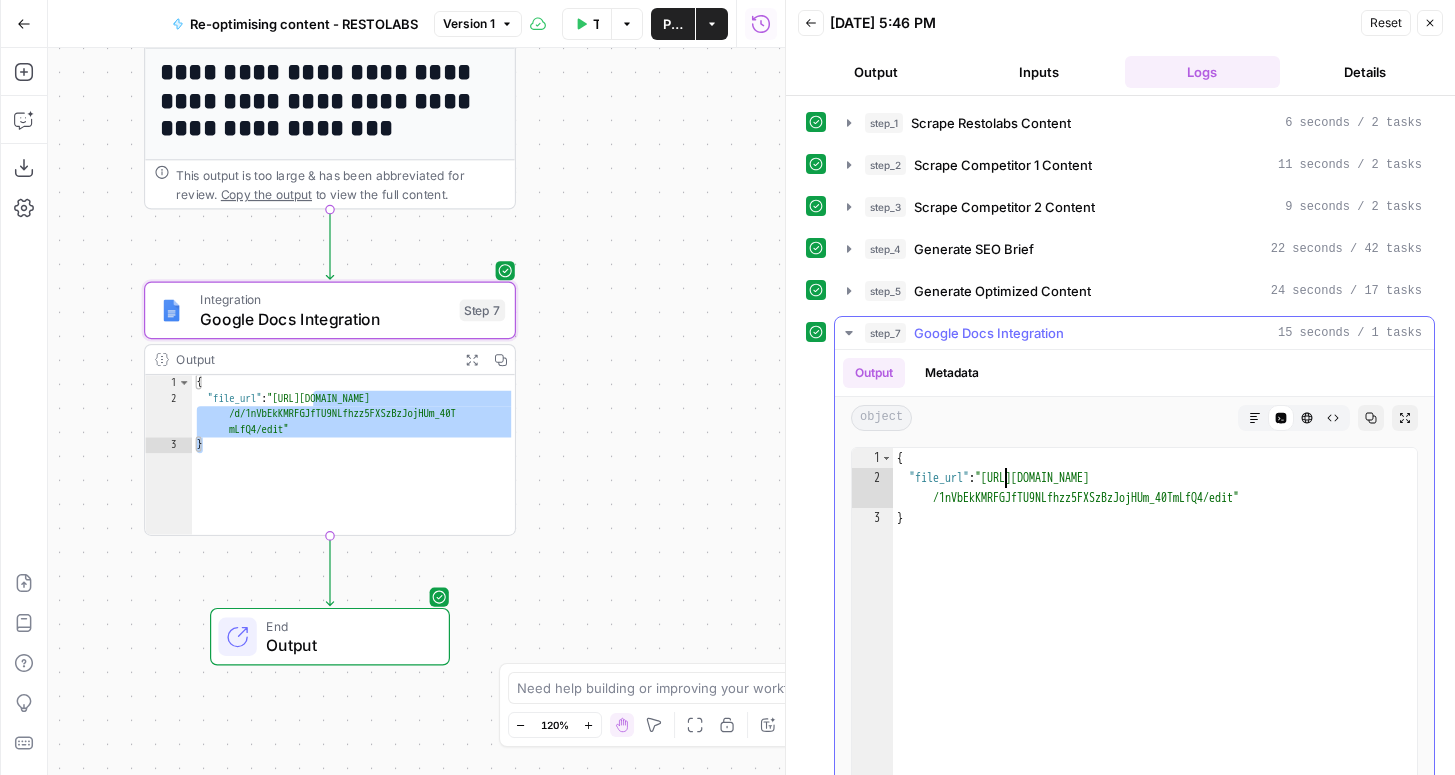 click on "{    "file_url" :  "https://docs.google.com/document/d        /1nVbEkKMRFGJfTU9NLfhzz5FXSzBzJojHUm_40TmLfQ4/edit" }" at bounding box center [1155, 664] 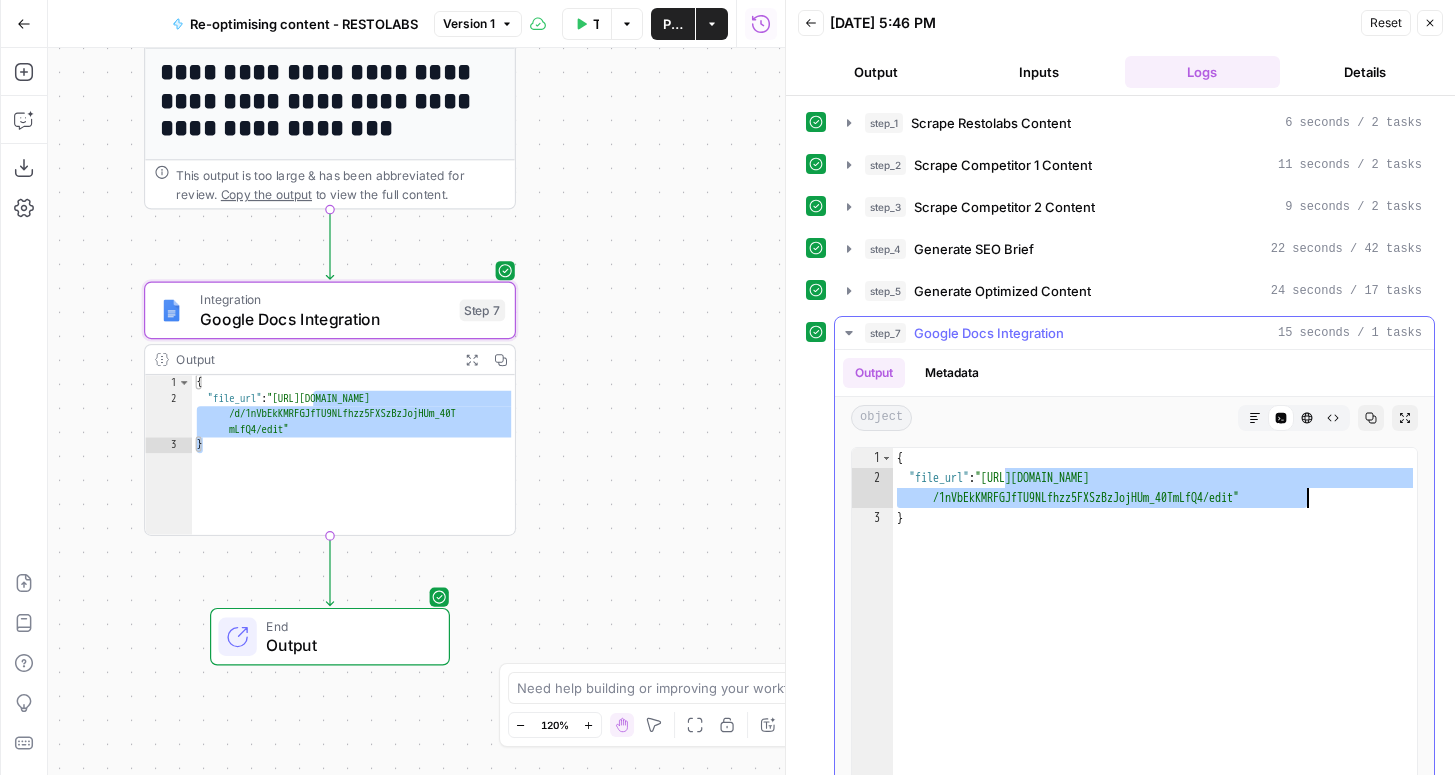 click on "{    "file_url" :  "https://docs.google.com/document/d        /1nVbEkKMRFGJfTU9NLfhzz5FXSzBzJojHUm_40TmLfQ4/edit" }" at bounding box center (1155, 664) 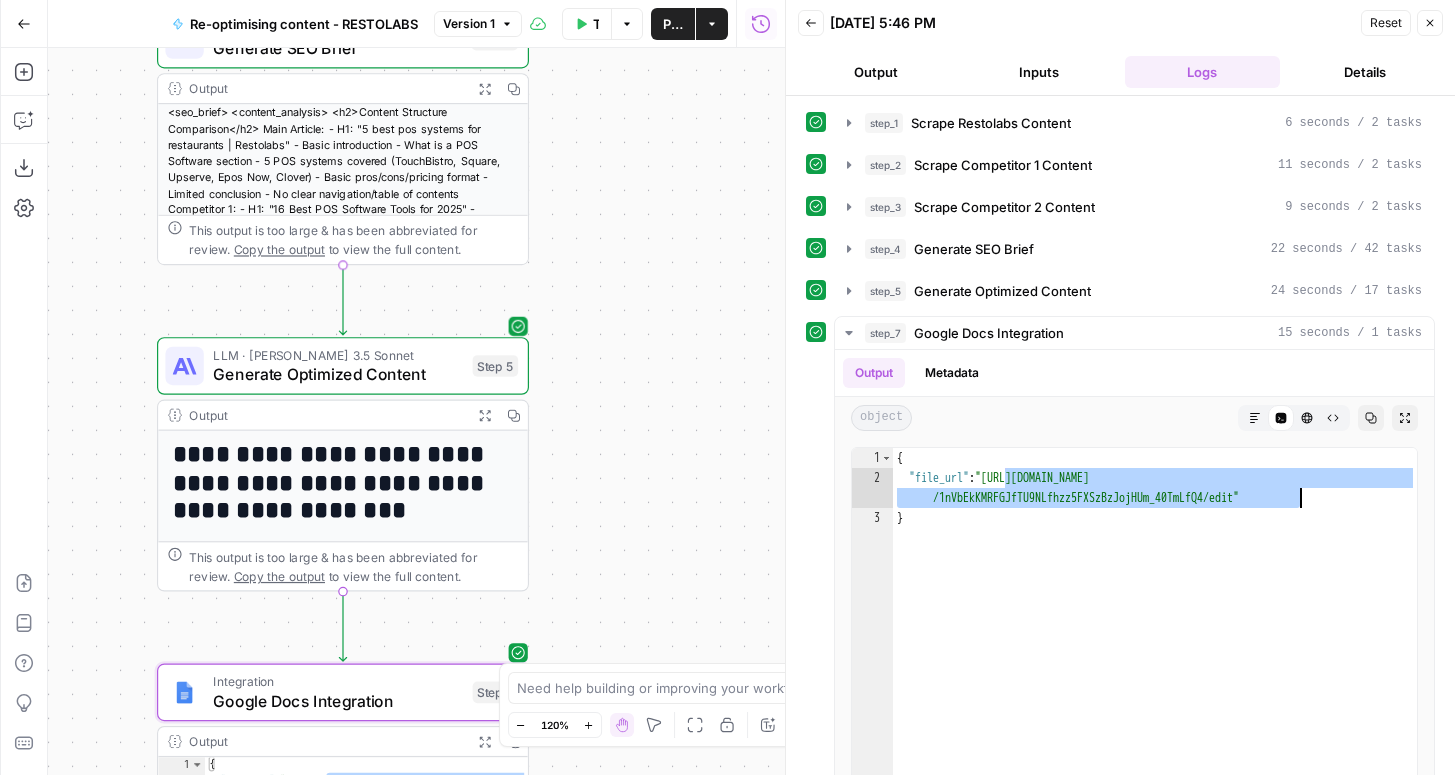 click on "LLM · Claude 3.5 Sonnet Generate Optimized Content Step 5 Copy step Delete step Add Note Test" at bounding box center [343, 366] 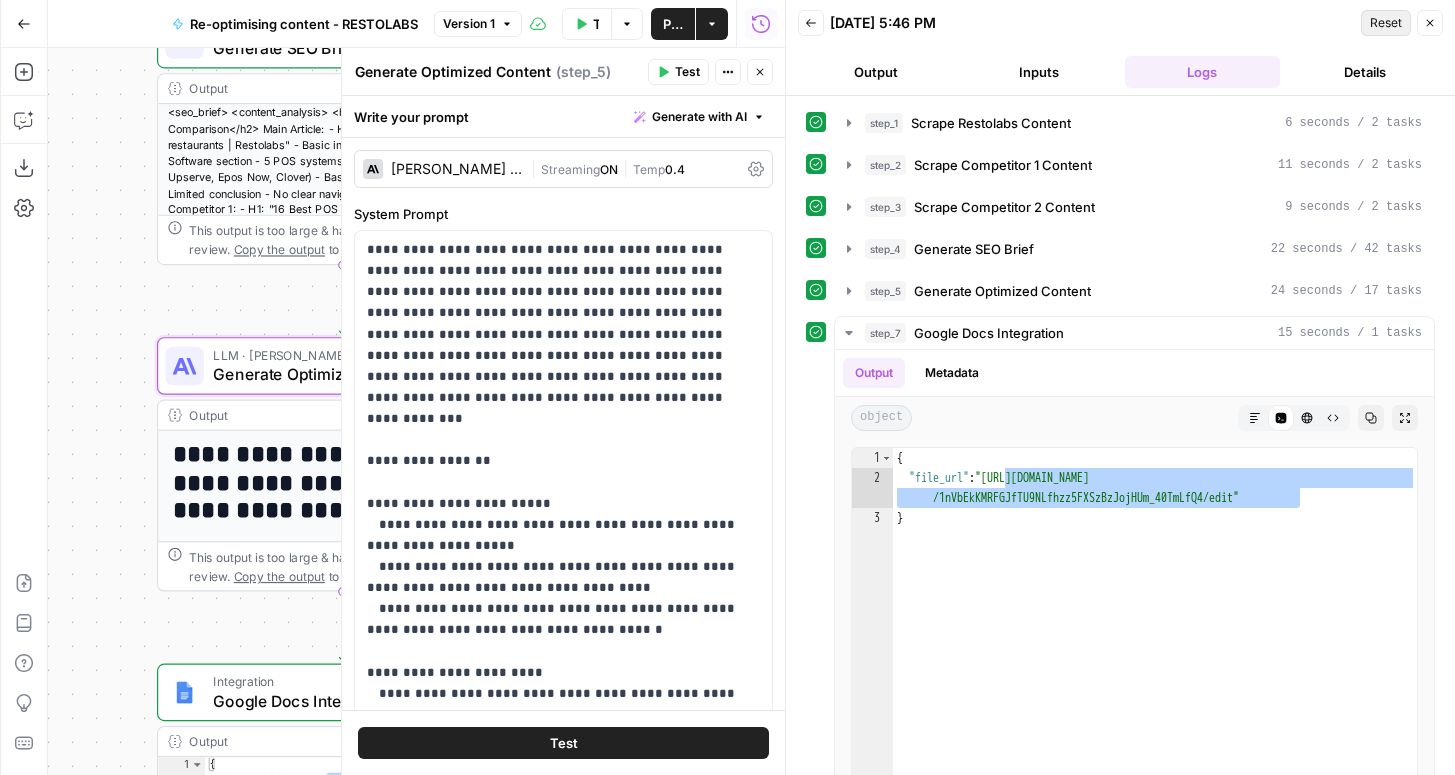 drag, startPoint x: 1432, startPoint y: 18, endPoint x: 1420, endPoint y: 18, distance: 12 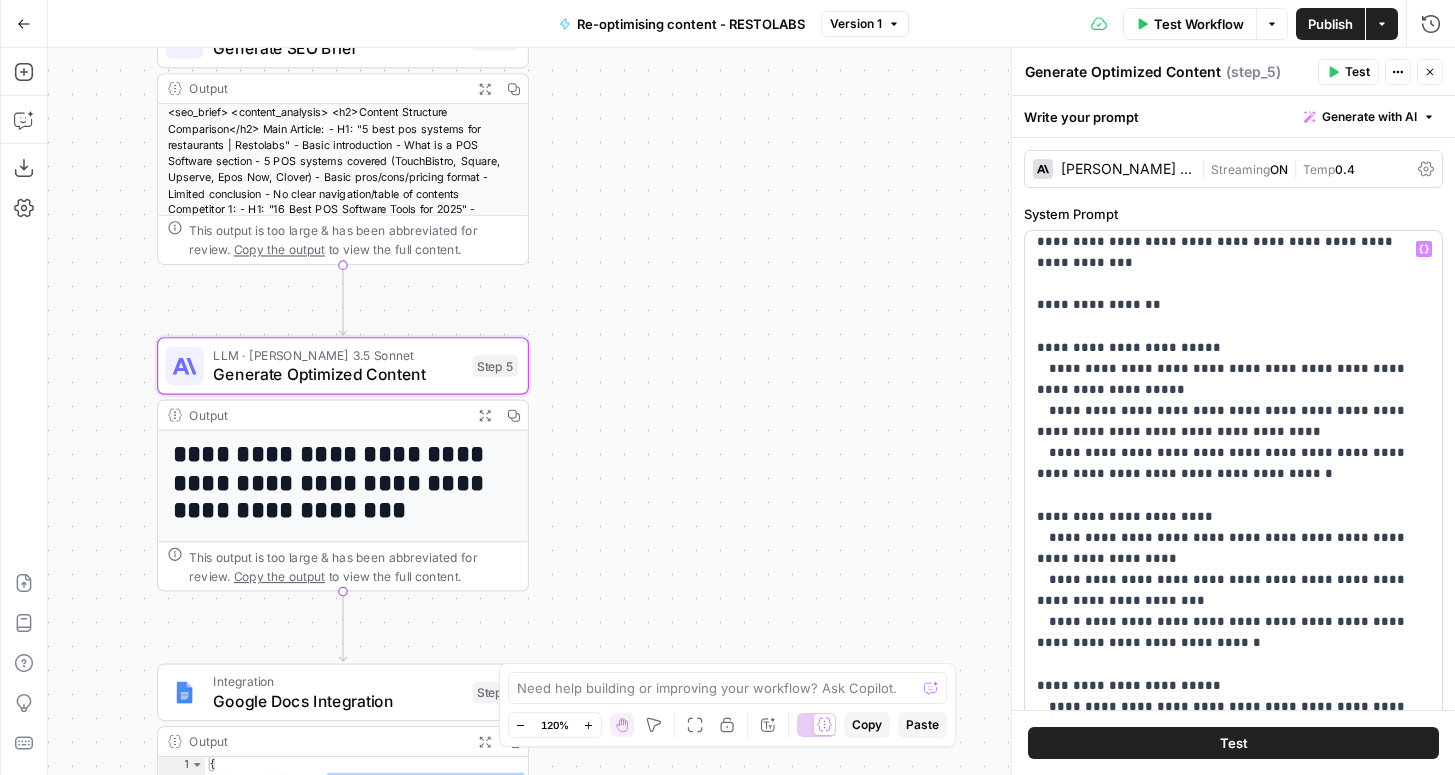scroll, scrollTop: 160, scrollLeft: 0, axis: vertical 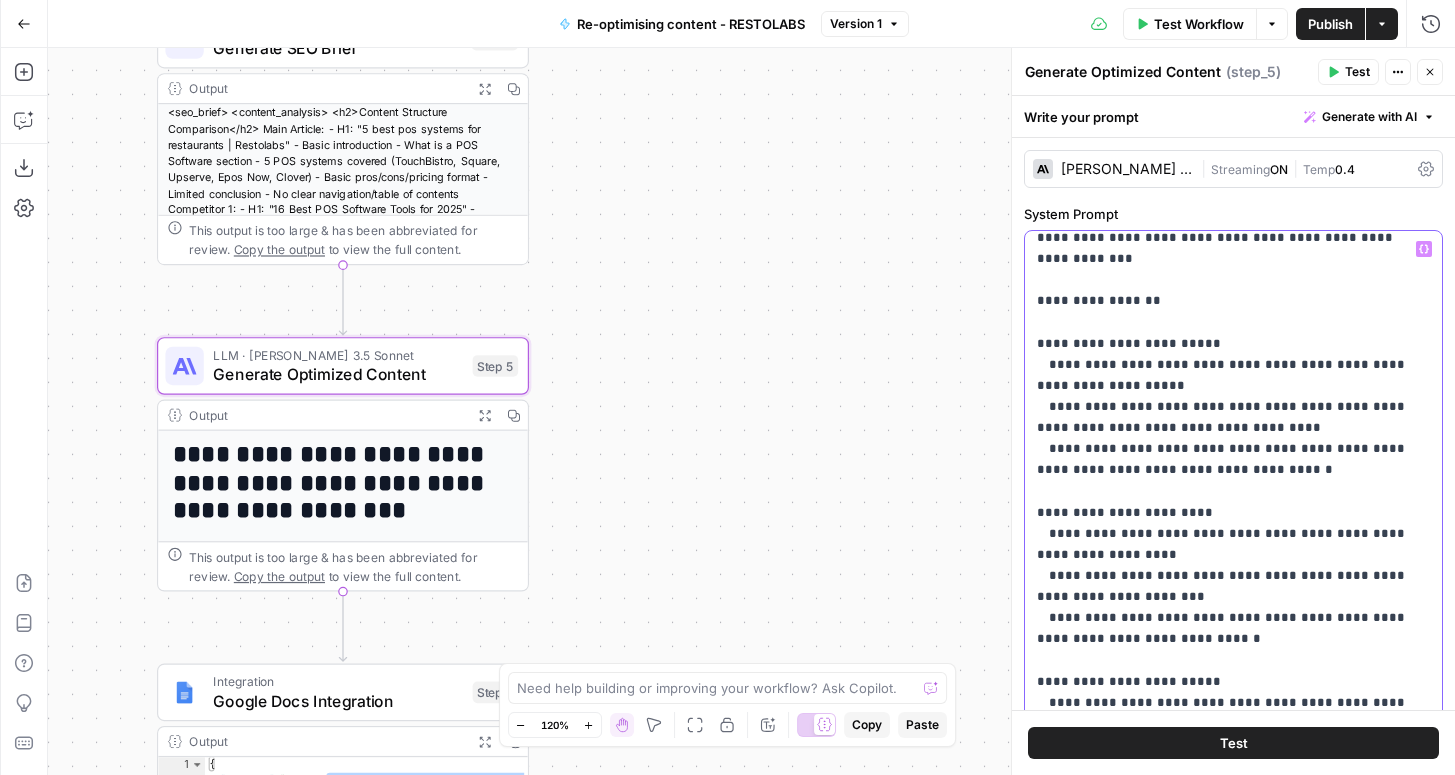 click on "**********" at bounding box center [1233, 955] 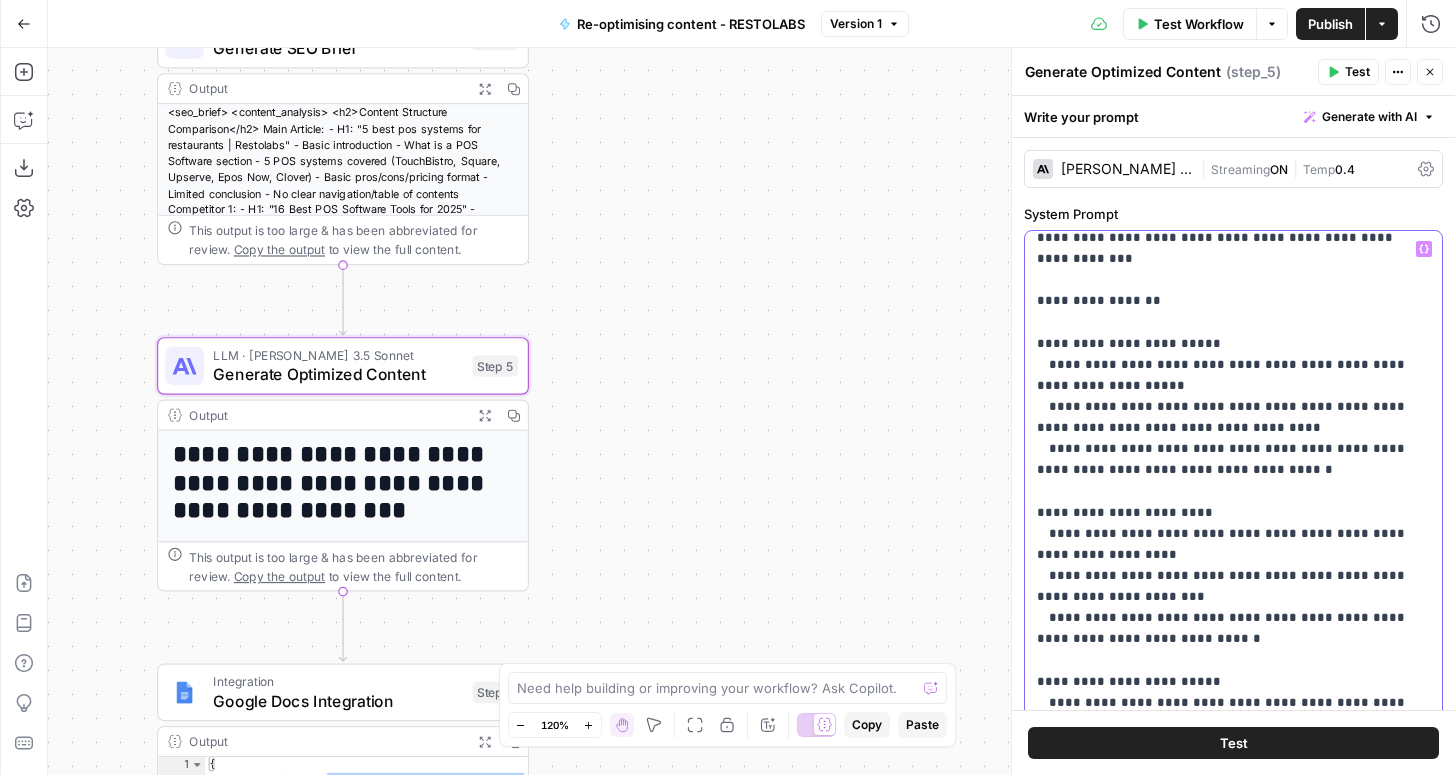 click on "**********" at bounding box center [1233, 955] 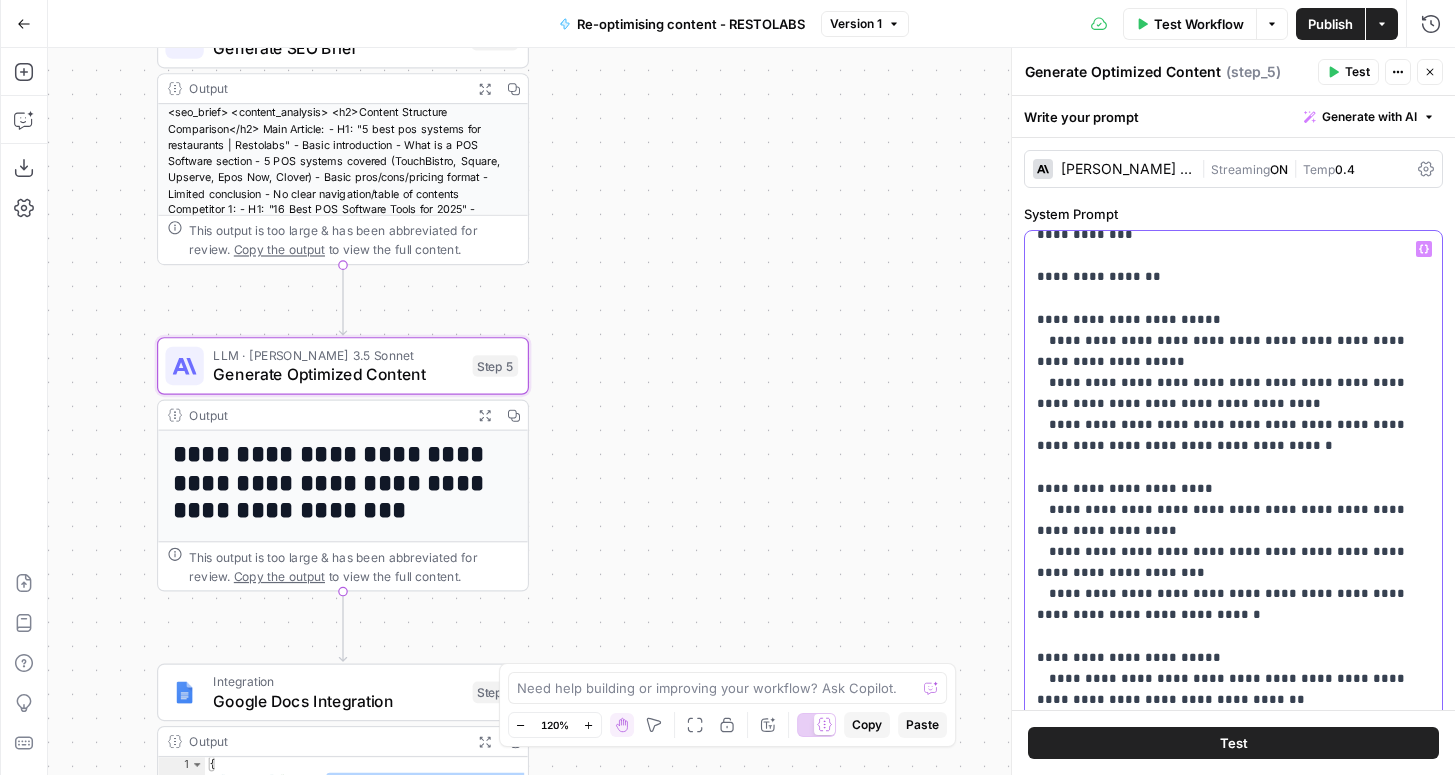 click on "**********" at bounding box center [1233, 931] 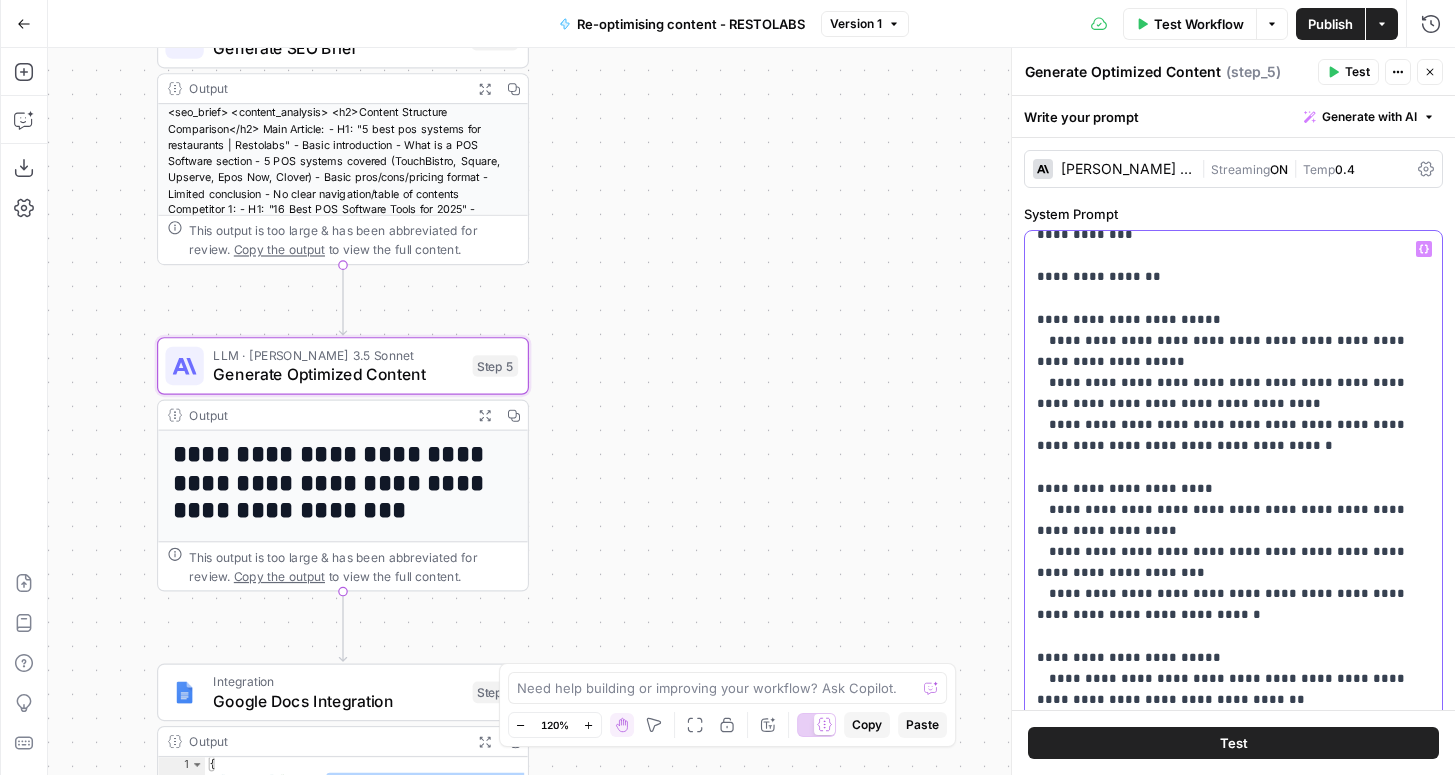 click on "**********" at bounding box center [1233, 931] 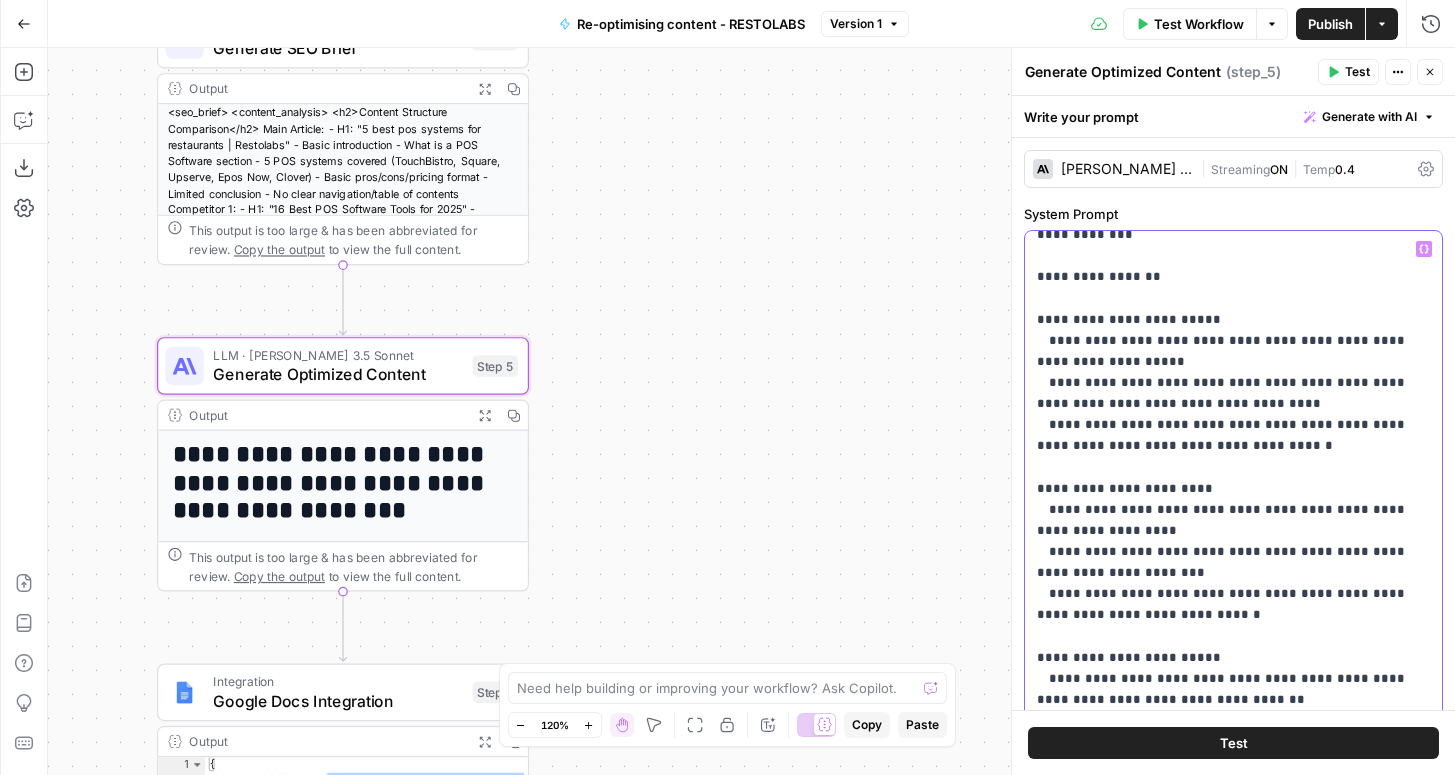 click on "**********" at bounding box center [1233, 931] 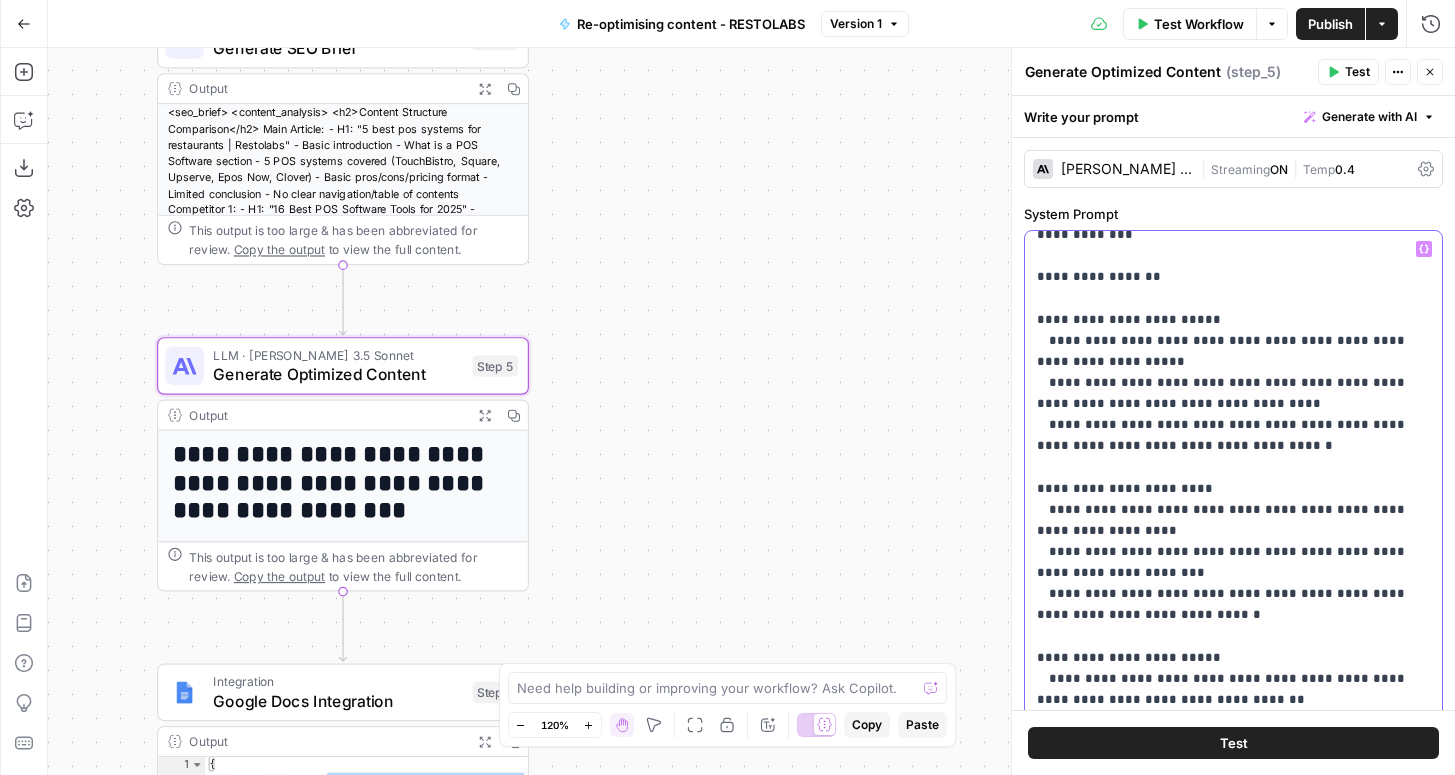 click on "**********" at bounding box center [1233, 931] 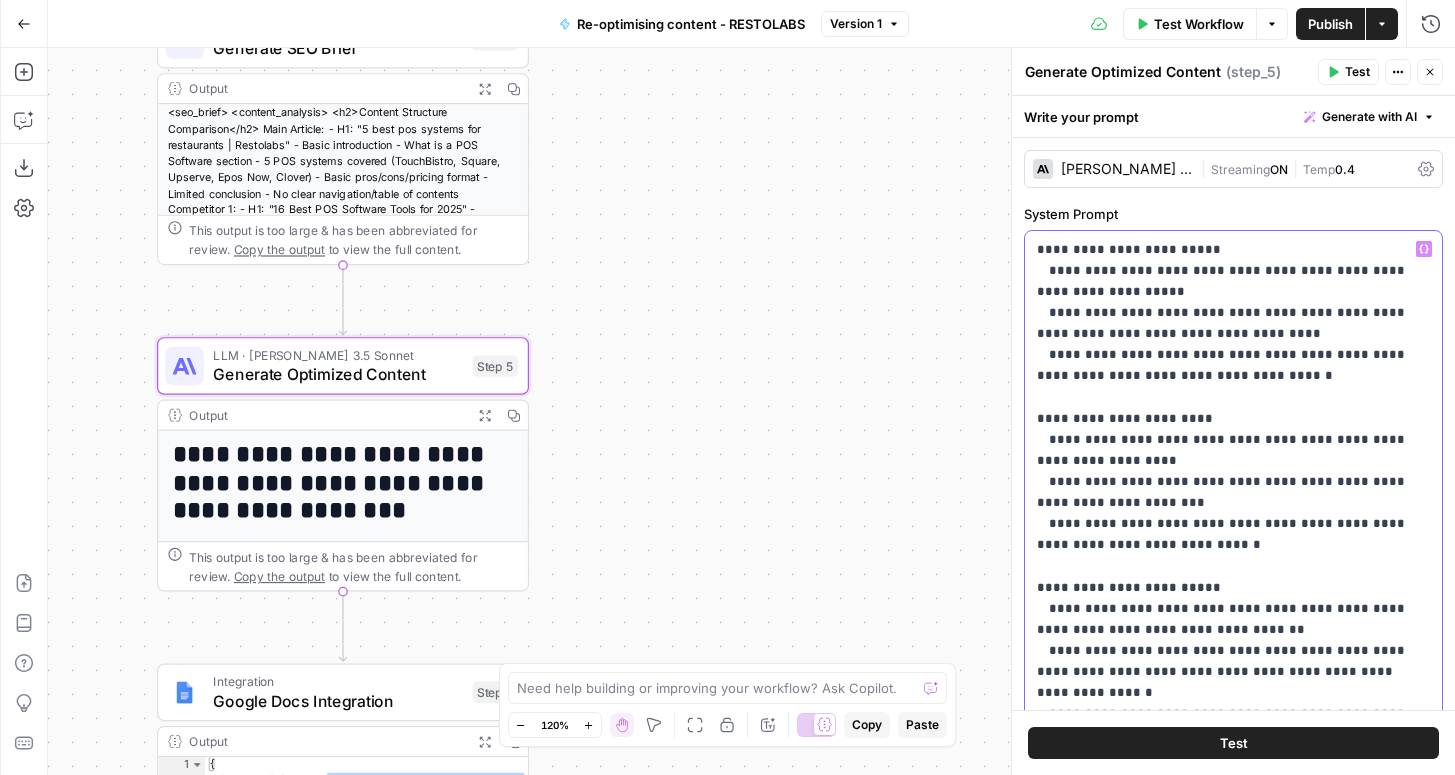 scroll, scrollTop: 258, scrollLeft: 0, axis: vertical 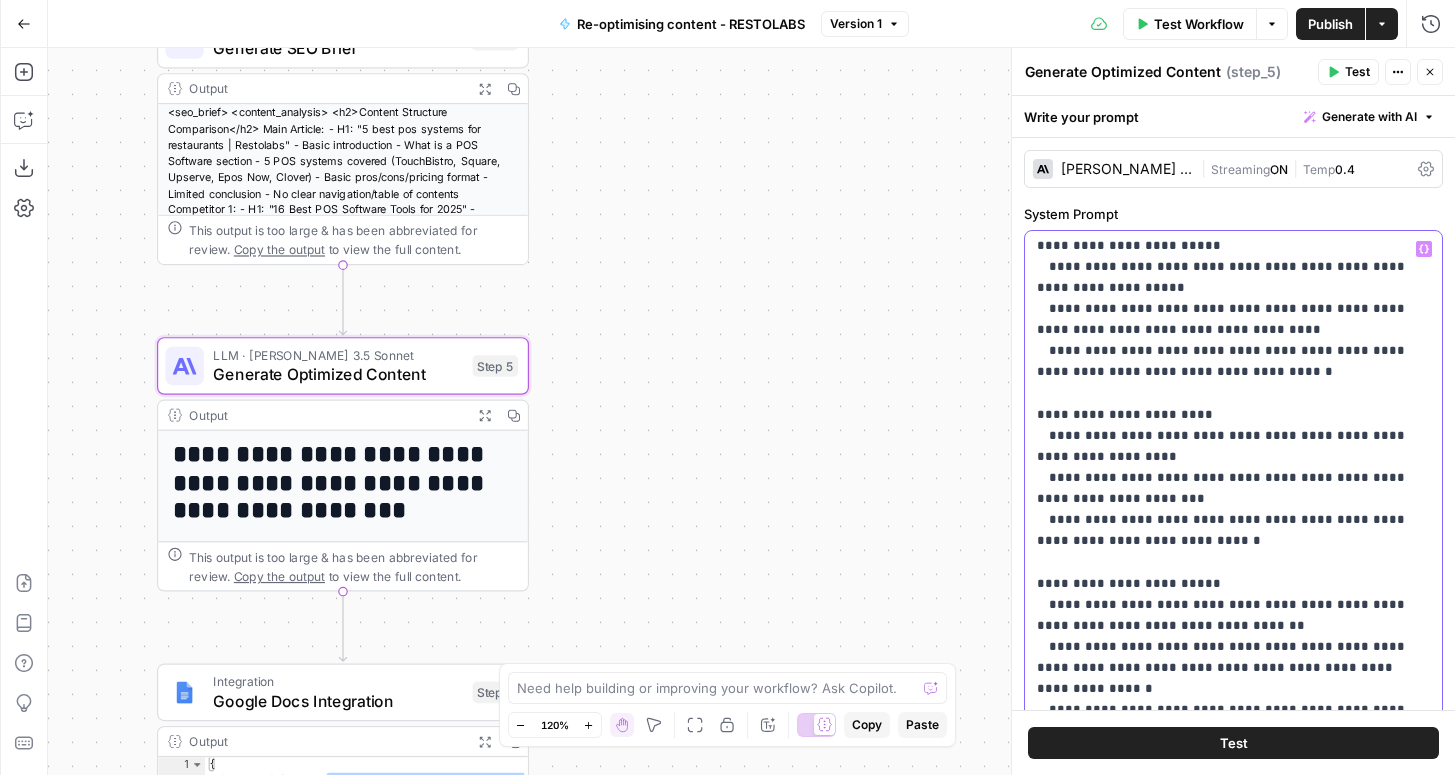 click on "**********" at bounding box center [1233, 857] 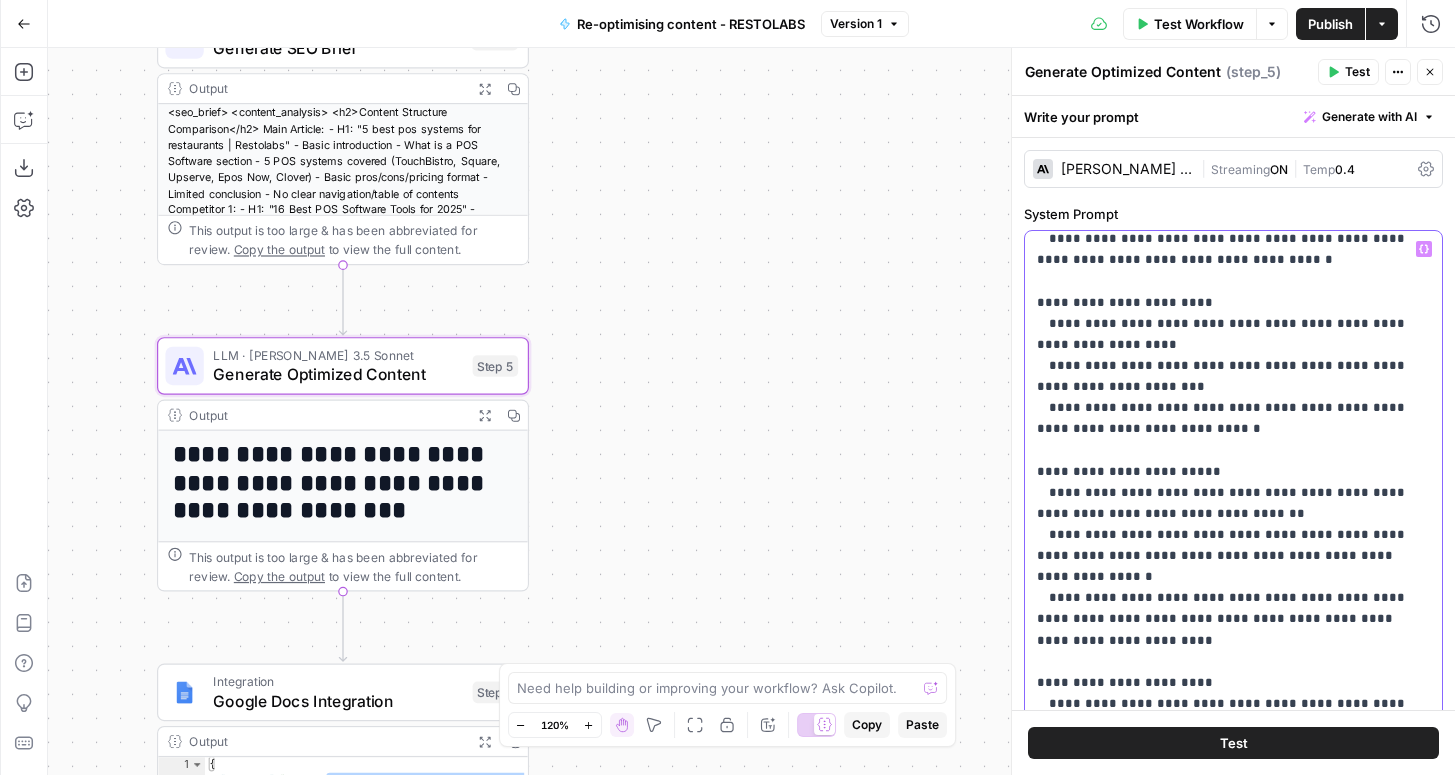 scroll, scrollTop: 373, scrollLeft: 0, axis: vertical 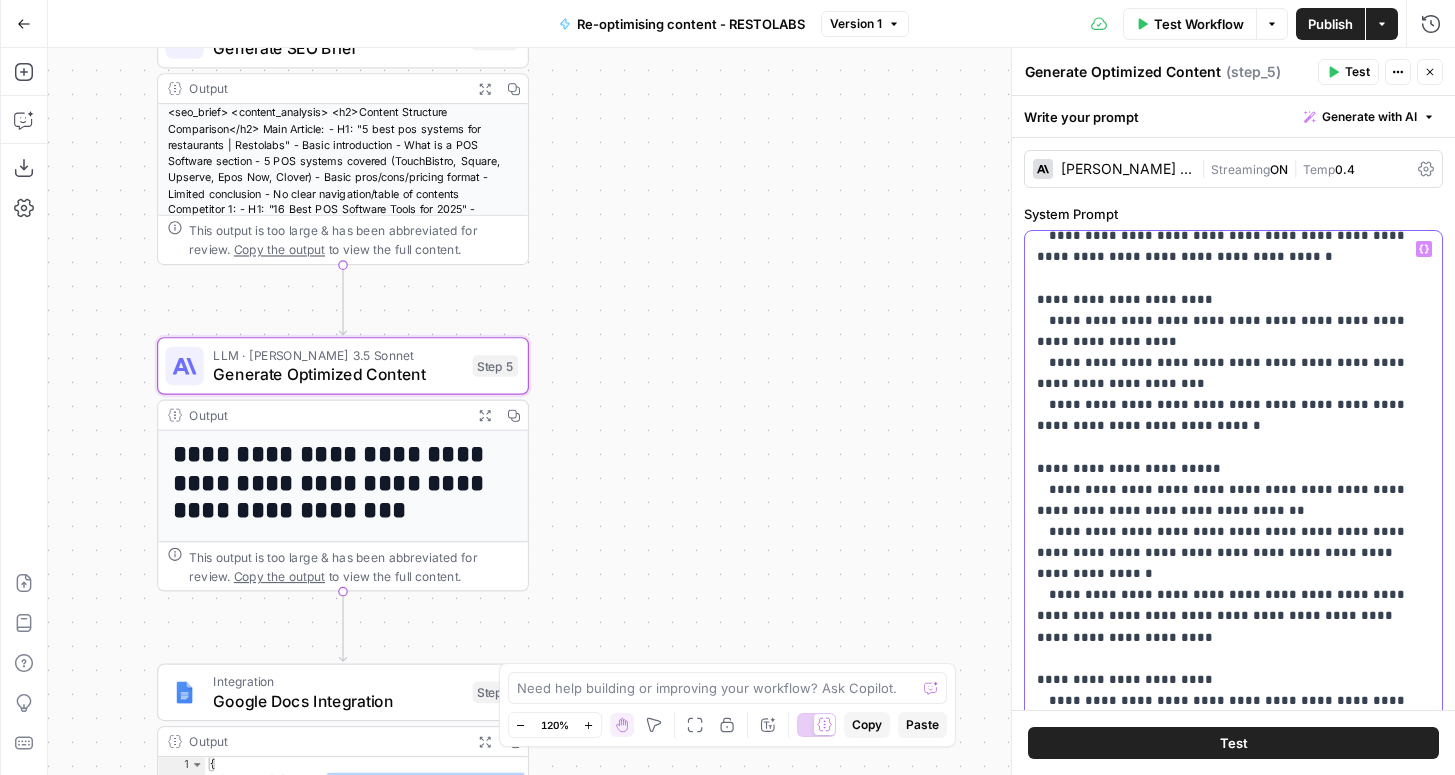 click on "**********" at bounding box center (1233, 742) 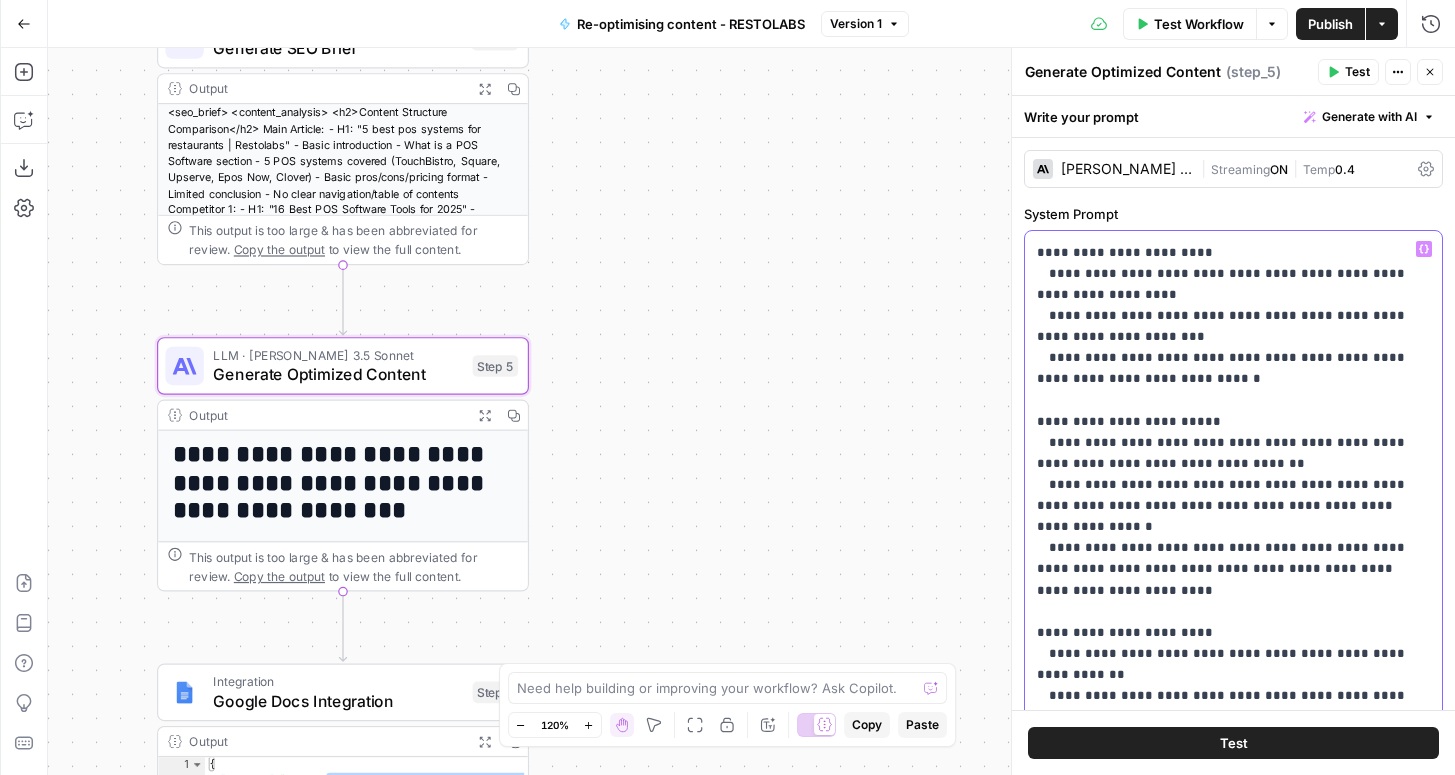 scroll, scrollTop: 431, scrollLeft: 0, axis: vertical 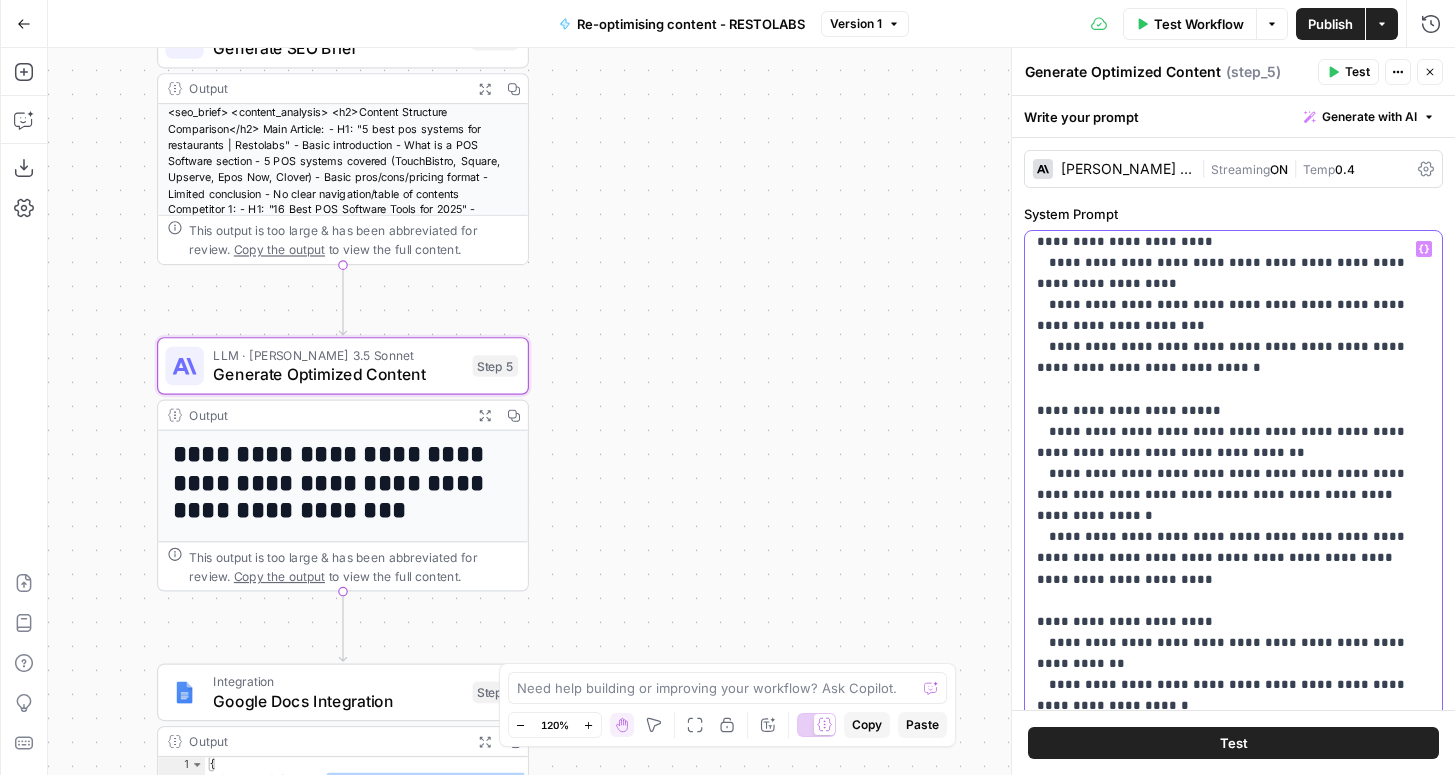 click on "**********" at bounding box center (1233, 684) 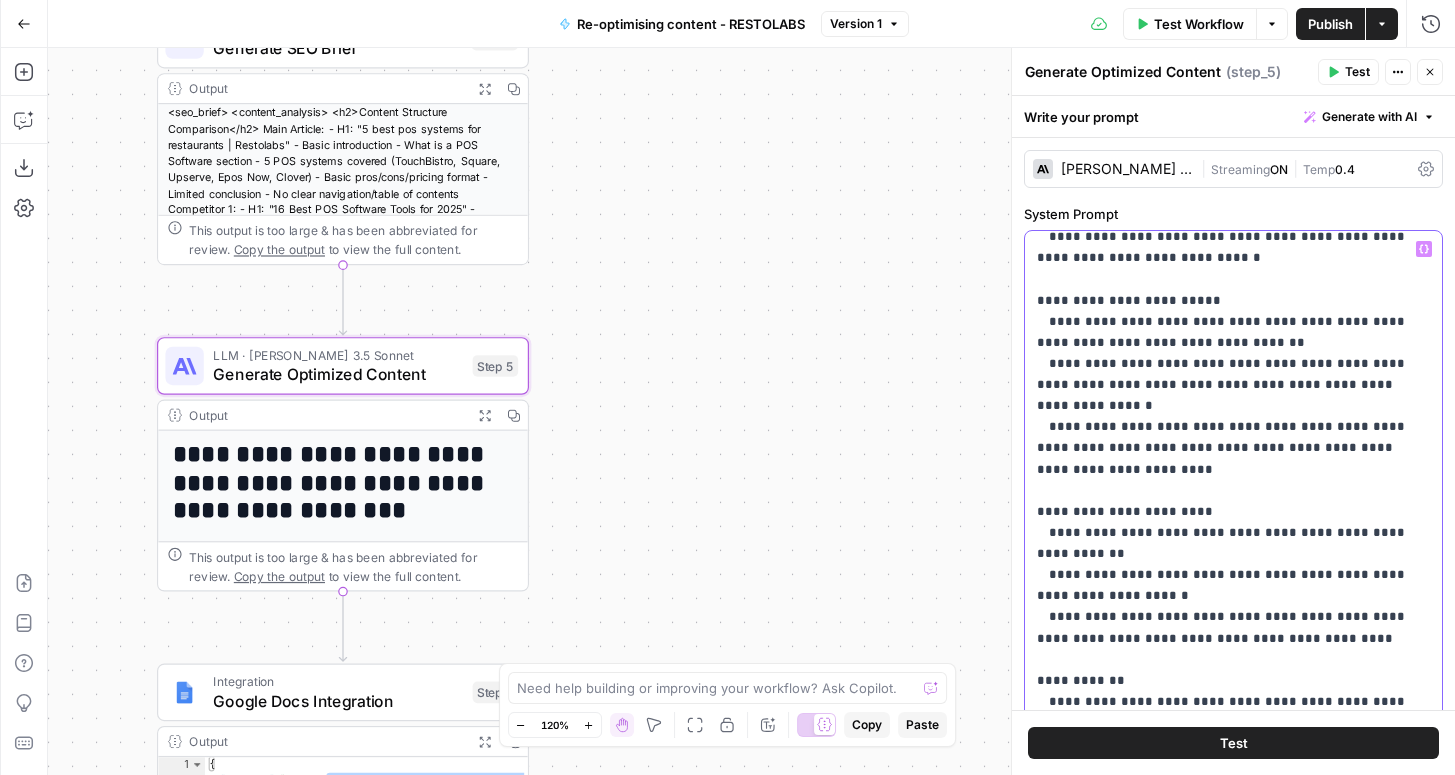 scroll, scrollTop: 548, scrollLeft: 0, axis: vertical 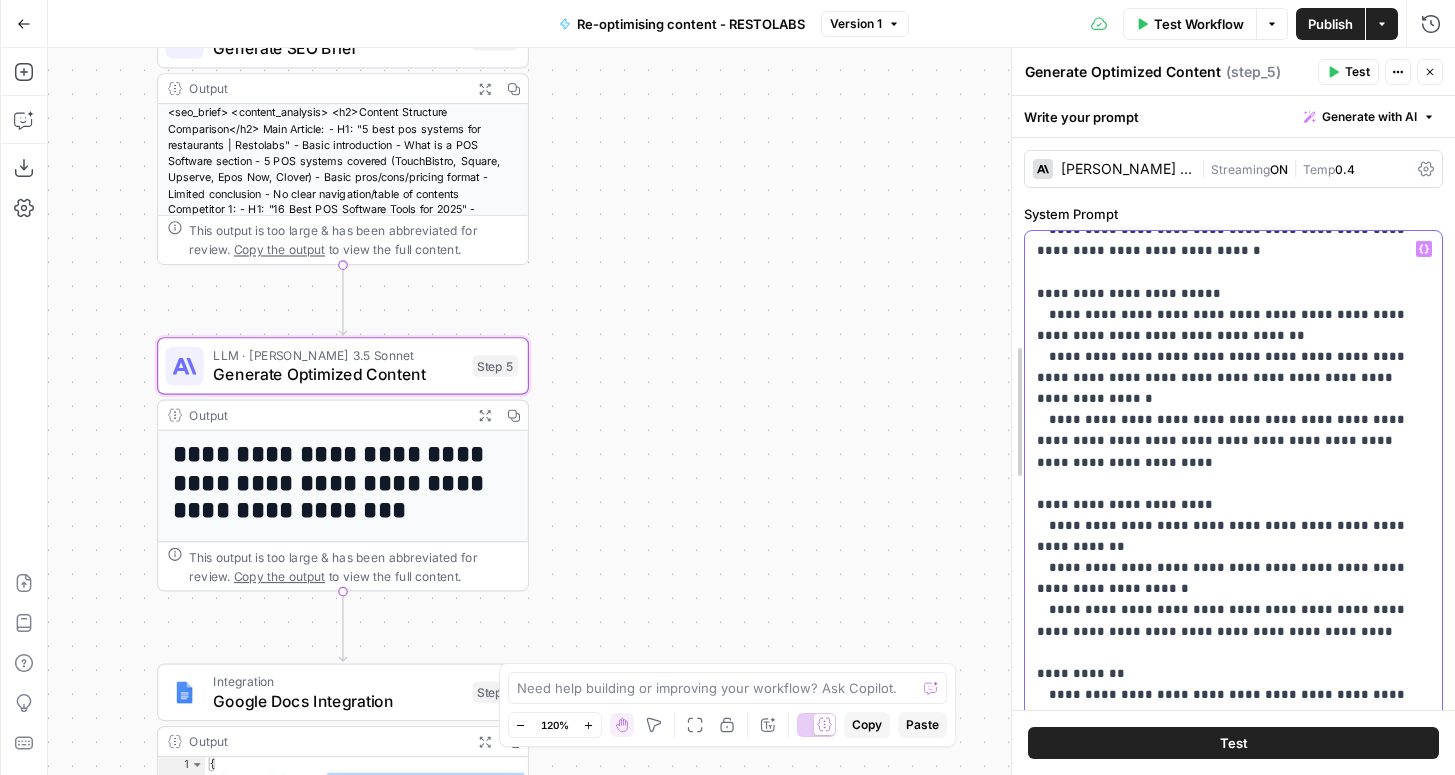 drag, startPoint x: 1254, startPoint y: 548, endPoint x: 1010, endPoint y: 433, distance: 269.74246 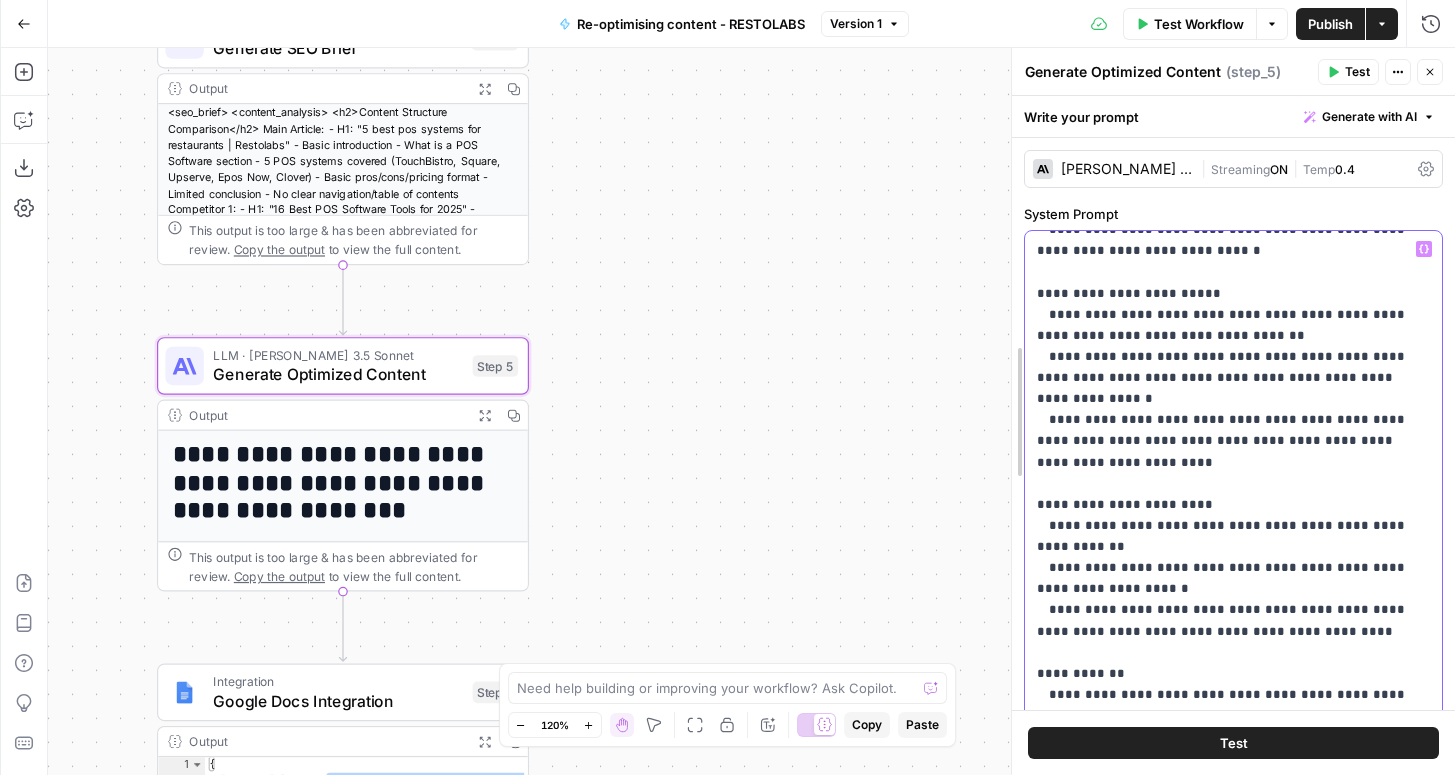 click on "**********" at bounding box center (1233, 411) 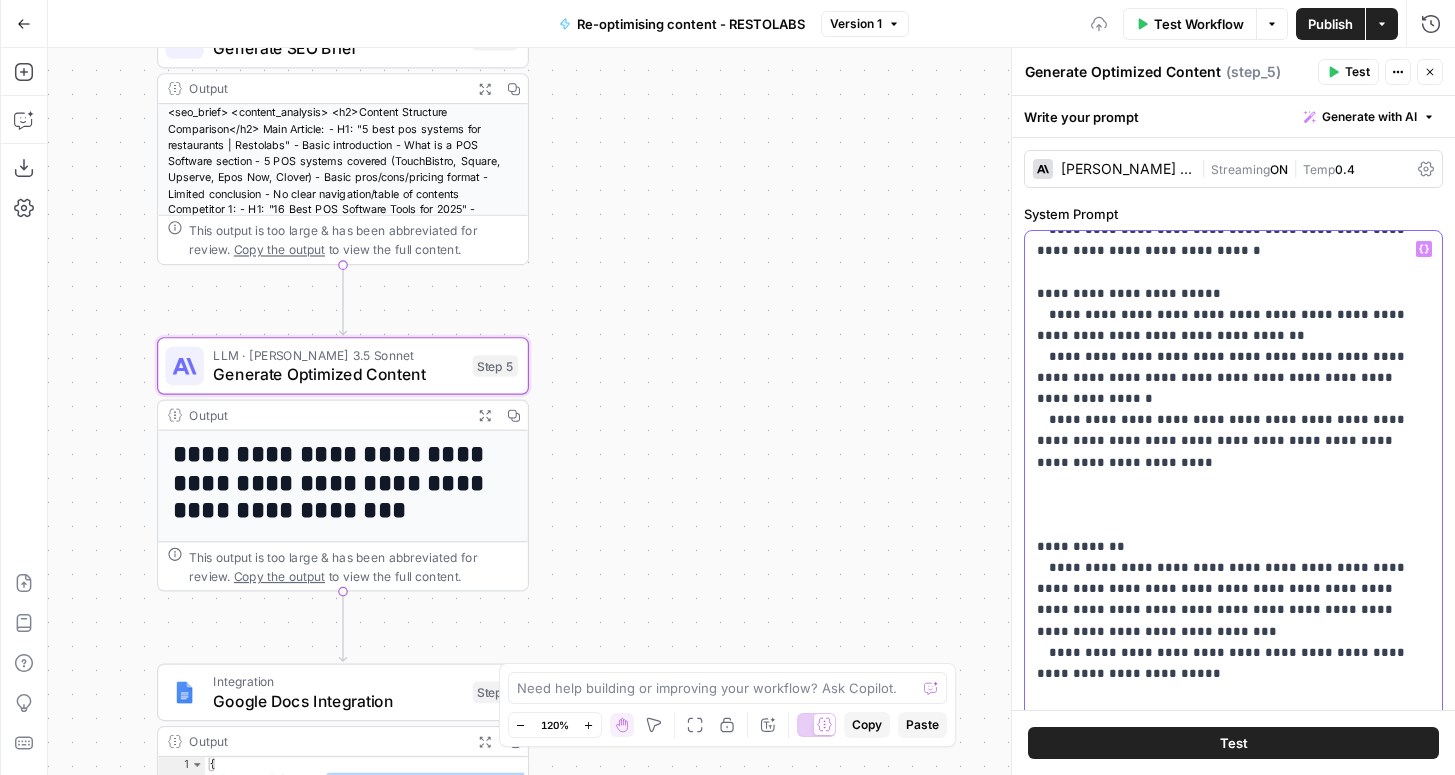 click on "**********" at bounding box center [1233, 515] 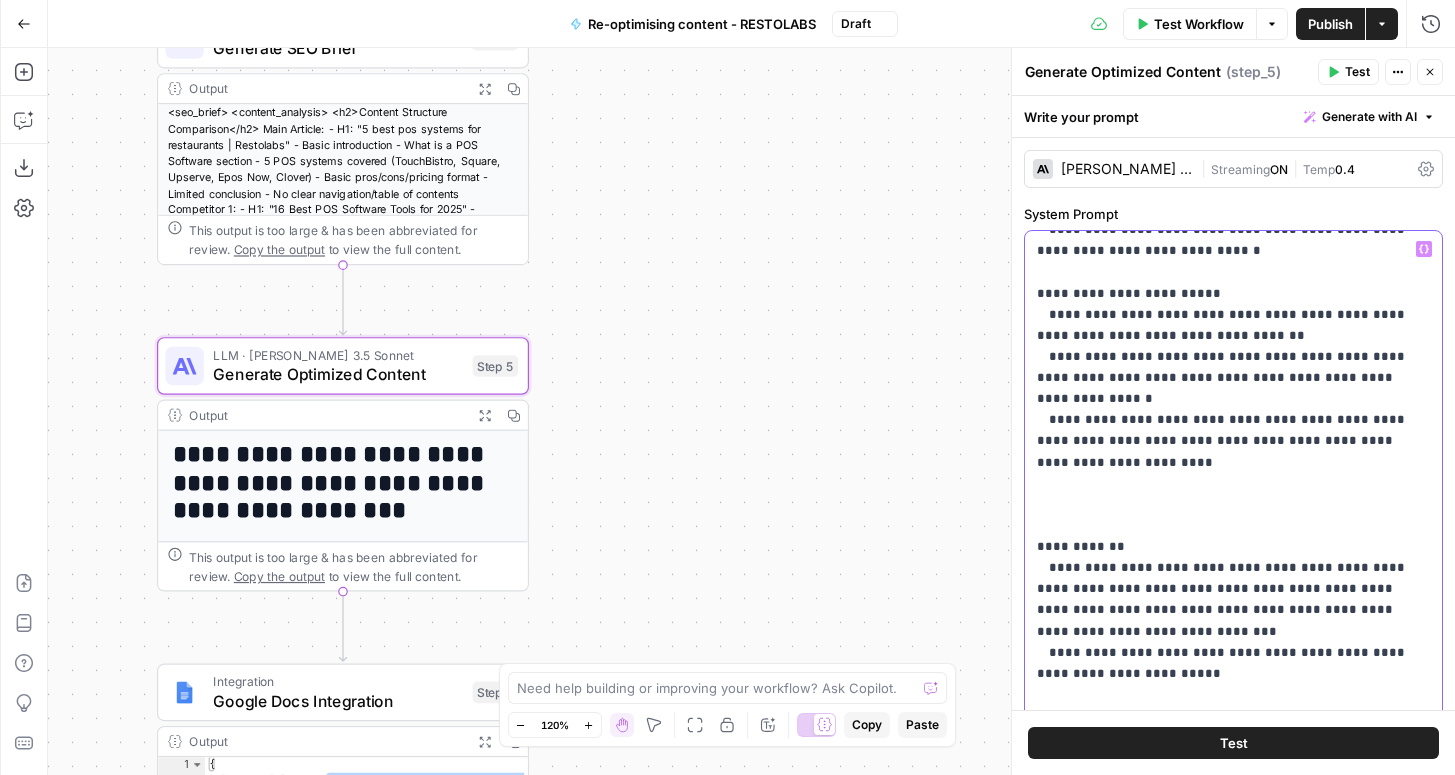 type 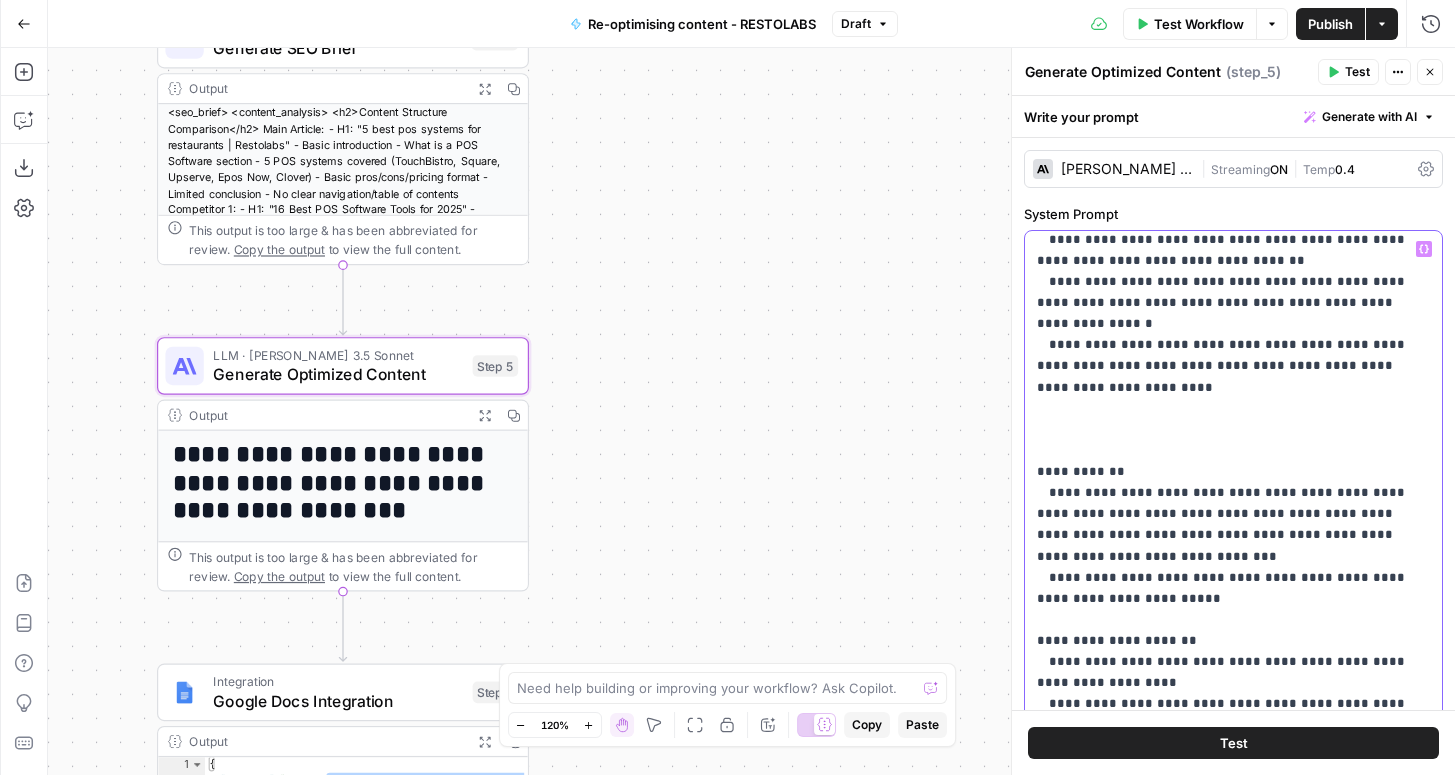 scroll, scrollTop: 628, scrollLeft: 0, axis: vertical 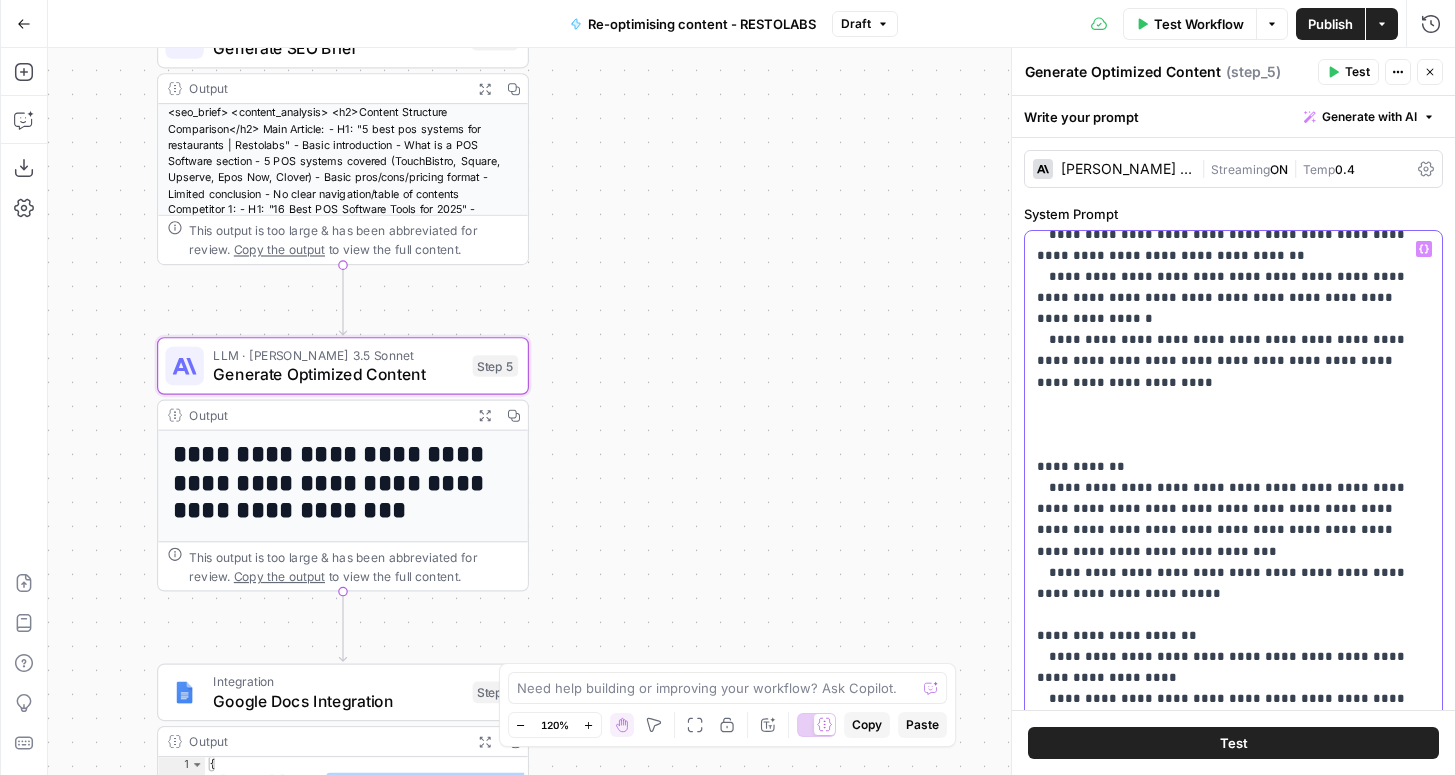 click on "**********" at bounding box center [1233, 435] 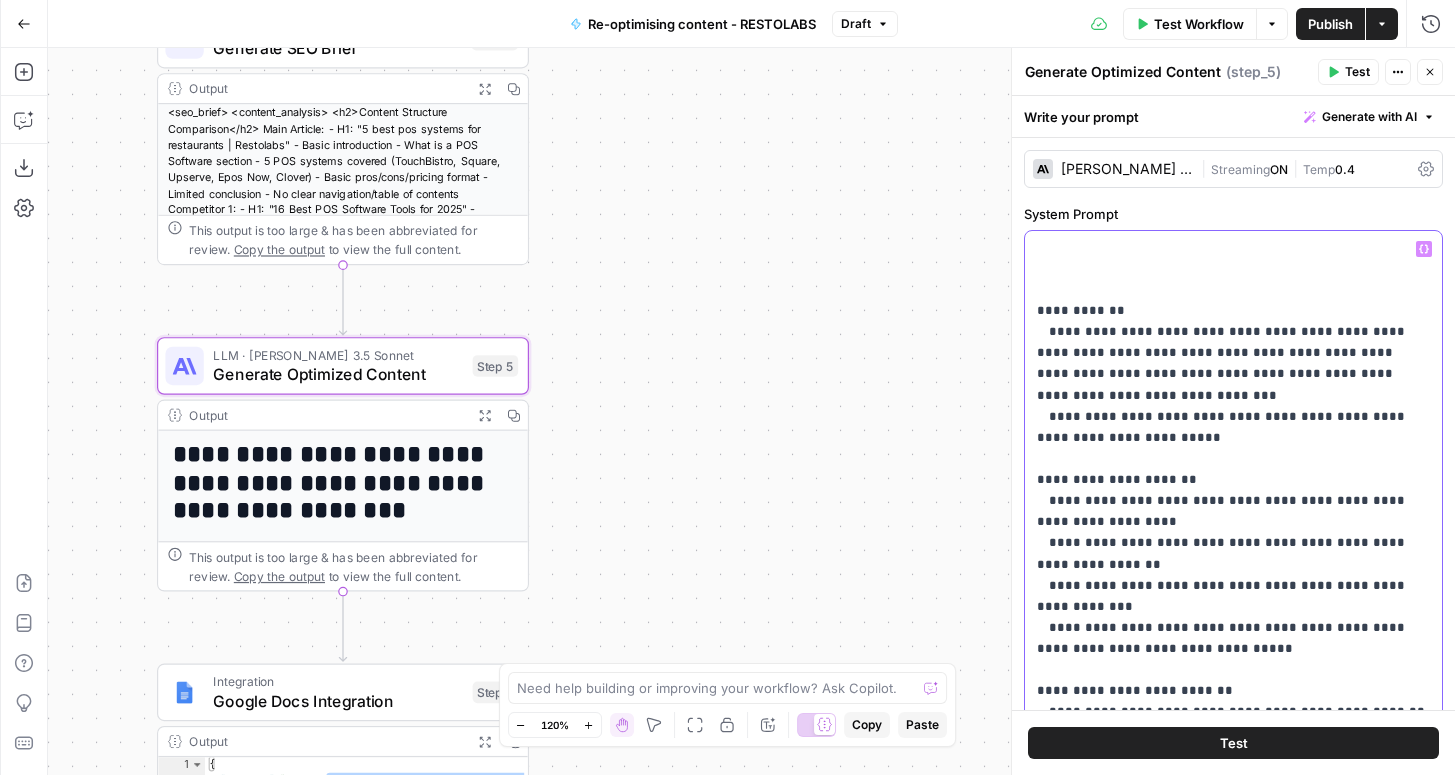 scroll, scrollTop: 805, scrollLeft: 0, axis: vertical 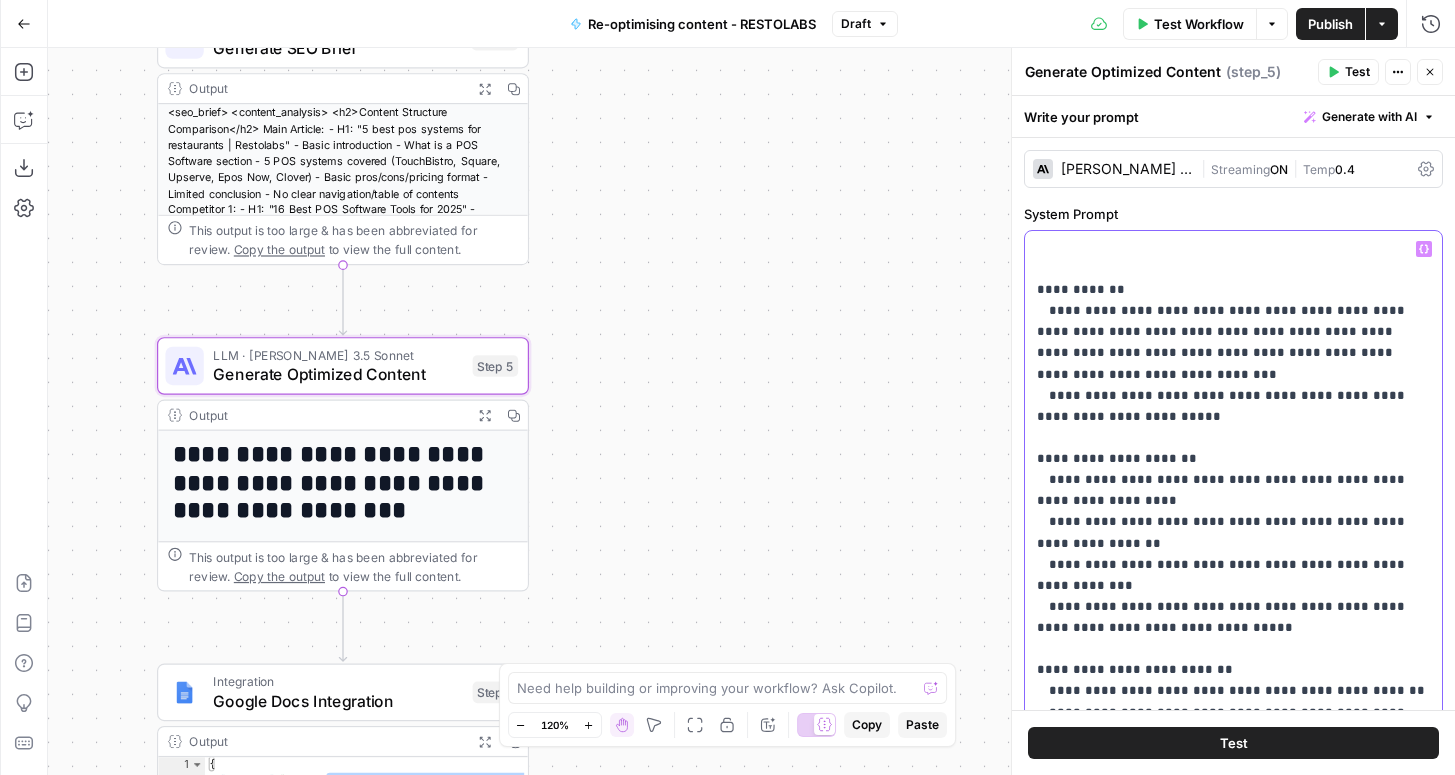 click on "**********" at bounding box center [1233, 258] 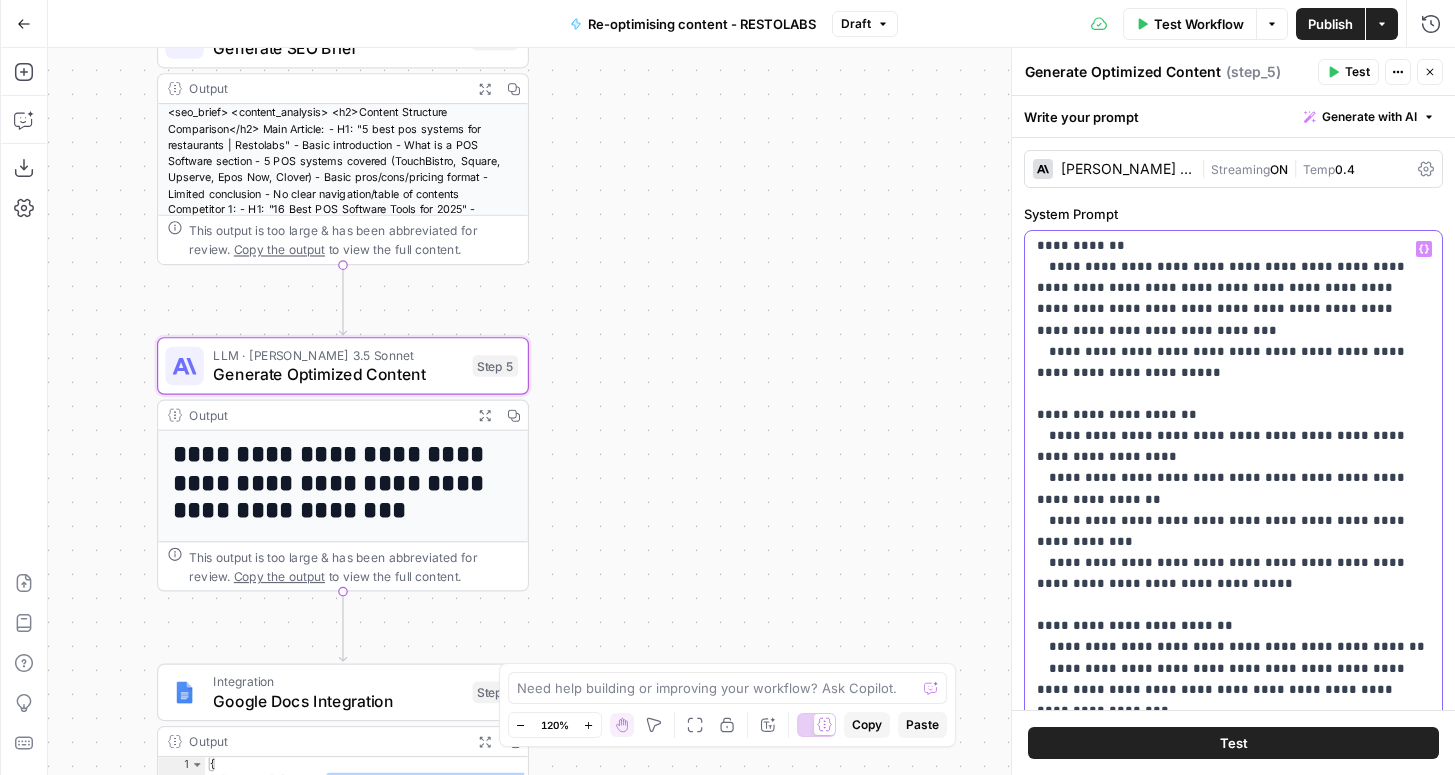 click on "**********" at bounding box center [1233, 214] 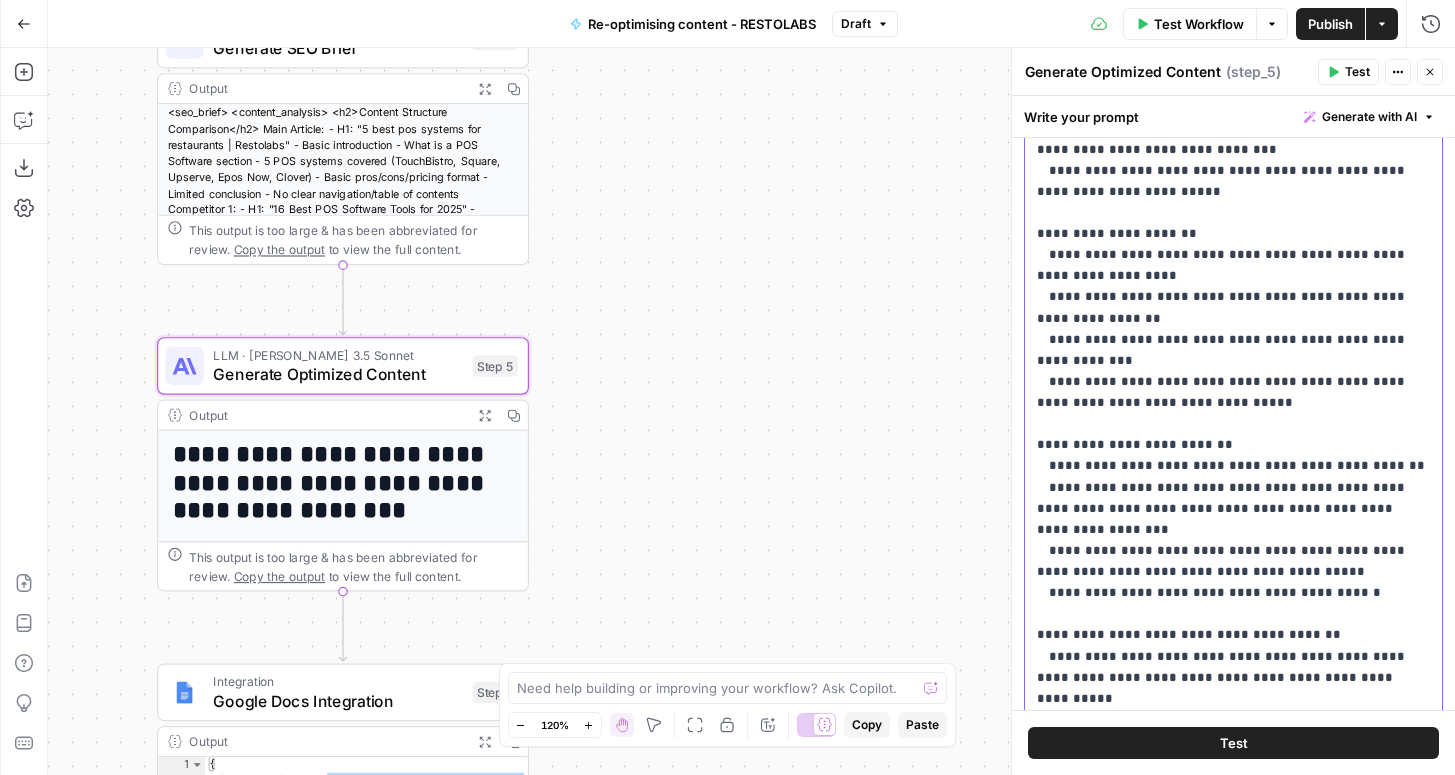 scroll, scrollTop: 363, scrollLeft: 0, axis: vertical 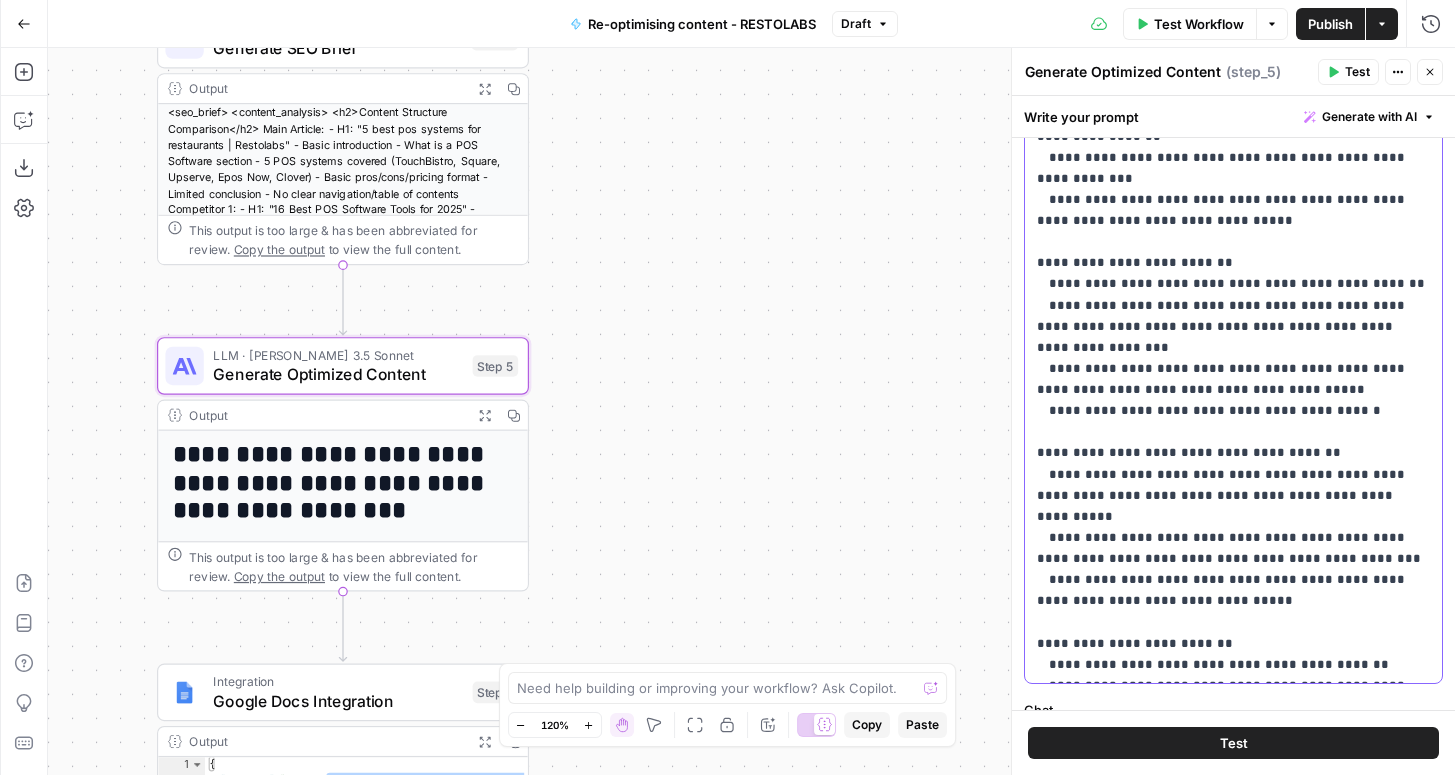 click on "**********" at bounding box center [1233, -149] 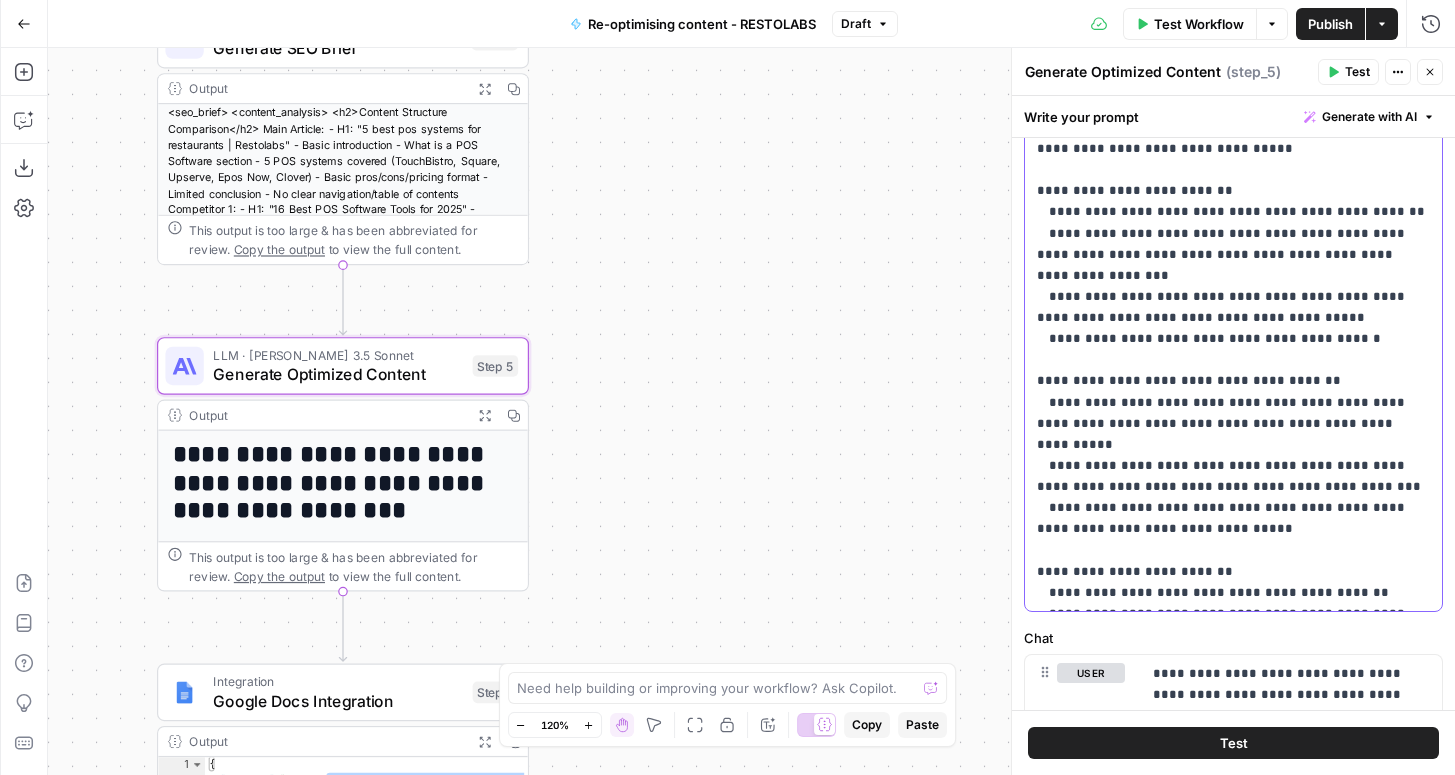 scroll, scrollTop: 442, scrollLeft: 0, axis: vertical 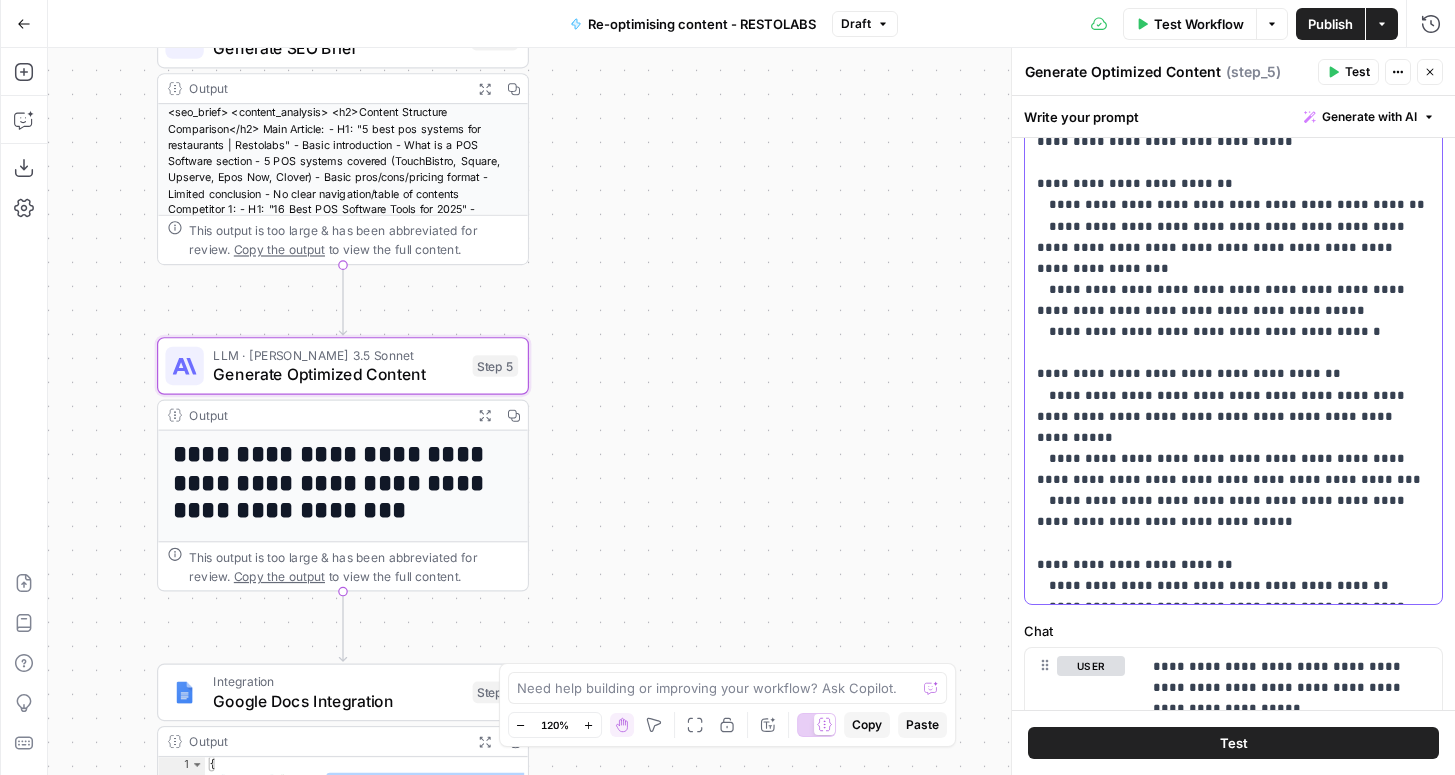 click on "**********" at bounding box center [1233, -228] 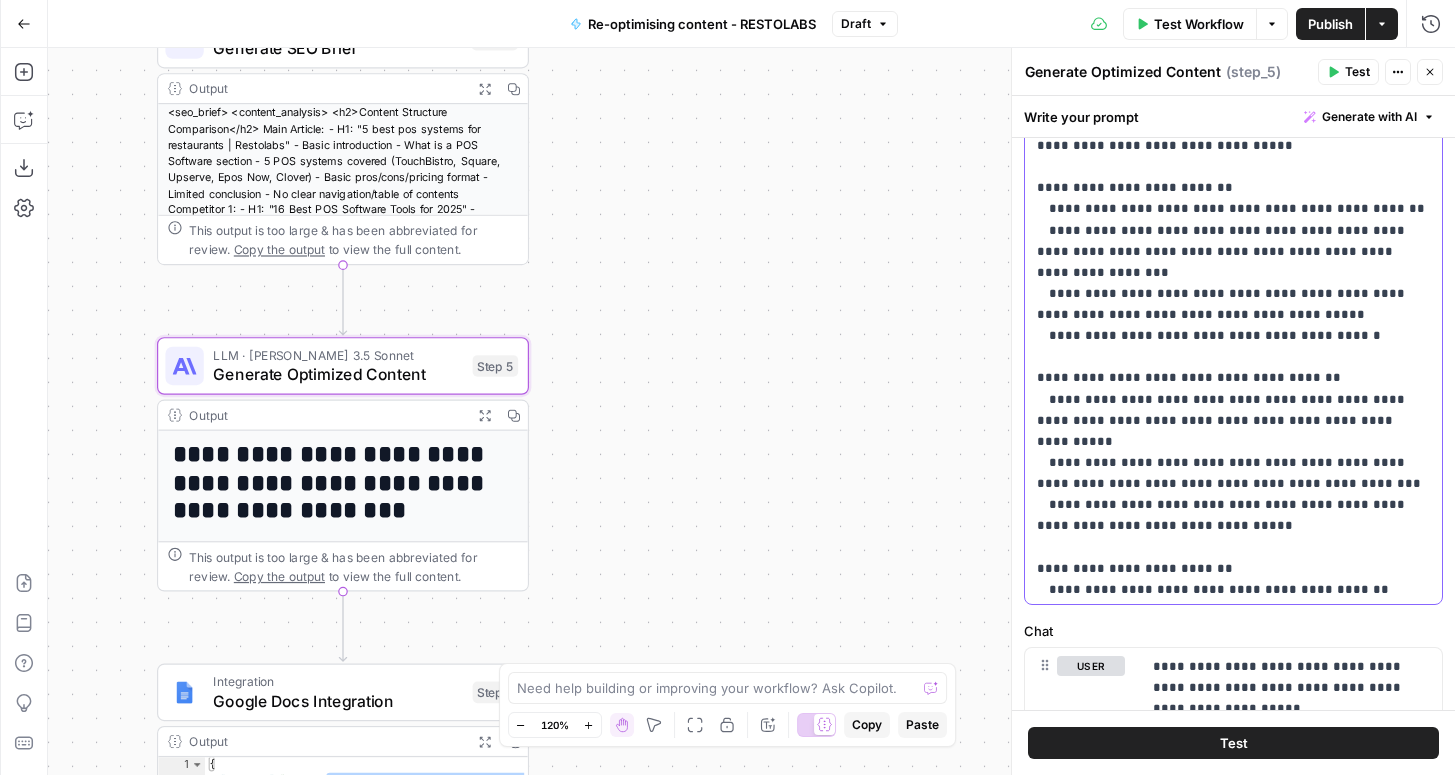 scroll, scrollTop: 849, scrollLeft: 0, axis: vertical 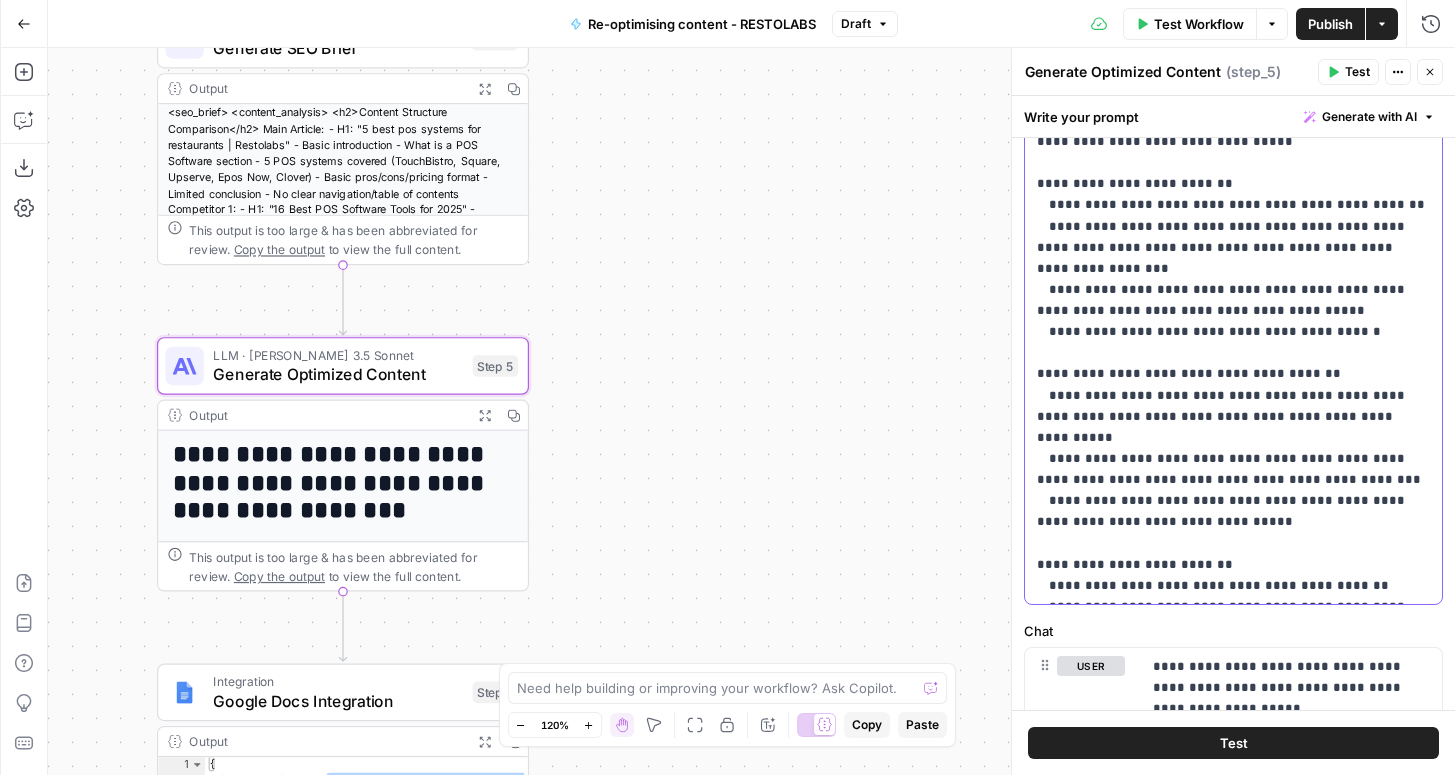 click on "**********" at bounding box center [1233, -228] 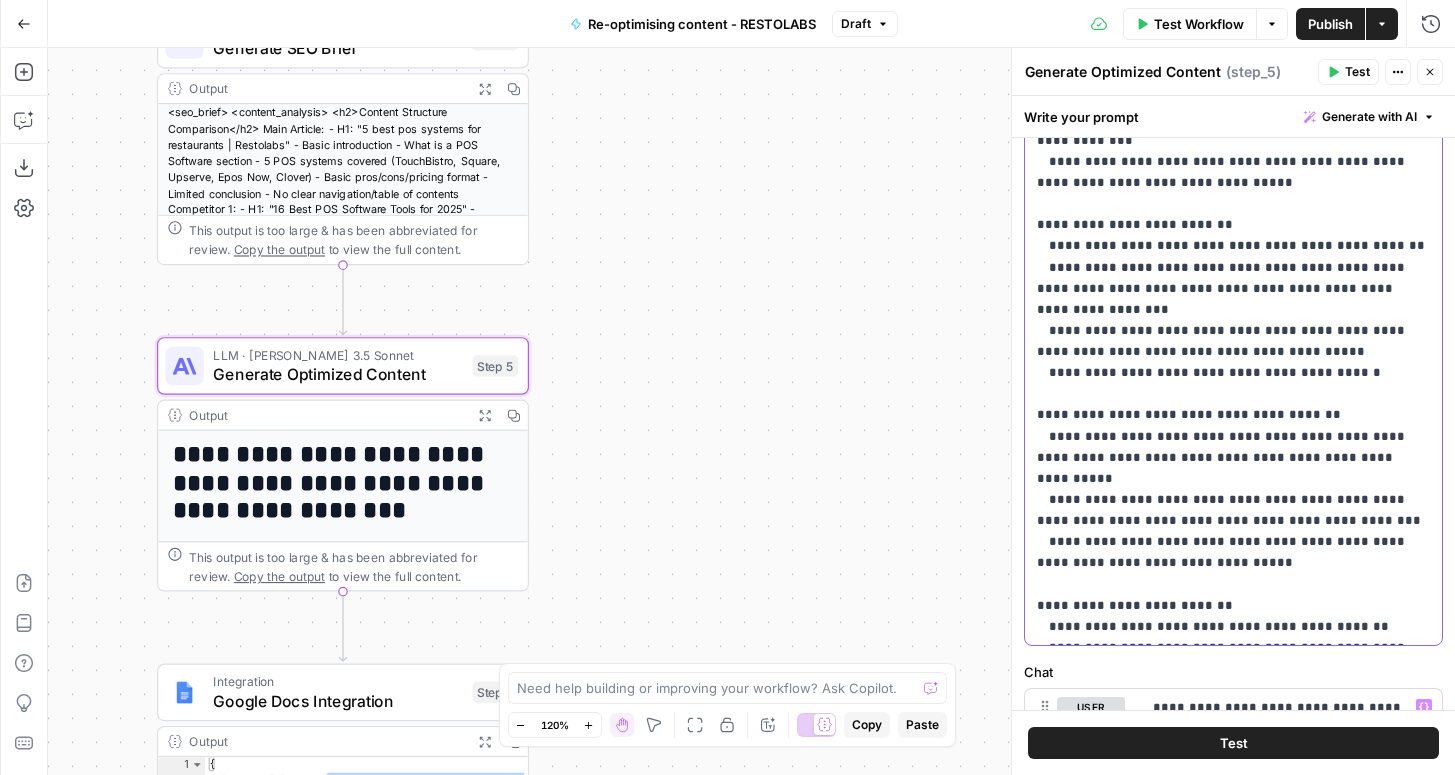scroll, scrollTop: 21, scrollLeft: 0, axis: vertical 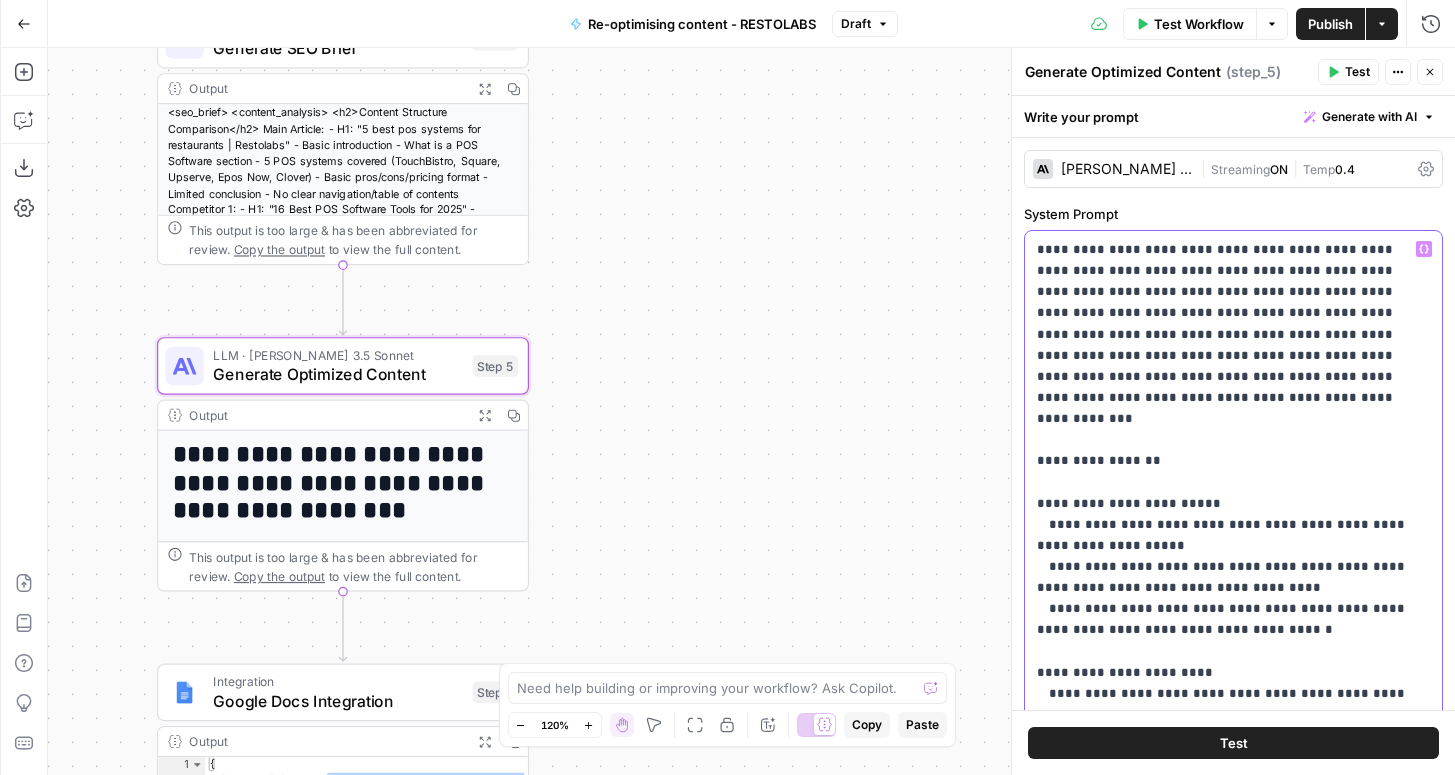 drag, startPoint x: 1032, startPoint y: 246, endPoint x: 1230, endPoint y: 336, distance: 217.49483 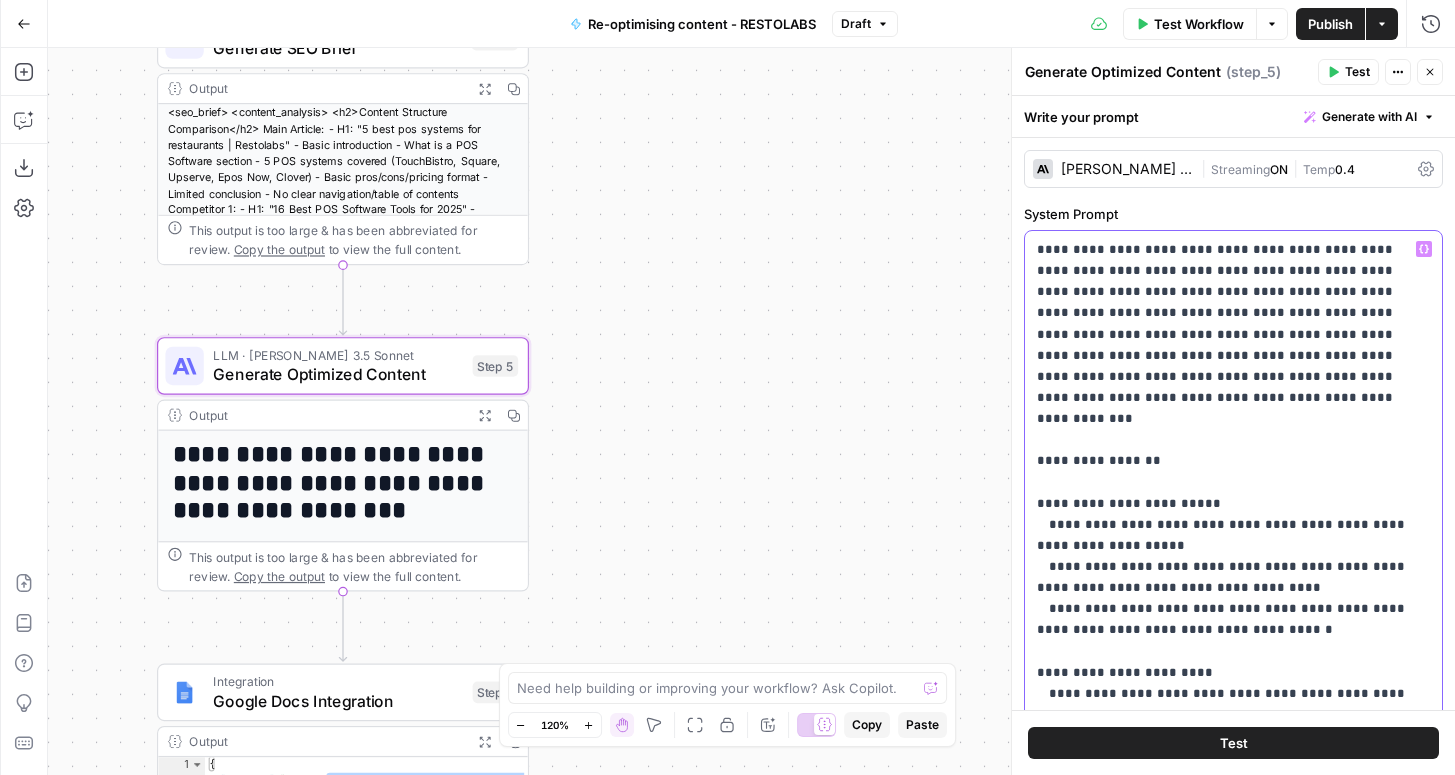 click on "**********" at bounding box center (1233, 638) 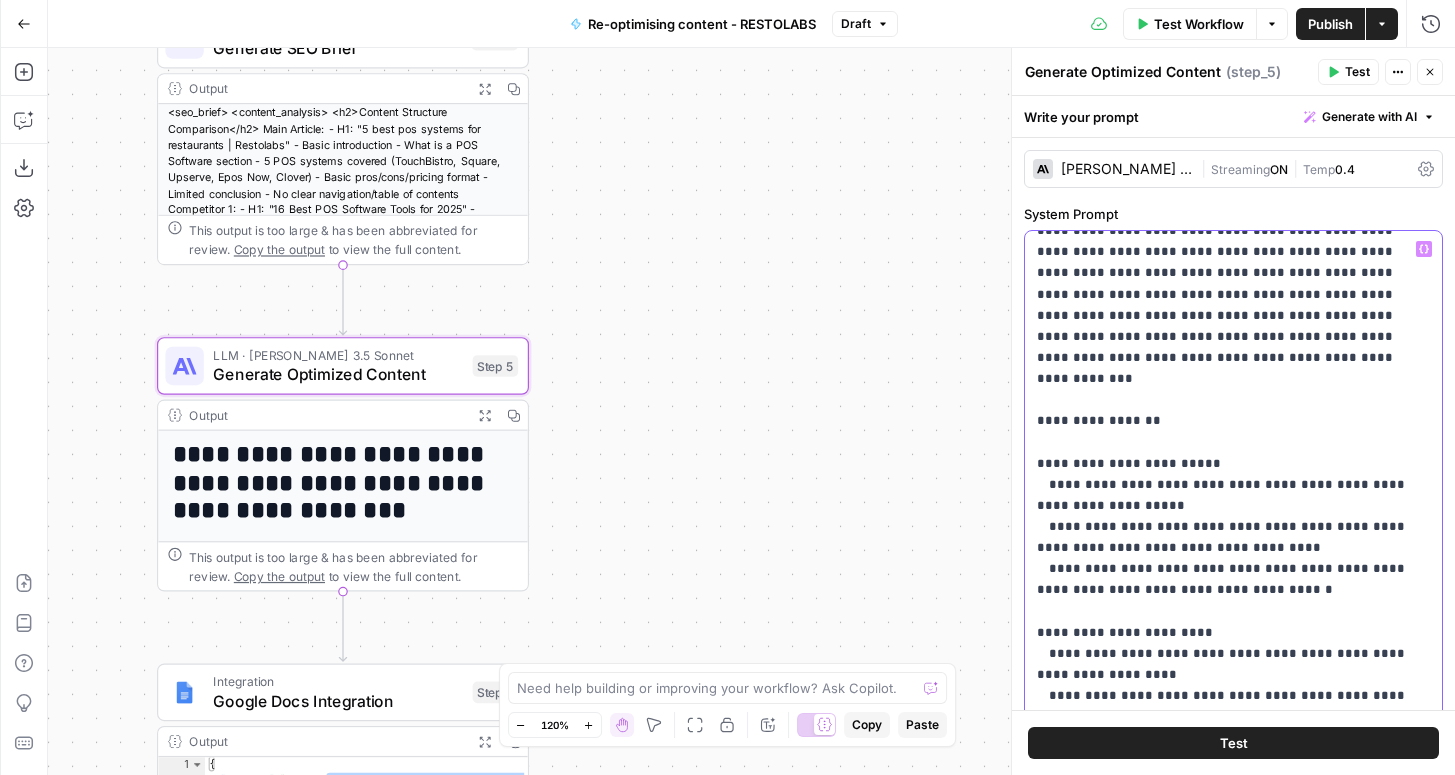 scroll, scrollTop: 0, scrollLeft: 0, axis: both 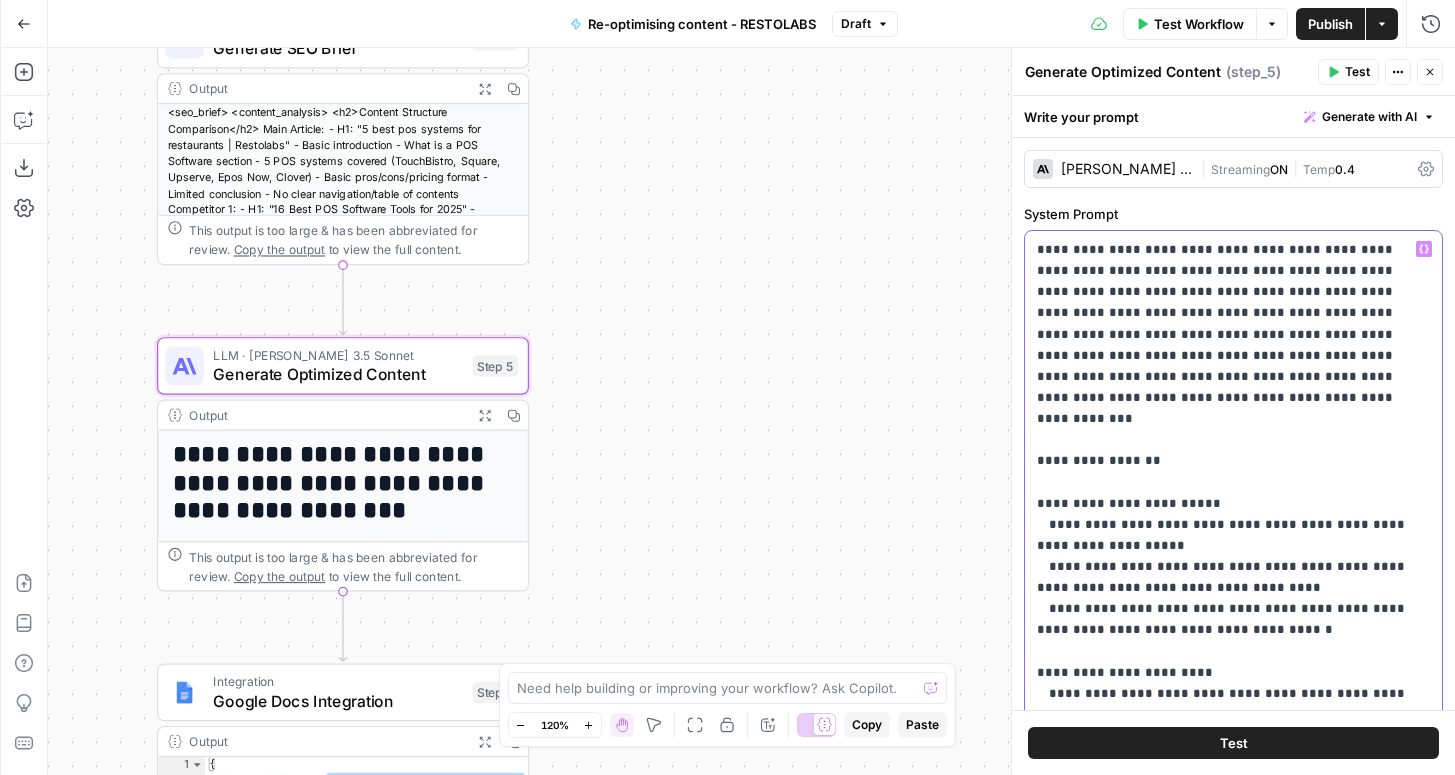 click on "**********" at bounding box center (1233, 1063) 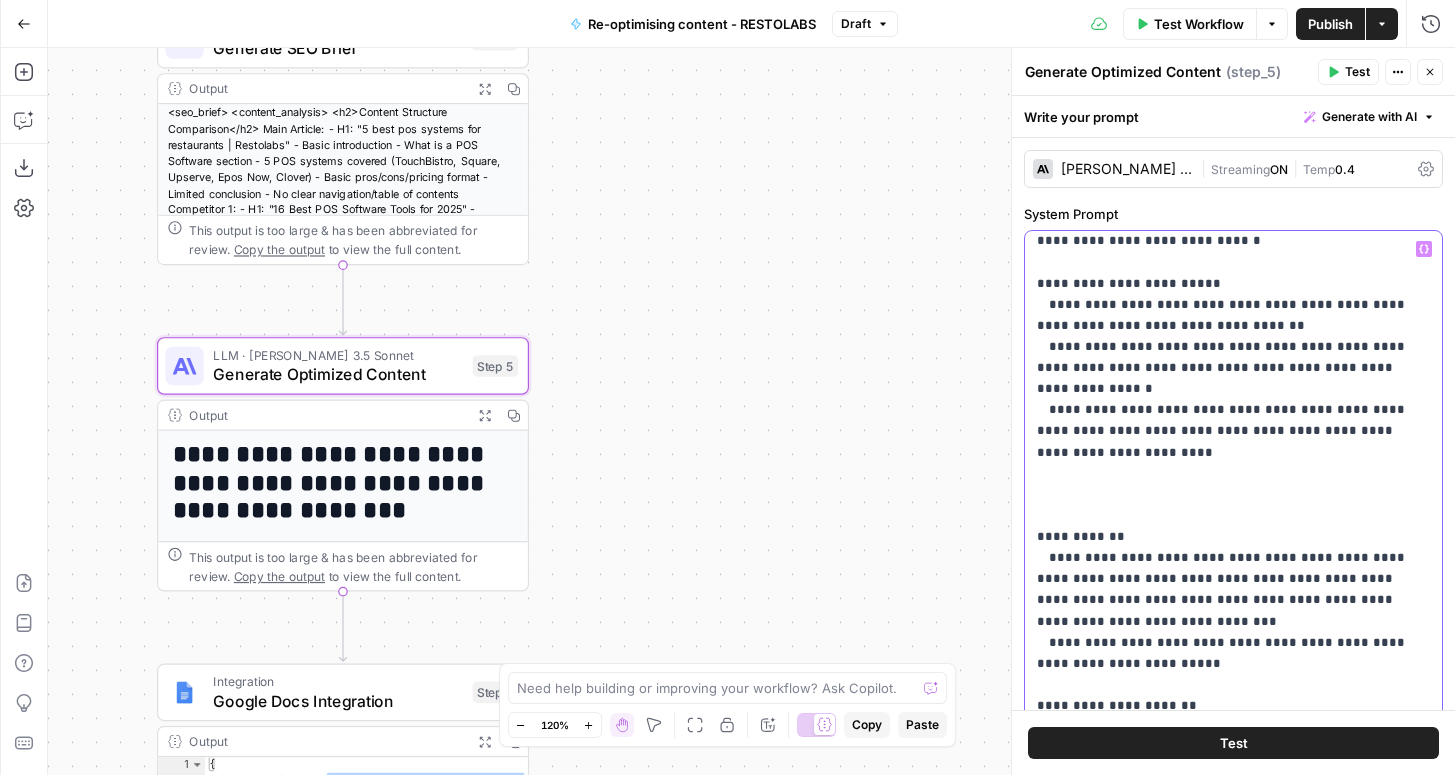 scroll, scrollTop: 849, scrollLeft: 0, axis: vertical 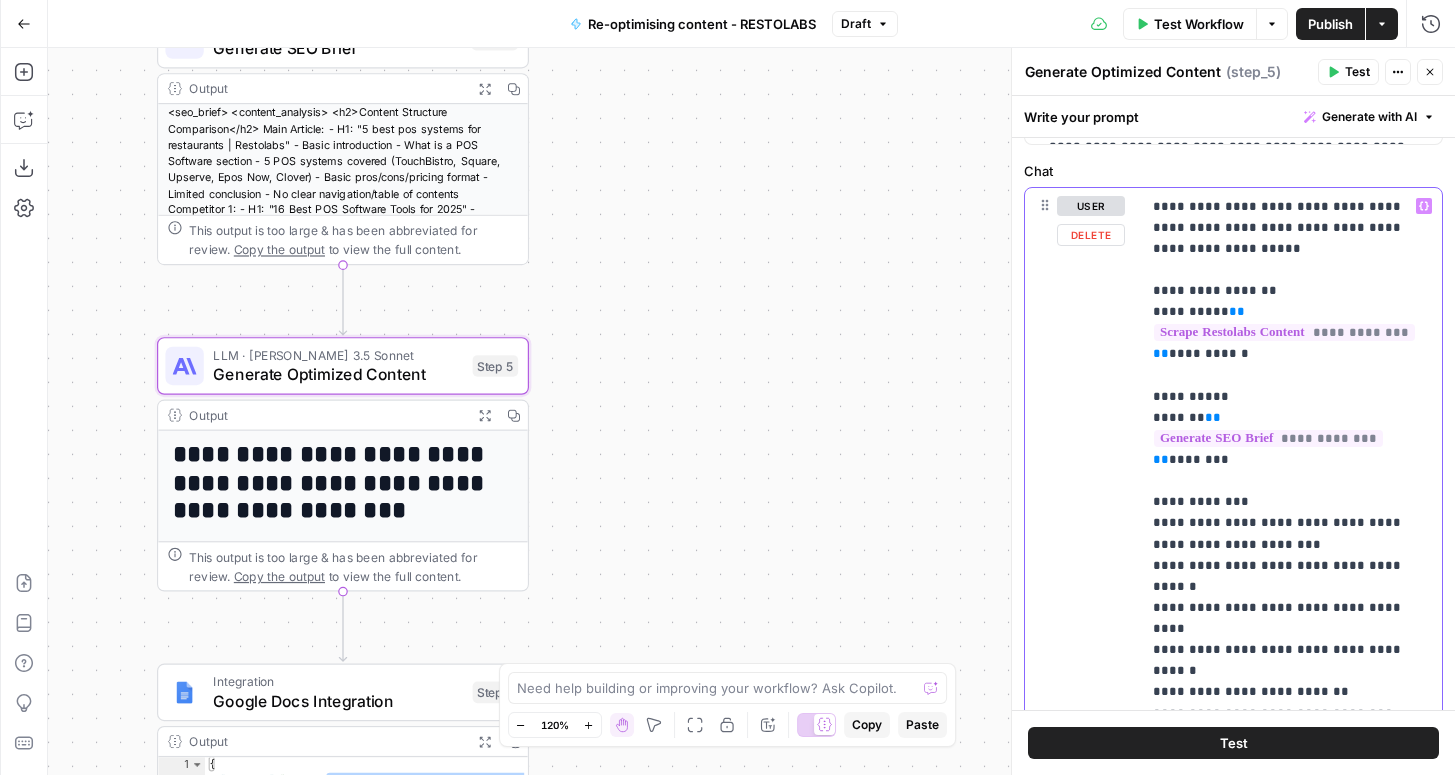 drag, startPoint x: 1170, startPoint y: 545, endPoint x: 1443, endPoint y: 573, distance: 274.43213 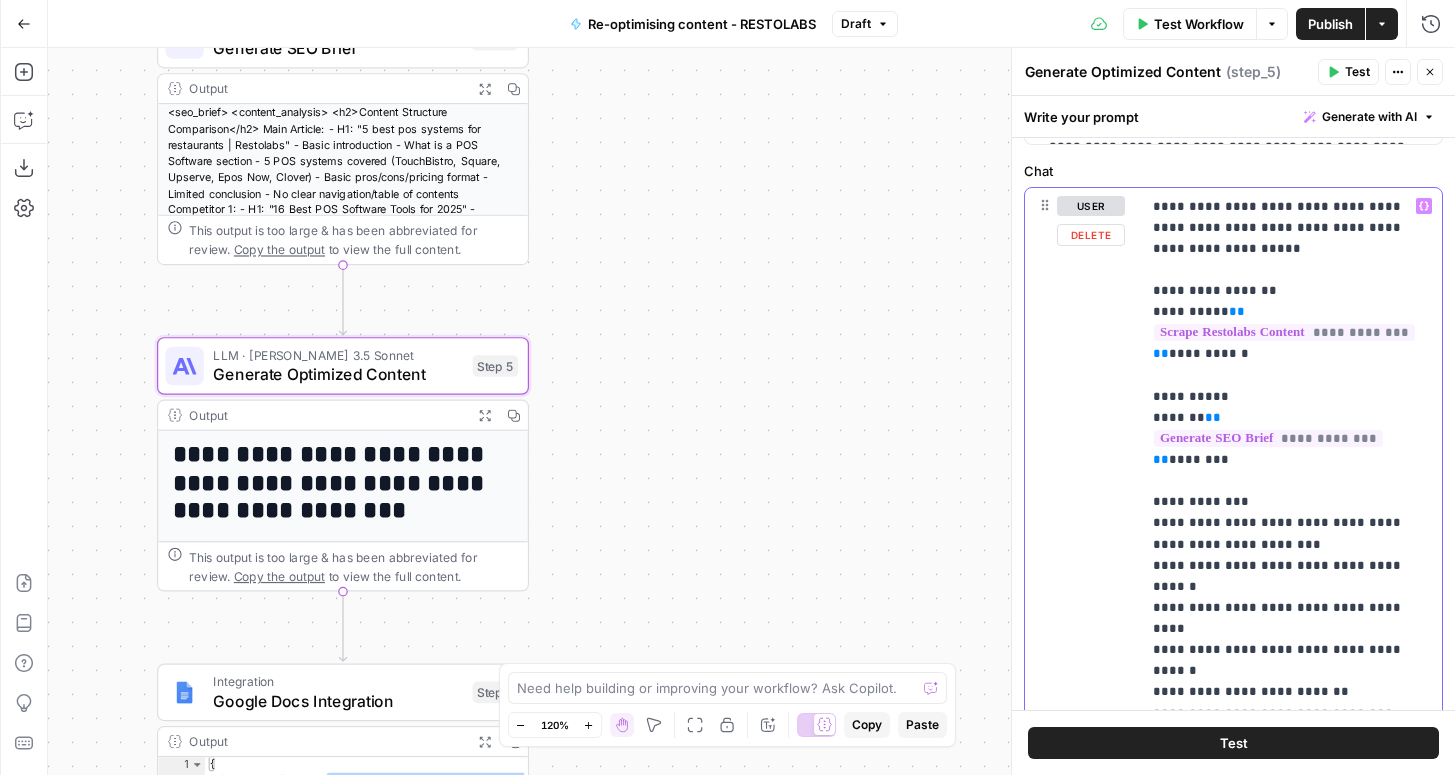 click on "**********" at bounding box center (1233, 424) 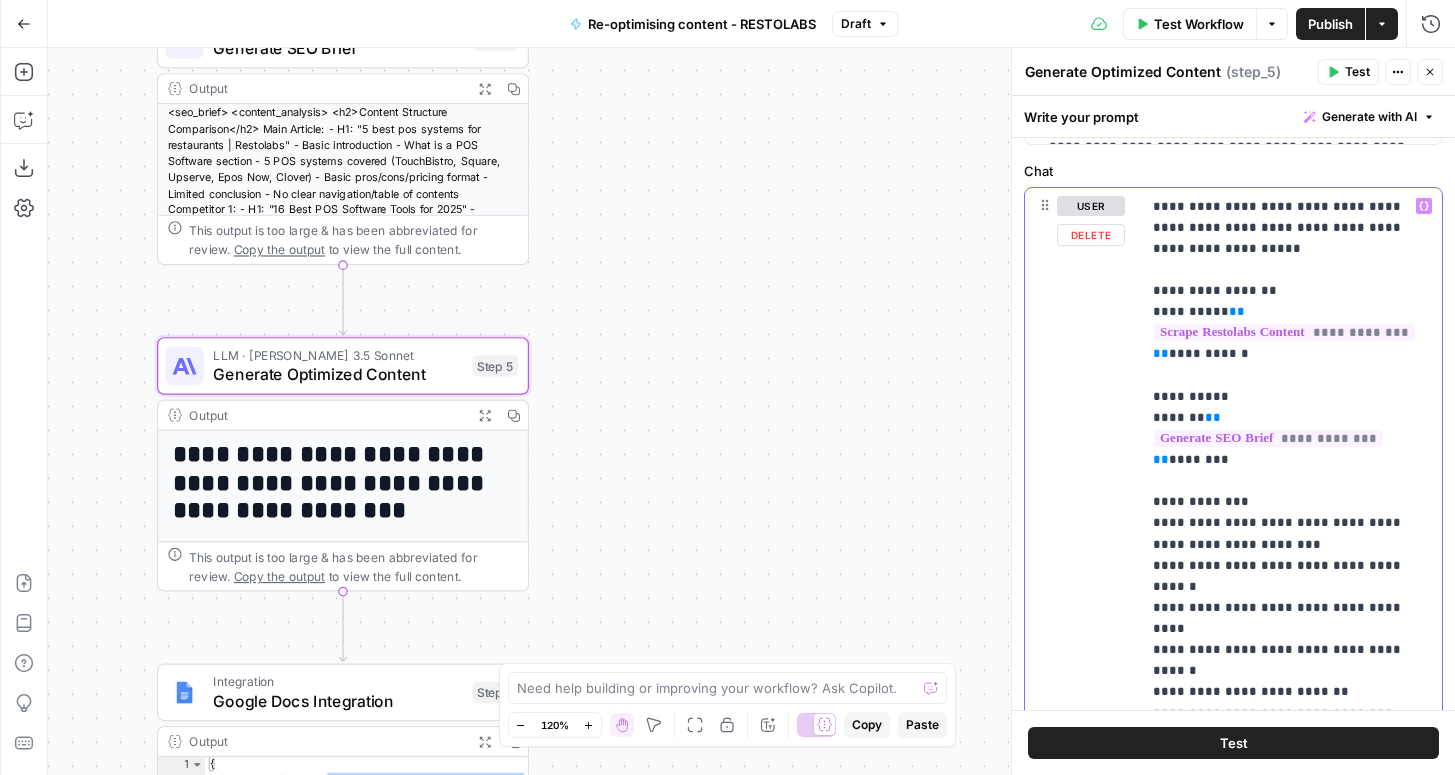 drag, startPoint x: 1150, startPoint y: 541, endPoint x: 1329, endPoint y: 539, distance: 179.01117 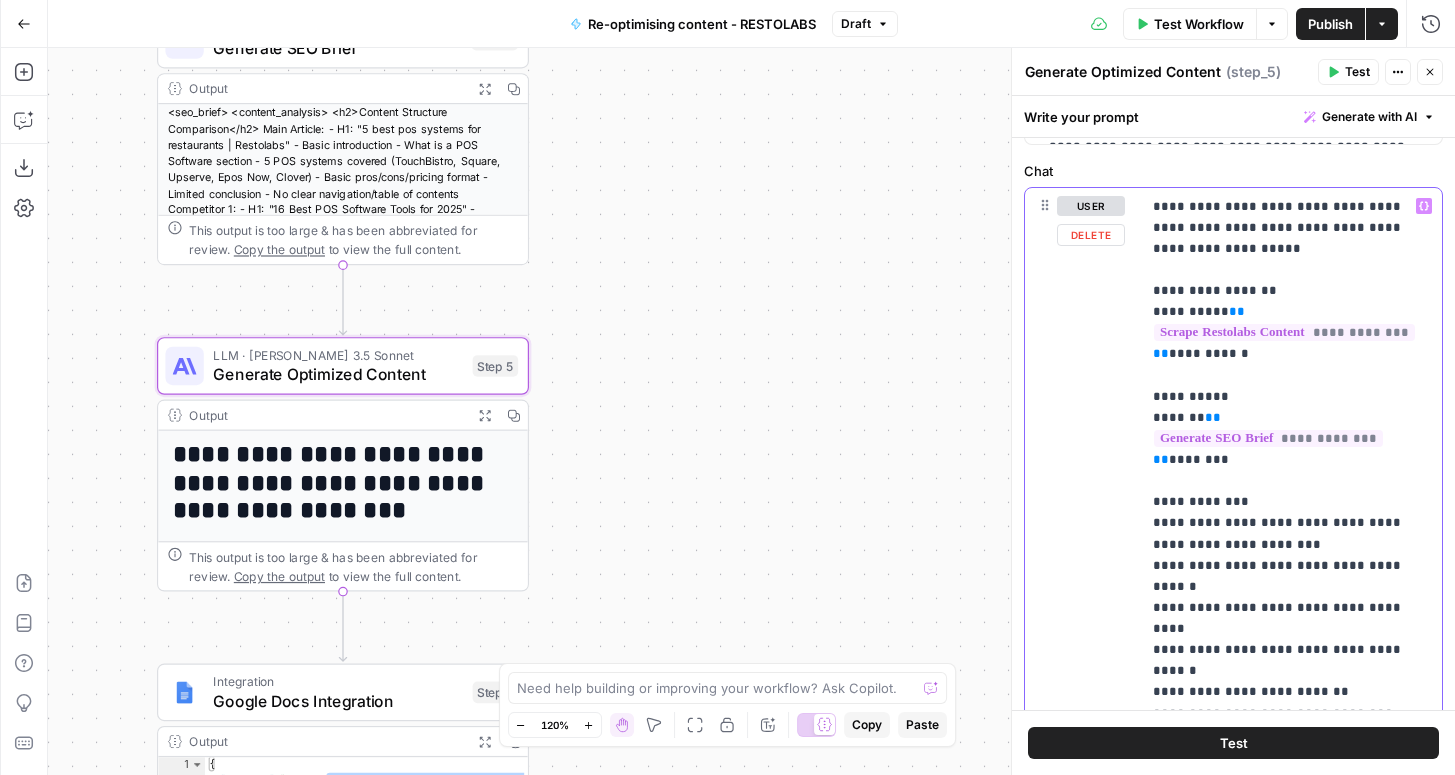 drag, startPoint x: 1162, startPoint y: 585, endPoint x: 1399, endPoint y: 583, distance: 237.00844 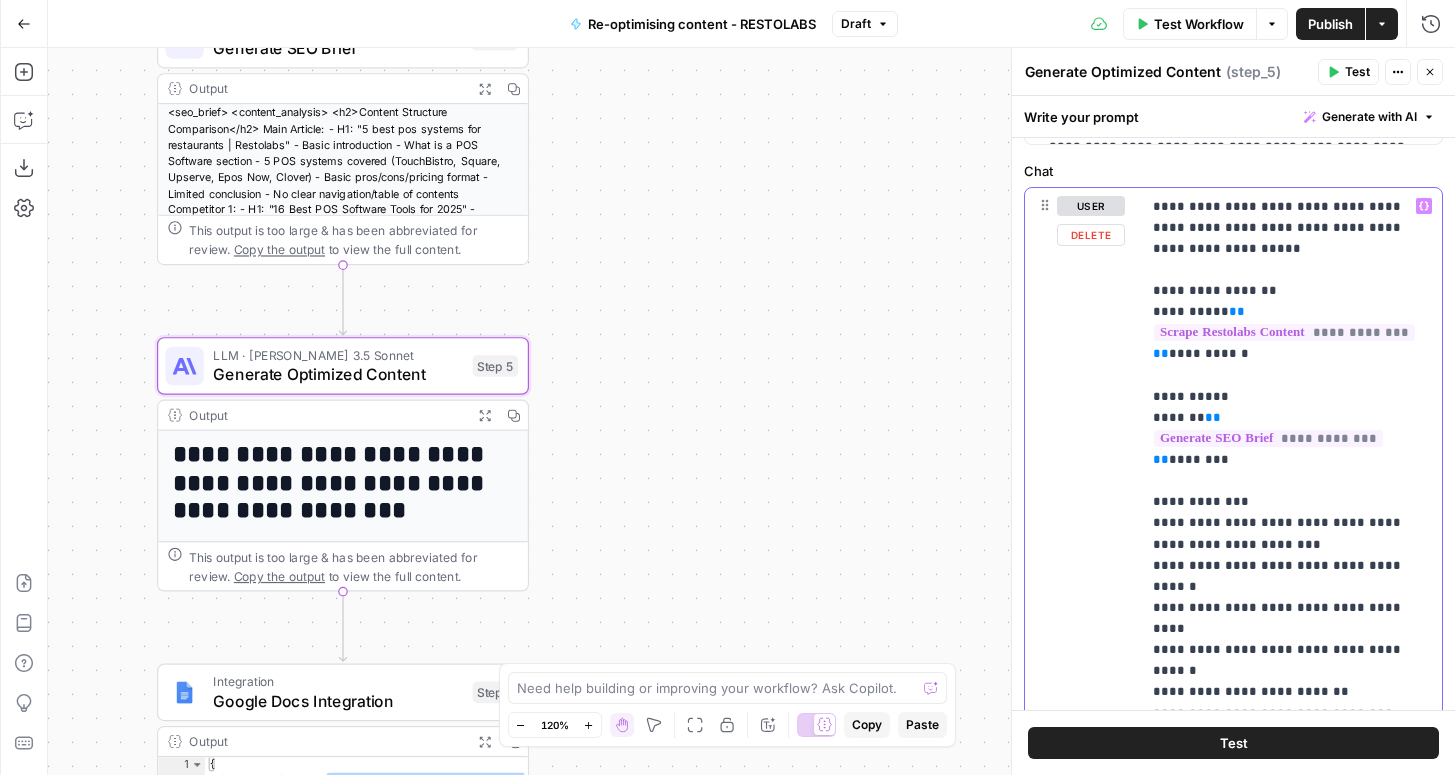 click on "**********" at bounding box center (1291, 502) 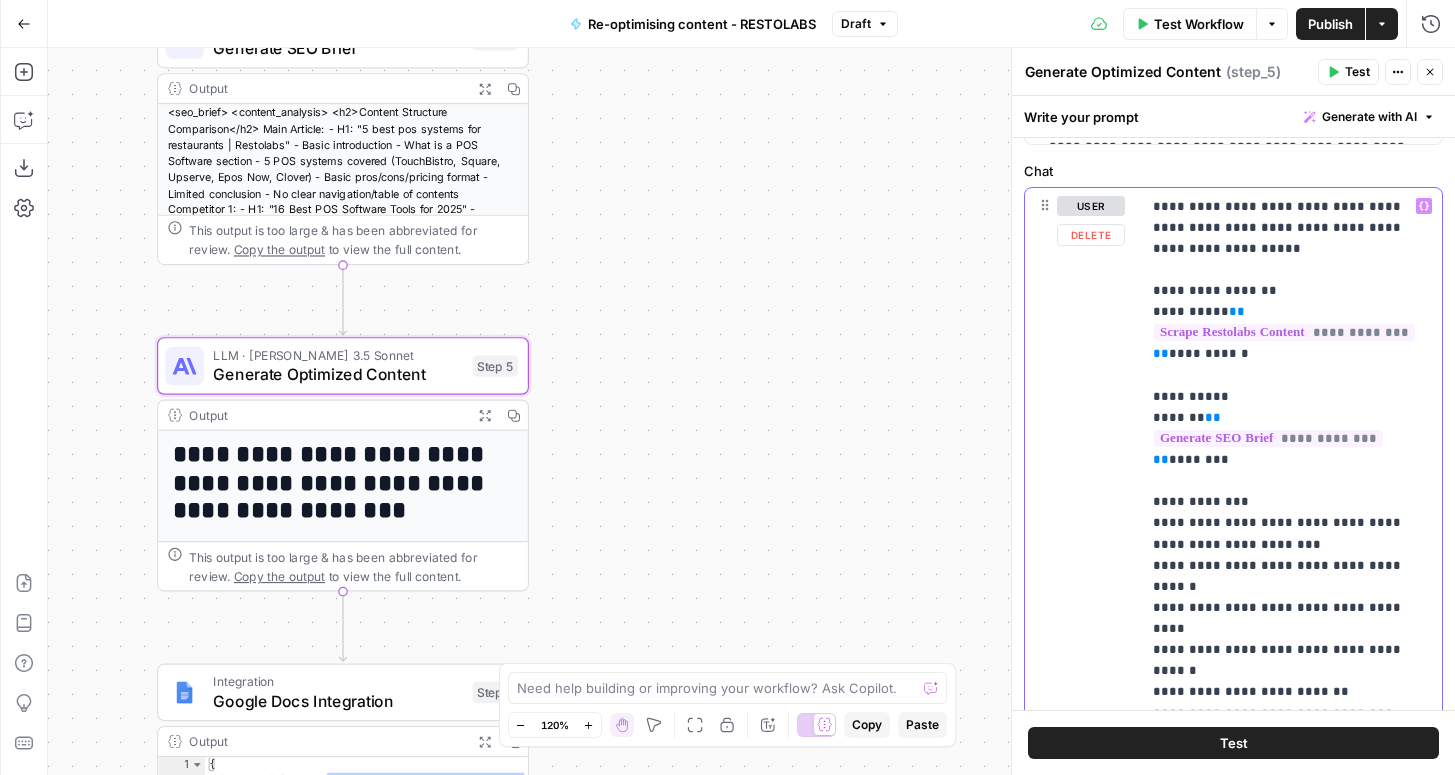 click on "**********" at bounding box center (1291, 502) 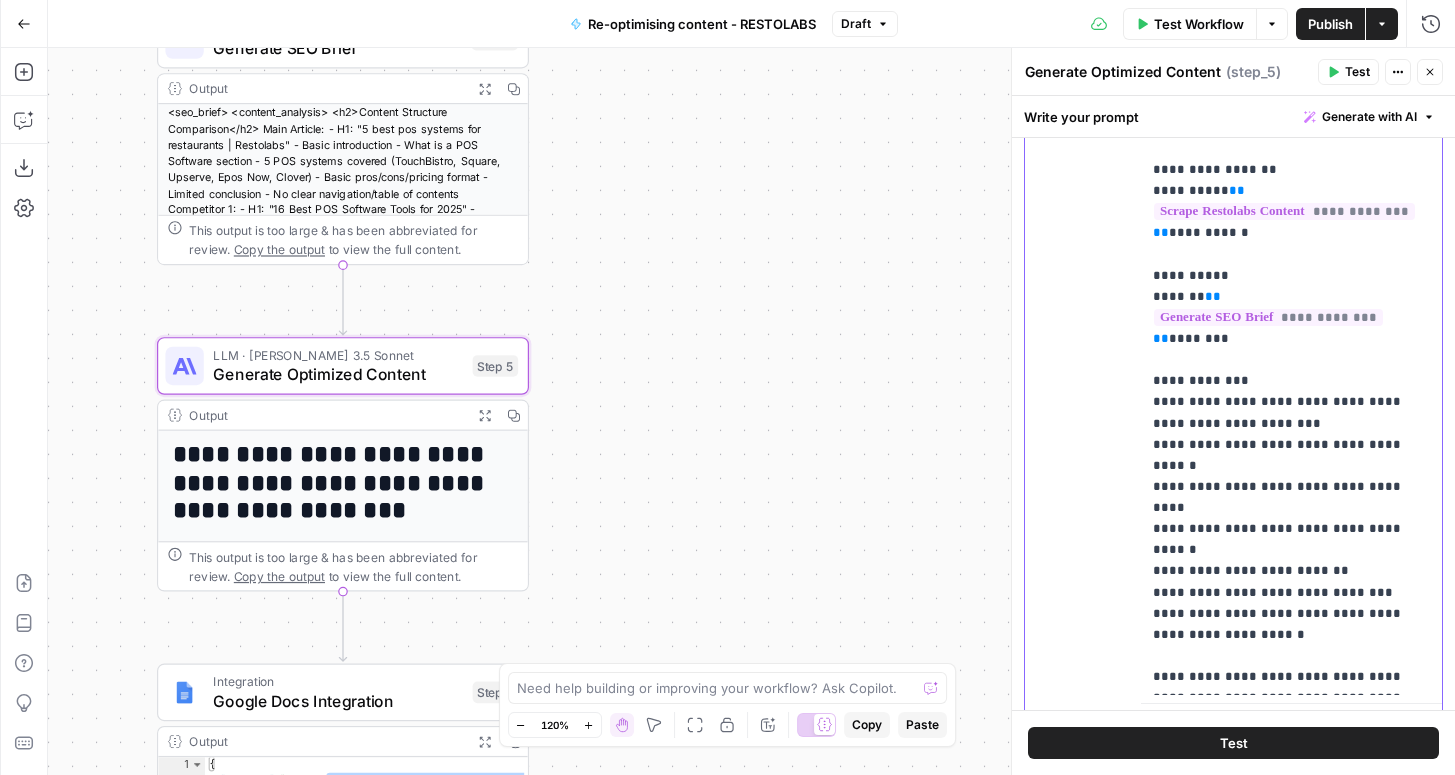 scroll, scrollTop: 1025, scrollLeft: 0, axis: vertical 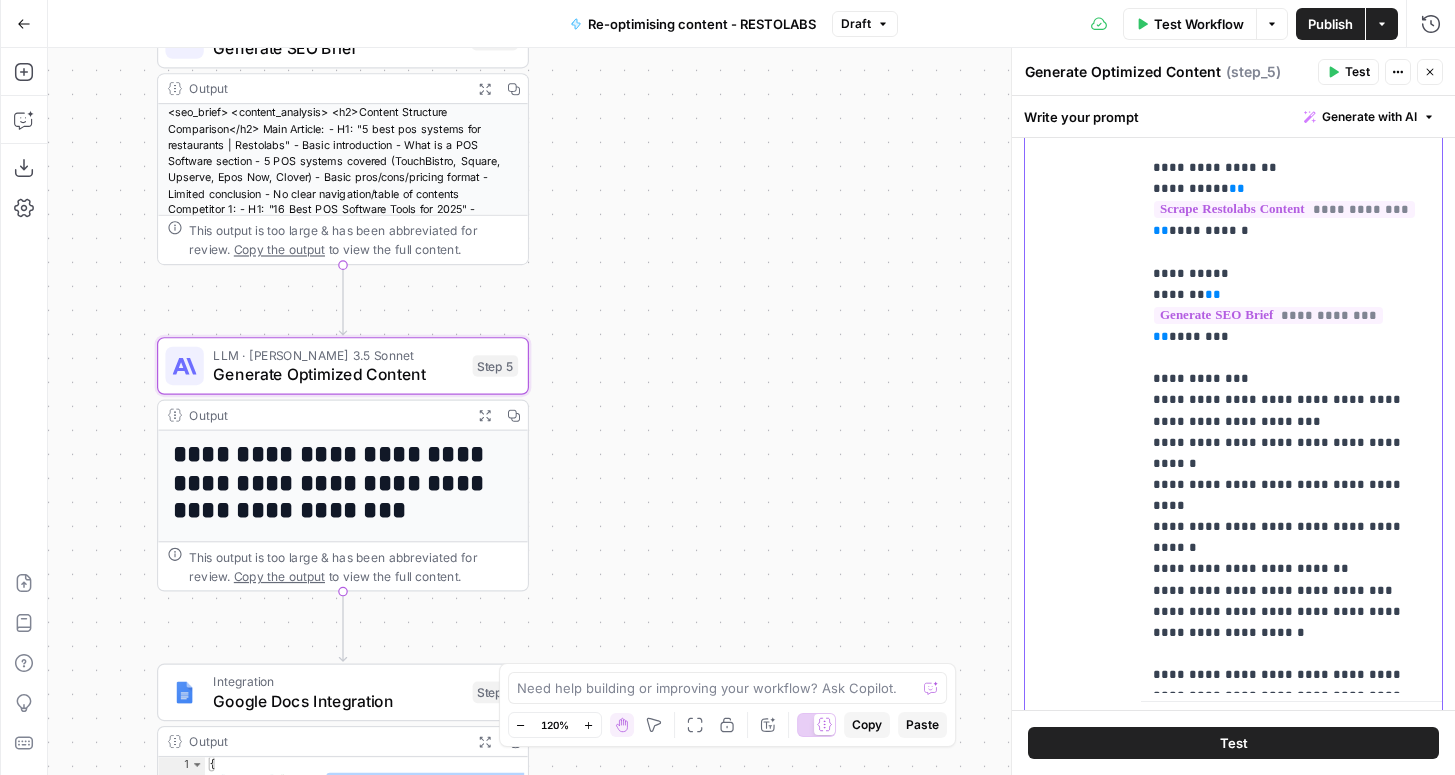 drag, startPoint x: 1151, startPoint y: 590, endPoint x: 1229, endPoint y: 642, distance: 93.74433 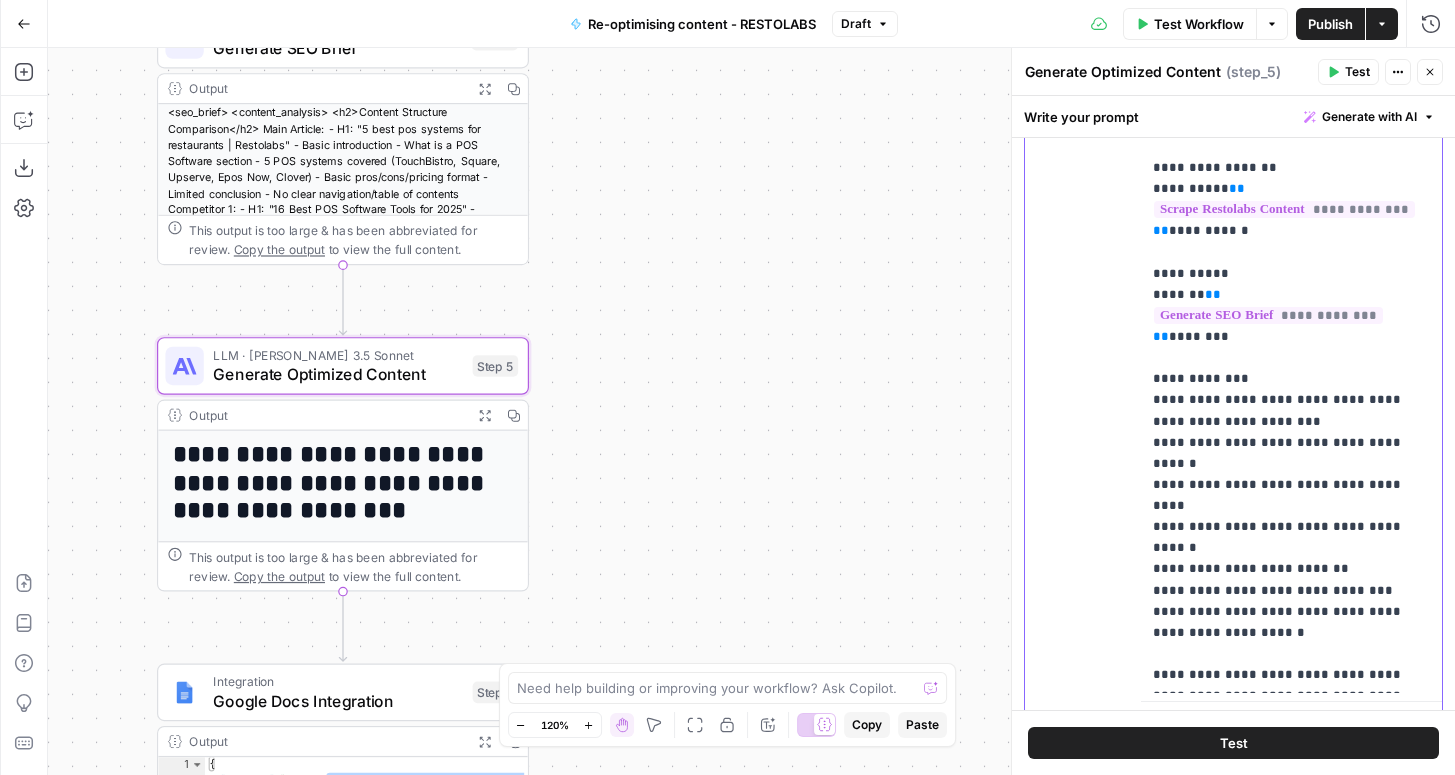 click on "**********" at bounding box center (1291, 379) 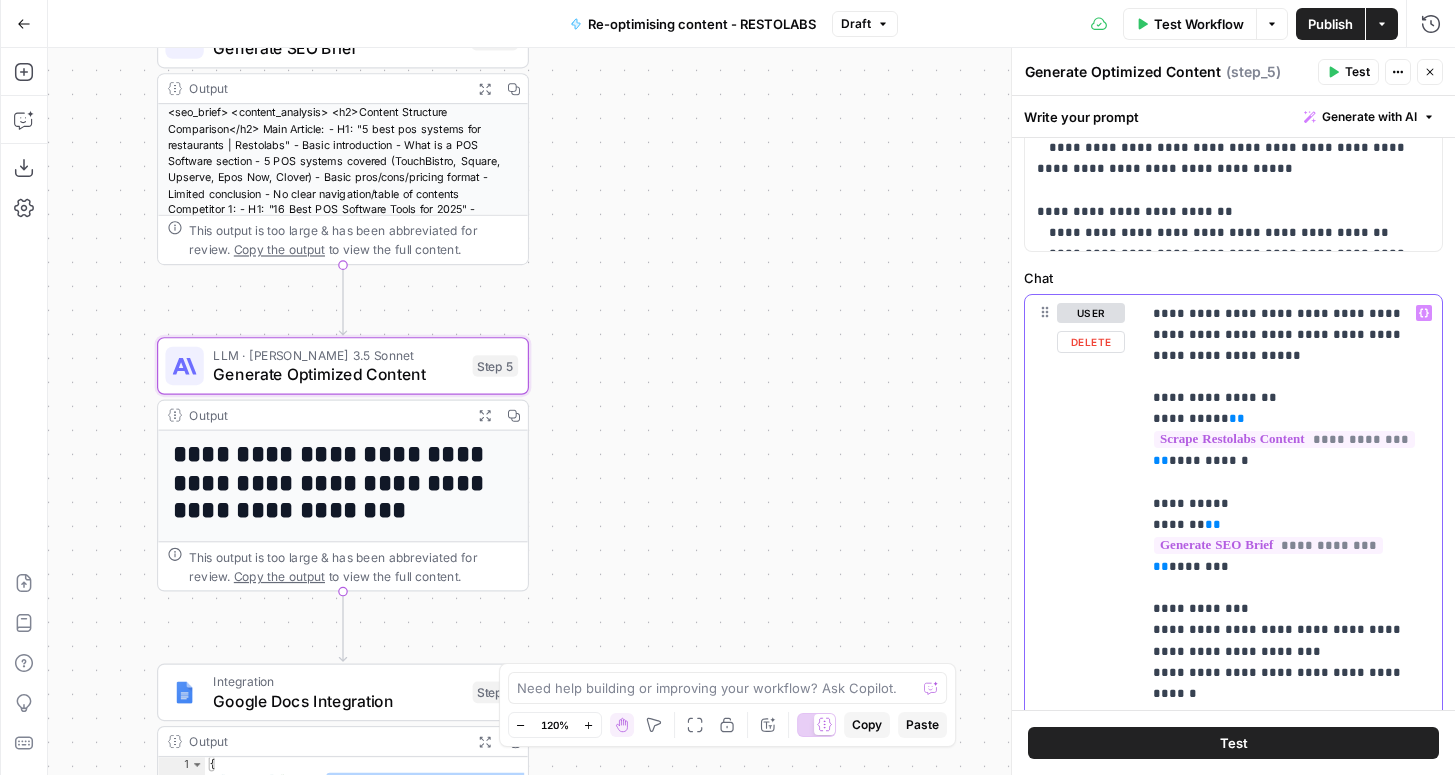 scroll, scrollTop: 784, scrollLeft: 0, axis: vertical 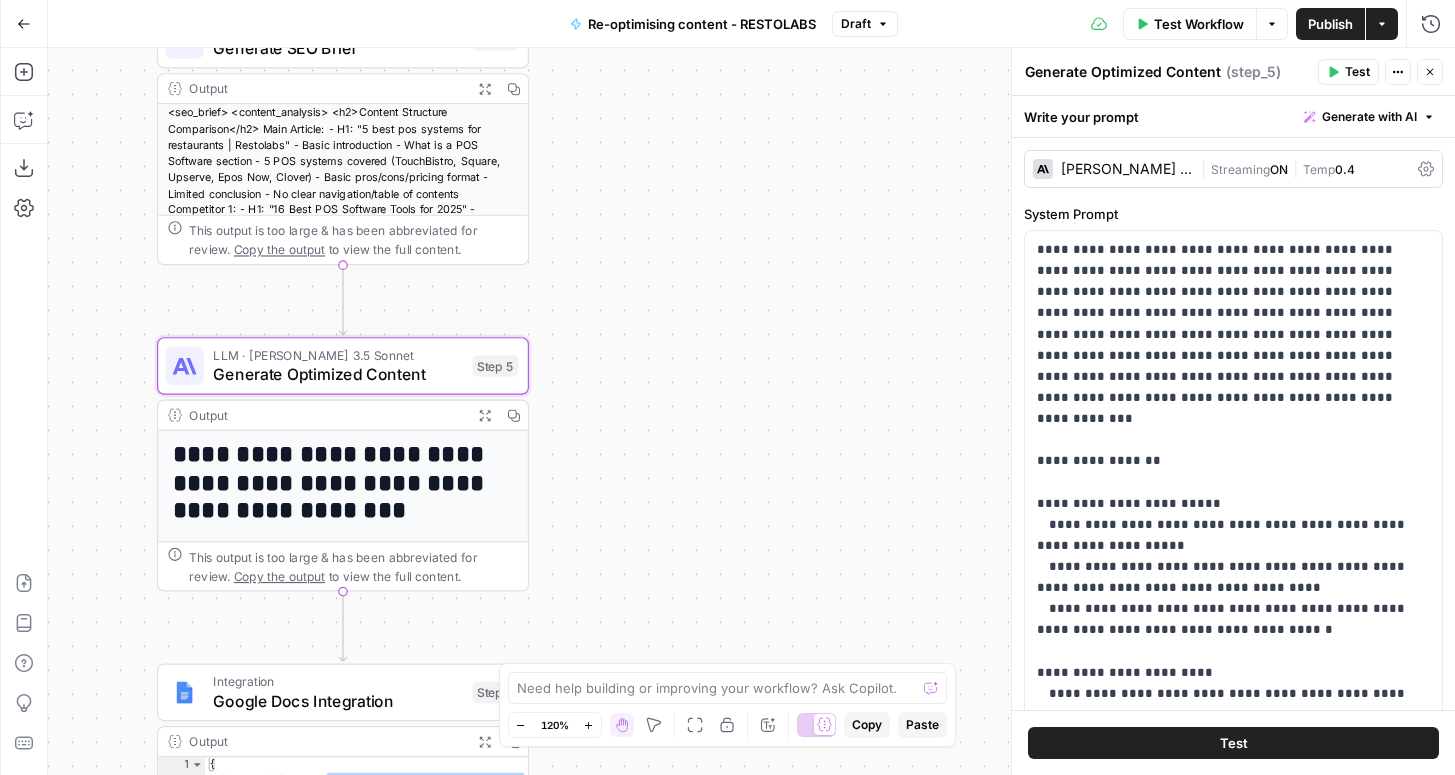 click on "Claude 3.5 Sonnet" at bounding box center (1127, 169) 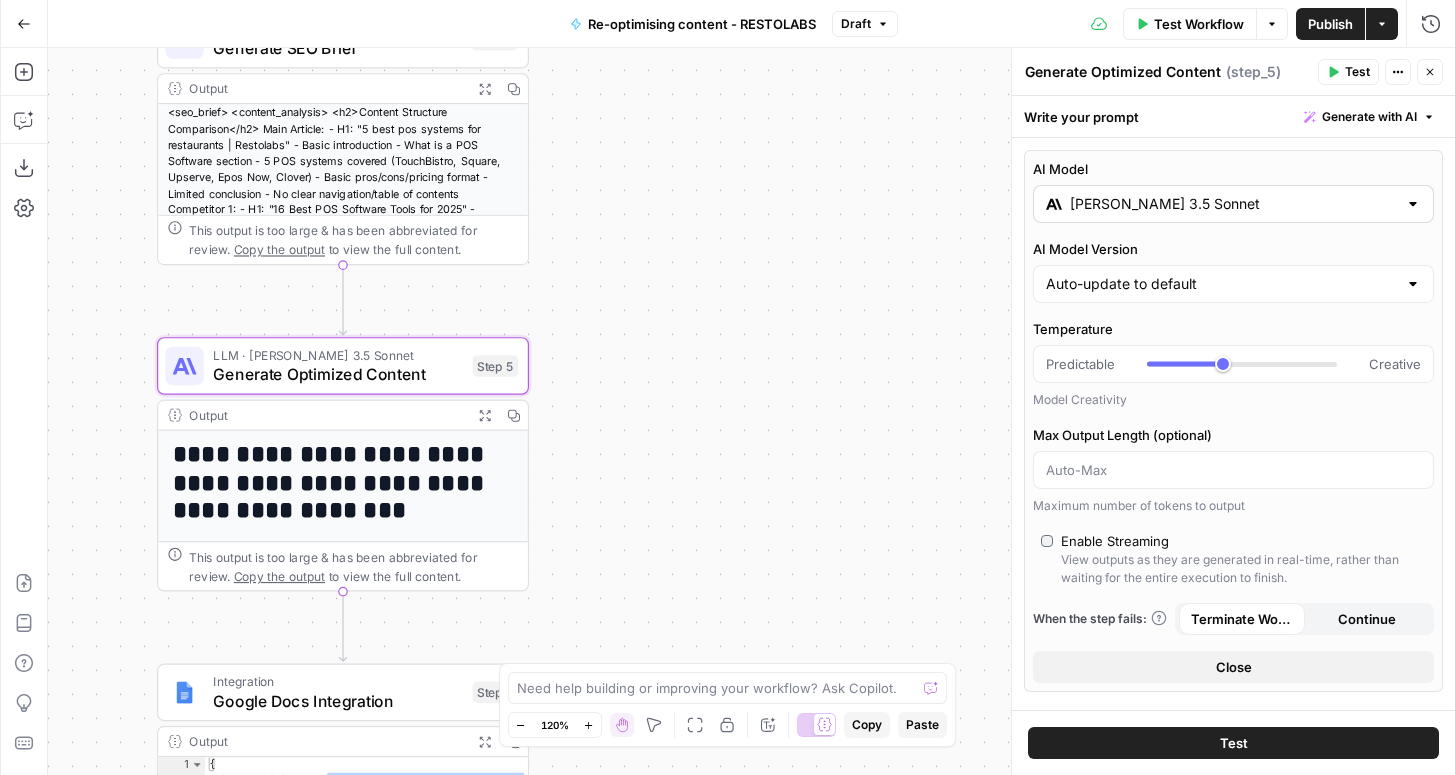 click on "Claude 3.5 Sonnet" at bounding box center [1233, 204] 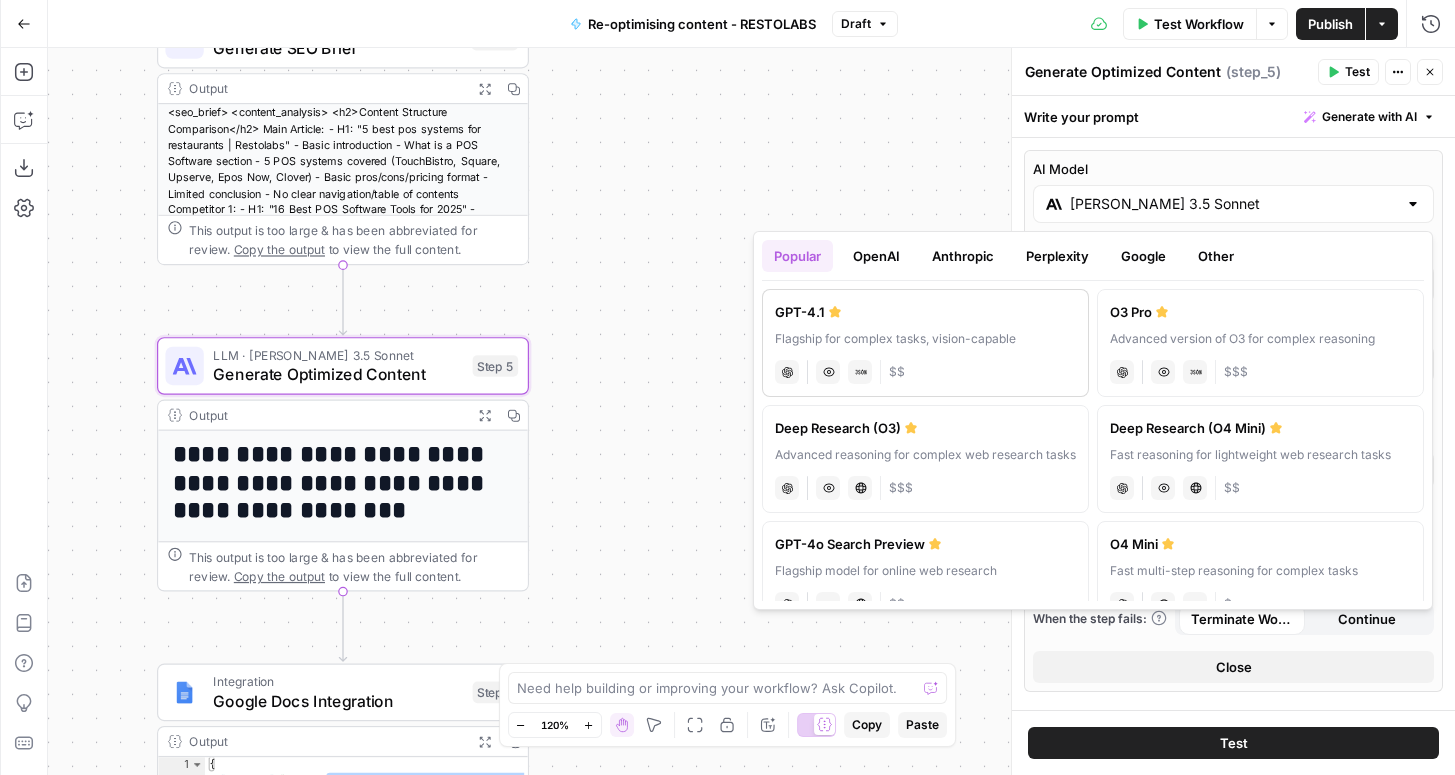 click on "GPT-4.1" at bounding box center [925, 312] 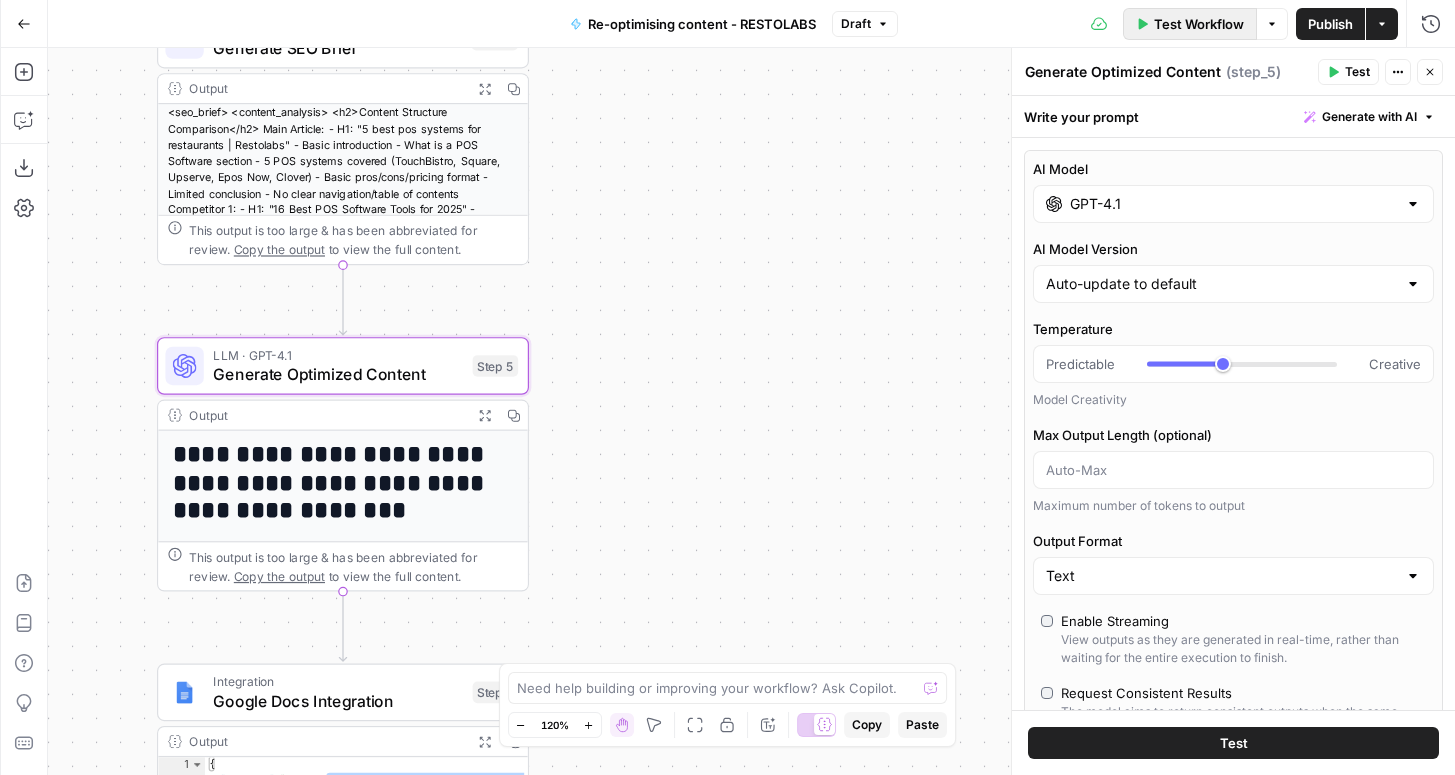 click on "Test Workflow" at bounding box center [1199, 24] 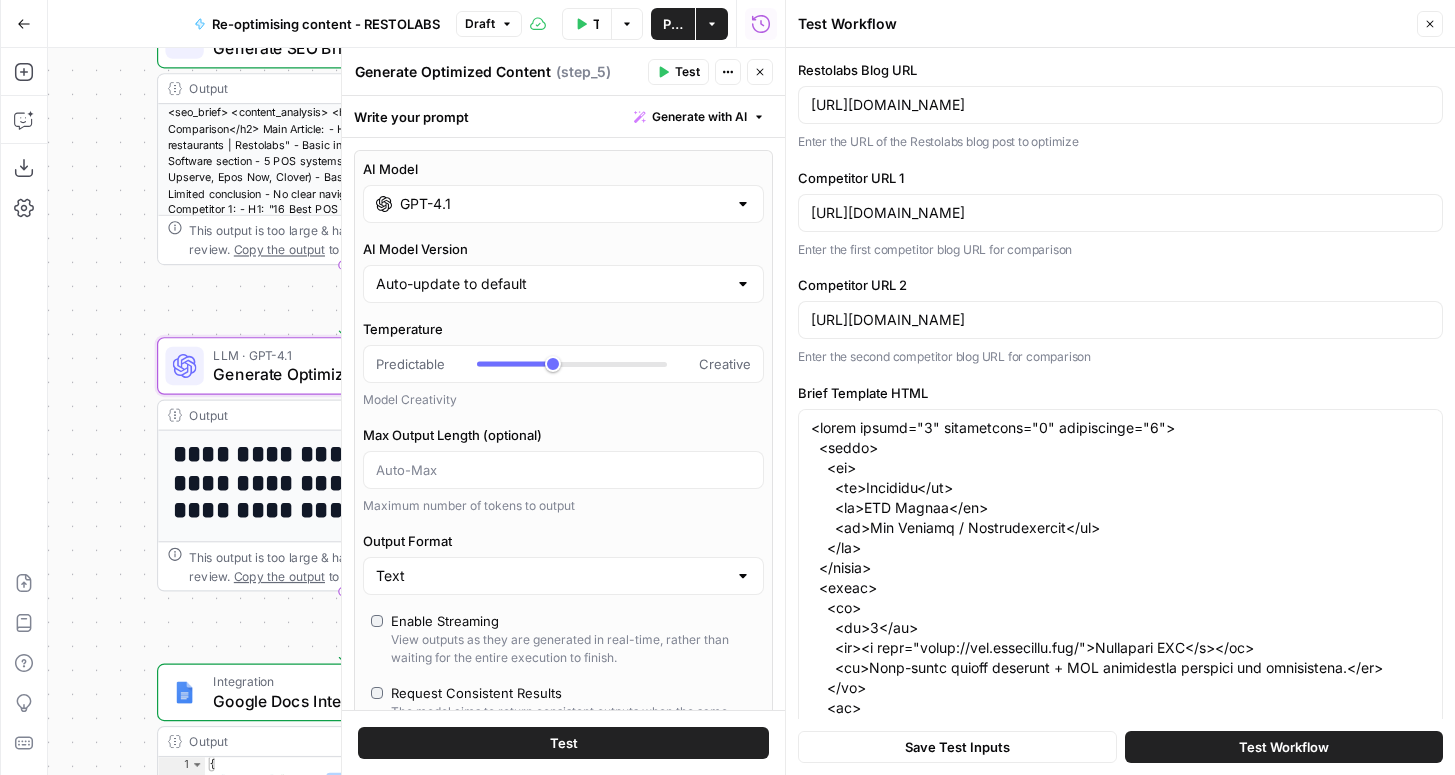 click on "Close" at bounding box center [759, 32] 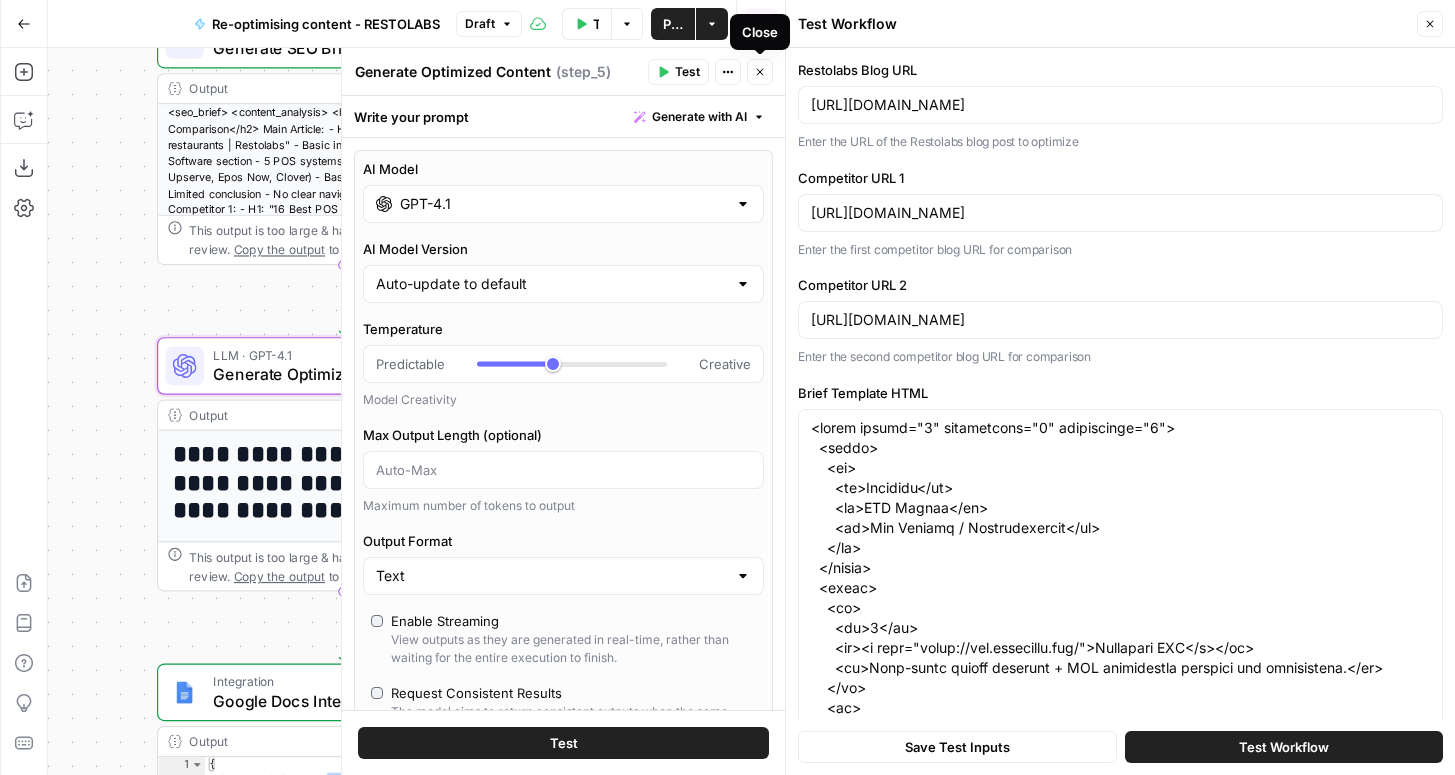 click on "Run History" at bounding box center [761, 24] 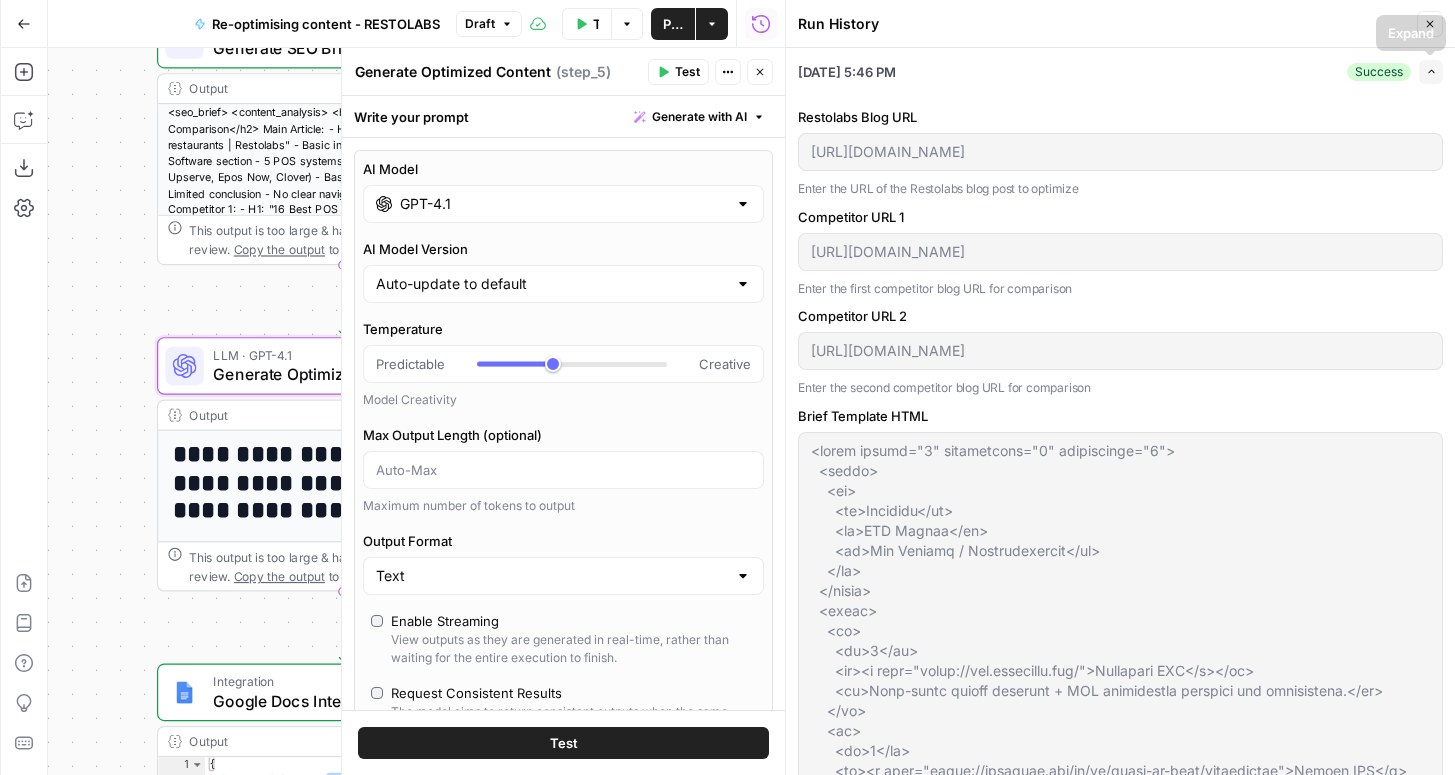 scroll, scrollTop: 159, scrollLeft: 0, axis: vertical 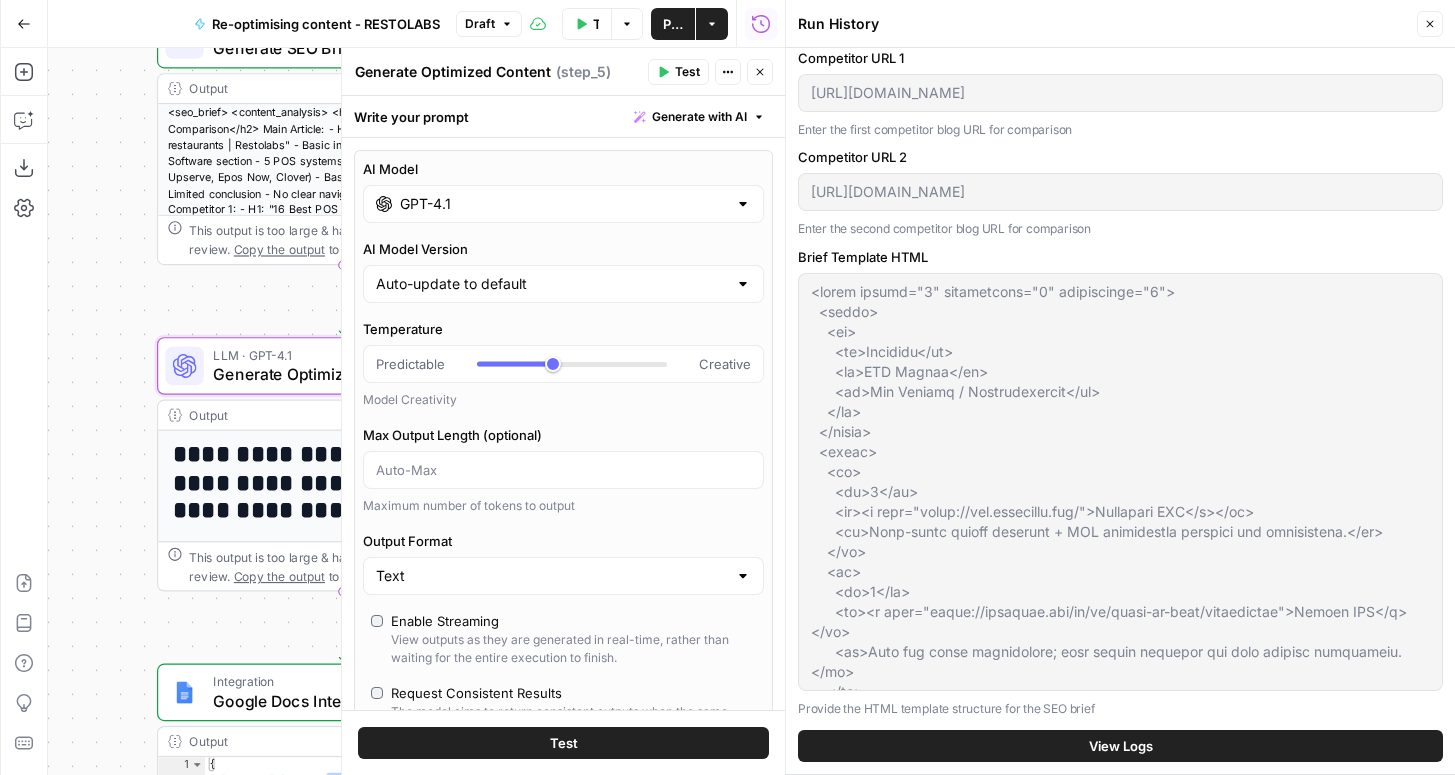 click on "Restolabs Blog URL https://www.restolabs.com/blog/best-pos-systems-for-restaurants Enter the URL of the Restolabs blog post to optimize Competitor URL 1 https://www.fooddocs.com/post/best-pos-software Enter the first competitor blog URL for comparison Competitor URL 2 https://www.owner.com/blog/best-pos-system-for-restaurants Enter the second competitor blog URL for comparison Brief Template HTML Provide the HTML template structure for the SEO brief View Logs" at bounding box center [1120, 355] 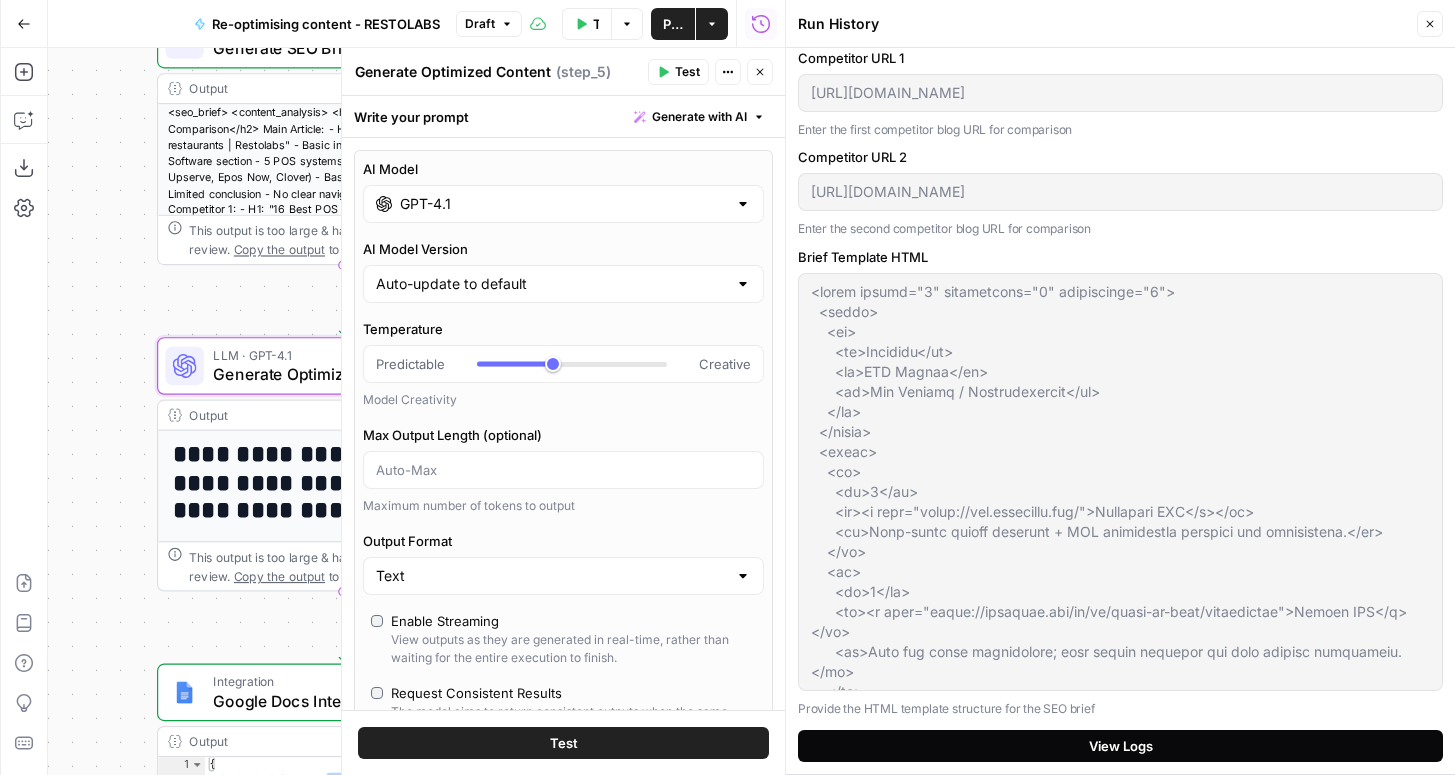 click on "View Logs" at bounding box center (1121, 746) 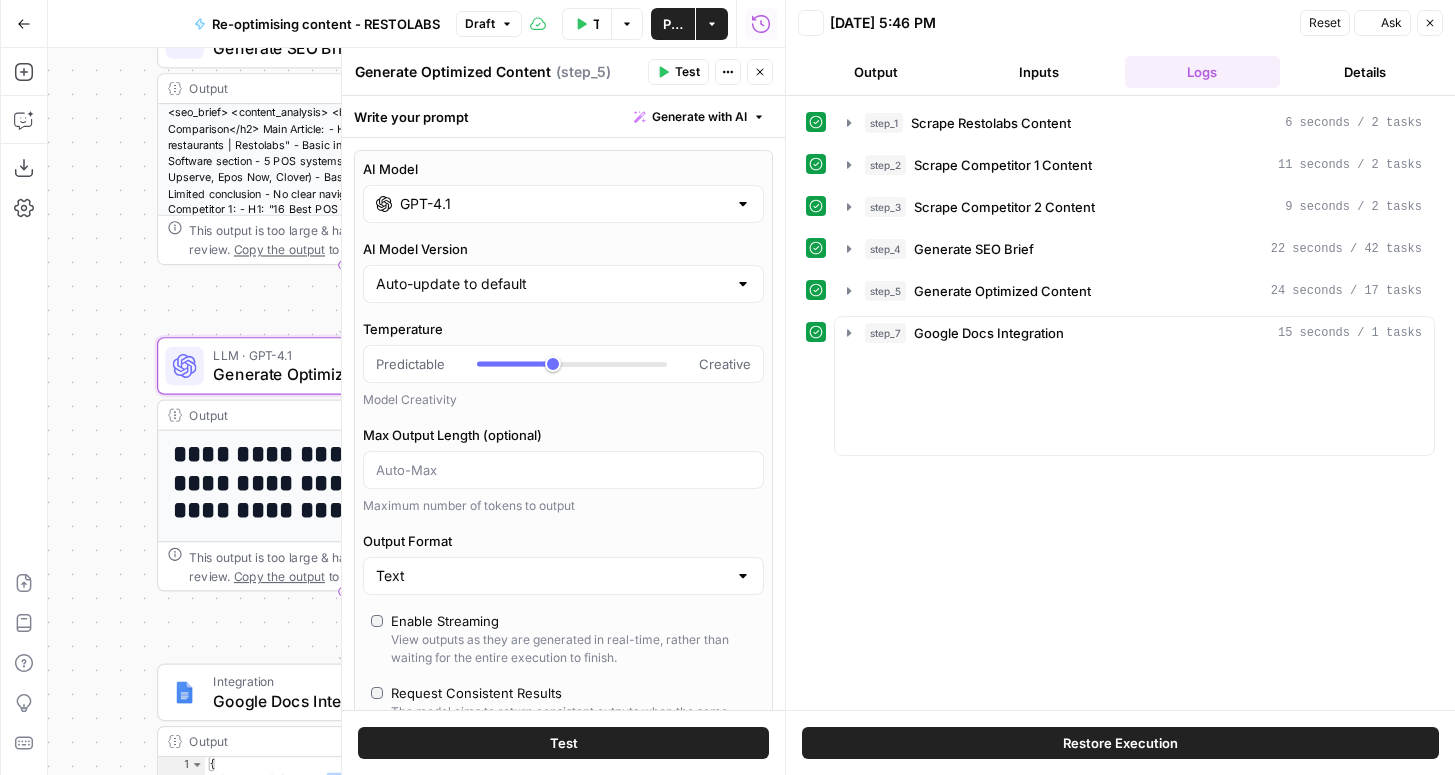 scroll, scrollTop: 0, scrollLeft: 0, axis: both 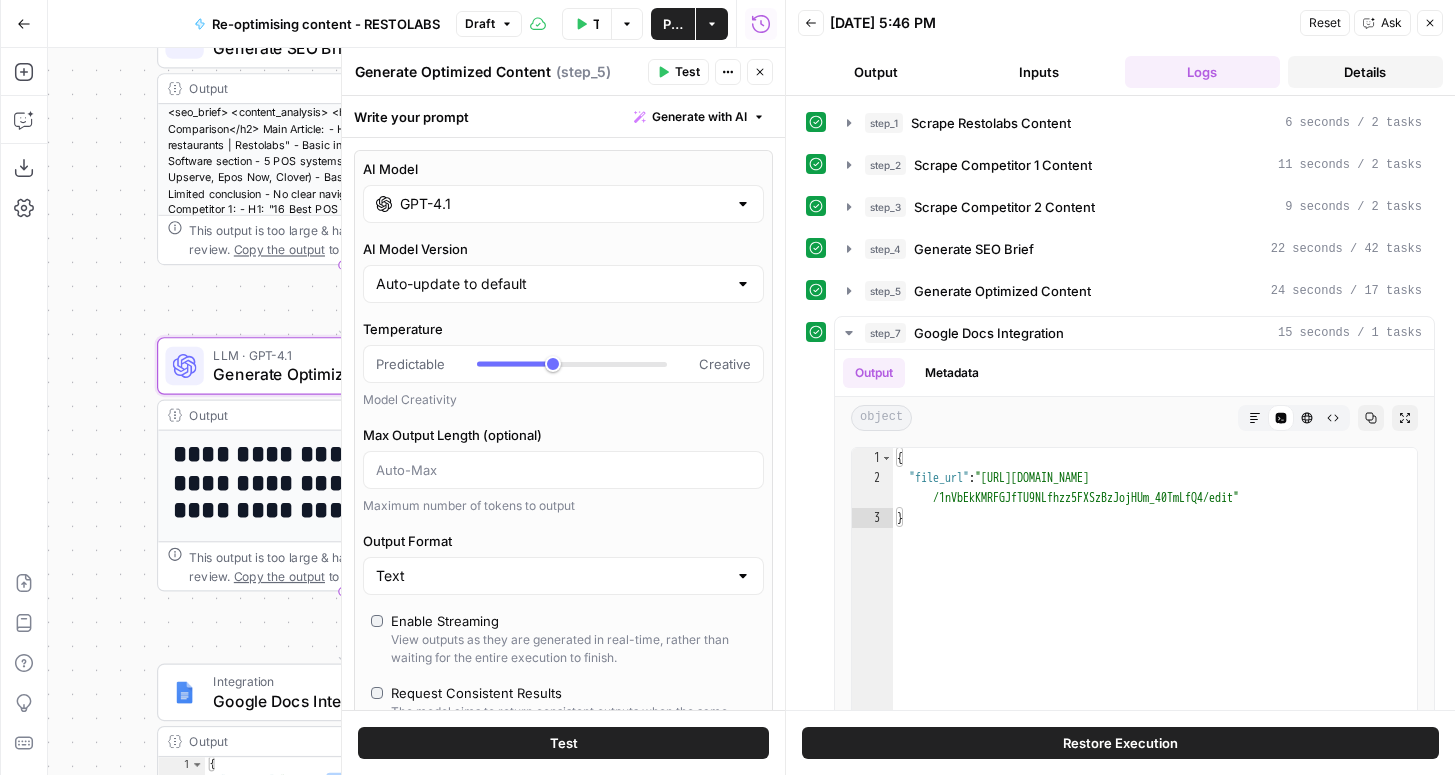 click on "Details" at bounding box center (1365, 72) 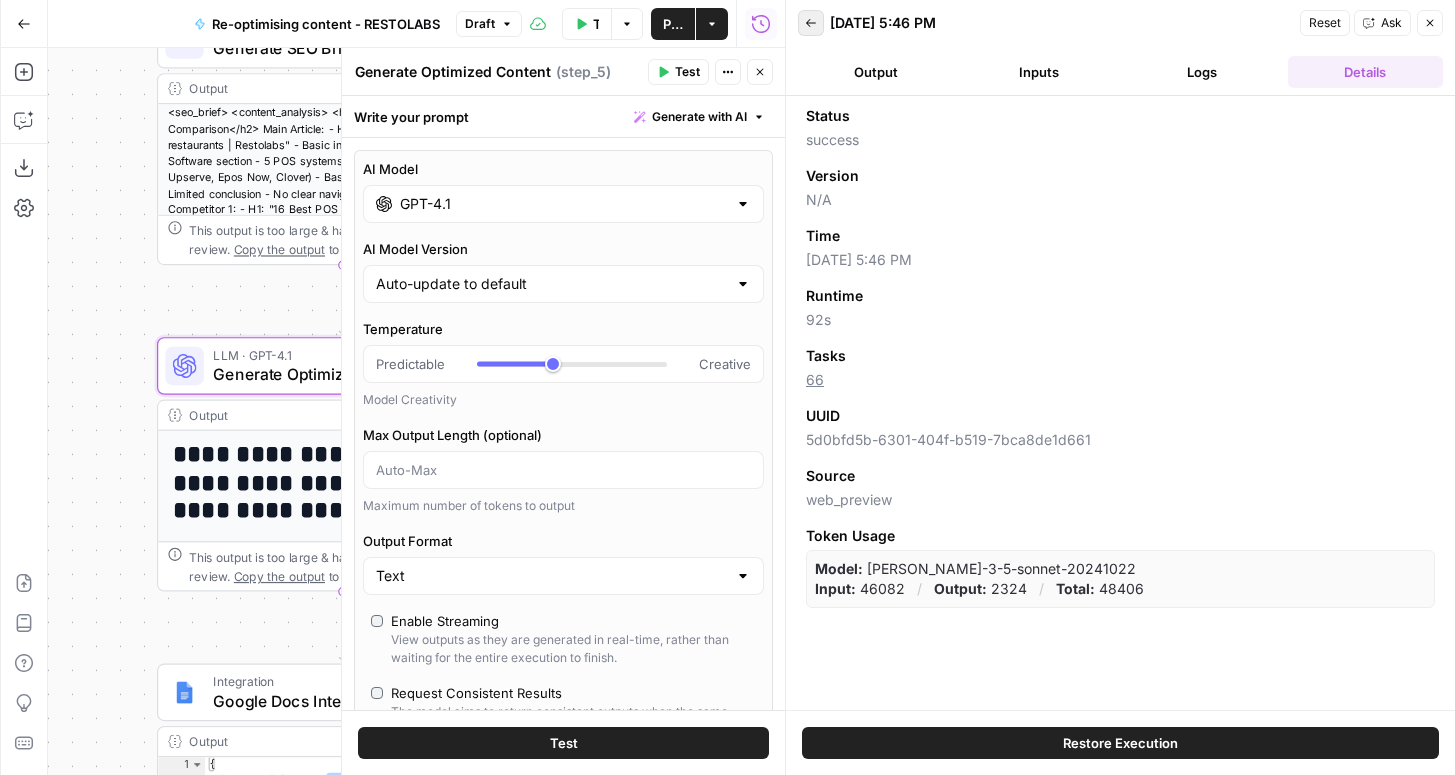 click 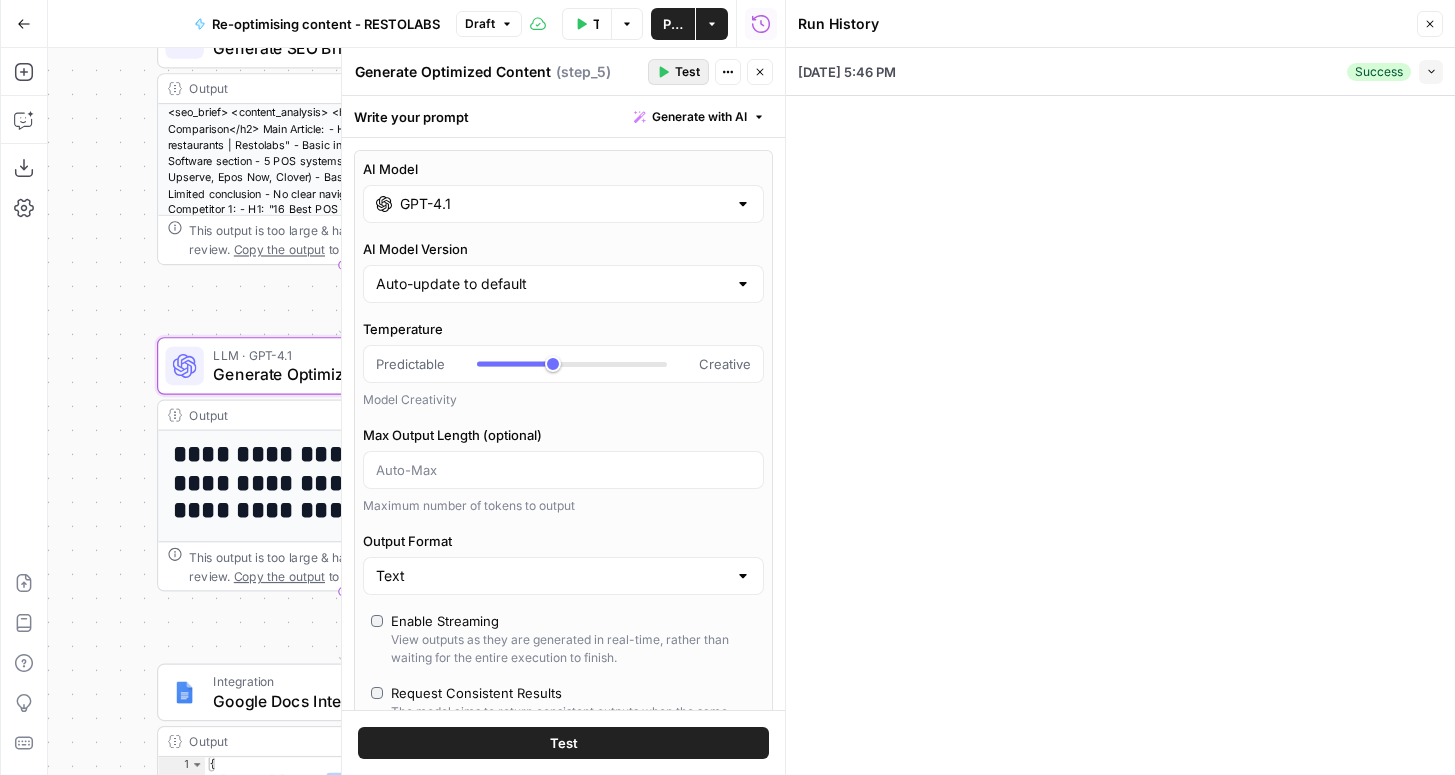 click on "Test" at bounding box center [687, 72] 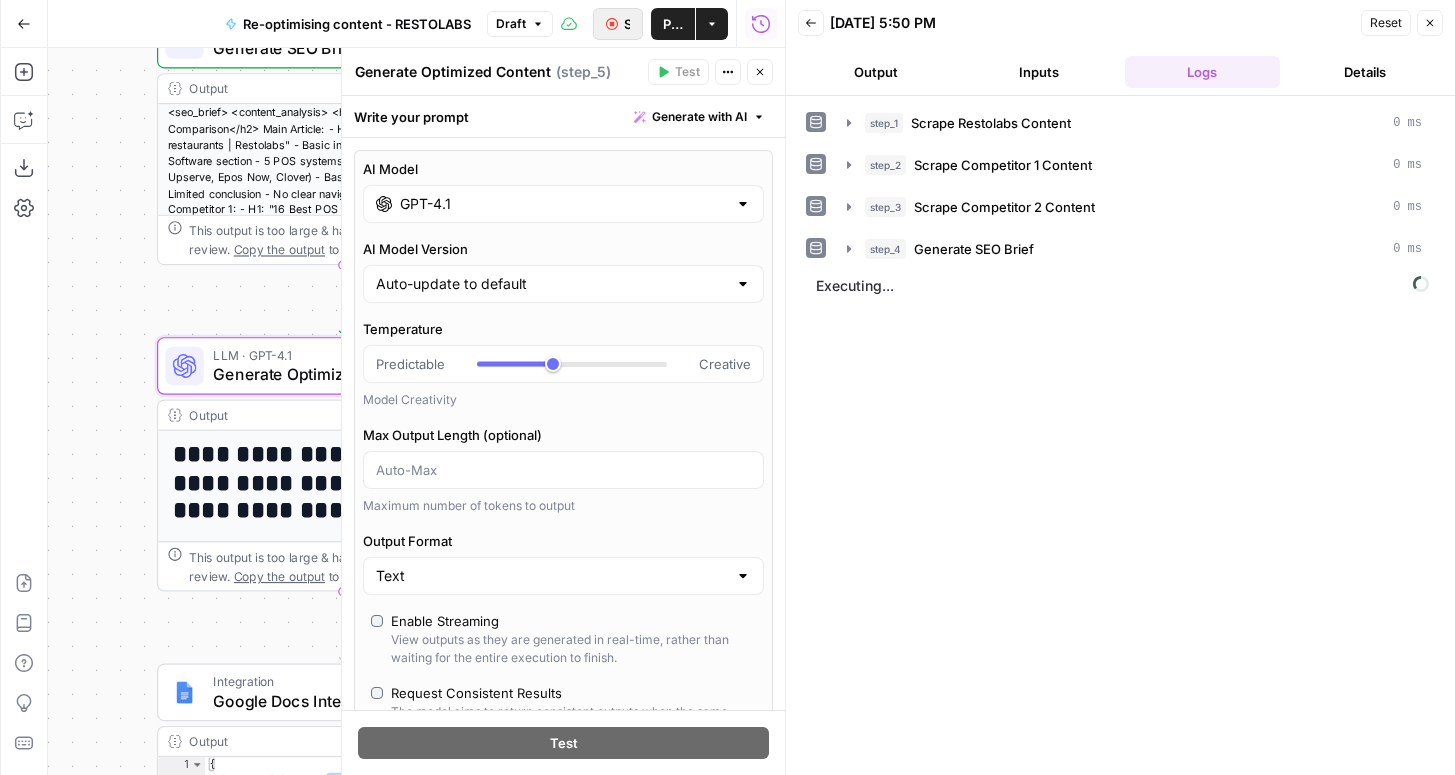 click on "Stop Run" at bounding box center [627, 24] 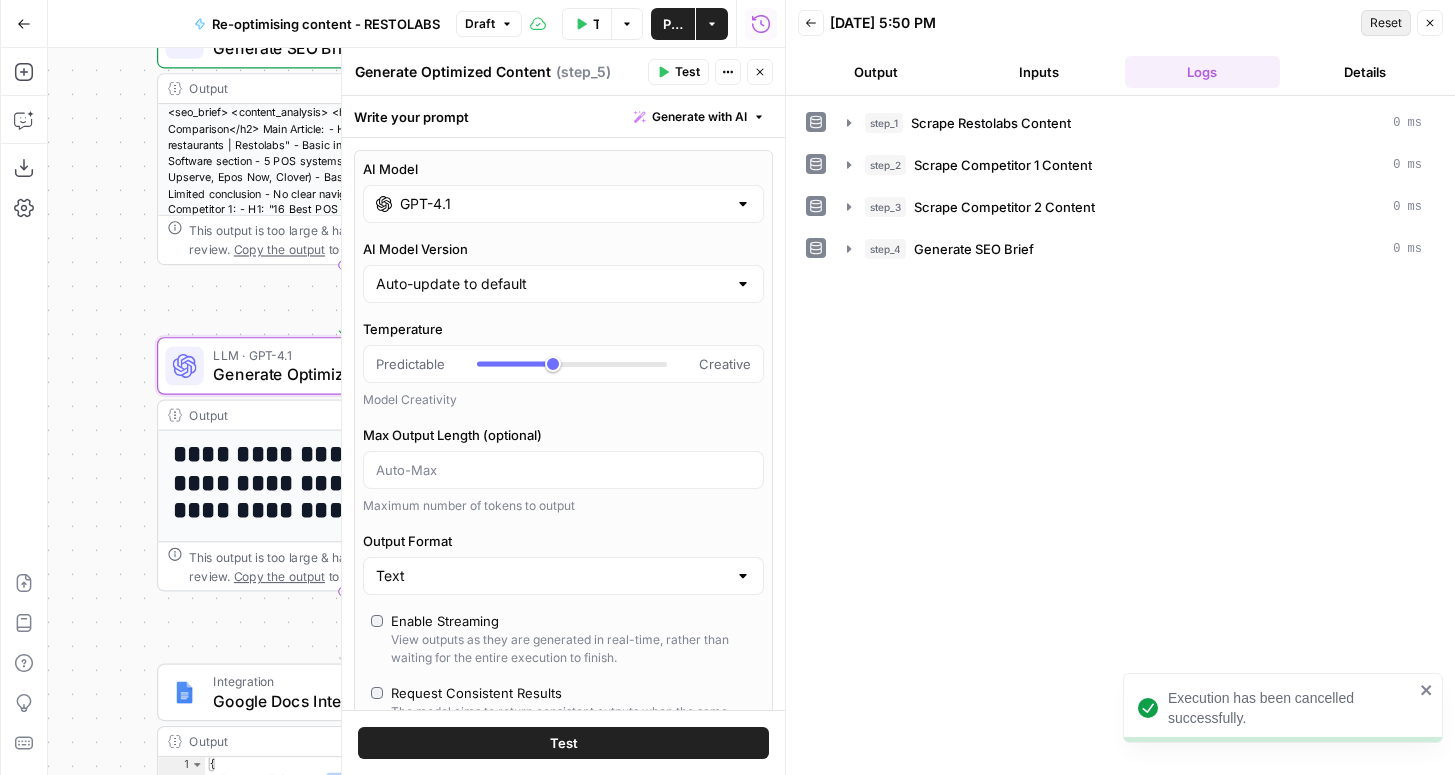 click on "Reset" at bounding box center (1386, 23) 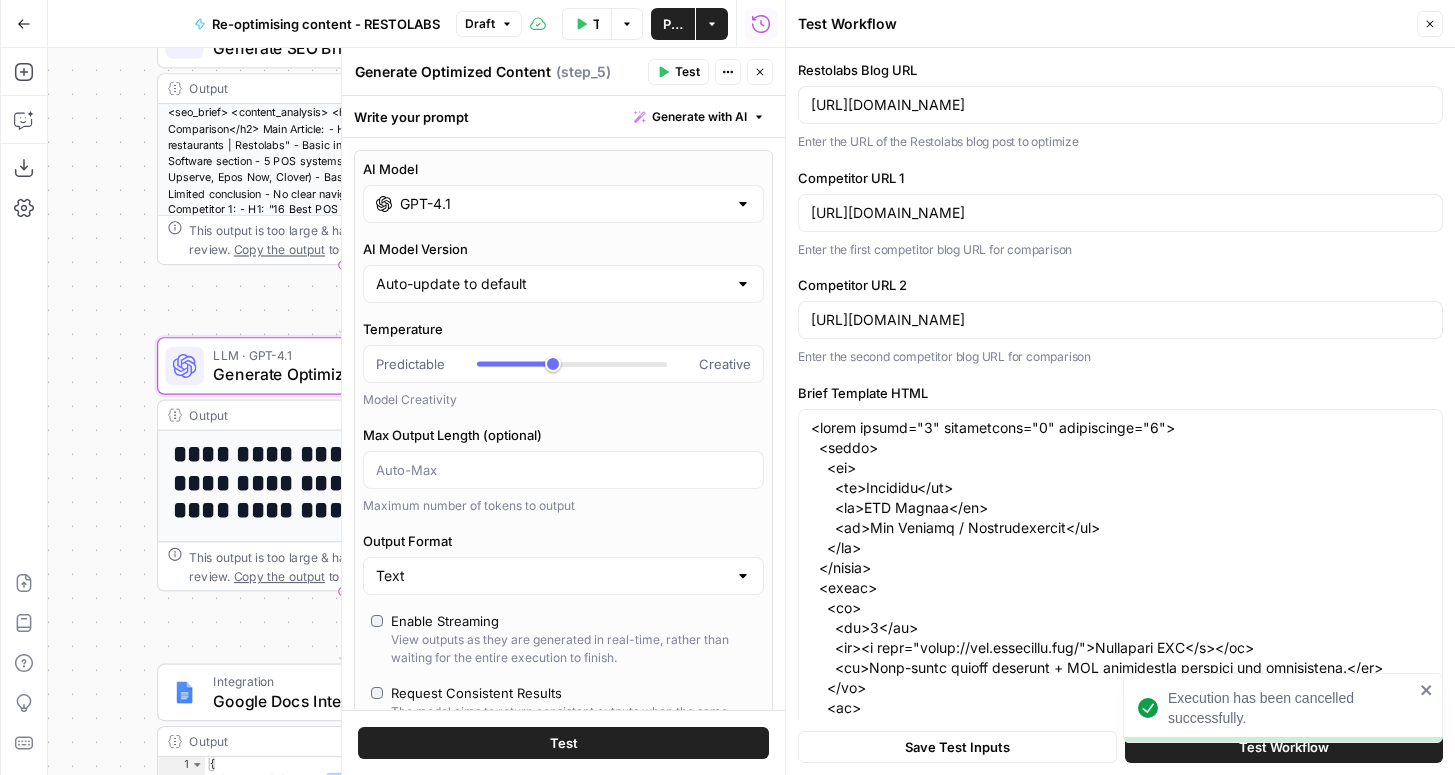 click on "Execution has been cancelled successfully." at bounding box center (1279, 755) 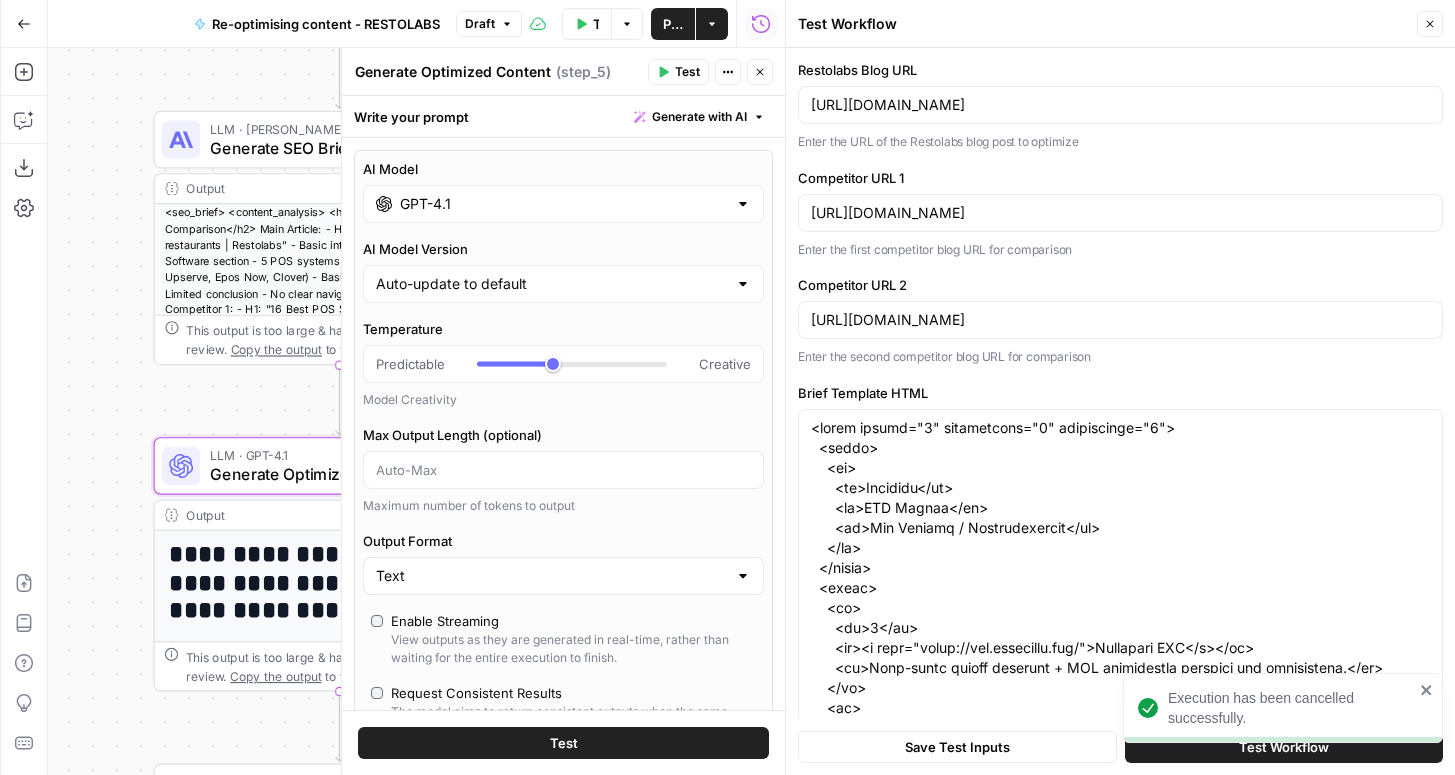 click on "Generate SEO Brief" at bounding box center (334, 148) 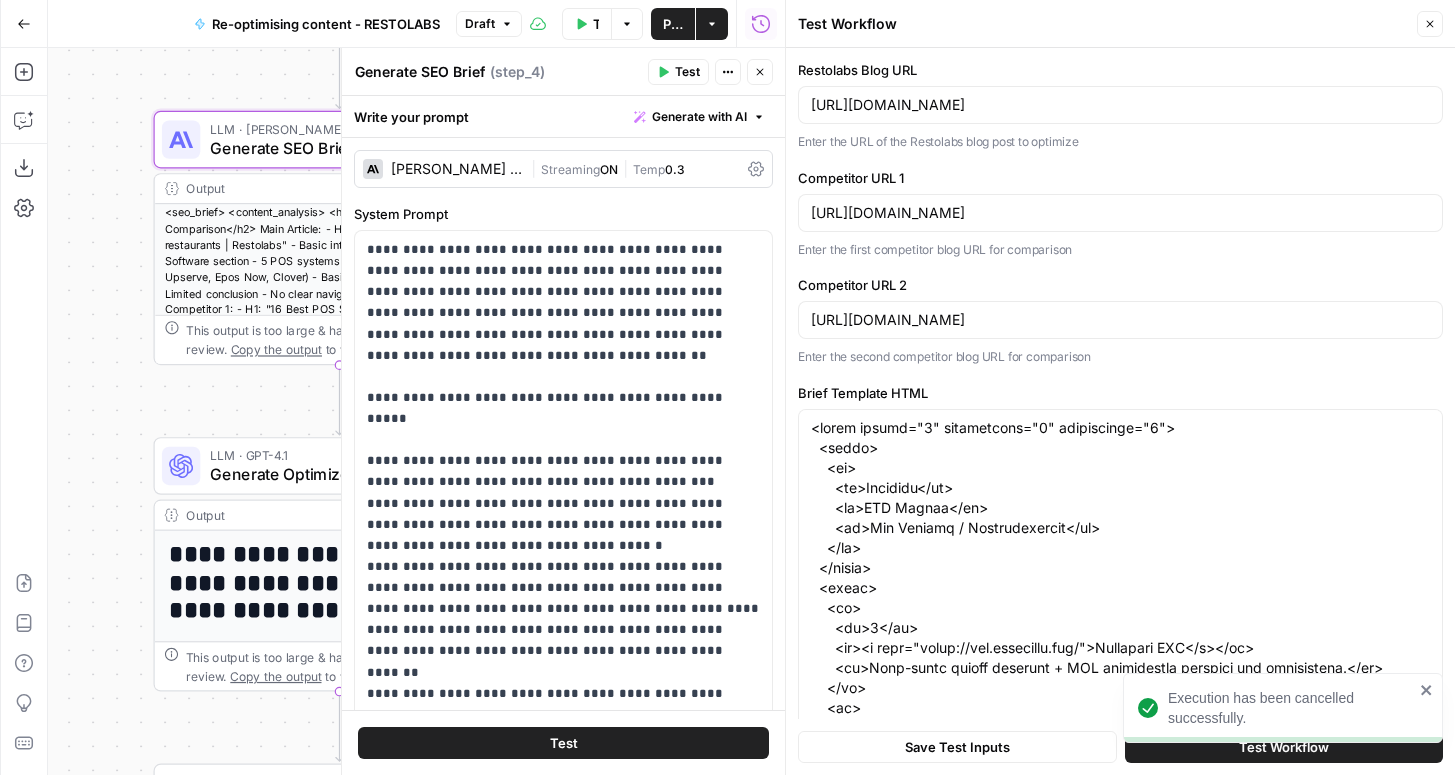 click on "Claude 3.5 Sonnet" at bounding box center (457, 169) 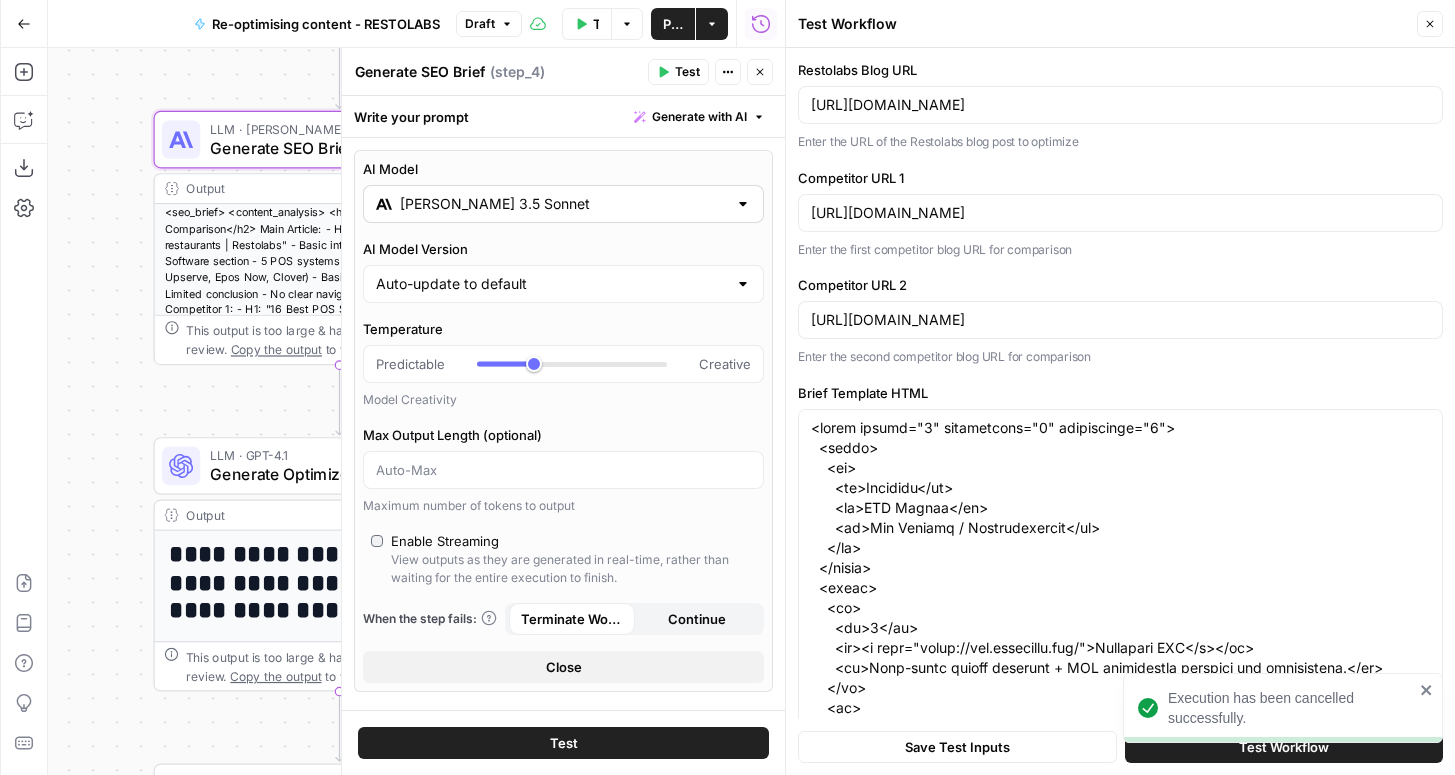 click on "Claude 3.5 Sonnet" at bounding box center [563, 204] 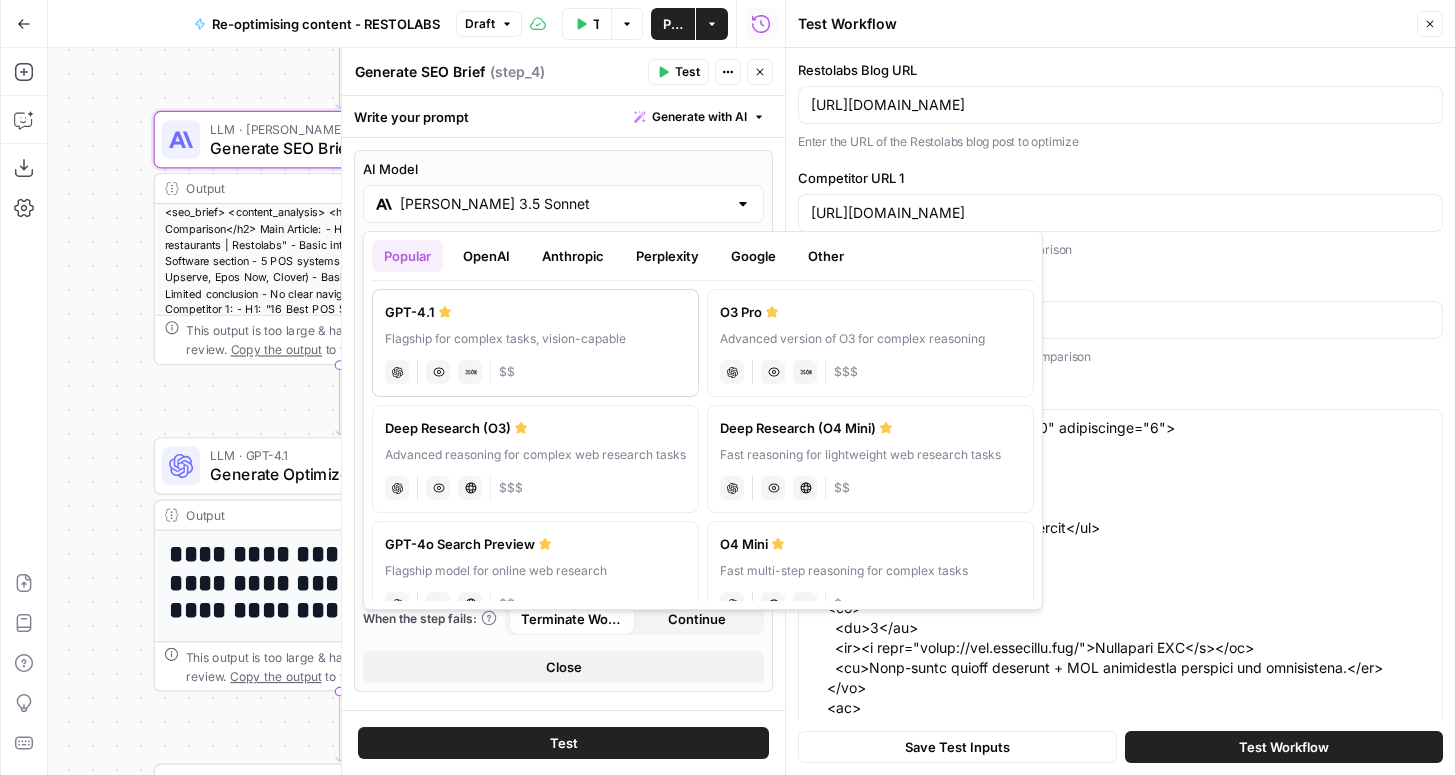 click on "GPT-4.1" at bounding box center (535, 312) 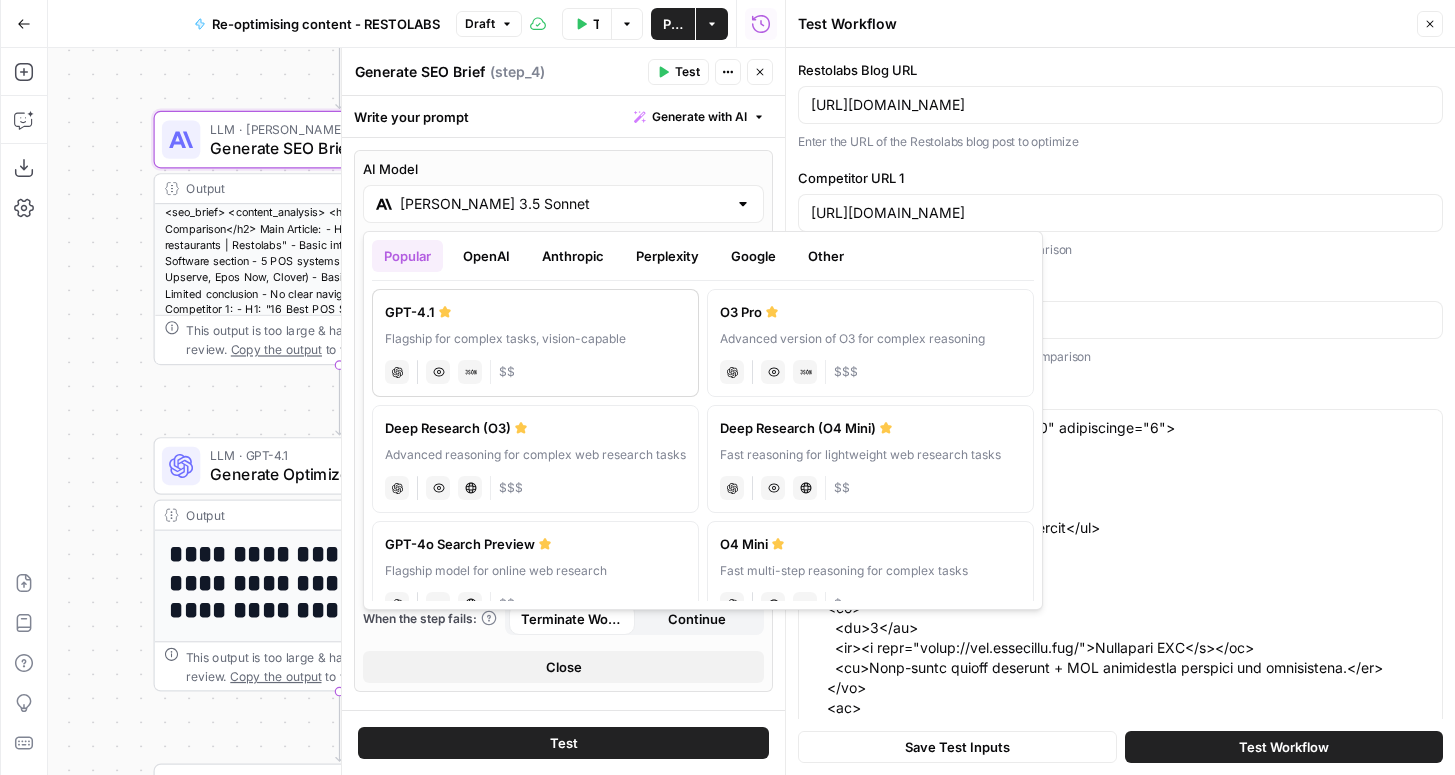 type on "GPT-4.1" 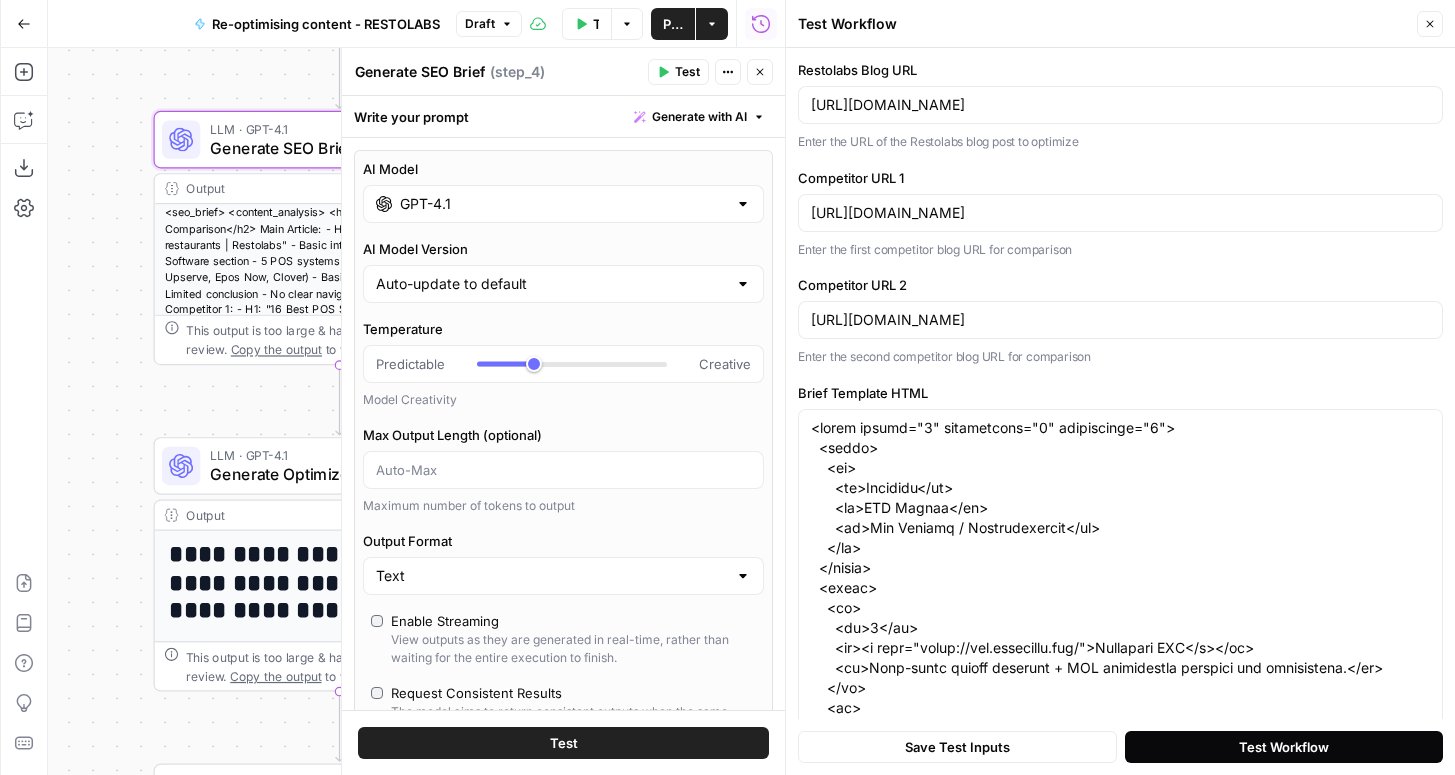 click on "Test Workflow" at bounding box center [1284, 747] 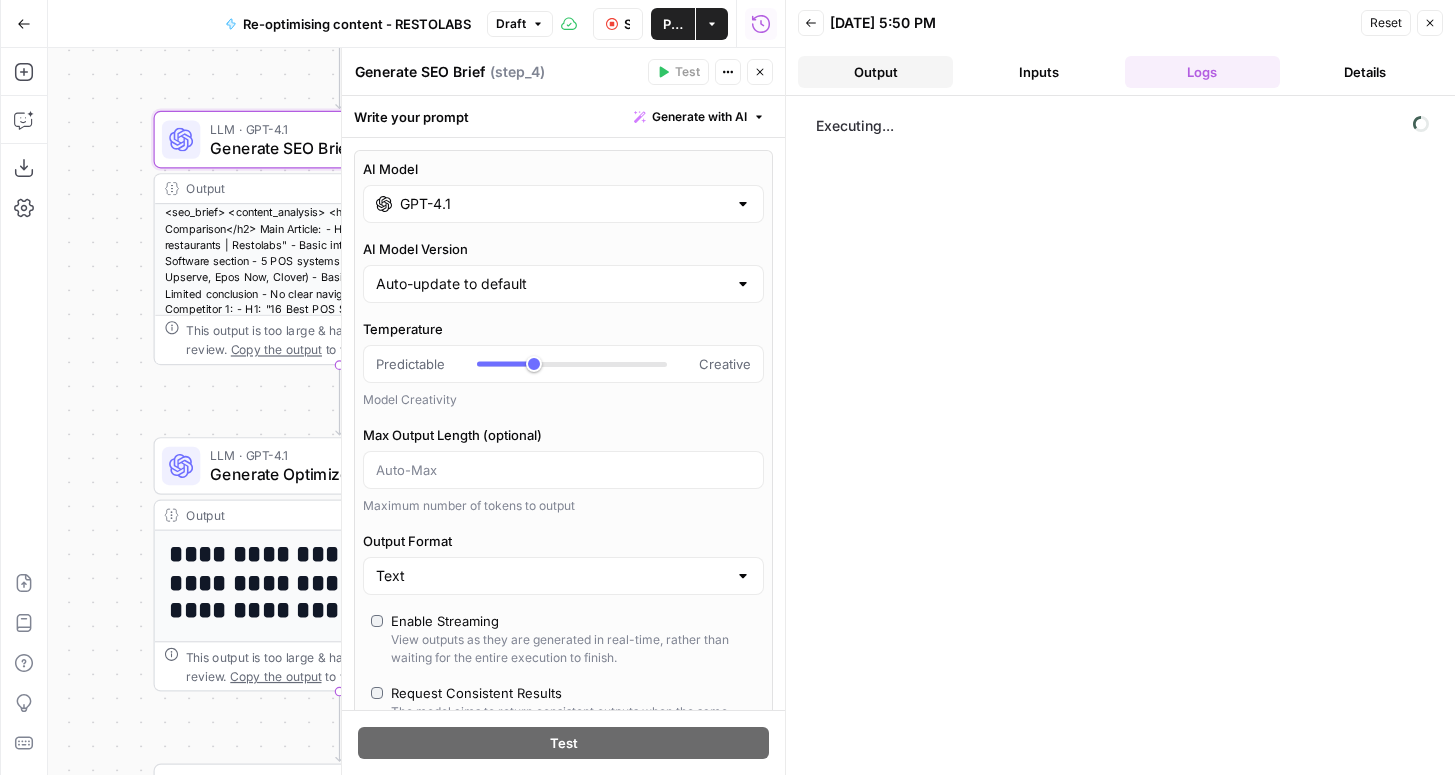 click on "Output" at bounding box center [875, 72] 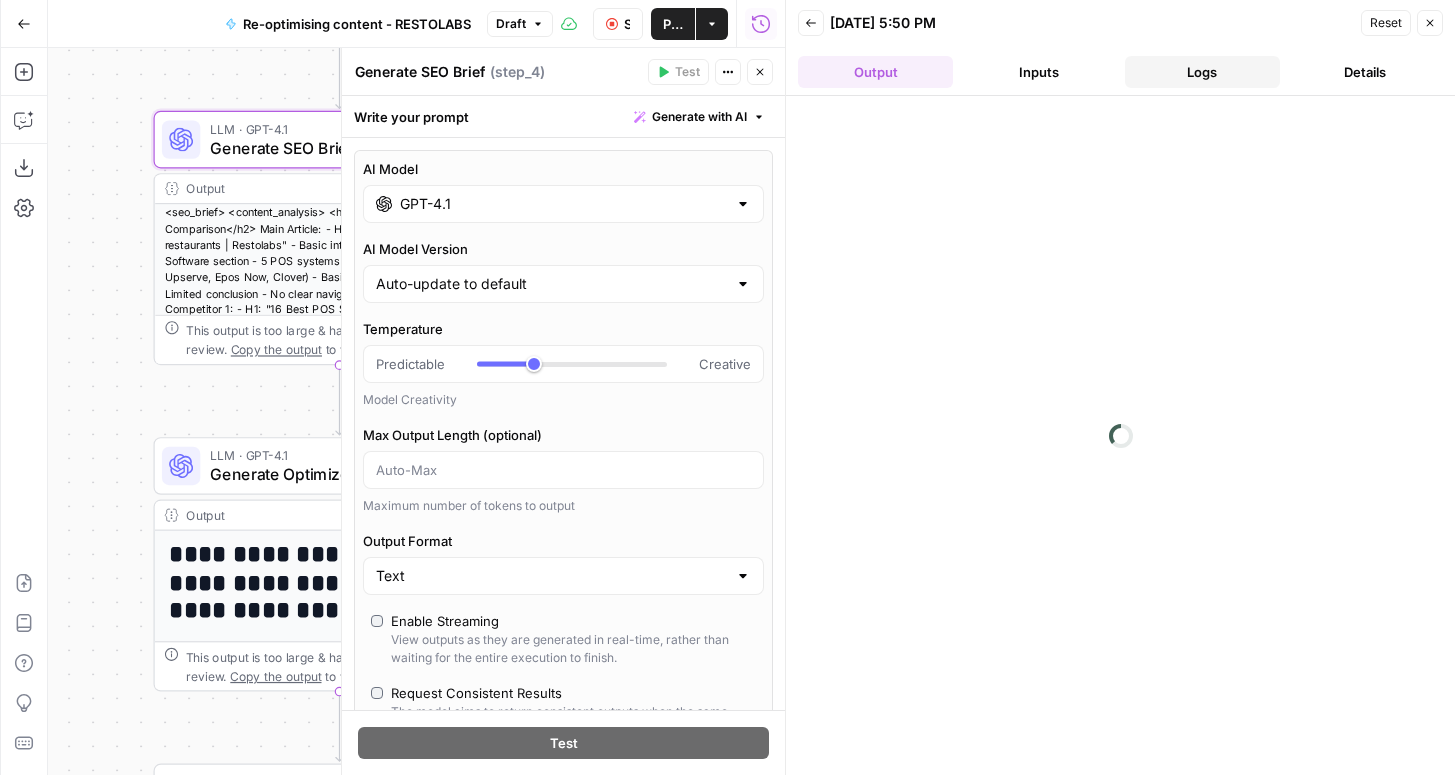 click on "Logs" at bounding box center [1202, 72] 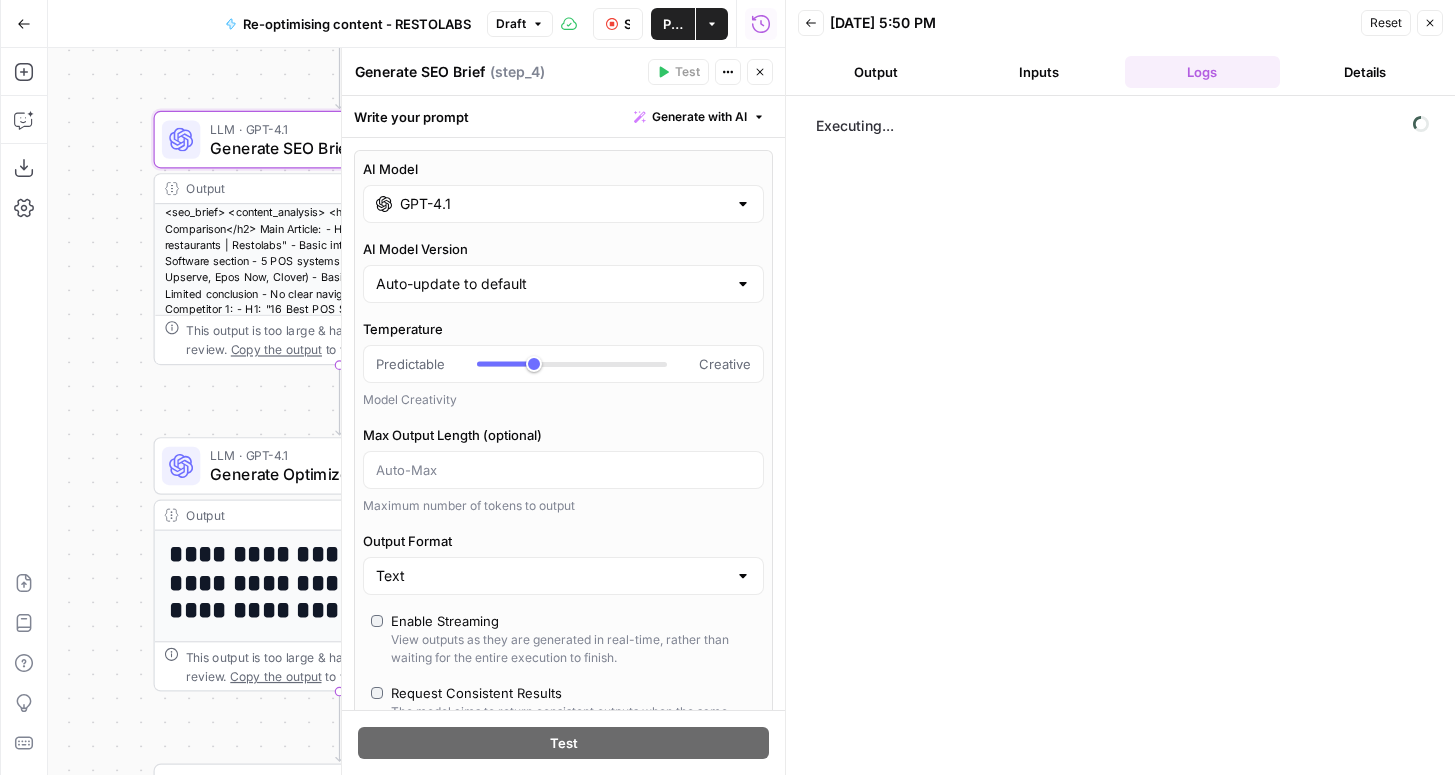 click on "Output Inputs Logs Details" at bounding box center [1120, 72] 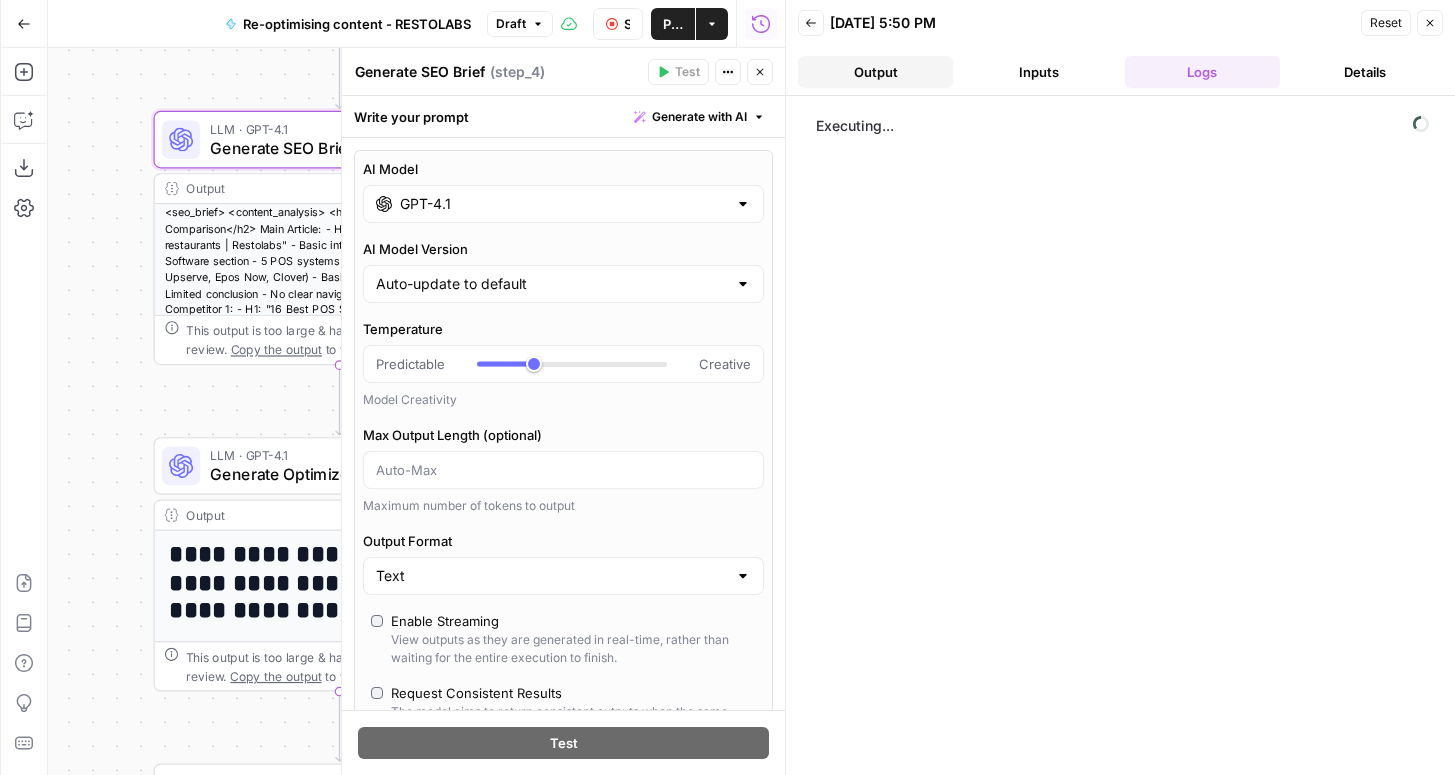 click on "Output" at bounding box center (875, 72) 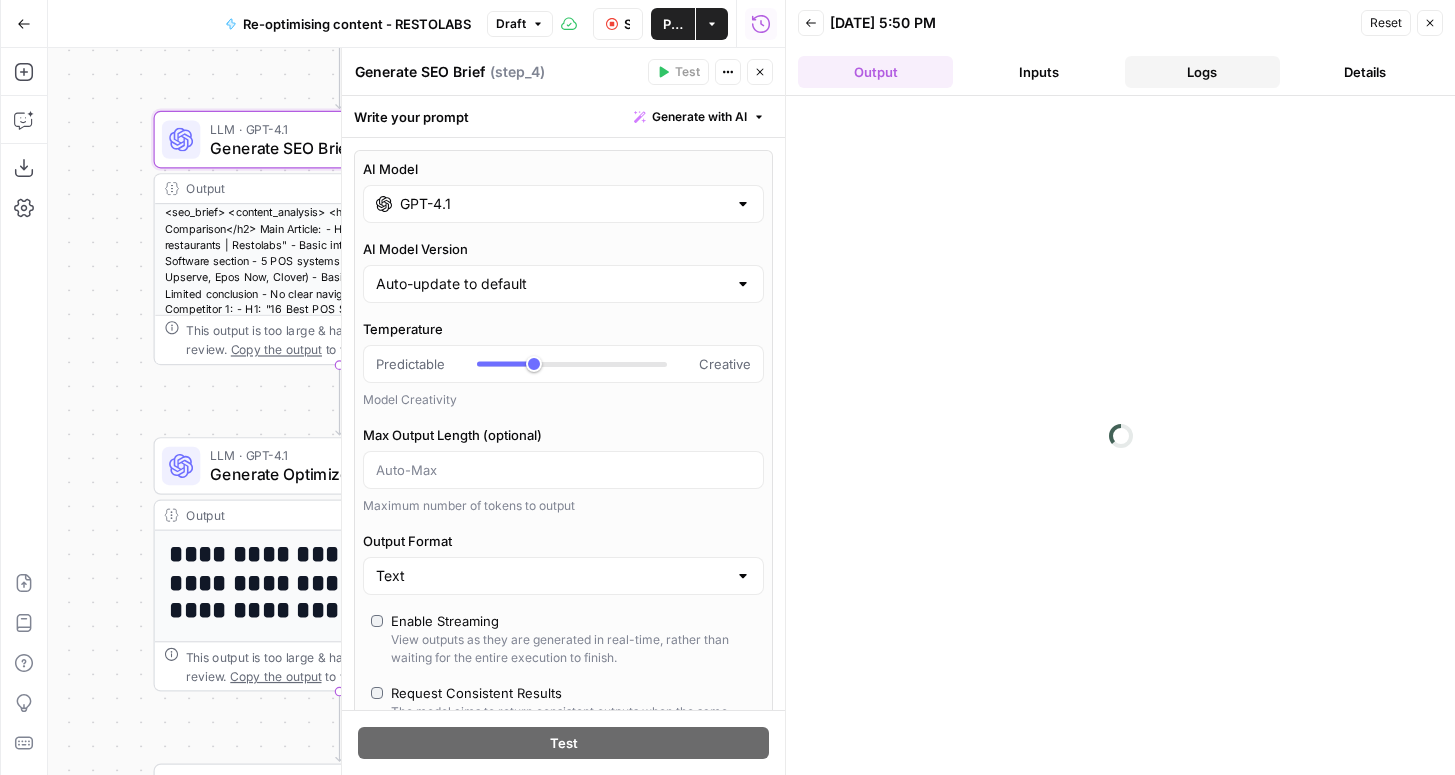 click on "Logs" at bounding box center [1202, 72] 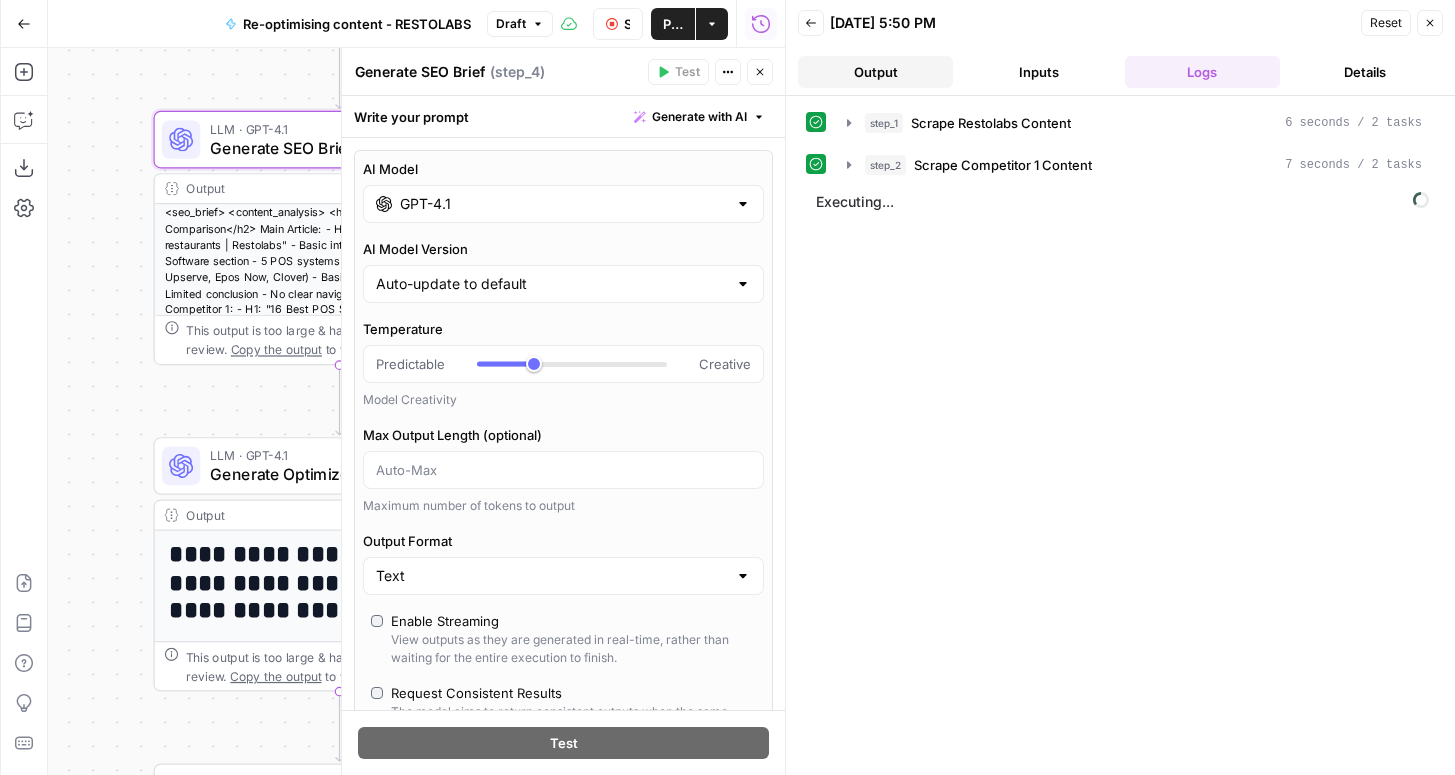 click on "Output" at bounding box center [875, 72] 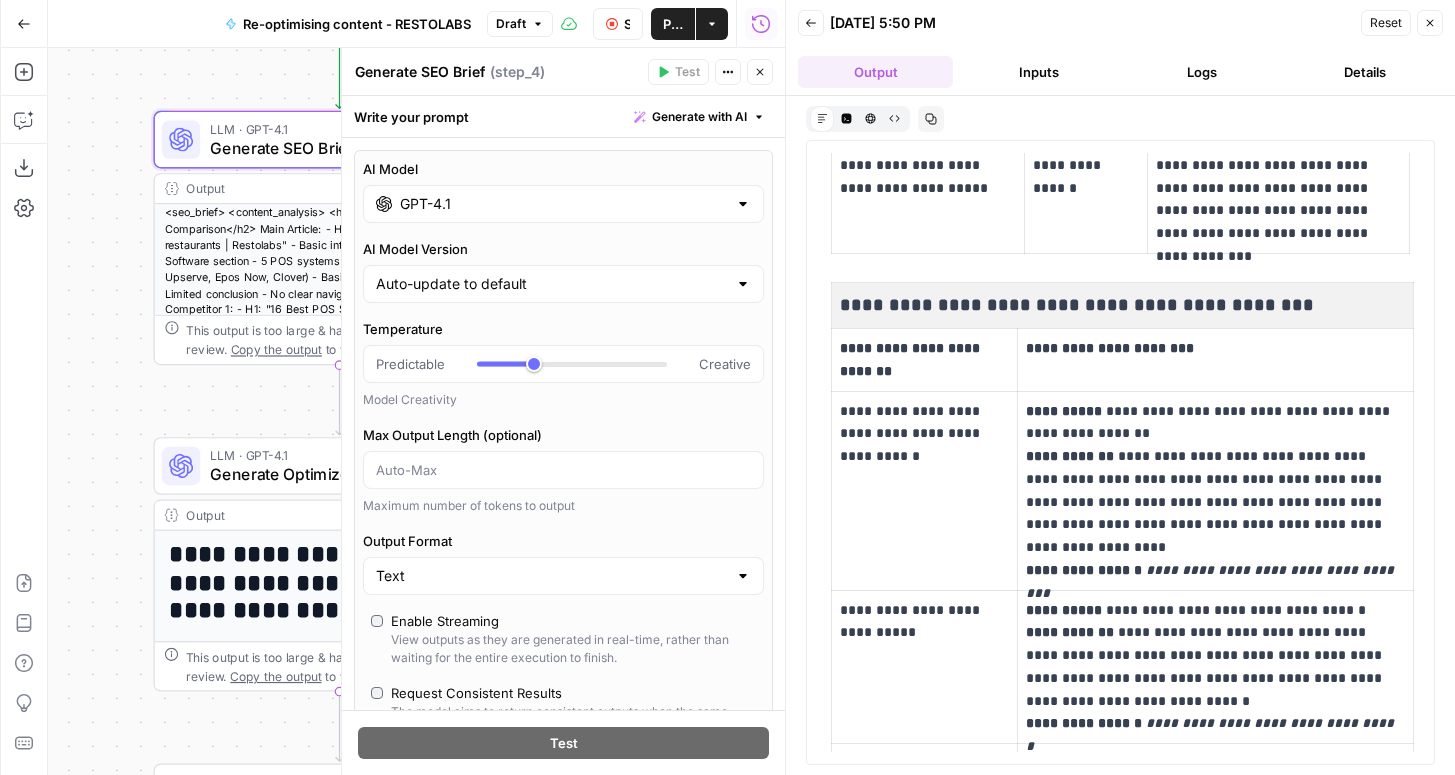scroll, scrollTop: 3543, scrollLeft: 0, axis: vertical 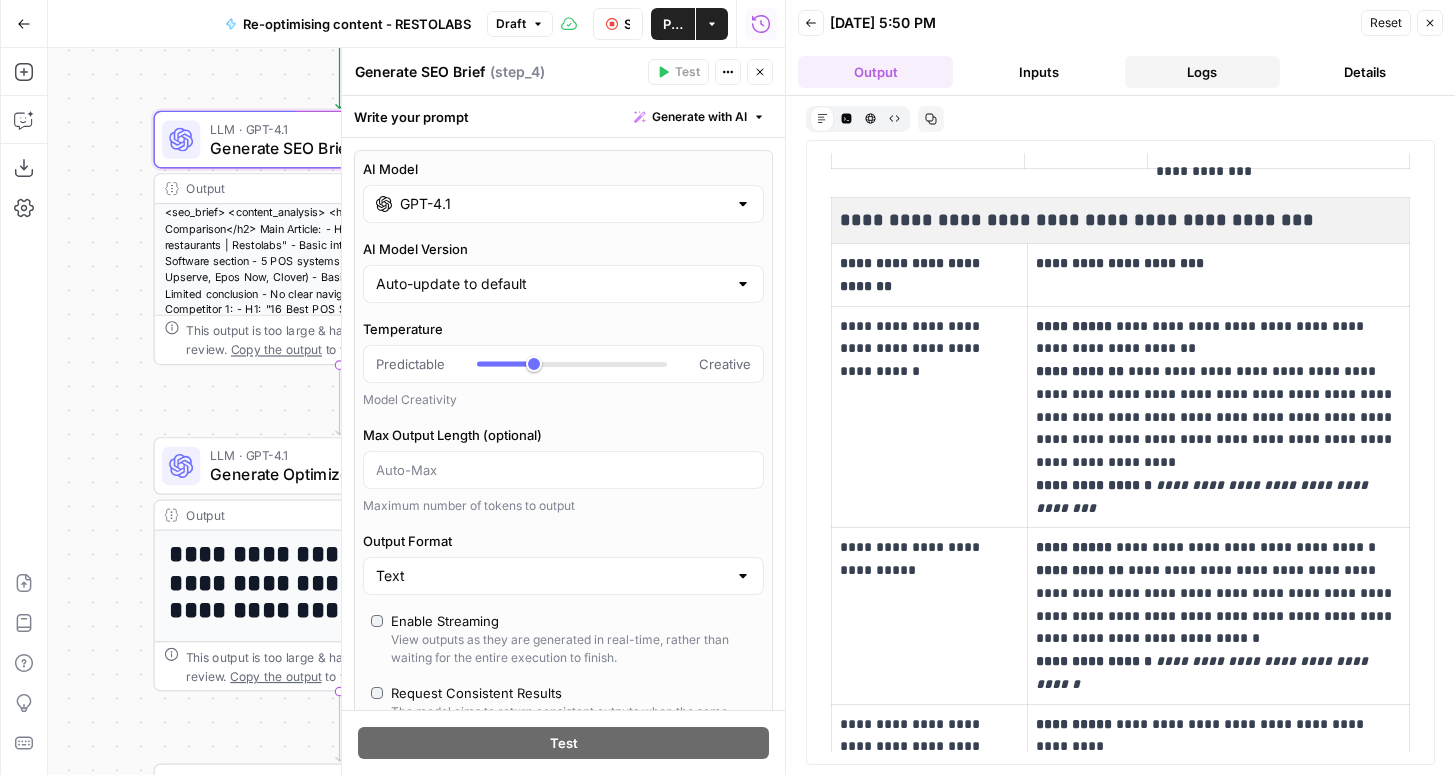 click on "Logs" at bounding box center (1202, 72) 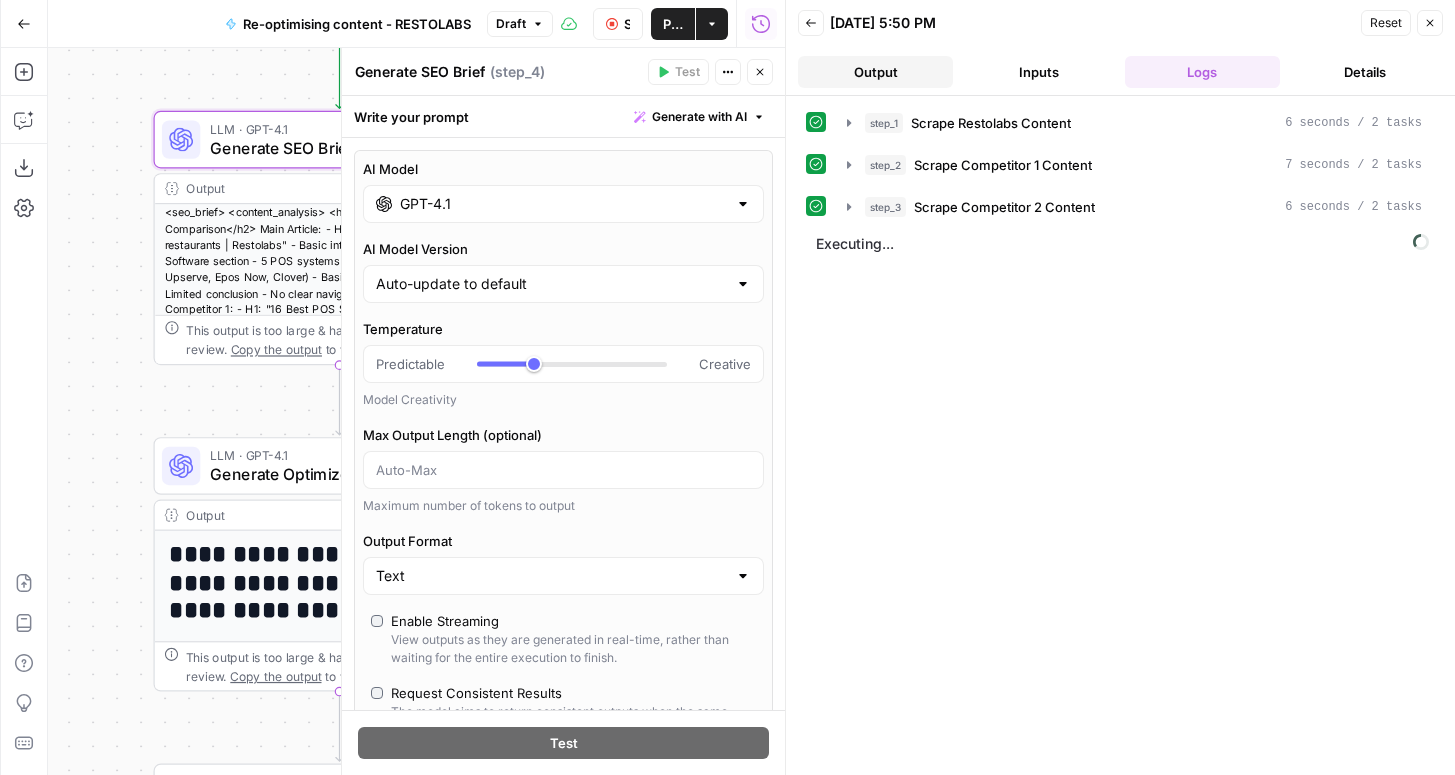 click on "Output" at bounding box center (875, 72) 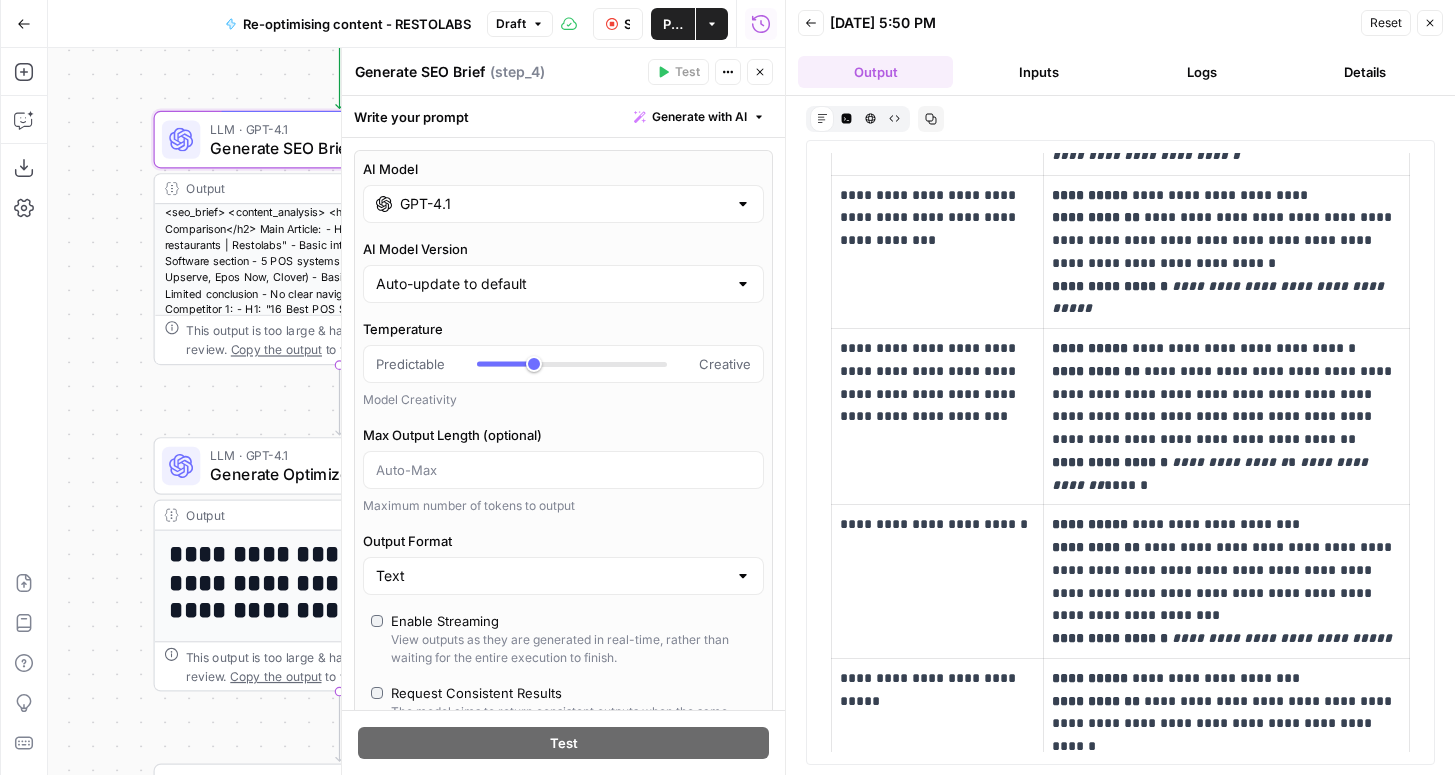 scroll, scrollTop: 4325, scrollLeft: 0, axis: vertical 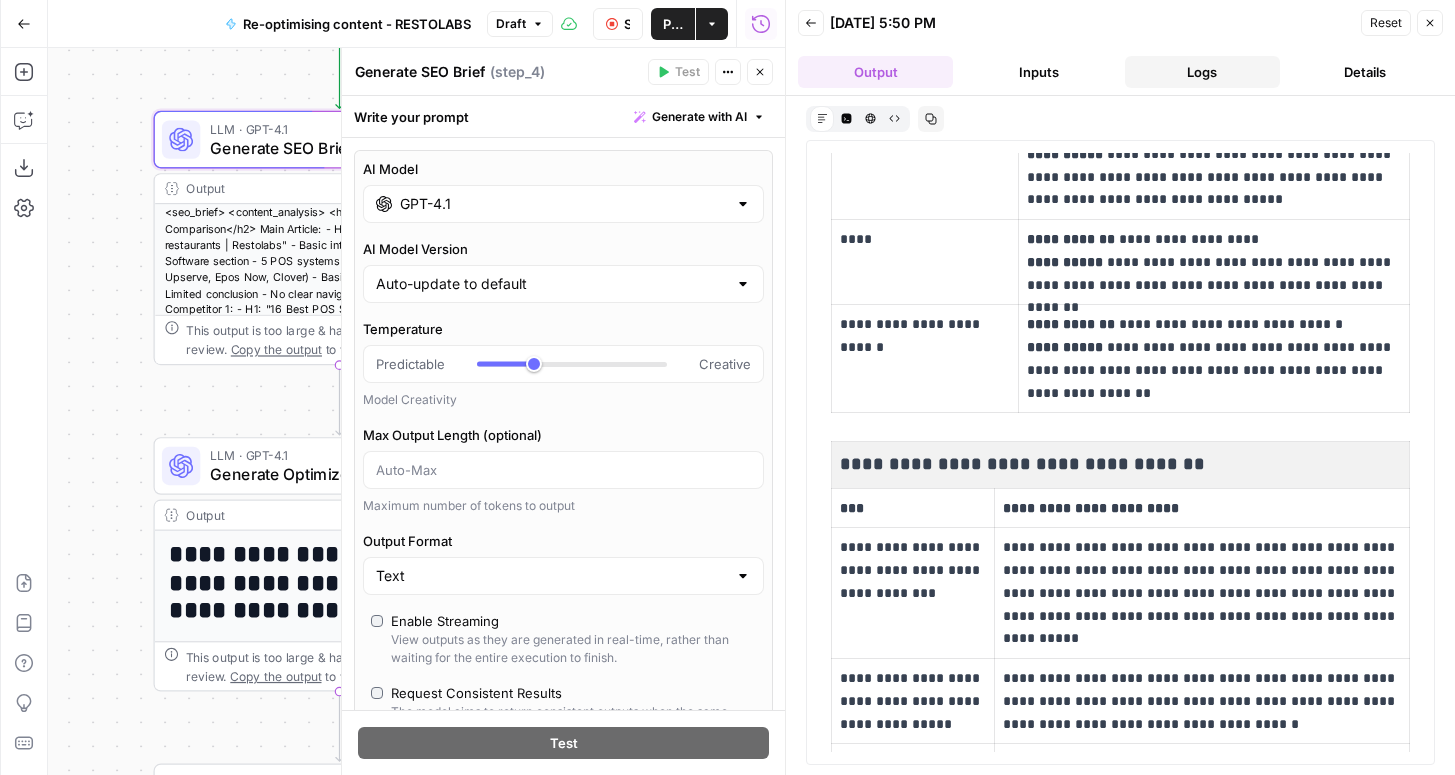 click on "Logs" at bounding box center [1202, 72] 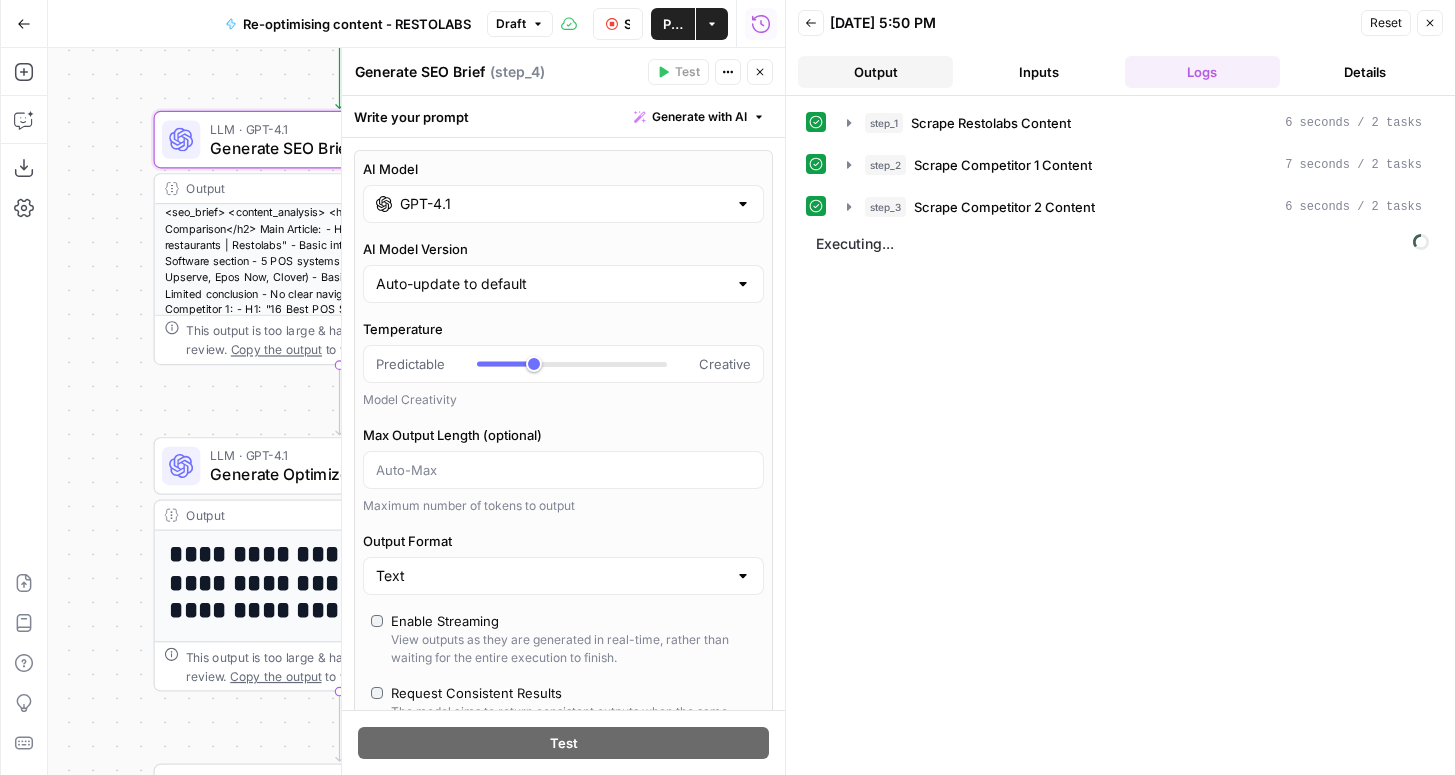 click on "Output" at bounding box center (875, 72) 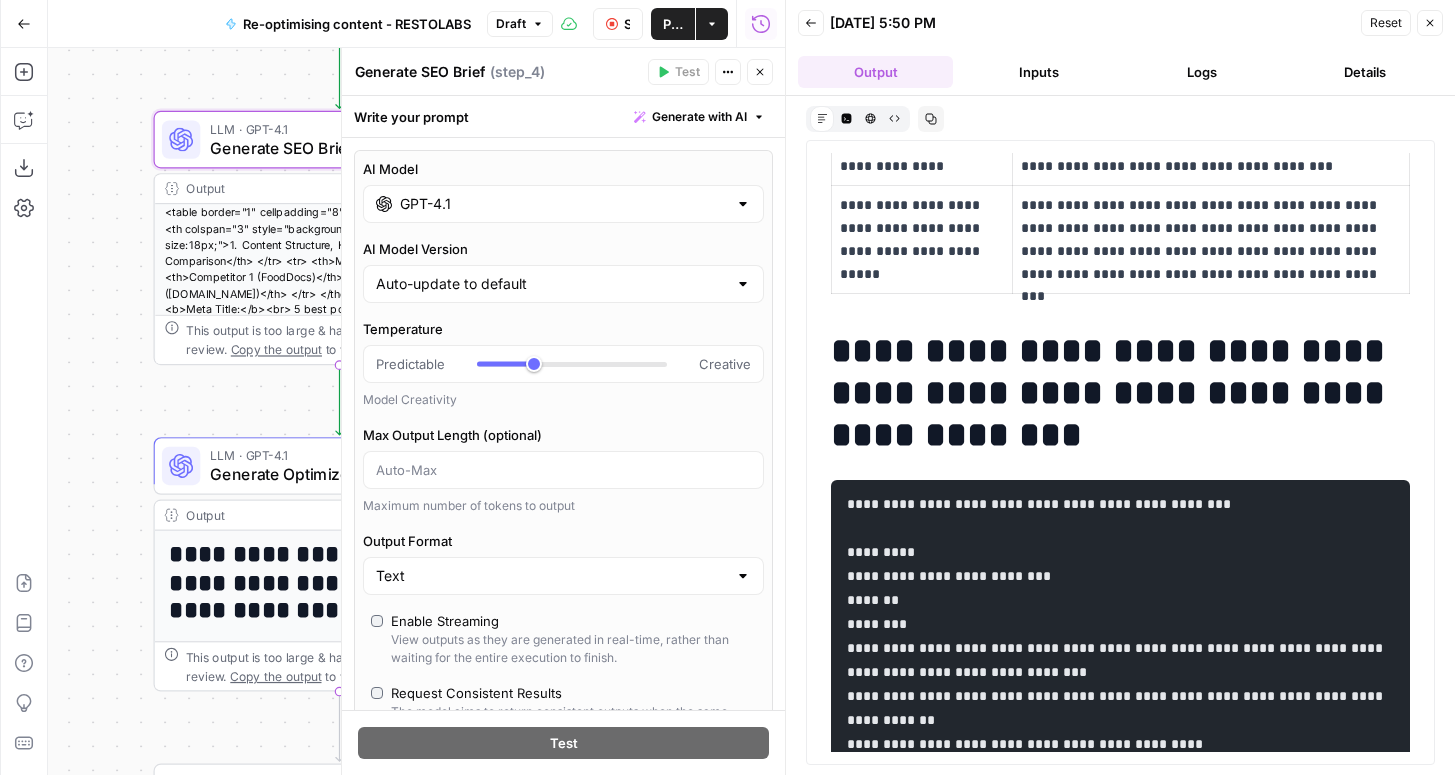 scroll, scrollTop: 7066, scrollLeft: 0, axis: vertical 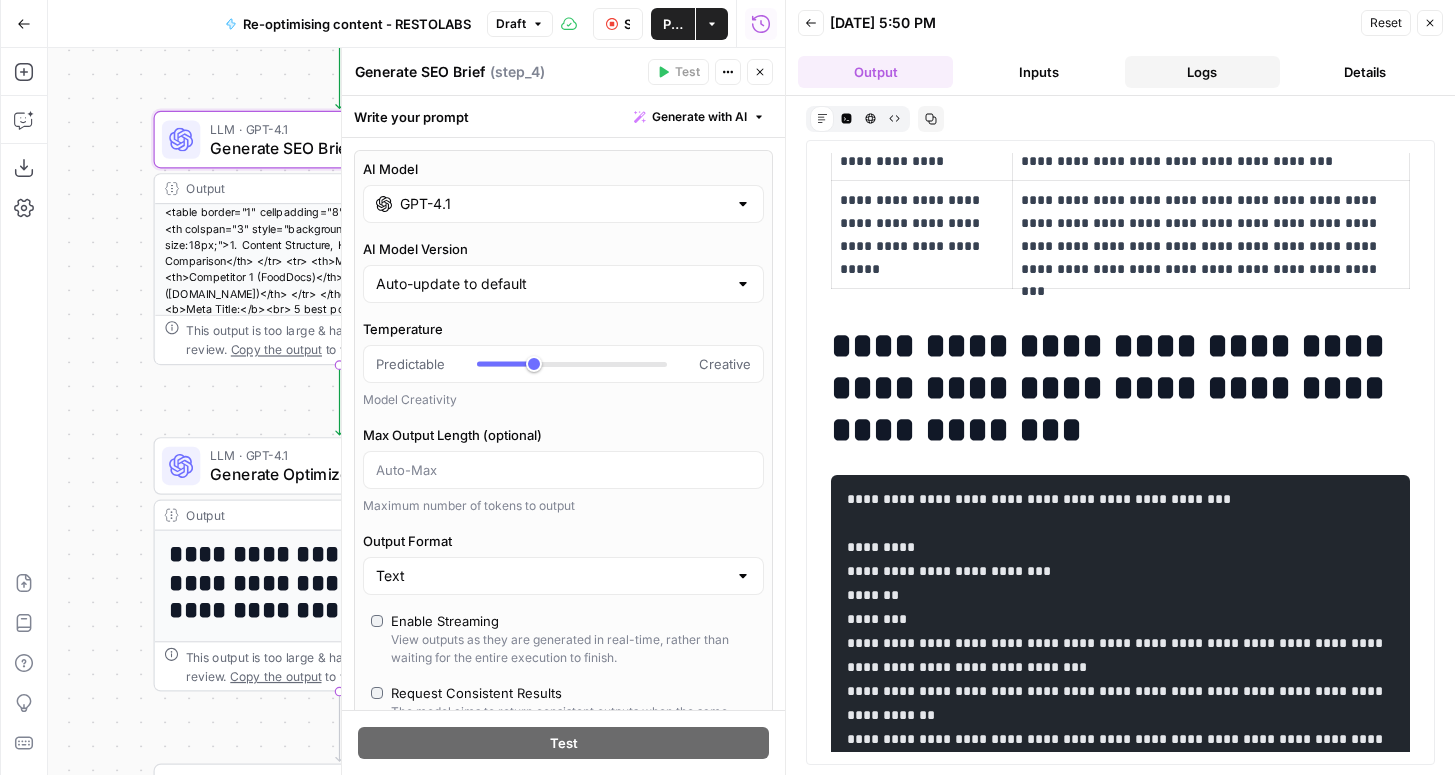 click on "Logs" at bounding box center (1202, 72) 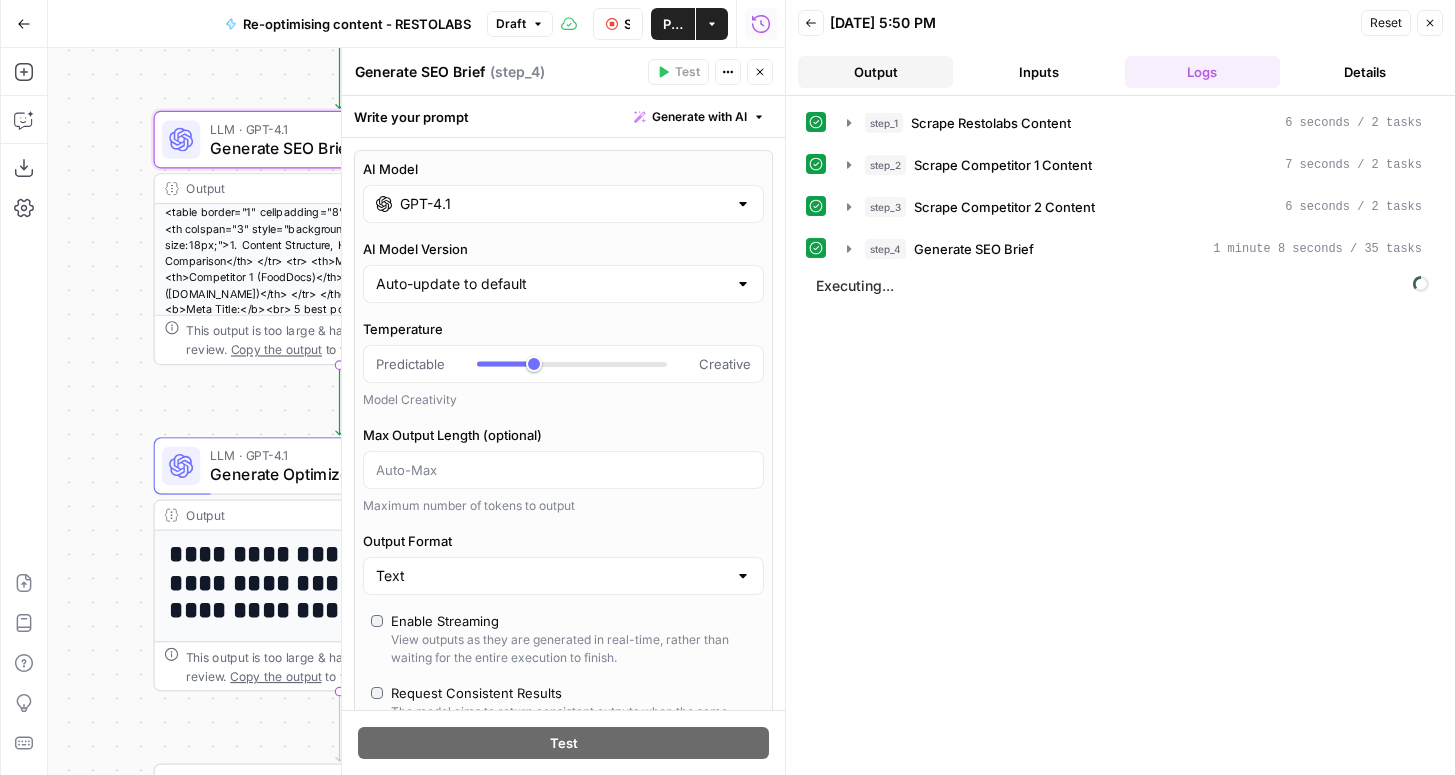 click on "Output" at bounding box center (875, 72) 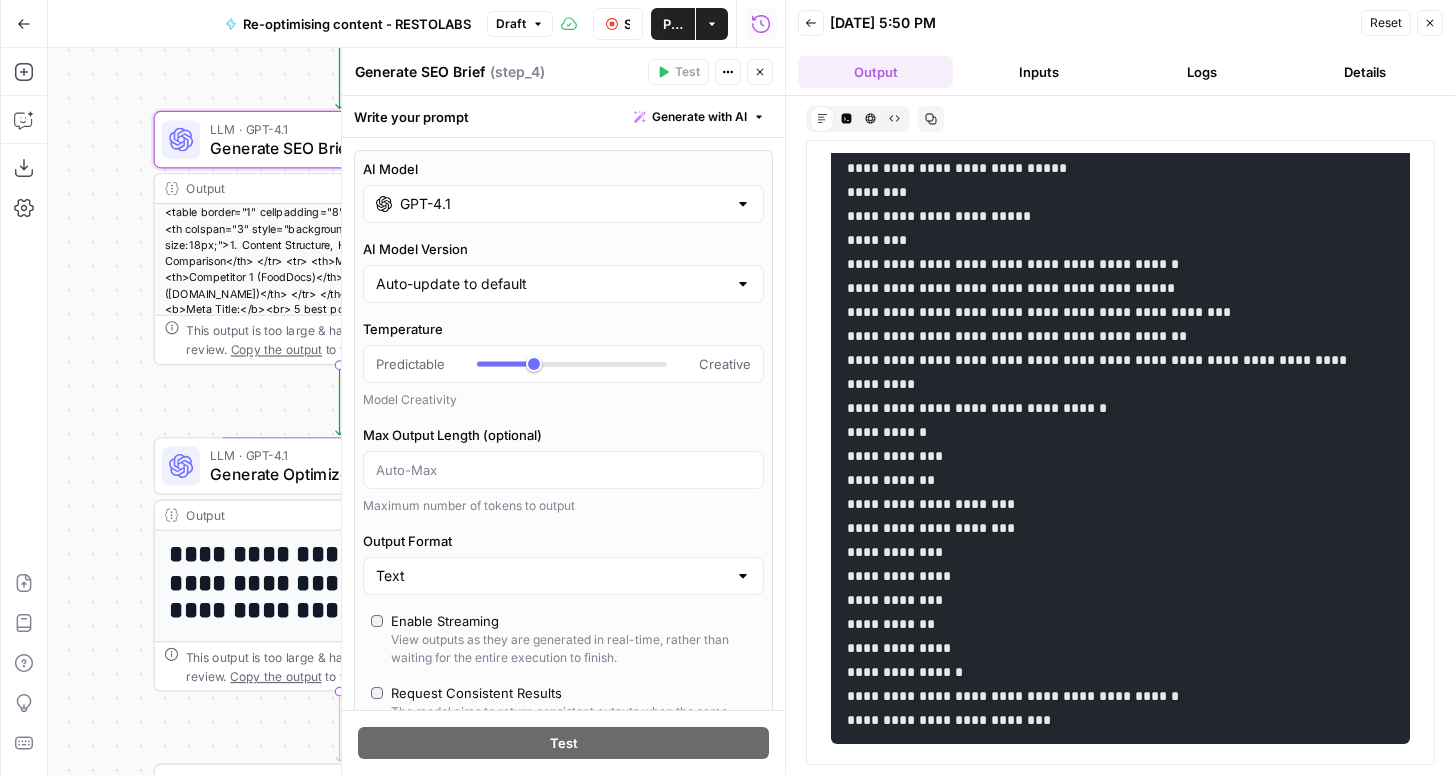 scroll, scrollTop: 15269, scrollLeft: 0, axis: vertical 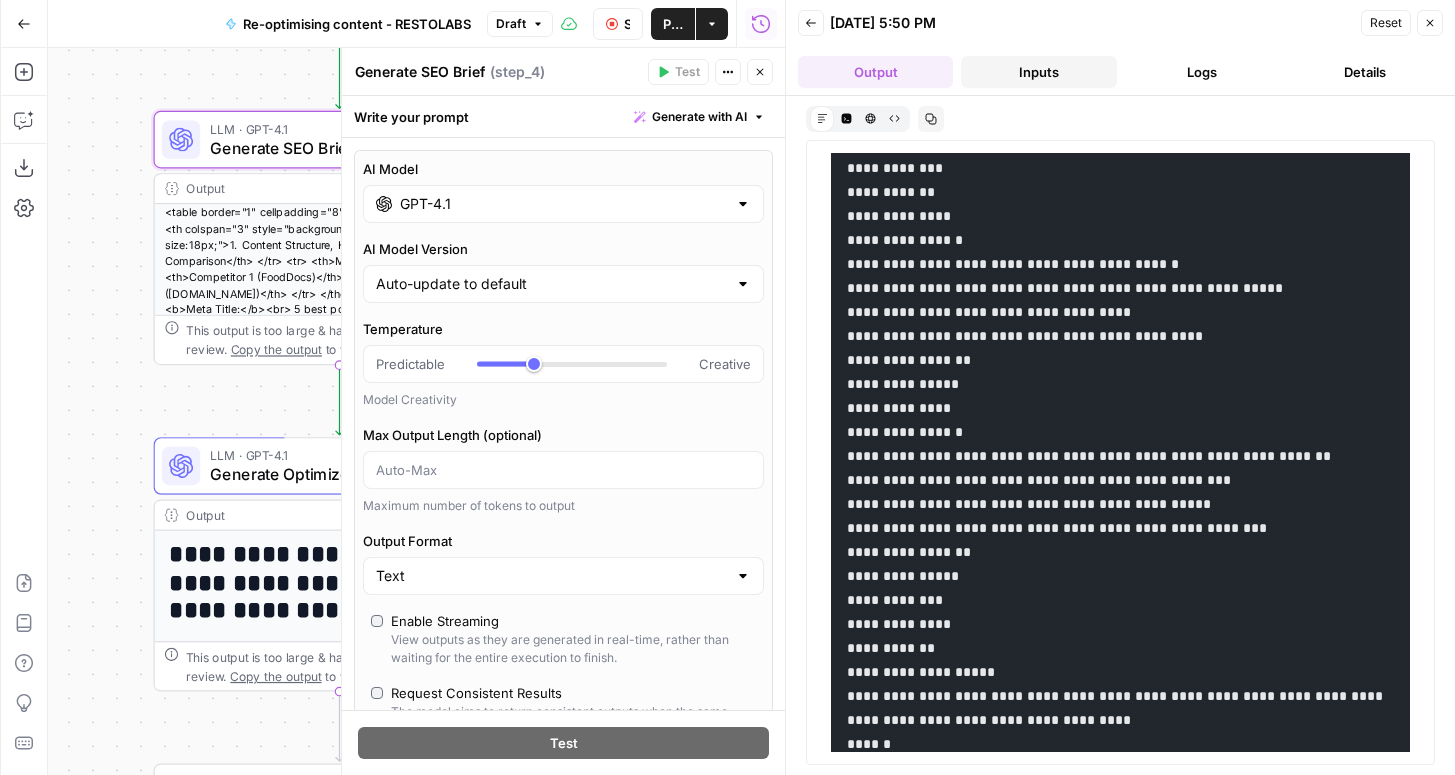 click on "Inputs" at bounding box center [1038, 72] 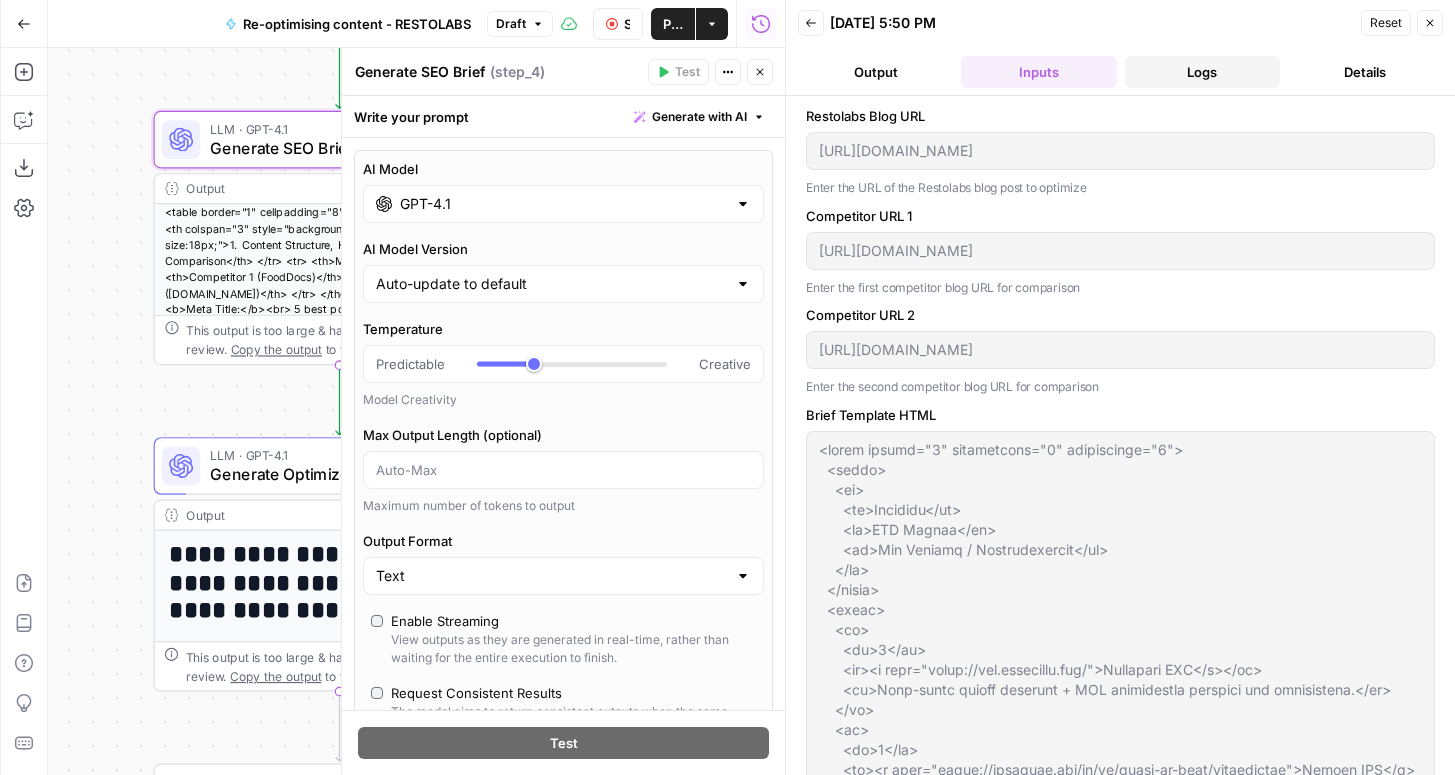click on "Logs" at bounding box center (1202, 72) 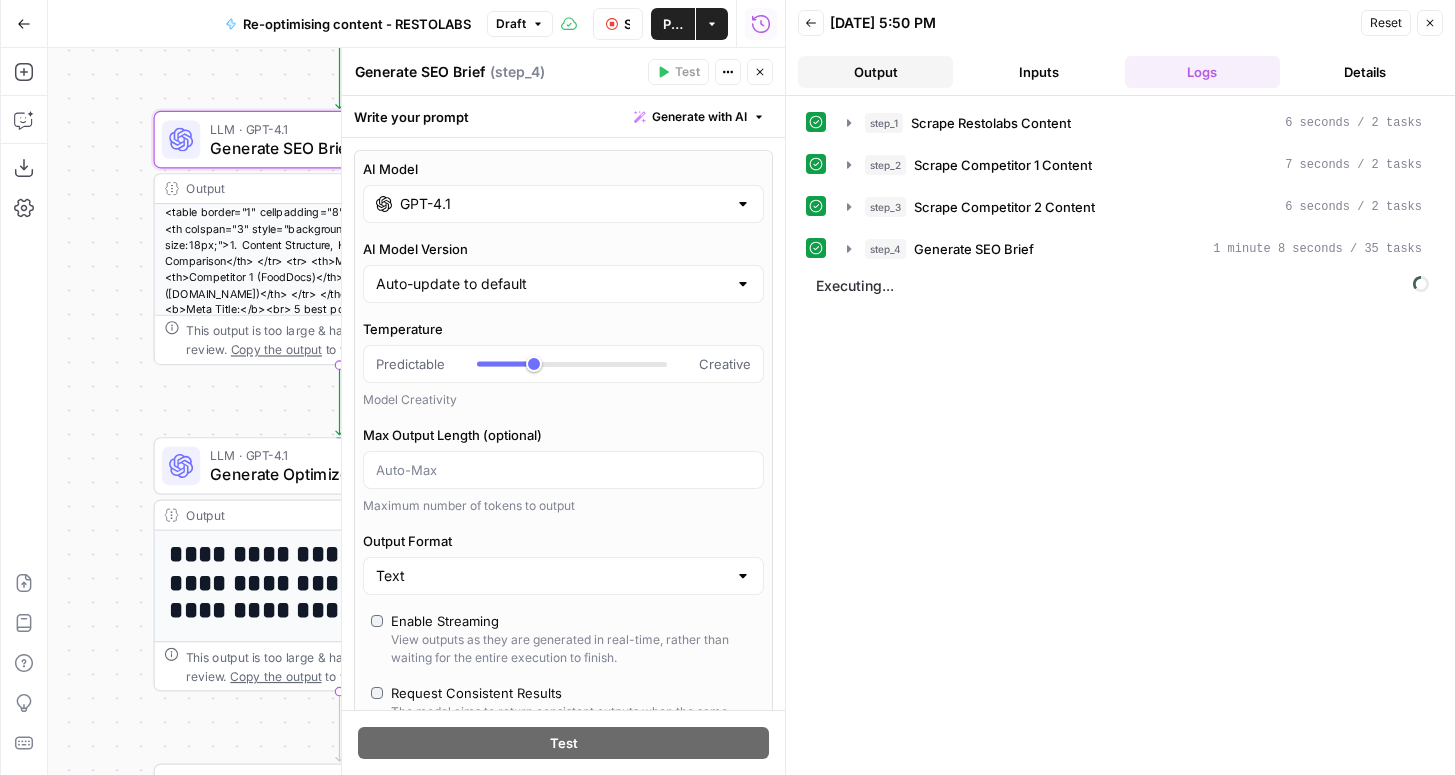 click on "Output" at bounding box center [875, 72] 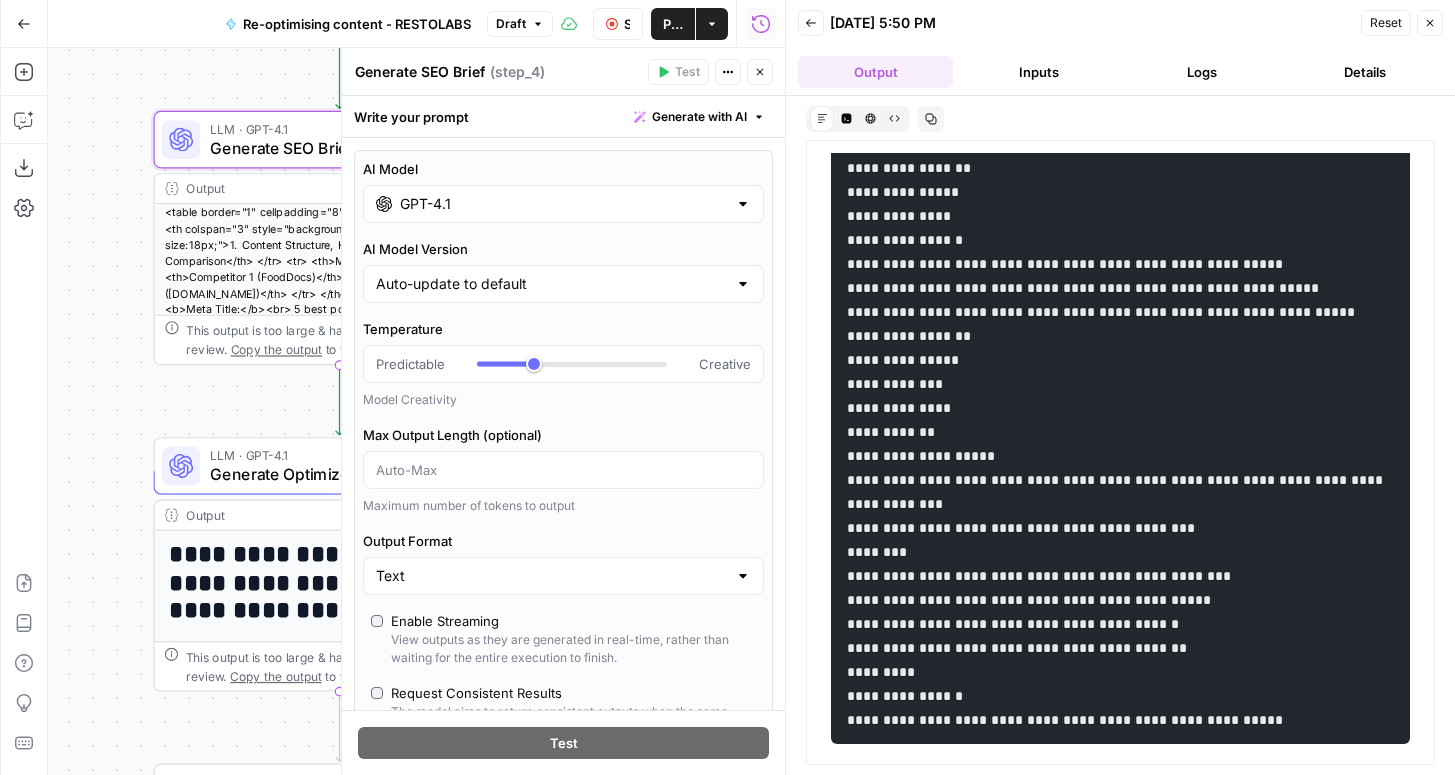 scroll, scrollTop: 17501, scrollLeft: 0, axis: vertical 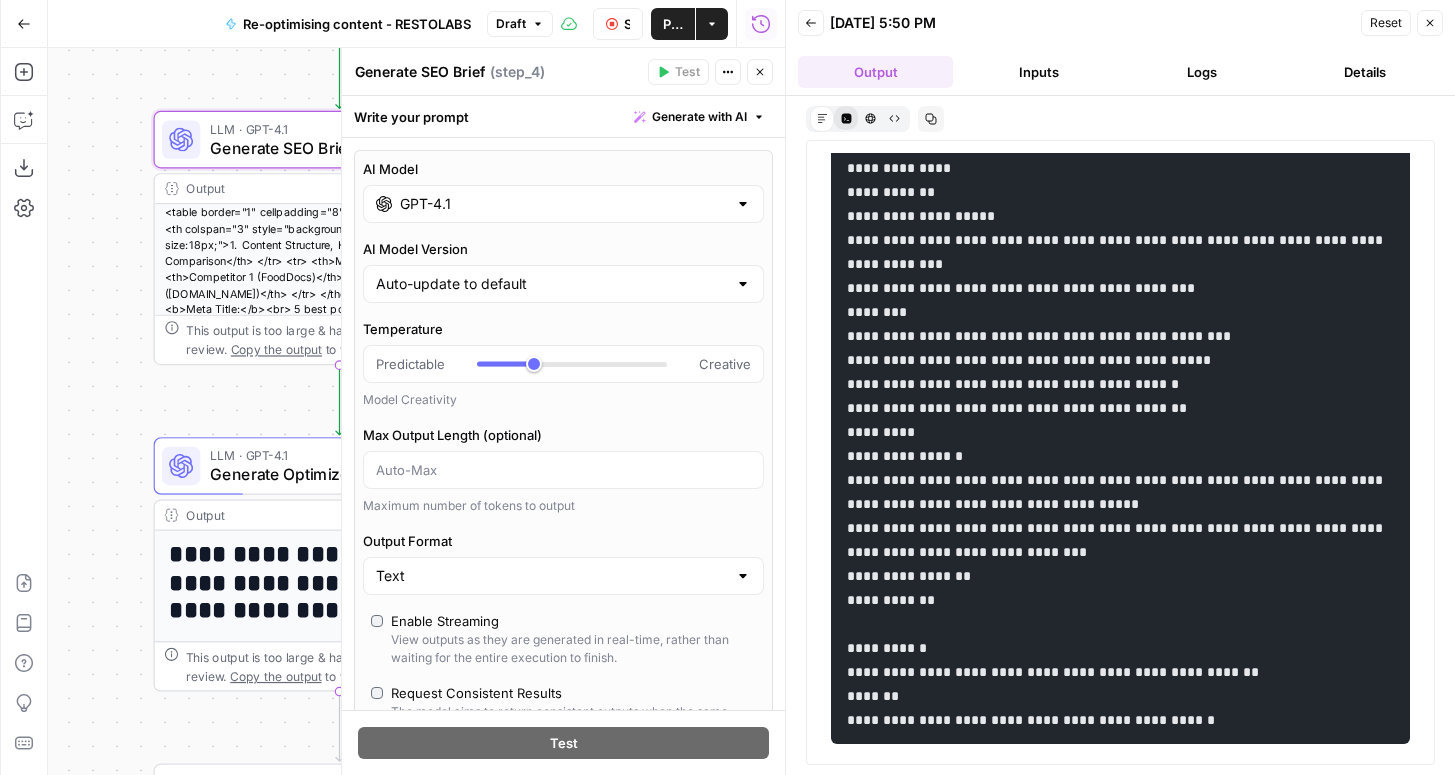 click 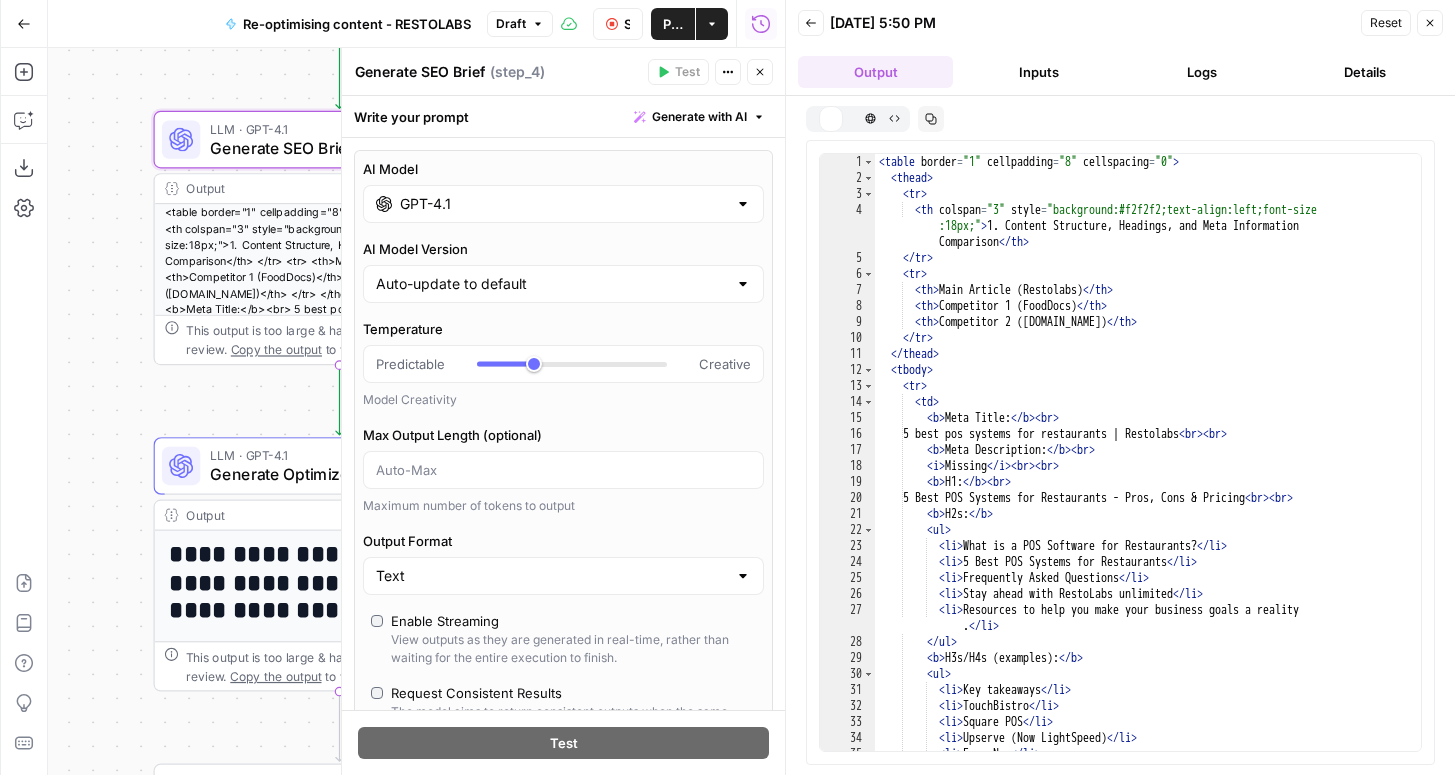 scroll, scrollTop: 0, scrollLeft: 0, axis: both 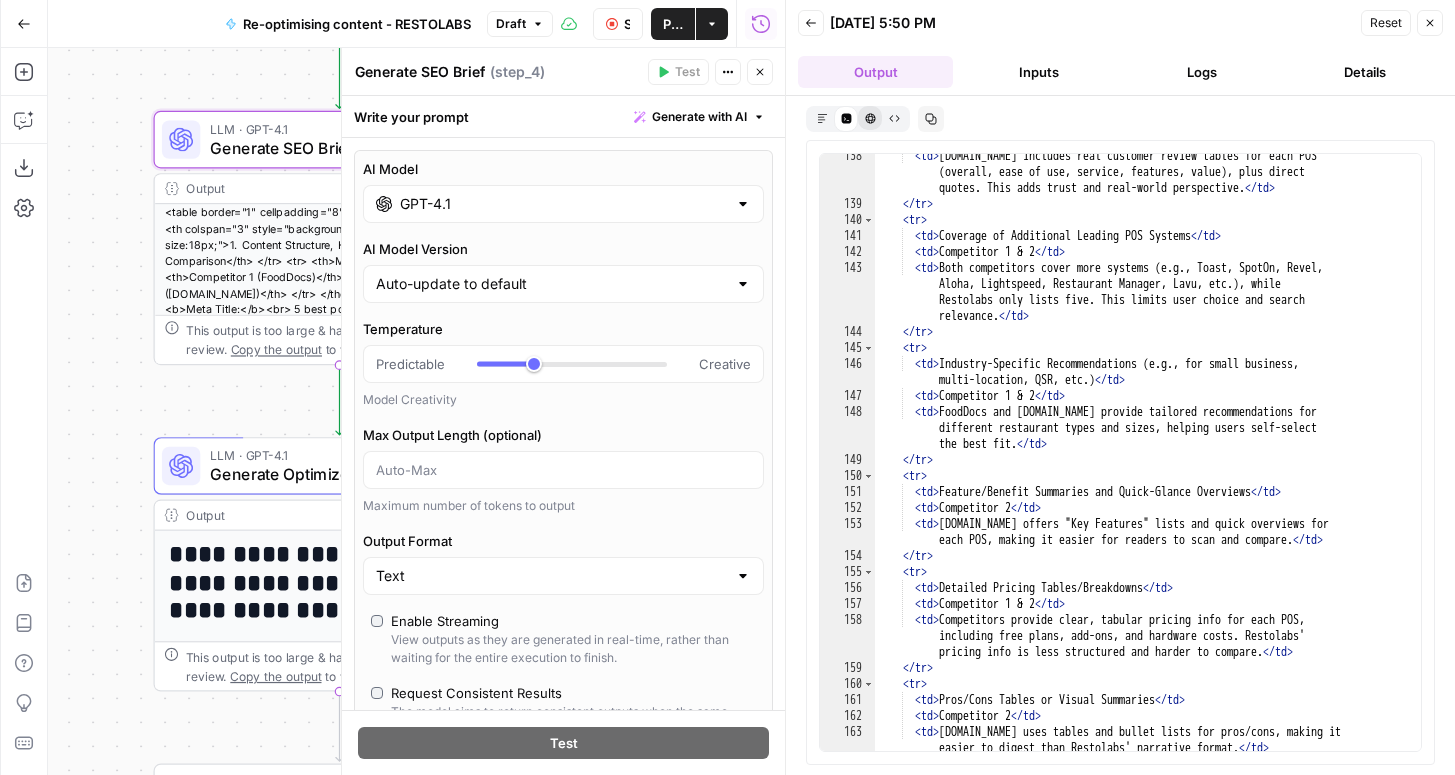 click 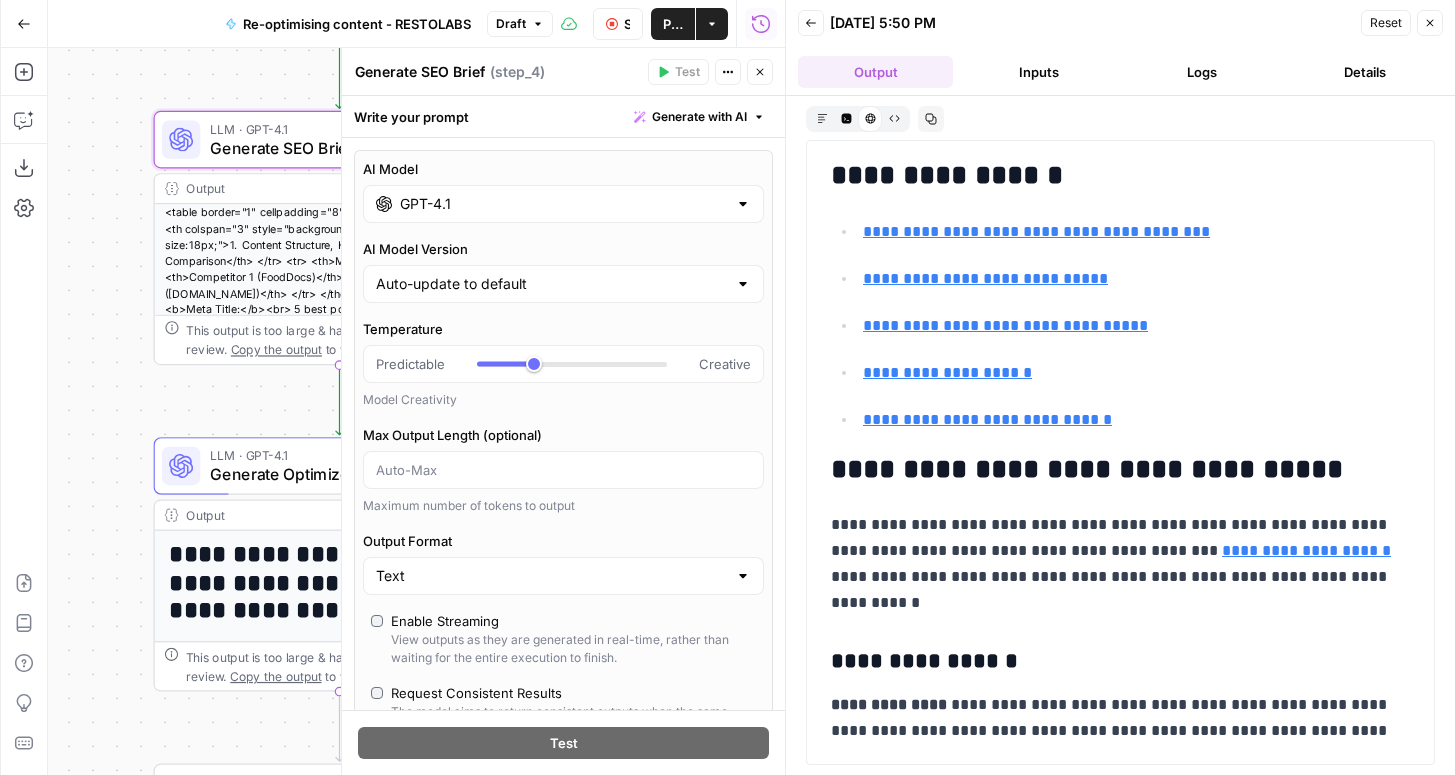 scroll, scrollTop: 24424, scrollLeft: 0, axis: vertical 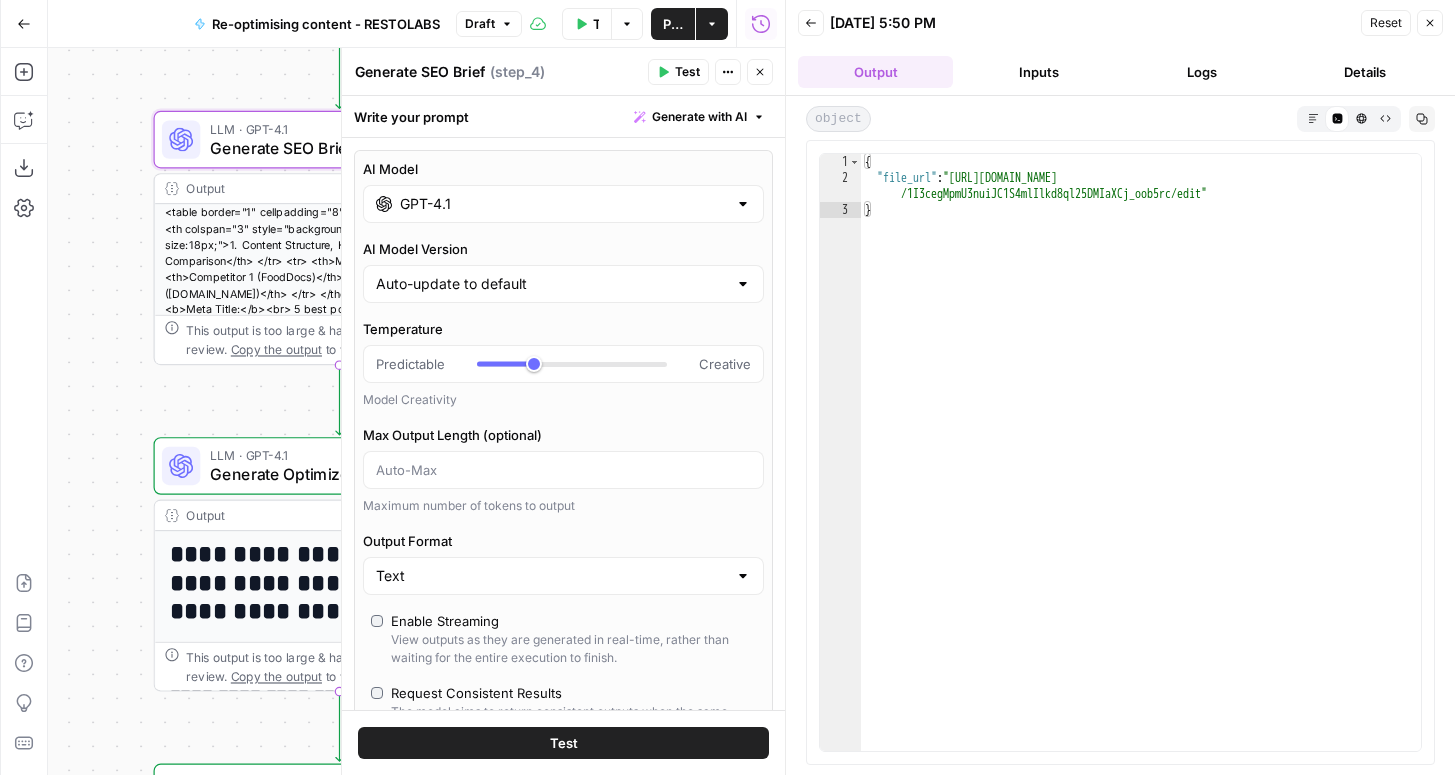 type on "**********" 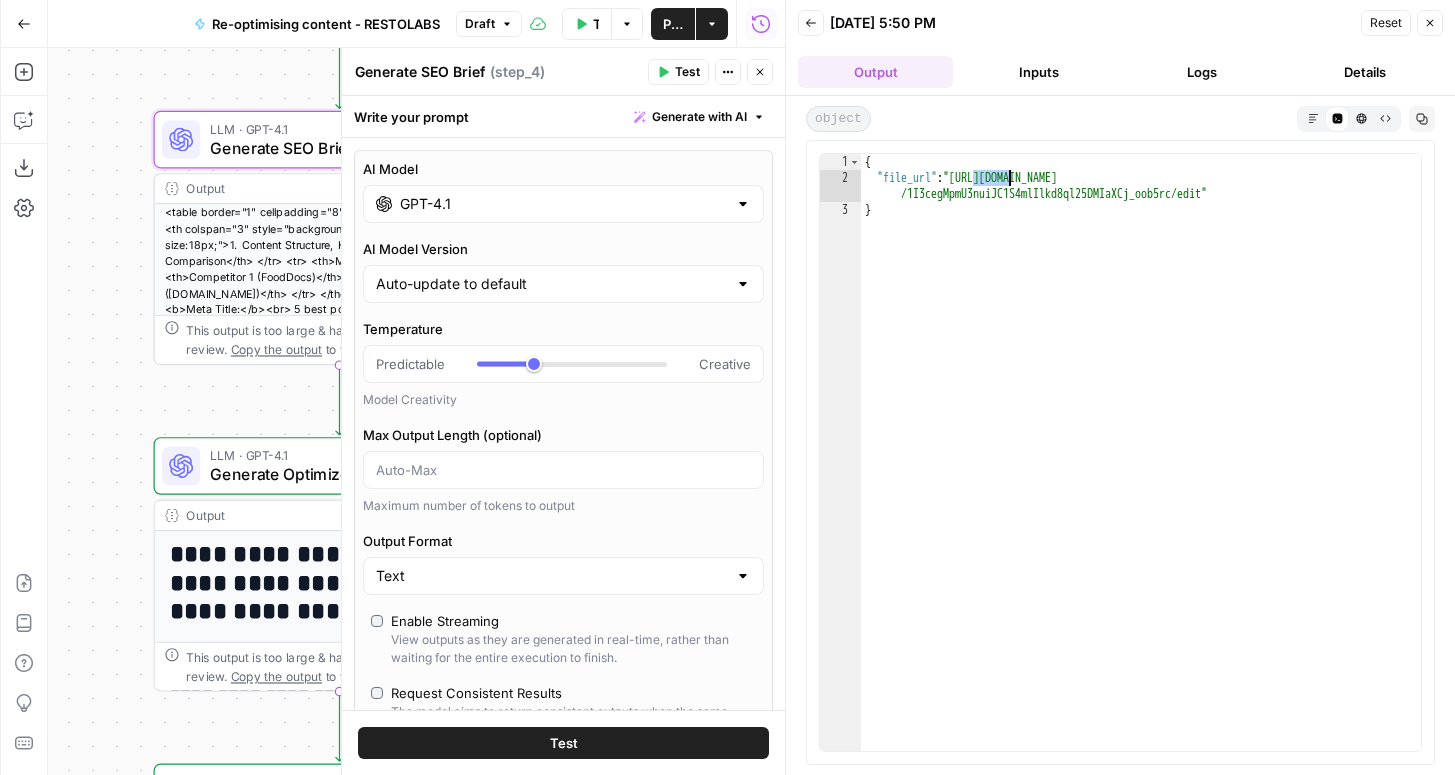 drag, startPoint x: 973, startPoint y: 180, endPoint x: 1115, endPoint y: 180, distance: 142 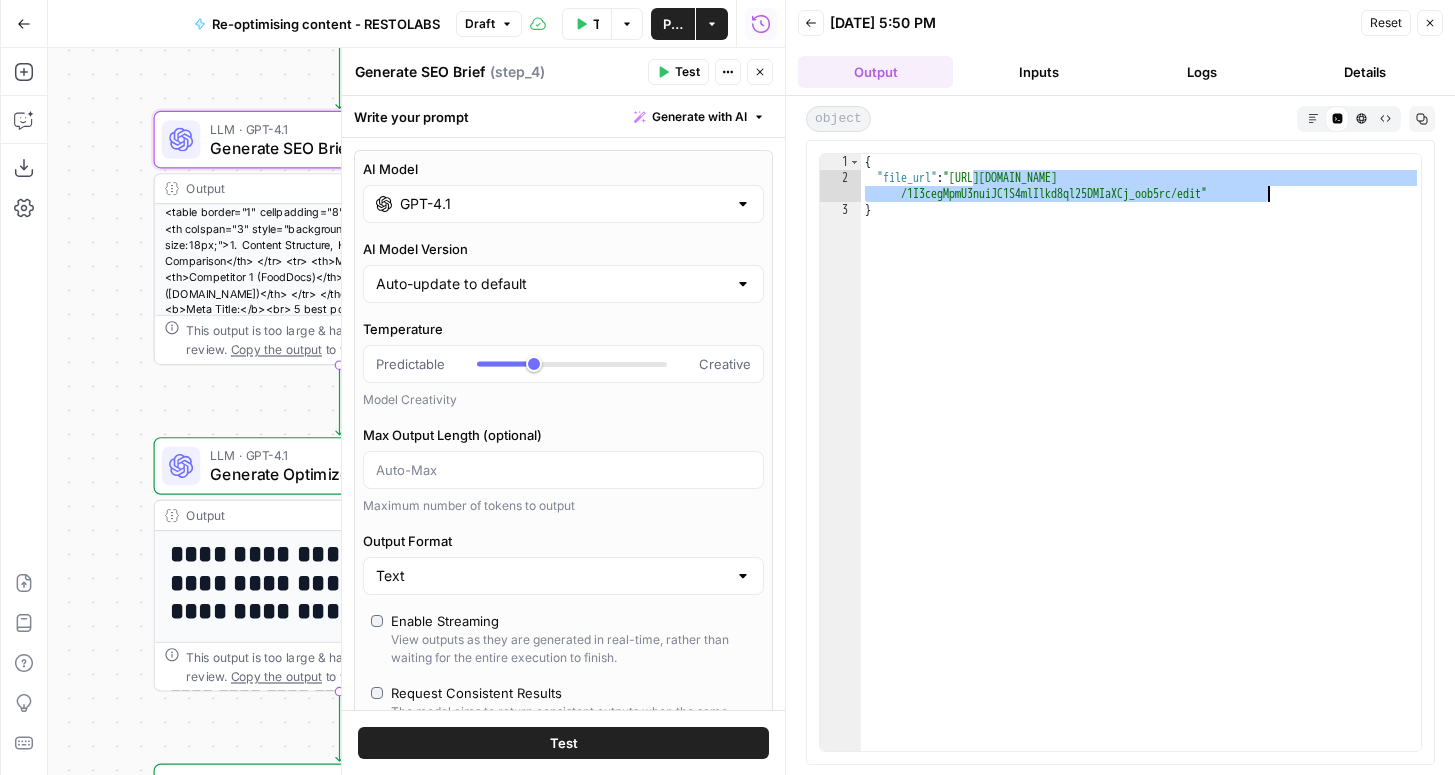click on "{    "file_url" :  "[URL][DOMAIN_NAME]        /1I3cegMpmU3nuiJC1S4mlIlkd8ql25DMIaXCj_oob5rc/edit" }" at bounding box center (1141, 468) 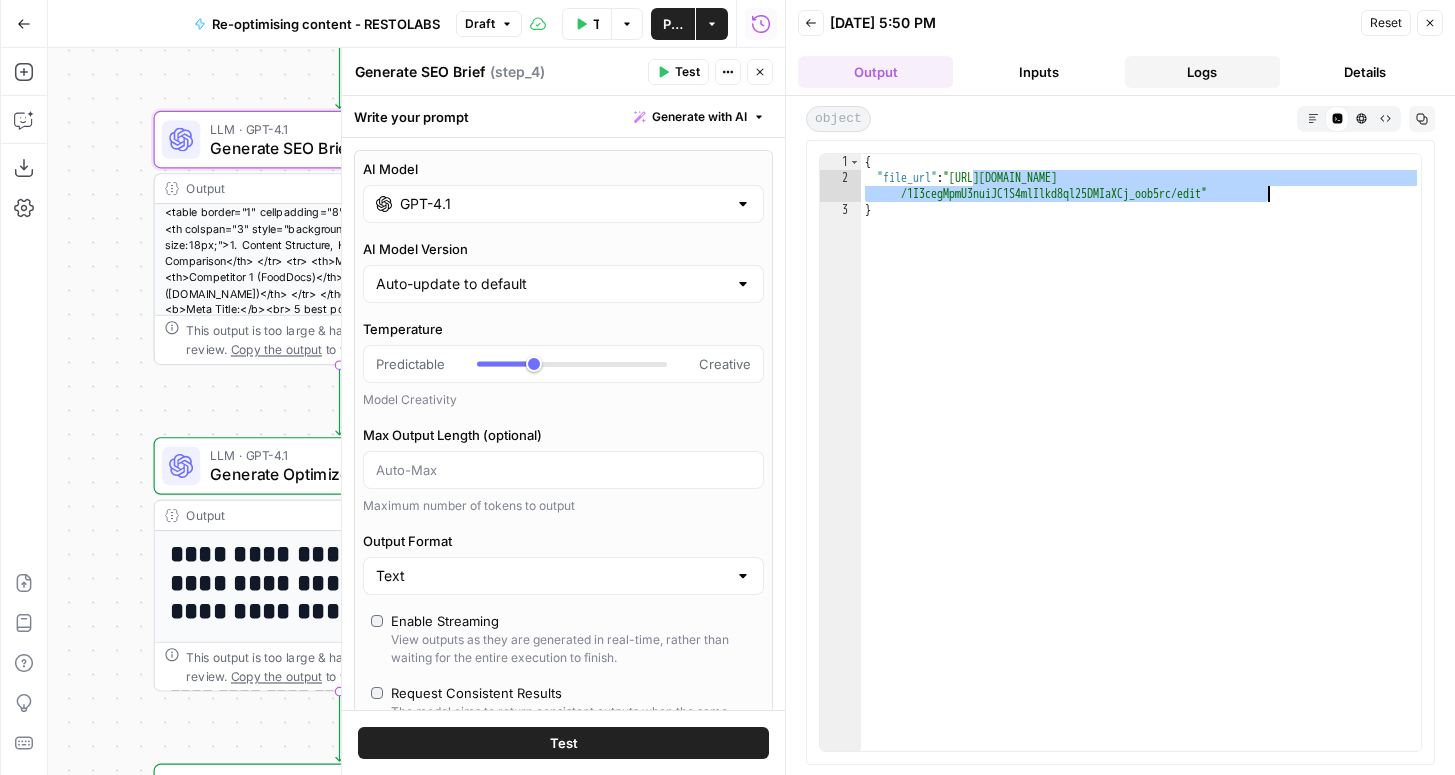 click on "Logs" at bounding box center [1202, 72] 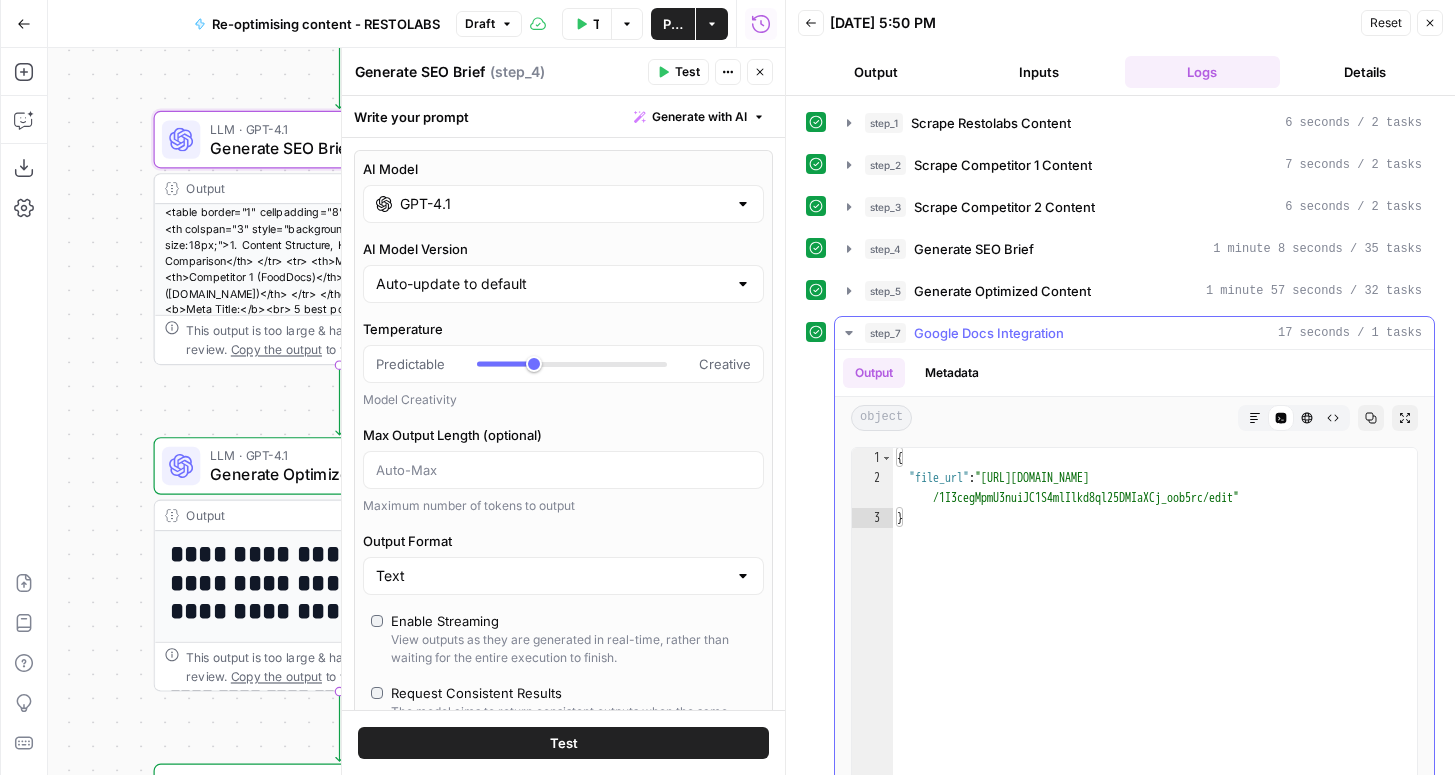 click on "step_7 Google Docs Integration 17 seconds / 1 tasks" at bounding box center (1143, 333) 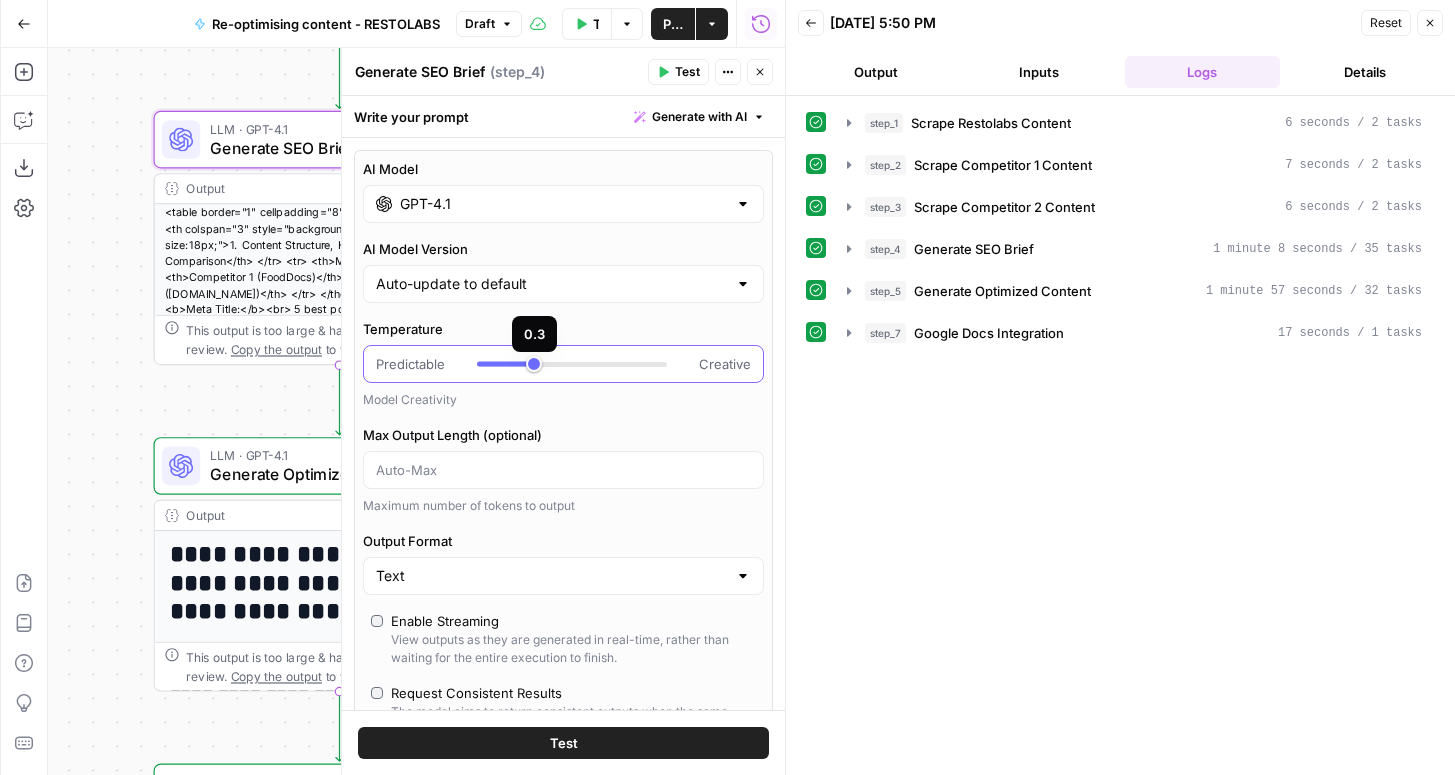 click at bounding box center [572, 364] 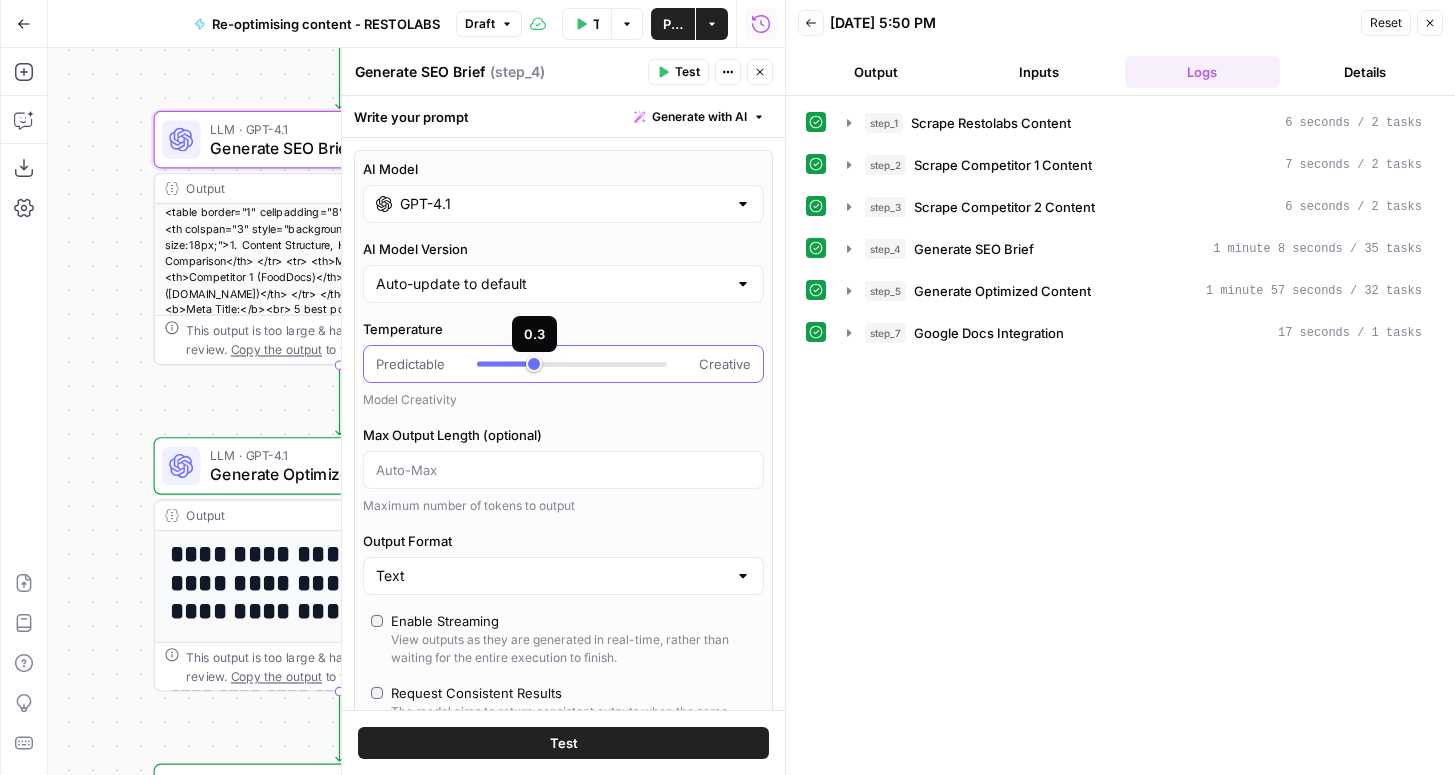 type on "***" 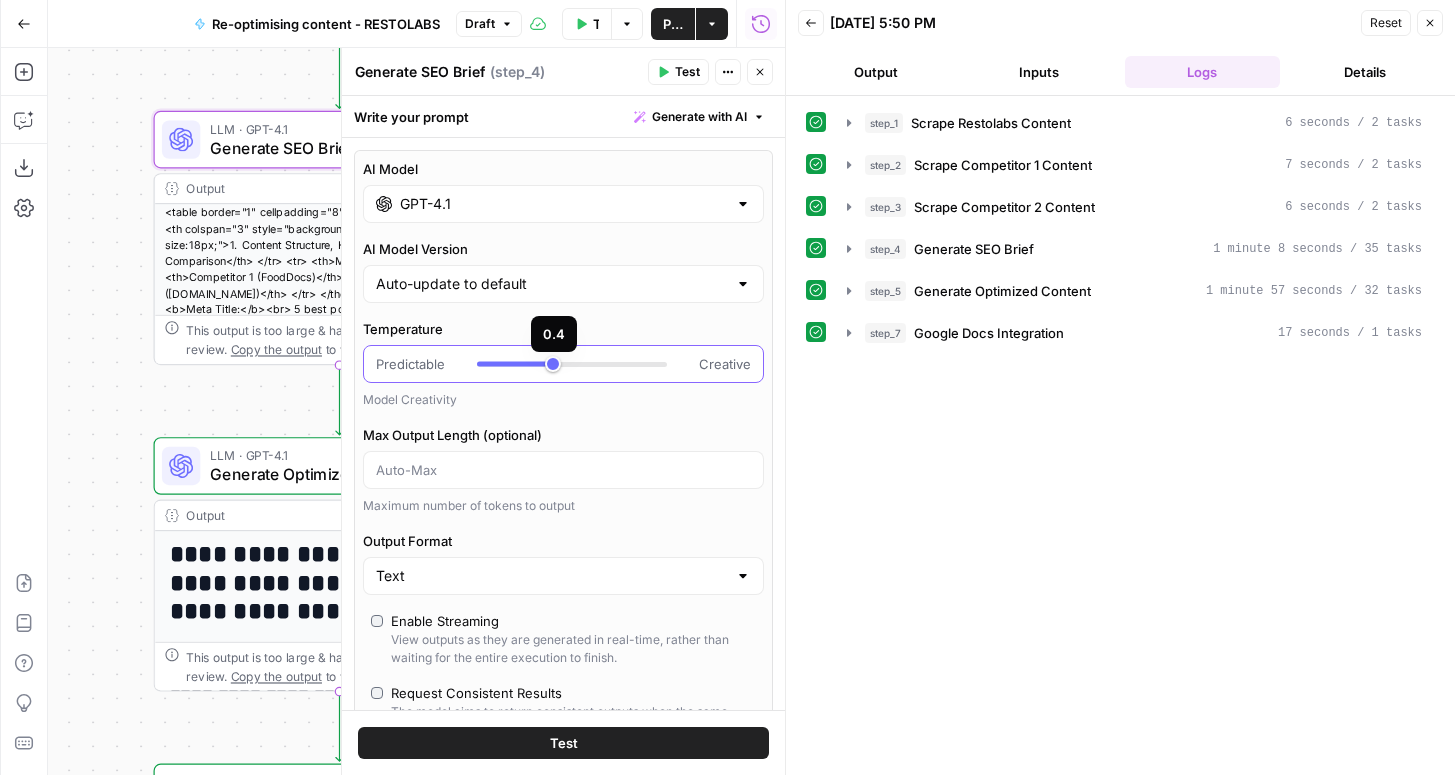 drag, startPoint x: 532, startPoint y: 366, endPoint x: 544, endPoint y: 366, distance: 12 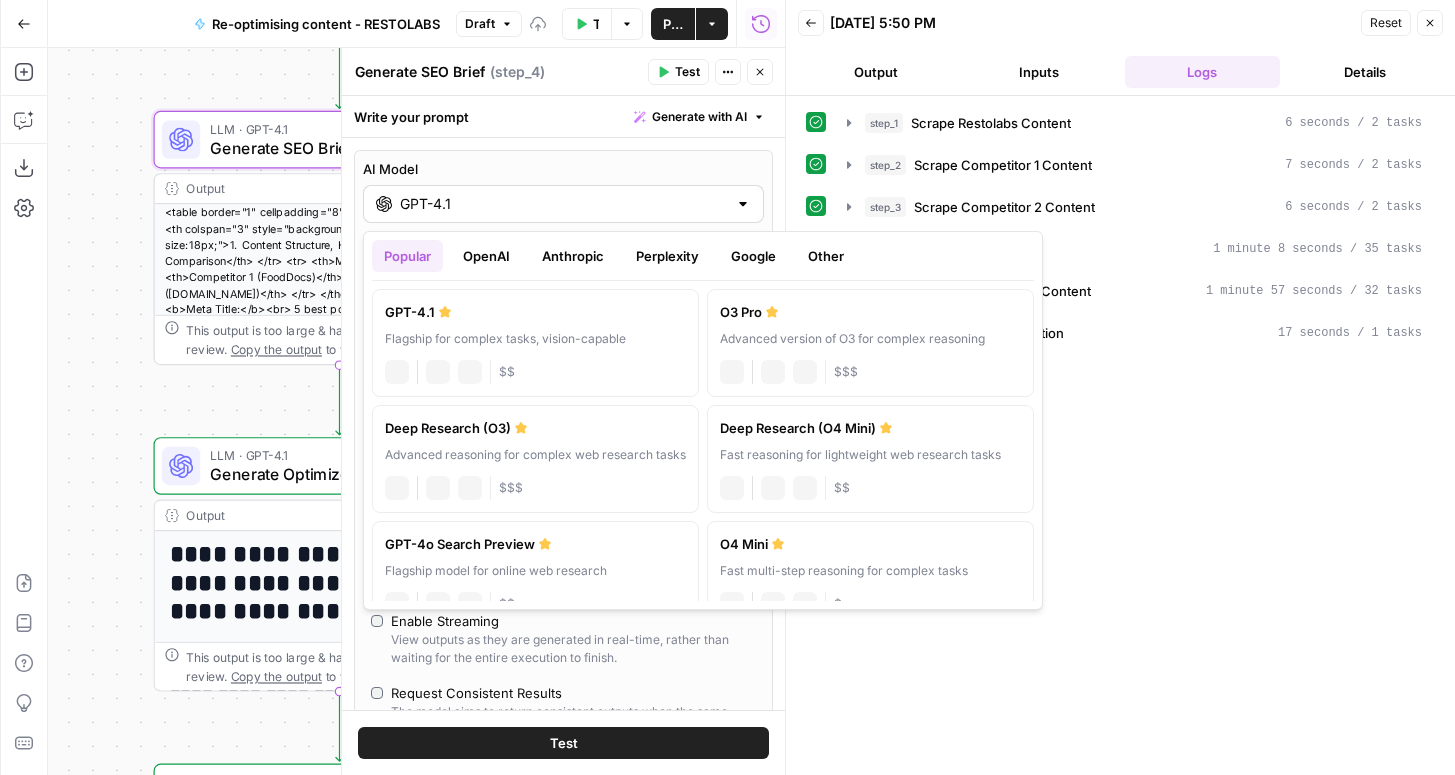 click on "GPT-4.1" at bounding box center (563, 204) 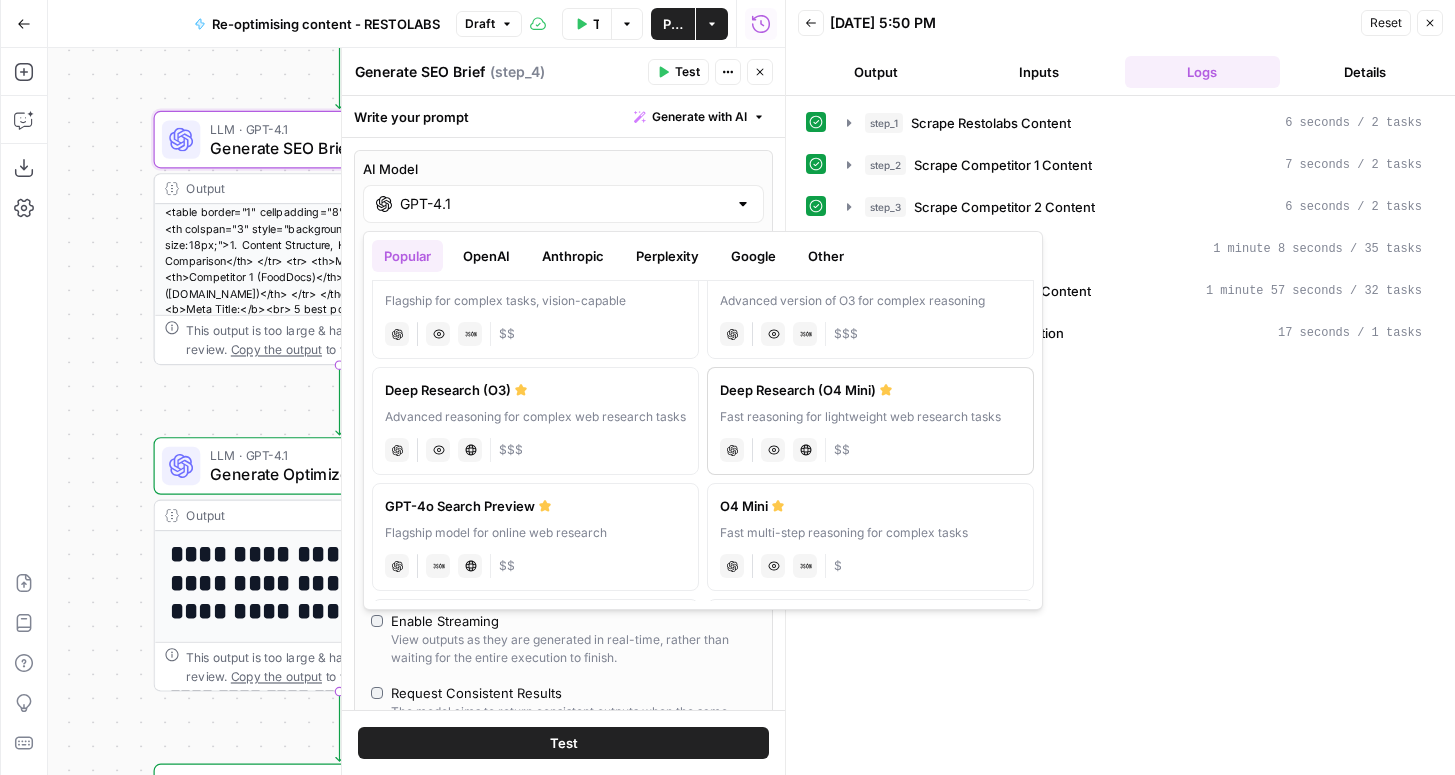 scroll, scrollTop: 41, scrollLeft: 0, axis: vertical 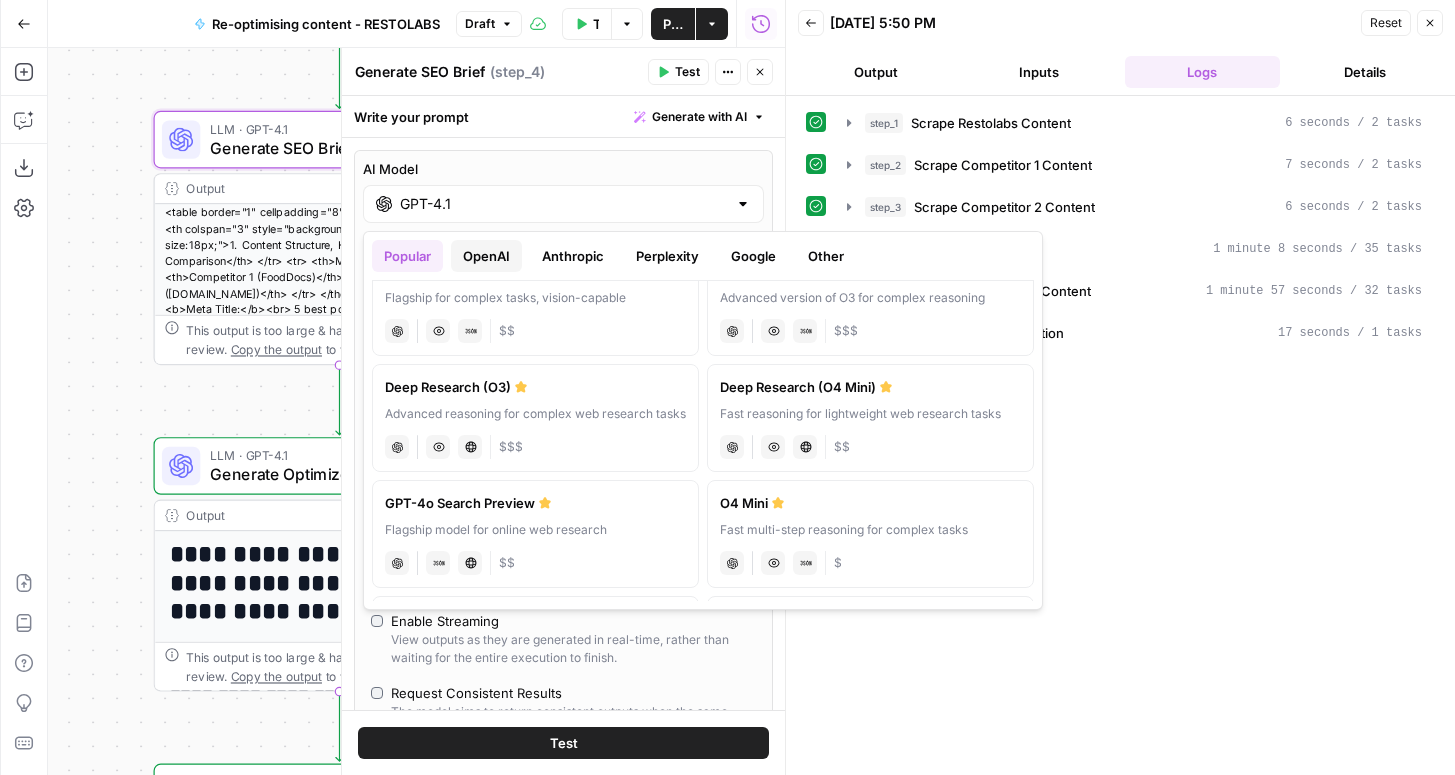 click on "OpenAI" at bounding box center (486, 256) 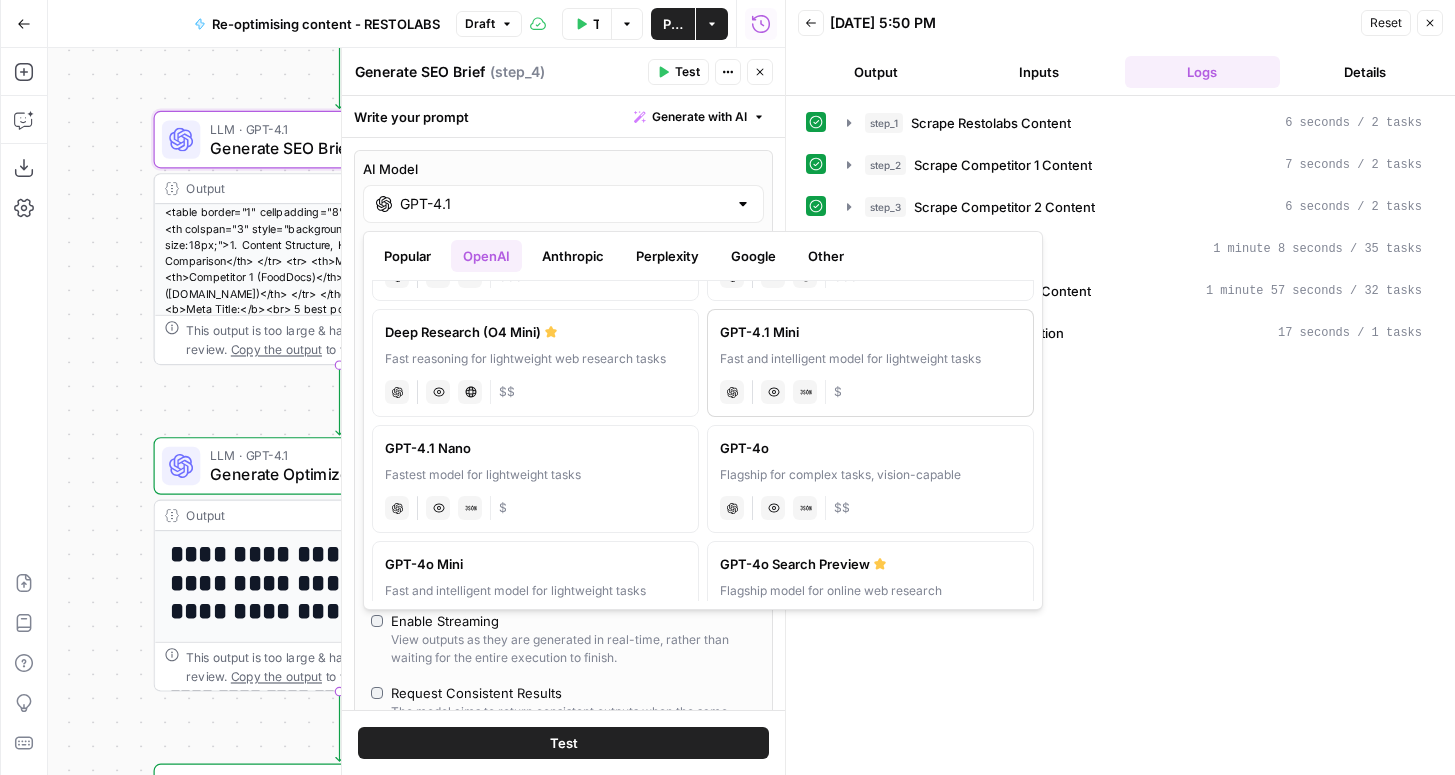 scroll, scrollTop: 146, scrollLeft: 0, axis: vertical 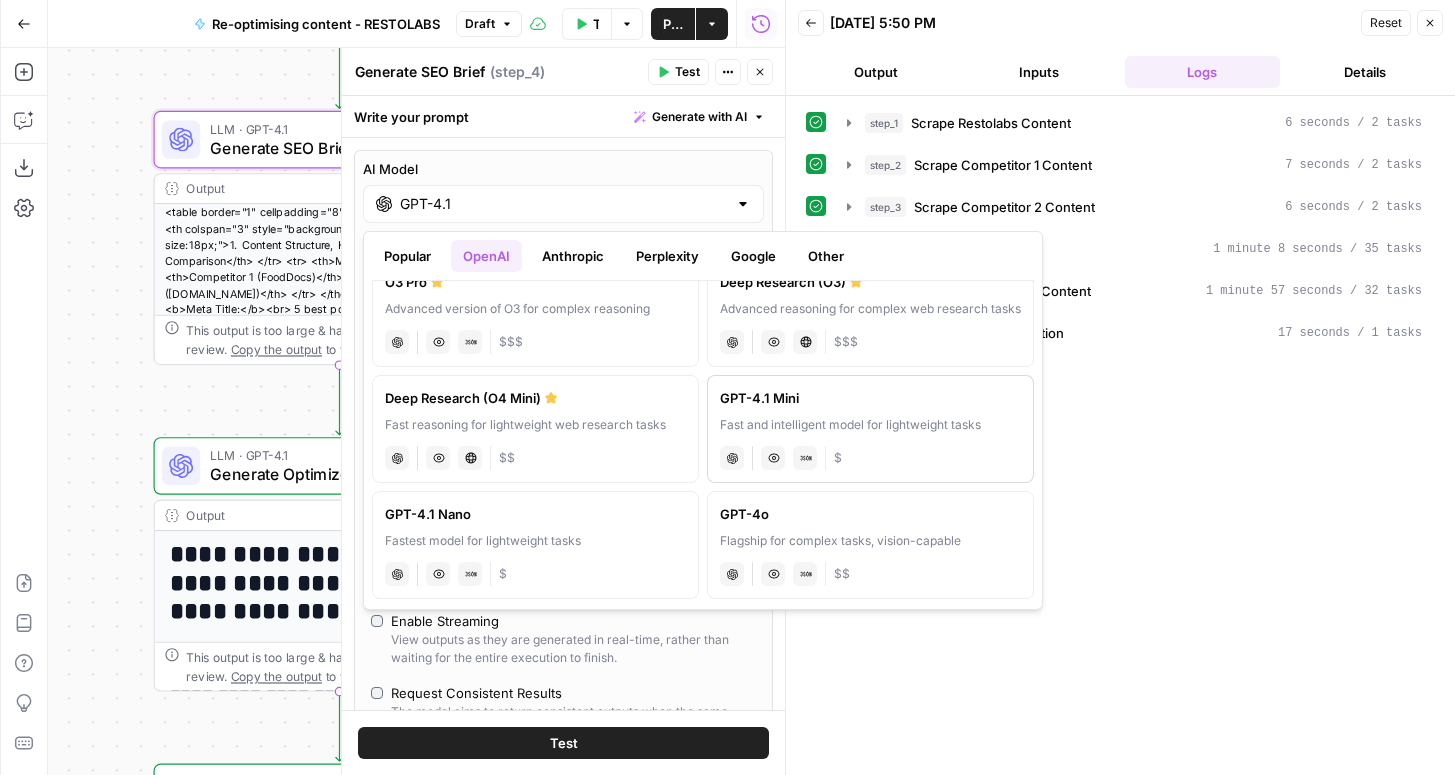 click on "GPT-4.1 Mini Fast and intelligent model for lightweight tasks chat Vision Capabilities JSON Mode $" at bounding box center (870, 429) 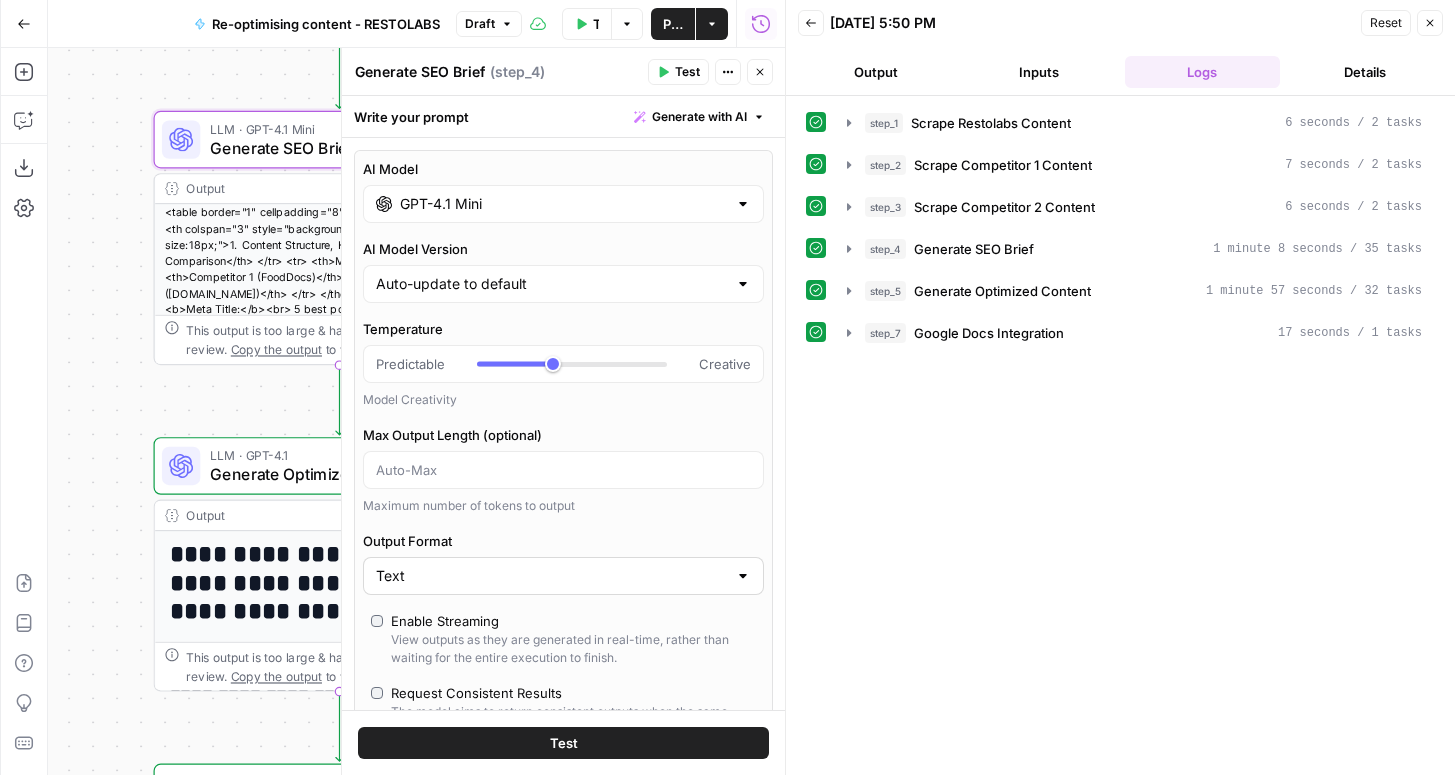 scroll, scrollTop: 816, scrollLeft: 0, axis: vertical 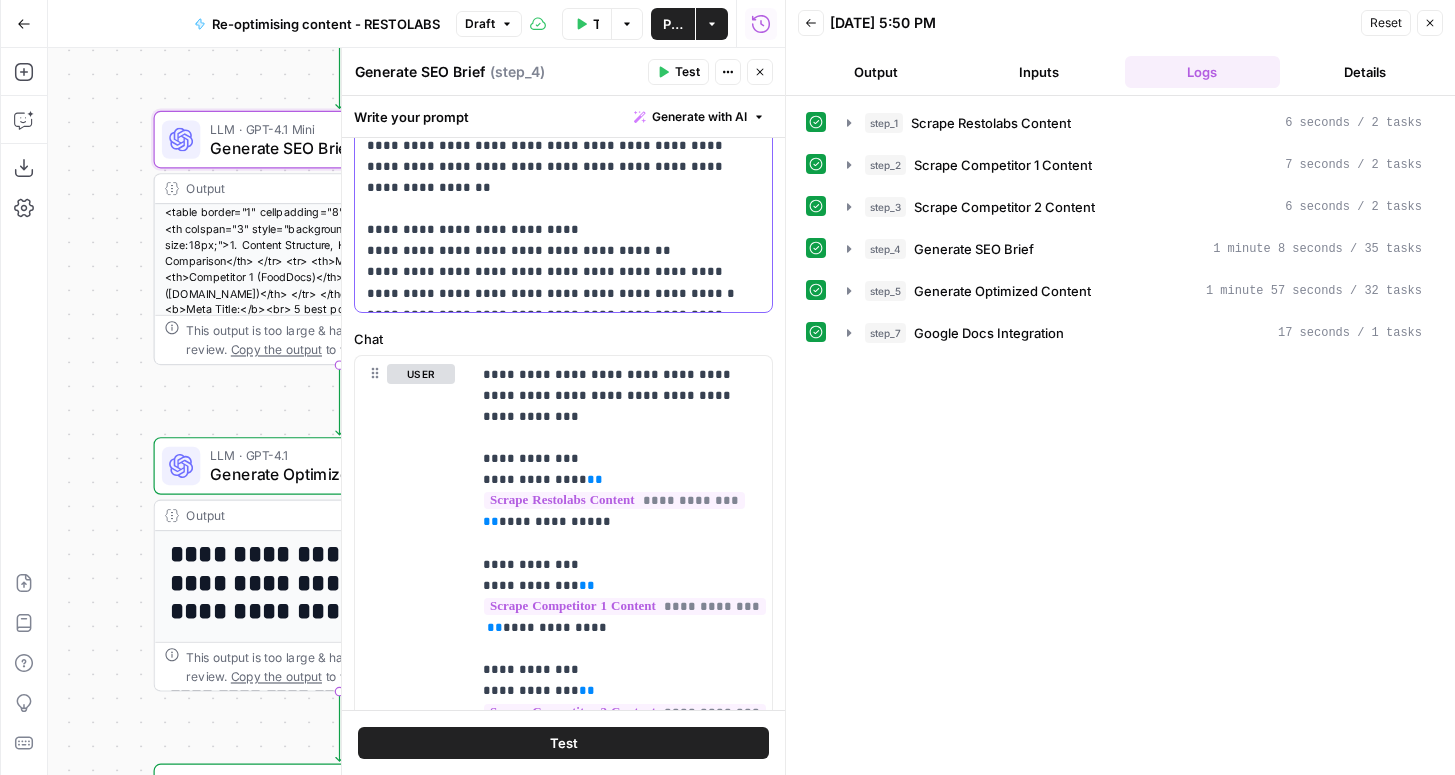 click on "**********" at bounding box center (563, -425) 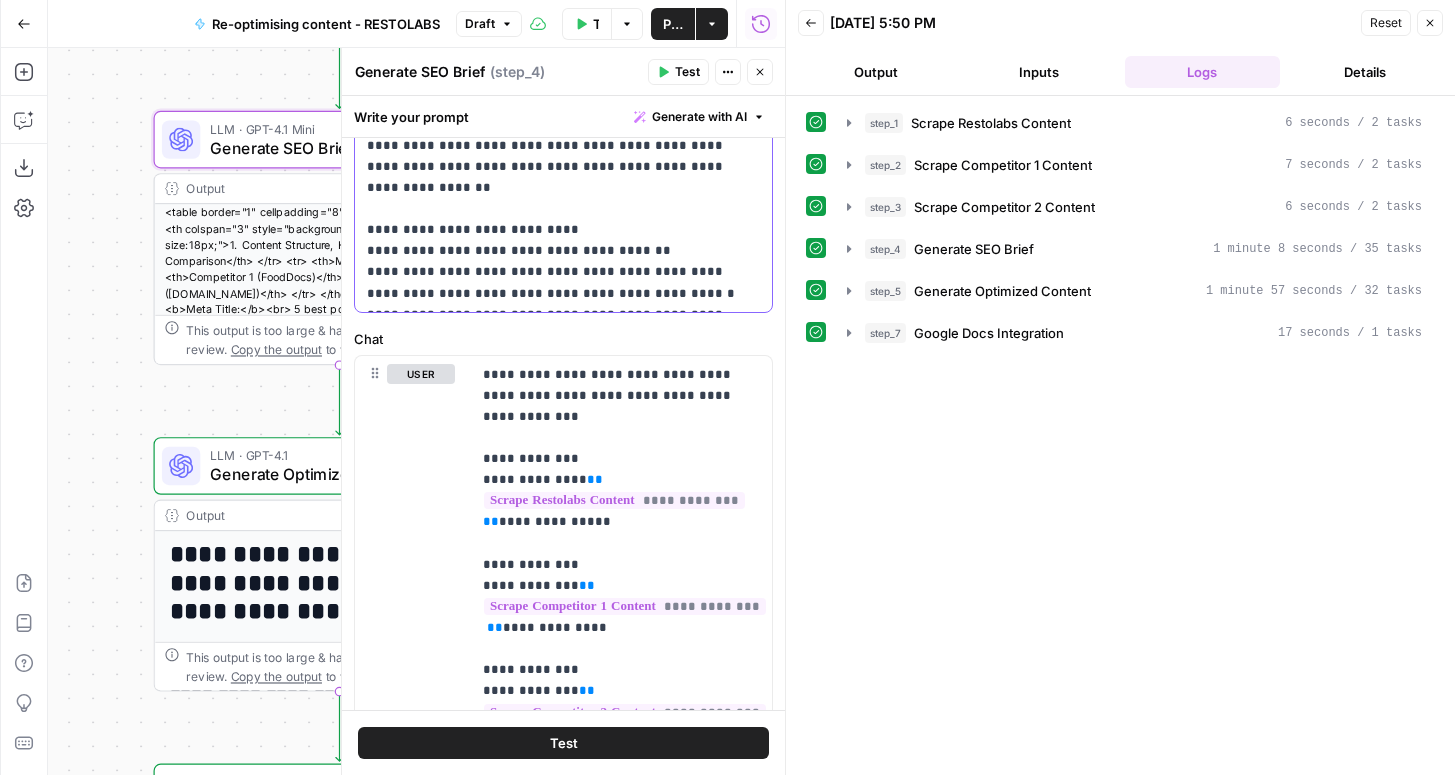 type 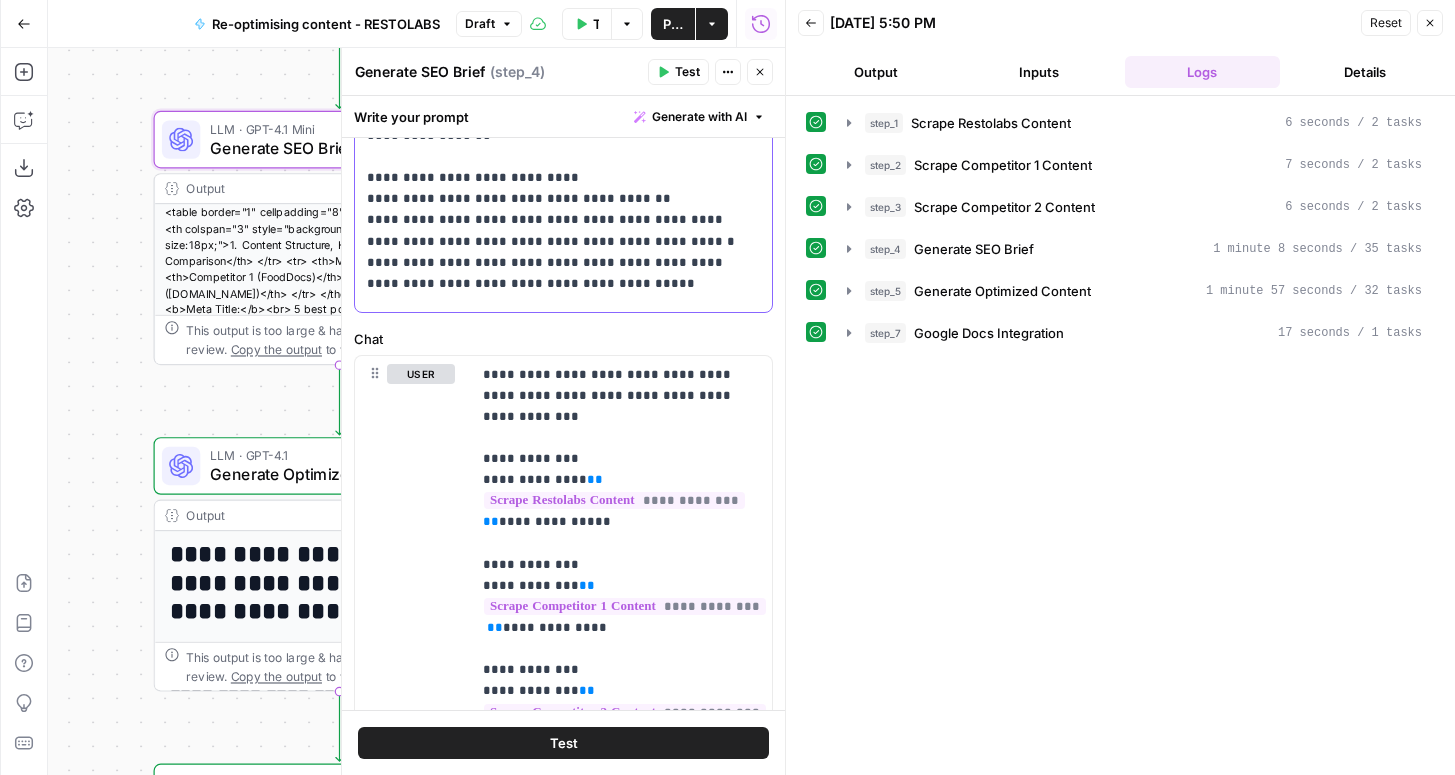 scroll, scrollTop: 722, scrollLeft: 0, axis: vertical 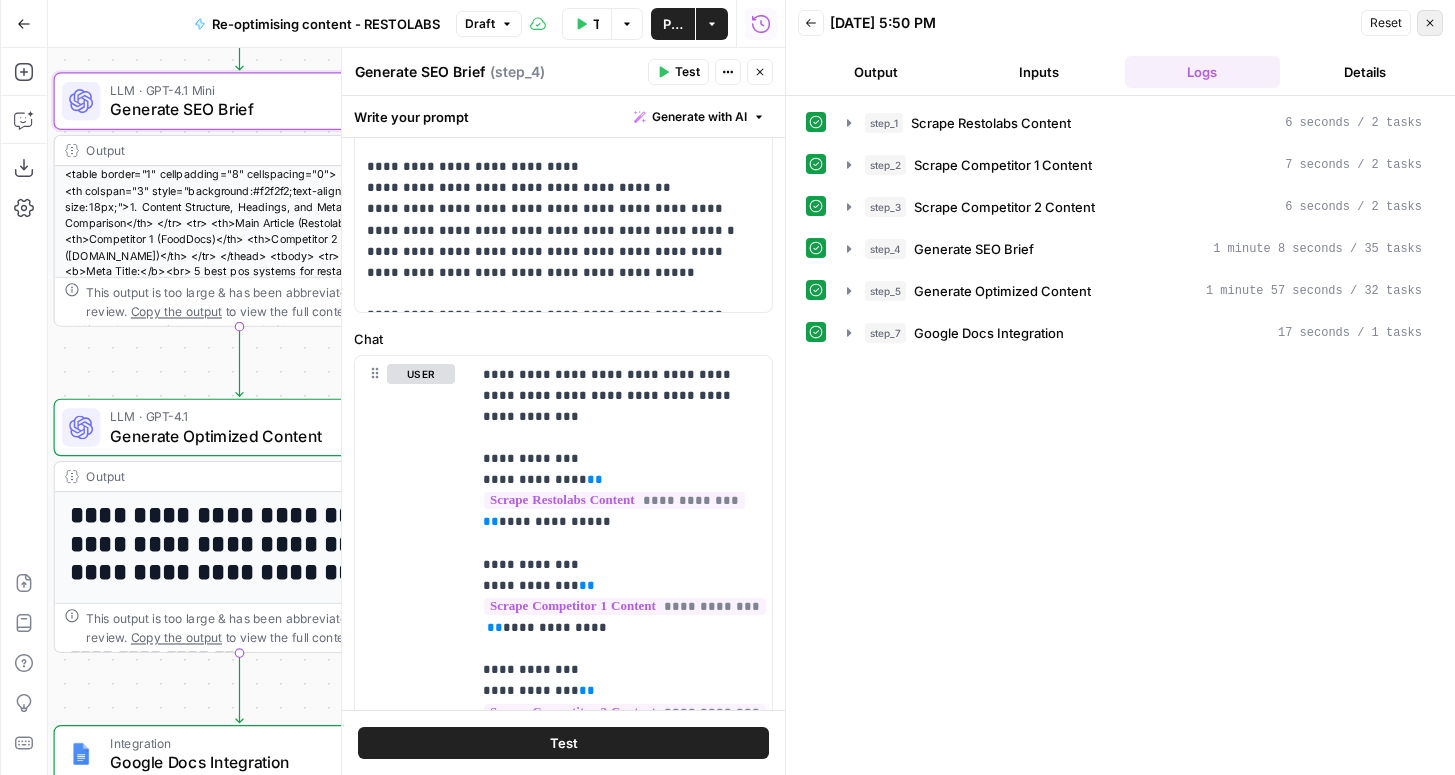 click on "Close" at bounding box center (1430, 23) 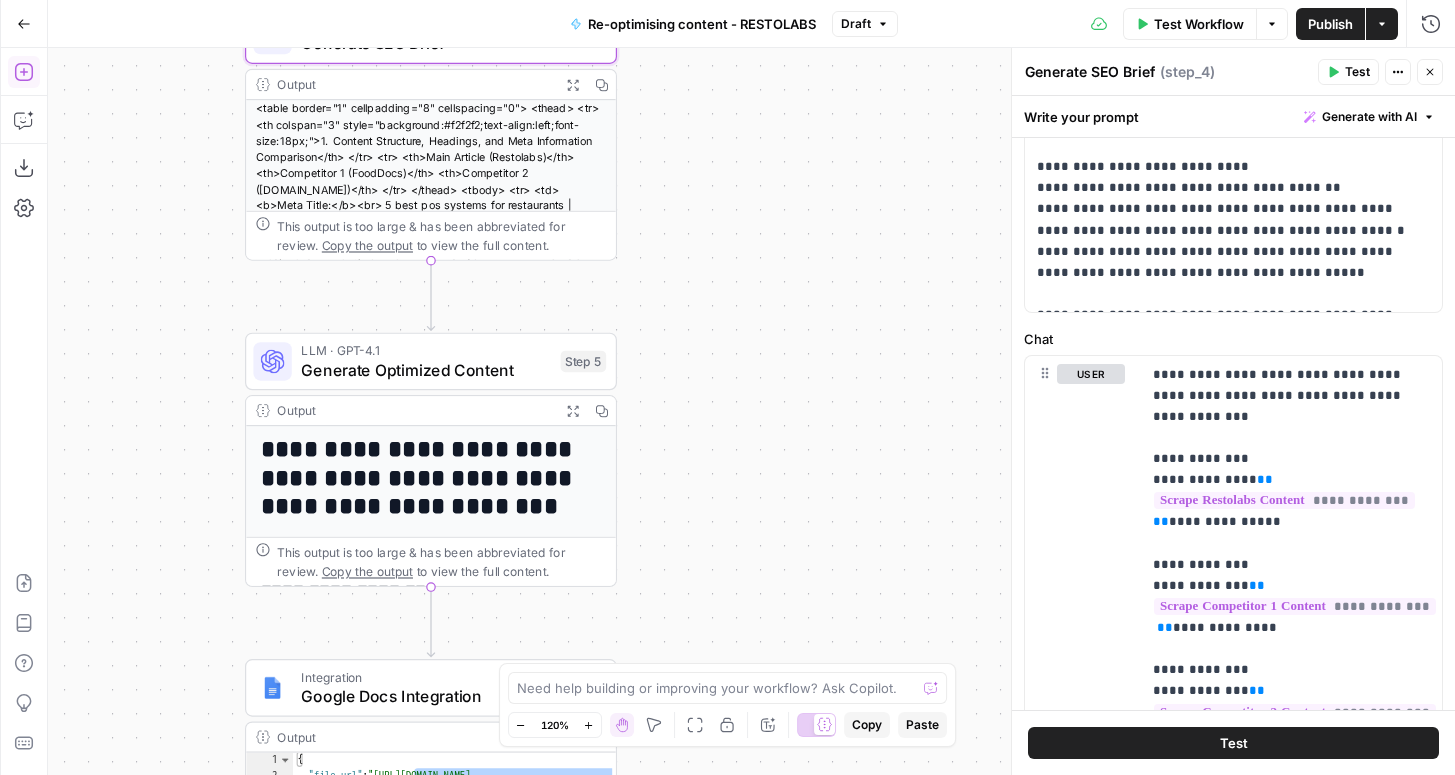 click 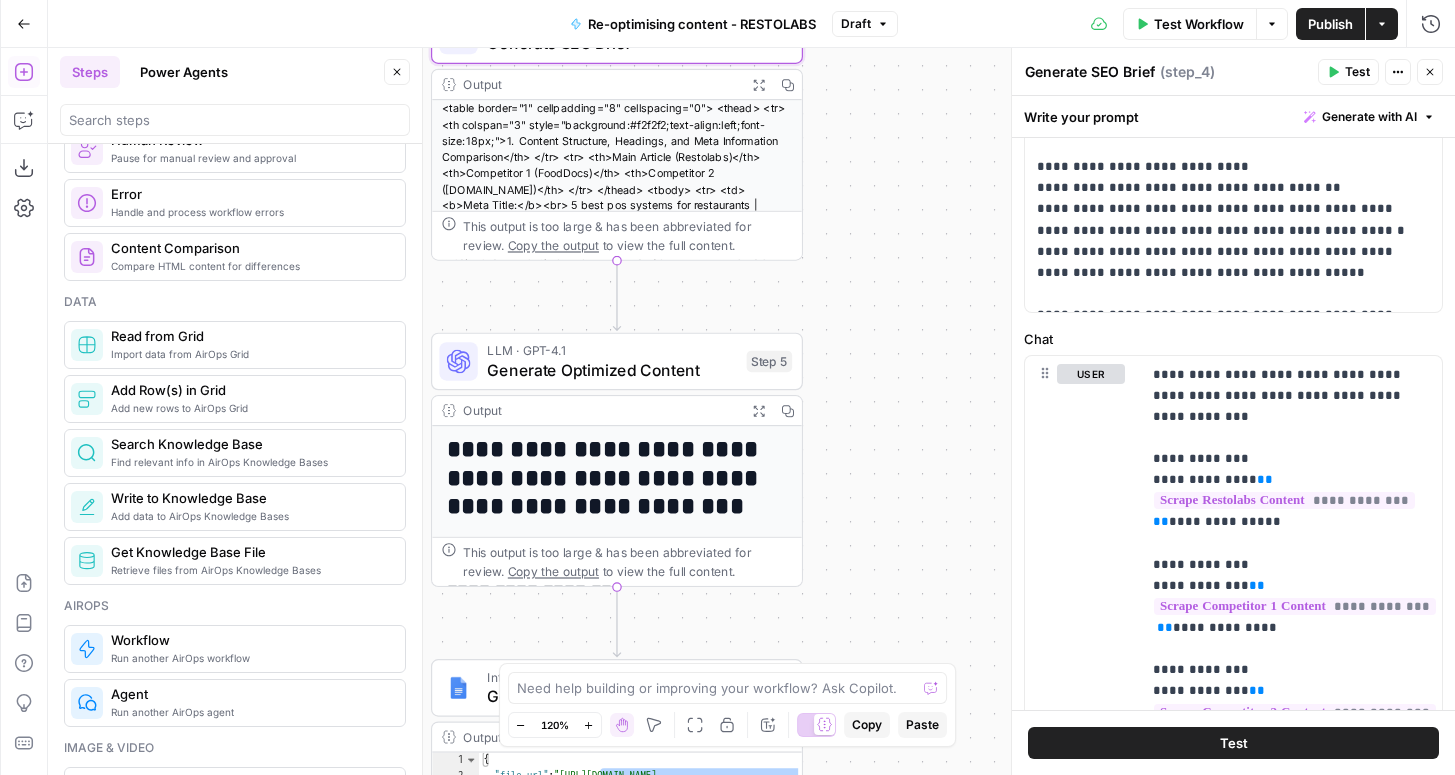 scroll, scrollTop: 811, scrollLeft: 0, axis: vertical 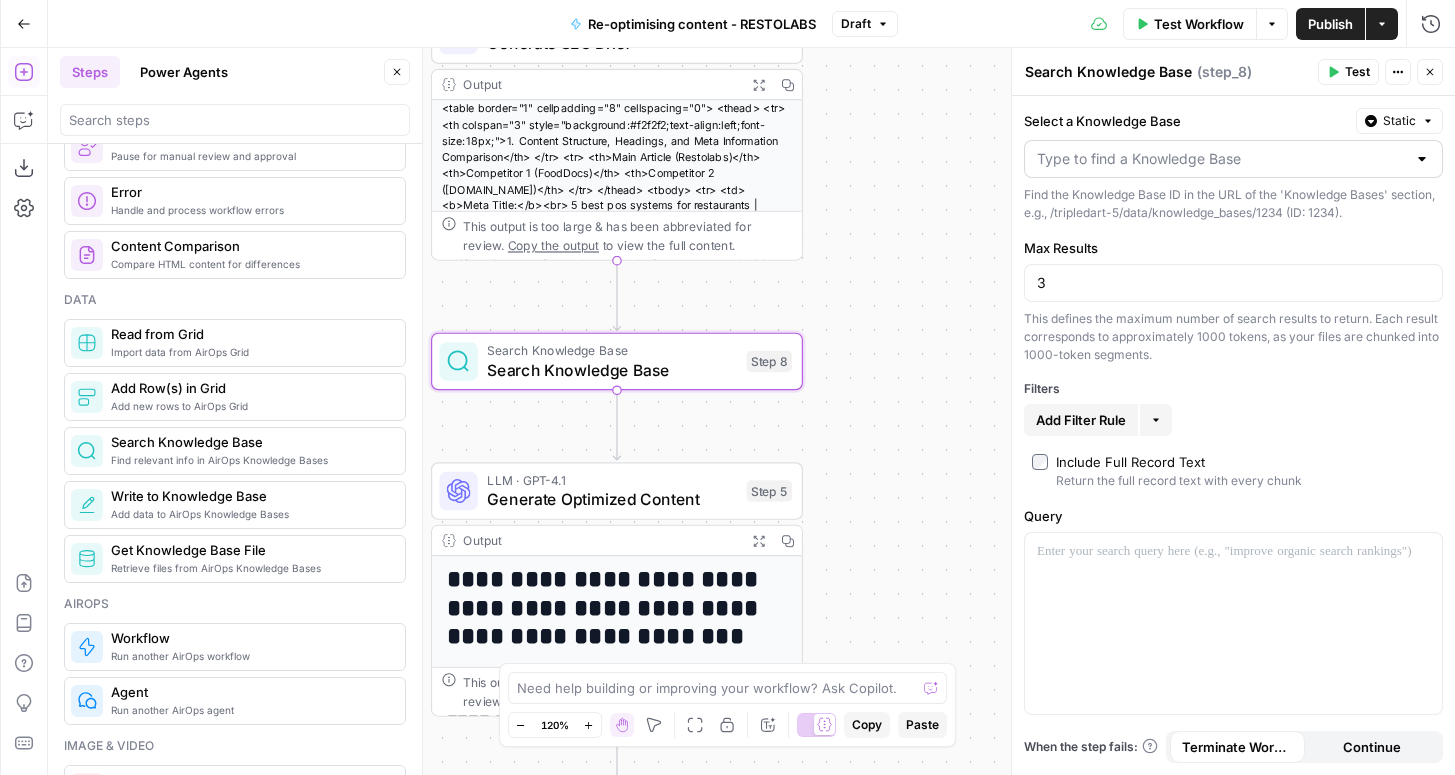 click at bounding box center (1233, 159) 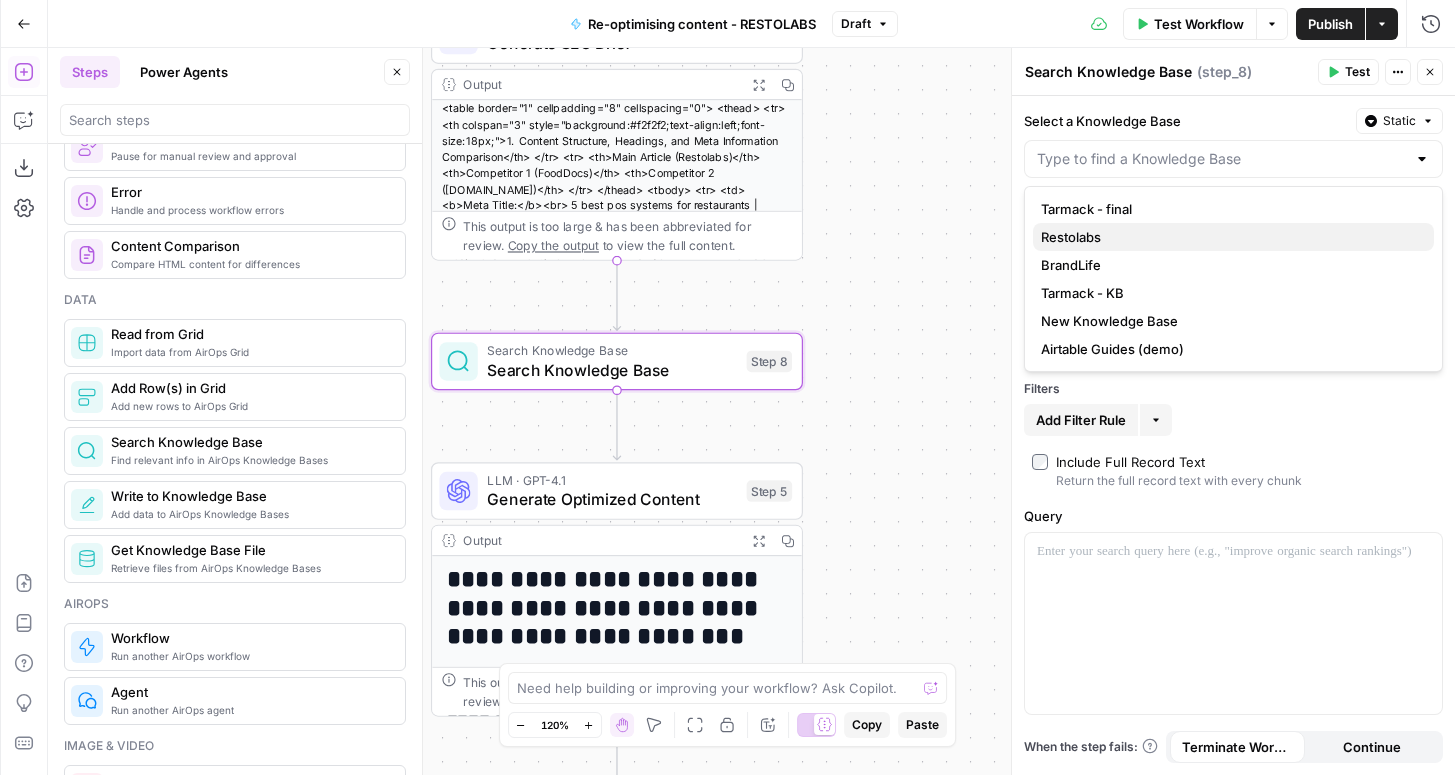click on "Restolabs" at bounding box center [1233, 237] 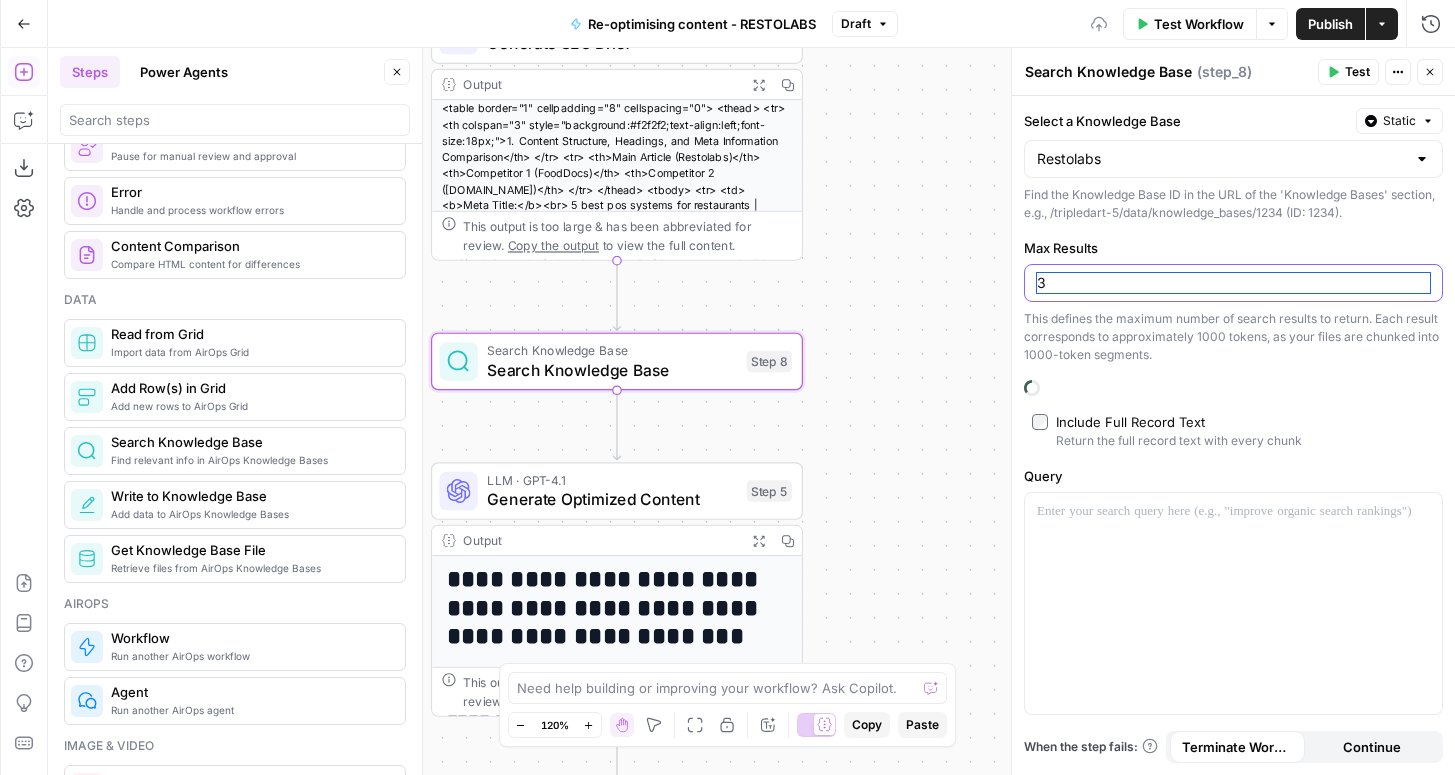 click on "3" at bounding box center [1233, 283] 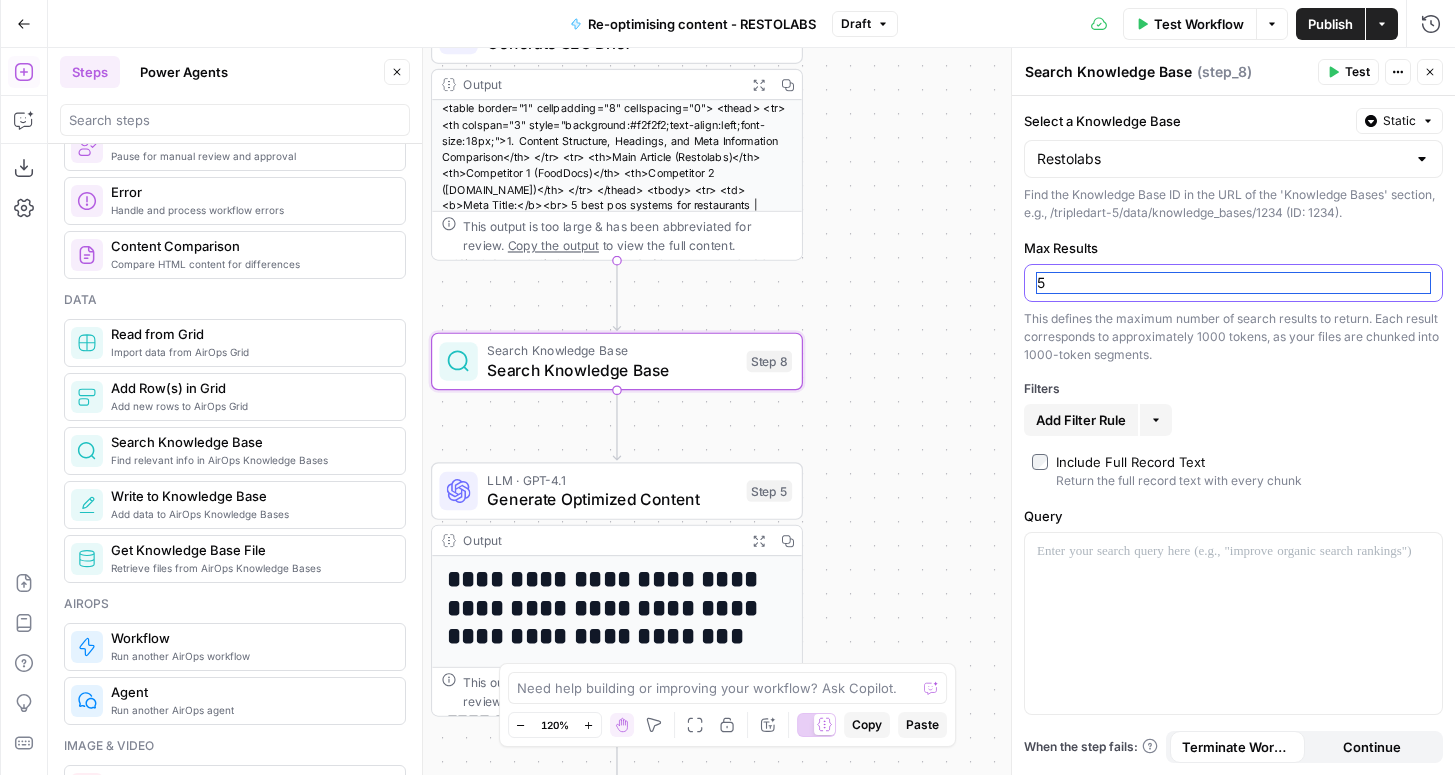 type on "5" 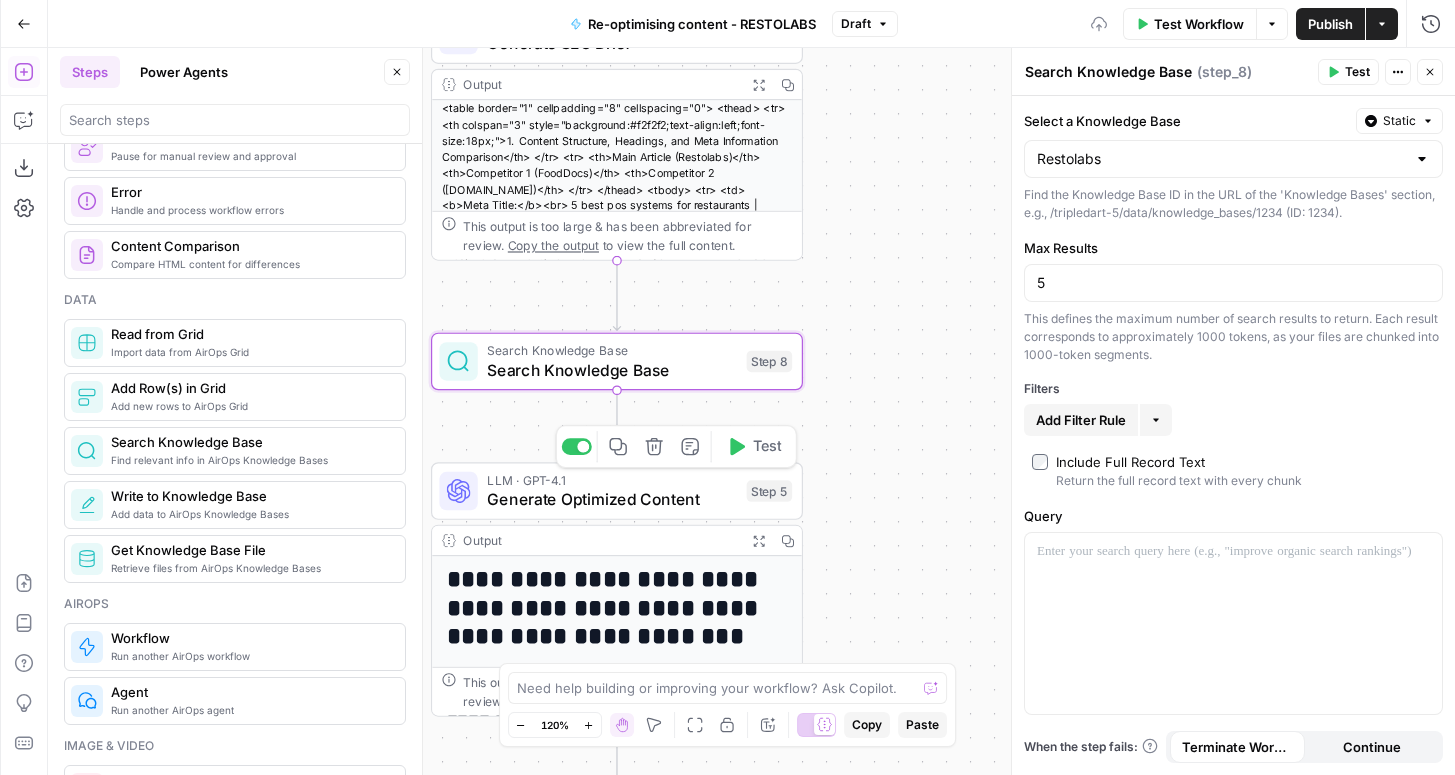 click on "Generate Optimized Content" at bounding box center [612, 499] 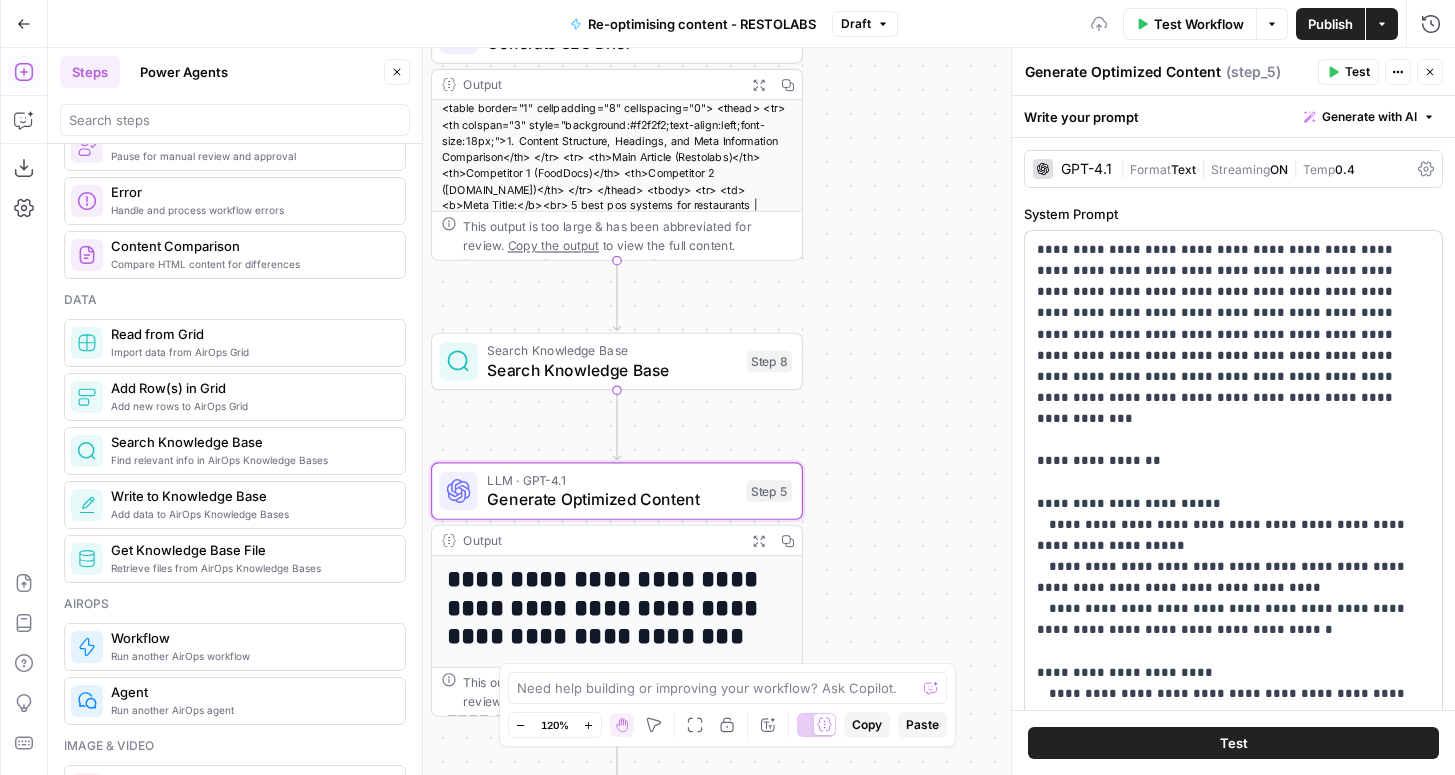 scroll, scrollTop: 849, scrollLeft: 0, axis: vertical 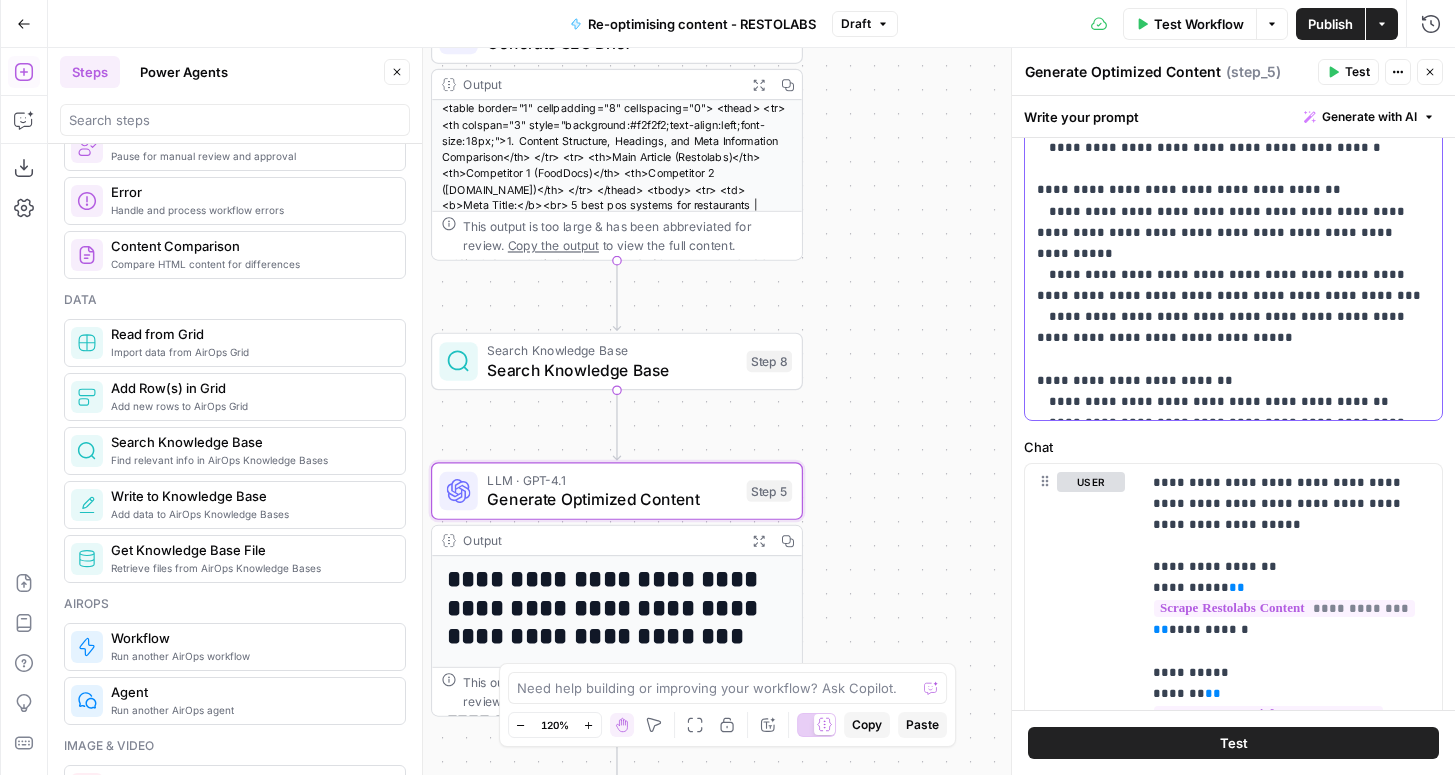 click on "**********" at bounding box center (1233, -412) 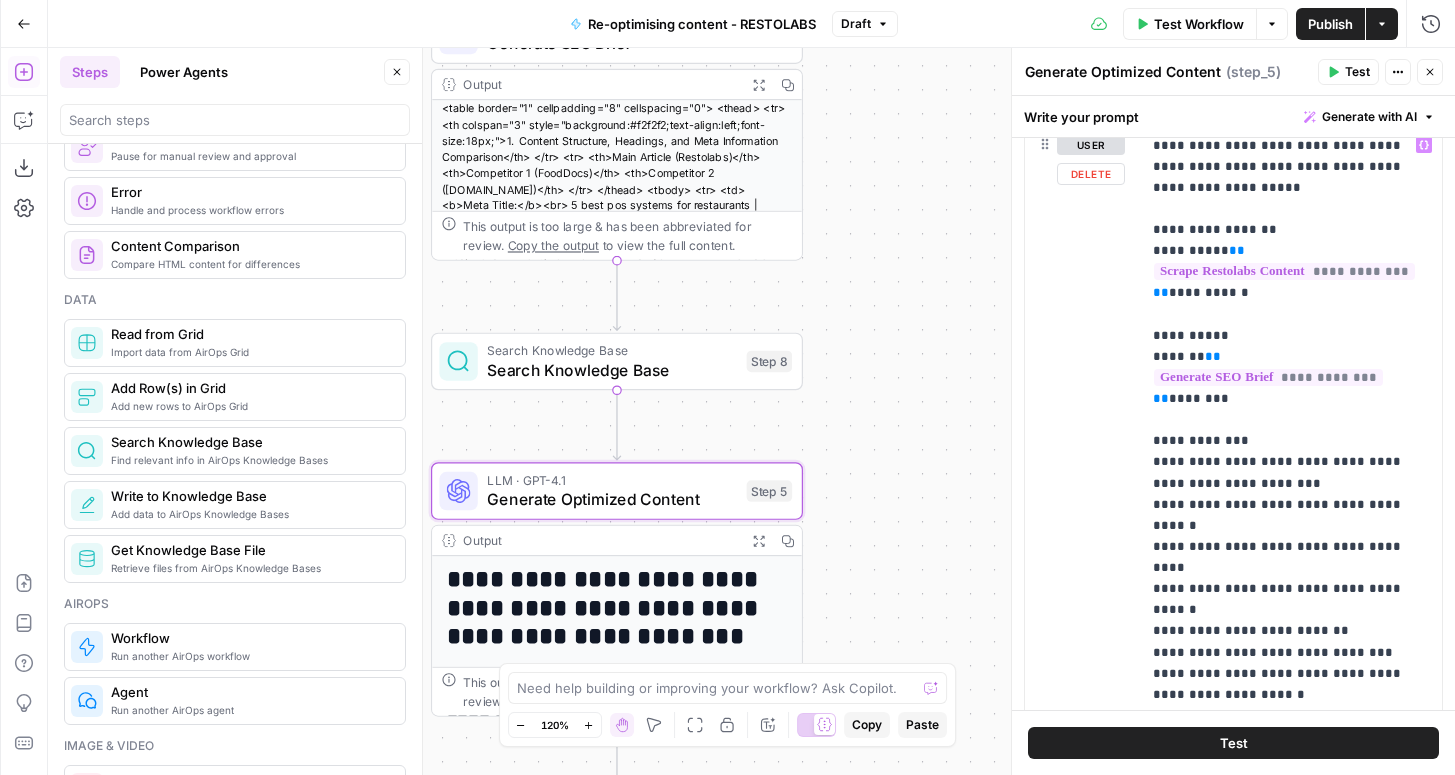 scroll, scrollTop: 943, scrollLeft: 0, axis: vertical 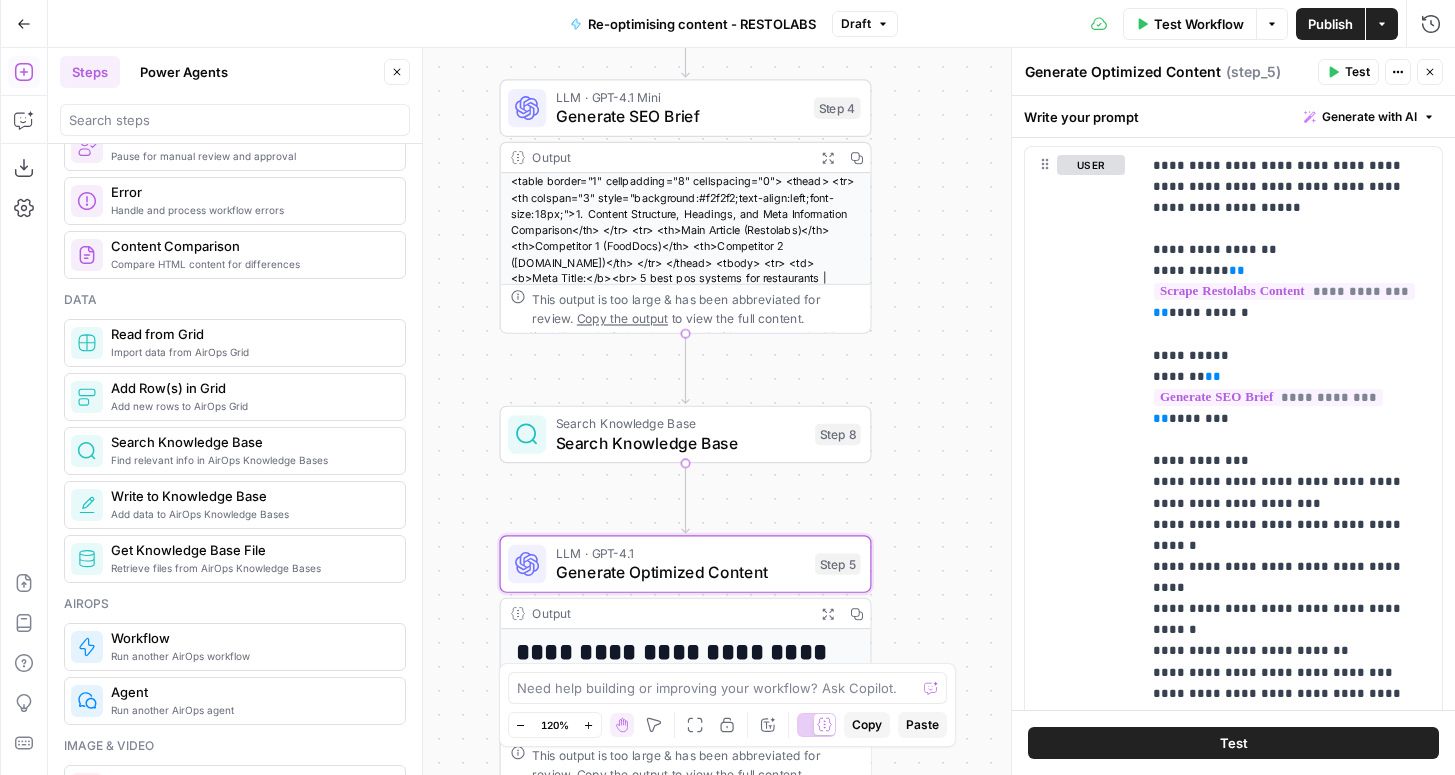 click on "Generate SEO Brief" at bounding box center [680, 116] 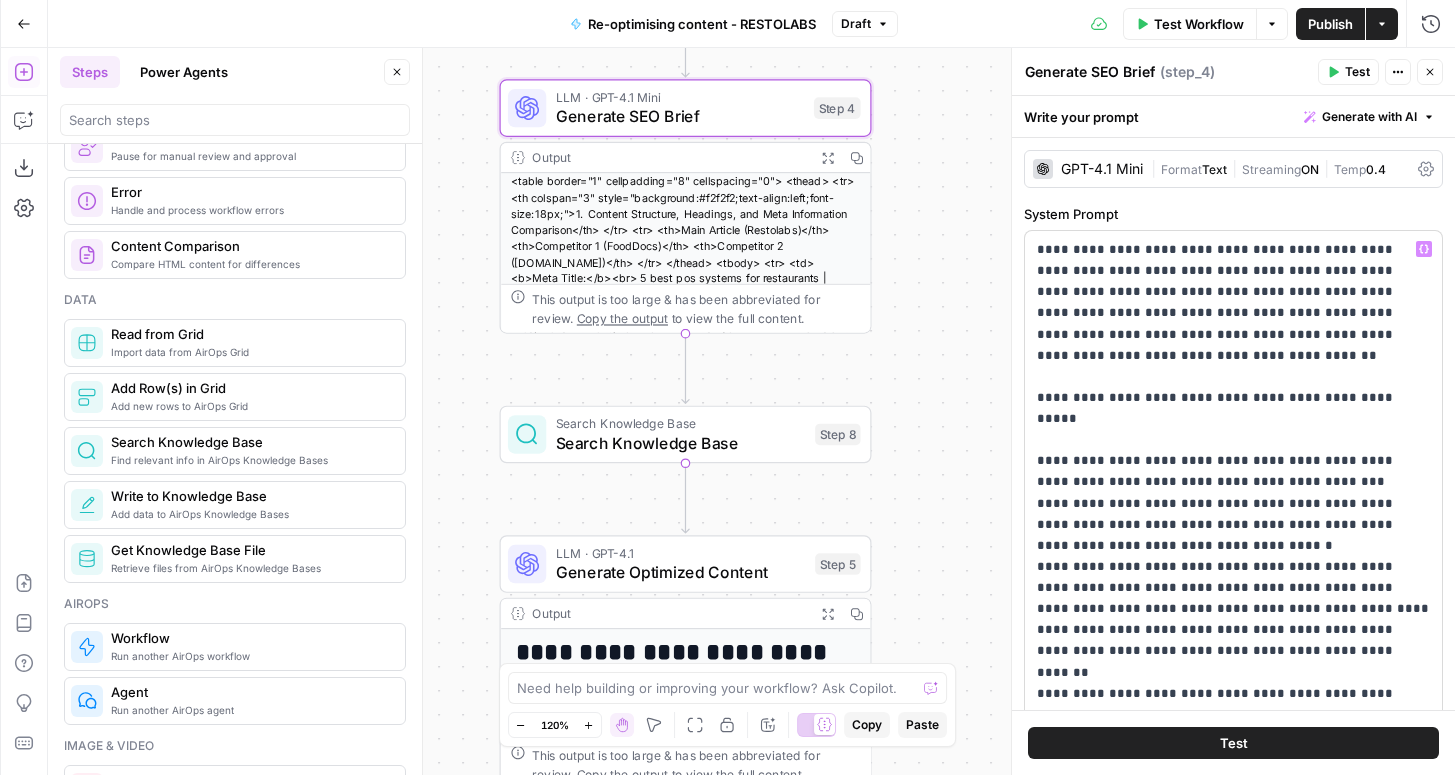scroll, scrollTop: 722, scrollLeft: 0, axis: vertical 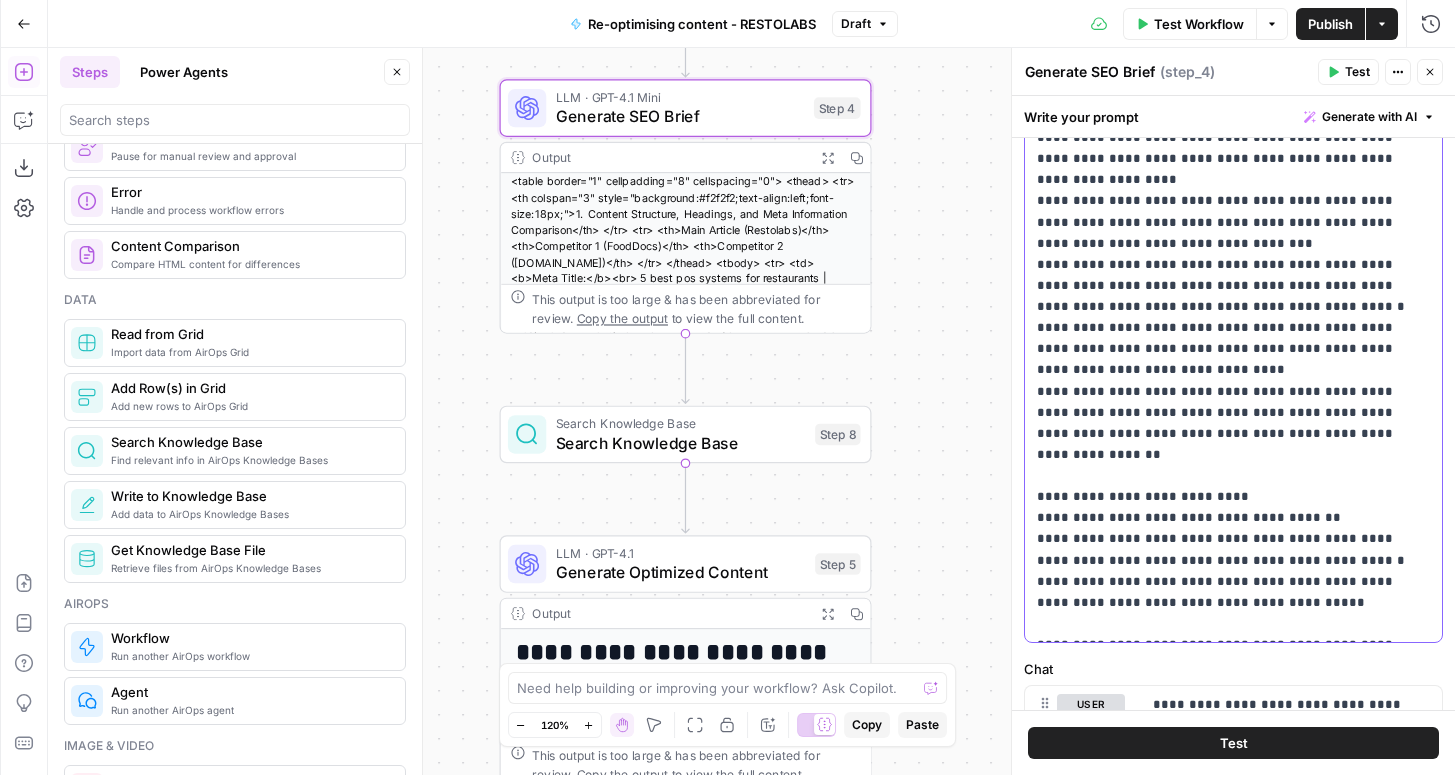 drag, startPoint x: 1042, startPoint y: 518, endPoint x: 1426, endPoint y: 535, distance: 384.37613 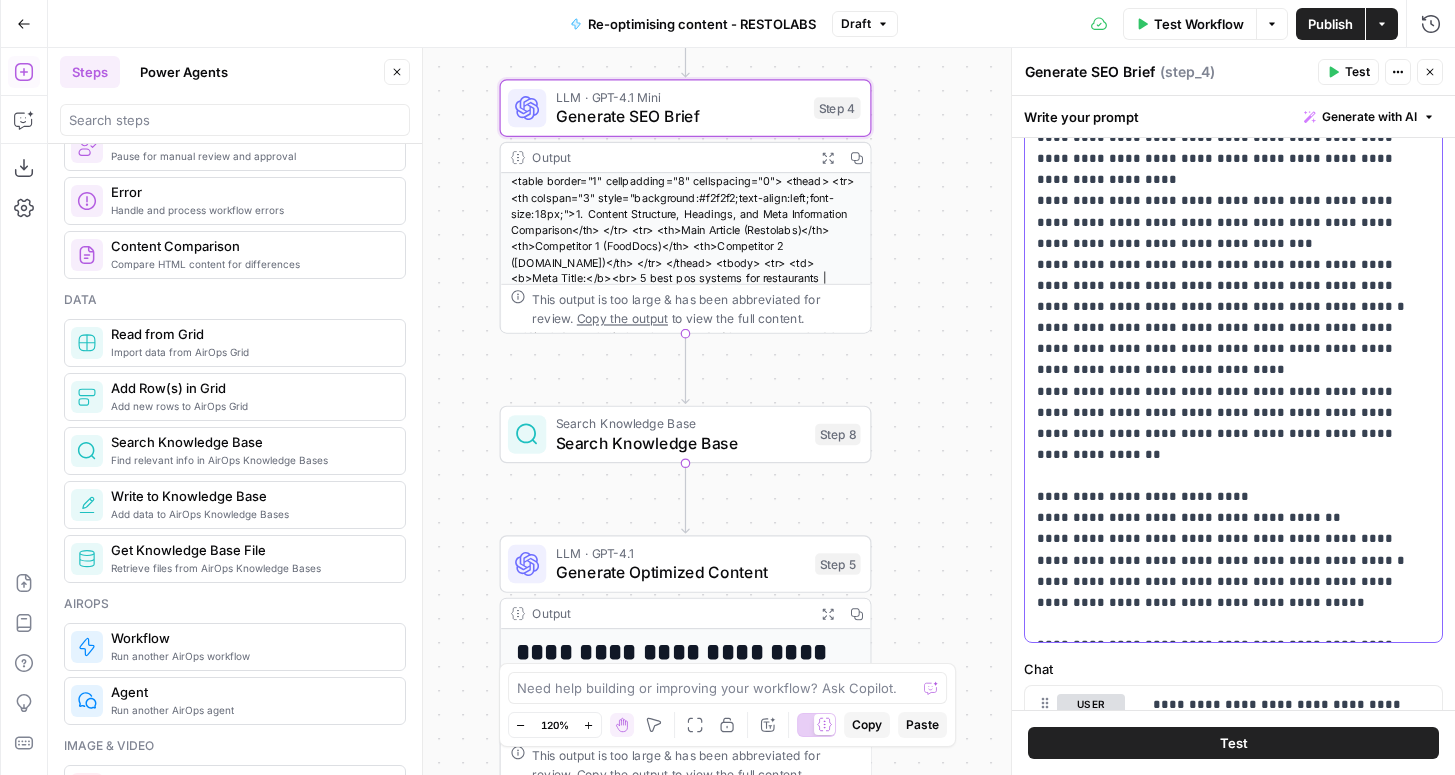 scroll, scrollTop: 701, scrollLeft: 0, axis: vertical 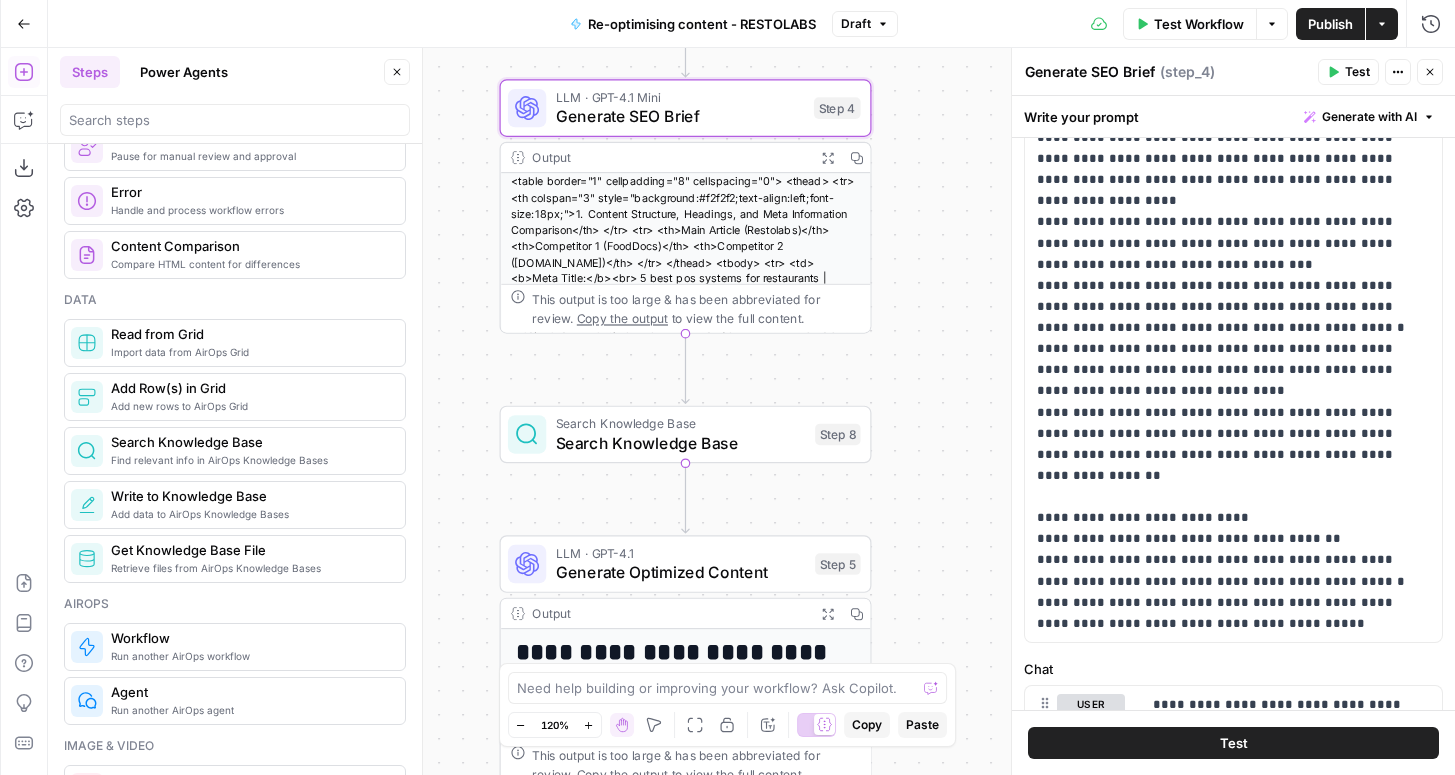 click on "LLM · GPT-4.1" at bounding box center [681, 553] 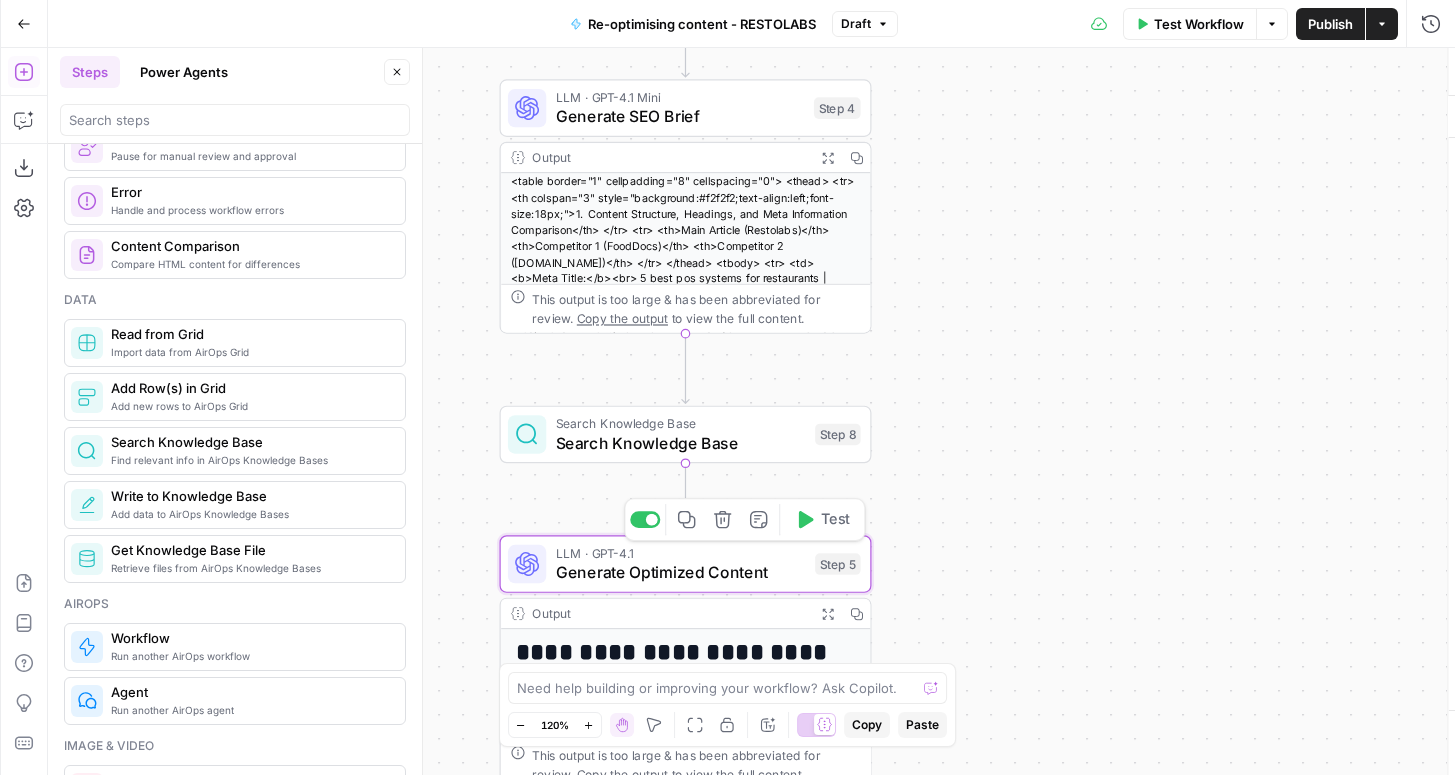 type on "Generate Optimized Content" 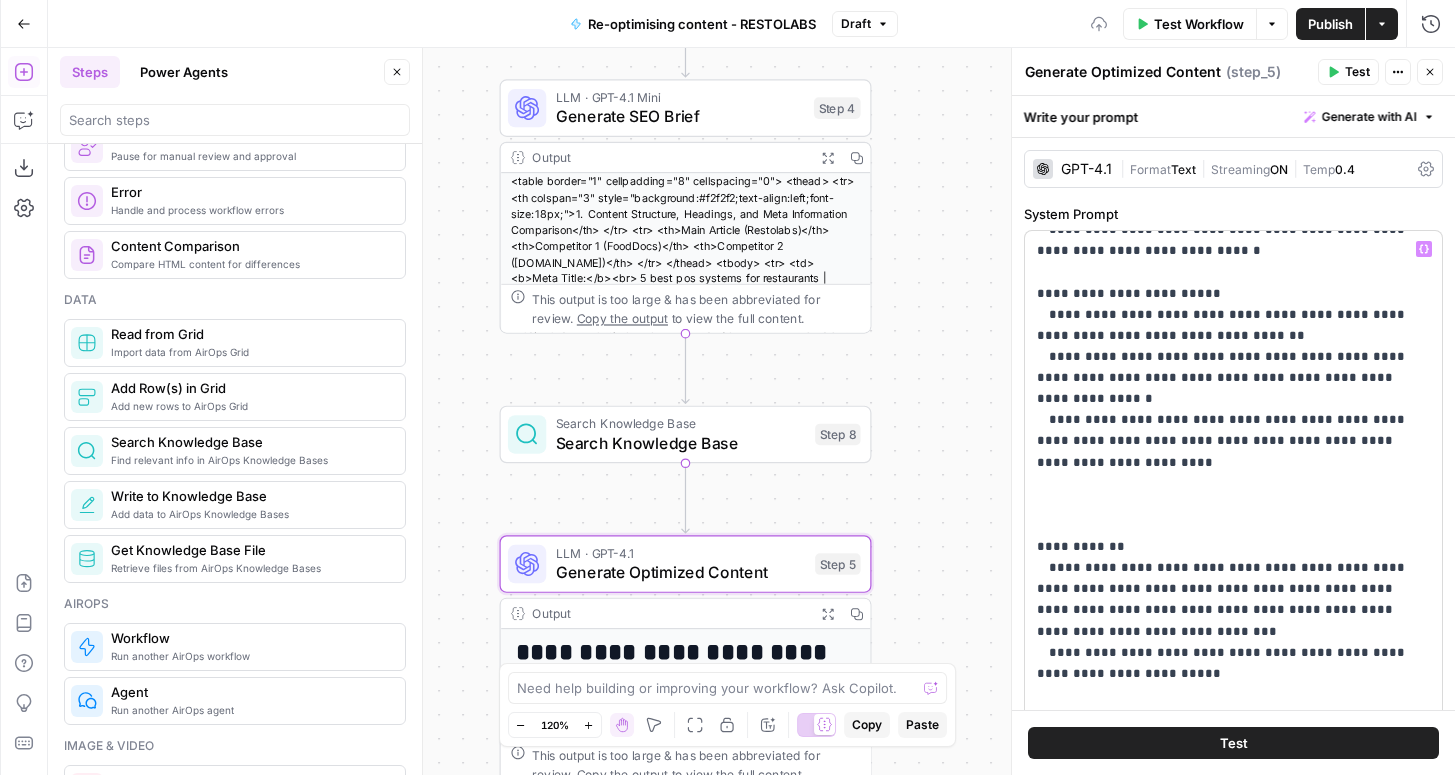 scroll, scrollTop: 891, scrollLeft: 0, axis: vertical 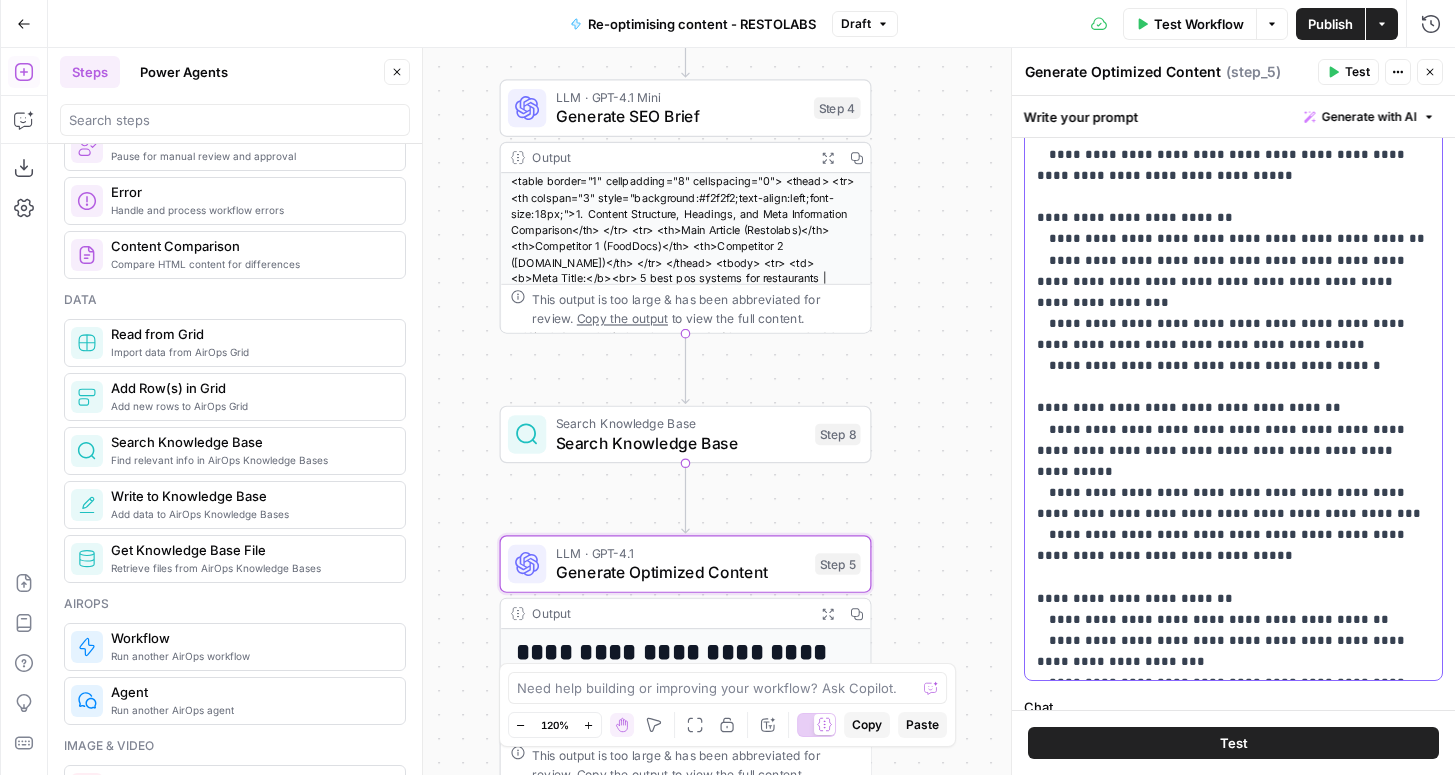 click on "**********" at bounding box center [1233, -173] 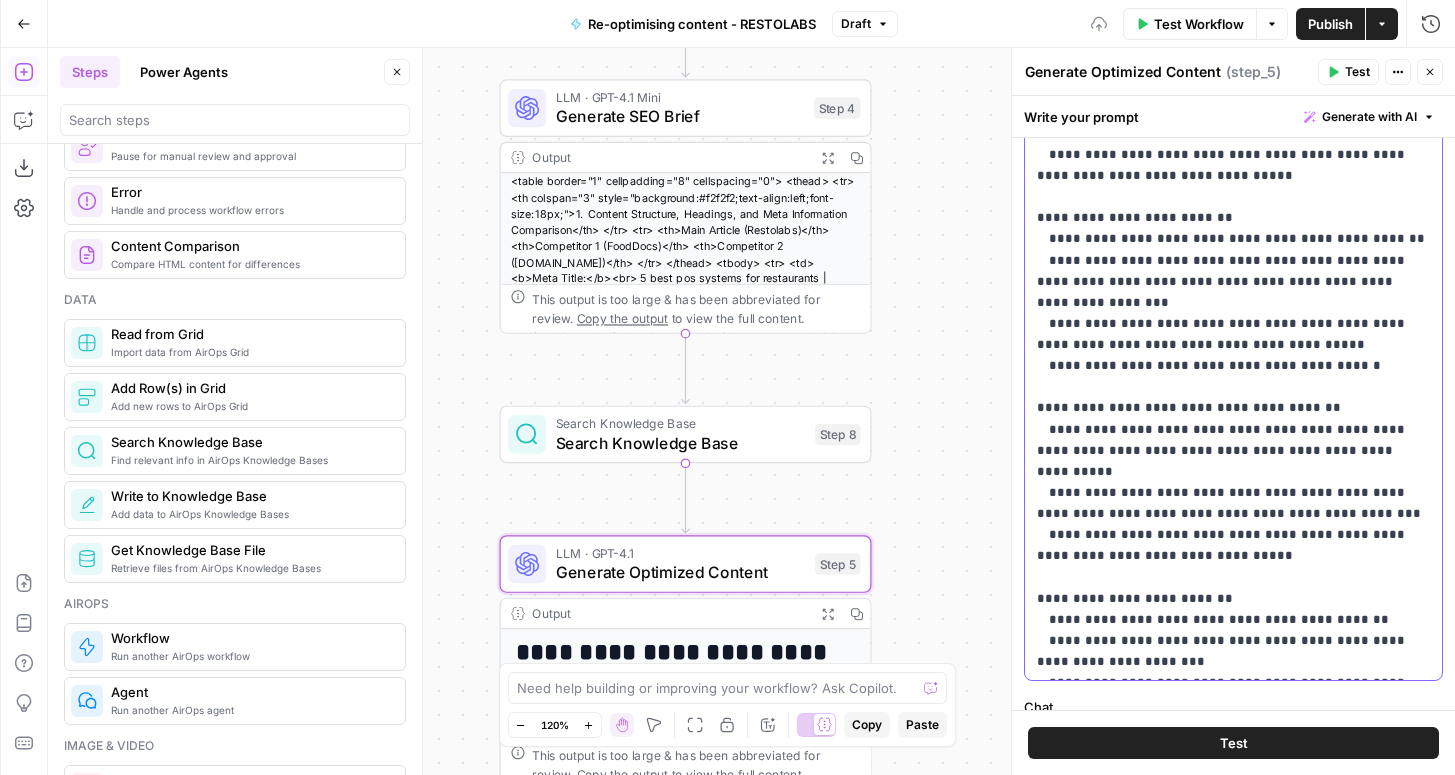 type 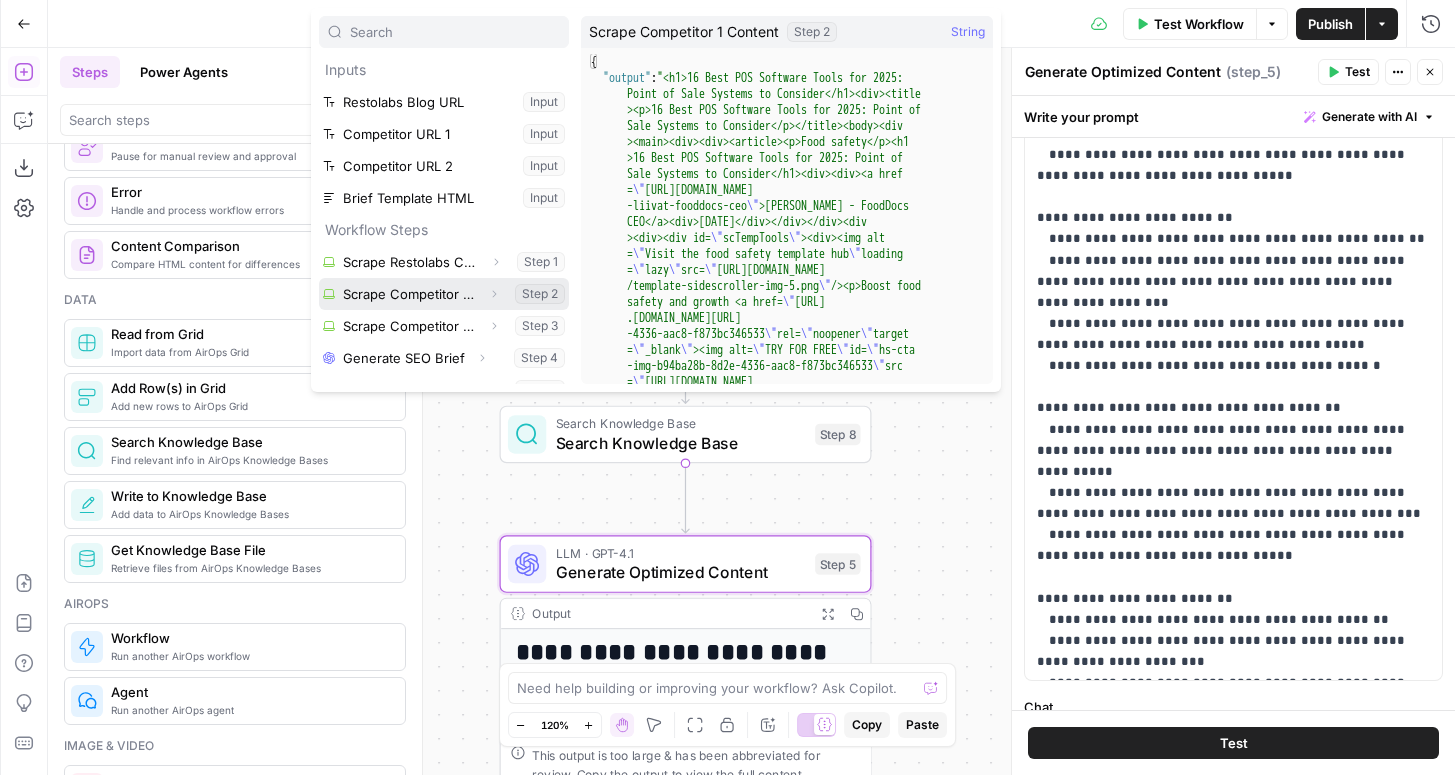 scroll, scrollTop: 22, scrollLeft: 0, axis: vertical 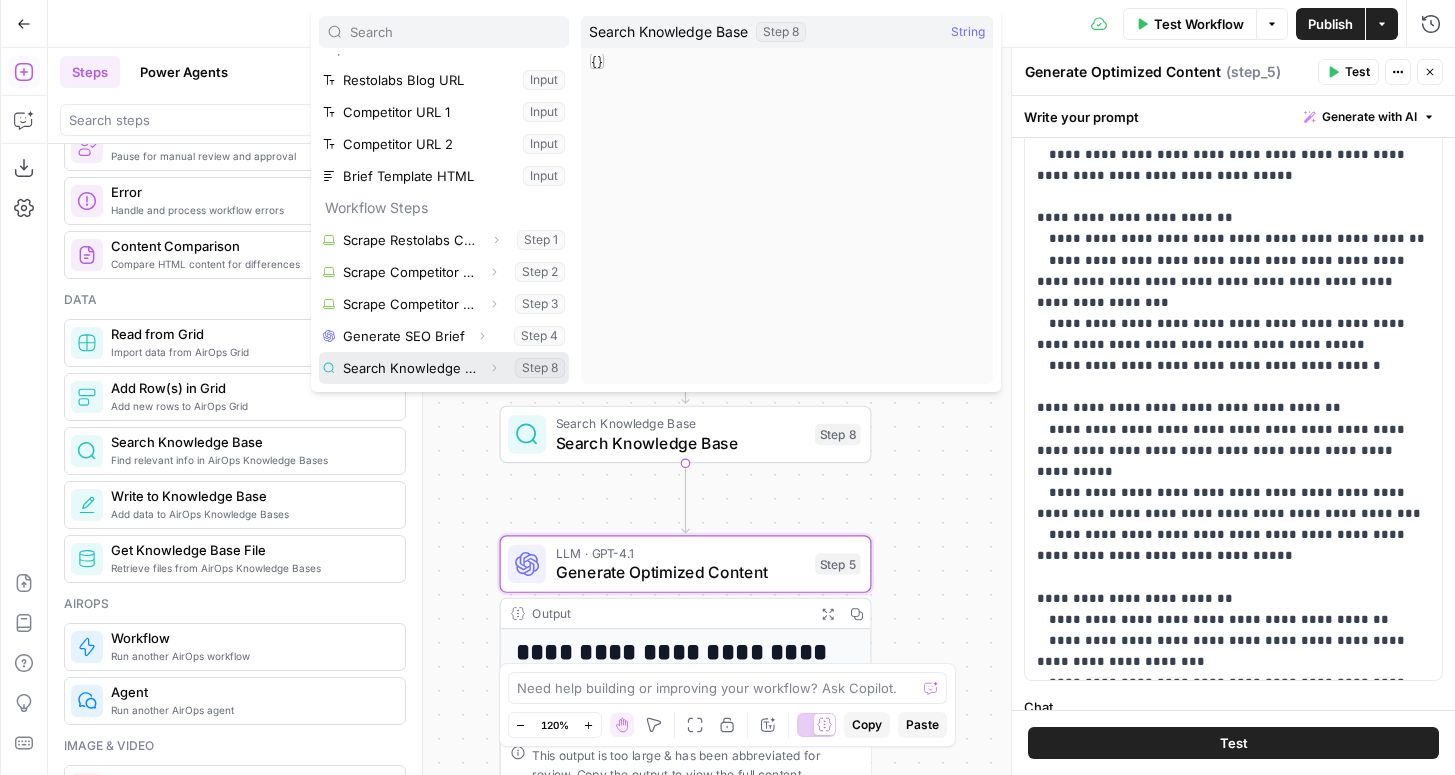 click at bounding box center (444, 368) 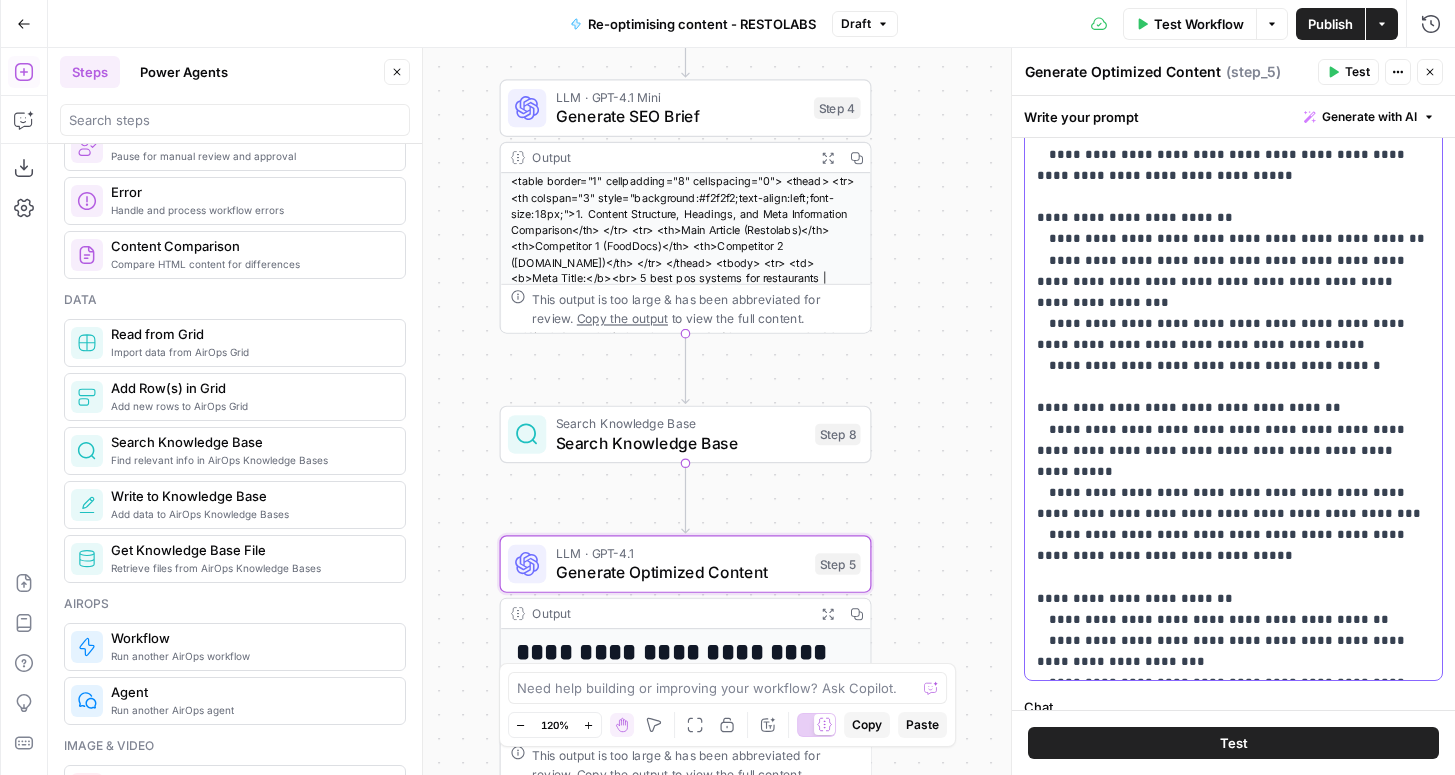 scroll, scrollTop: 906, scrollLeft: 0, axis: vertical 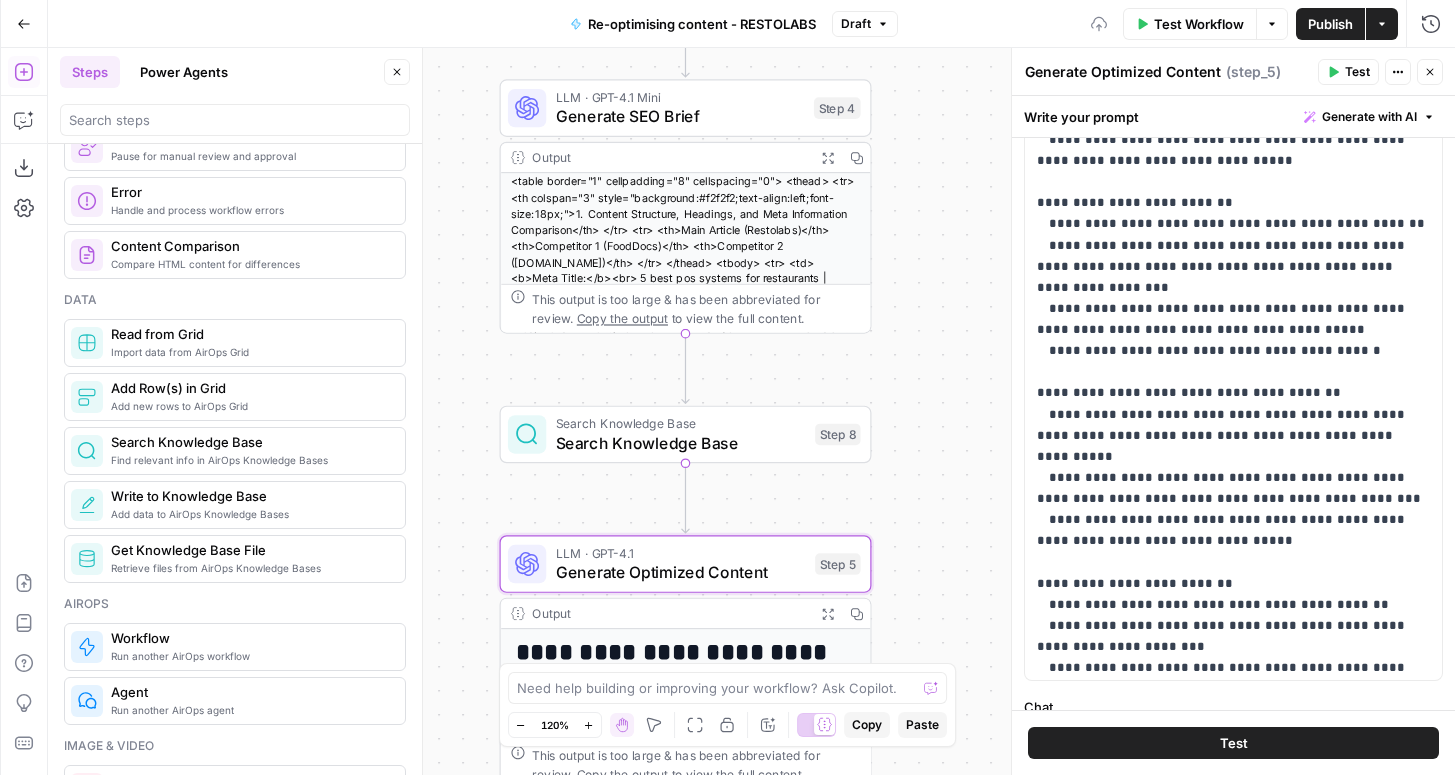 click on "LLM · GPT-4.1 Generate Optimized Content Step 5" at bounding box center (686, 564) 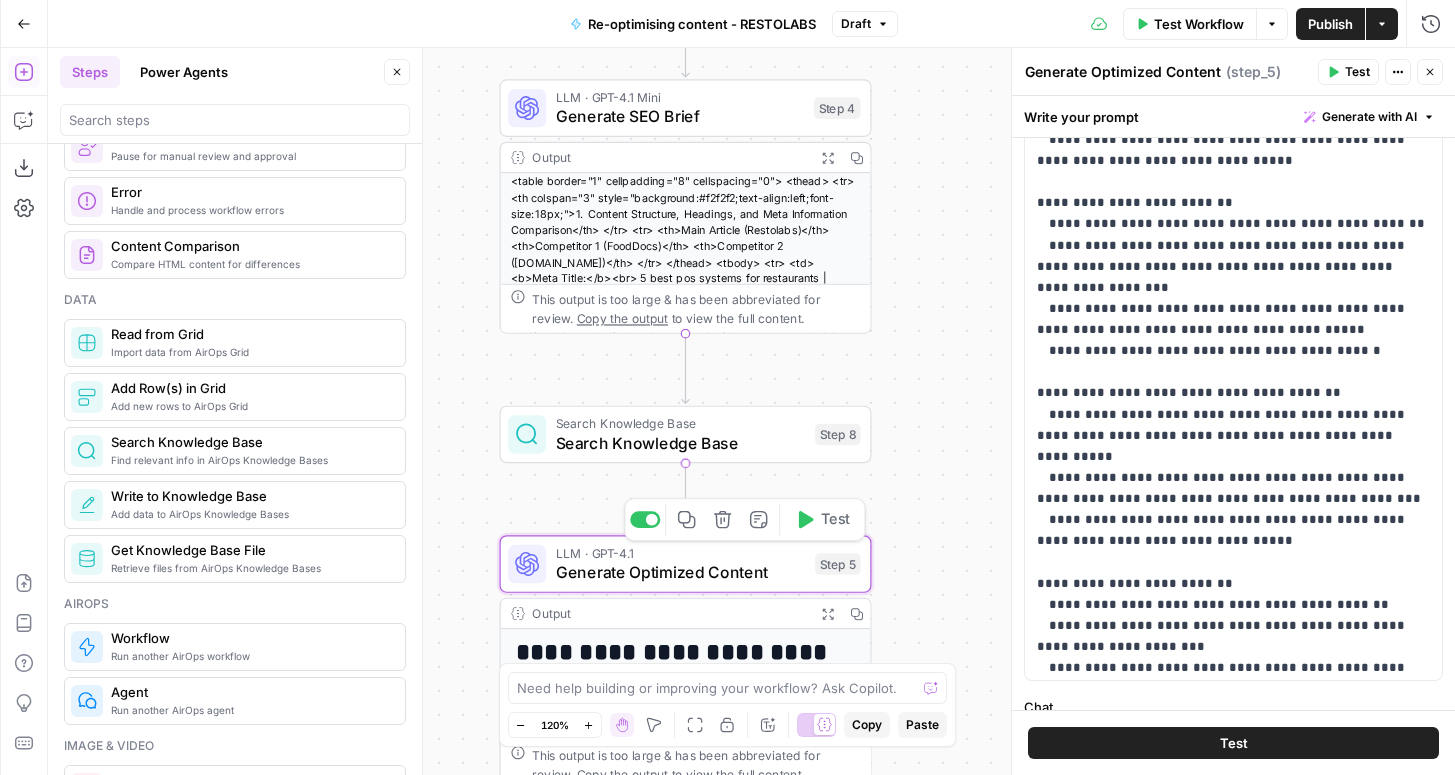 click on "Search Knowledge Base" at bounding box center (681, 443) 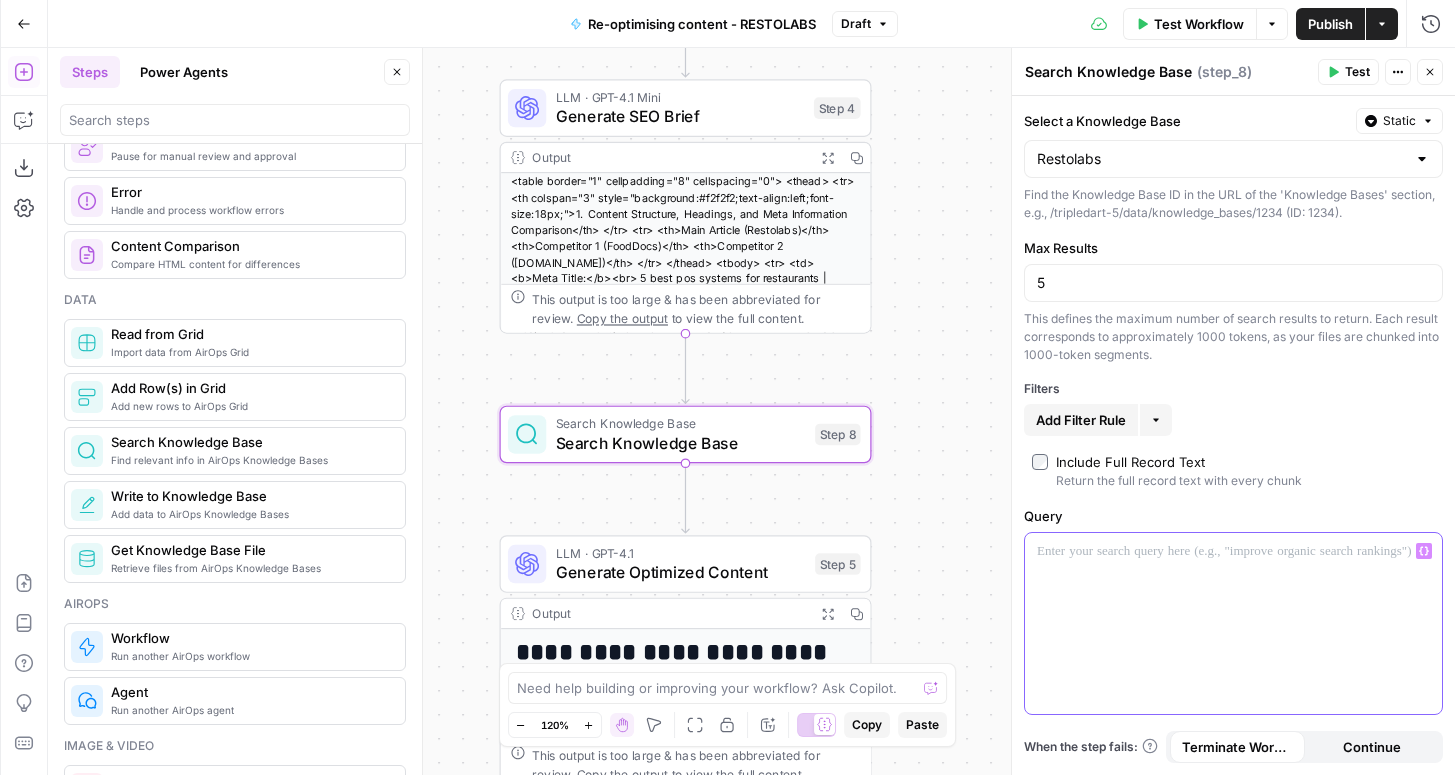 click at bounding box center [1233, 551] 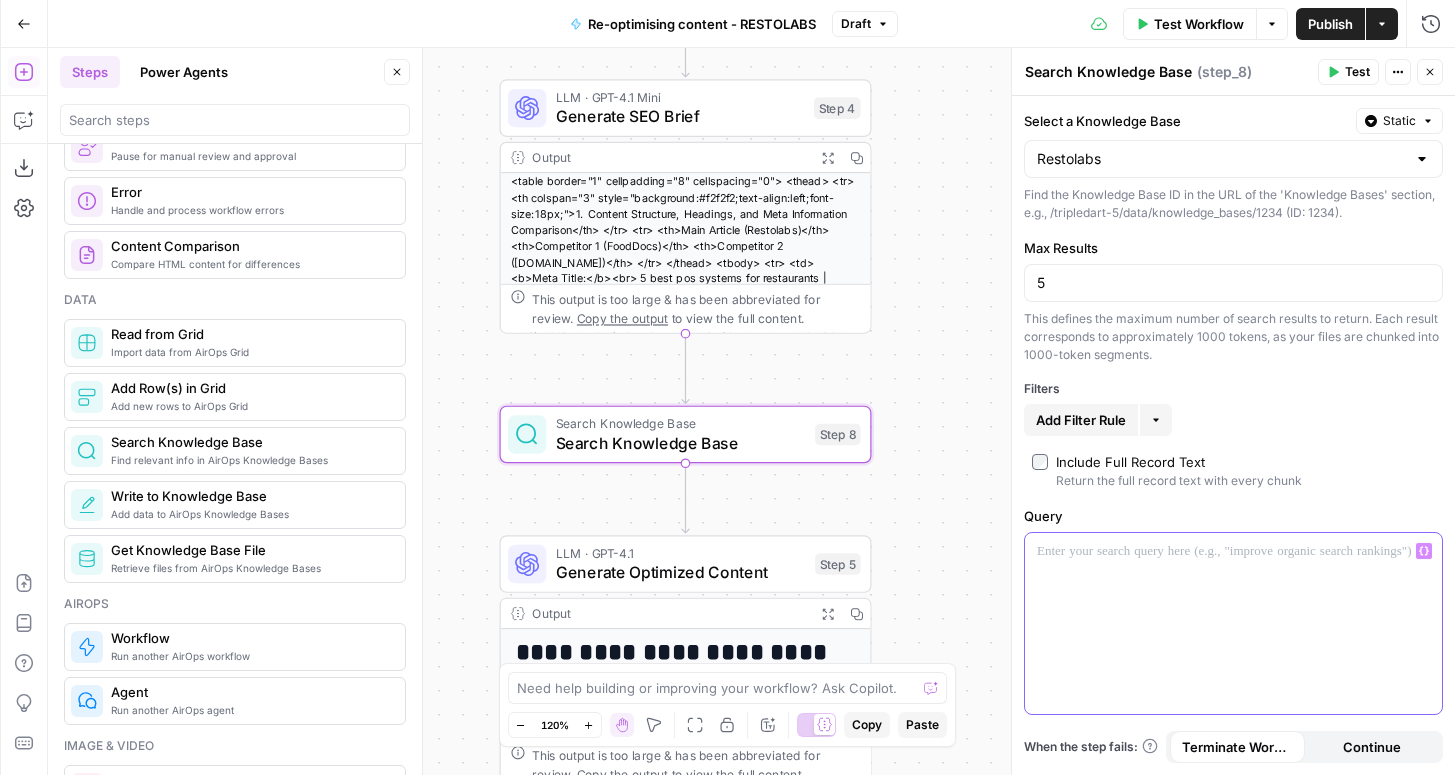 type 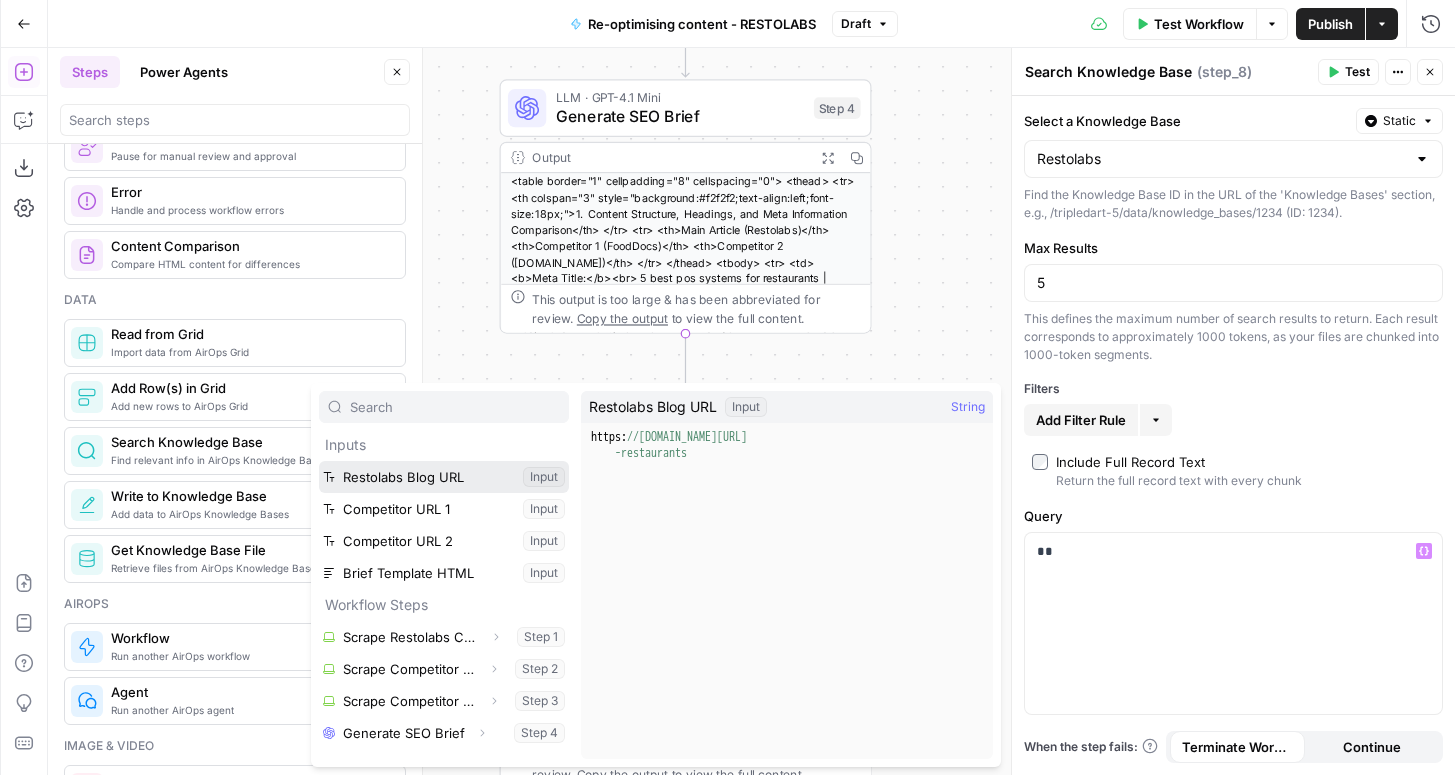 click at bounding box center (444, 477) 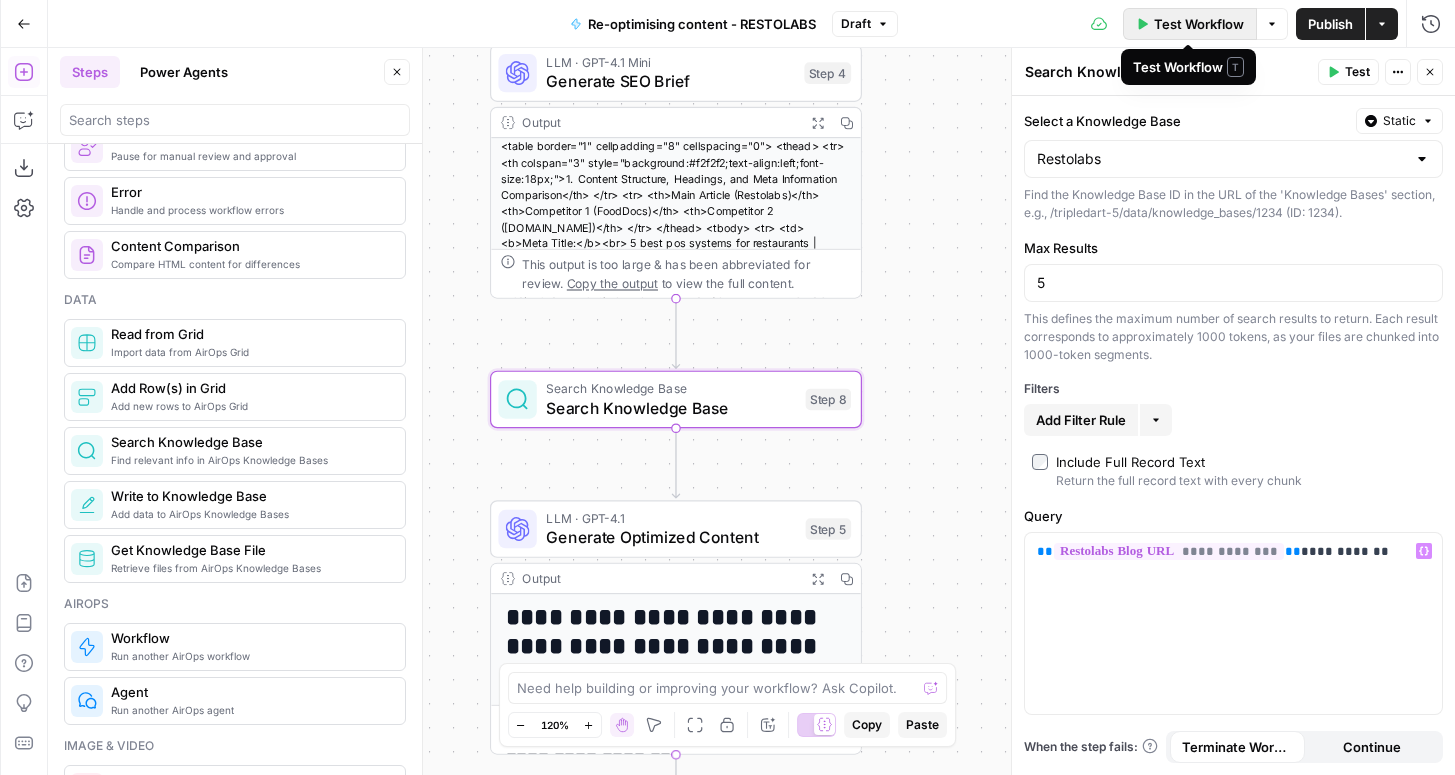 click on "Test Workflow" at bounding box center [1190, 24] 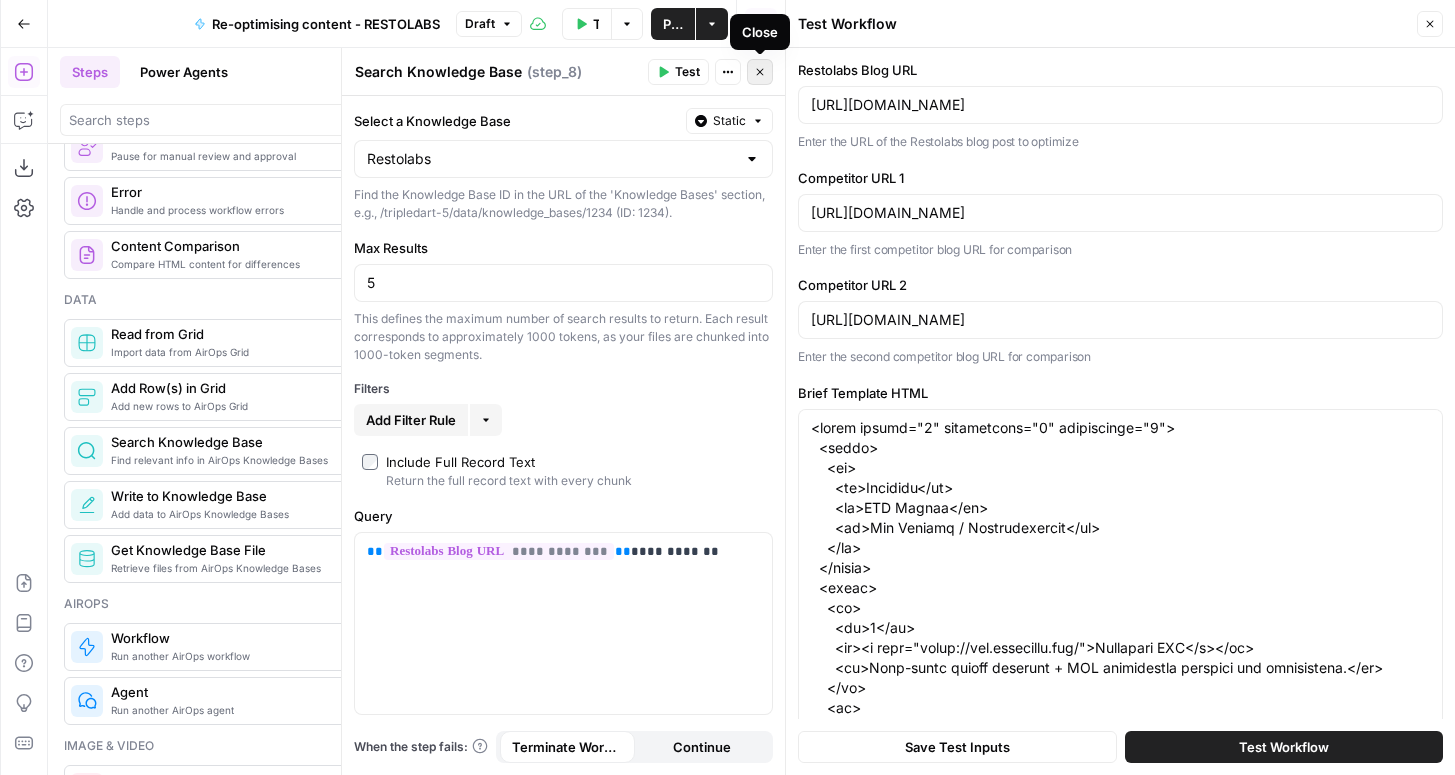 click 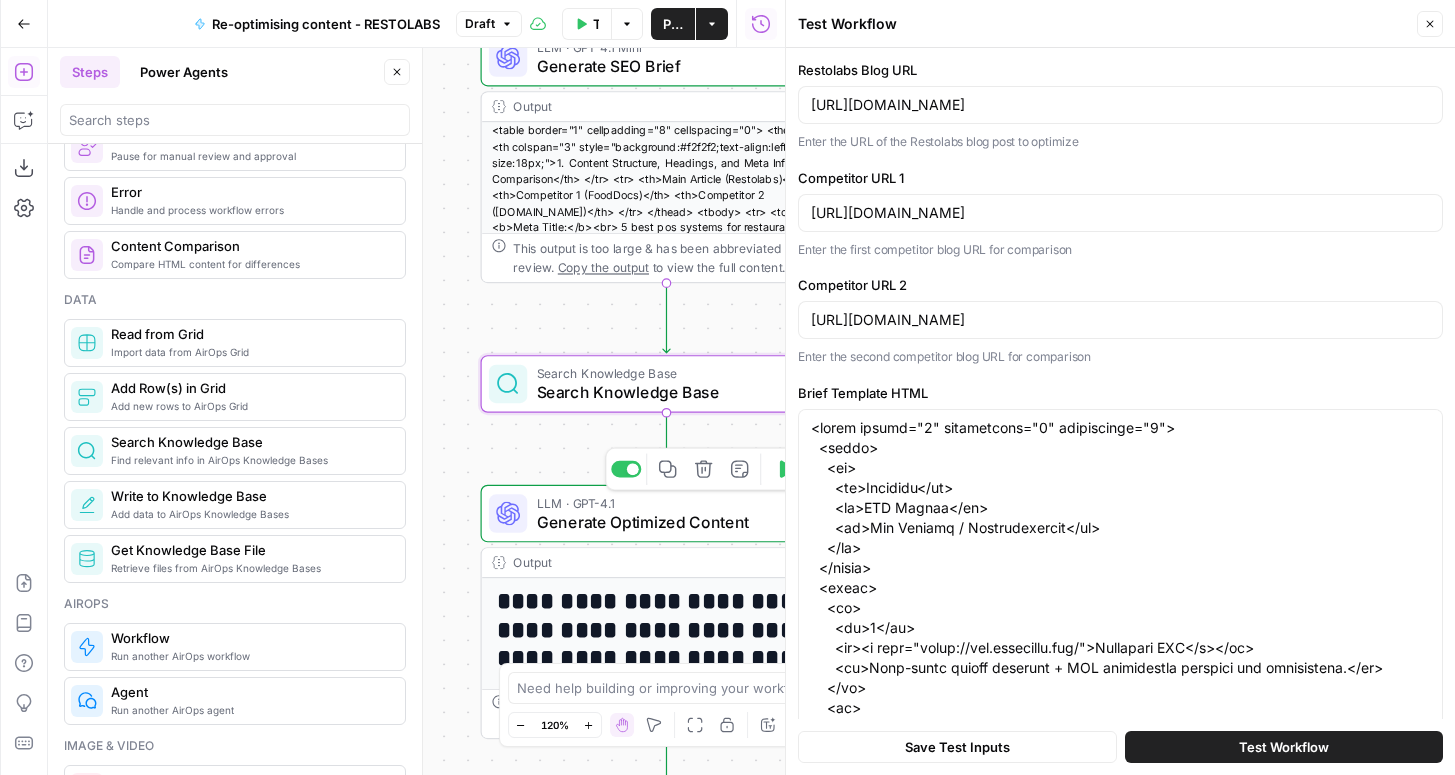 click on "Generate Optimized Content" at bounding box center [662, 522] 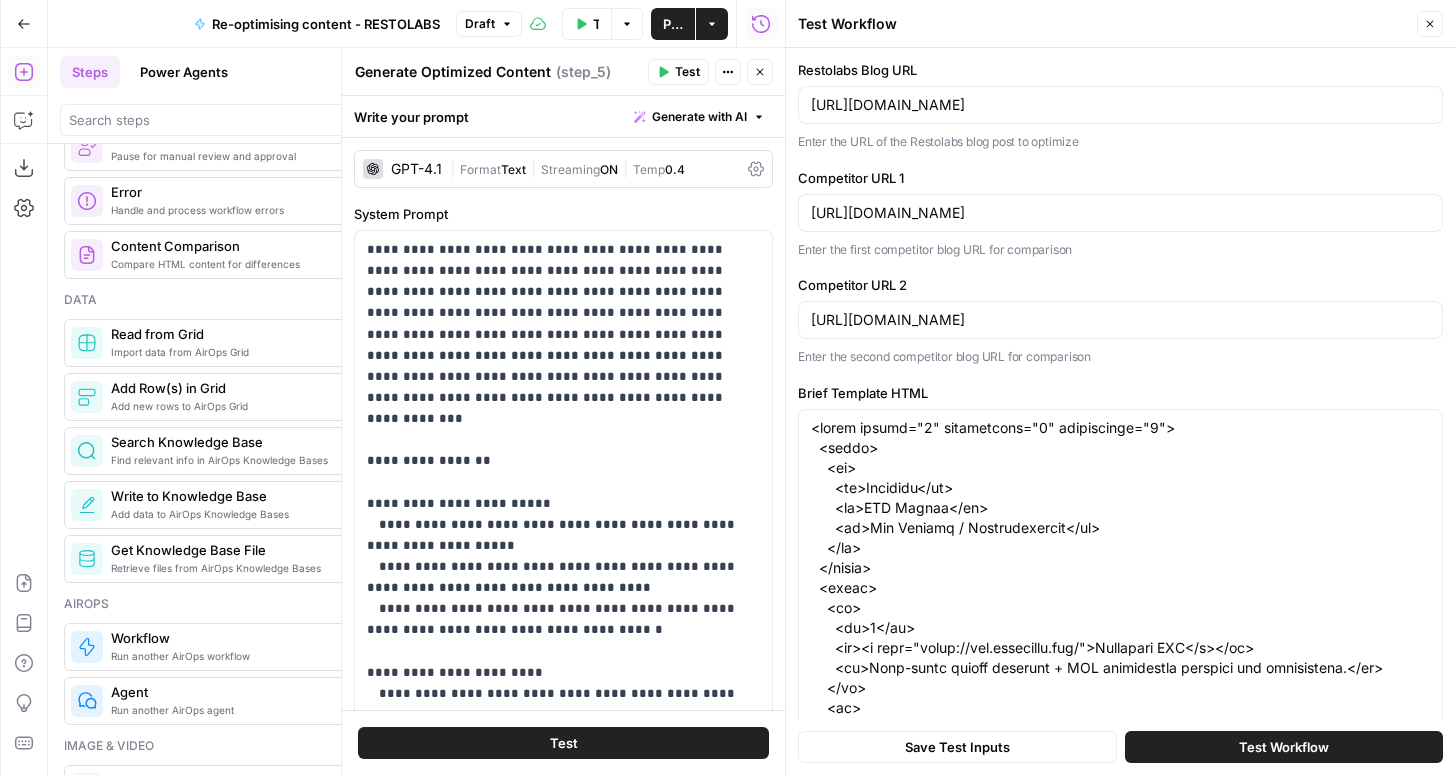 click on "GPT-4.1" at bounding box center (416, 169) 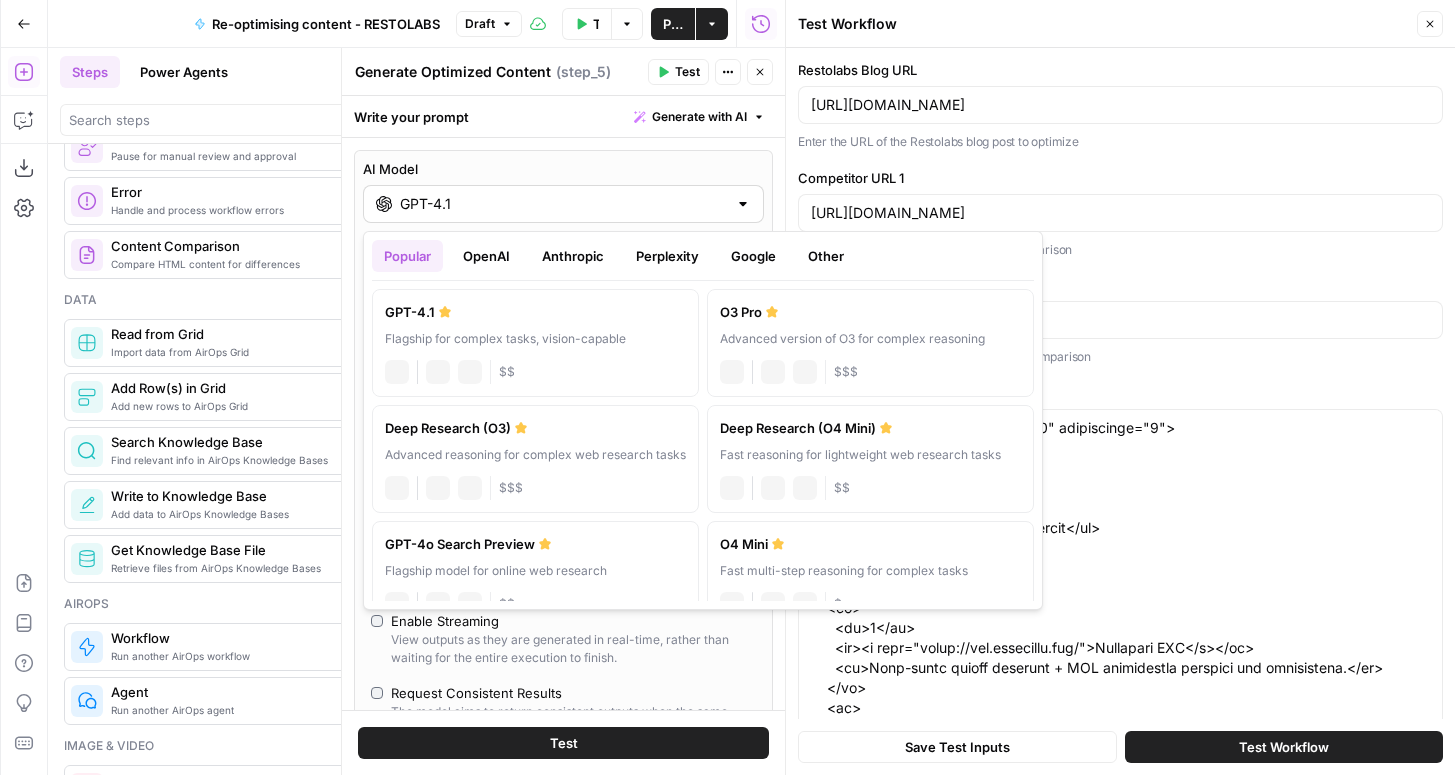 click on "GPT-4.1" at bounding box center (563, 204) 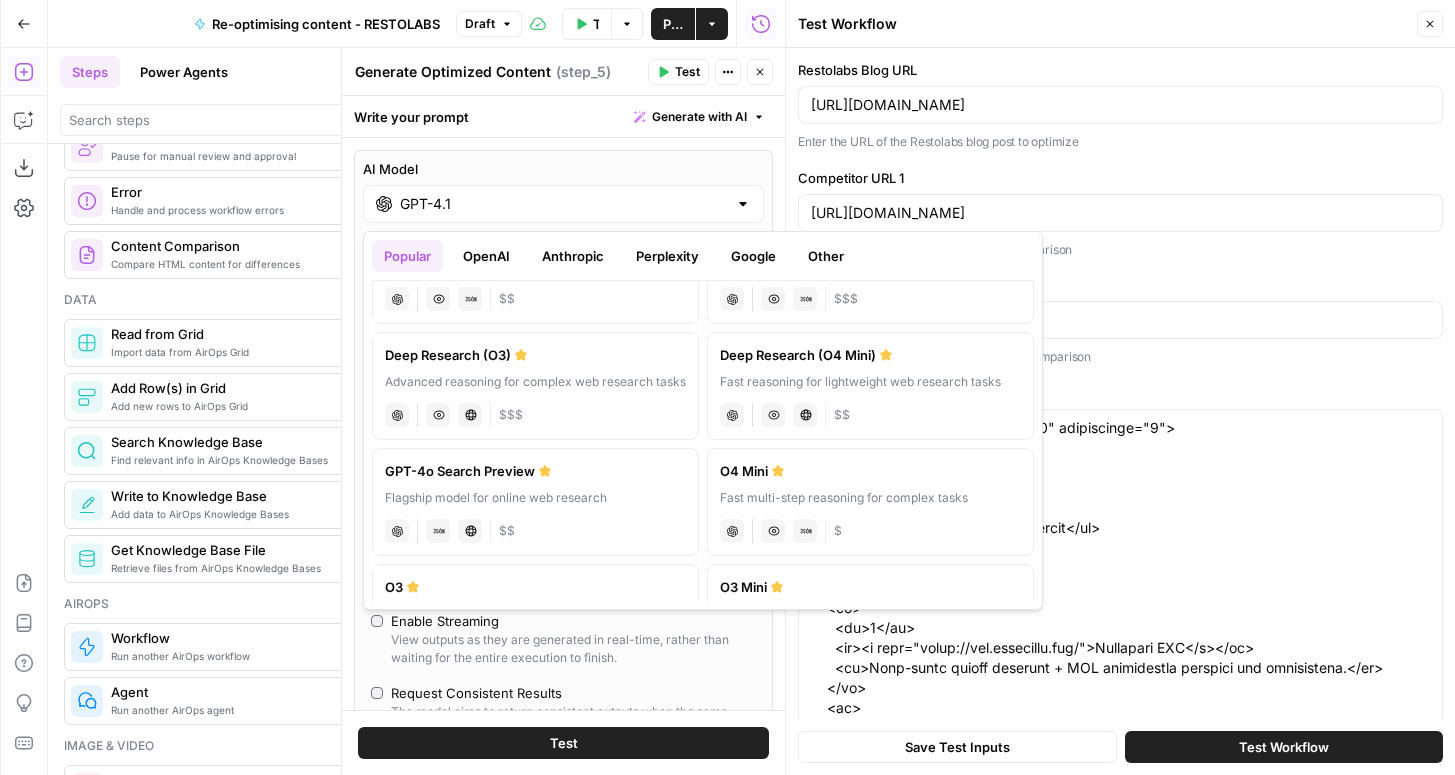 scroll, scrollTop: 0, scrollLeft: 0, axis: both 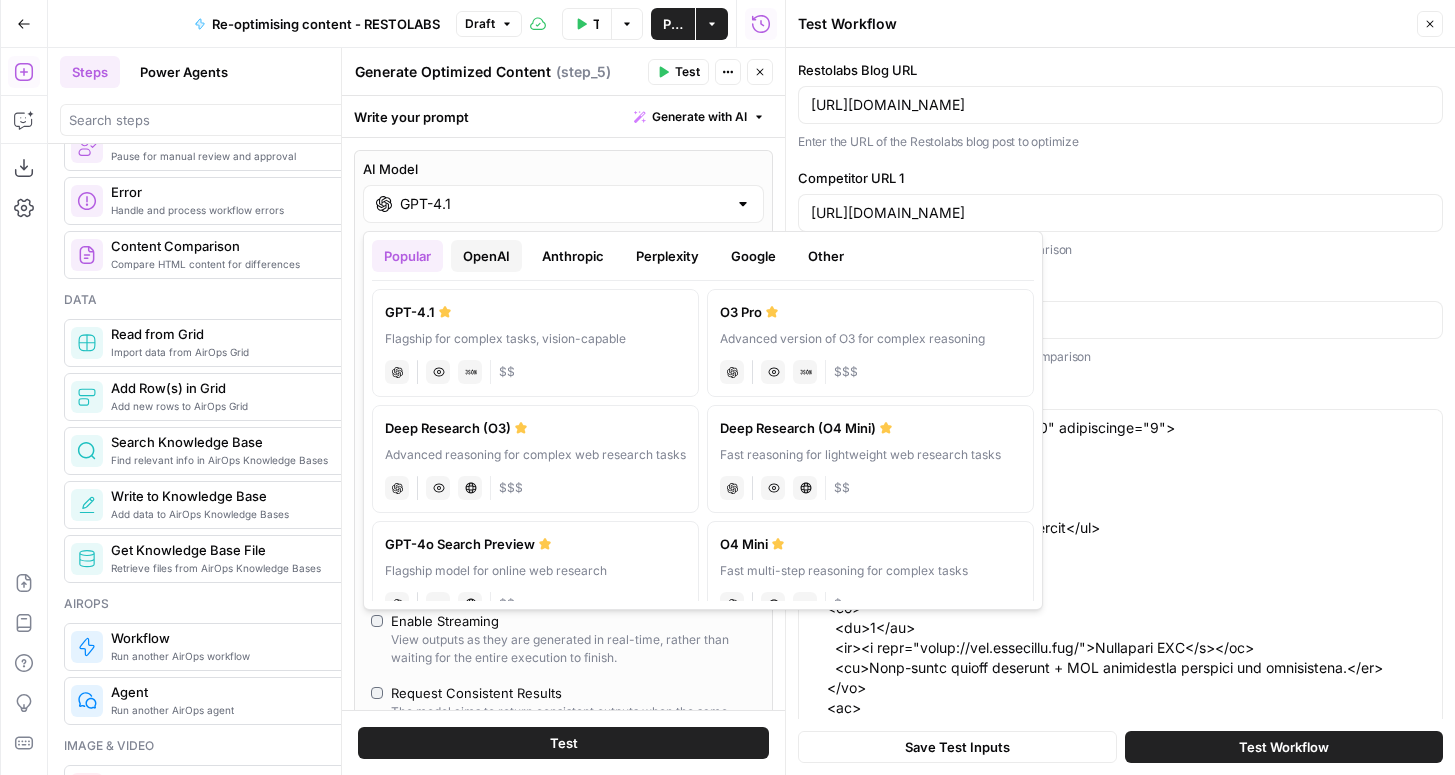 click on "OpenAI" at bounding box center [486, 256] 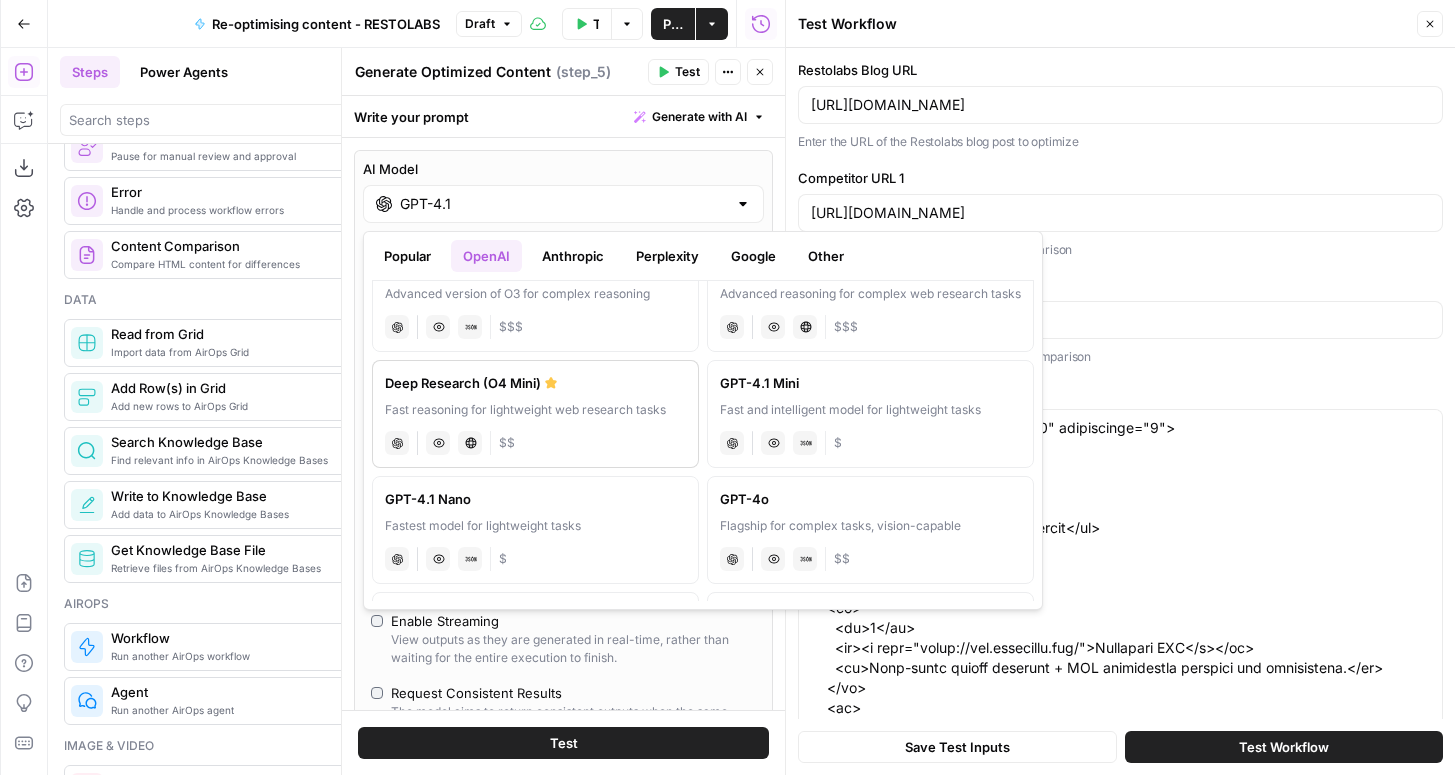 scroll, scrollTop: 254, scrollLeft: 0, axis: vertical 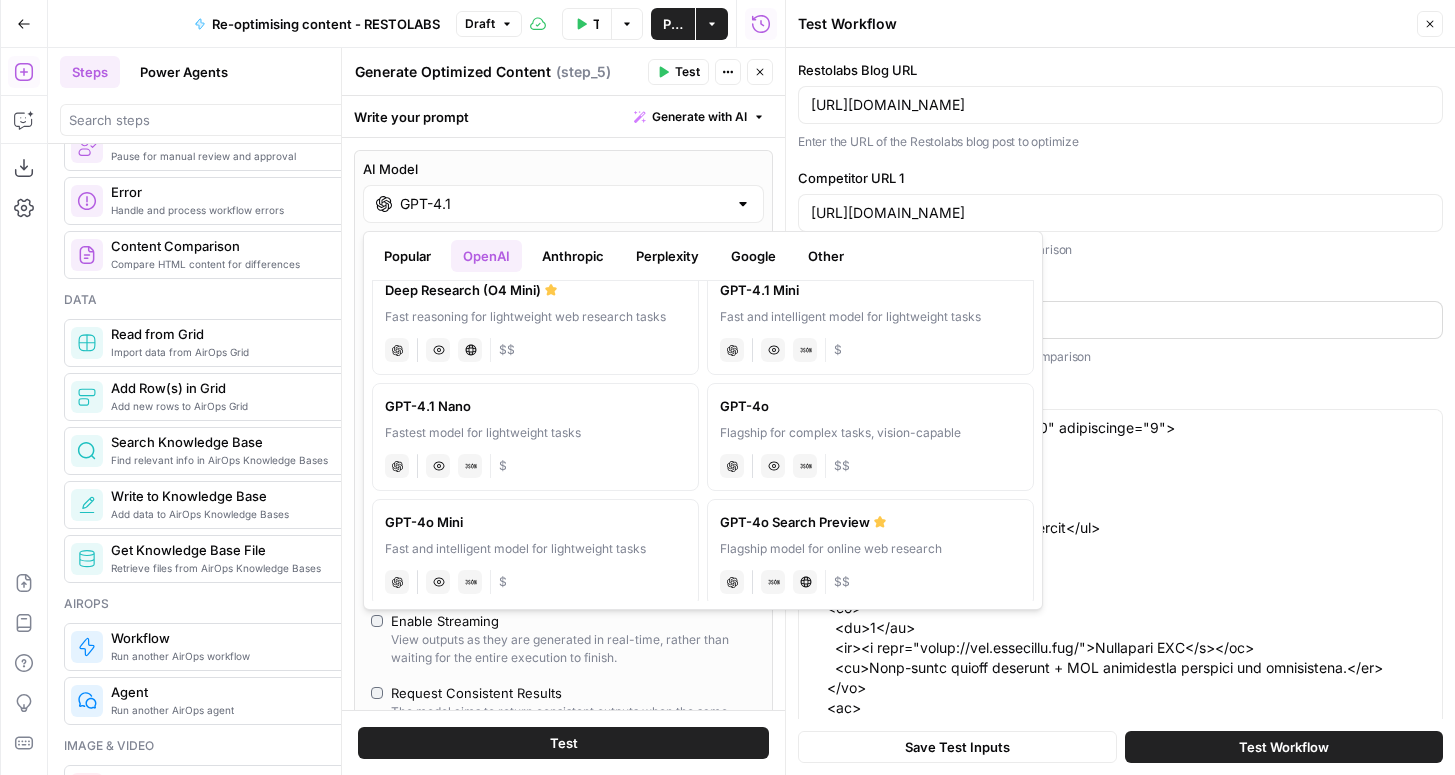 click on "chat Vision Capabilities JSON Mode $" at bounding box center (870, 348) 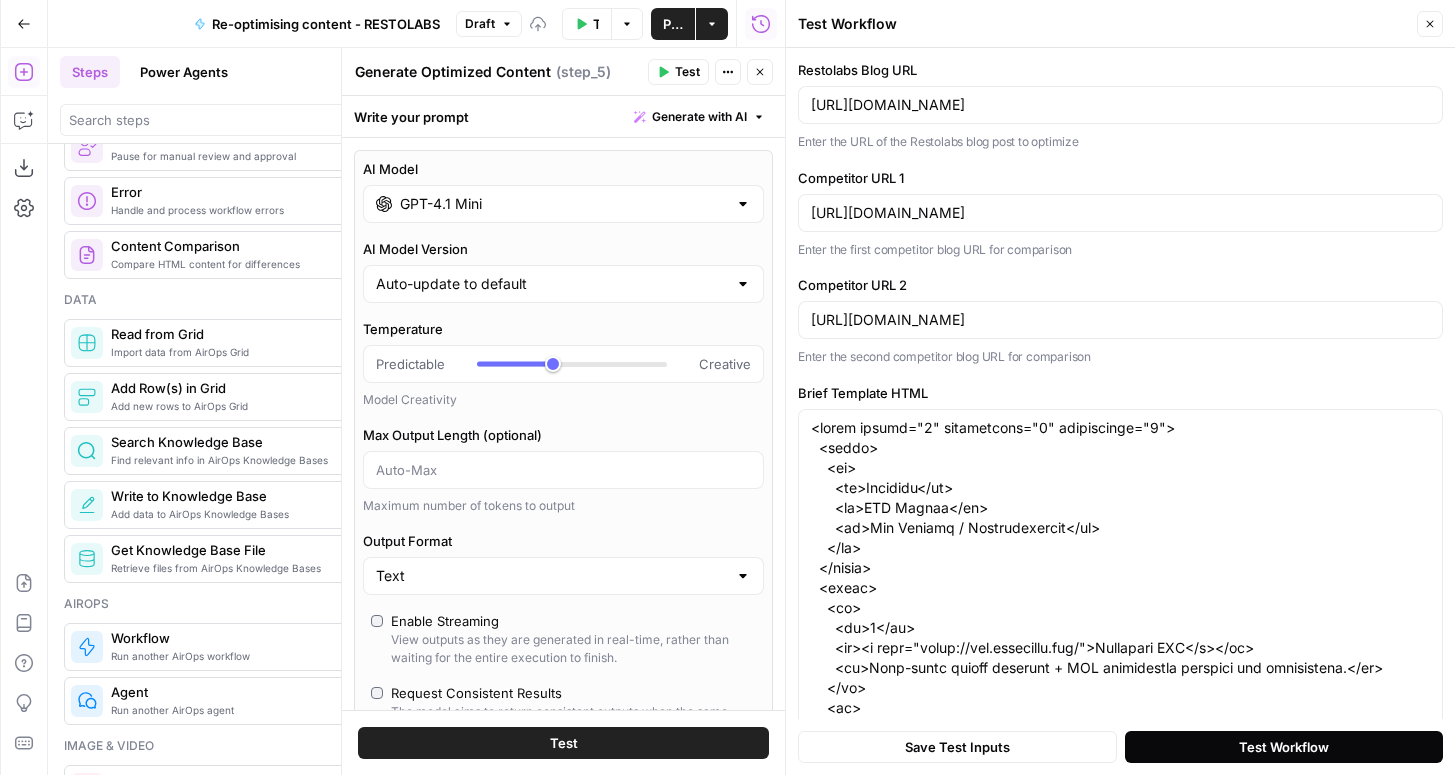click on "Test Workflow" at bounding box center (1284, 747) 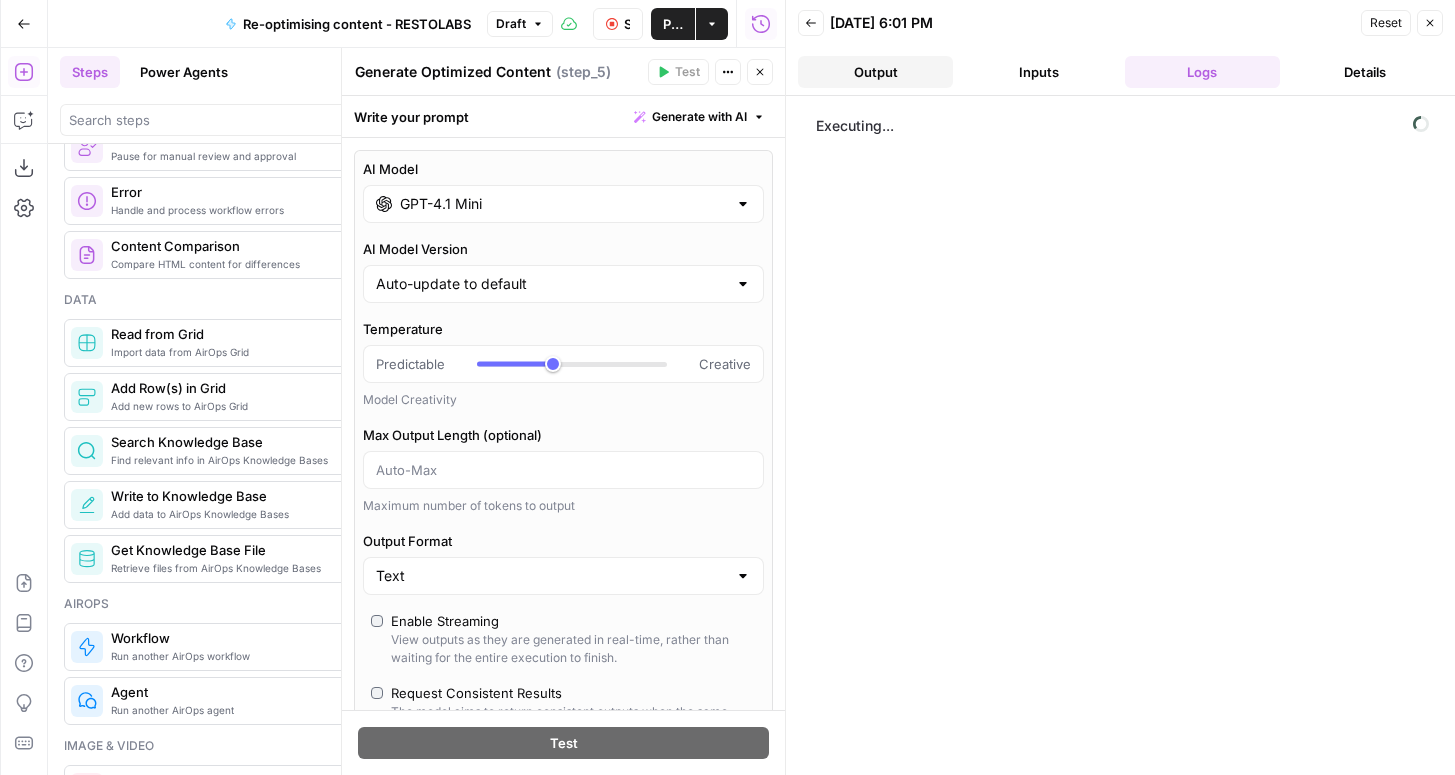 click on "Output" at bounding box center [875, 72] 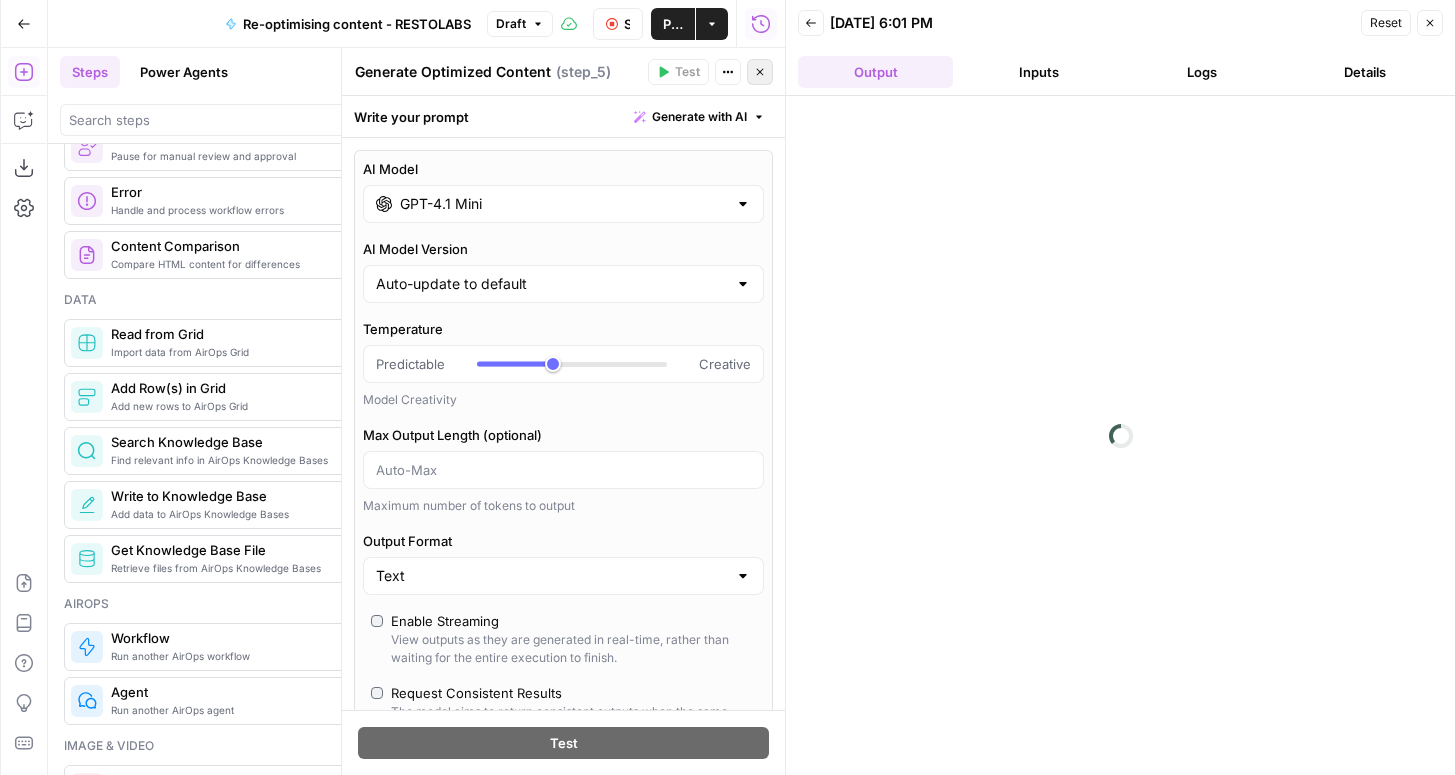 click on "Close" at bounding box center [760, 72] 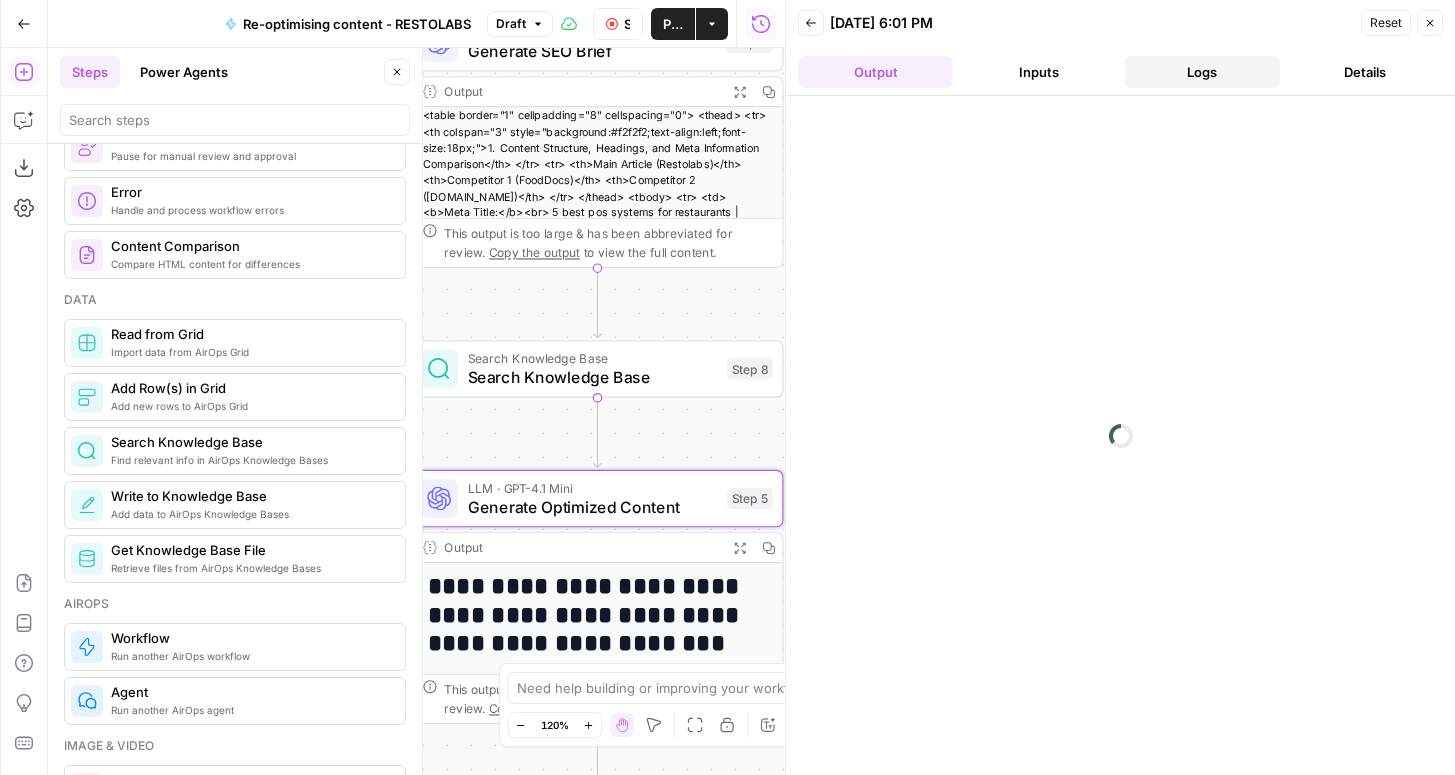 click on "Logs" at bounding box center [1202, 72] 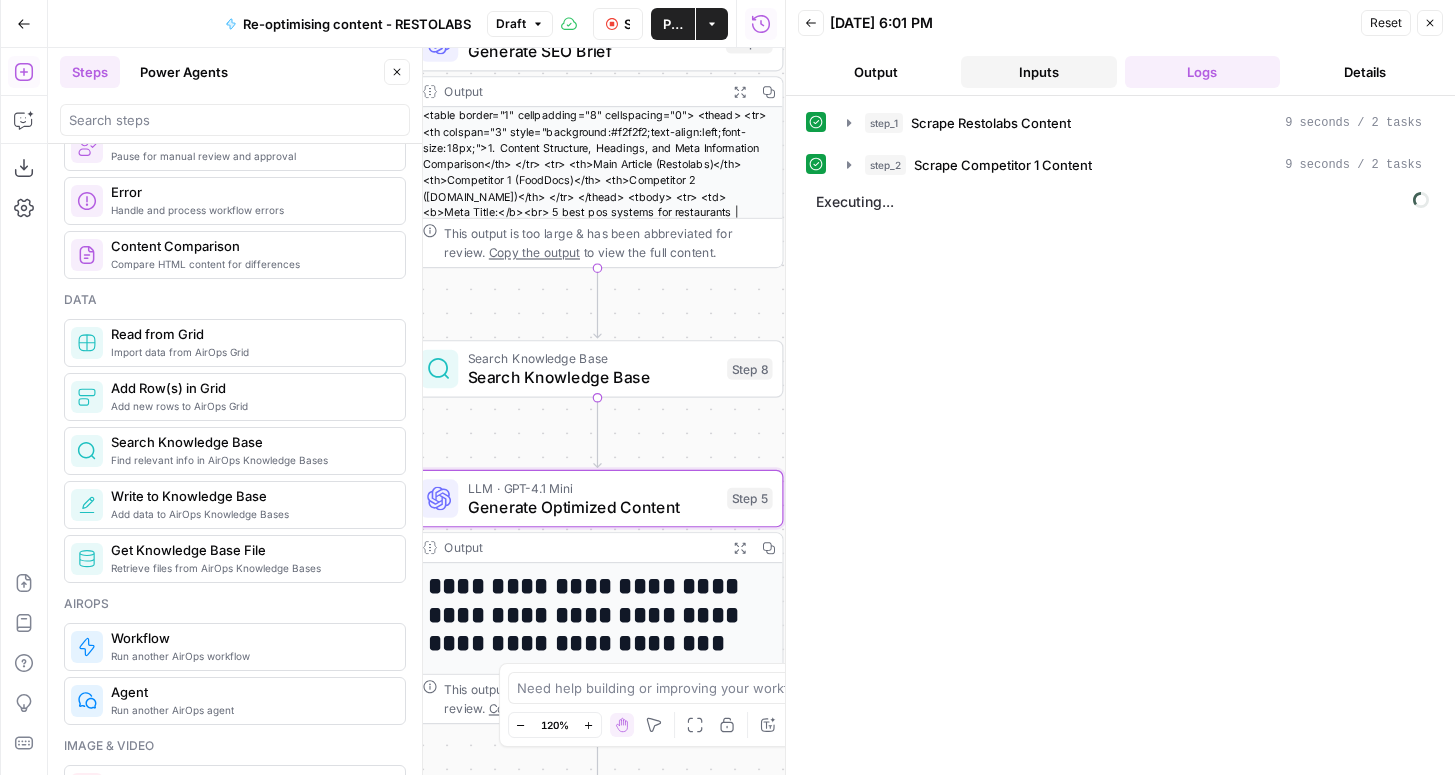 click on "Inputs" at bounding box center [1038, 72] 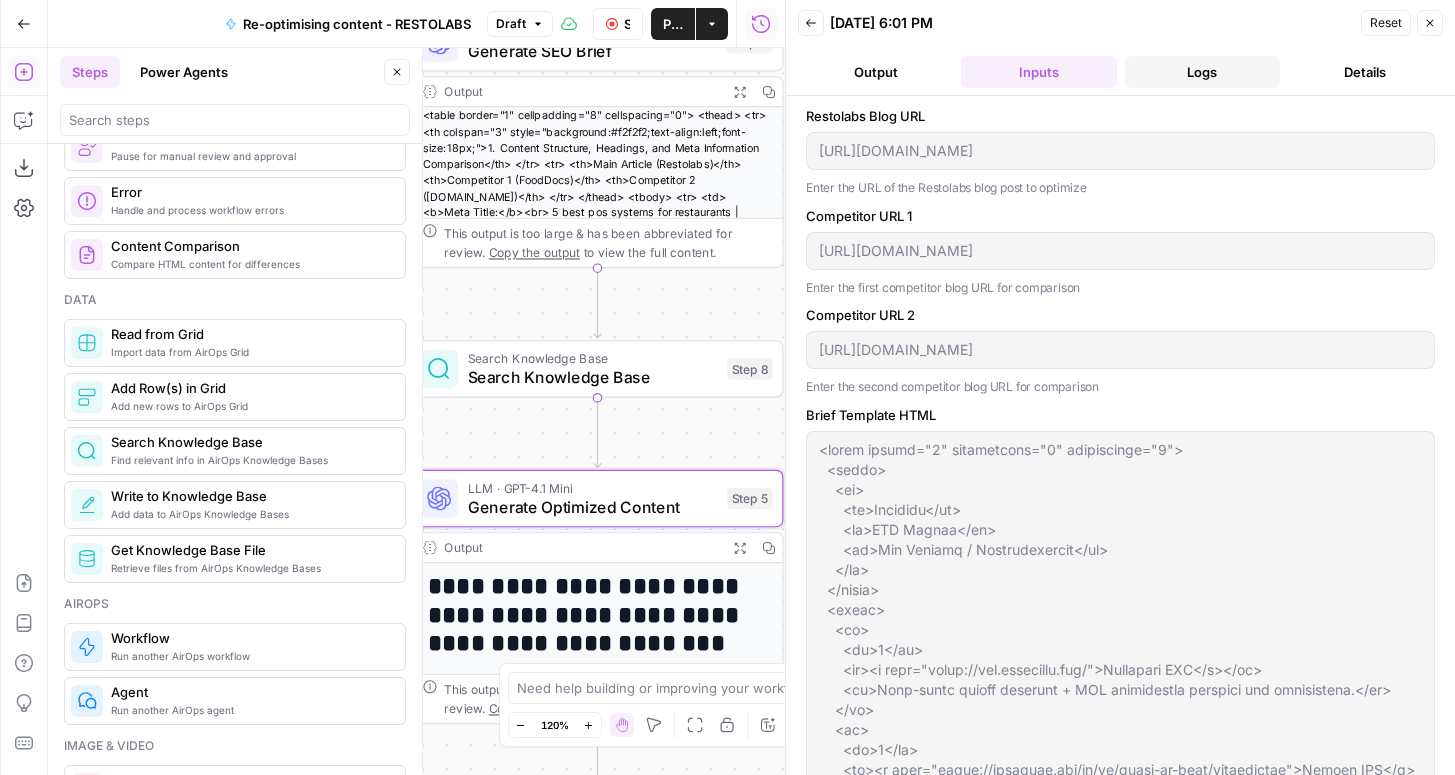 click on "Logs" at bounding box center (1202, 72) 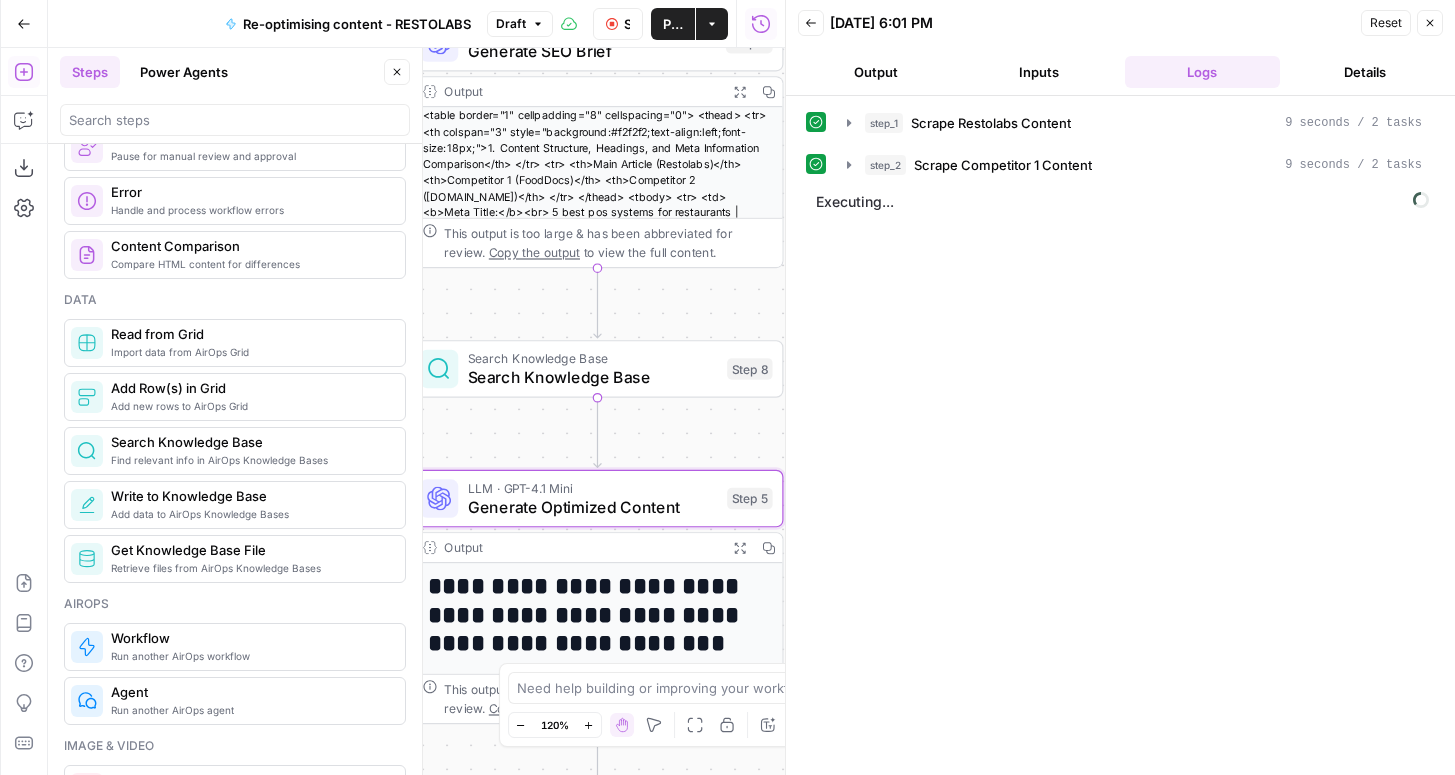 click on "Back [DATE] 6:01 PM Reset Close Output Inputs Logs Details" at bounding box center [1120, 48] 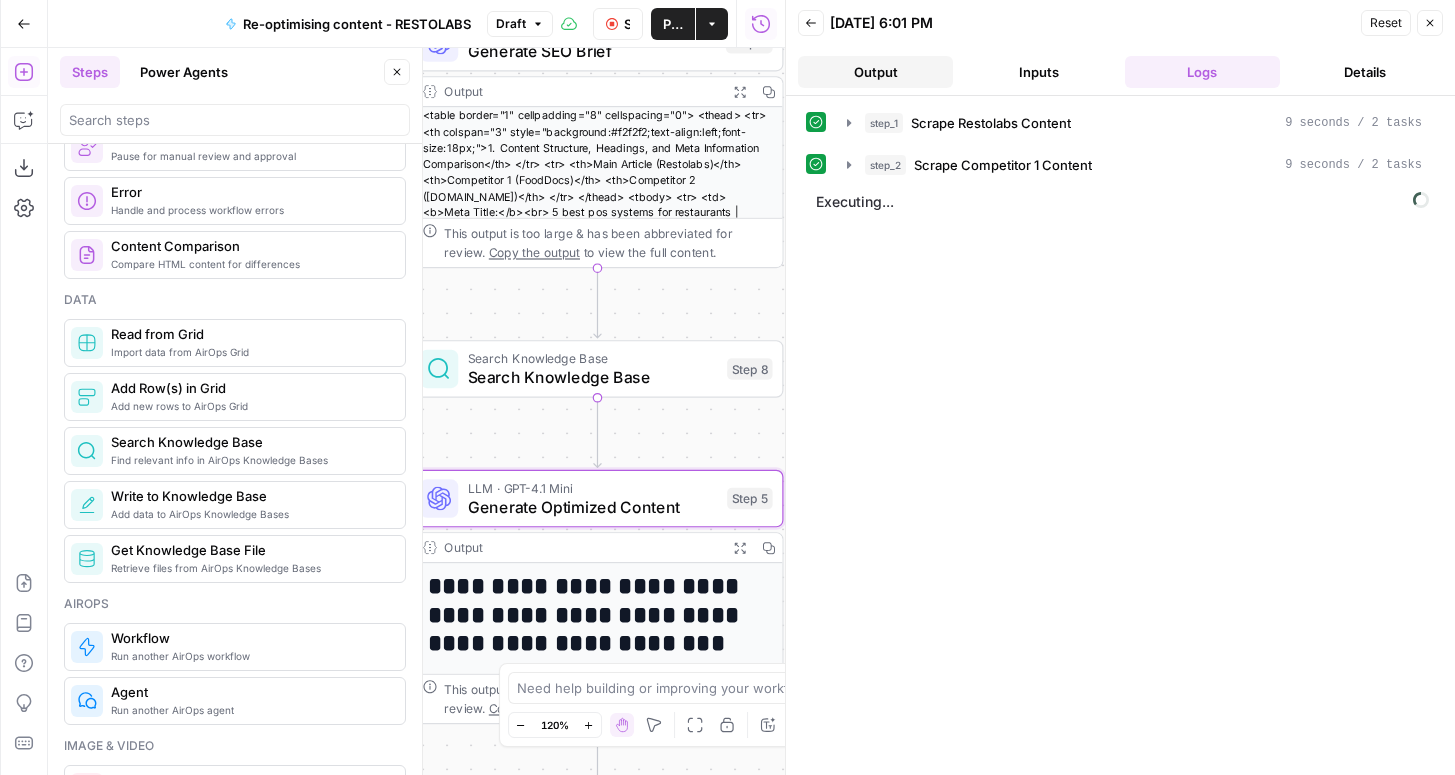 click on "Output" at bounding box center [875, 72] 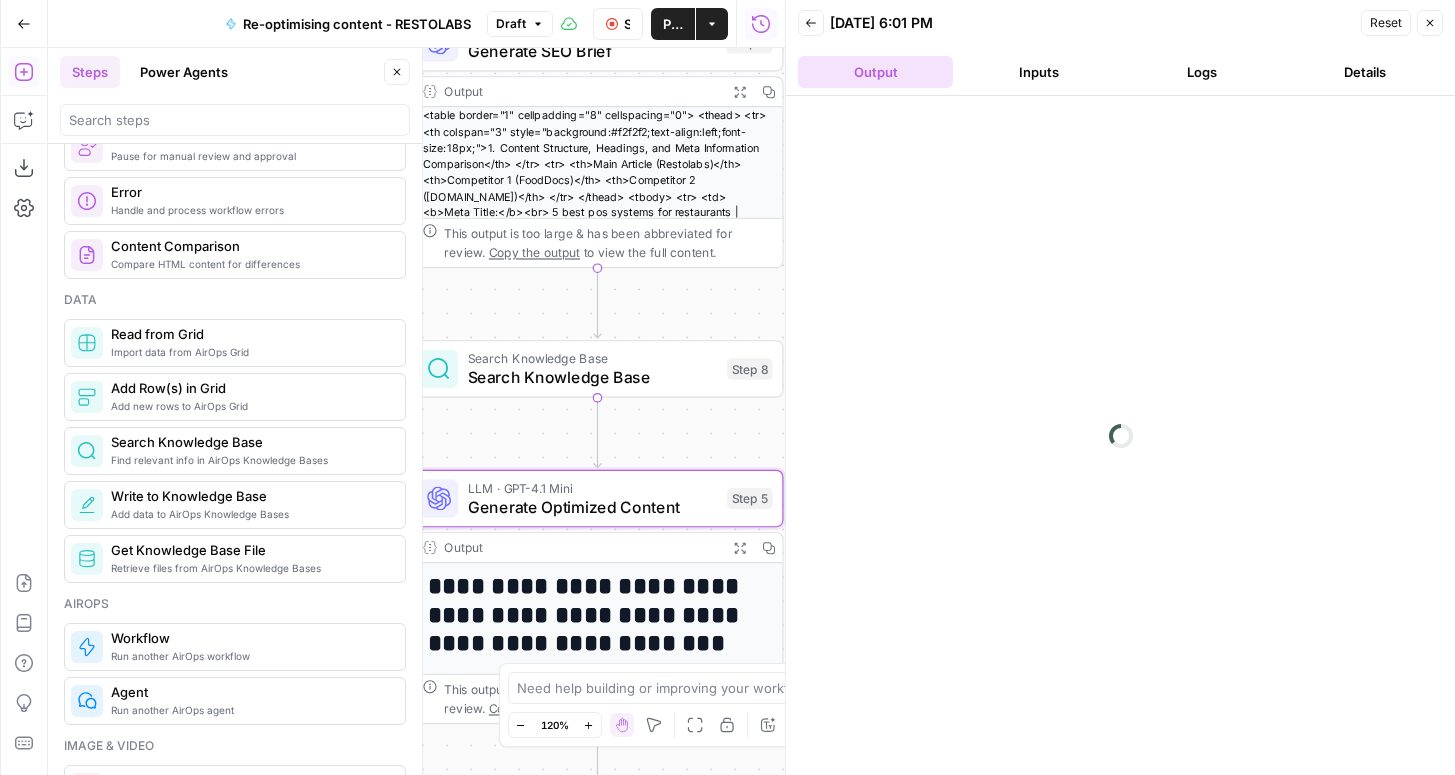 click on "Output" at bounding box center [875, 72] 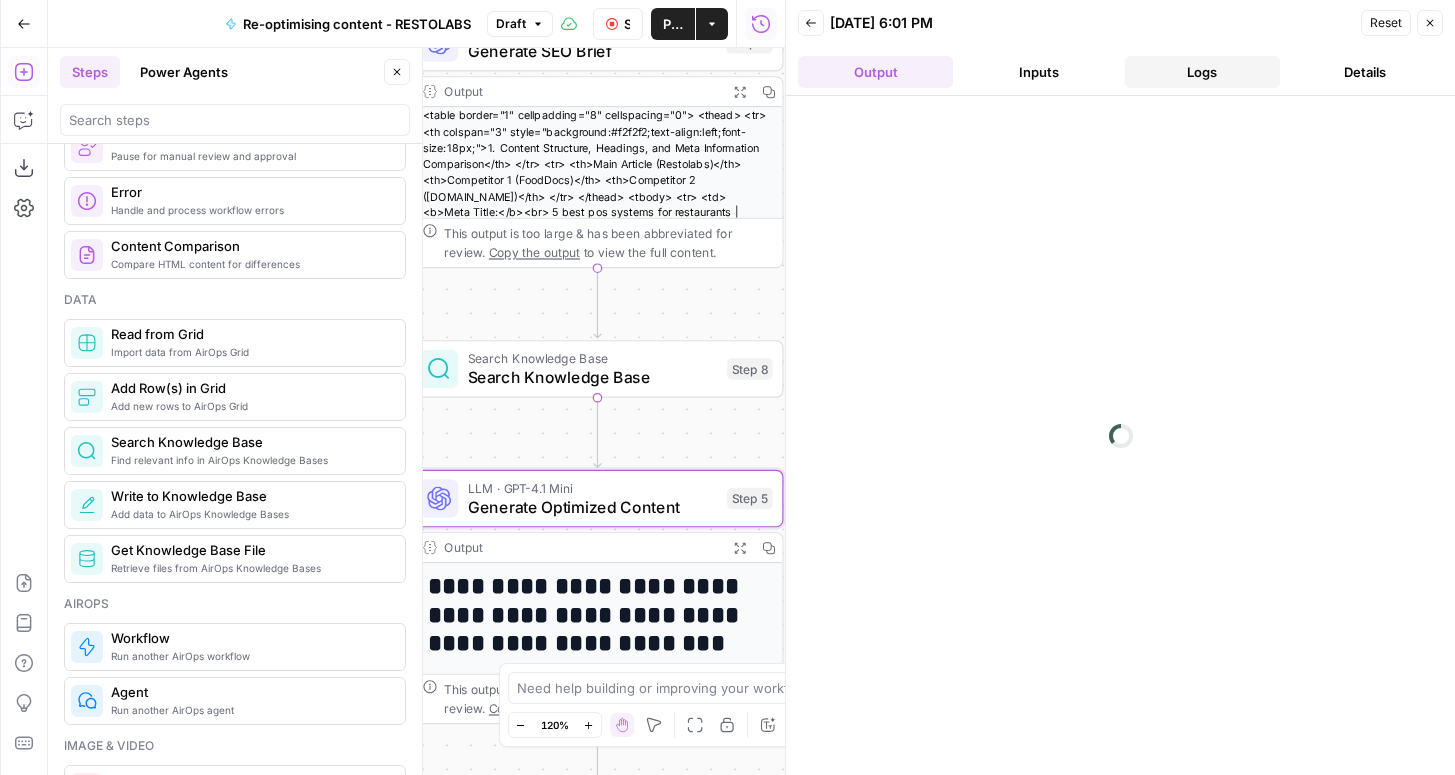 click on "Logs" at bounding box center (1202, 72) 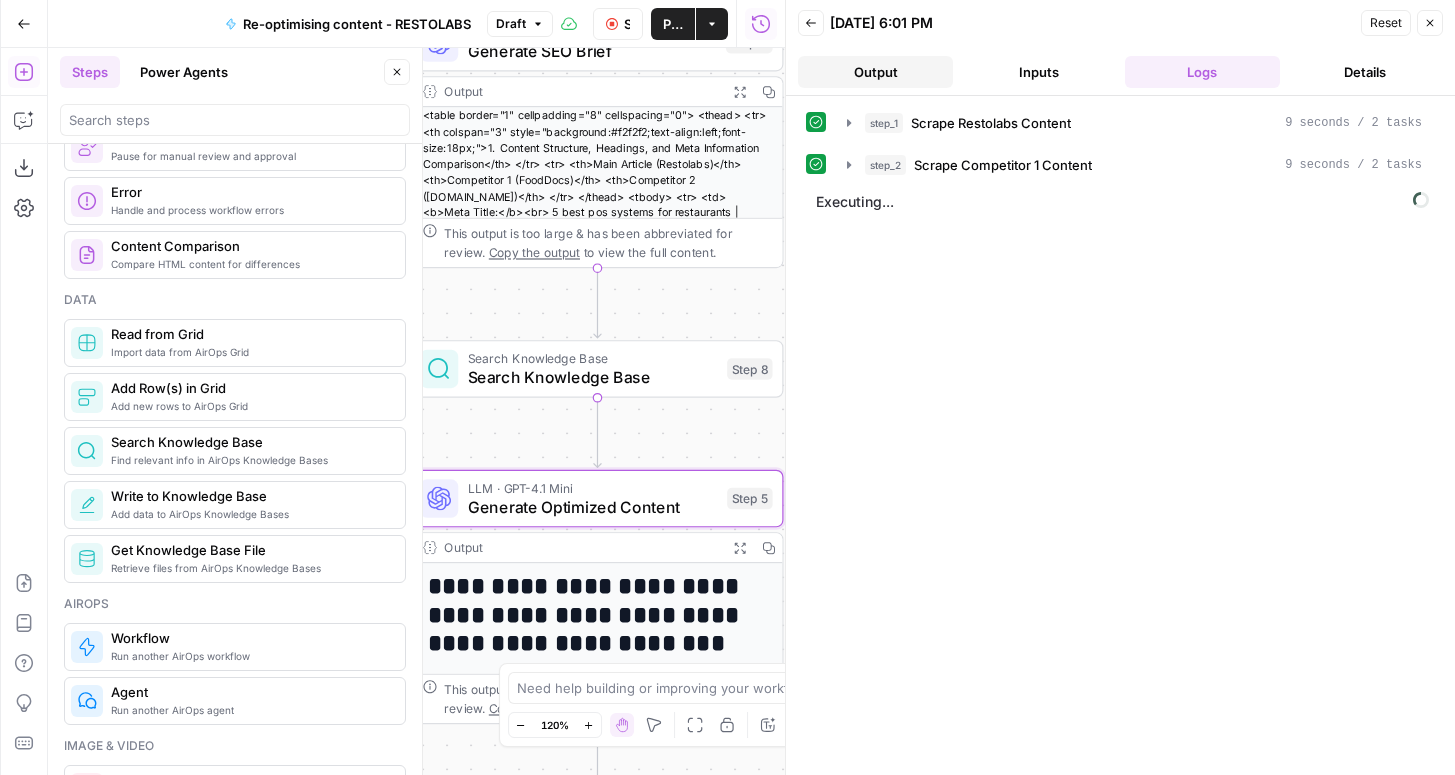 click on "Output" at bounding box center (875, 72) 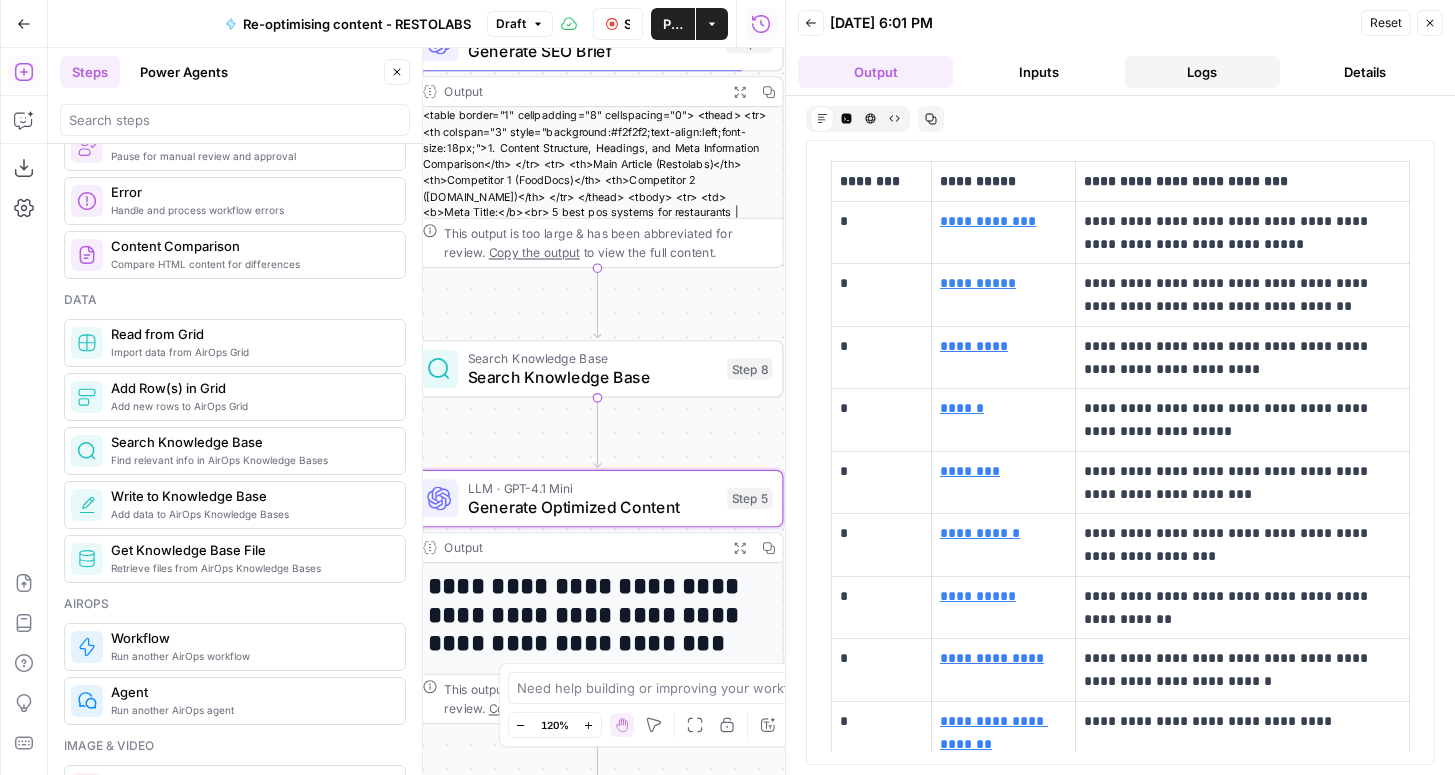 click on "Logs" at bounding box center [1202, 72] 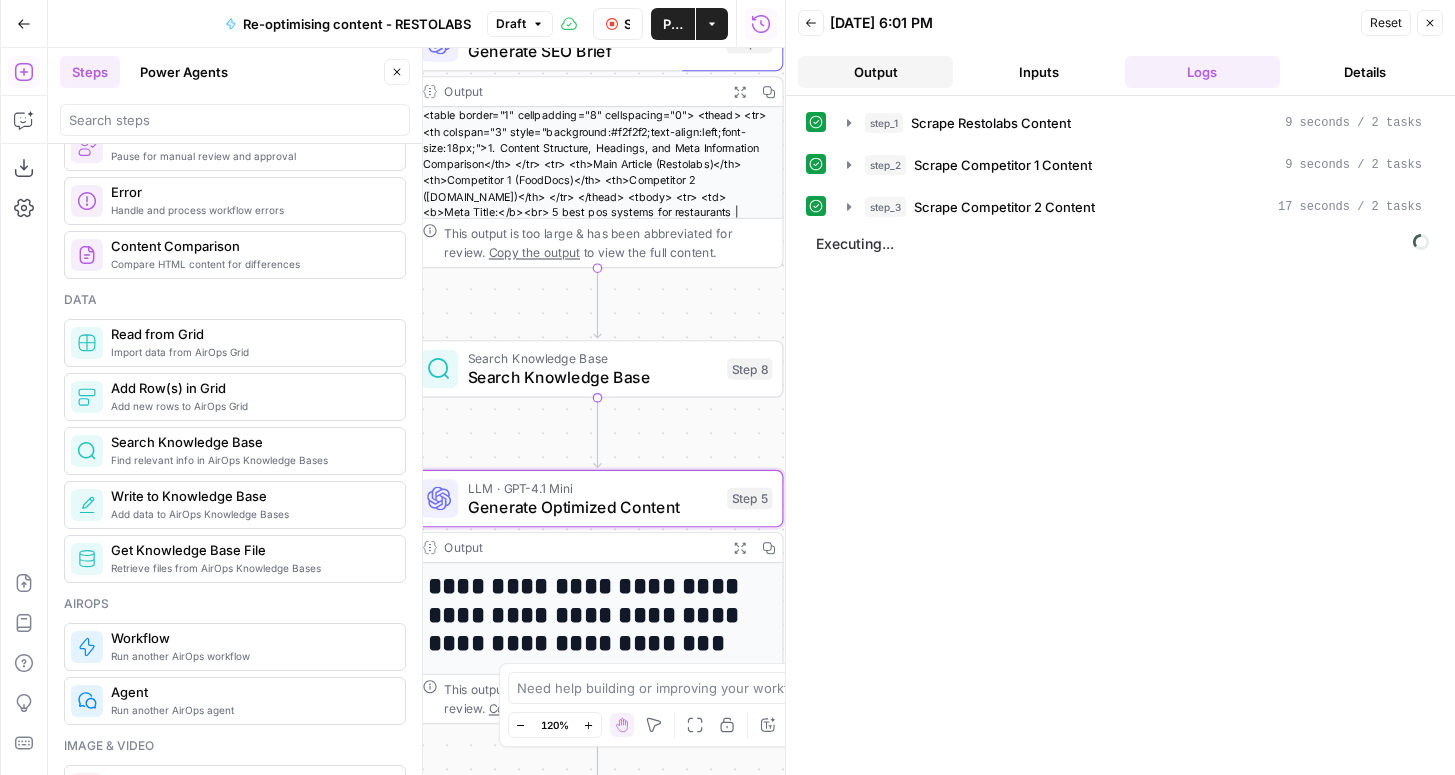 click on "Output" at bounding box center (875, 72) 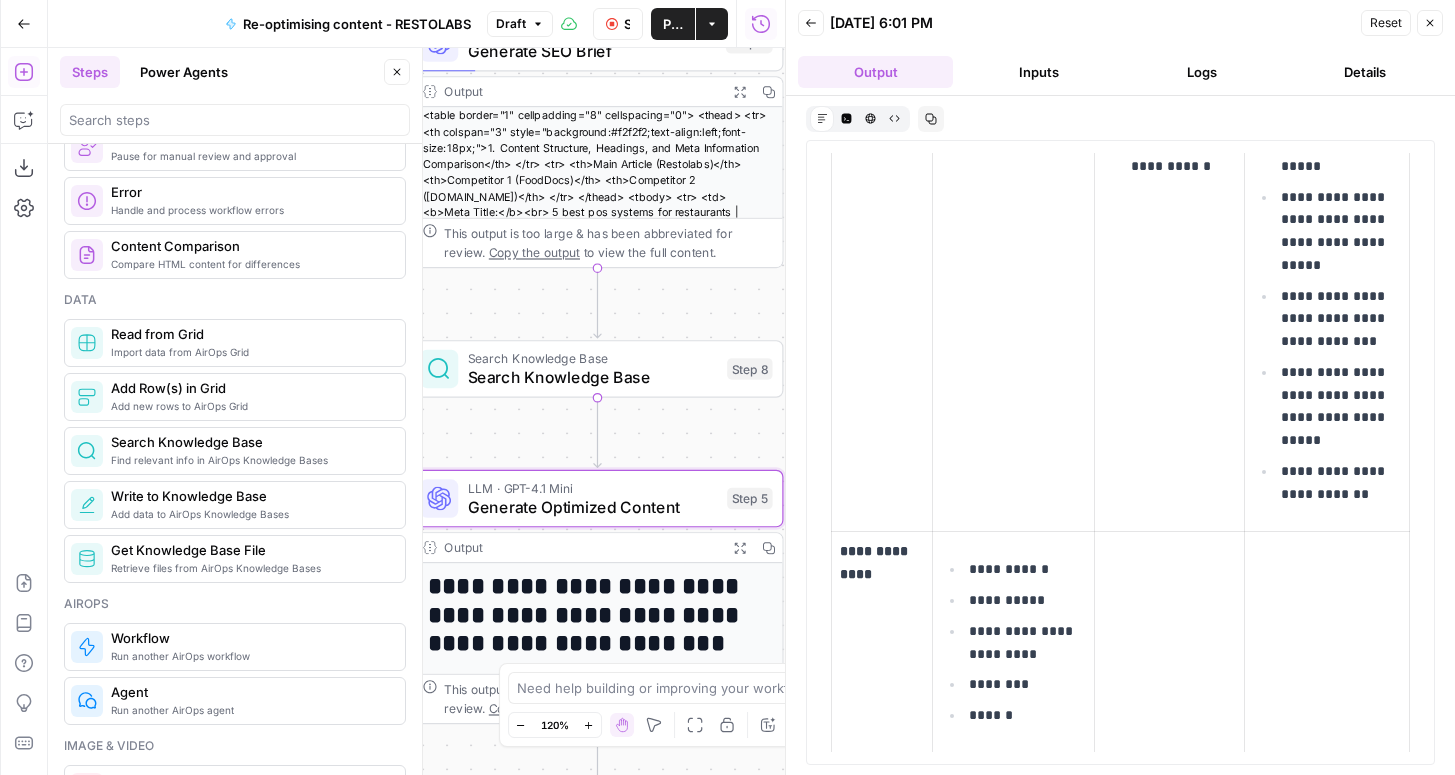 scroll, scrollTop: 1691, scrollLeft: 0, axis: vertical 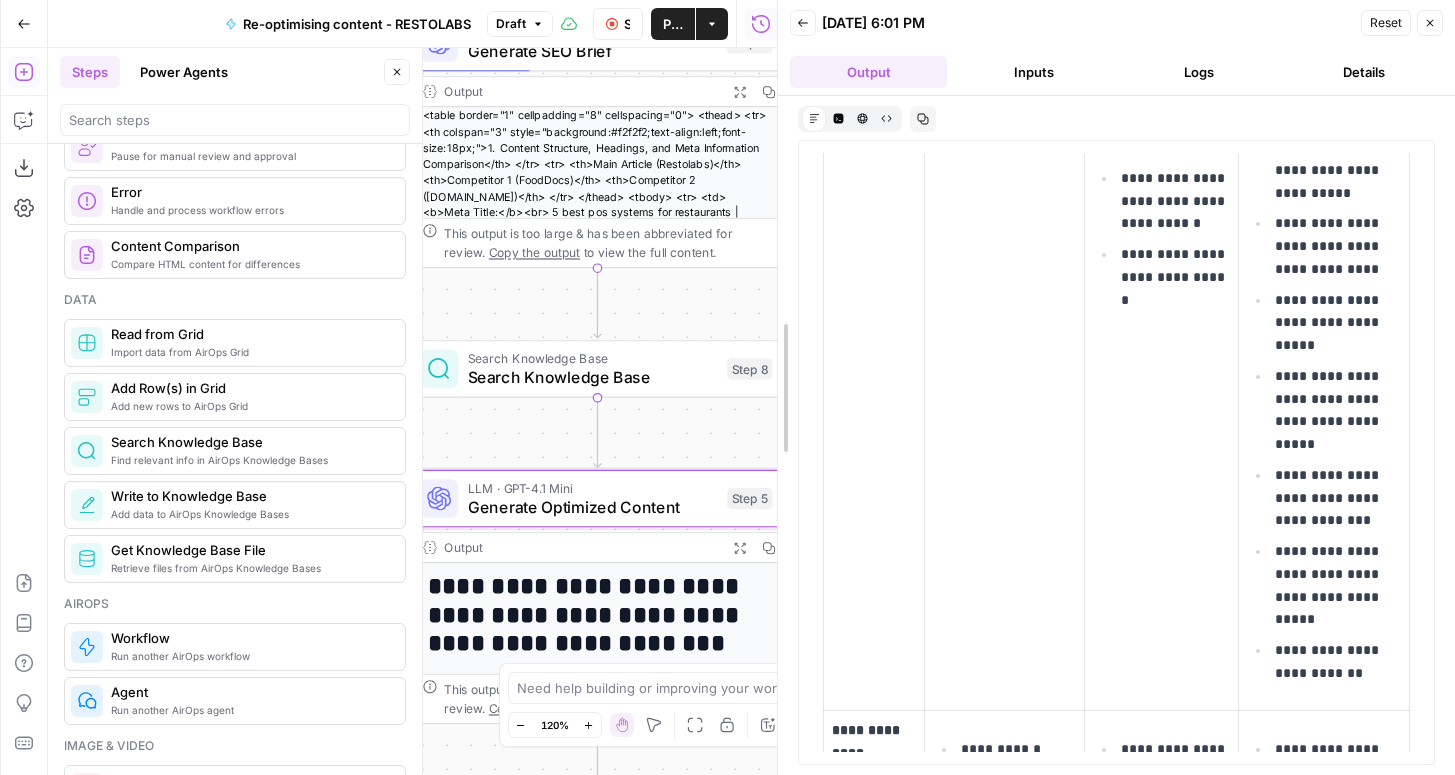 drag, startPoint x: 787, startPoint y: 156, endPoint x: 554, endPoint y: 213, distance: 239.8708 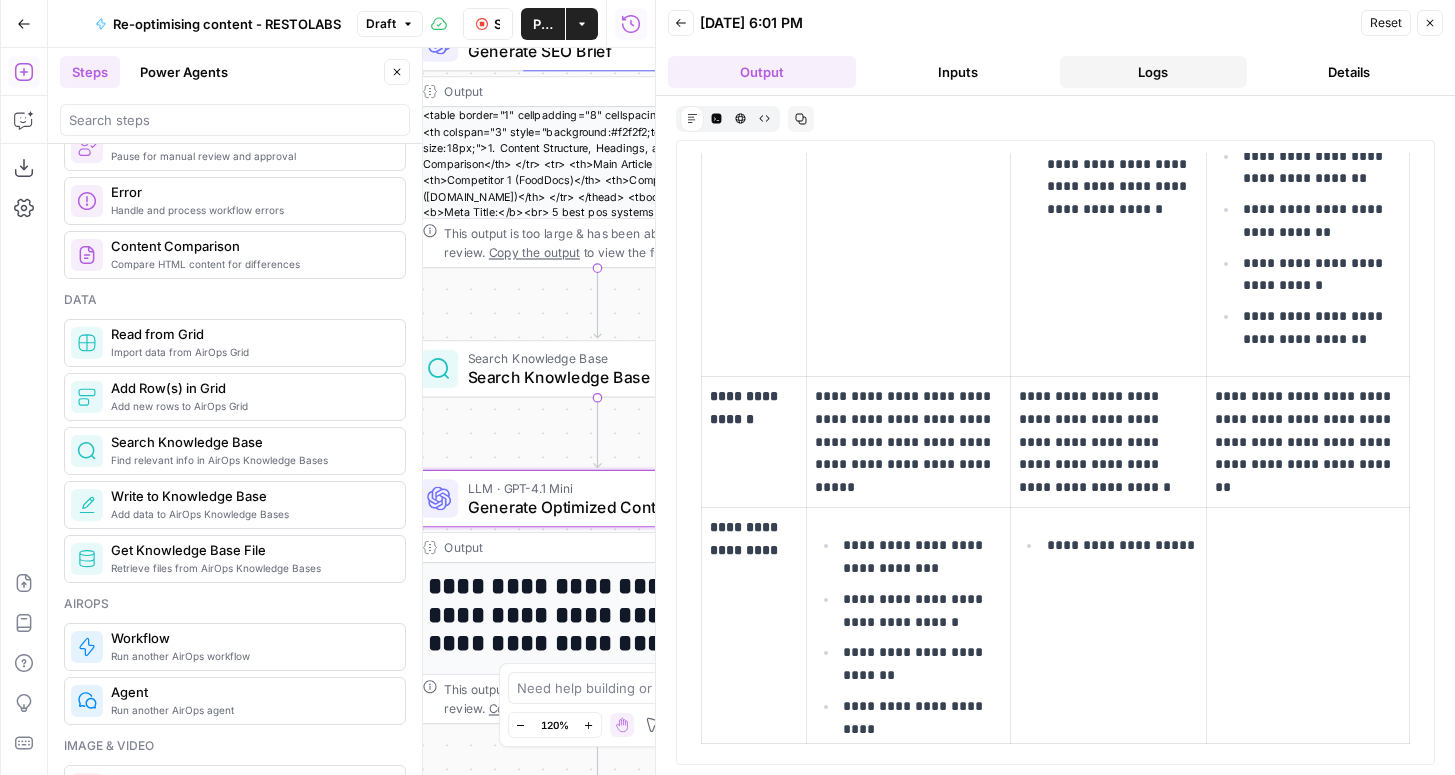 scroll, scrollTop: 1801, scrollLeft: 0, axis: vertical 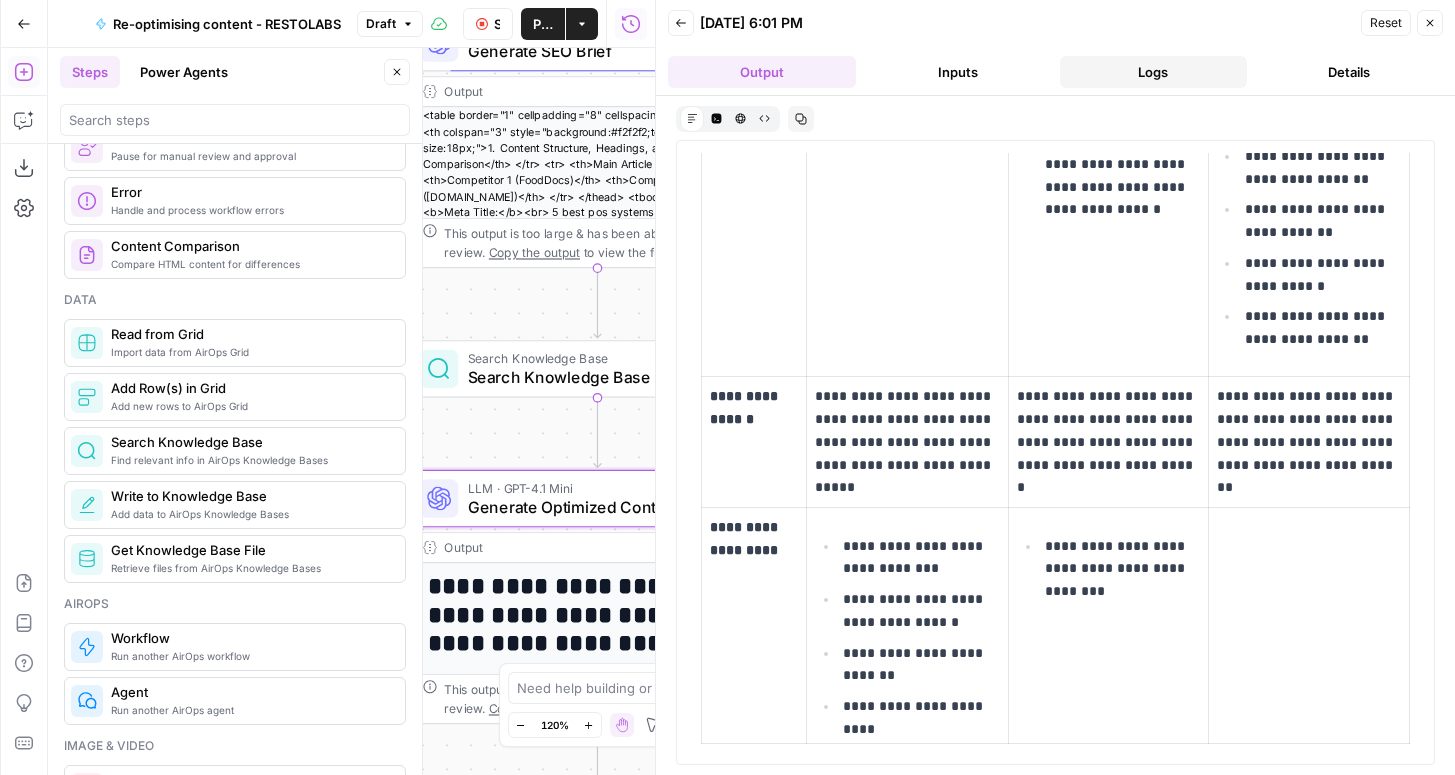 click on "Logs" at bounding box center [1154, 72] 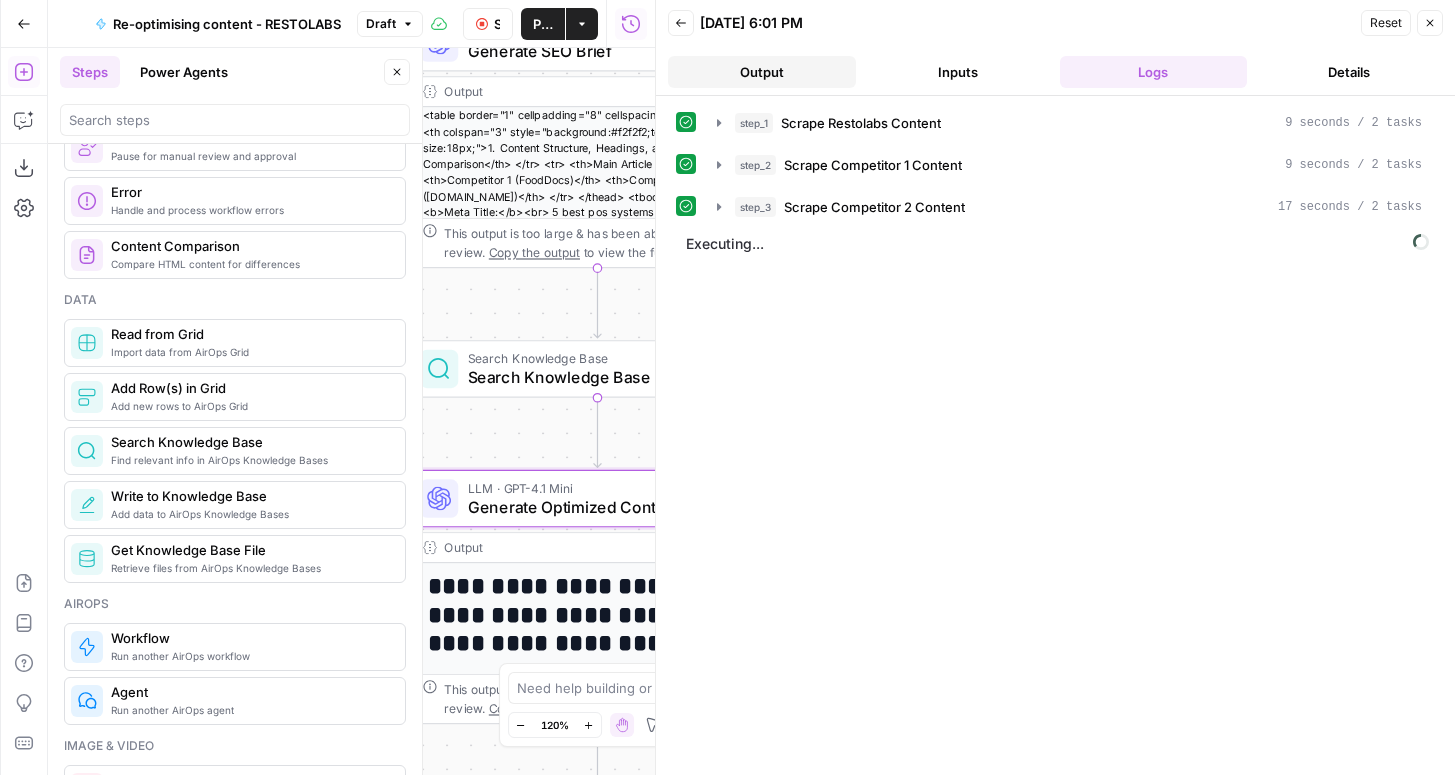 click on "Output" at bounding box center [762, 72] 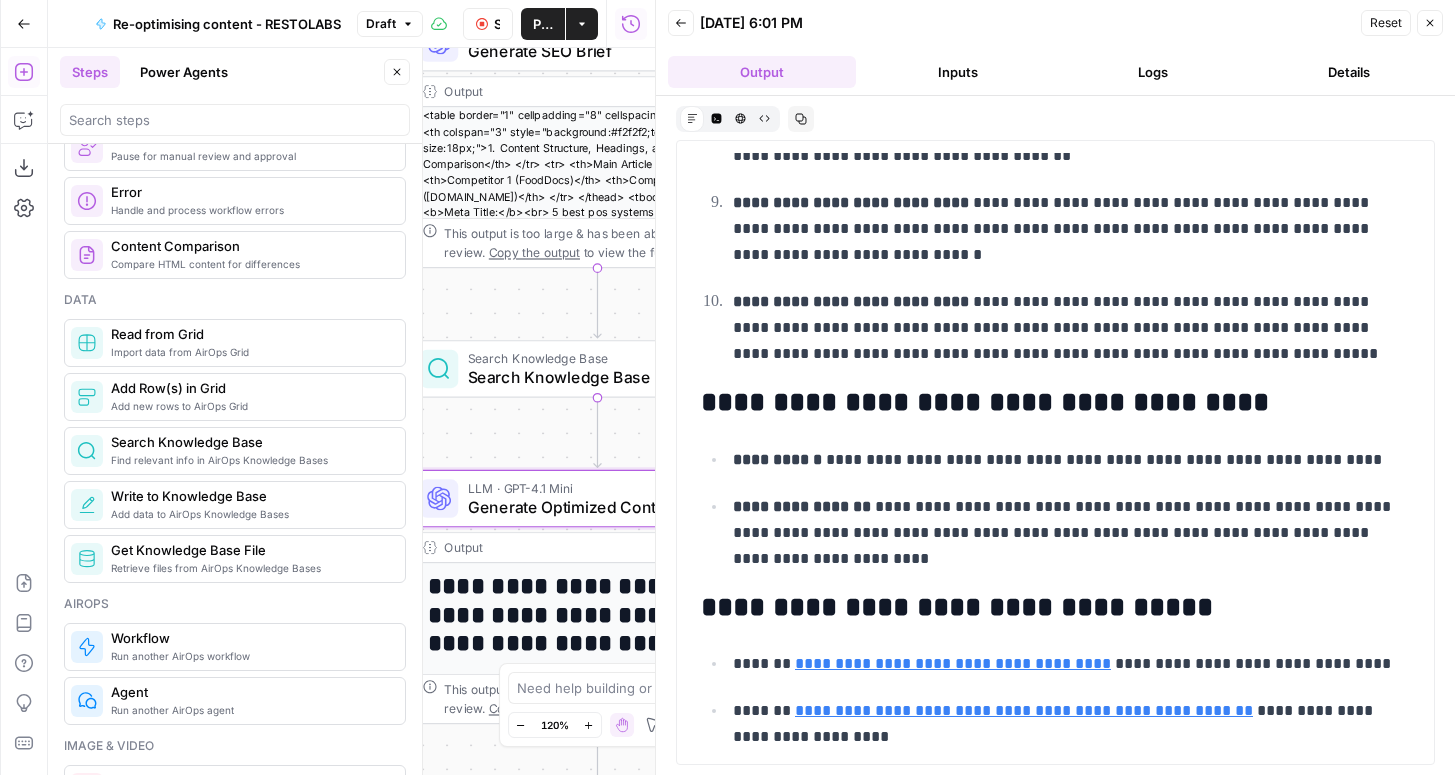 scroll, scrollTop: 4232, scrollLeft: 0, axis: vertical 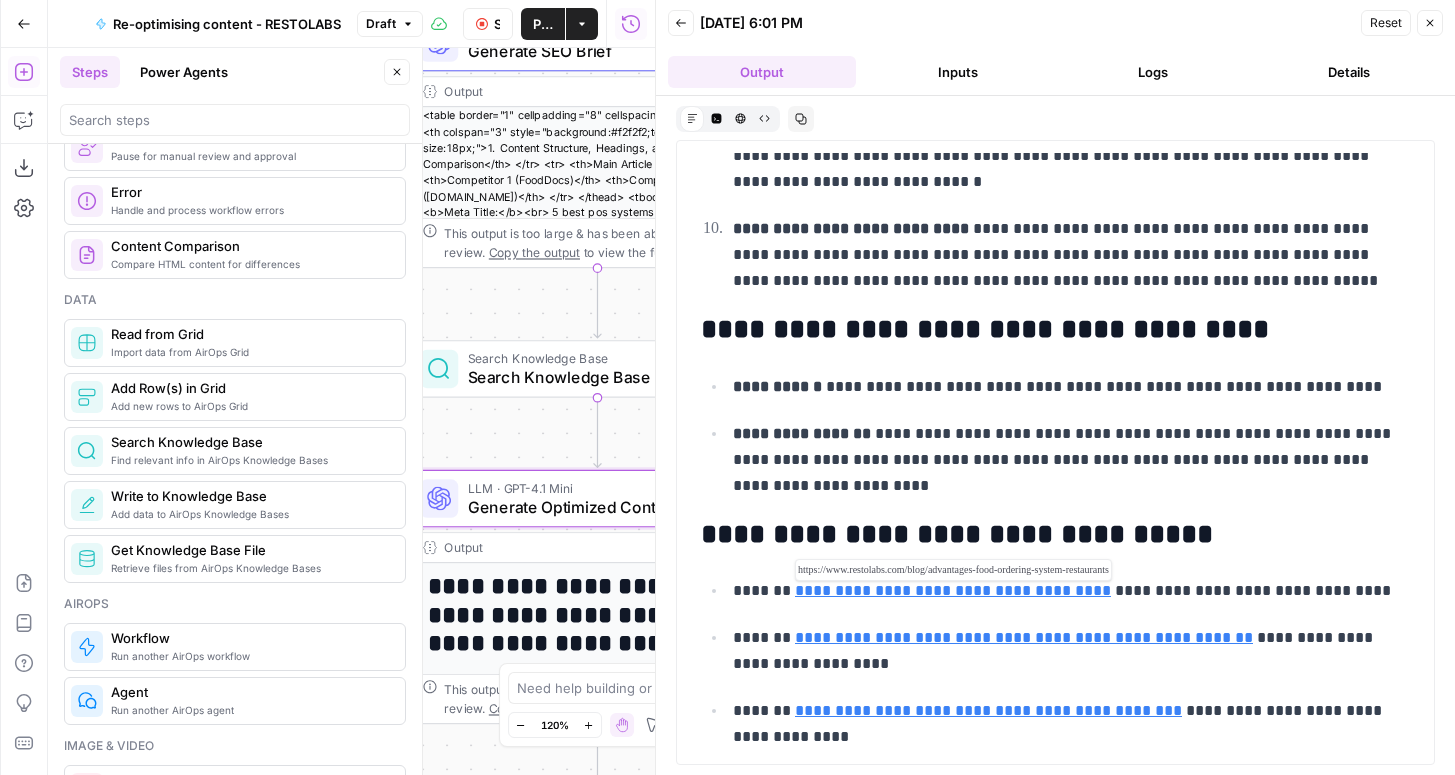type 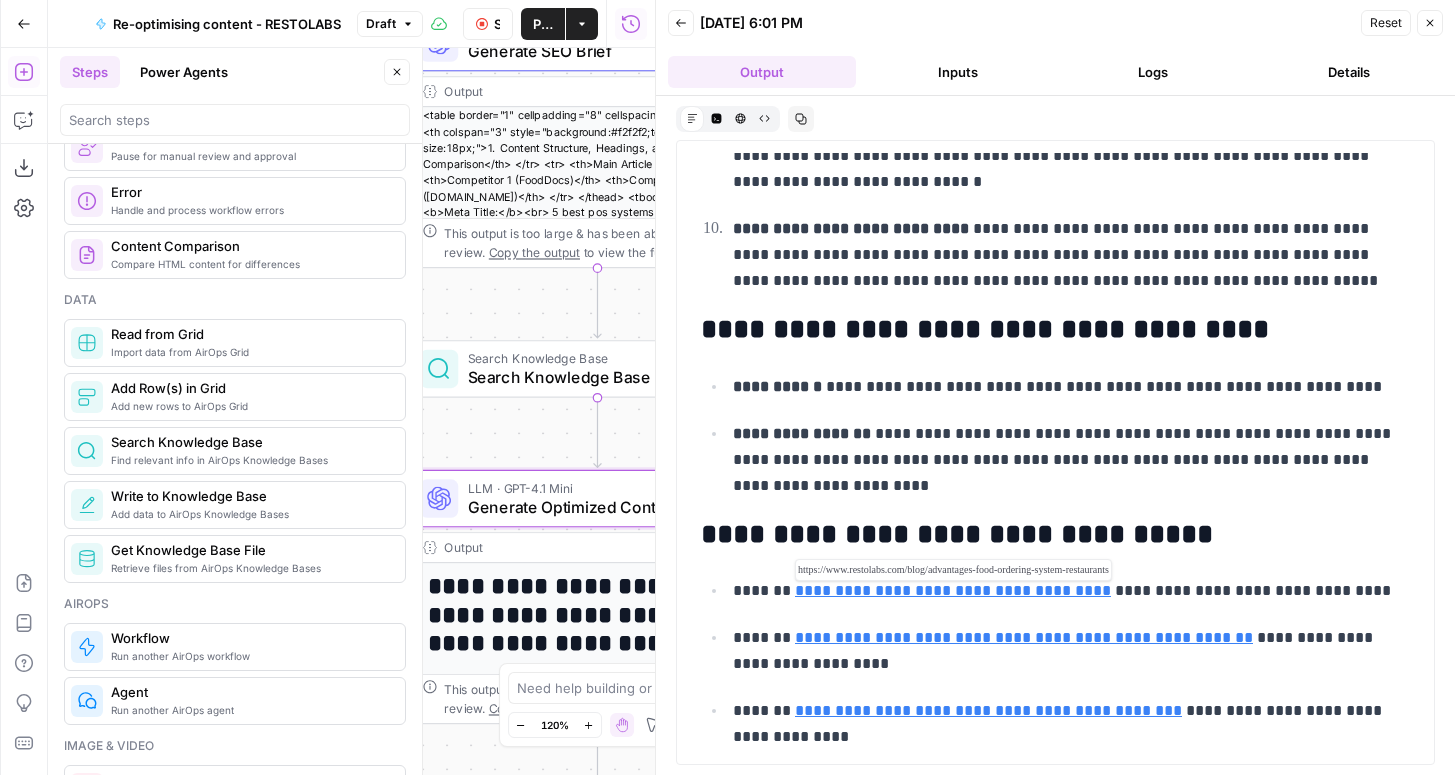click on "**********" at bounding box center [953, 590] 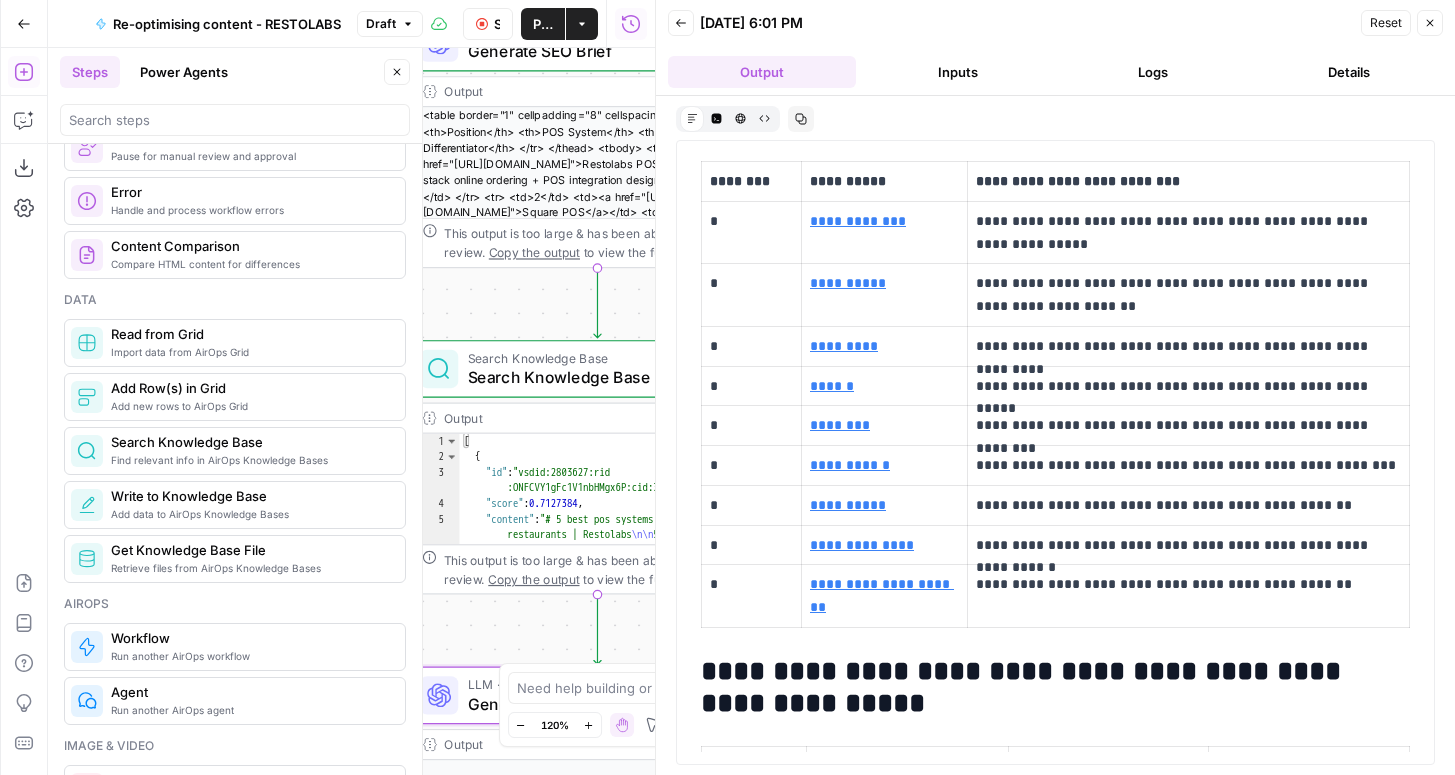 scroll, scrollTop: 23, scrollLeft: 0, axis: vertical 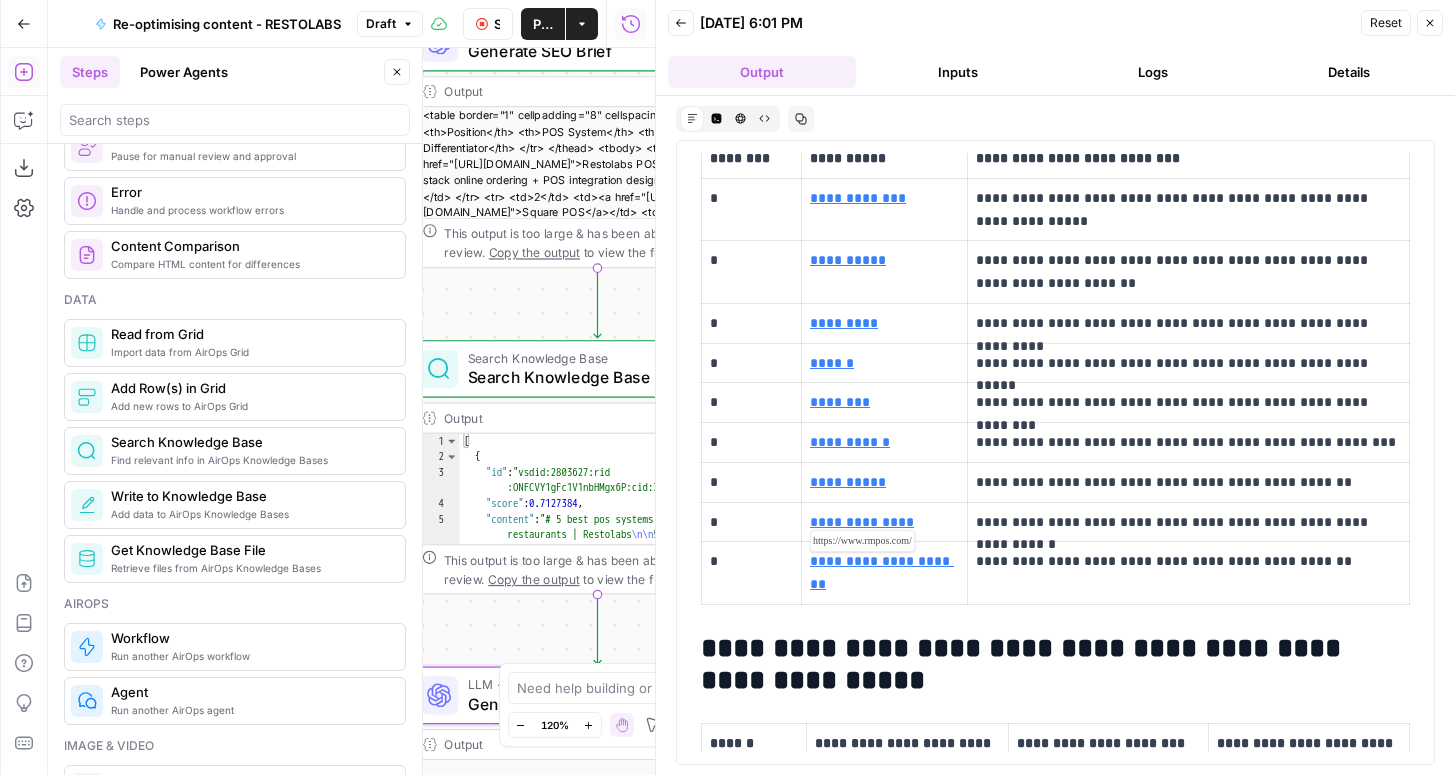 click on "**********" at bounding box center (882, 572) 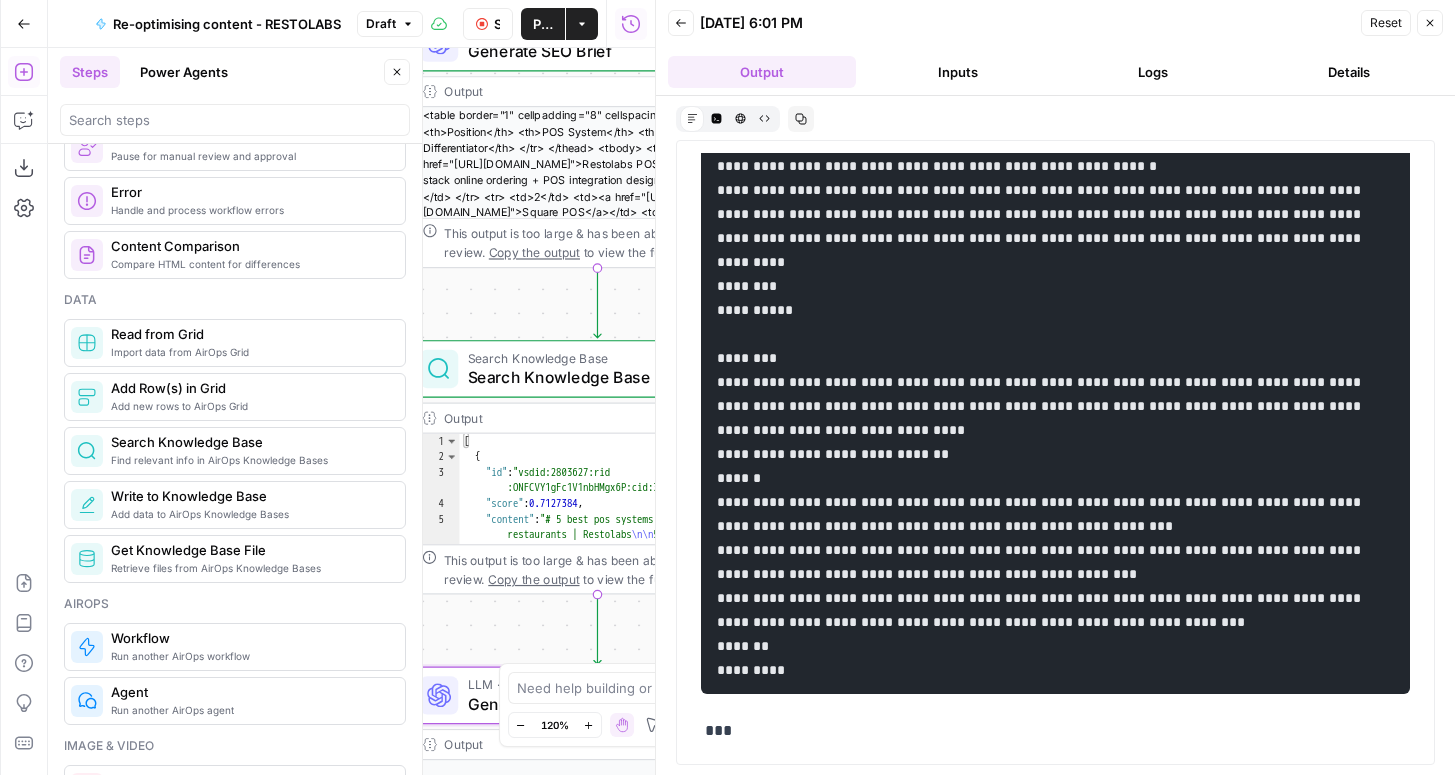 scroll, scrollTop: 17496, scrollLeft: 0, axis: vertical 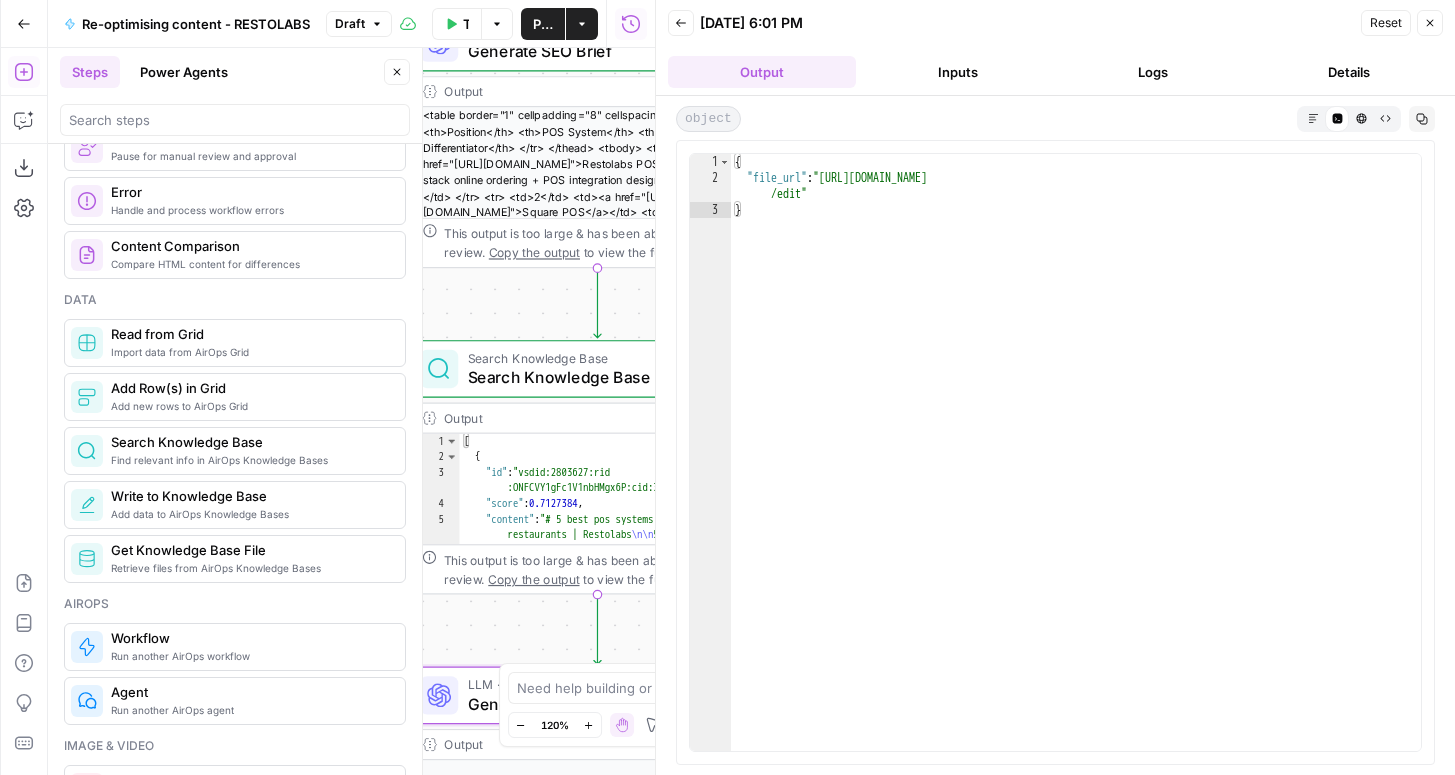 type on "**********" 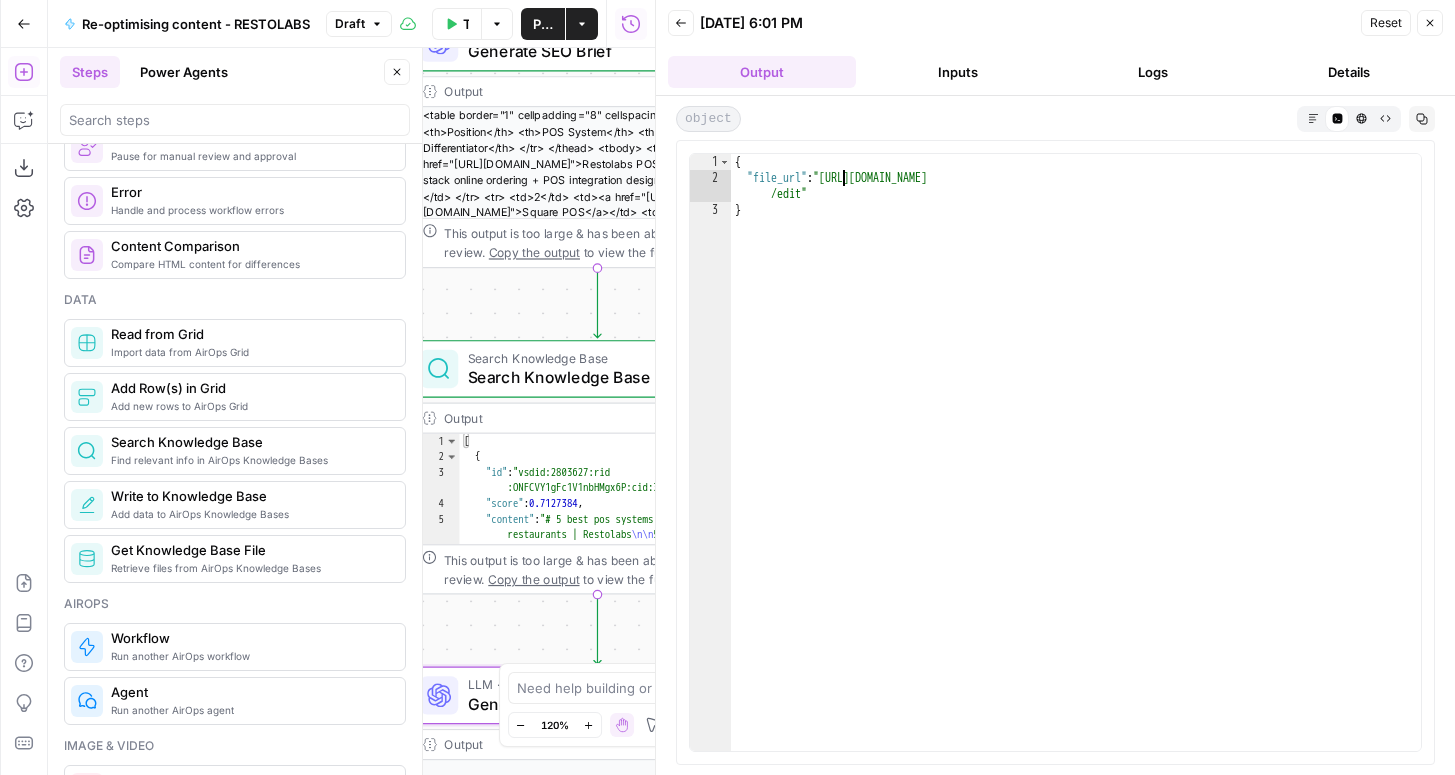 click on "{    "file_url" :  "[URL][DOMAIN_NAME]        /edit" }" at bounding box center [1076, 468] 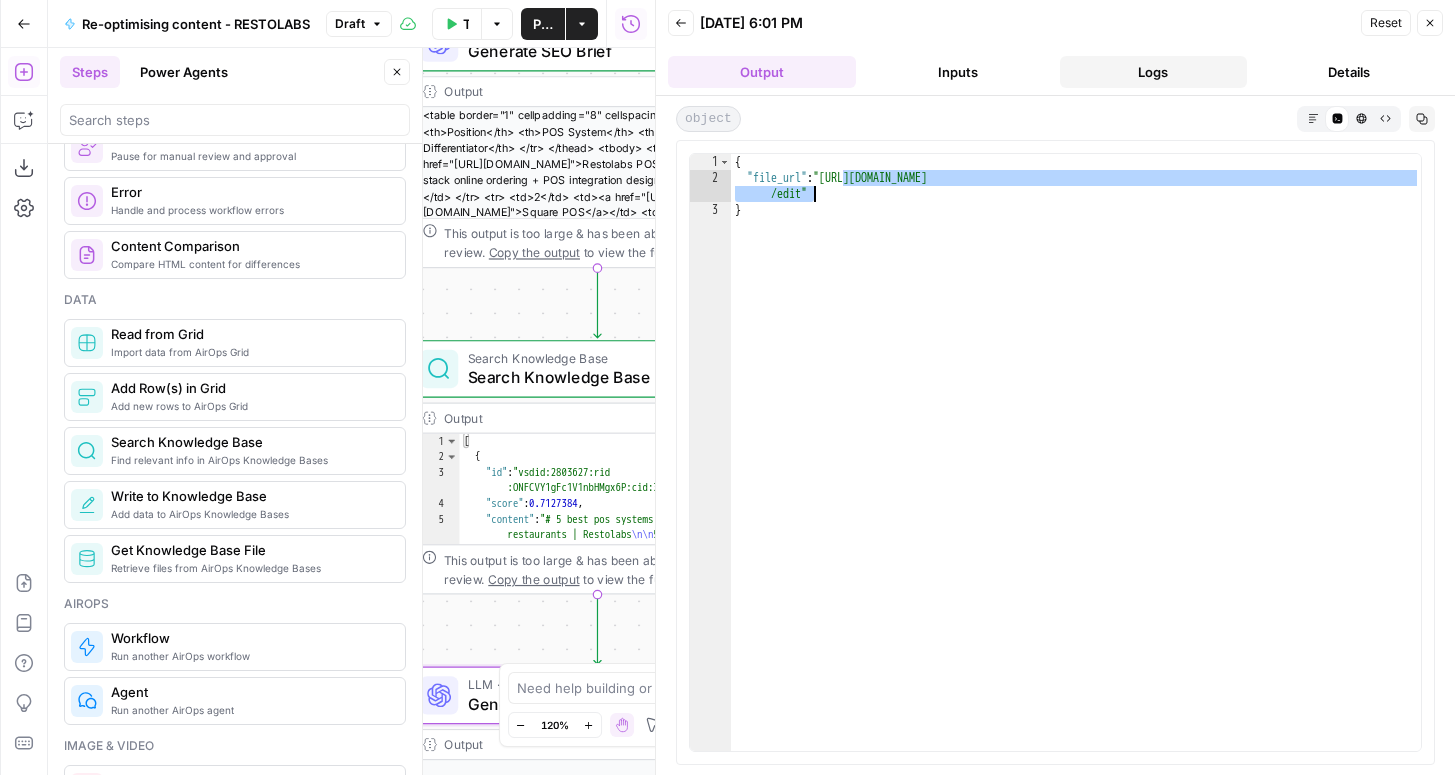 click on "Logs" at bounding box center (1154, 72) 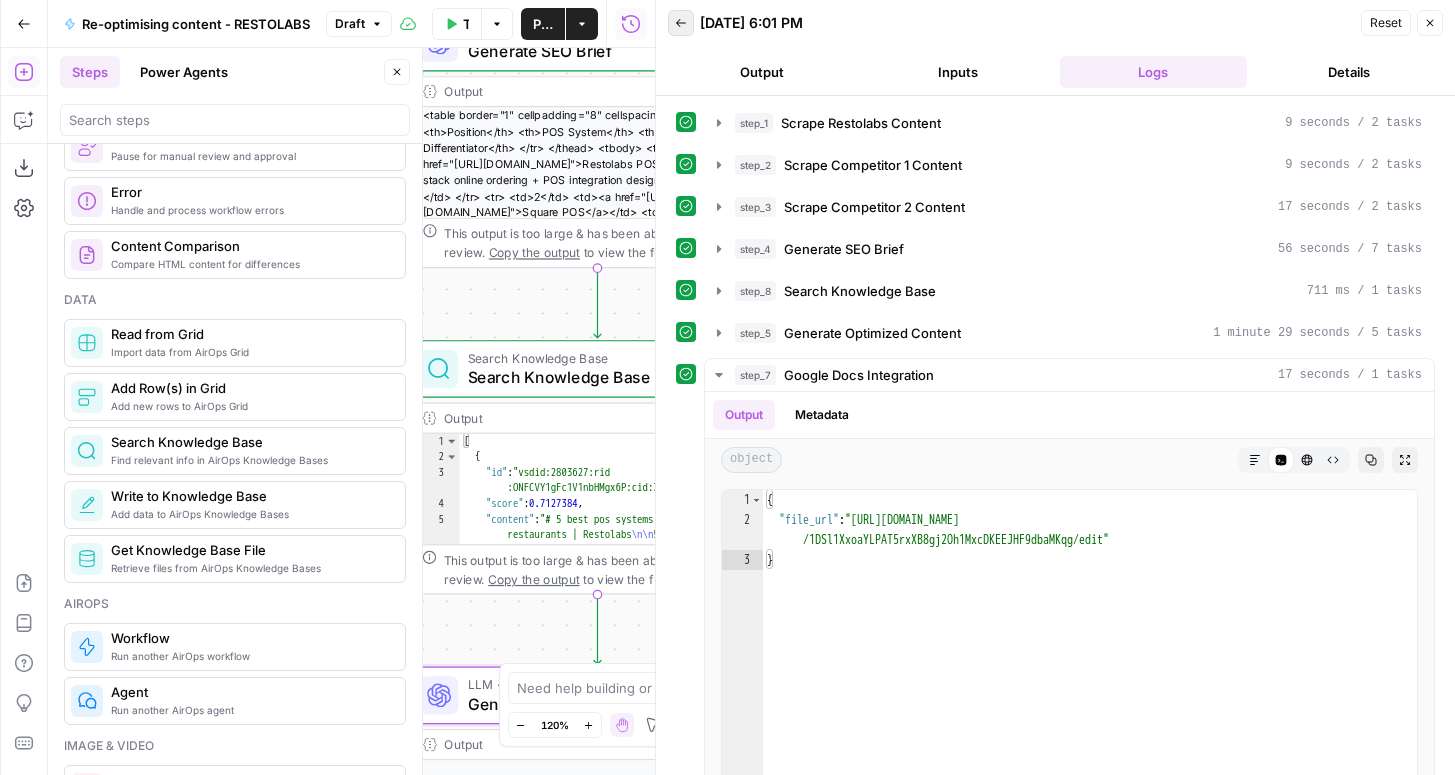 click 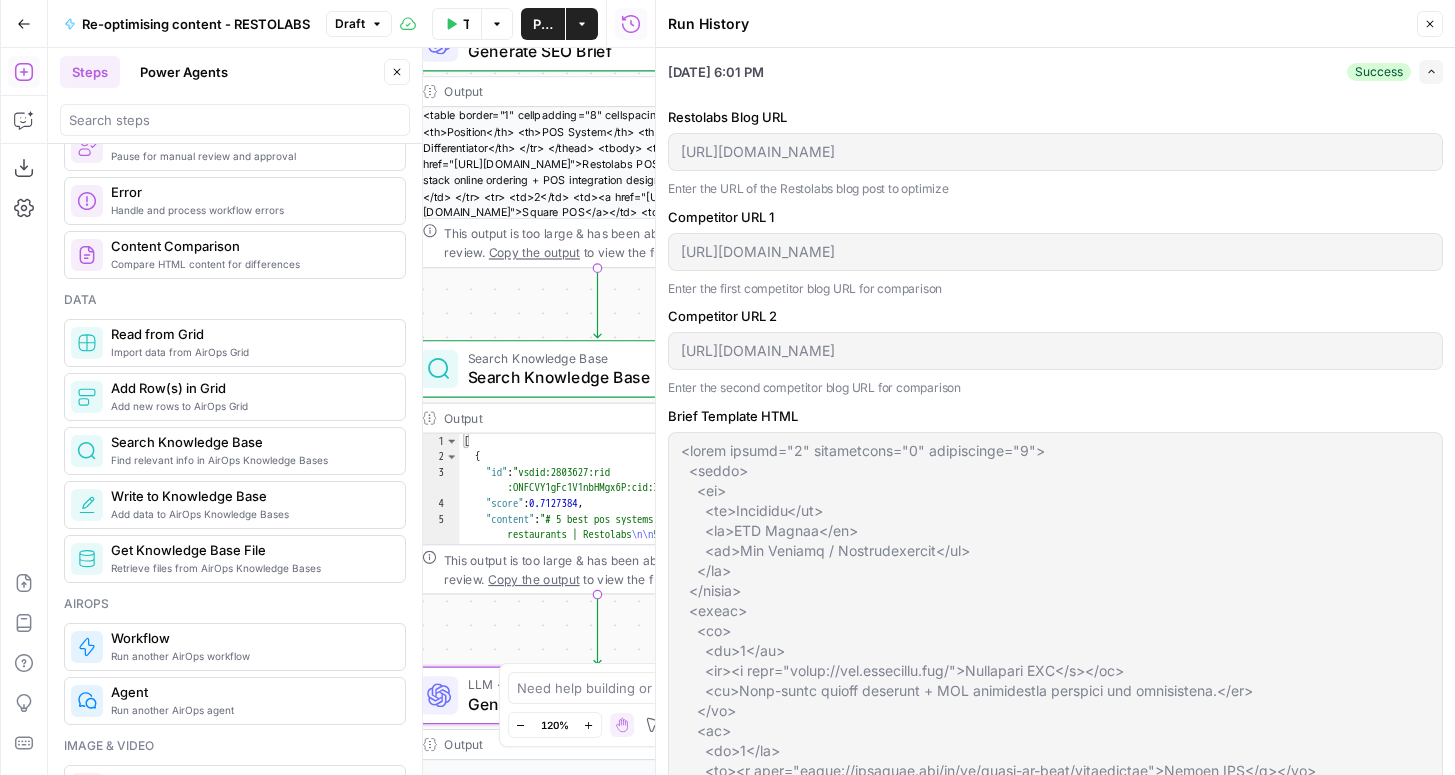 click on "Run History Close" at bounding box center (1055, 24) 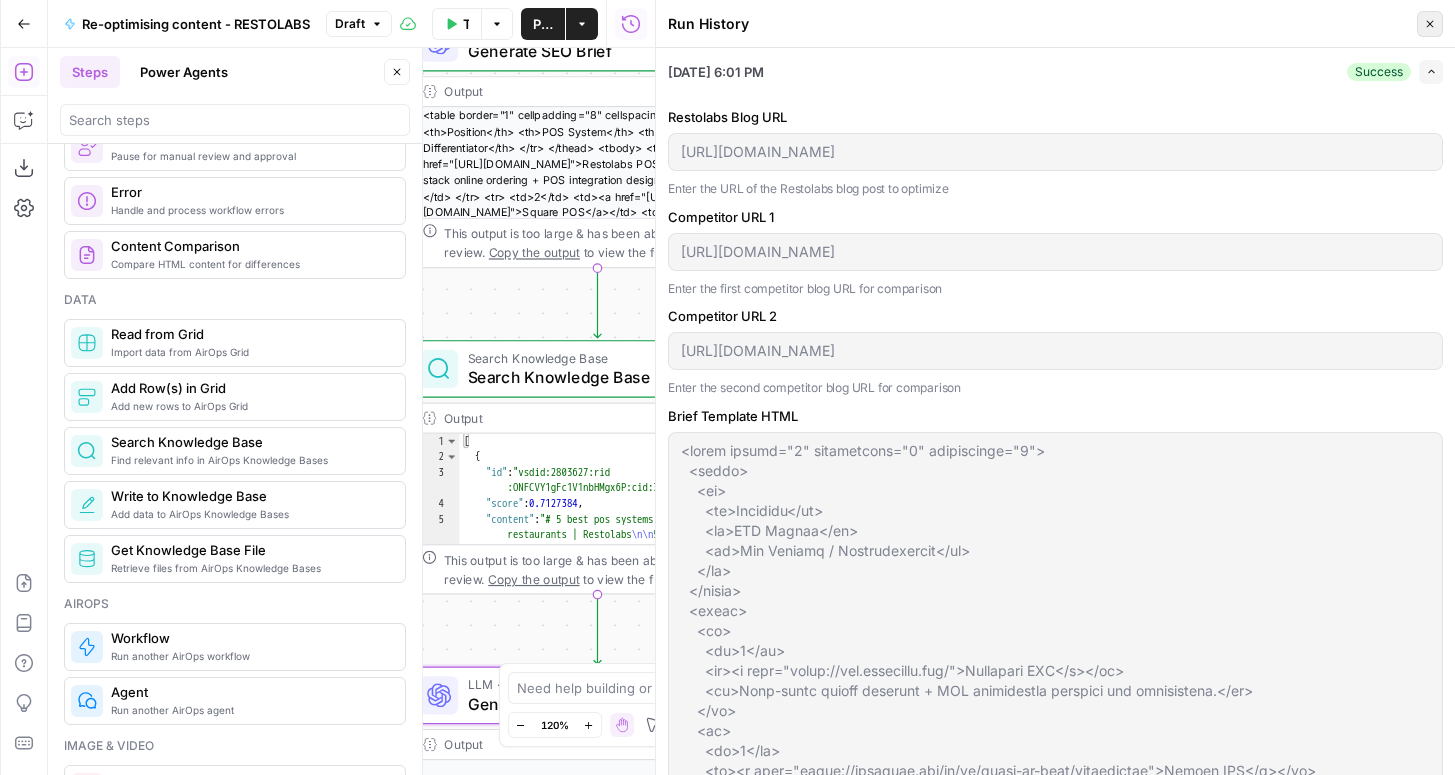 click 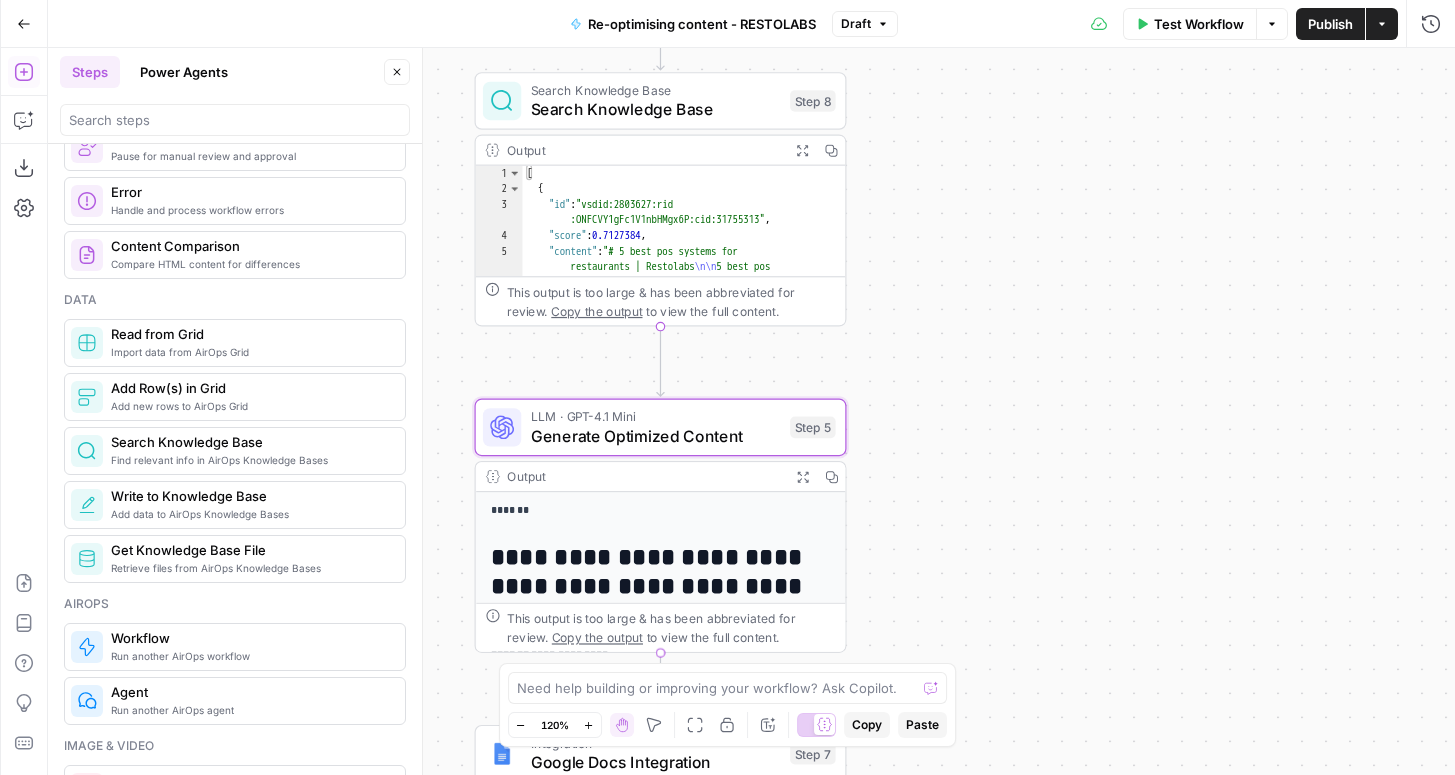 click on "Generate Optimized Content" at bounding box center (656, 436) 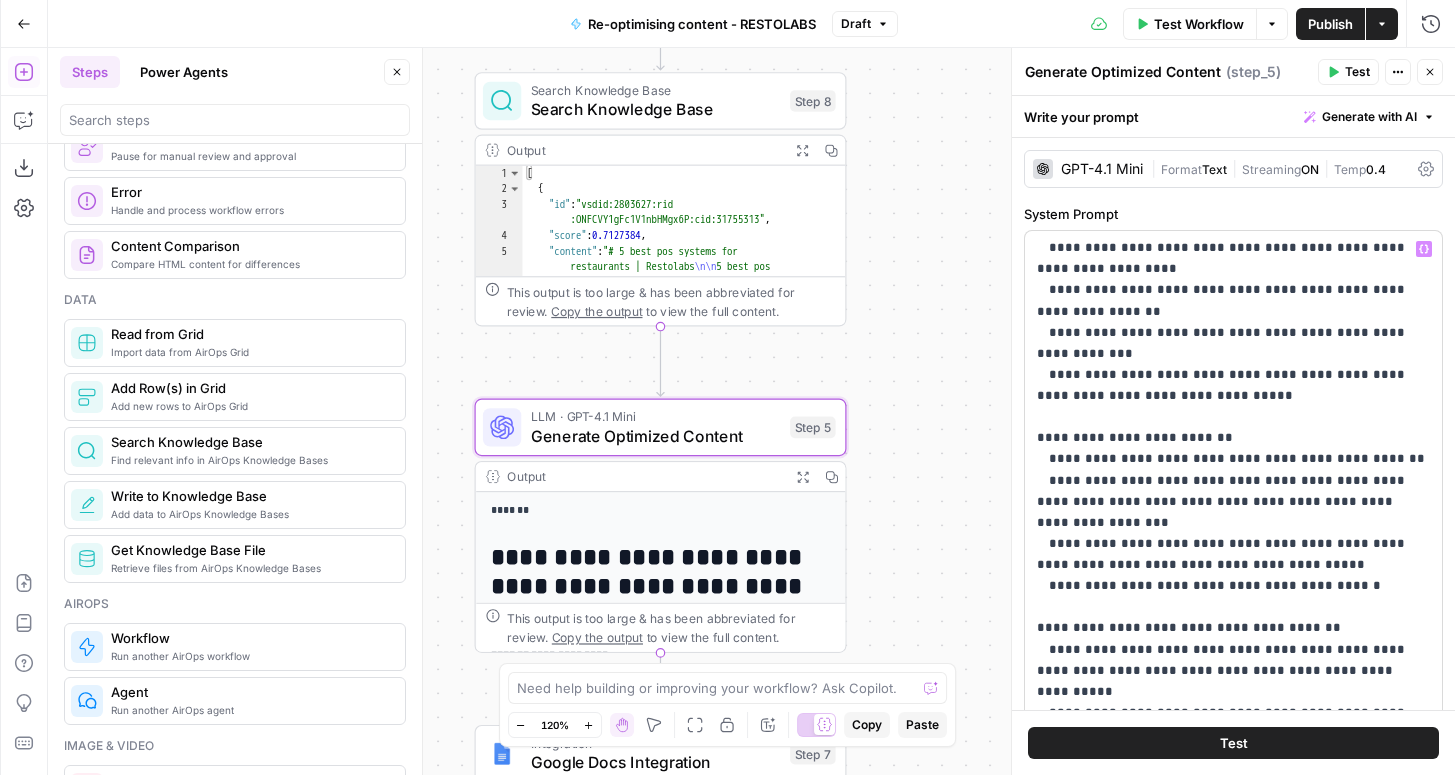 scroll, scrollTop: 1039, scrollLeft: 0, axis: vertical 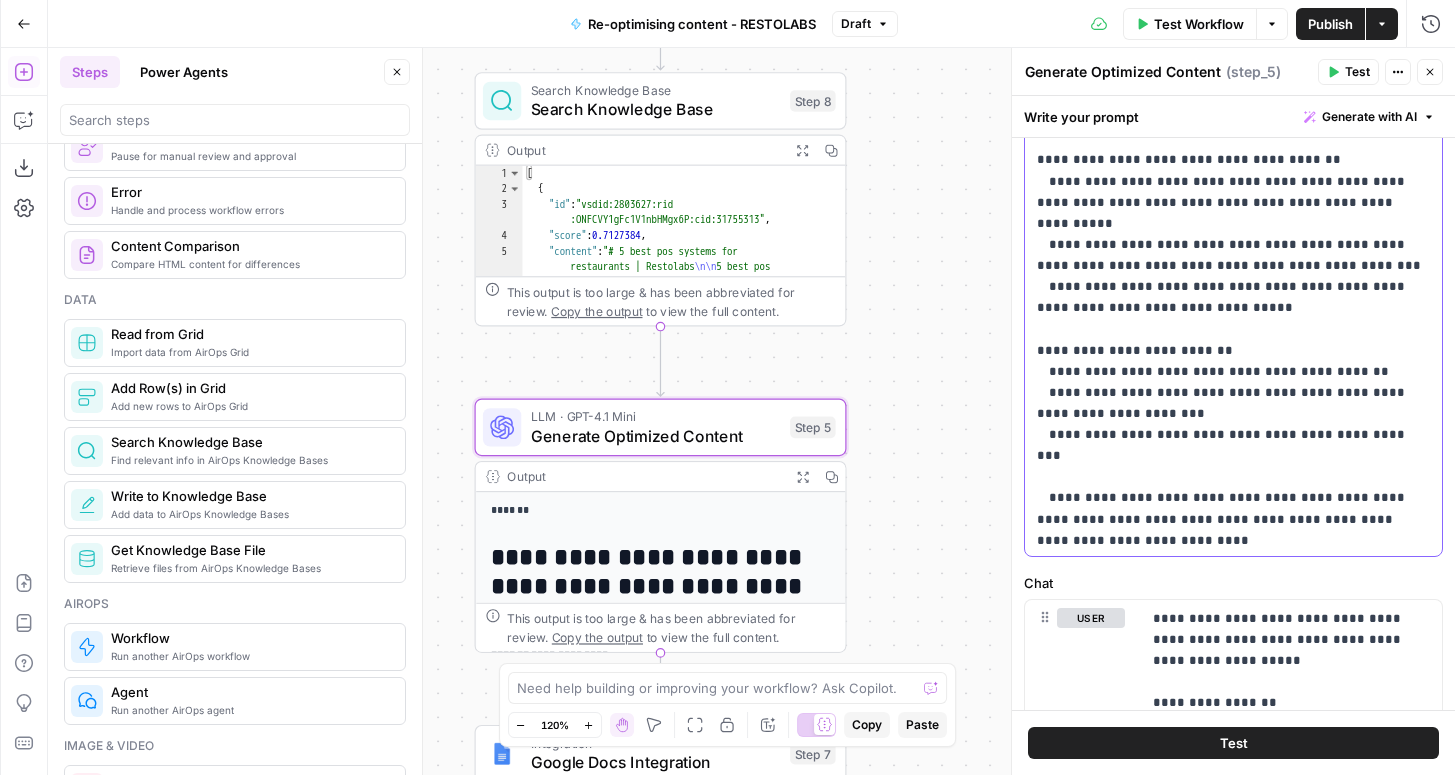 click on "**********" at bounding box center [1233, -347] 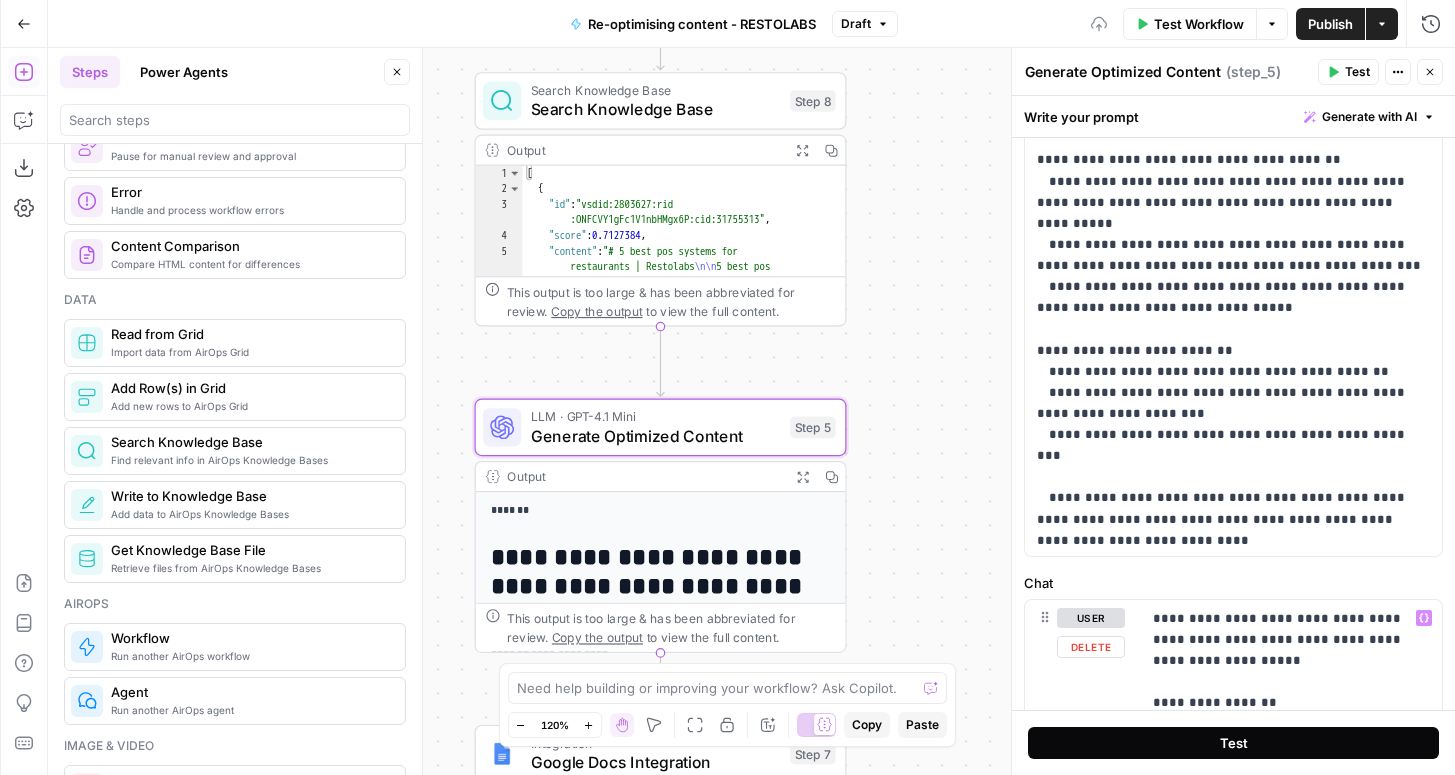 click on "Test" at bounding box center (1233, 743) 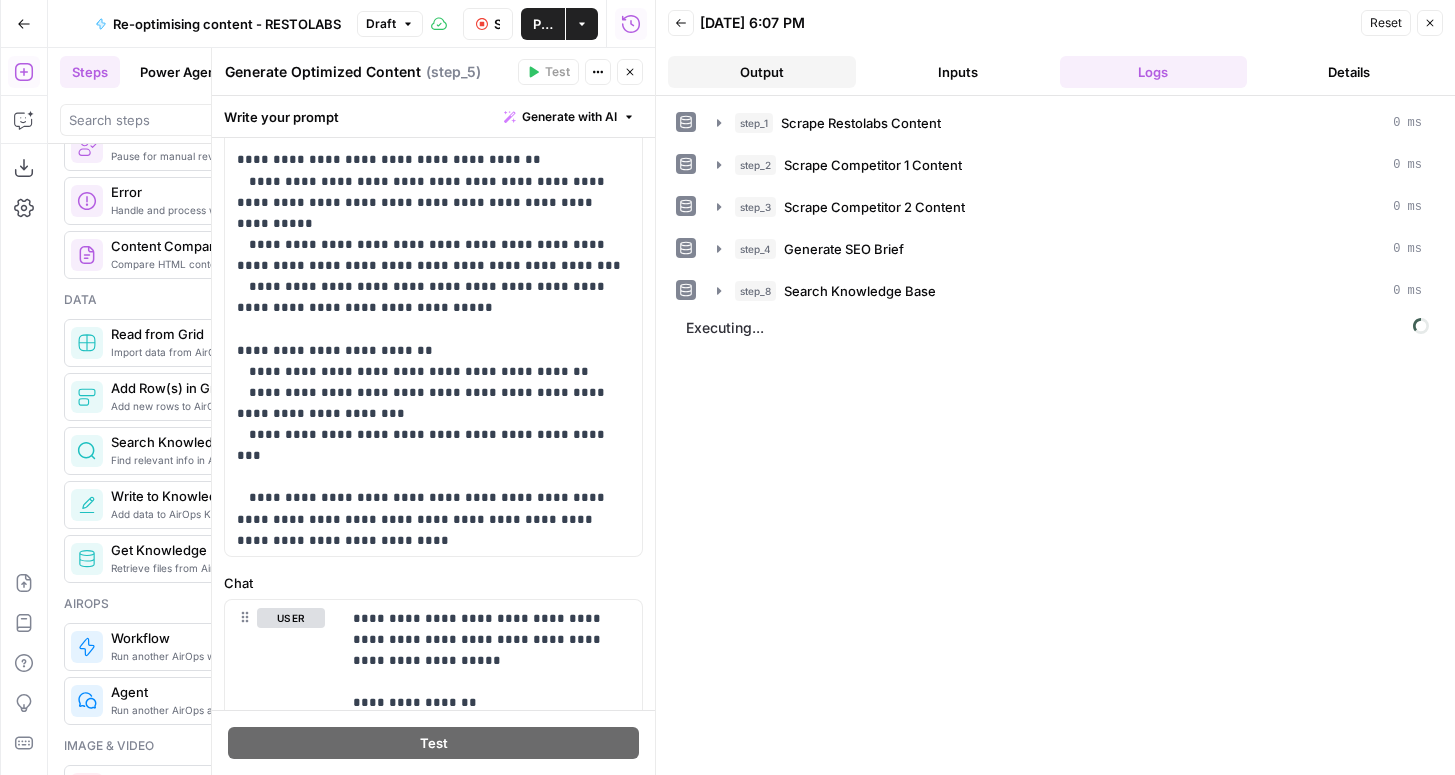 click on "Output" at bounding box center (762, 72) 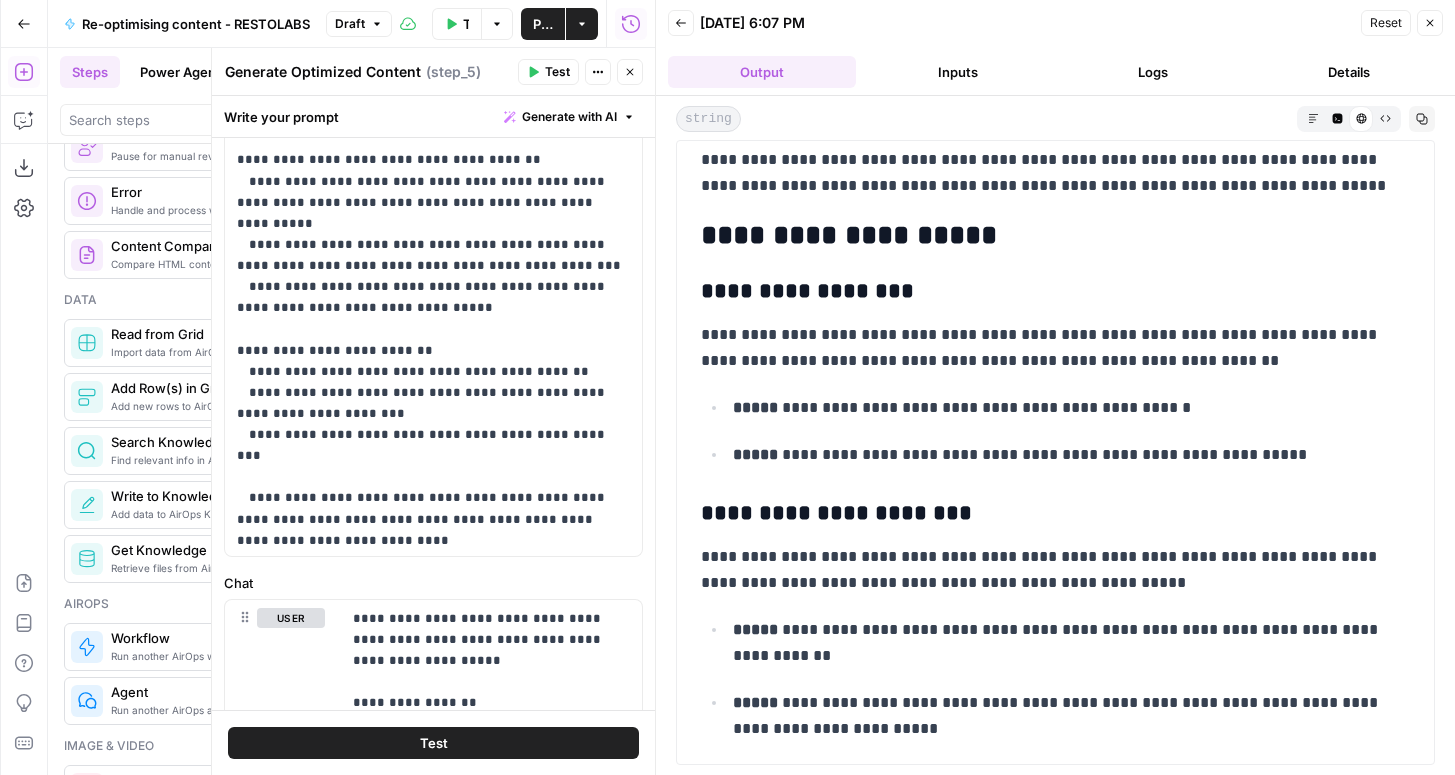 scroll, scrollTop: 949, scrollLeft: 0, axis: vertical 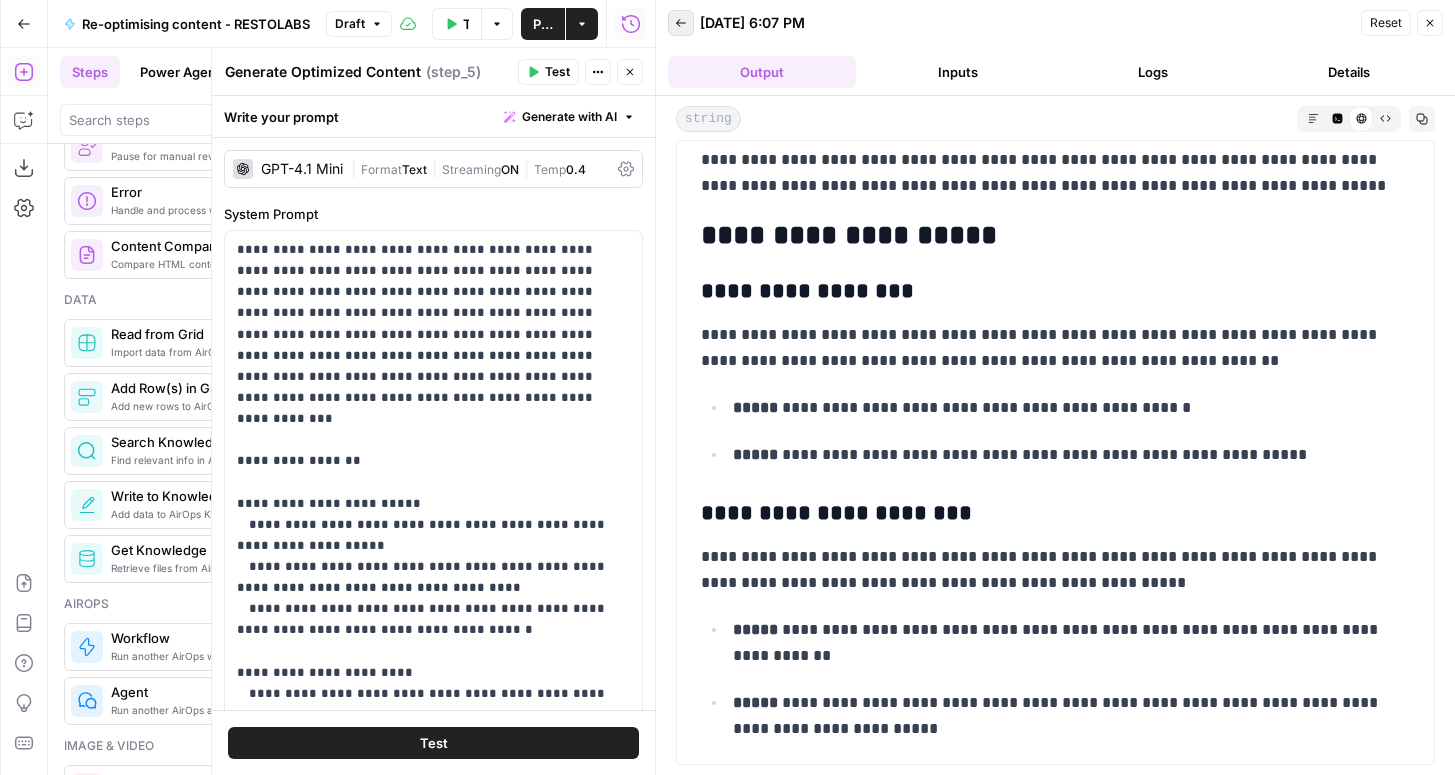 click 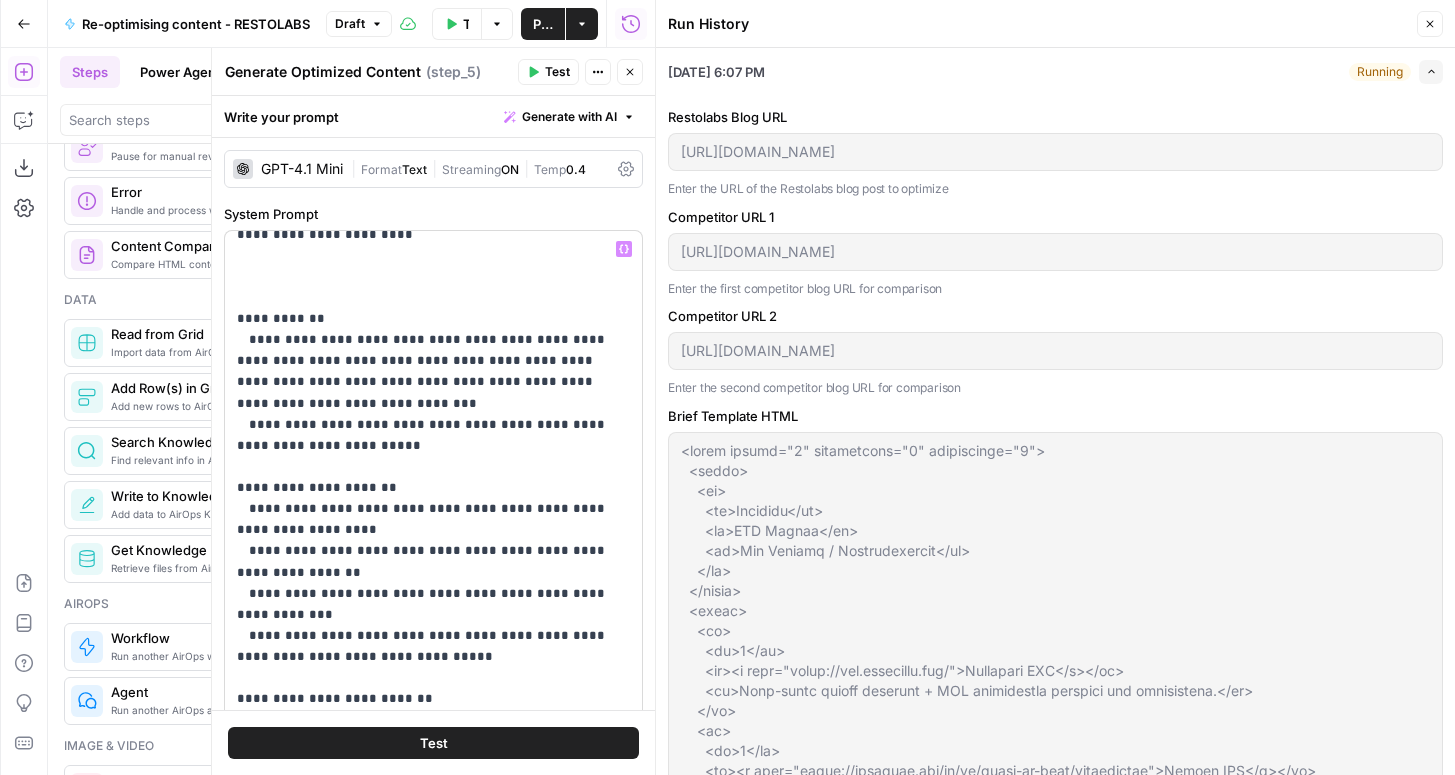 scroll, scrollTop: 1039, scrollLeft: 0, axis: vertical 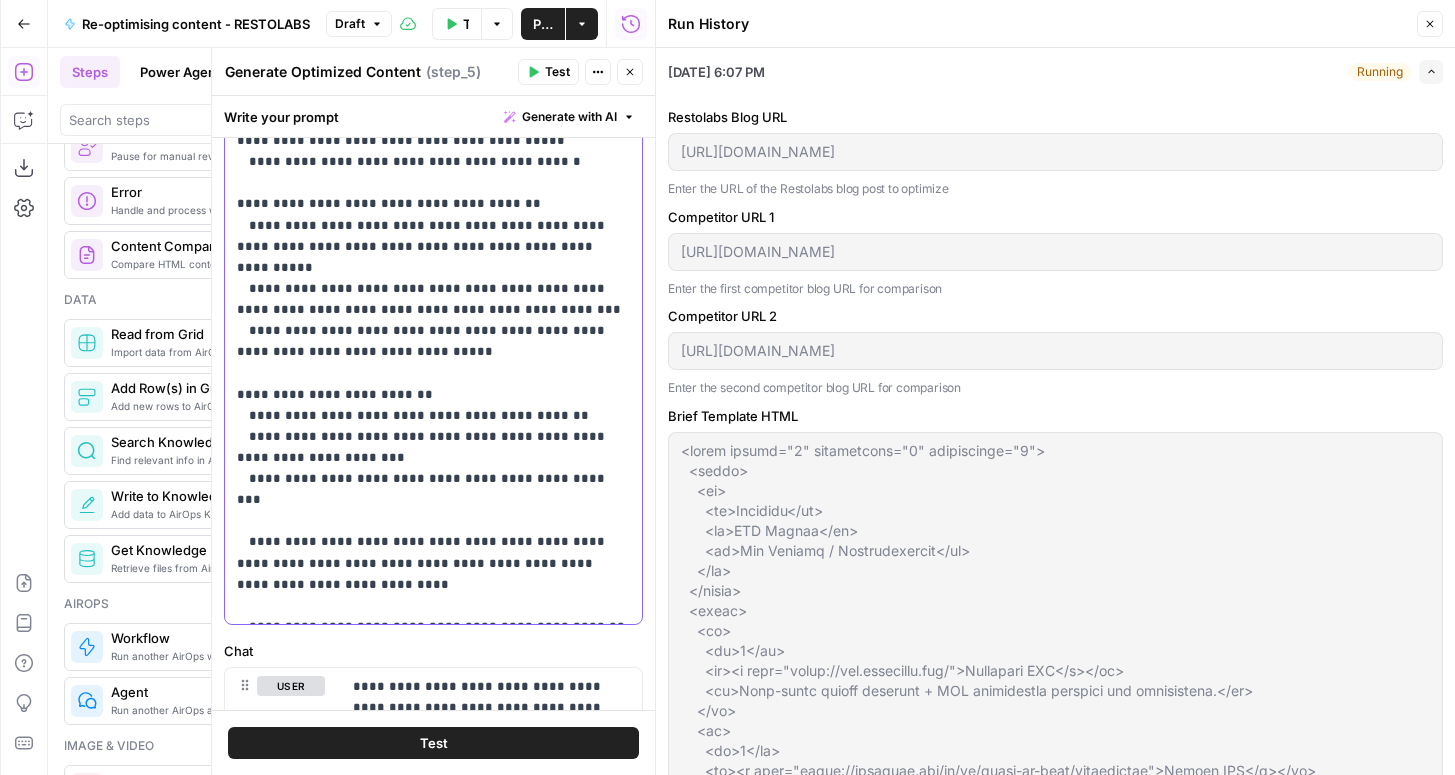 click on "**********" at bounding box center (433, -303) 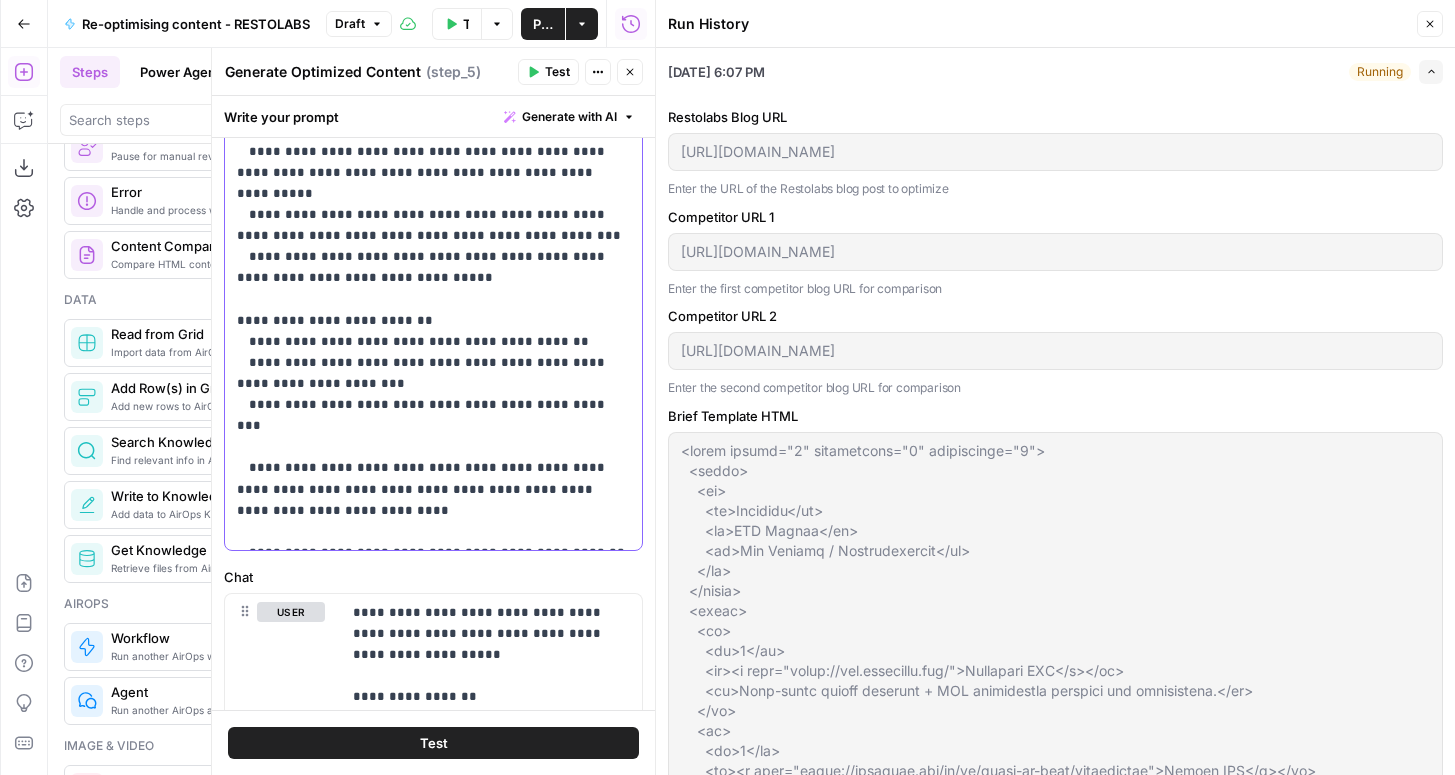 scroll, scrollTop: 555, scrollLeft: 0, axis: vertical 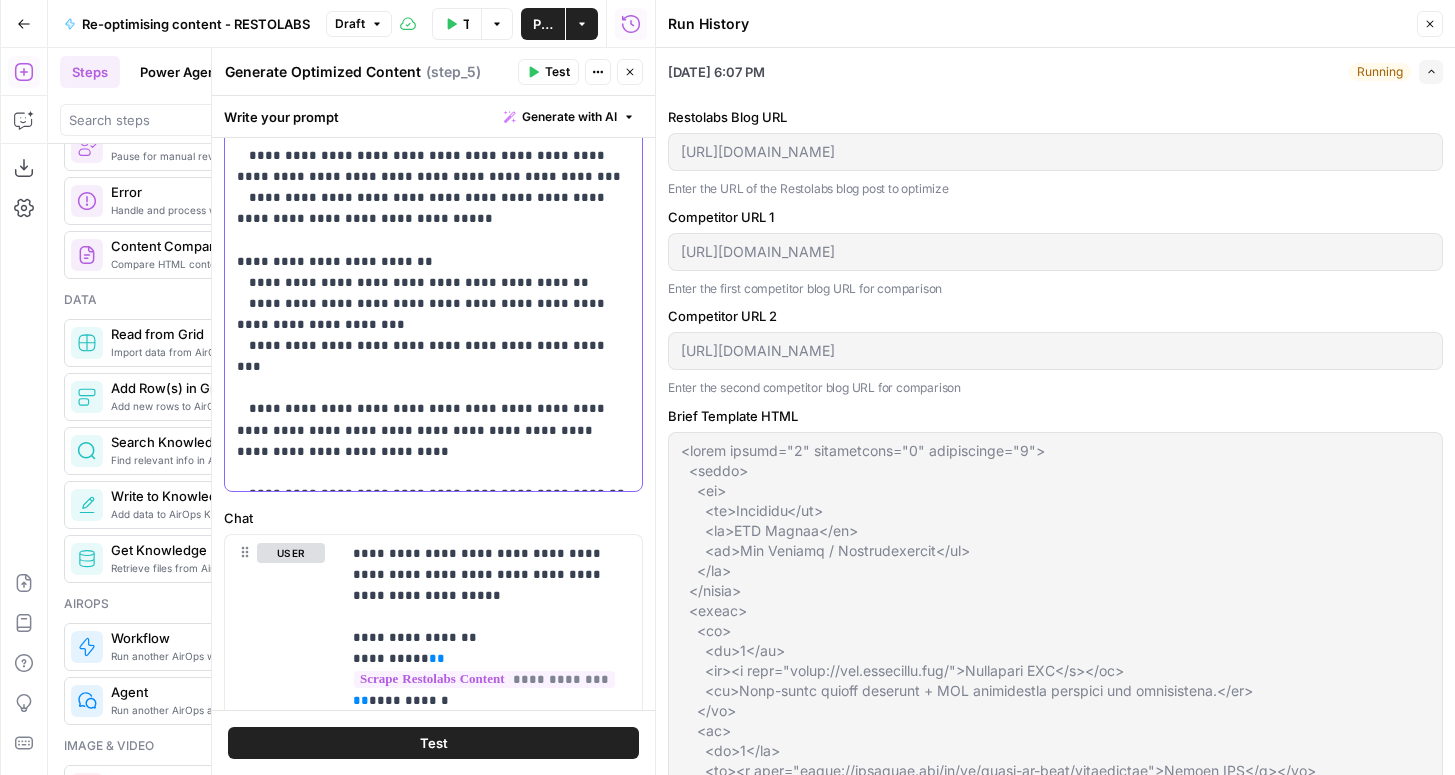click on "**********" at bounding box center (433, -436) 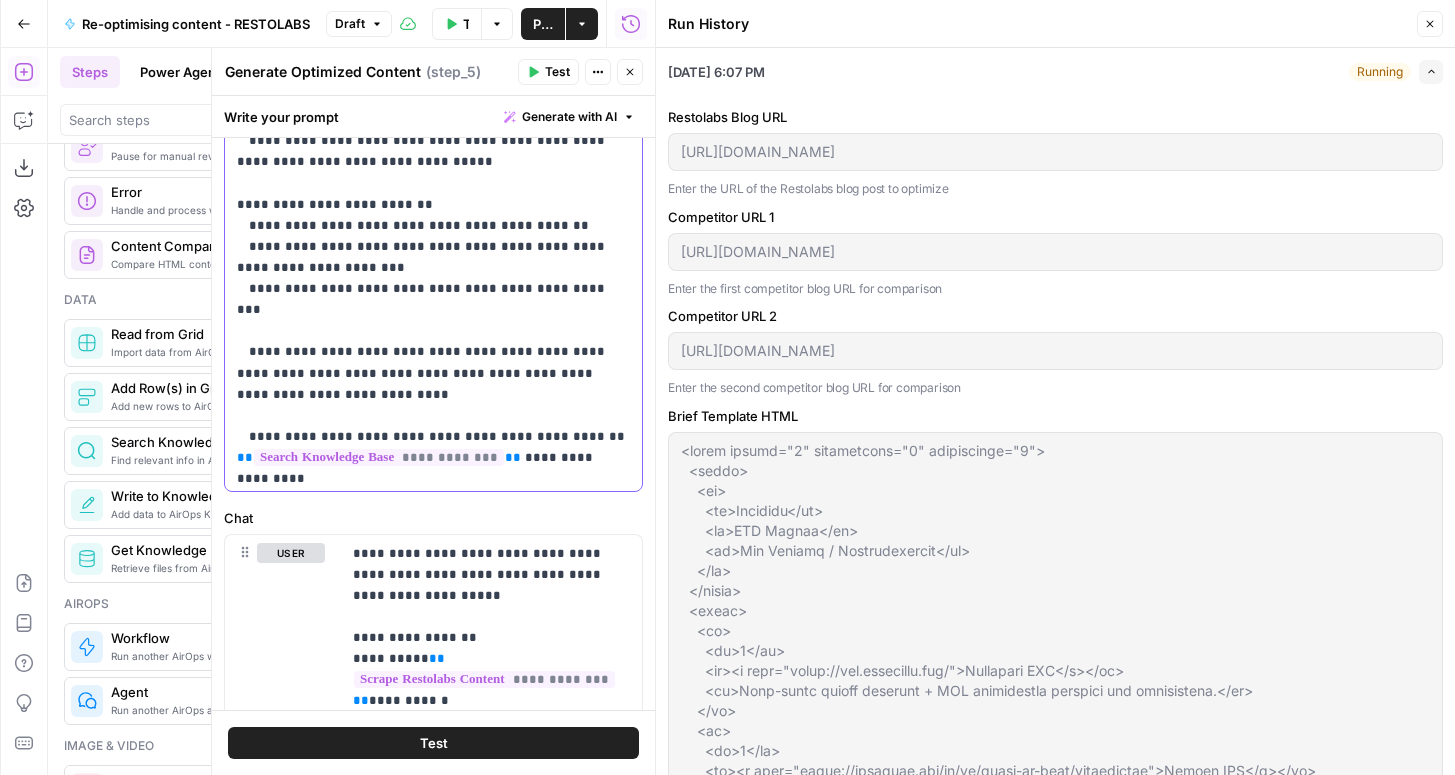 scroll, scrollTop: 1118, scrollLeft: 0, axis: vertical 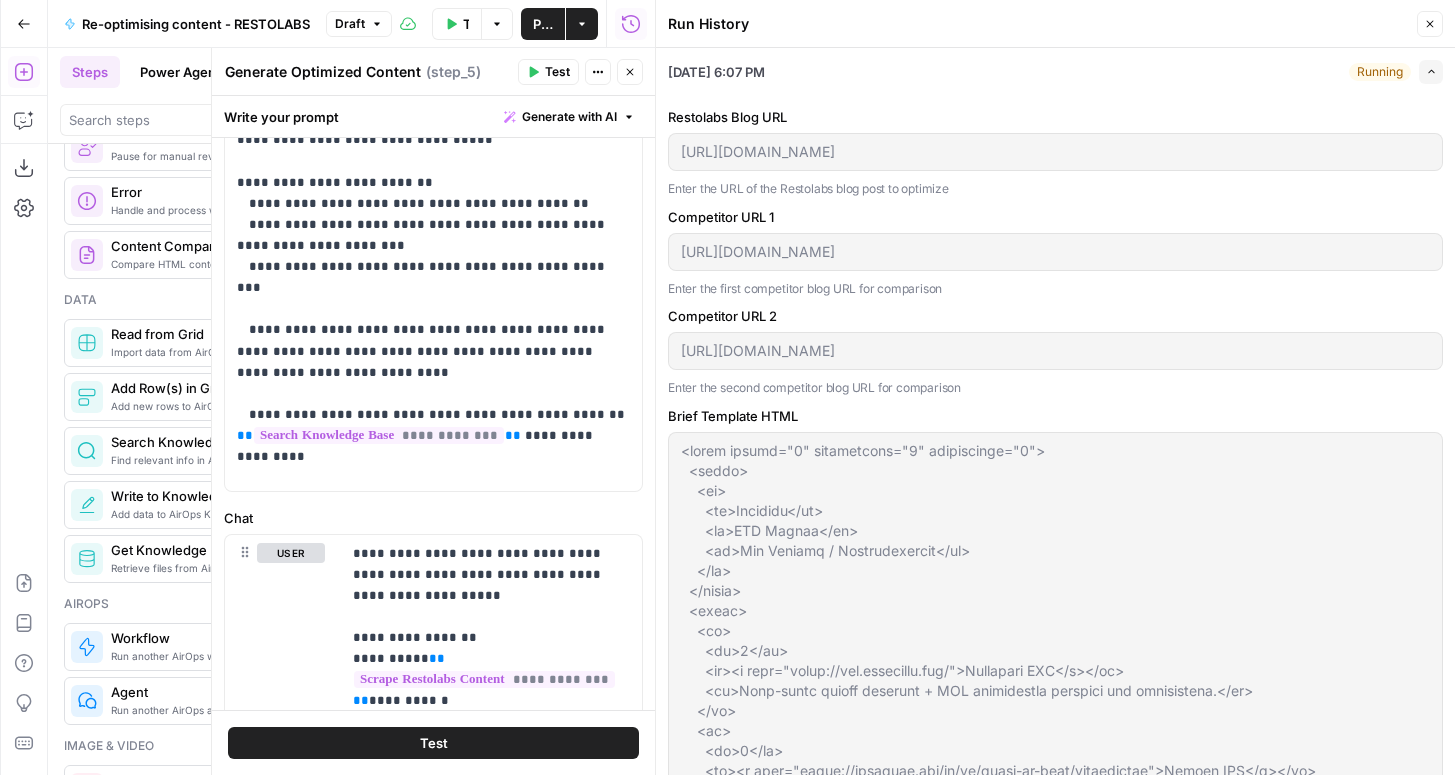 type 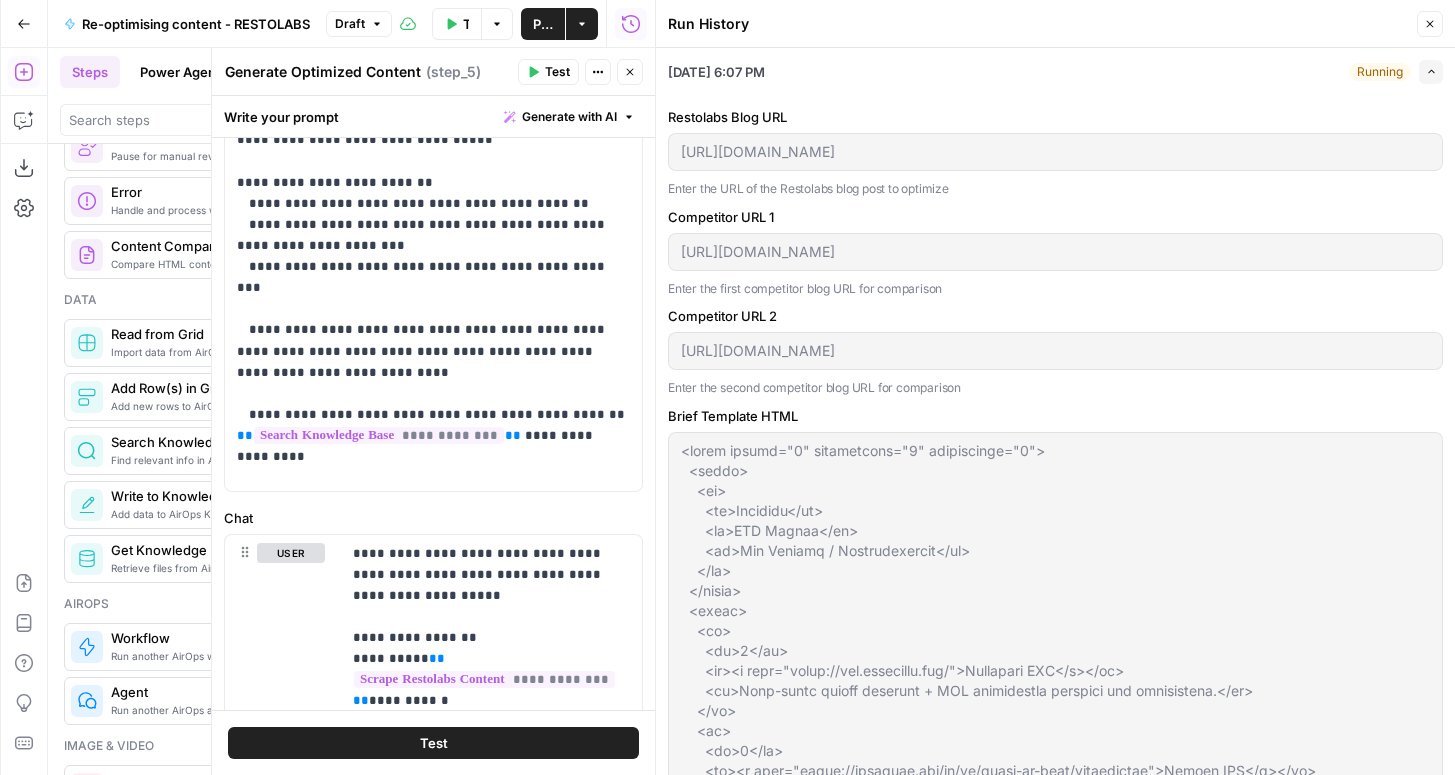 scroll, scrollTop: 1139, scrollLeft: 0, axis: vertical 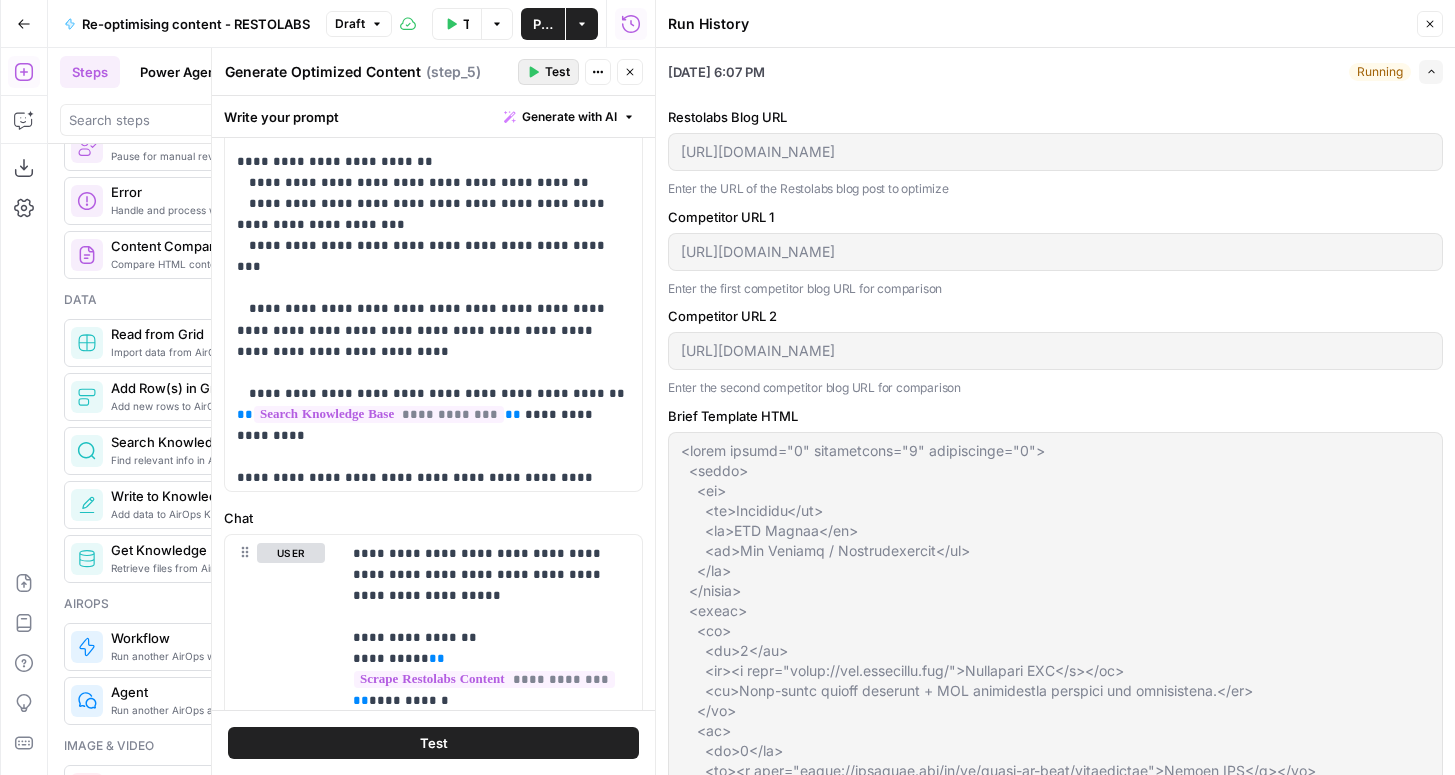 click on "Test" at bounding box center (557, 72) 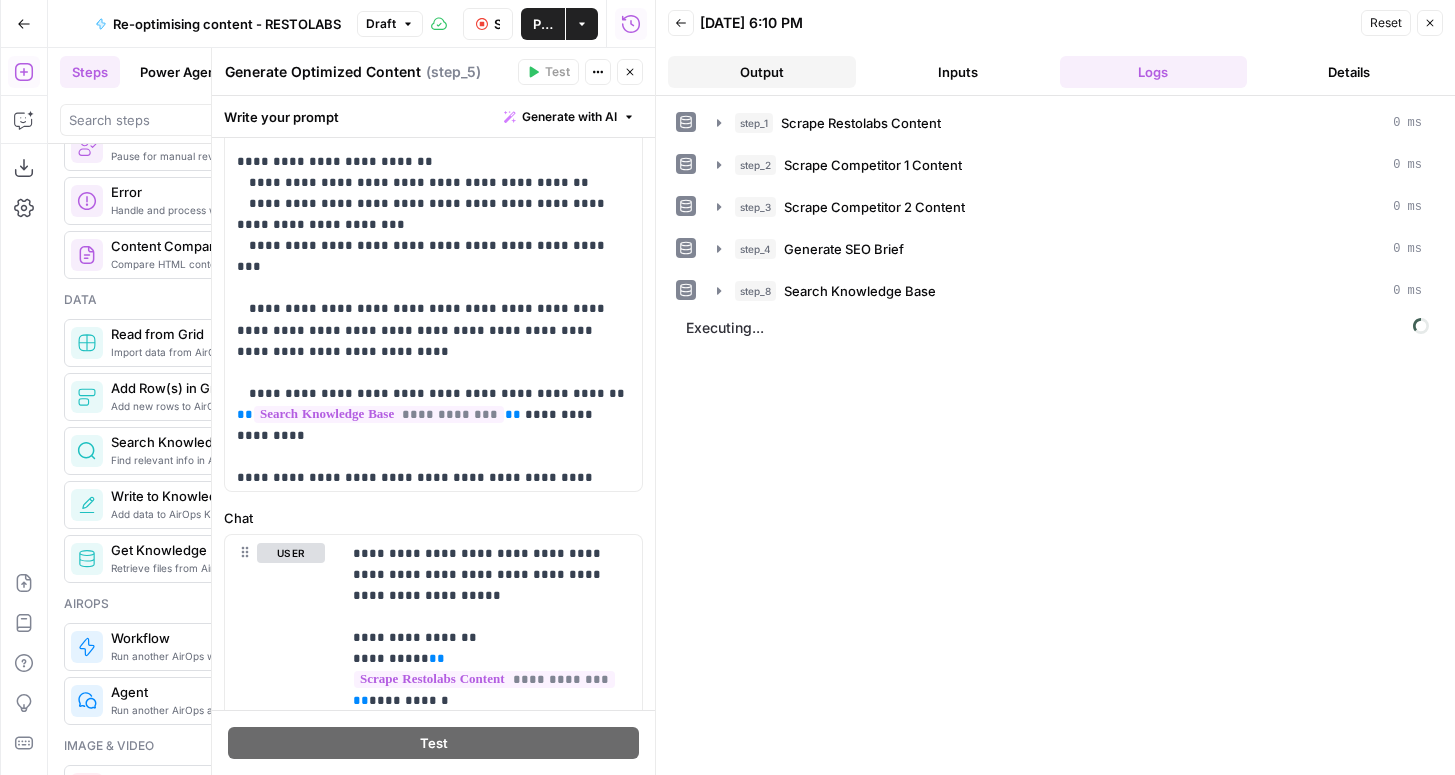click on "Output" at bounding box center (762, 72) 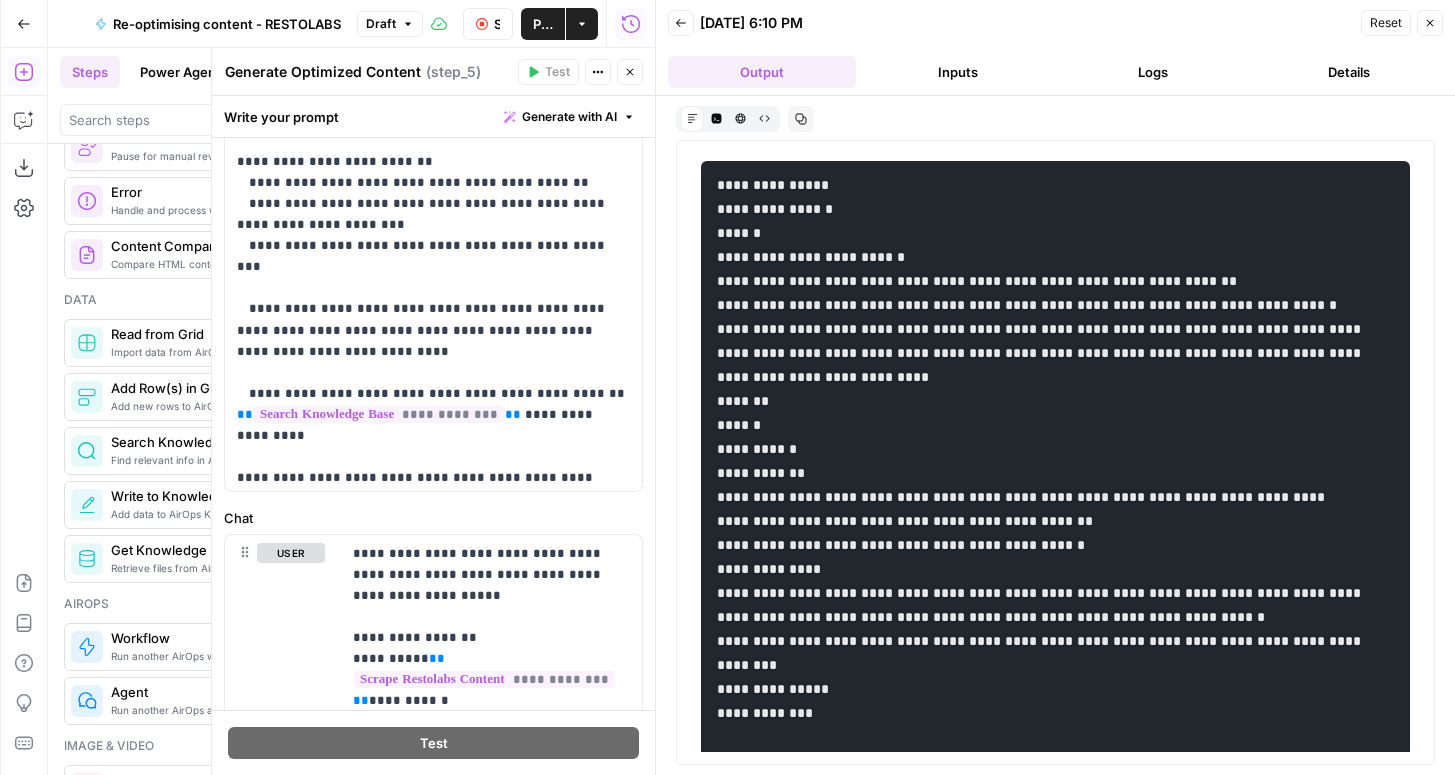 scroll, scrollTop: 281, scrollLeft: 0, axis: vertical 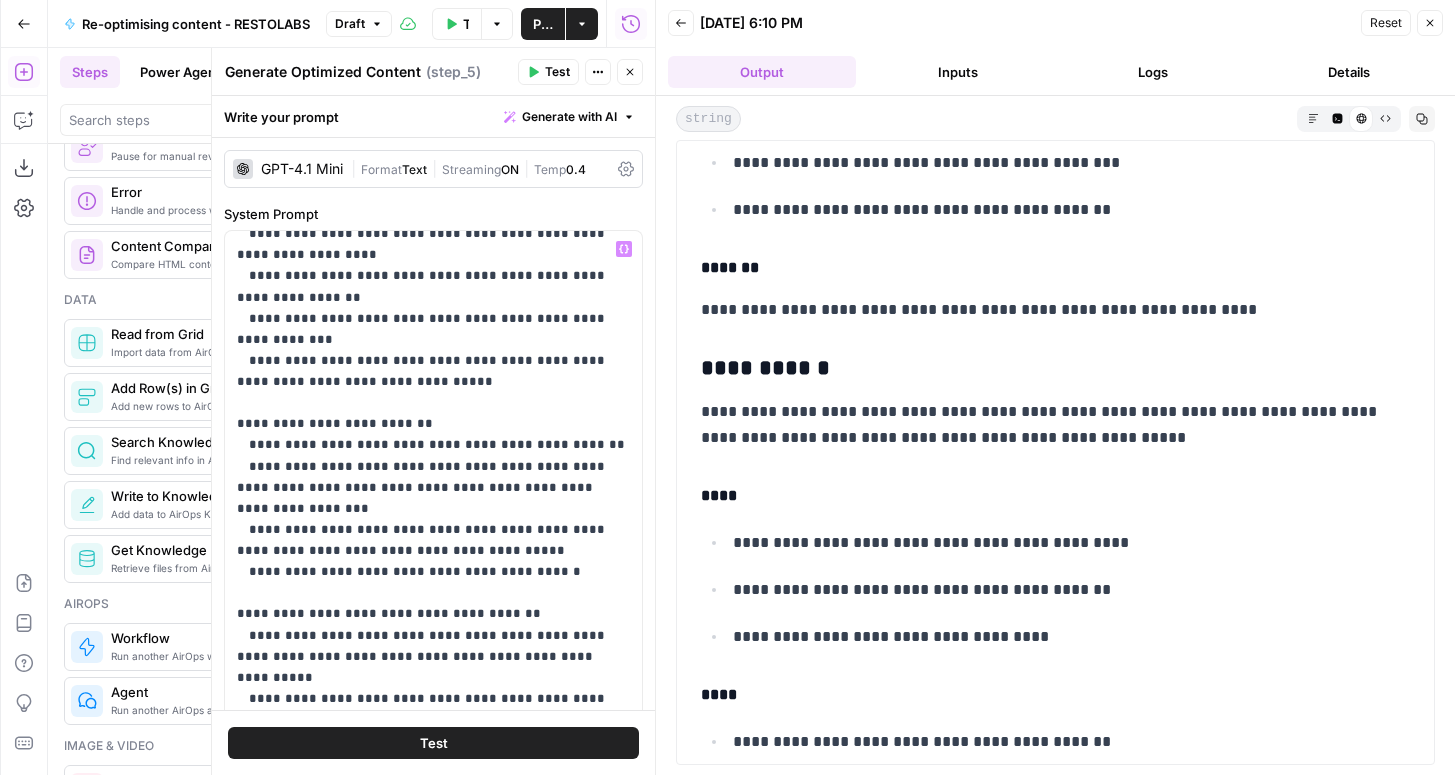 click on "GPT-4.1 Mini" at bounding box center (288, 169) 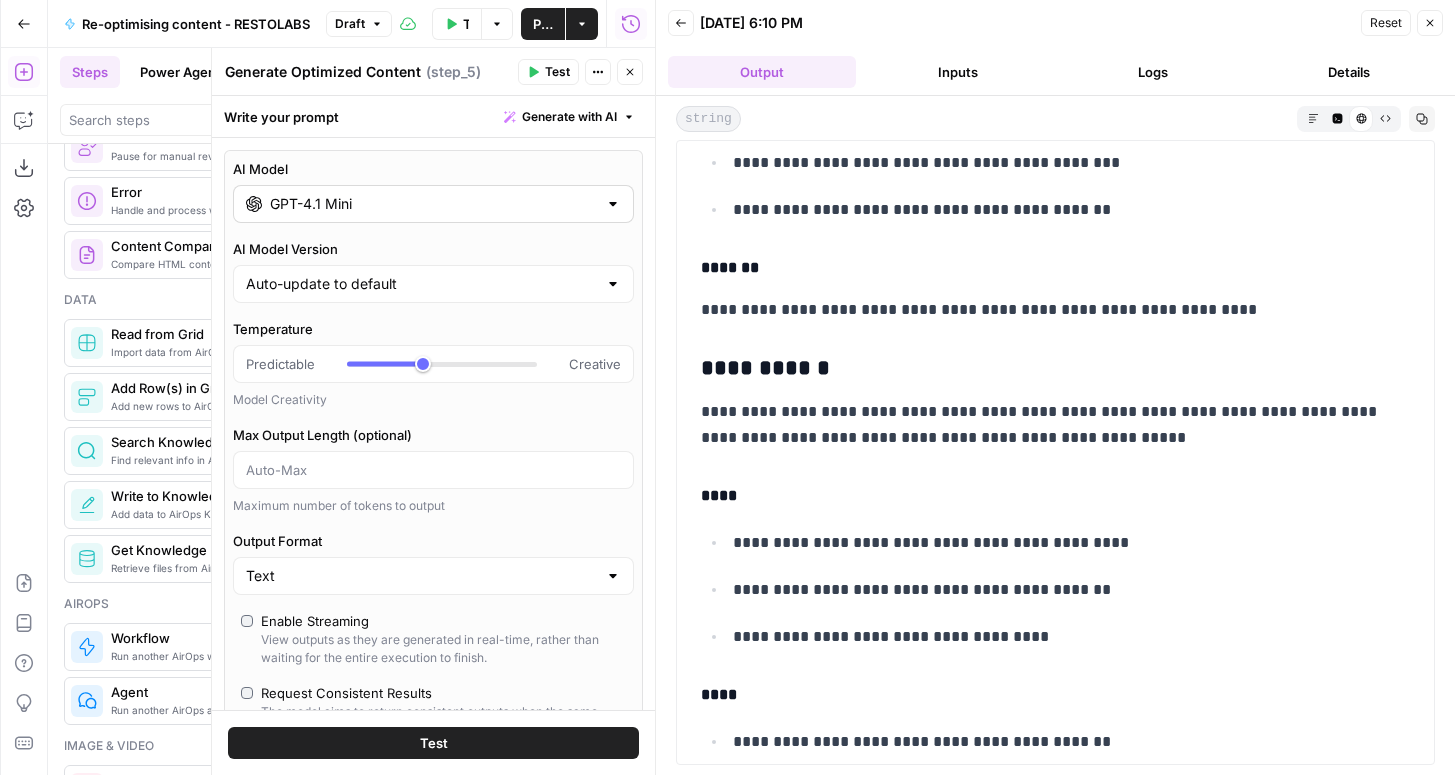 click on "GPT-4.1 Mini" at bounding box center [433, 204] 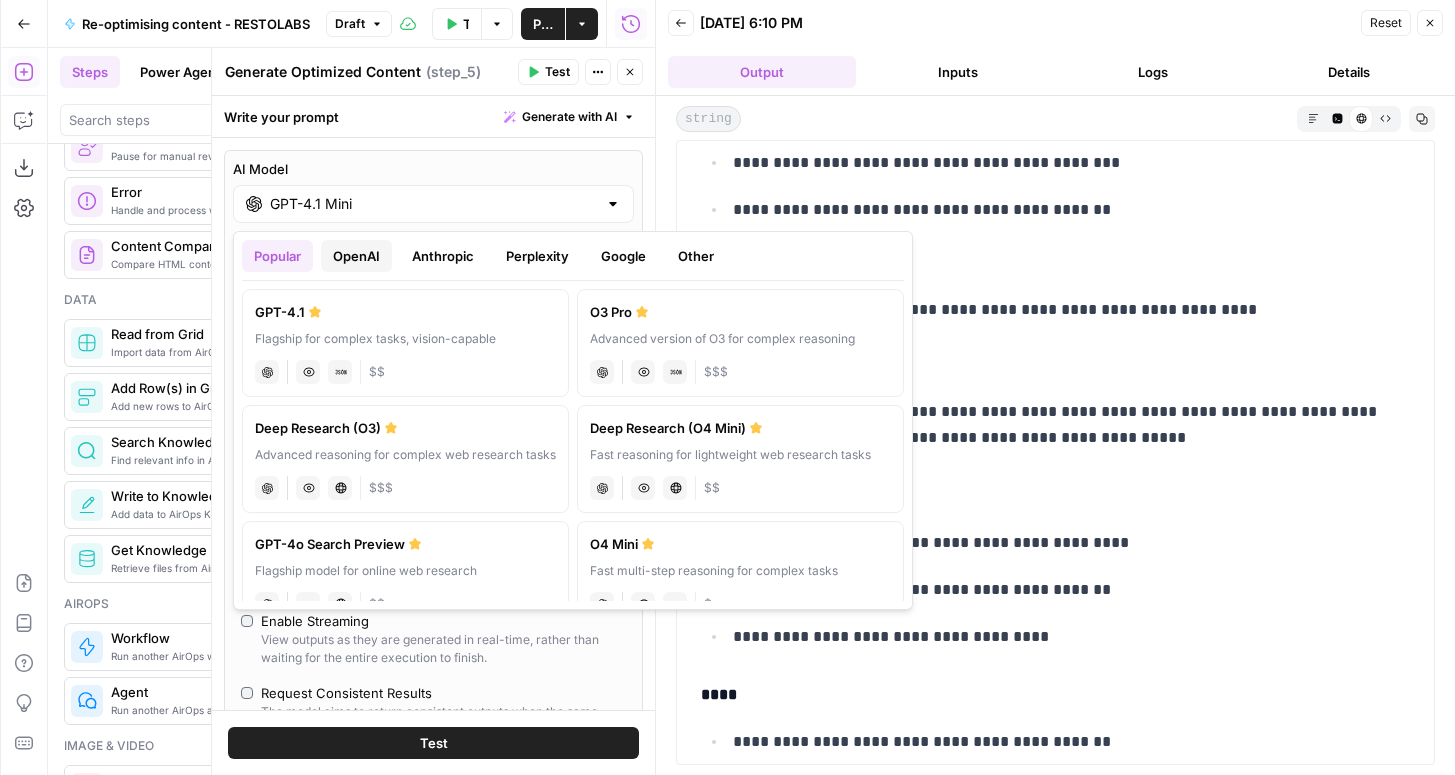 click on "OpenAI" at bounding box center [356, 256] 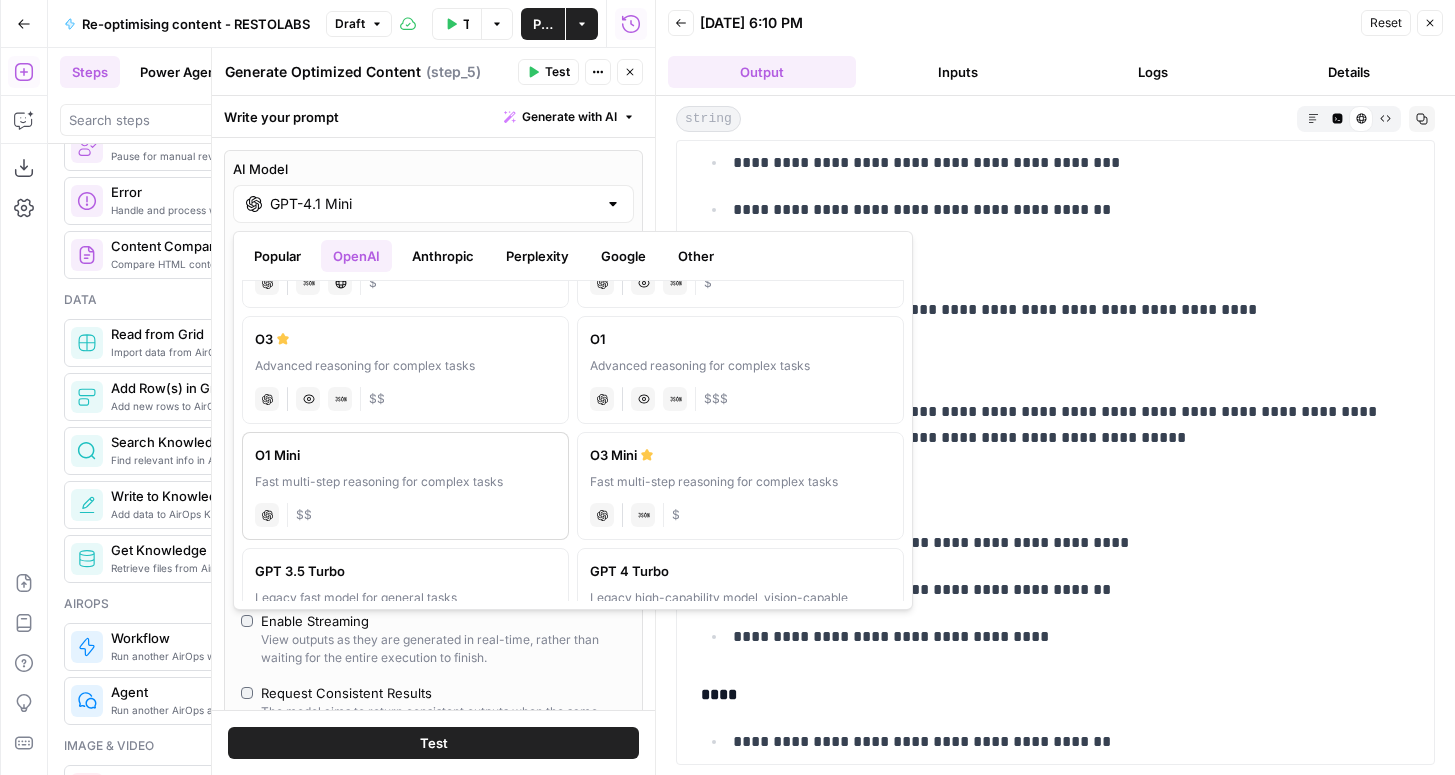 scroll, scrollTop: 680, scrollLeft: 0, axis: vertical 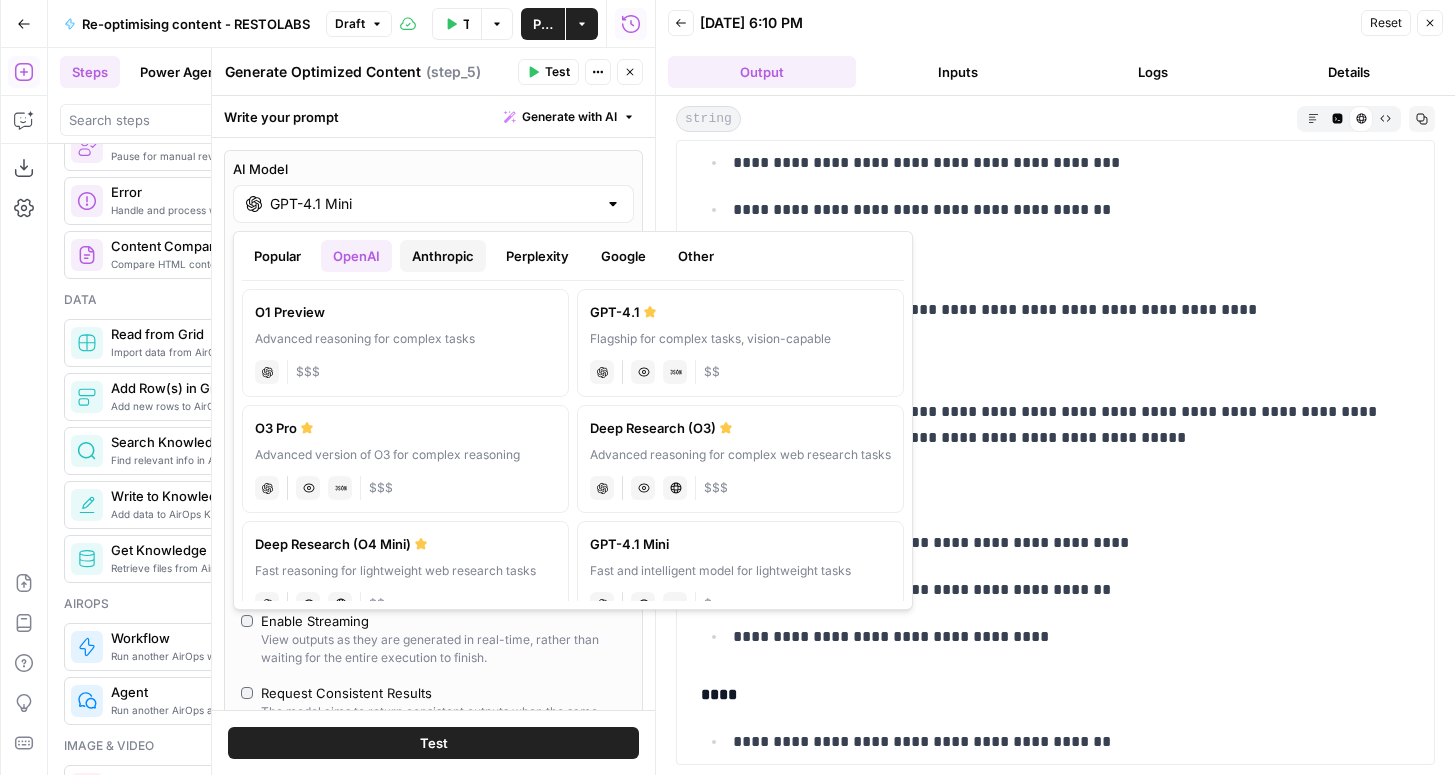 click on "Anthropic" at bounding box center (443, 256) 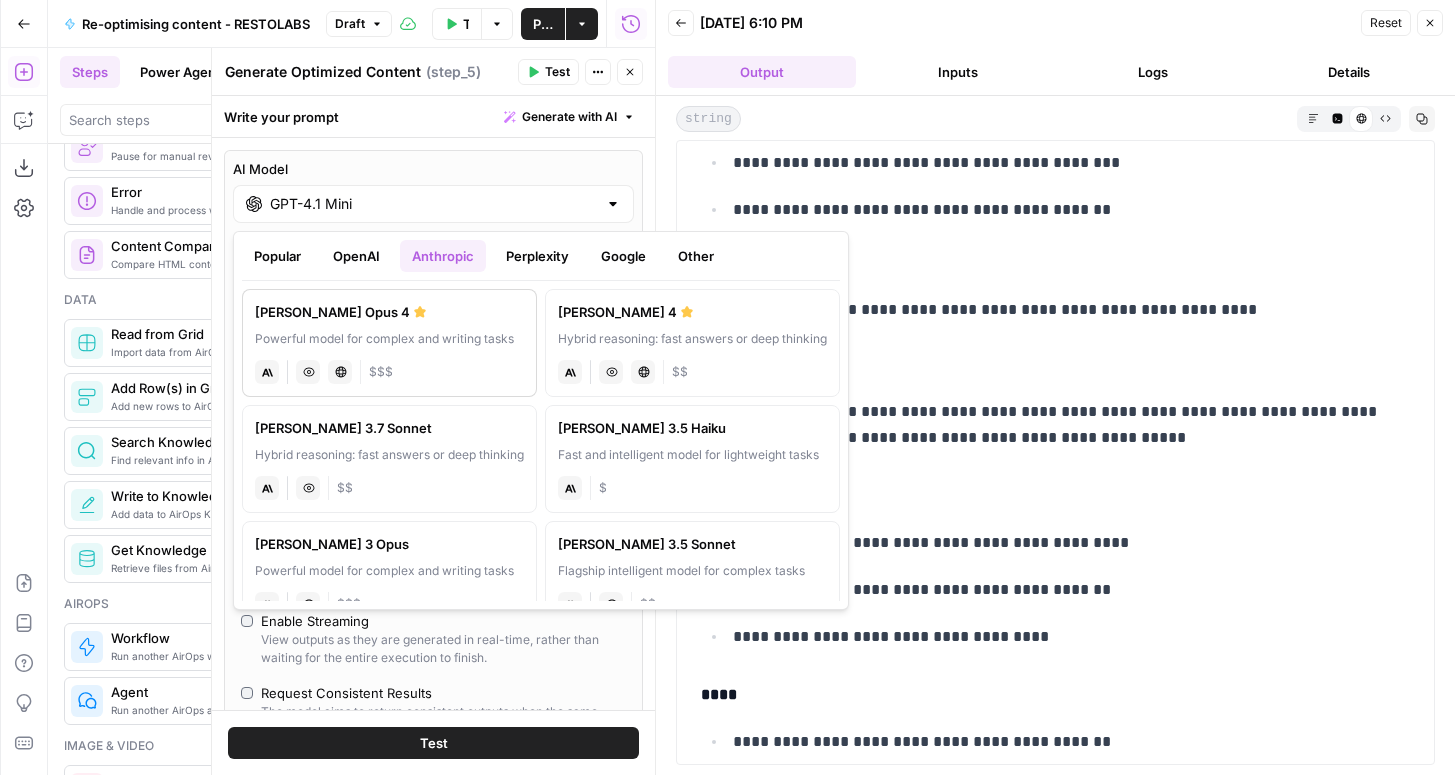 click on "[PERSON_NAME] Opus 4" at bounding box center [389, 312] 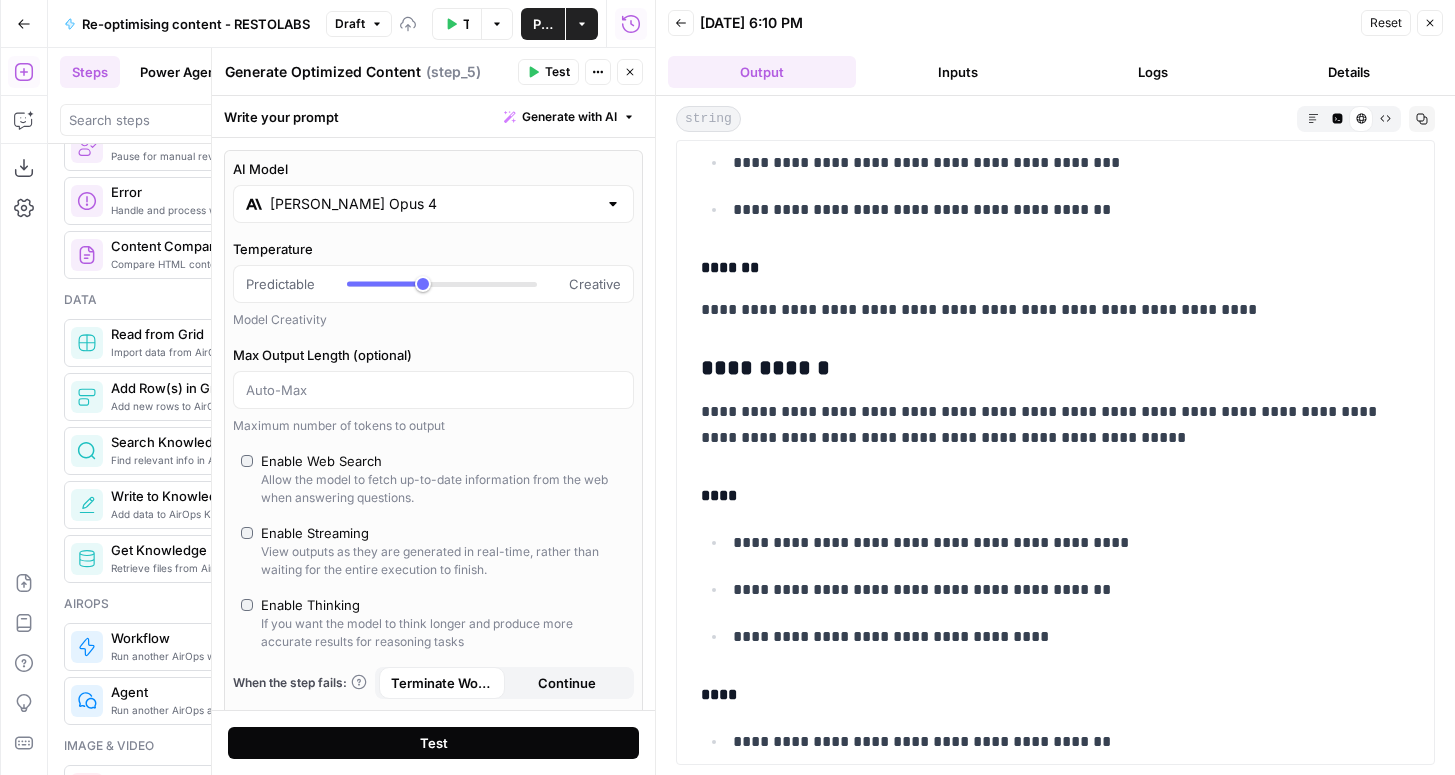 click on "Test" at bounding box center (433, 743) 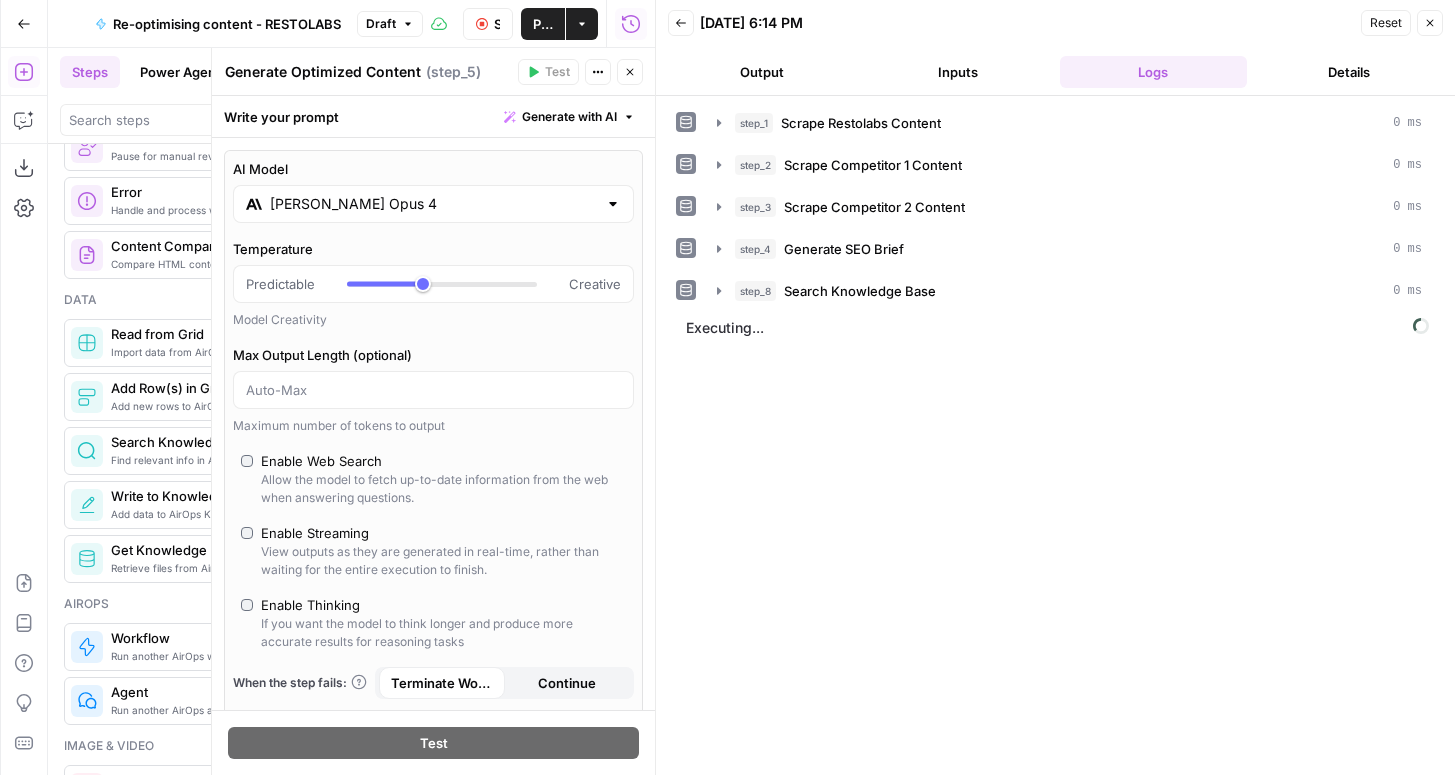 click on "Back 07/10/25 at 6:14 PM Reset Close Output Inputs Logs Details" at bounding box center [1055, 48] 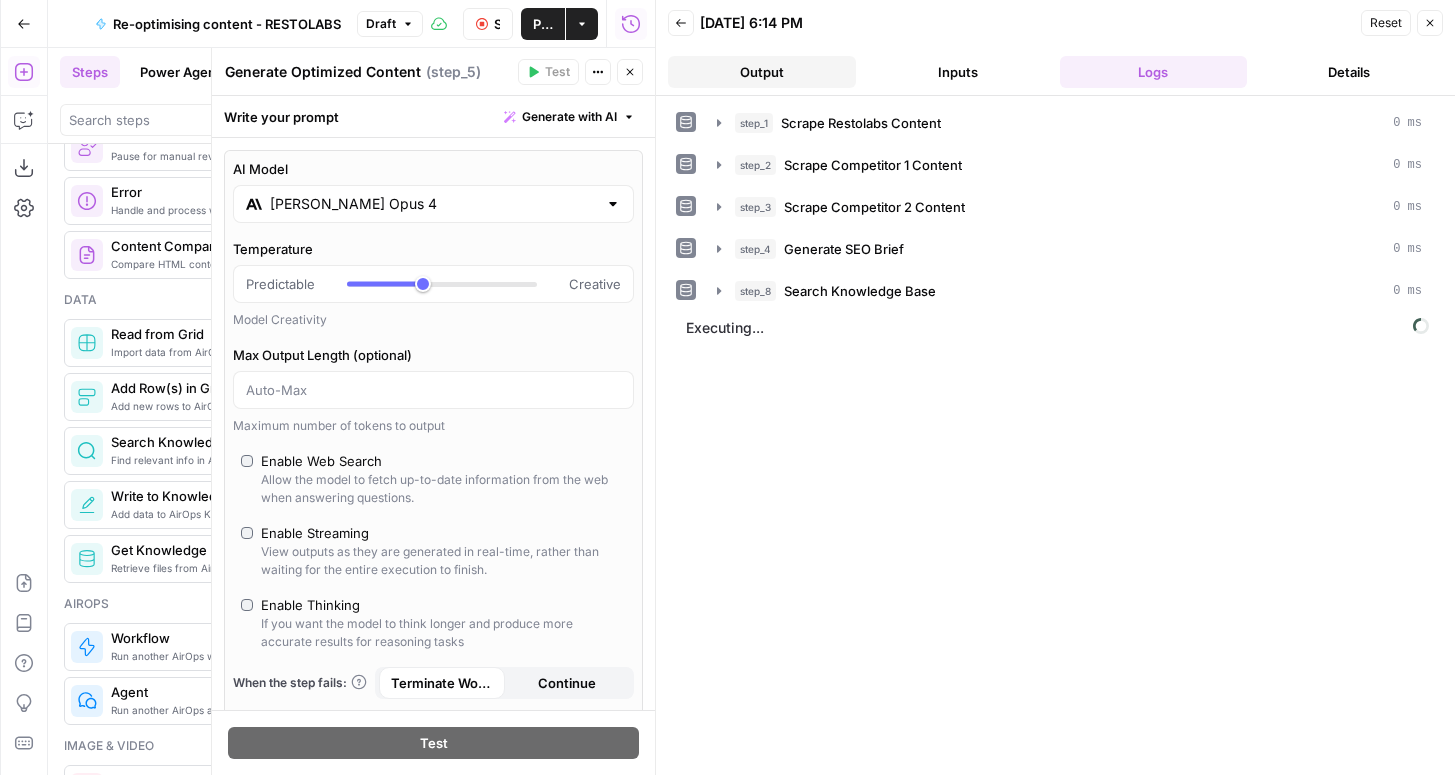 click on "Output" at bounding box center [762, 72] 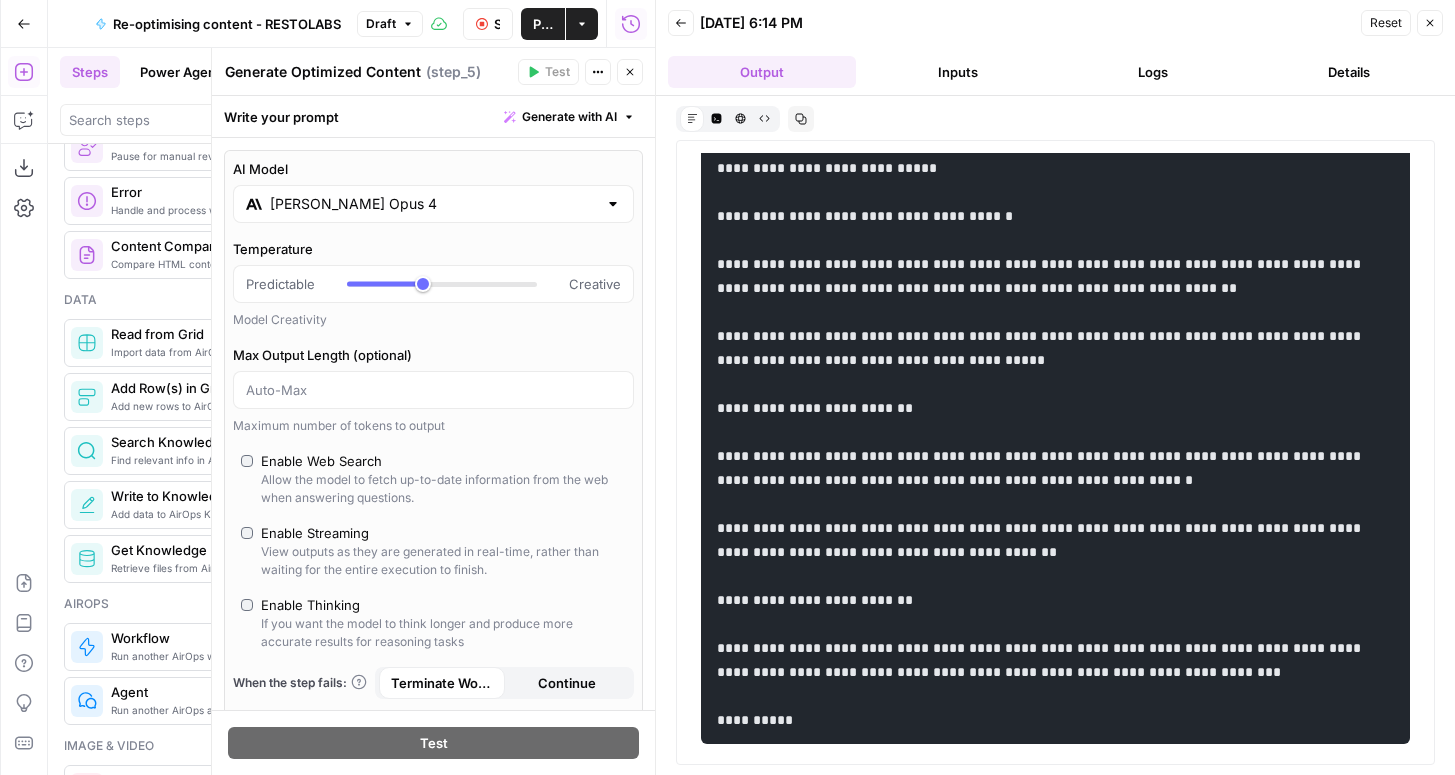 scroll, scrollTop: 1361, scrollLeft: 0, axis: vertical 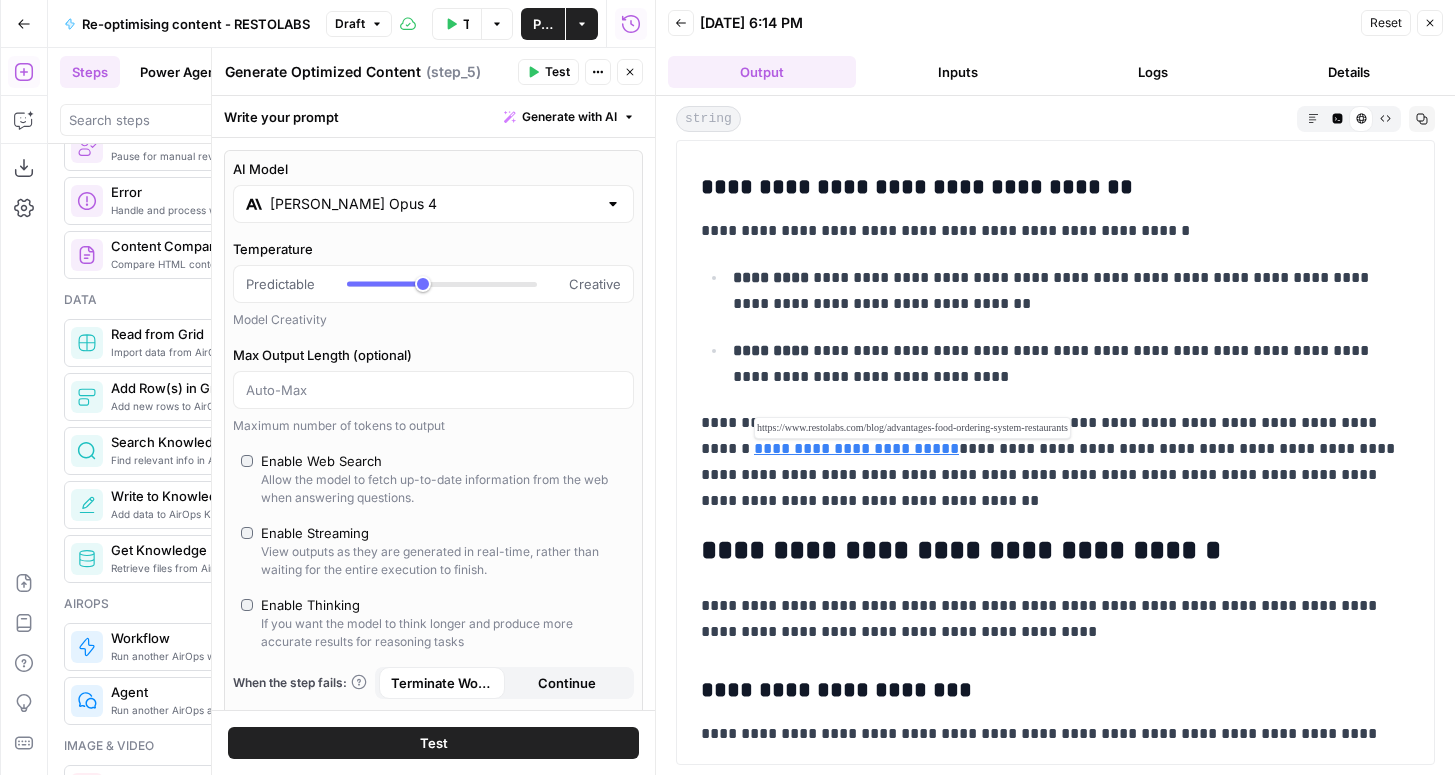 click on "**********" at bounding box center [856, 448] 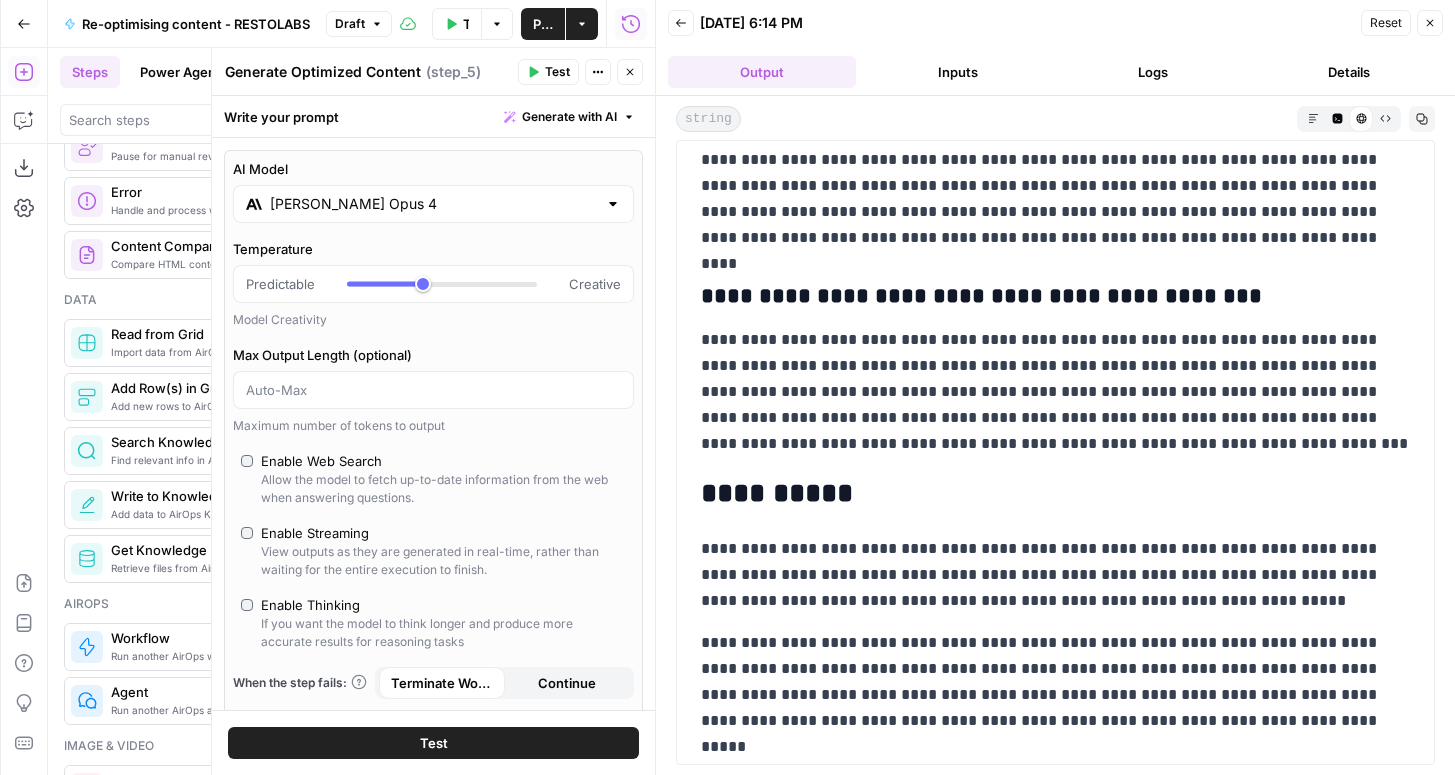 scroll, scrollTop: 14308, scrollLeft: 0, axis: vertical 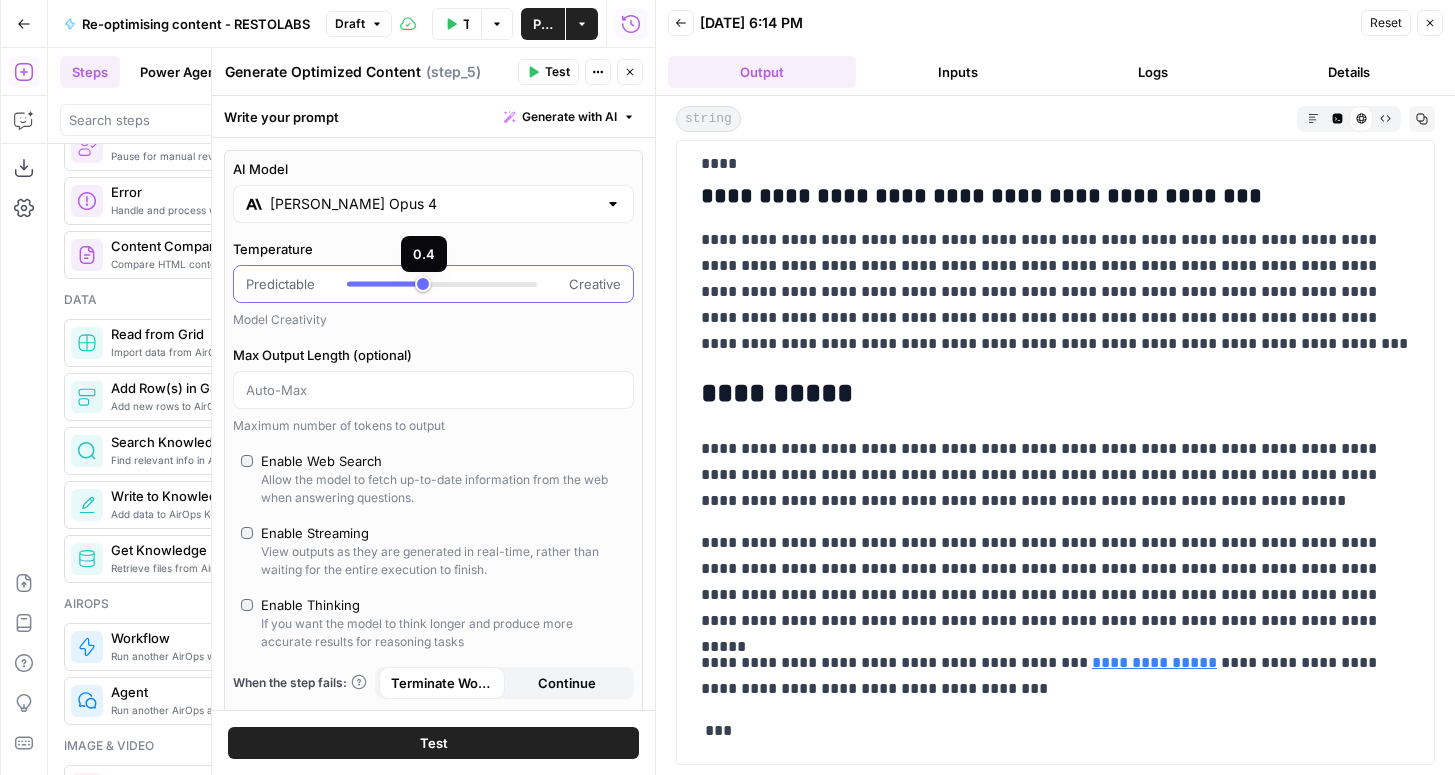 type on "***" 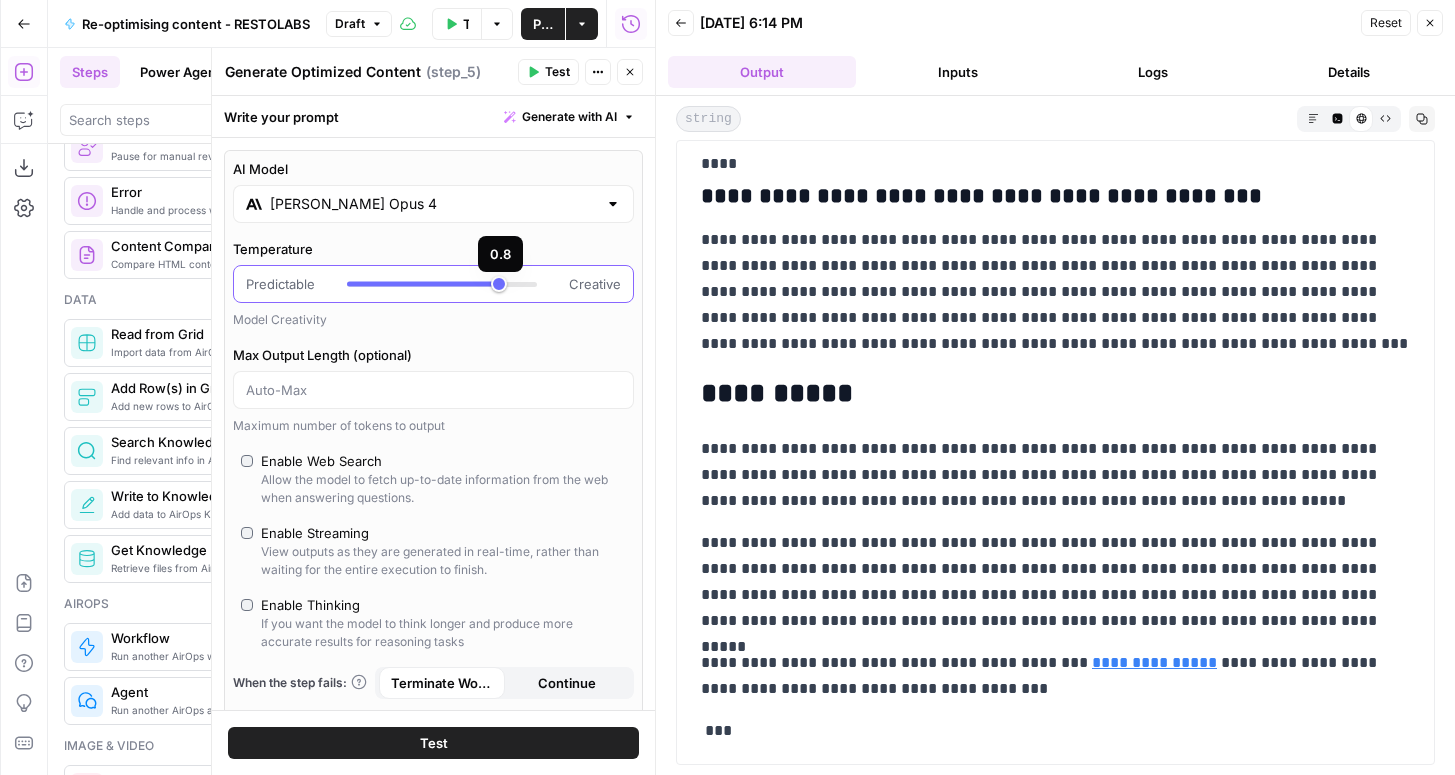 drag, startPoint x: 426, startPoint y: 277, endPoint x: 491, endPoint y: 277, distance: 65 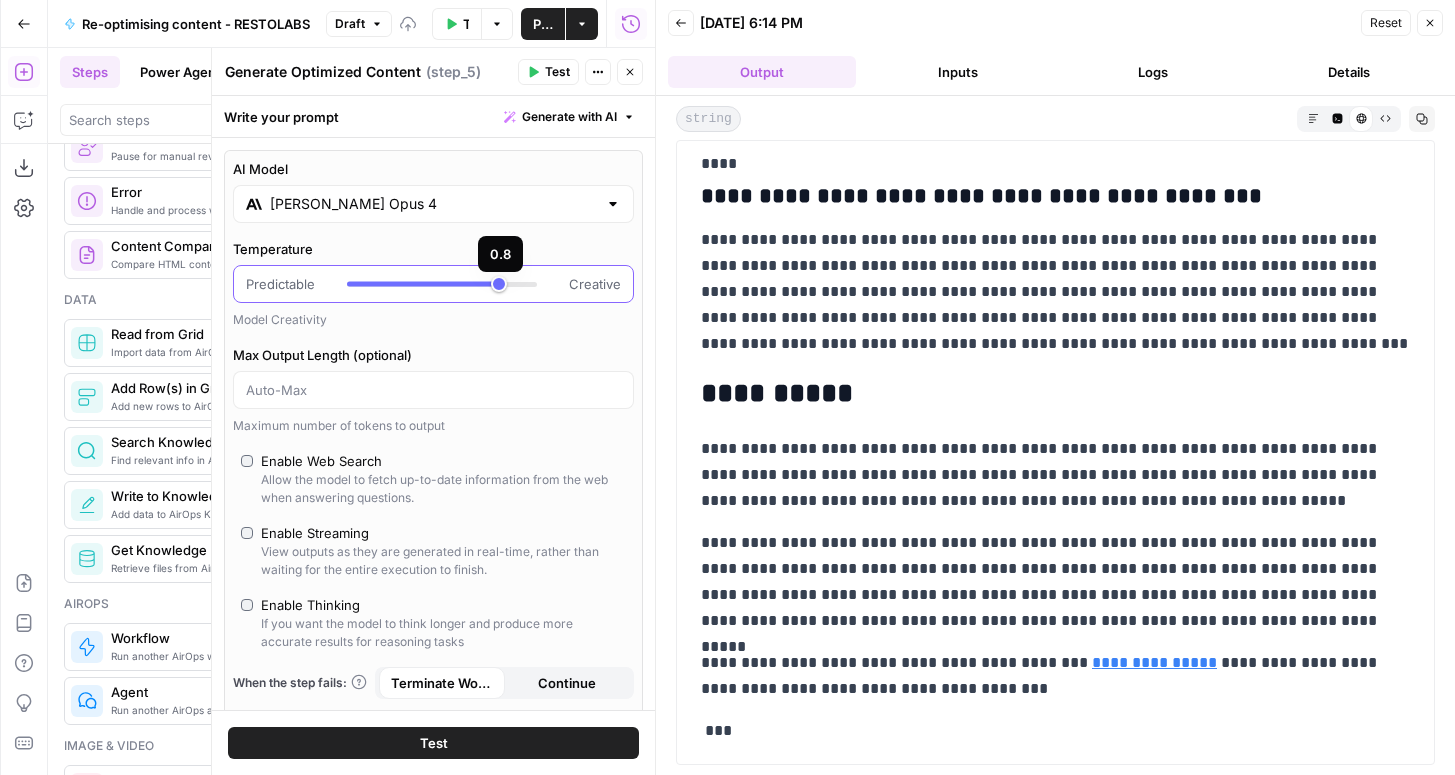 click at bounding box center (442, 284) 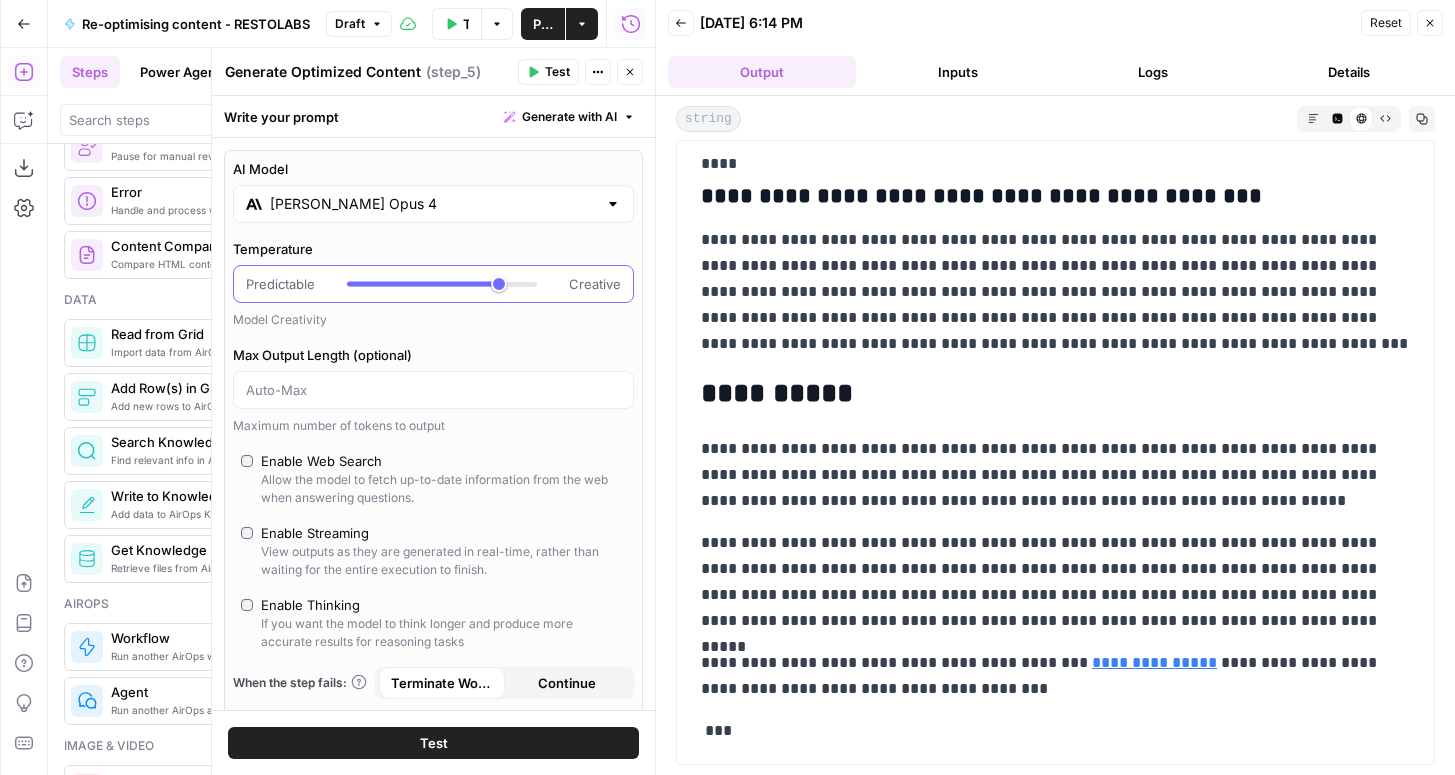 scroll, scrollTop: 627, scrollLeft: 0, axis: vertical 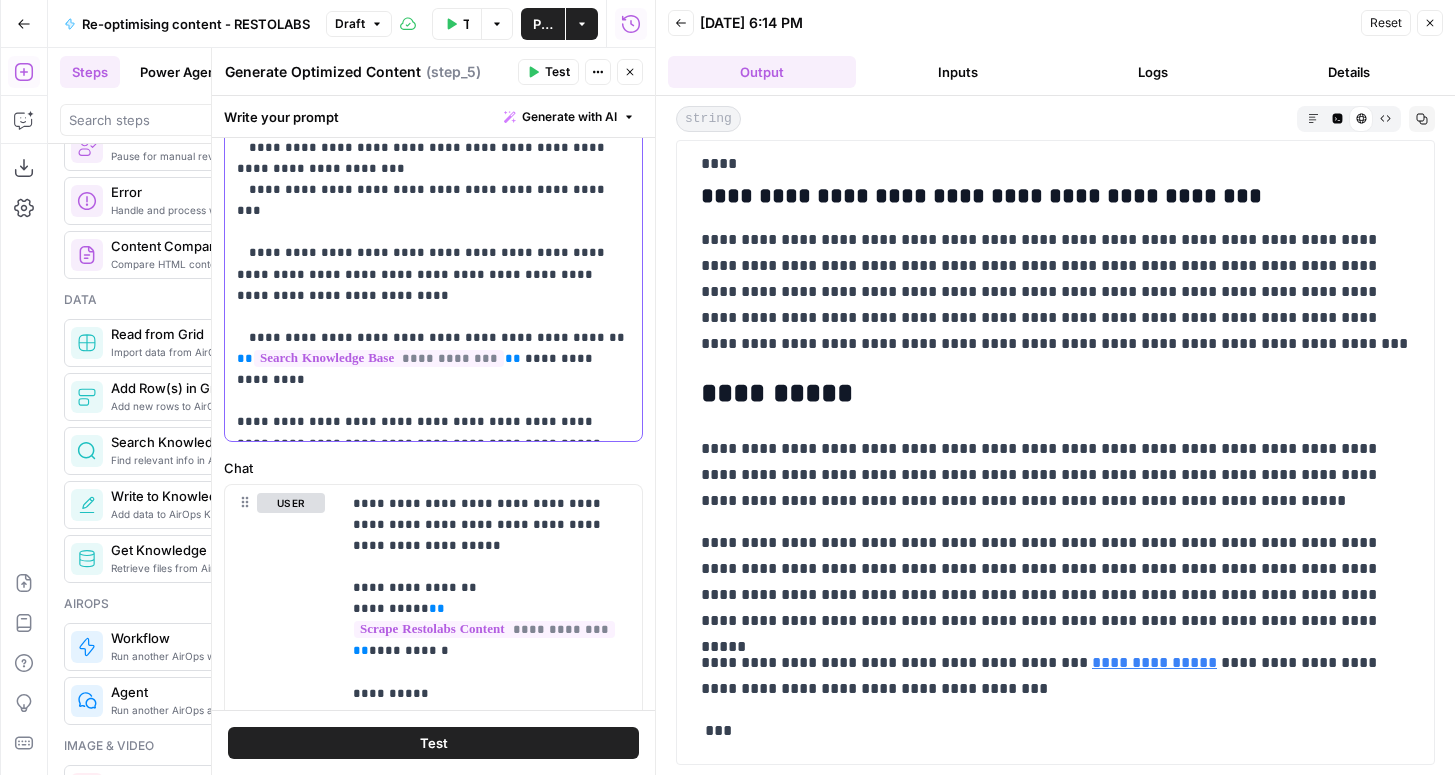 click on "**********" at bounding box center (433, -539) 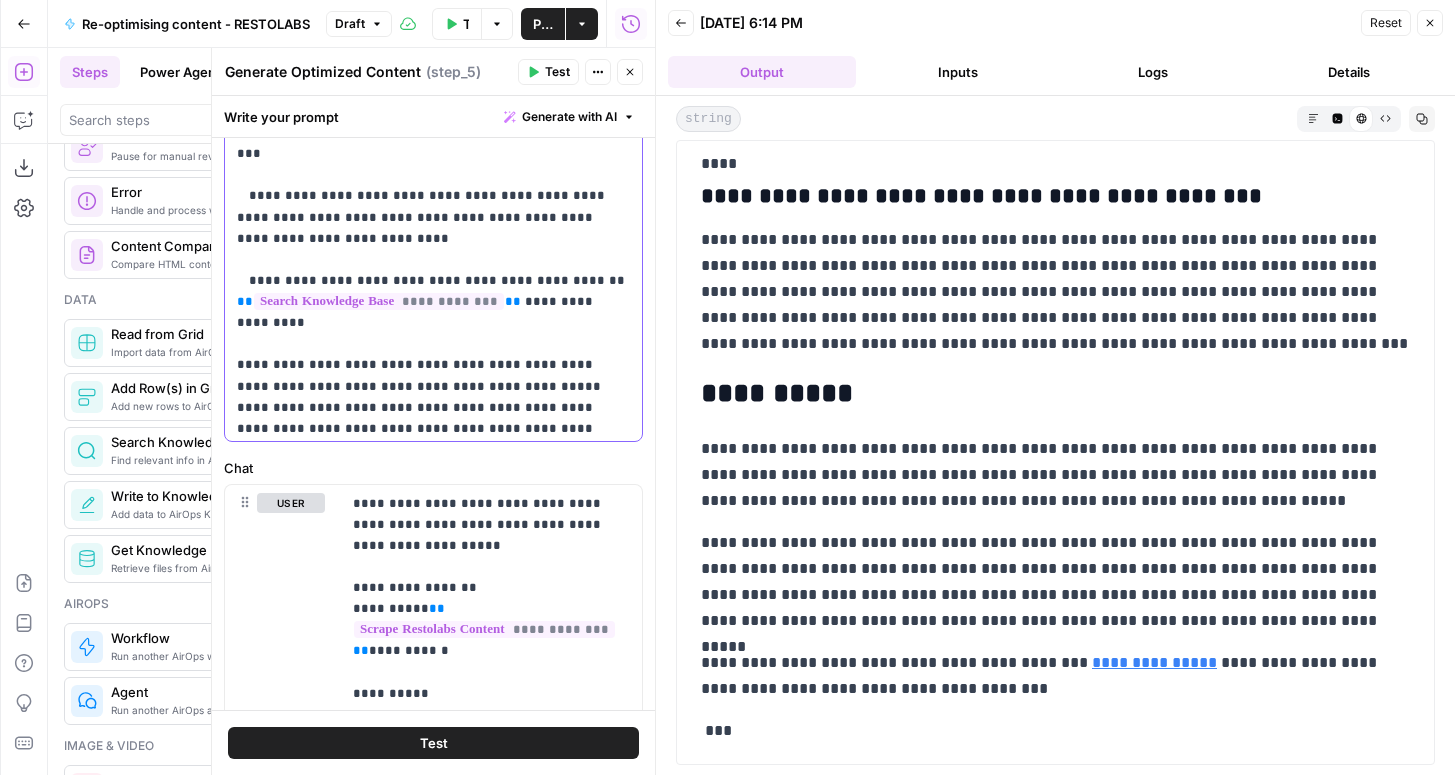 scroll, scrollTop: 1250, scrollLeft: 0, axis: vertical 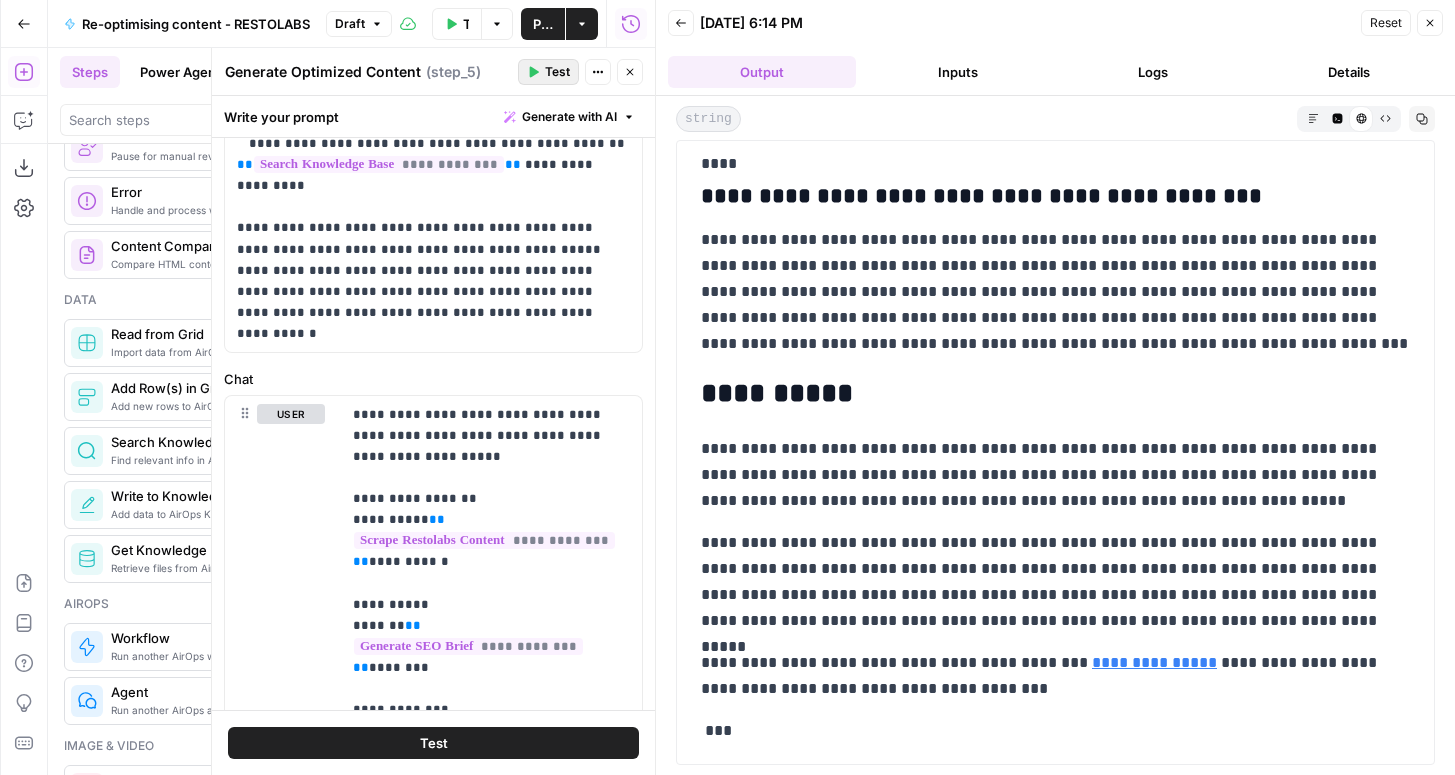 click on "Test" at bounding box center [548, 72] 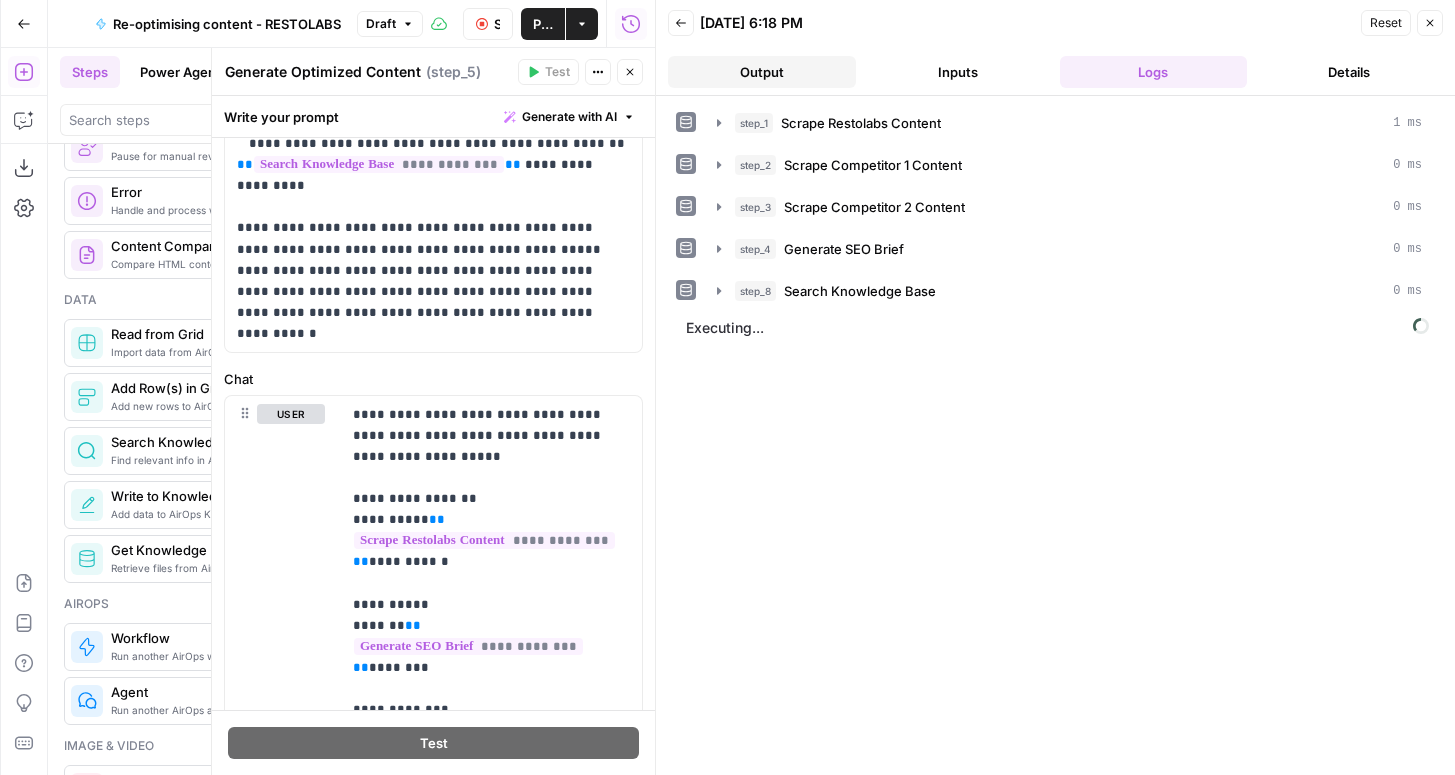 click on "Output" at bounding box center [762, 72] 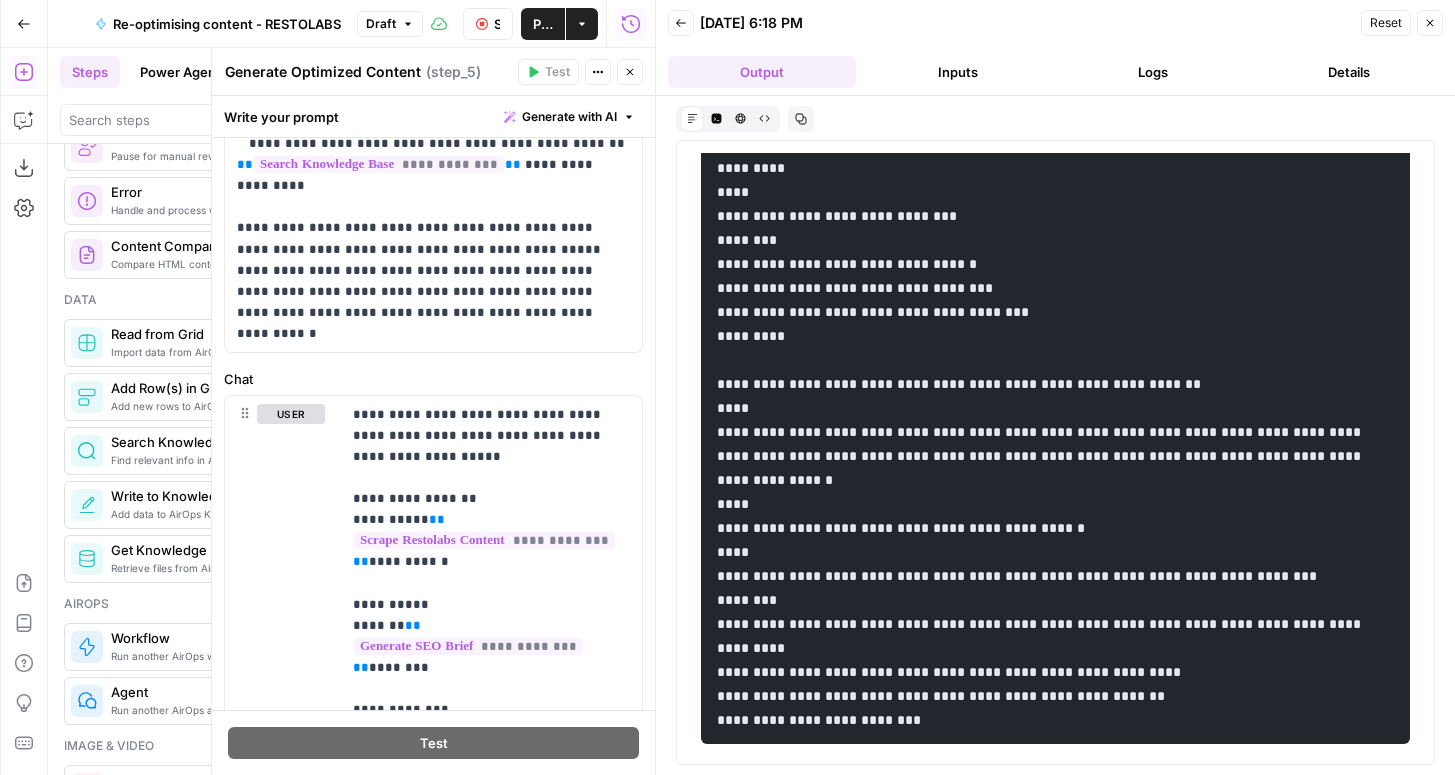 scroll, scrollTop: 4505, scrollLeft: 0, axis: vertical 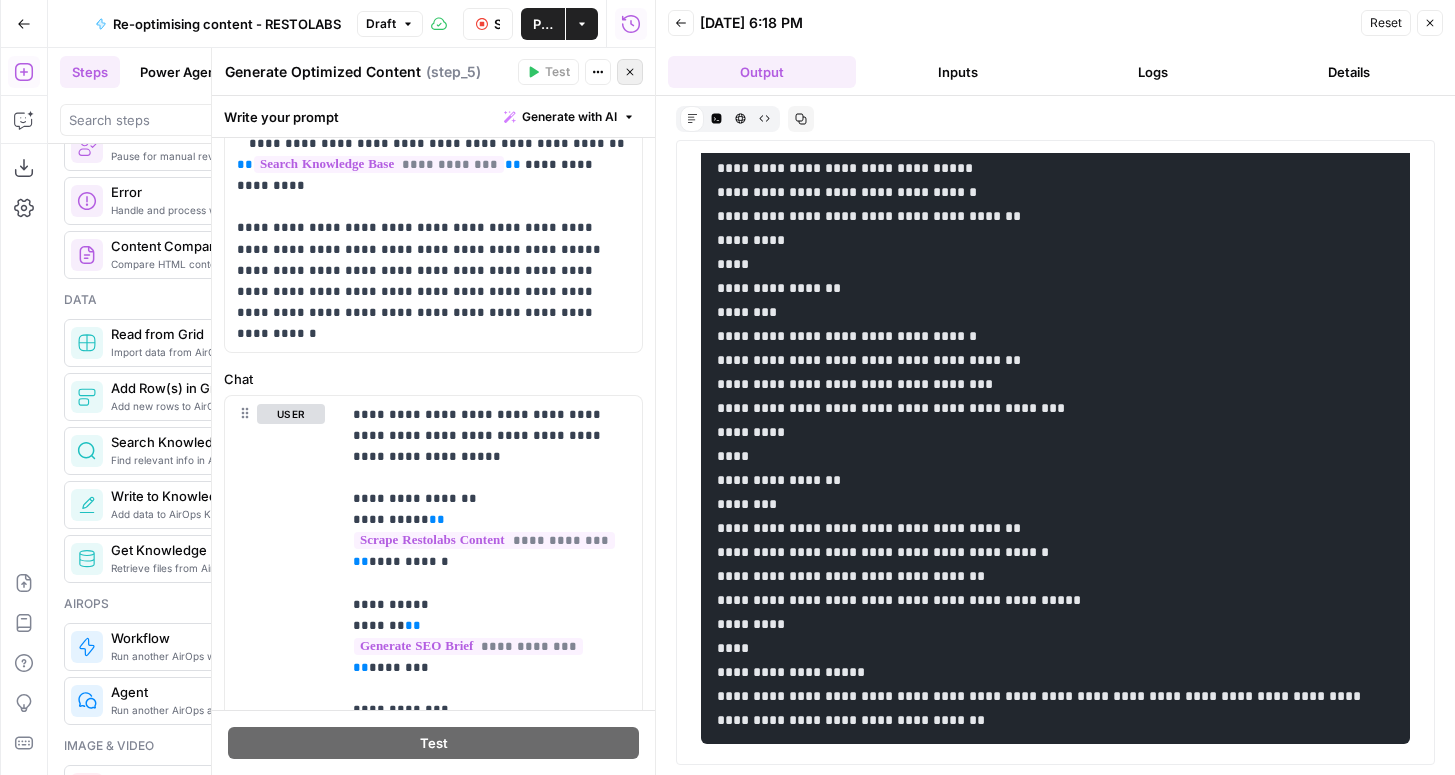 click 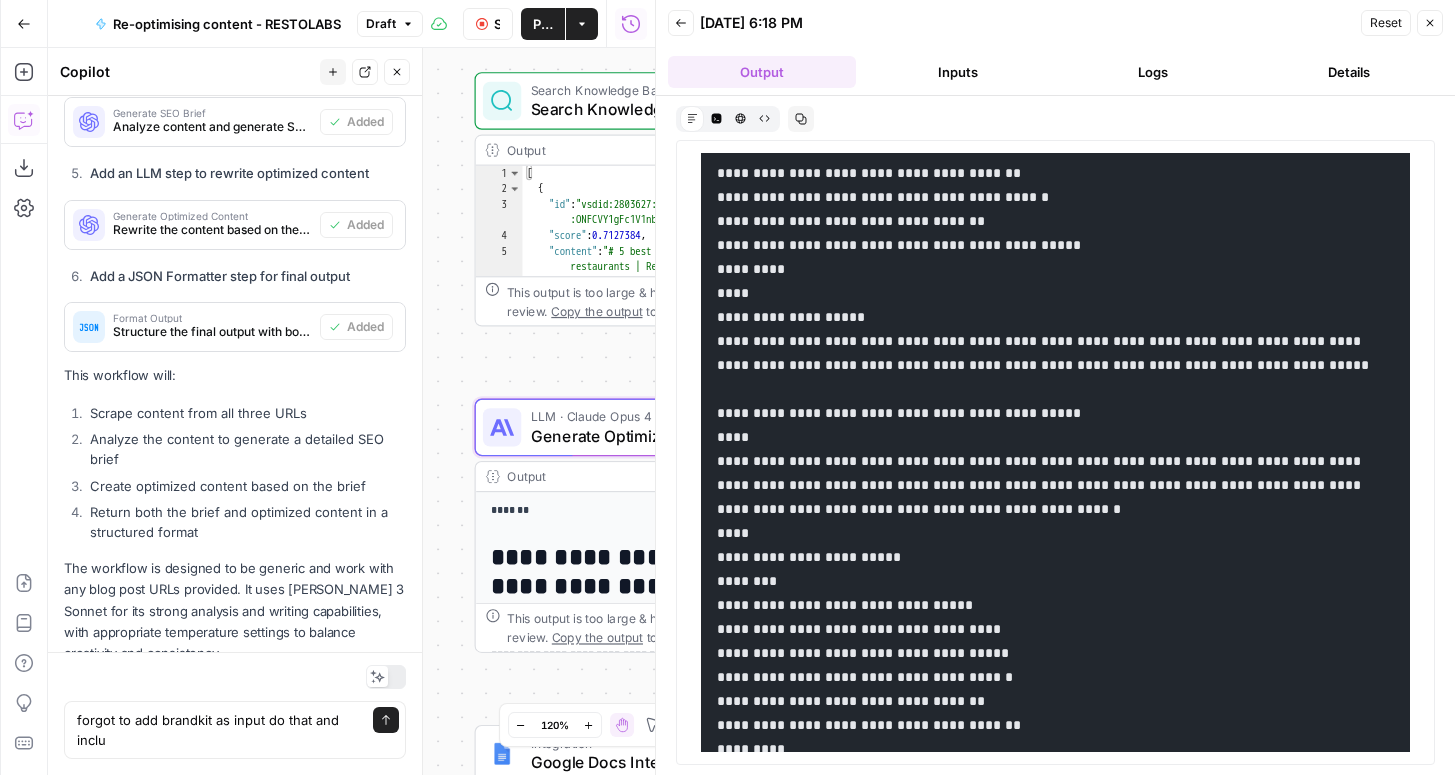 scroll, scrollTop: 4115, scrollLeft: 0, axis: vertical 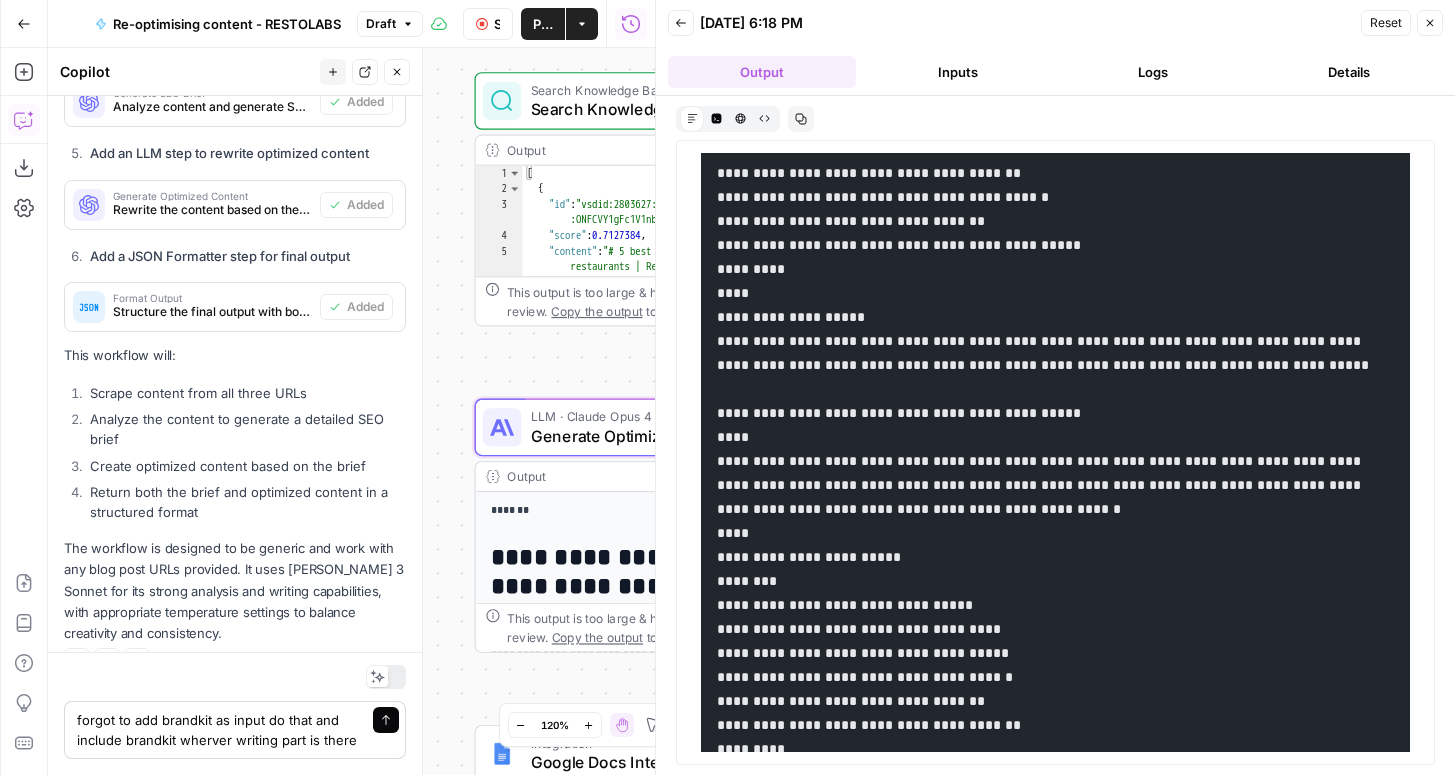 type on "forgot to add brandkit as input do that and include brandkit wherver writing part is there" 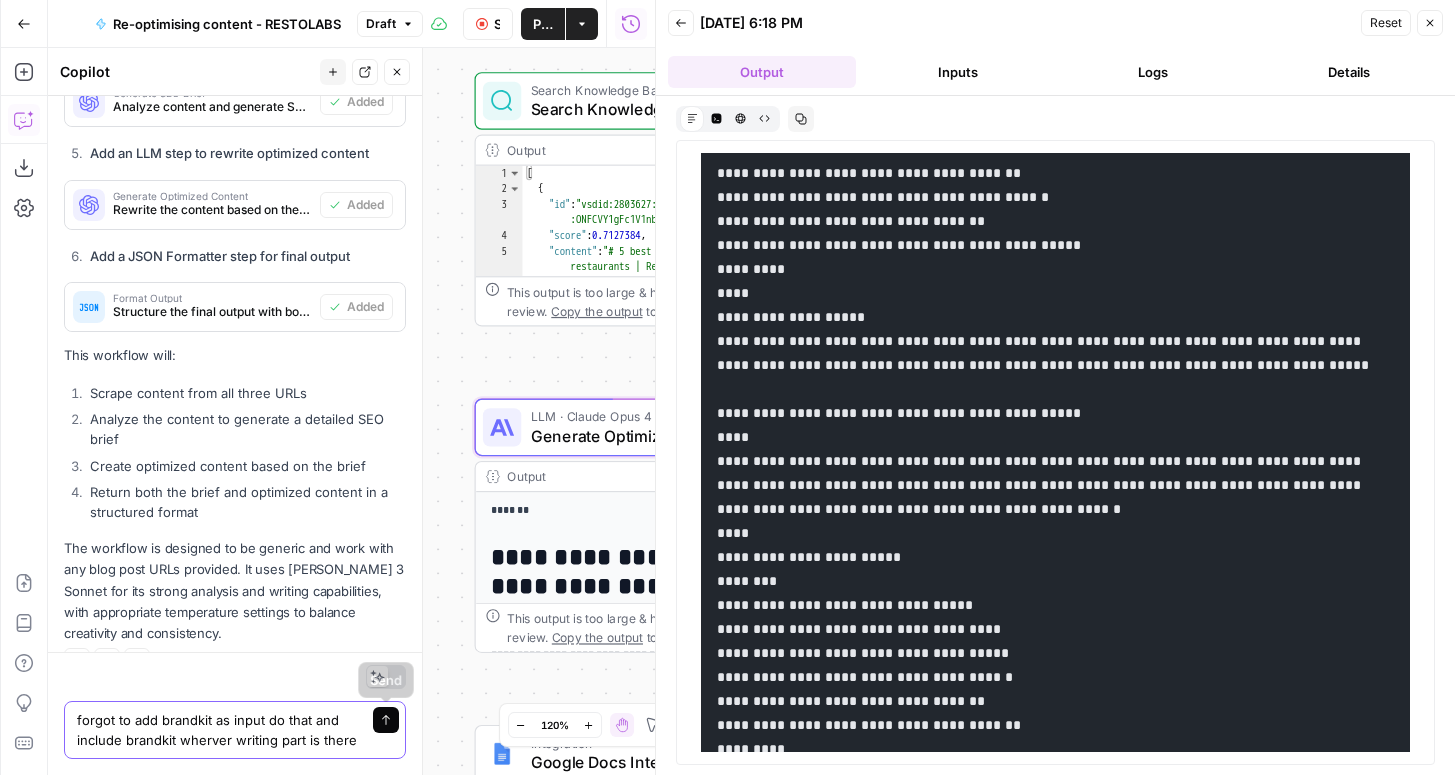 click 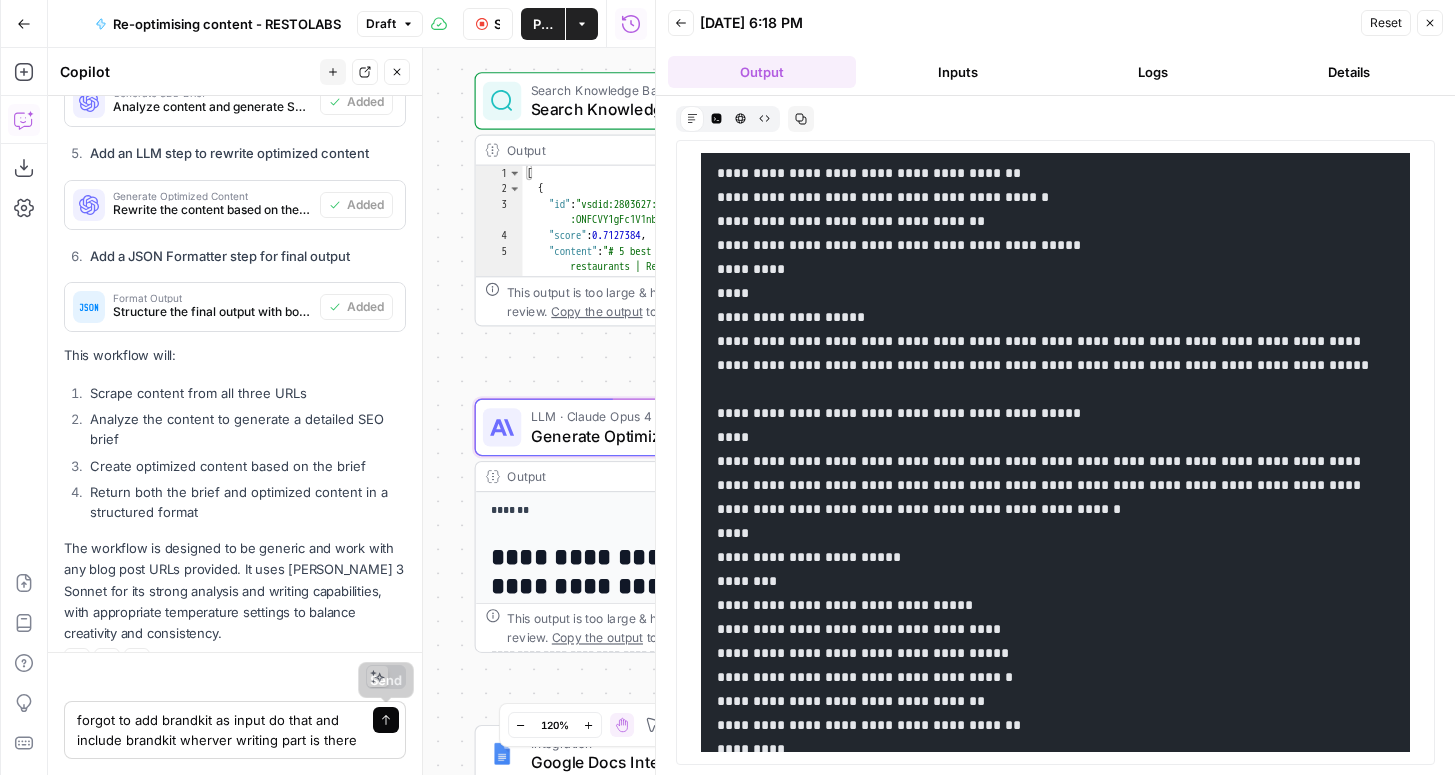 type 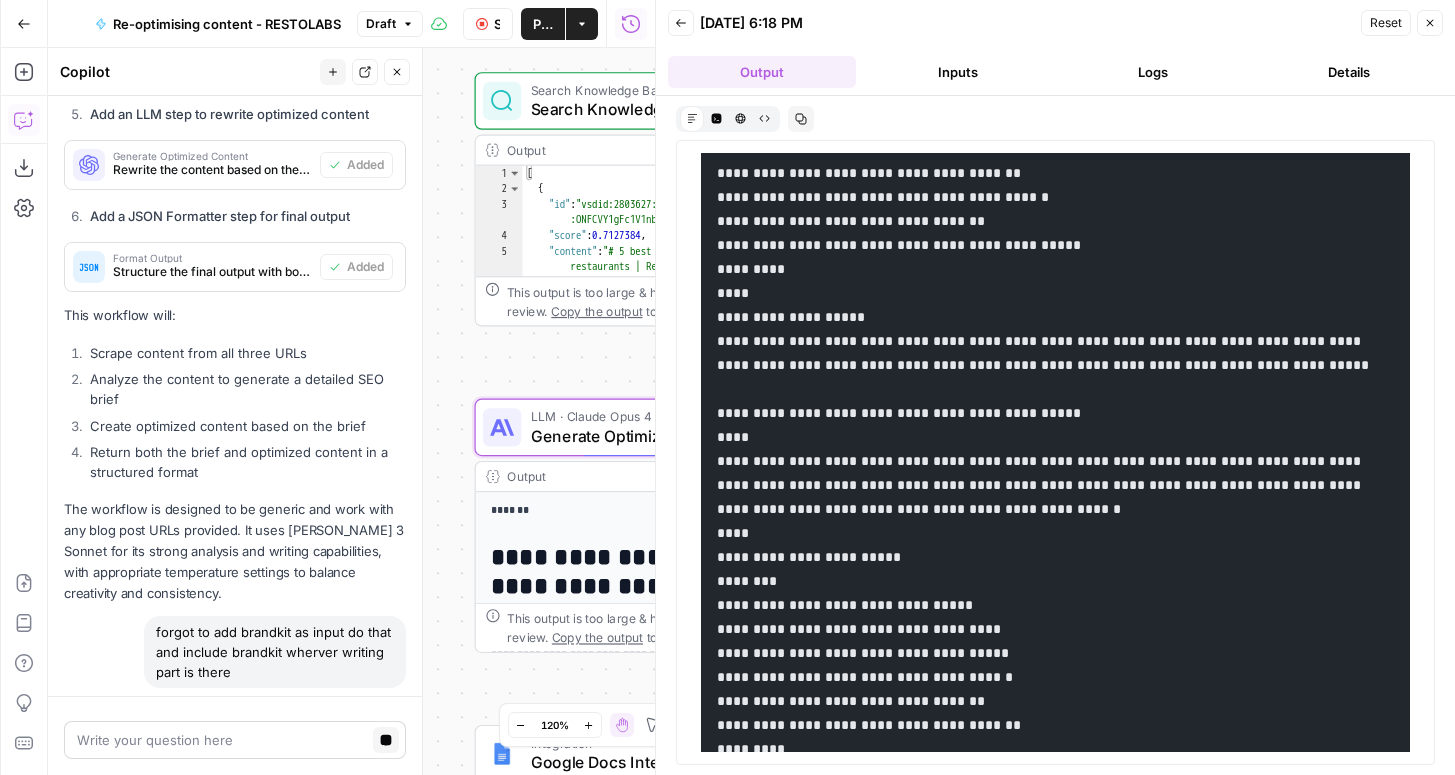 scroll, scrollTop: 4740, scrollLeft: 0, axis: vertical 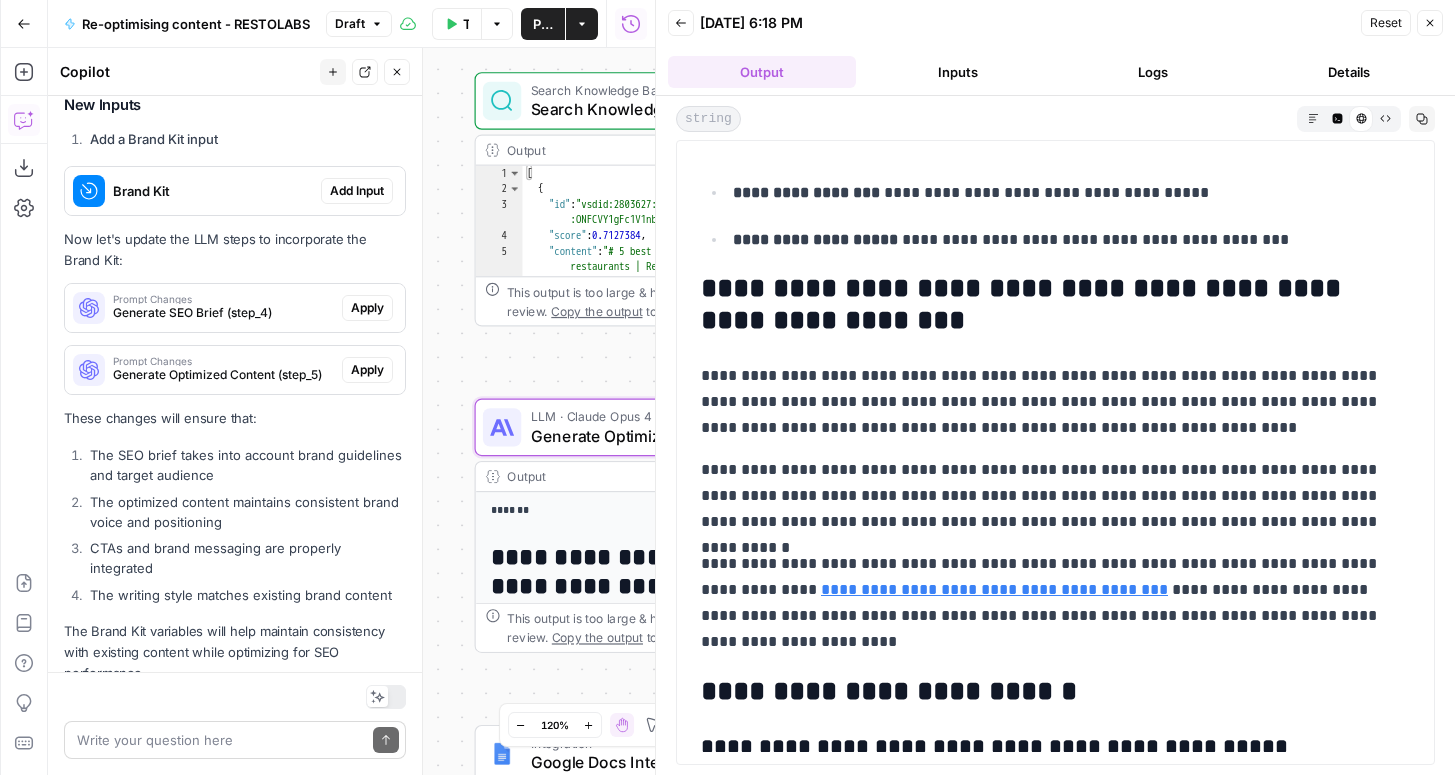 drag, startPoint x: 835, startPoint y: 368, endPoint x: 1010, endPoint y: 439, distance: 188.85445 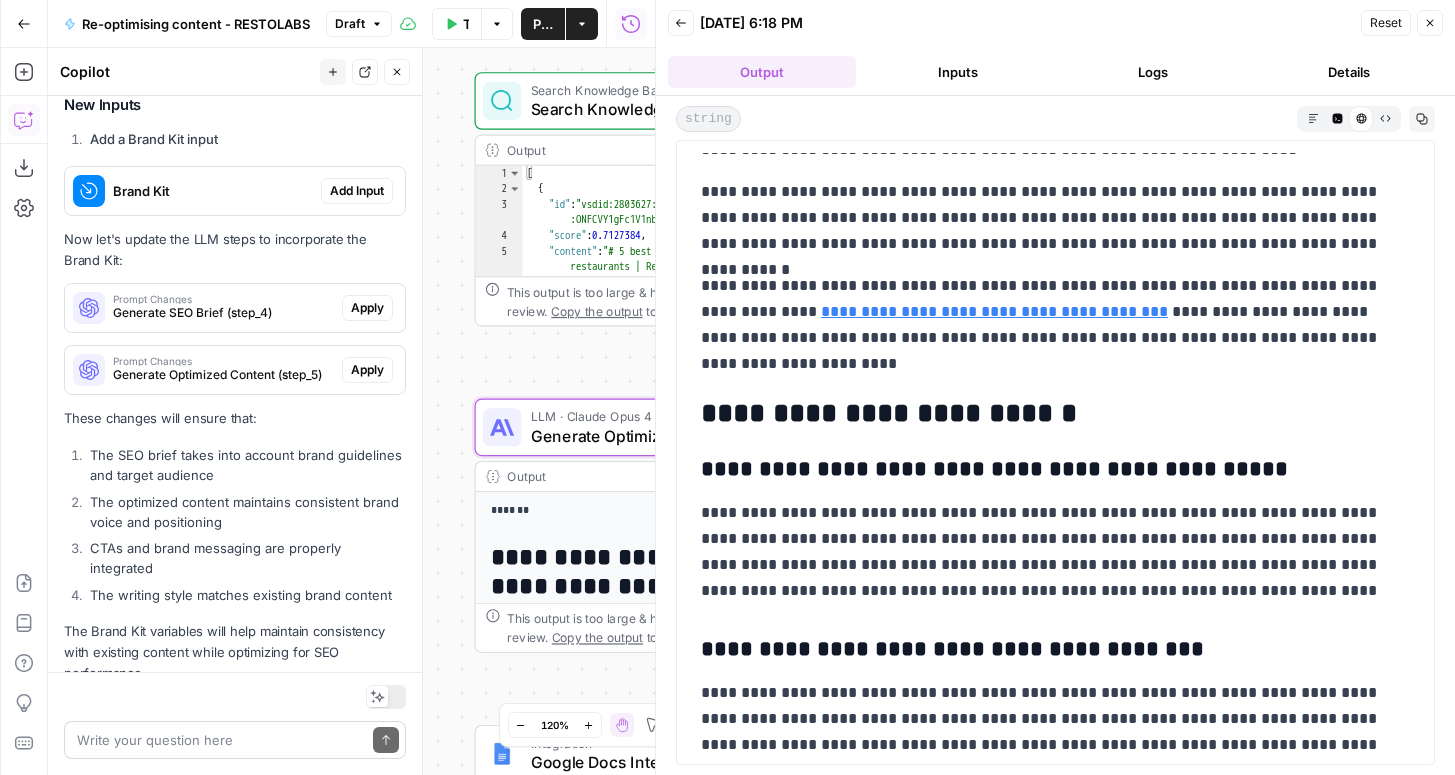 scroll, scrollTop: 15931, scrollLeft: 0, axis: vertical 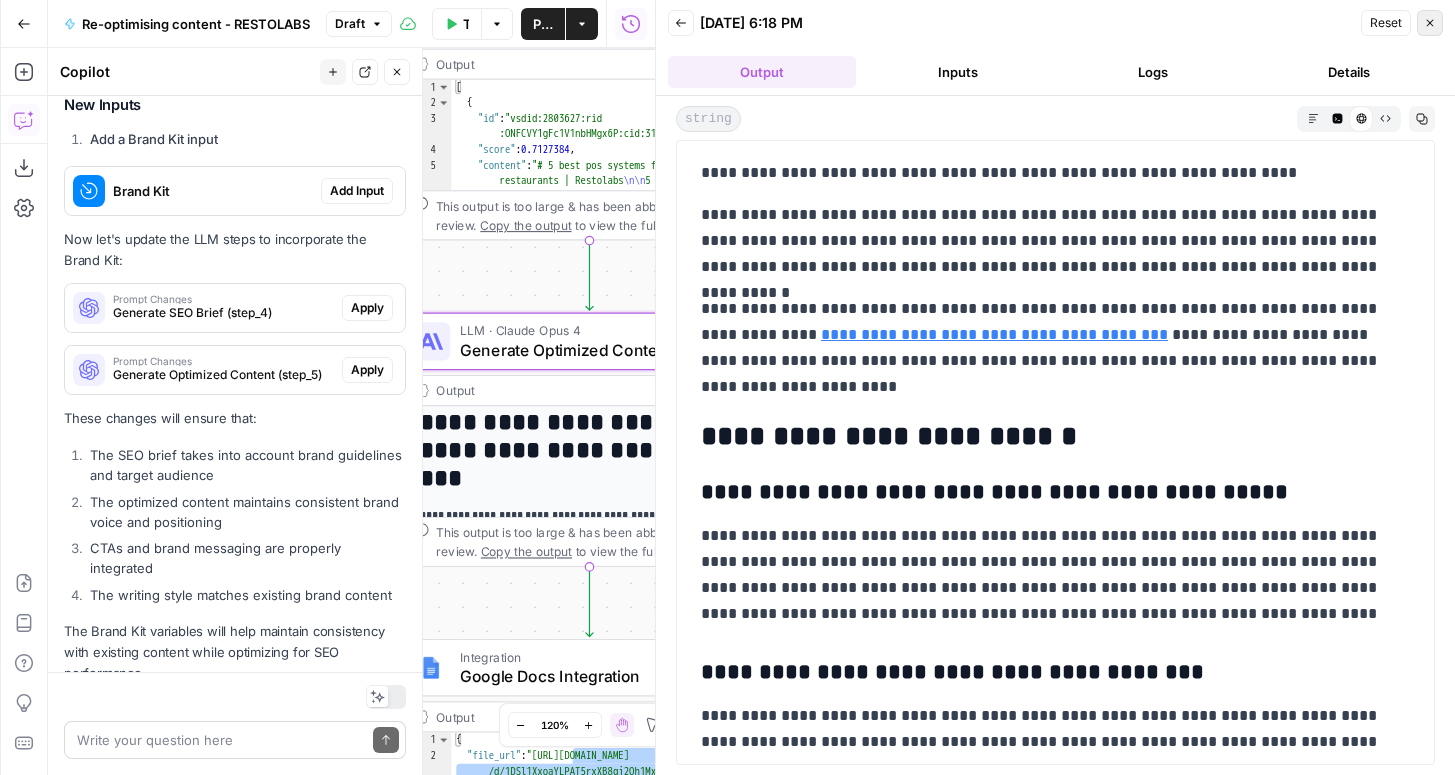 click on "Close" at bounding box center [1430, 23] 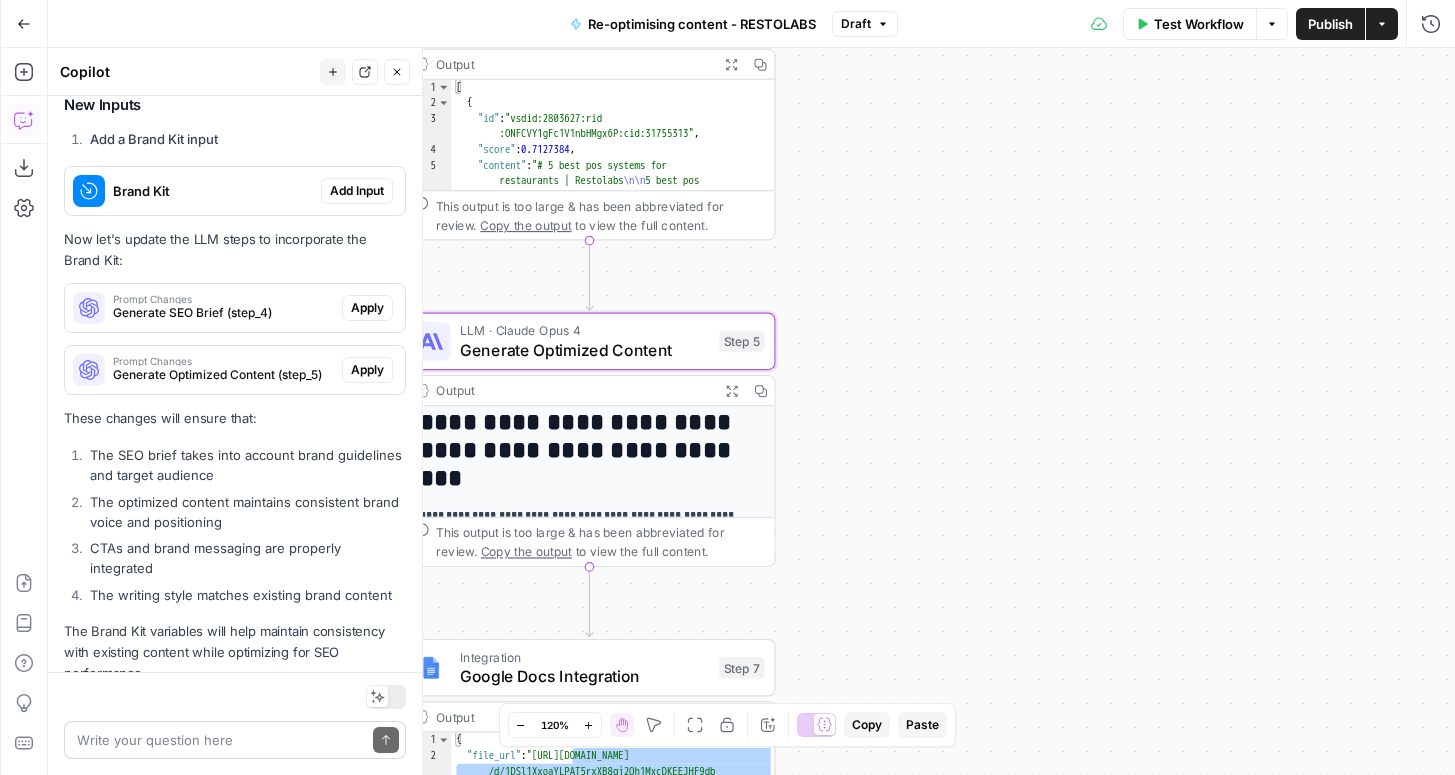 drag, startPoint x: 594, startPoint y: 343, endPoint x: 660, endPoint y: 352, distance: 66.61081 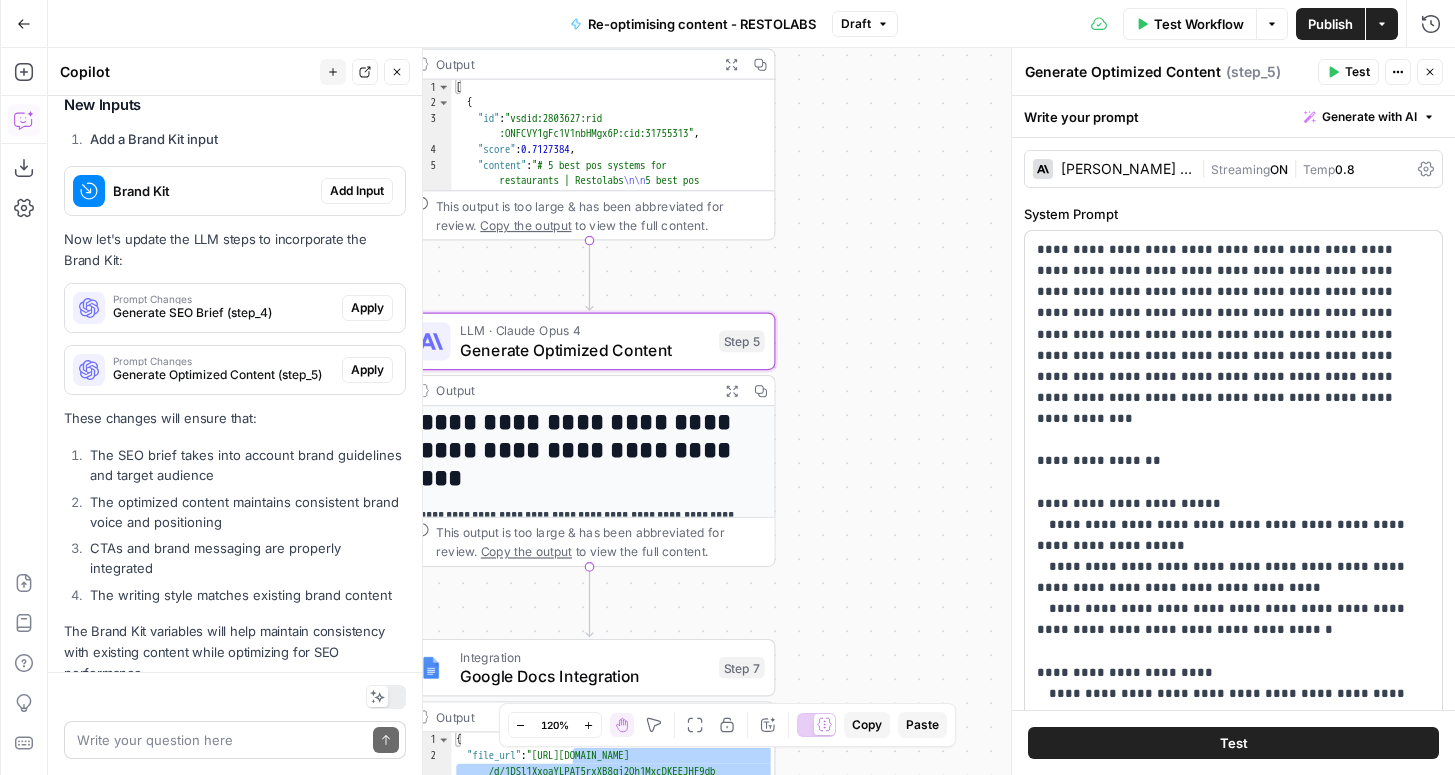scroll, scrollTop: 1250, scrollLeft: 0, axis: vertical 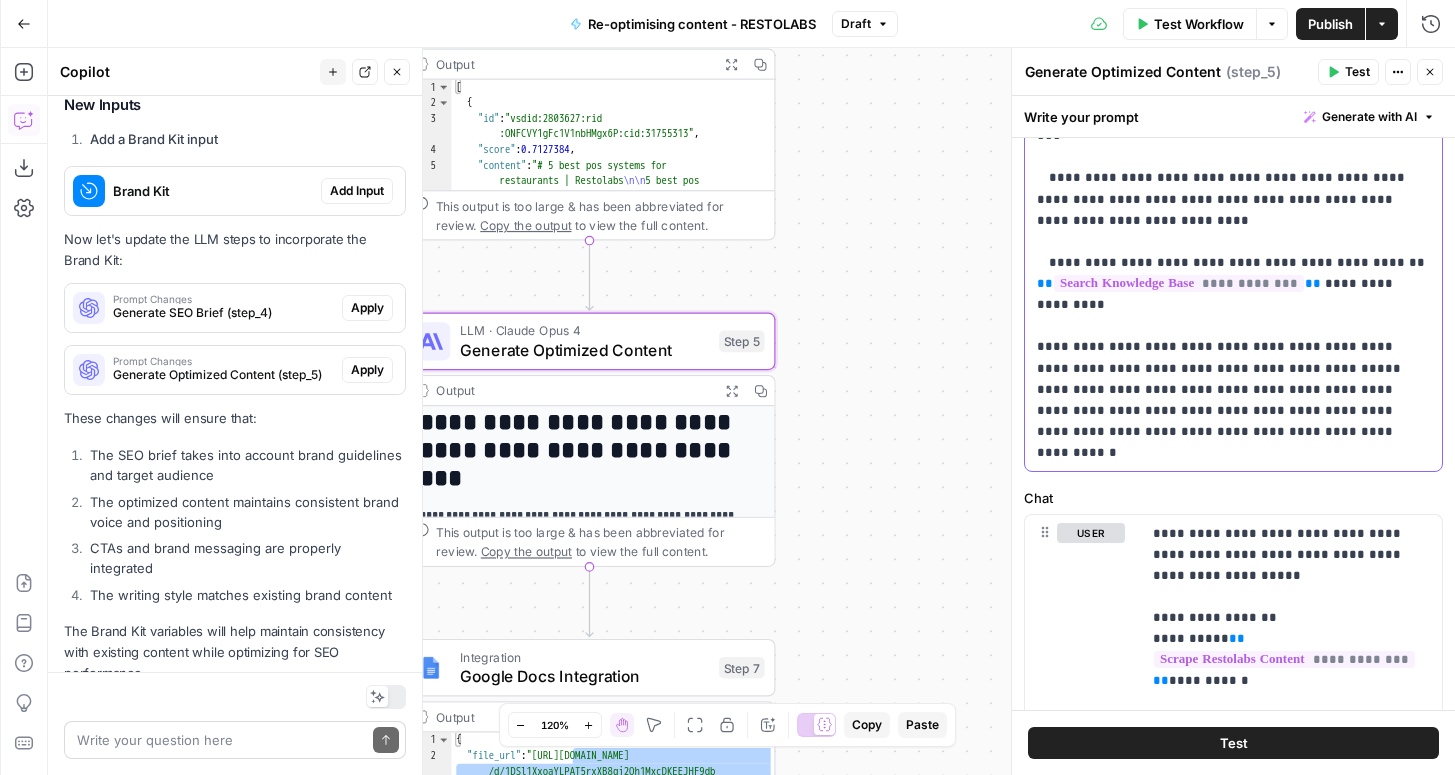 click on "**********" at bounding box center (1233, -562) 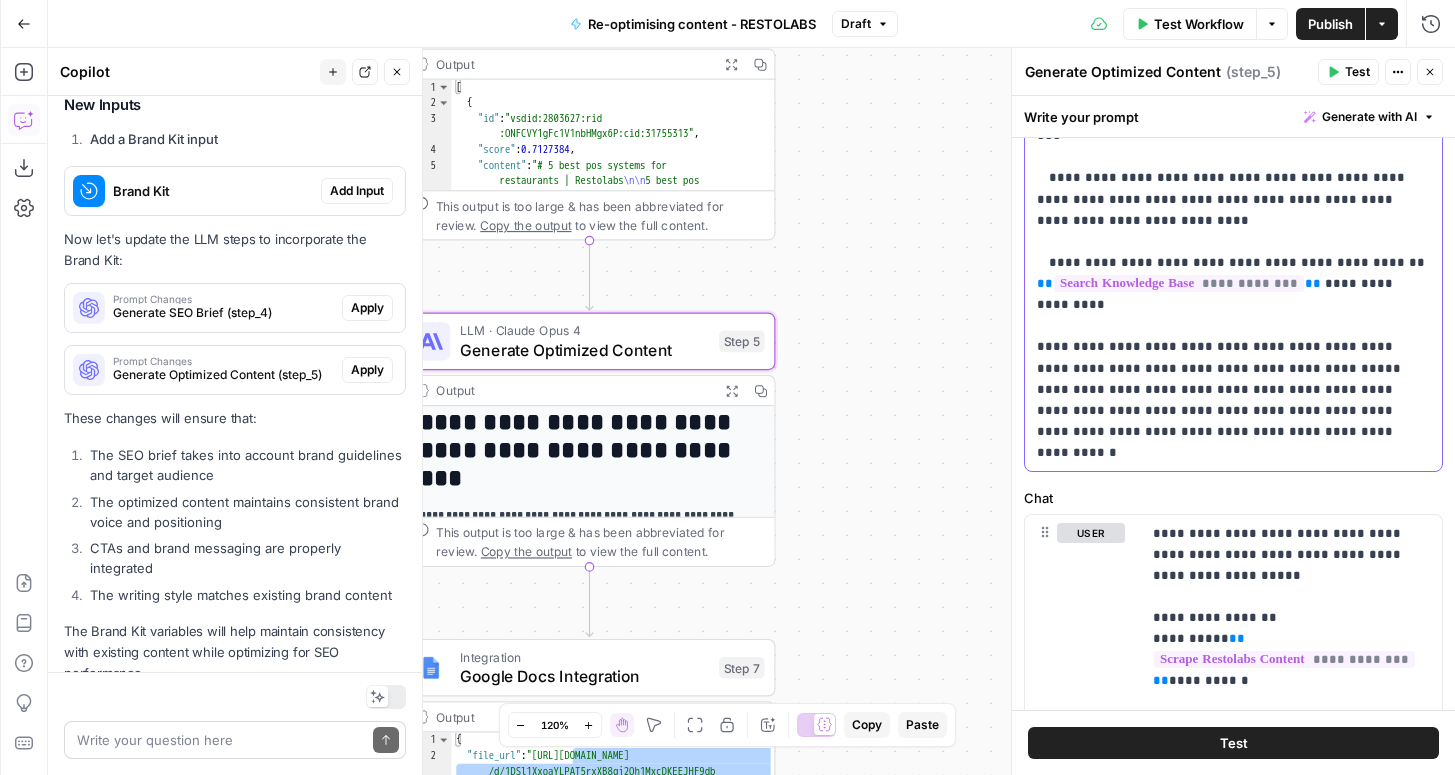 type 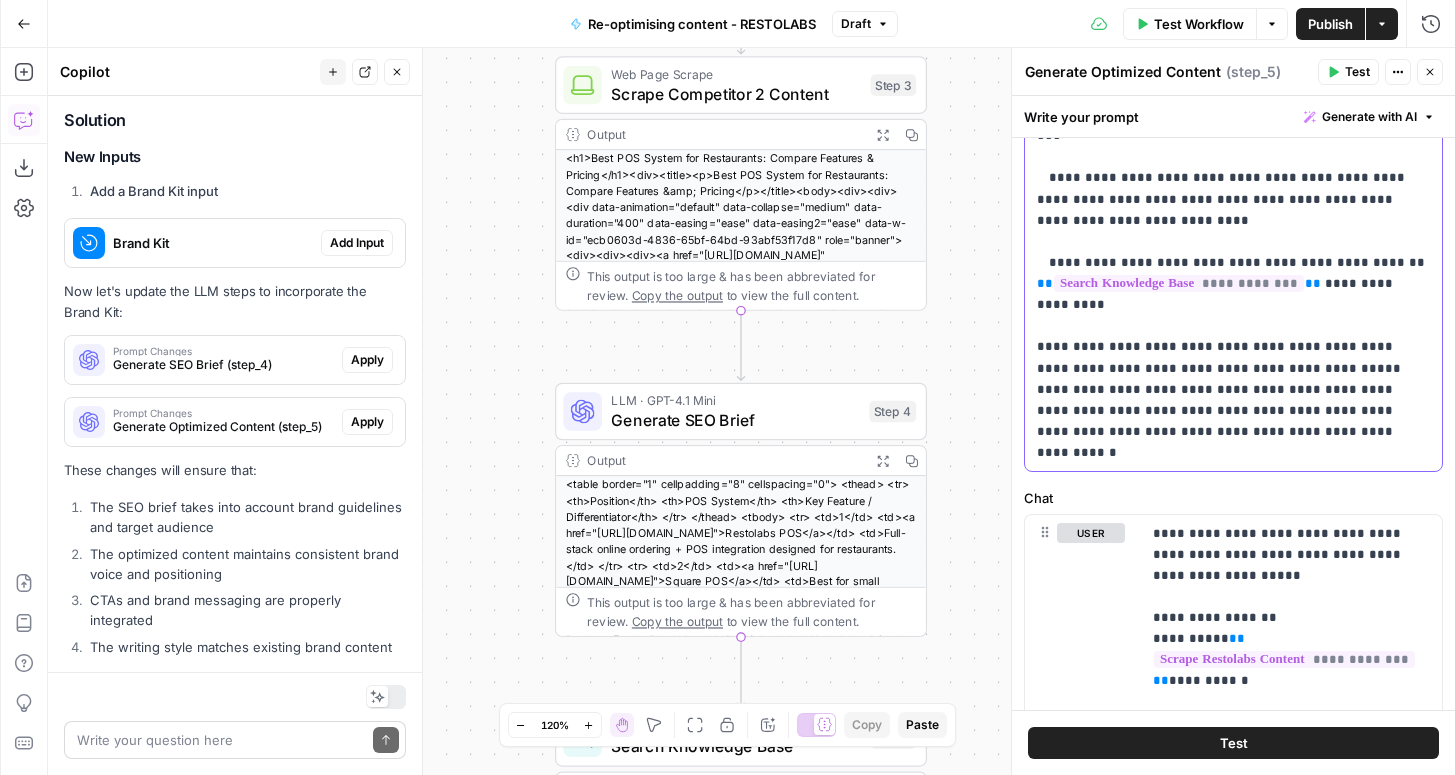 scroll, scrollTop: 4827, scrollLeft: 0, axis: vertical 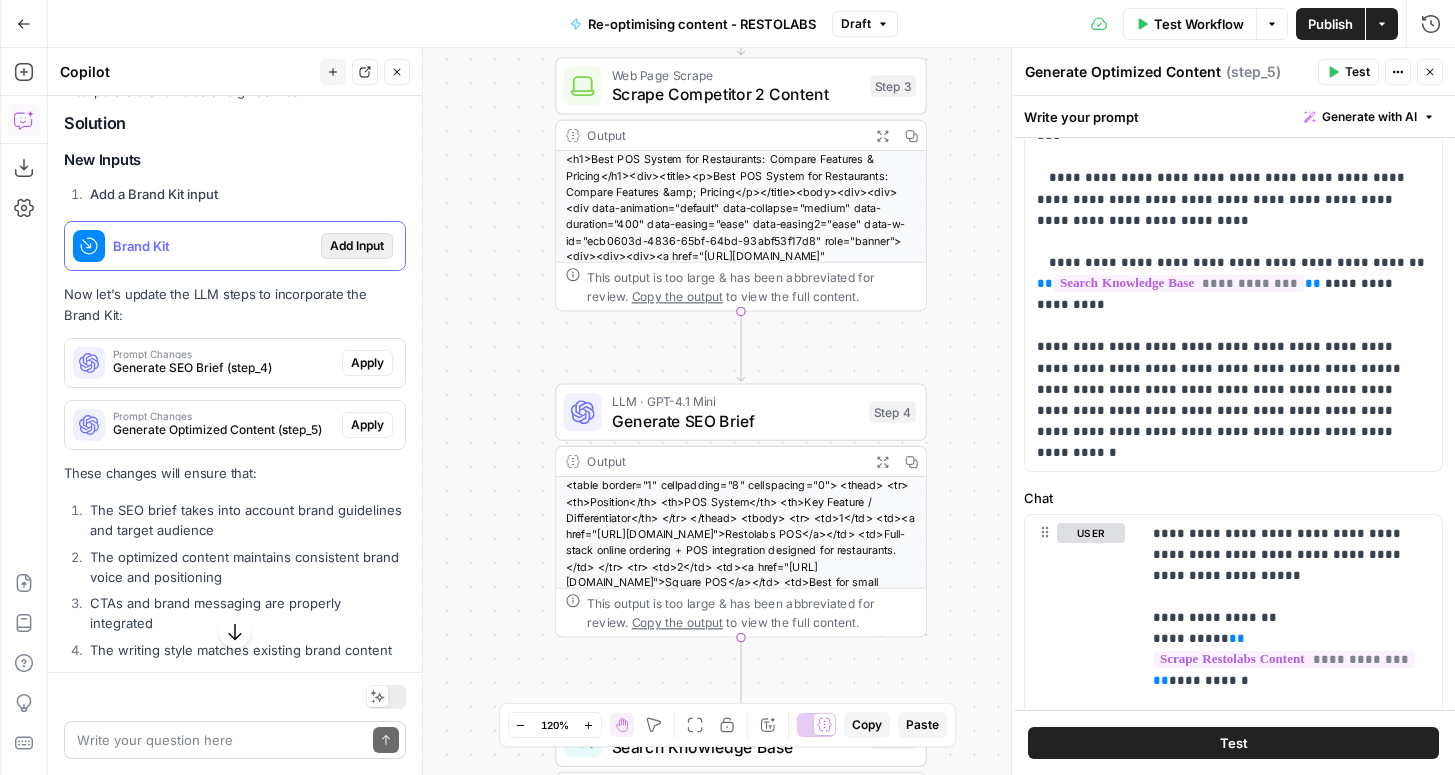 click on "Add Input" at bounding box center (357, 246) 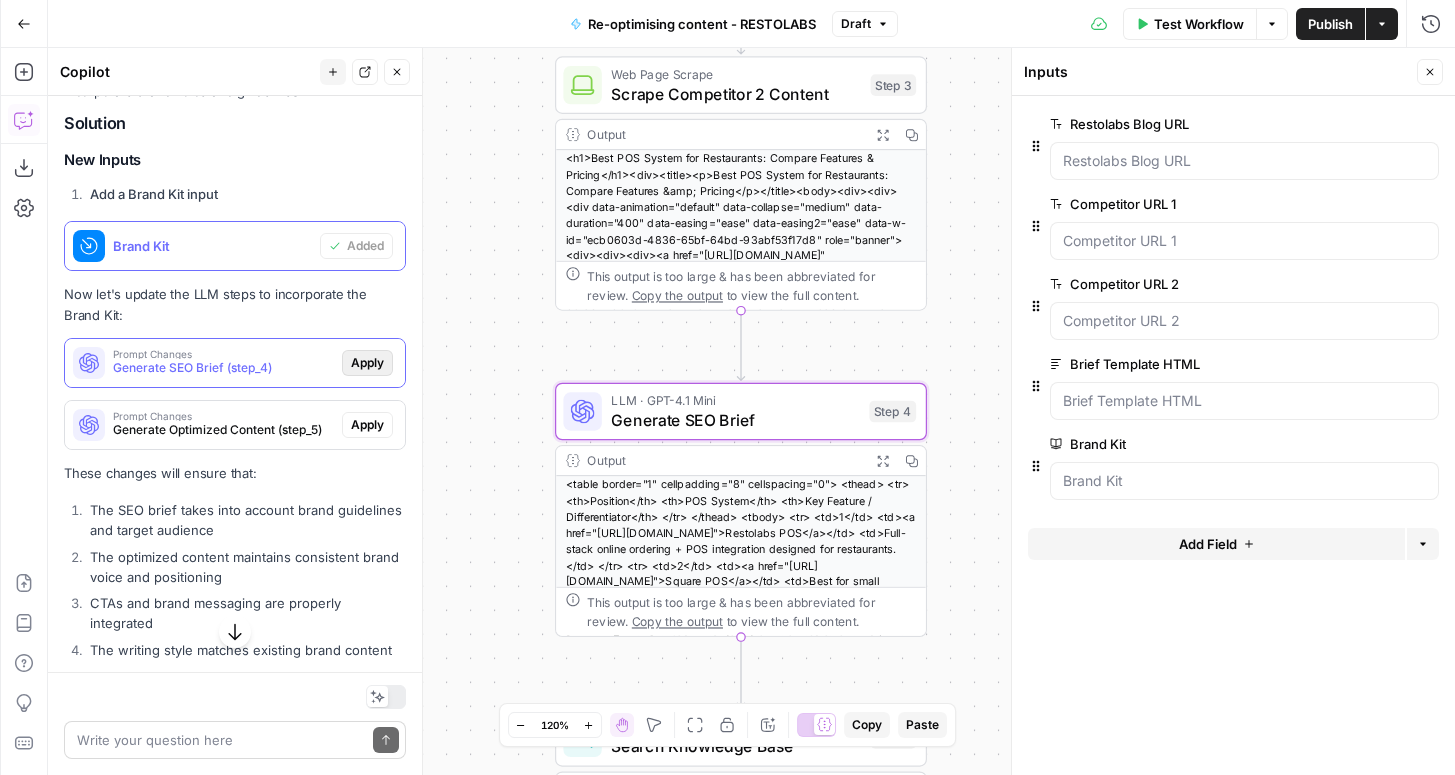 click on "Apply" at bounding box center (367, 363) 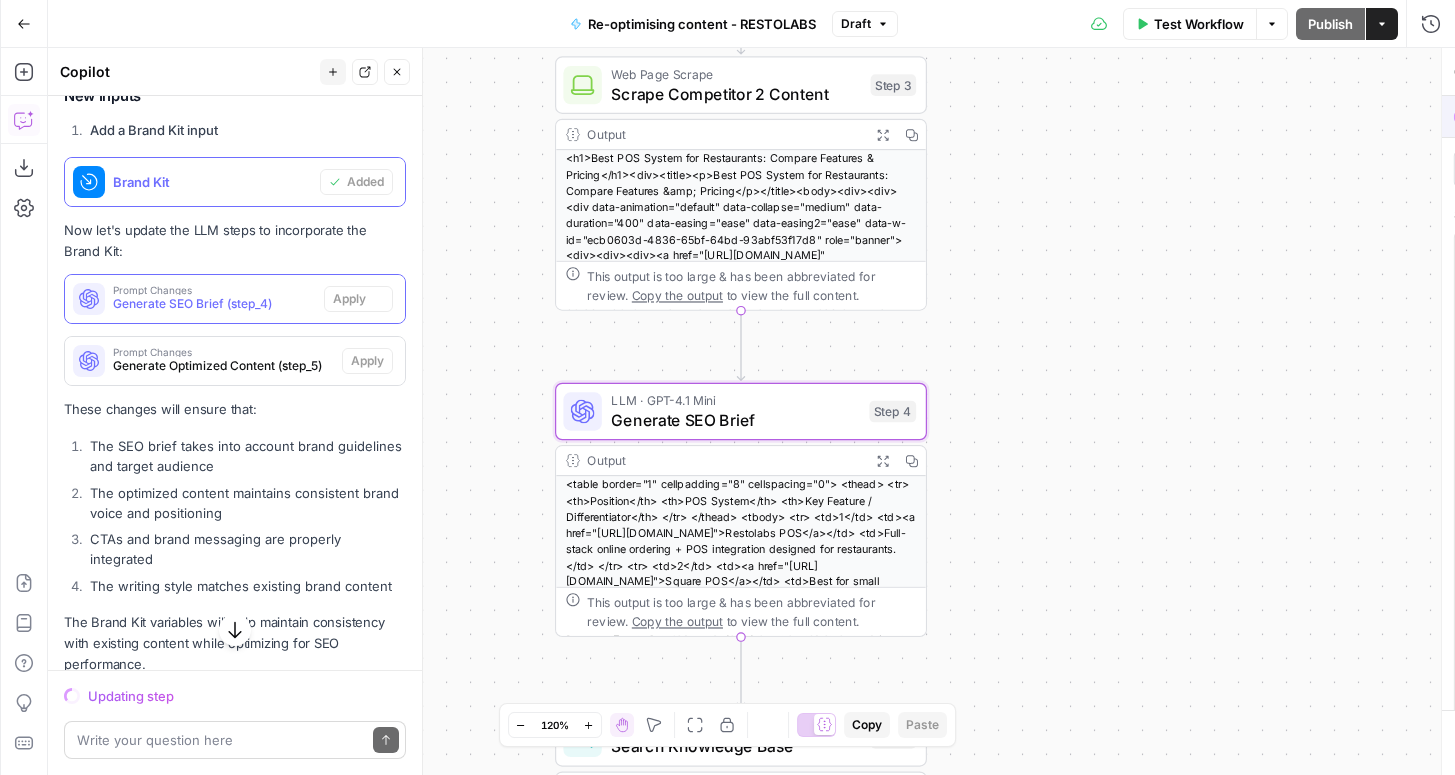 scroll, scrollTop: 4763, scrollLeft: 0, axis: vertical 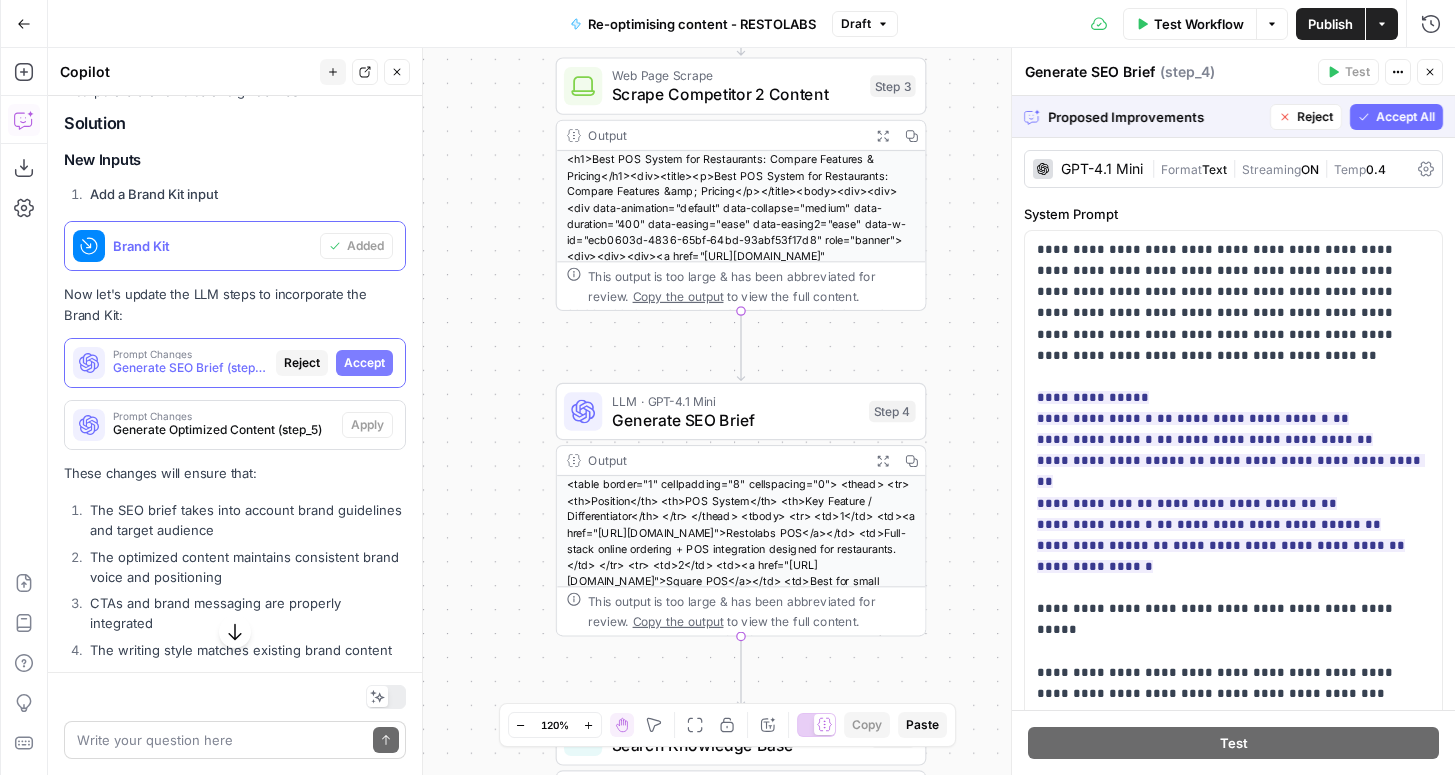 click on "Accept All" at bounding box center [1396, 117] 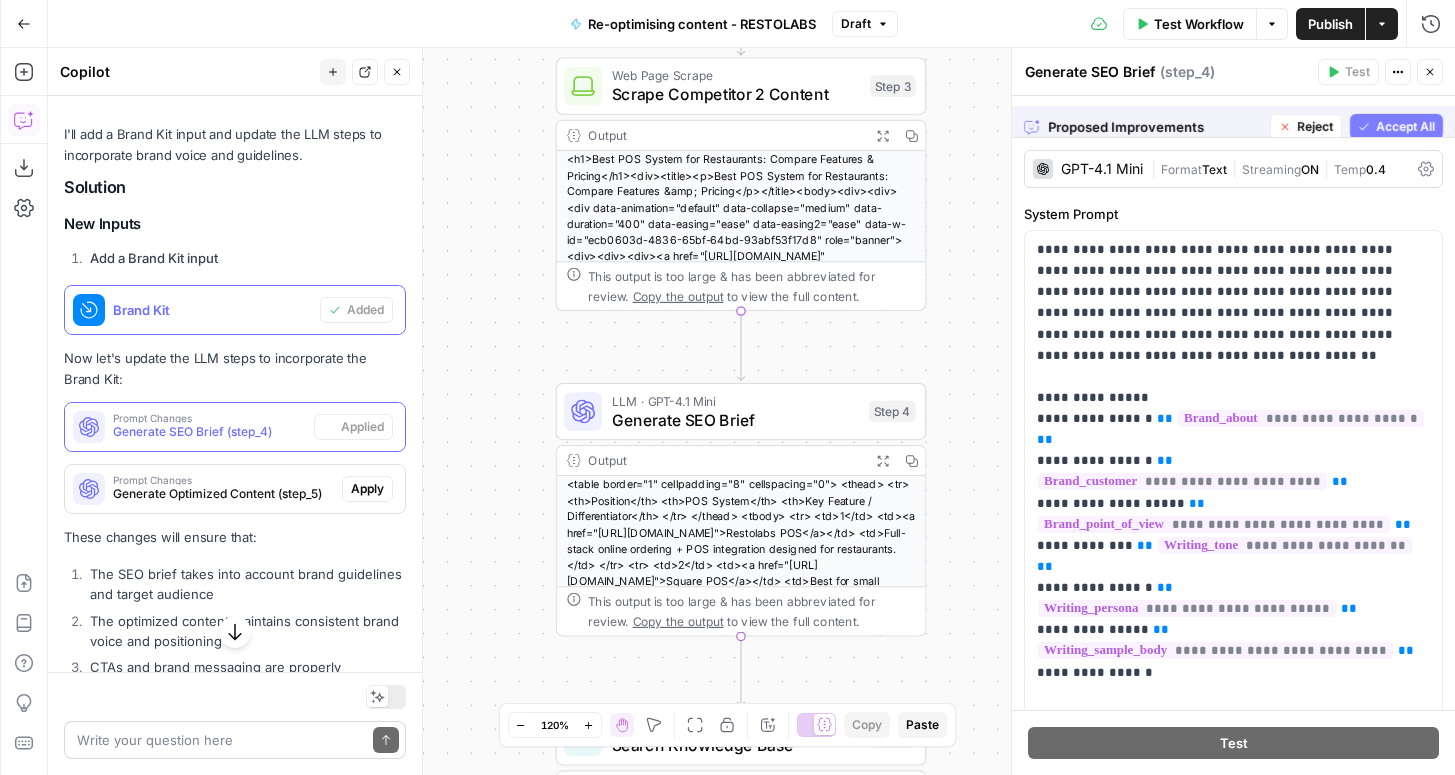 scroll, scrollTop: 4827, scrollLeft: 0, axis: vertical 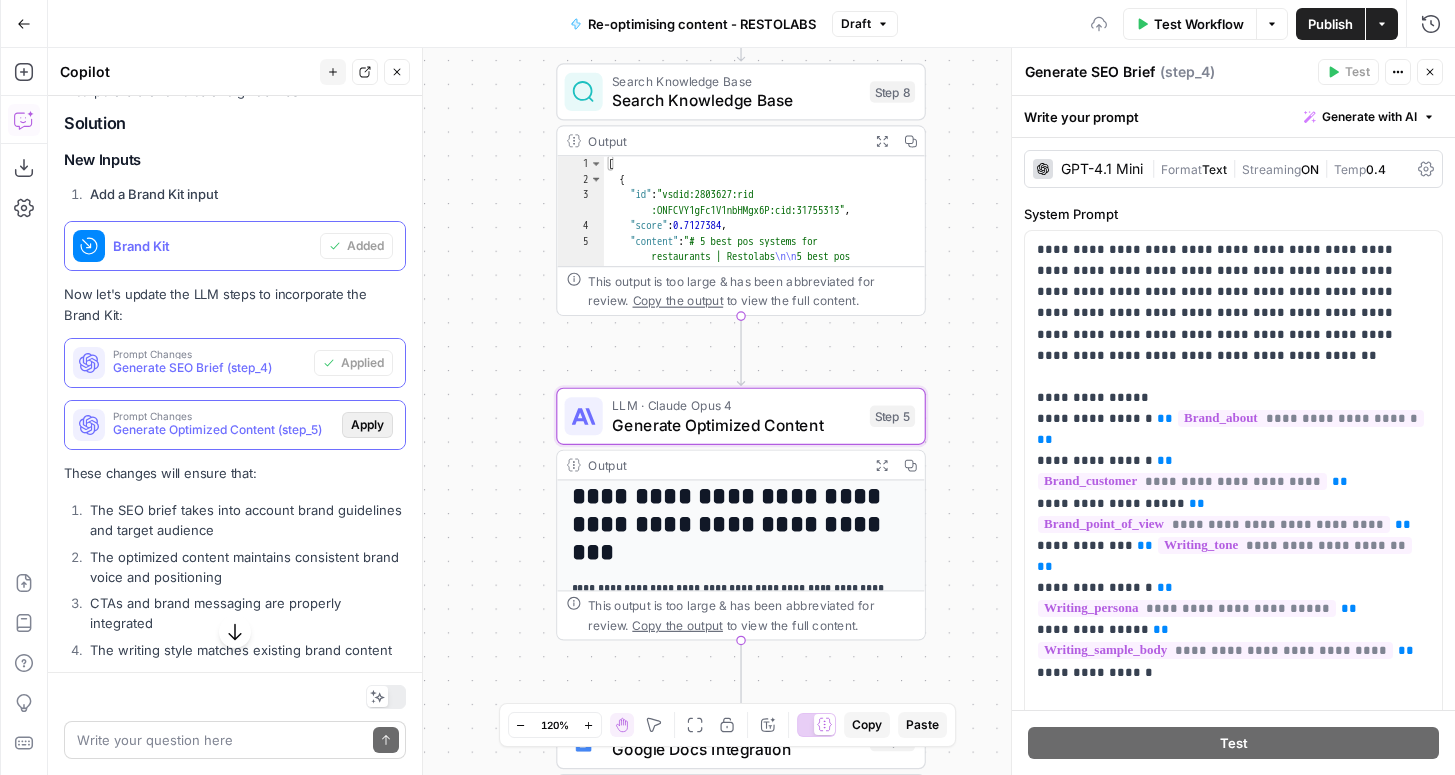 click on "Apply" at bounding box center (367, 425) 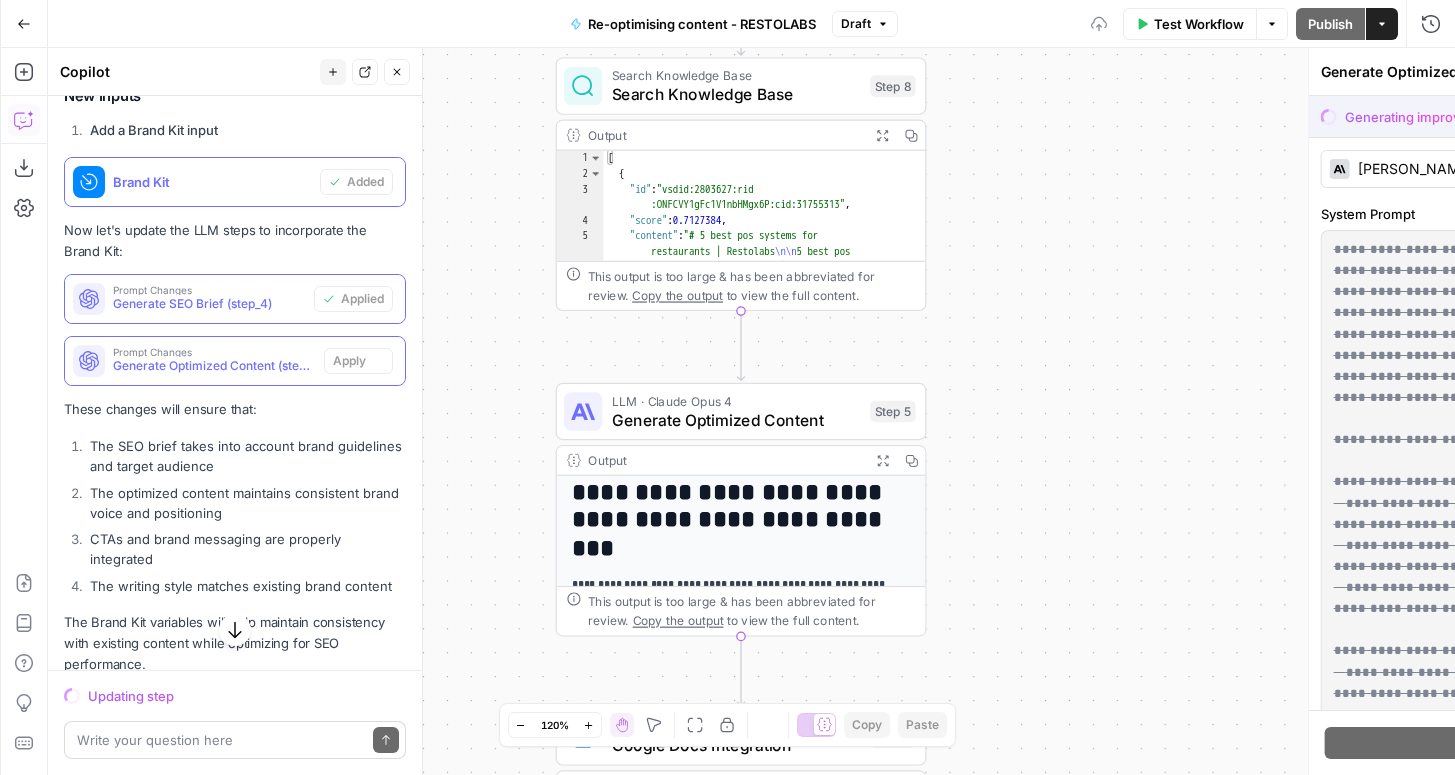 scroll, scrollTop: 4763, scrollLeft: 0, axis: vertical 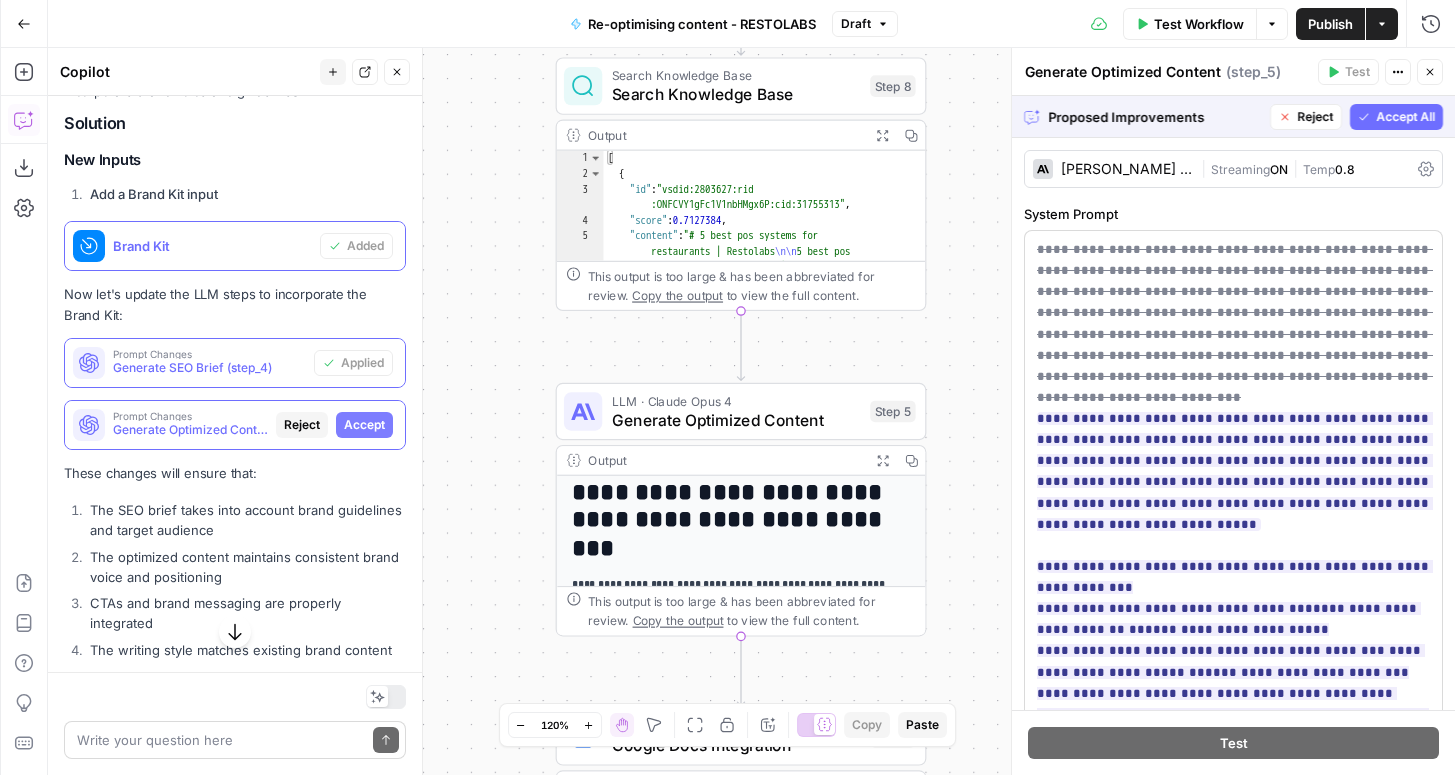 click on "Accept All" at bounding box center (1405, 117) 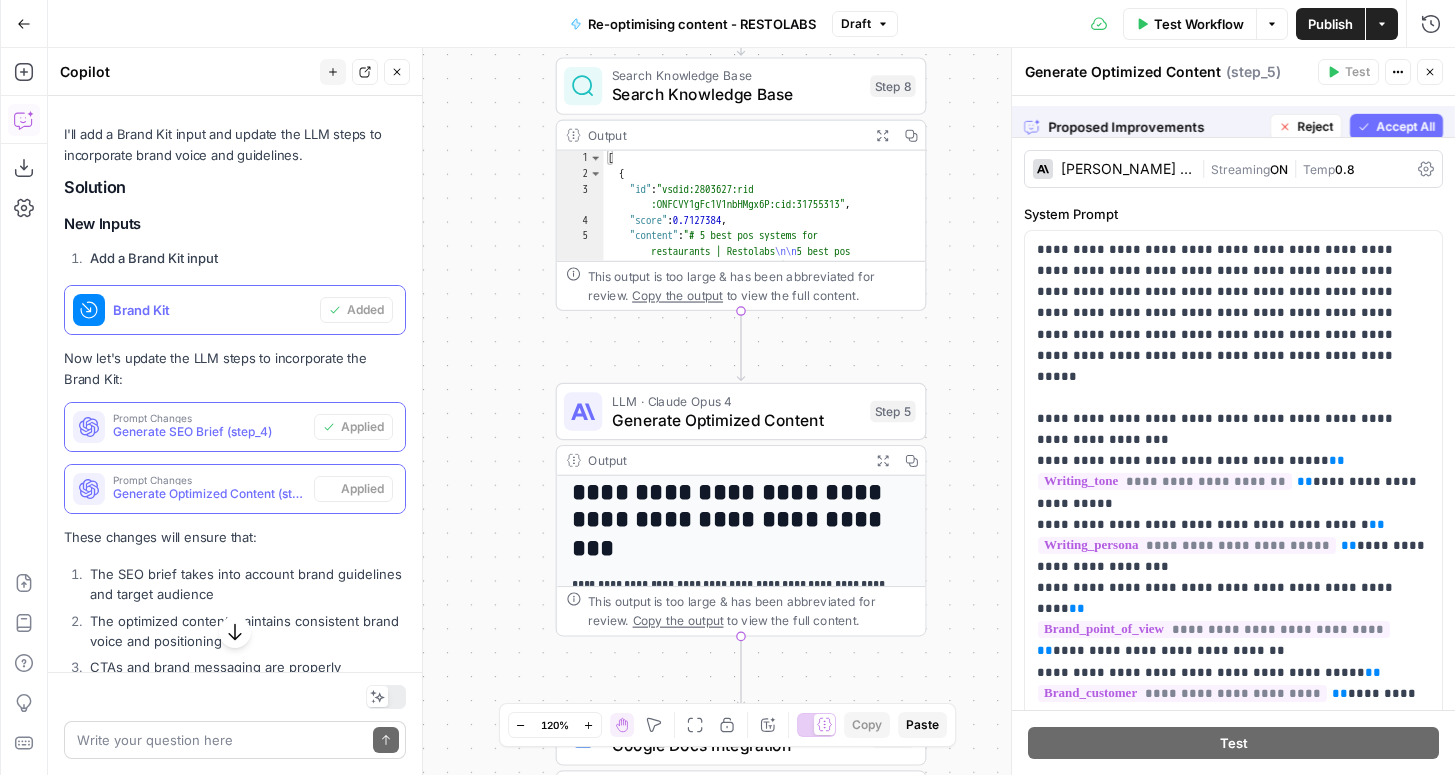 scroll, scrollTop: 4827, scrollLeft: 0, axis: vertical 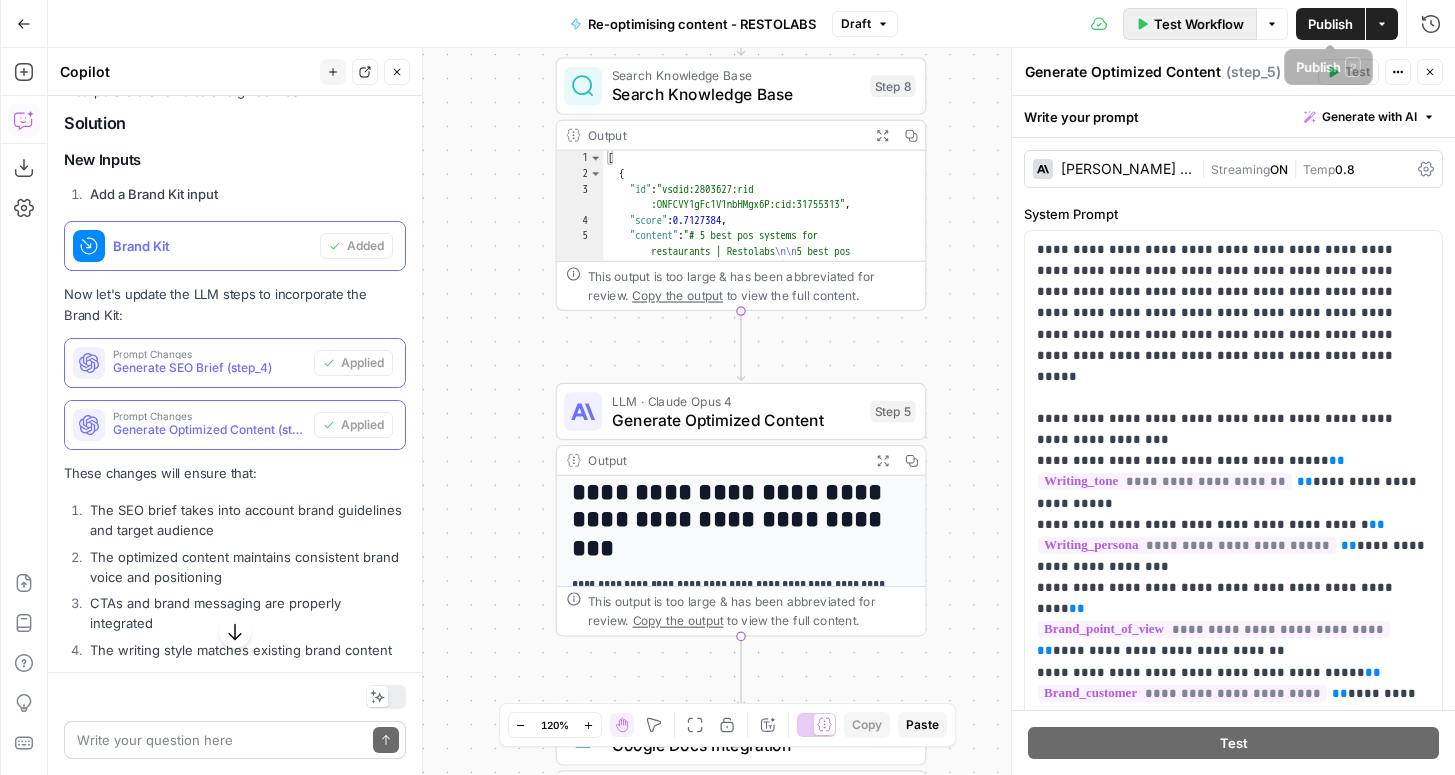 click on "Test Workflow" at bounding box center (1199, 24) 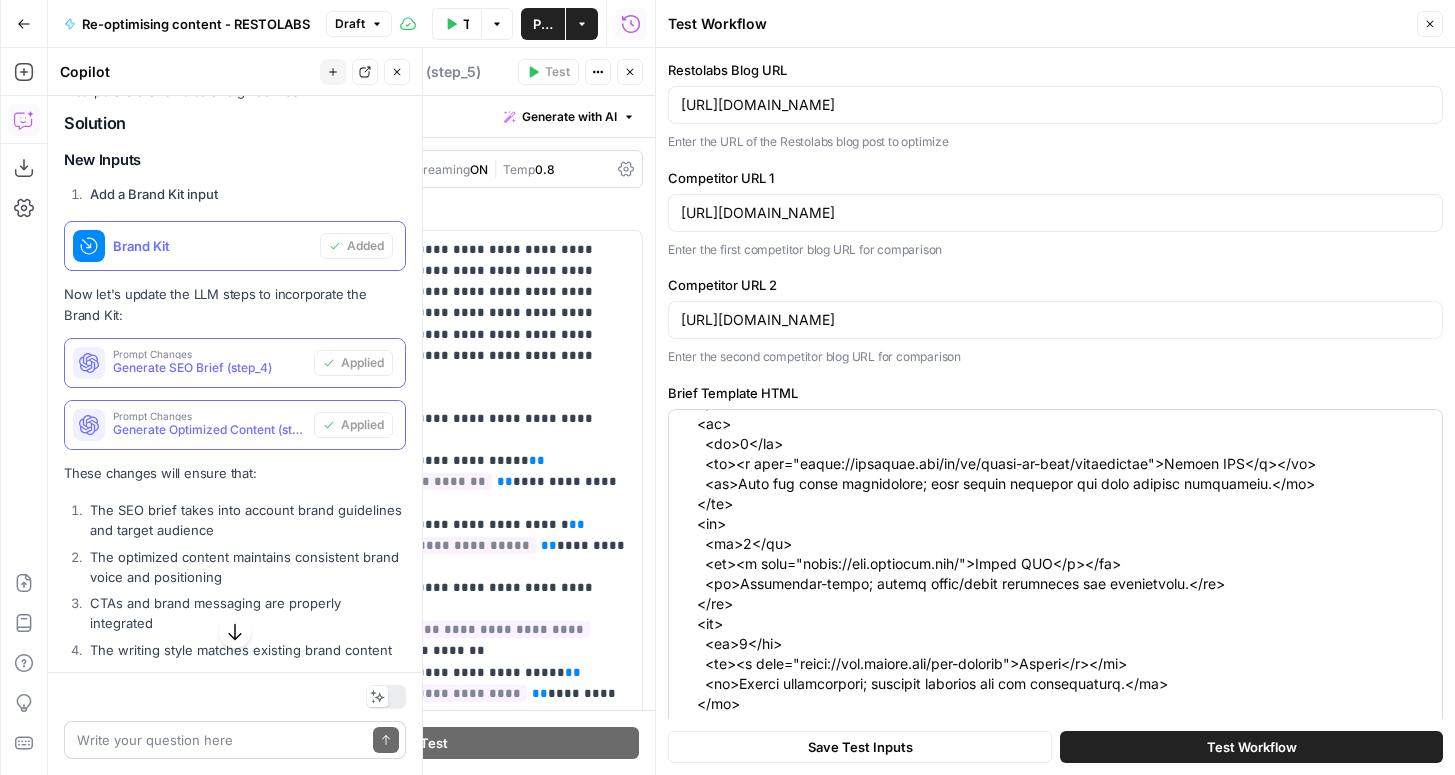 scroll, scrollTop: 720, scrollLeft: 0, axis: vertical 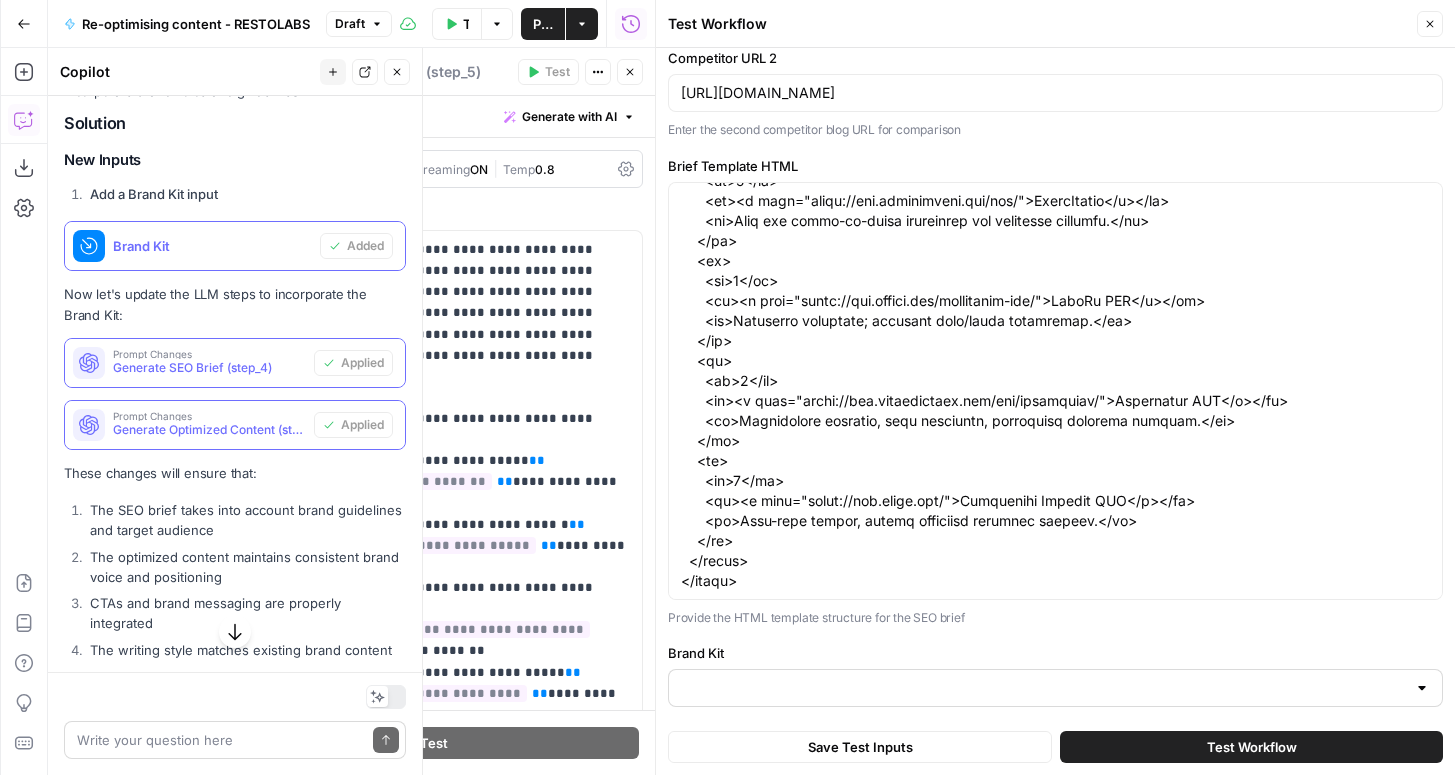 click at bounding box center [1055, 688] 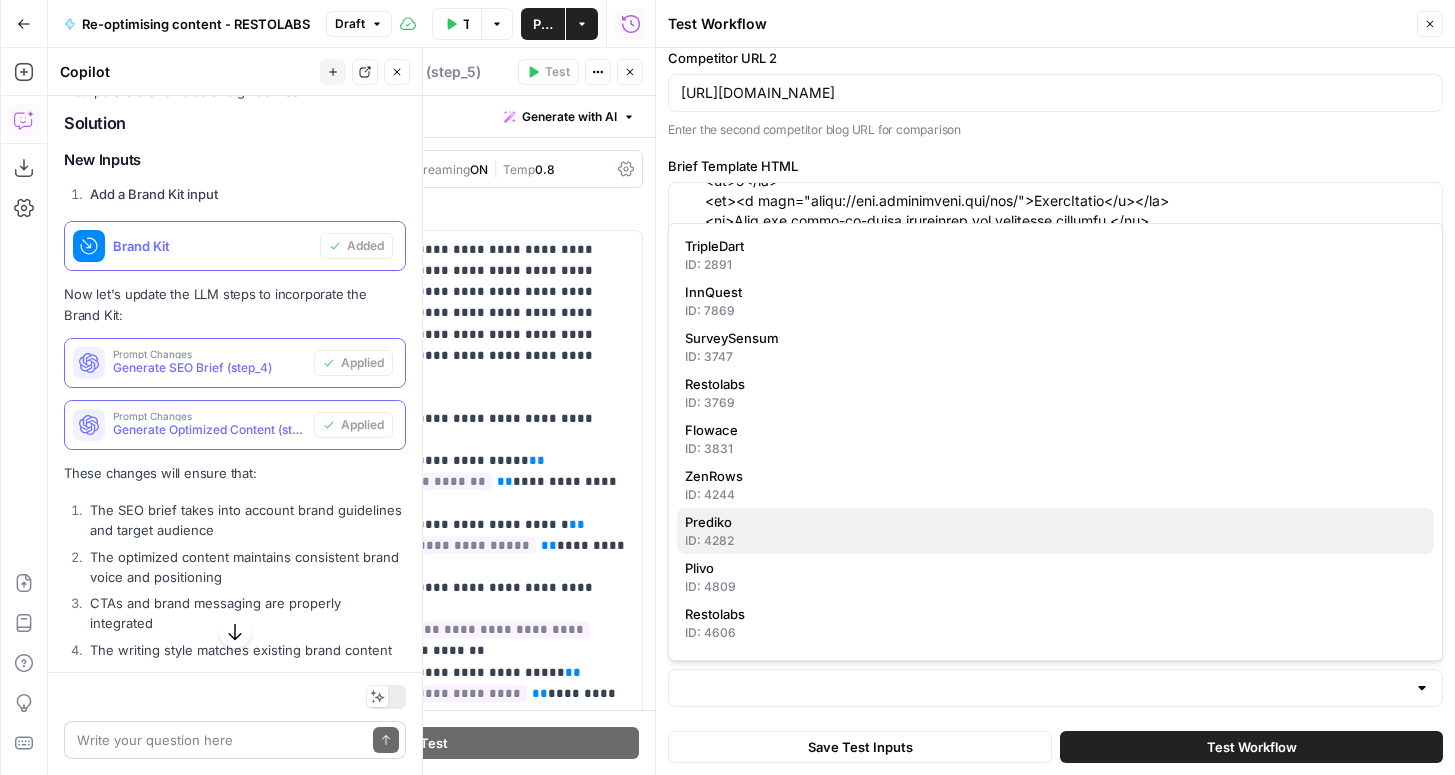 scroll, scrollTop: 28, scrollLeft: 0, axis: vertical 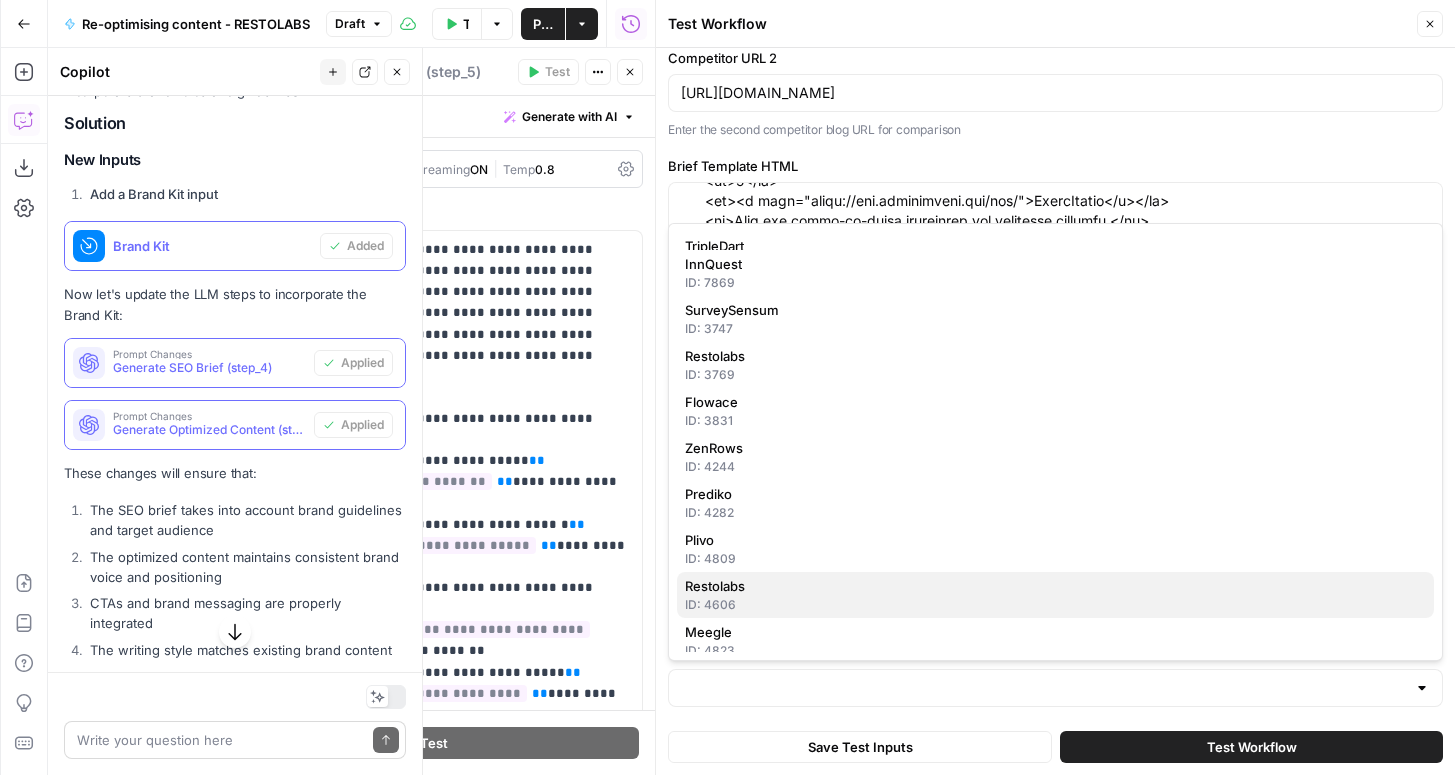 click on "Restolabs" at bounding box center (1055, 586) 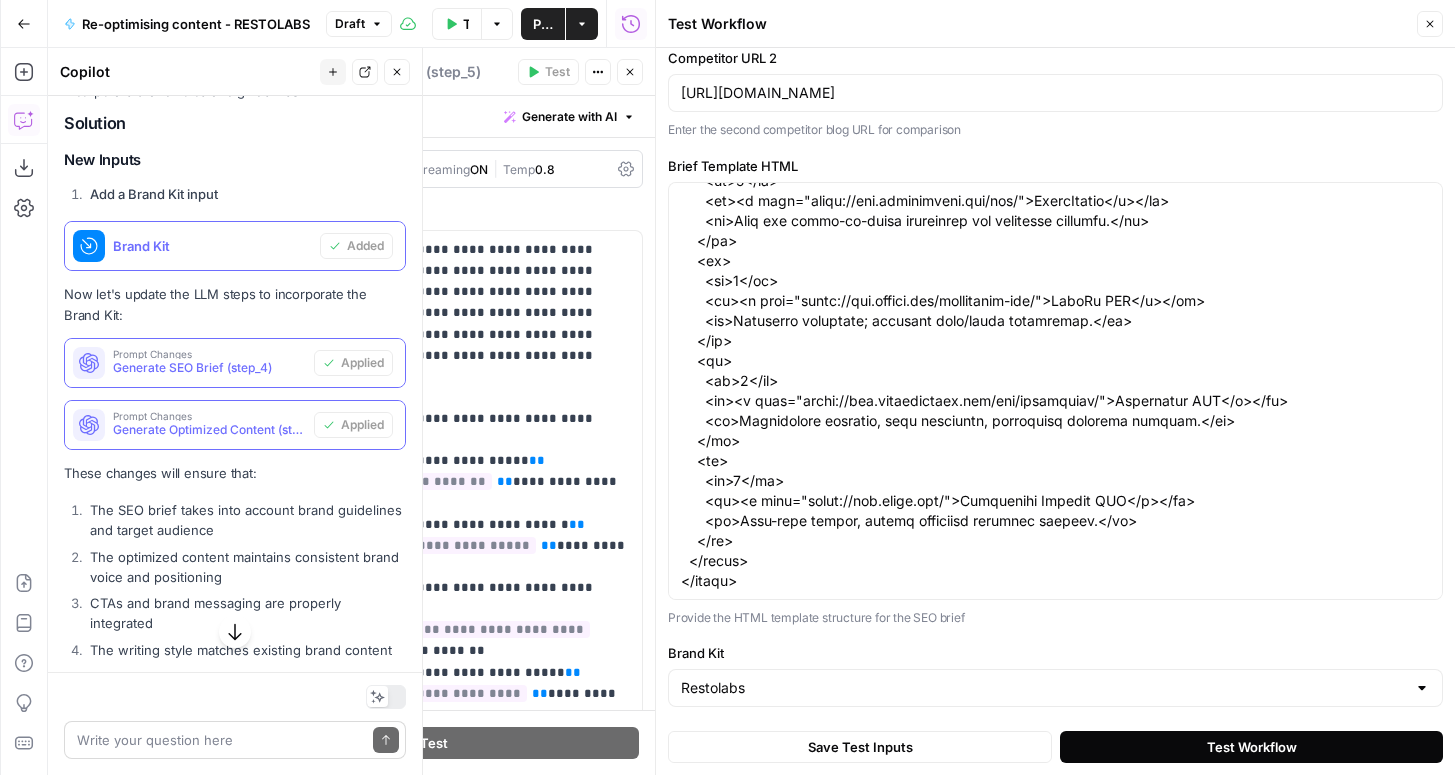 click on "Test Workflow" at bounding box center [1251, 747] 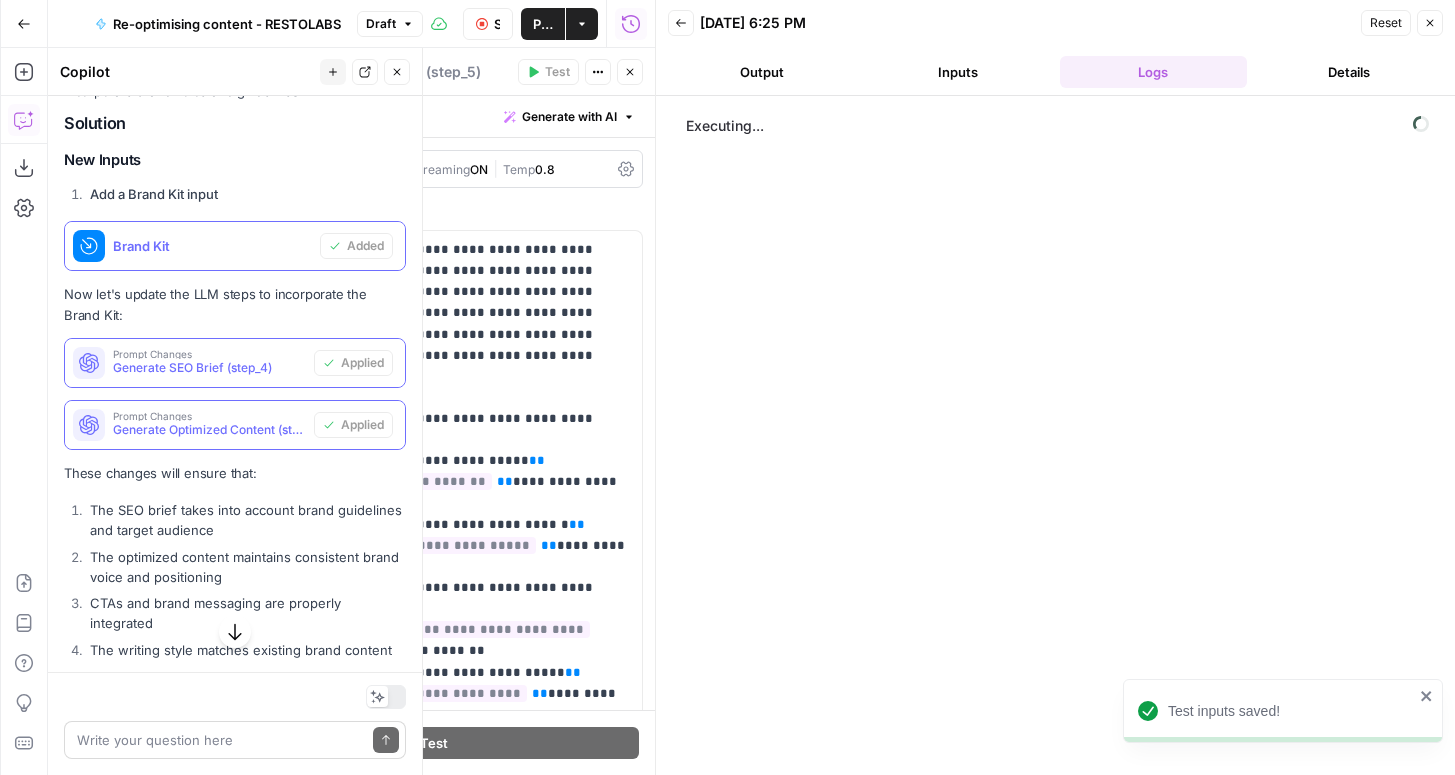 click on "Back 07/10/25 at 6:25 PM Reset Close Output Inputs Logs Details" at bounding box center [1055, 48] 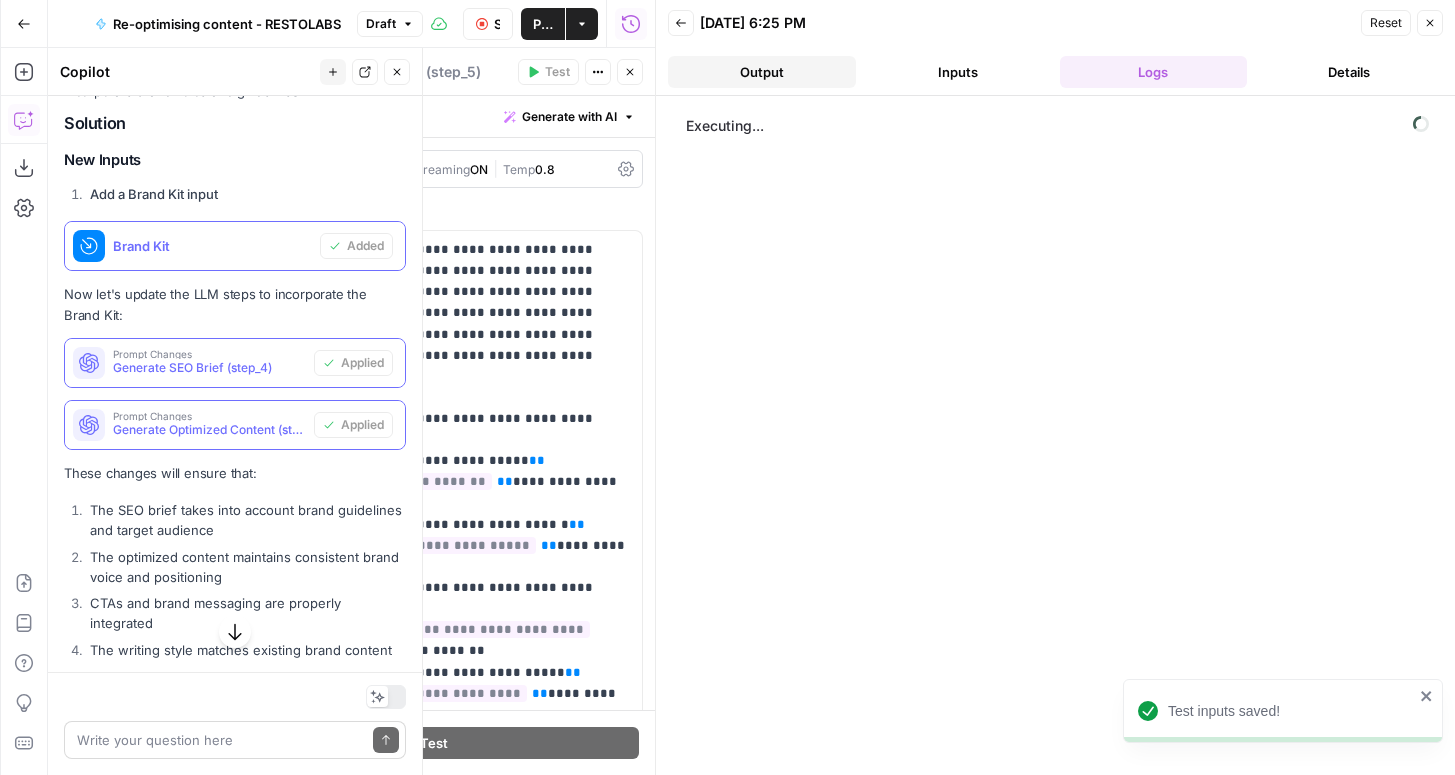 click on "Output" at bounding box center (762, 72) 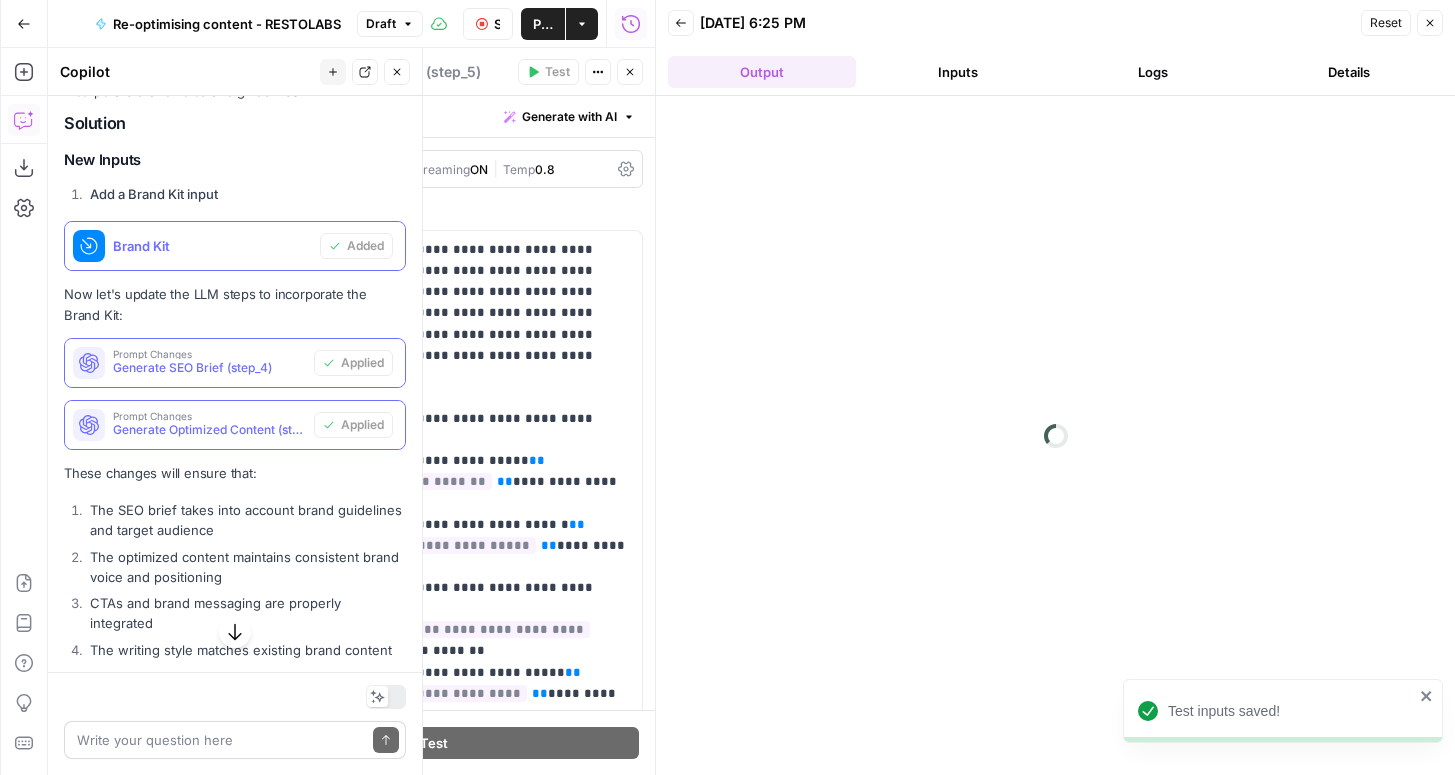 click on "Back 07/10/25 at 6:25 PM Reset Close Output Inputs Logs Details" at bounding box center (1055, 48) 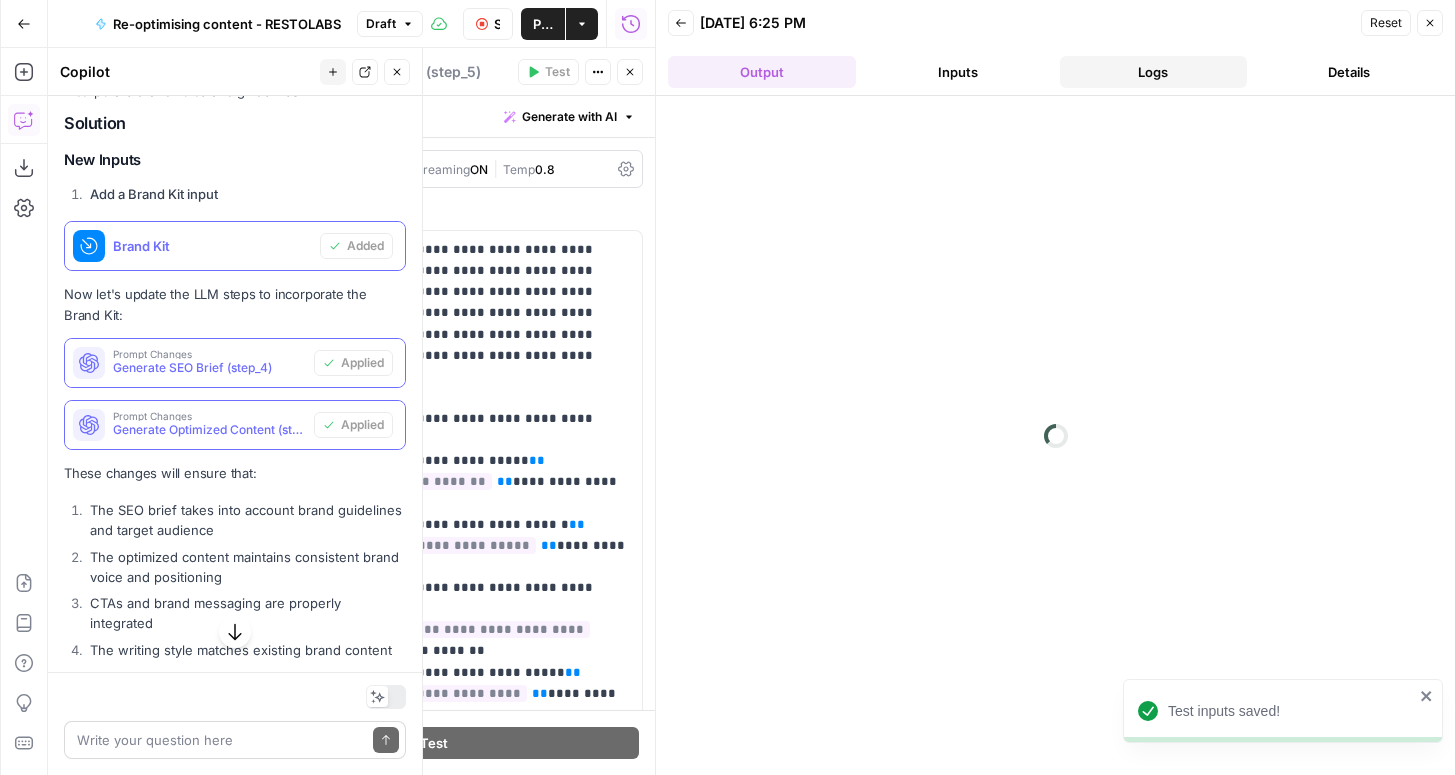 click on "Logs" at bounding box center [1154, 72] 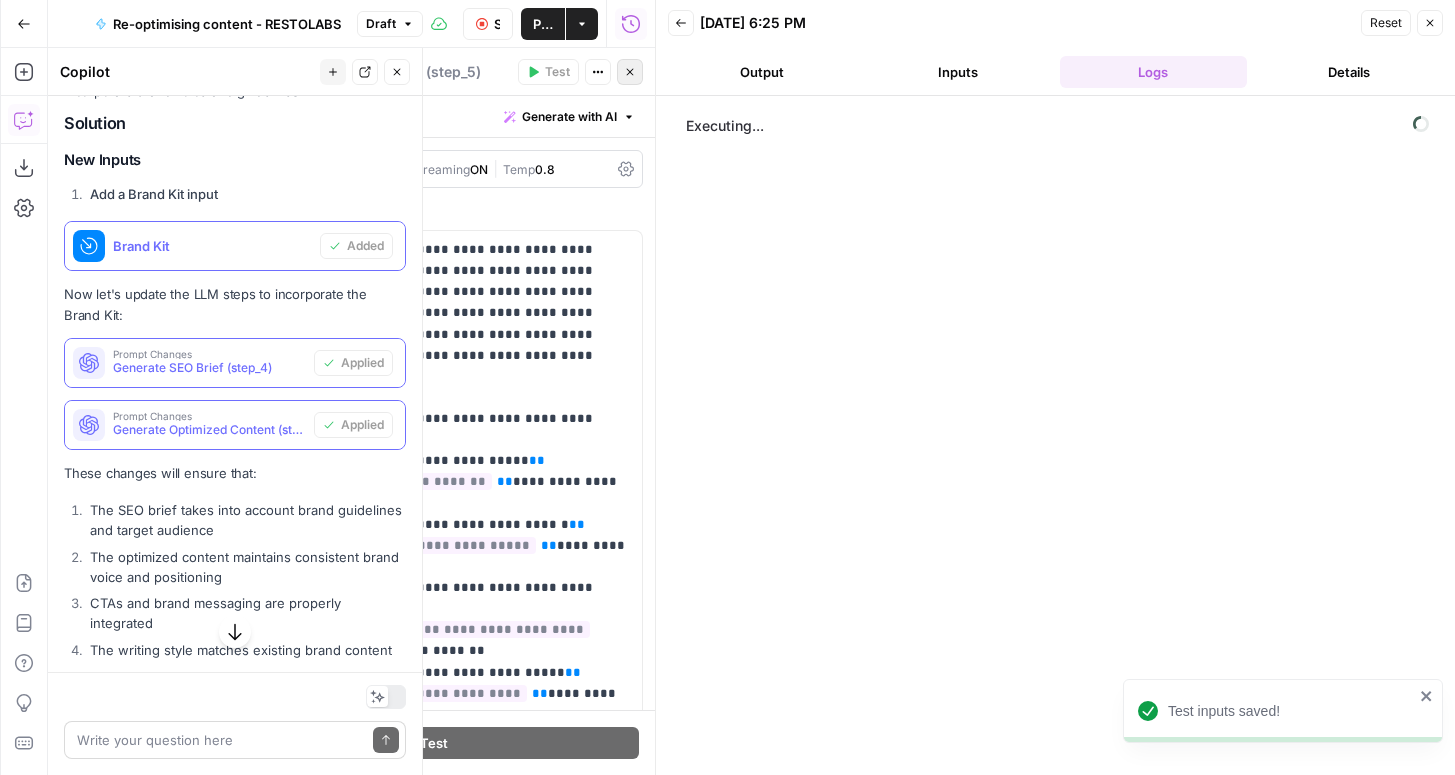 click 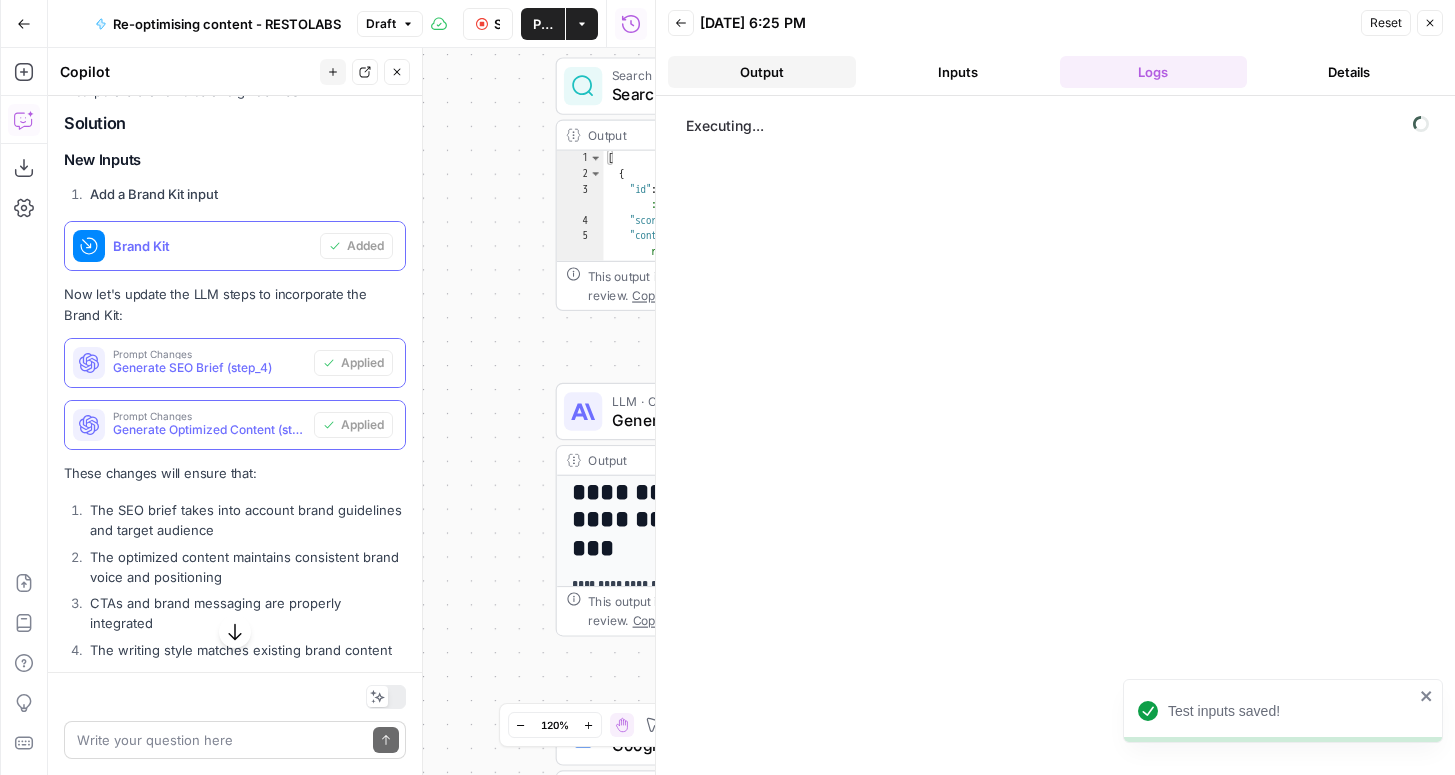 click on "Output" at bounding box center (762, 72) 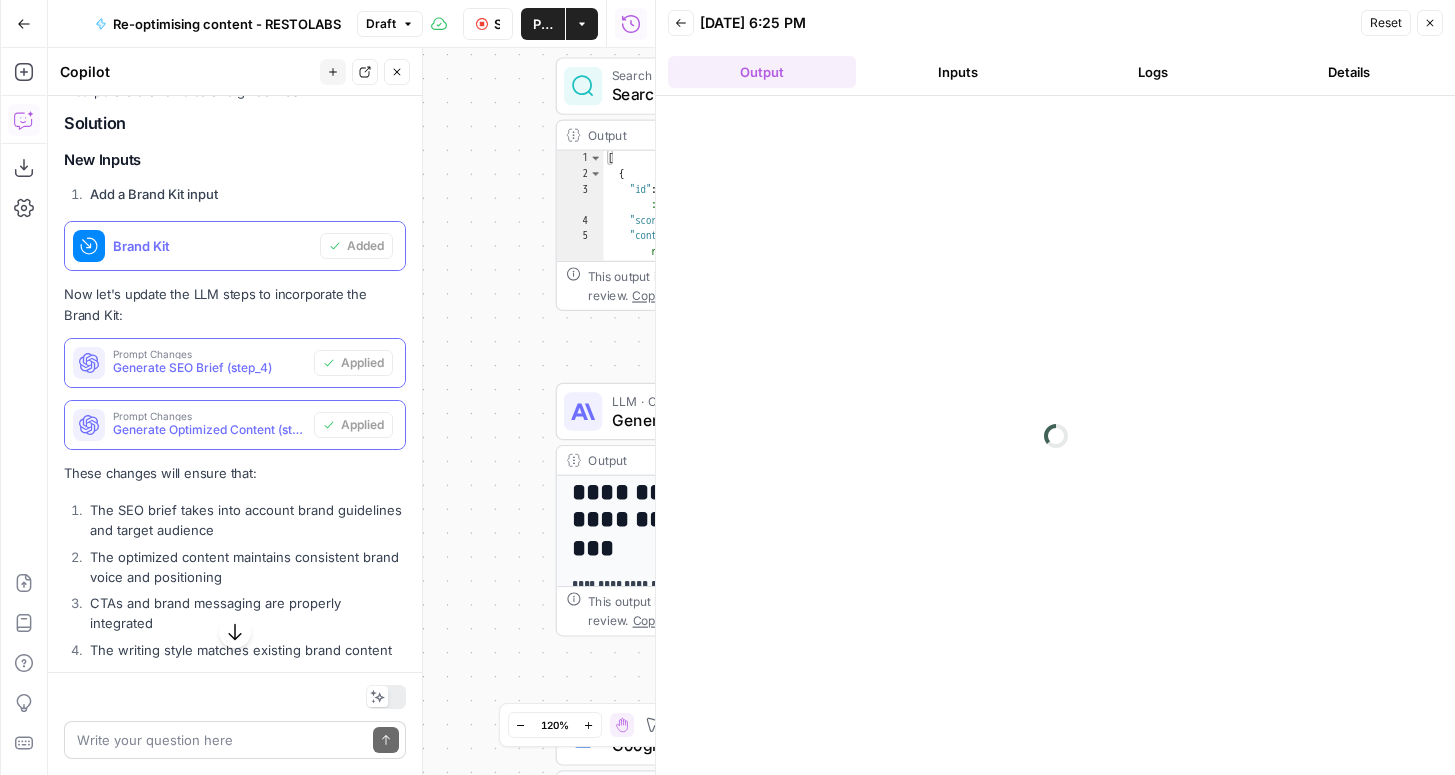 click on "Back 07/10/25 at 6:25 PM Reset Close Output Inputs Logs Details" at bounding box center (1055, 48) 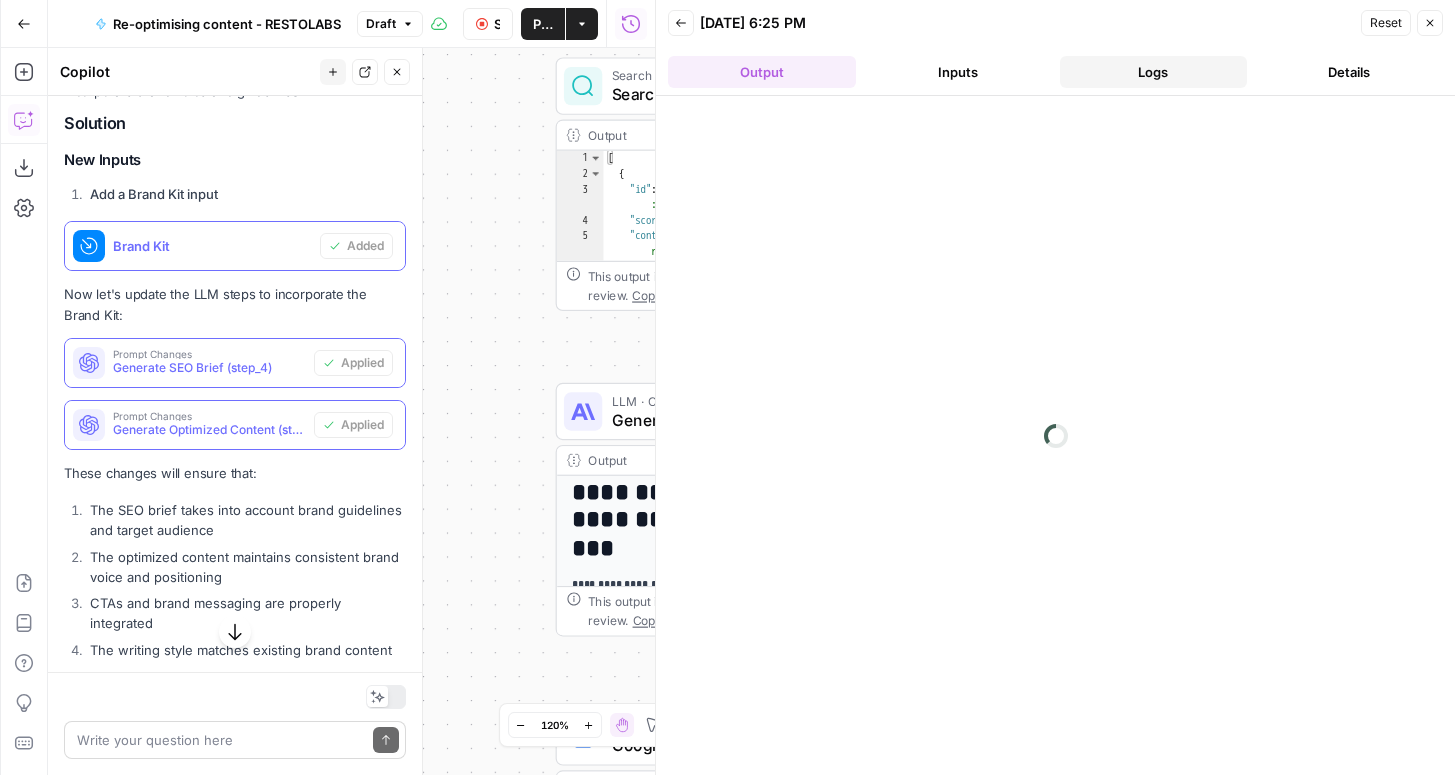 click on "Logs" at bounding box center [1154, 72] 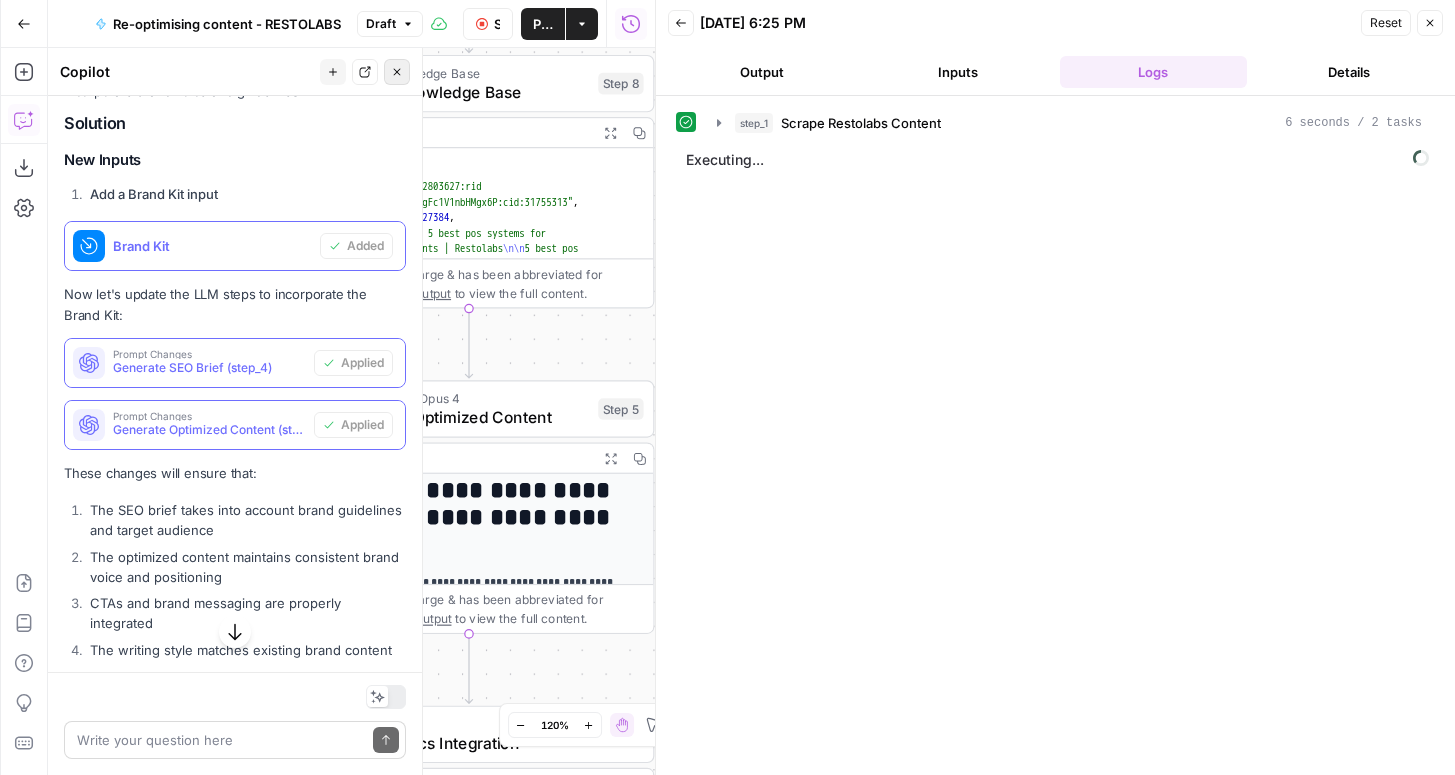 click 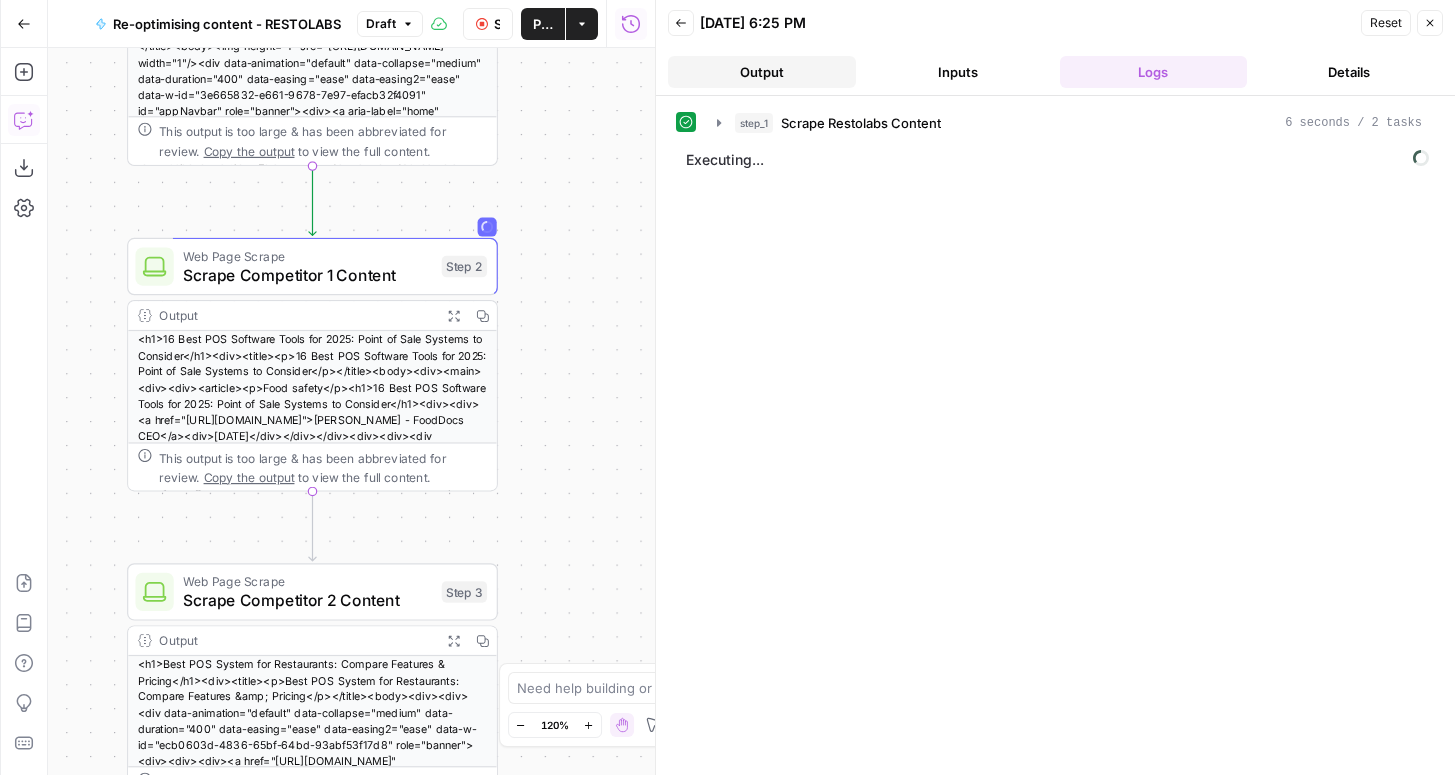 click on "Output" at bounding box center [762, 72] 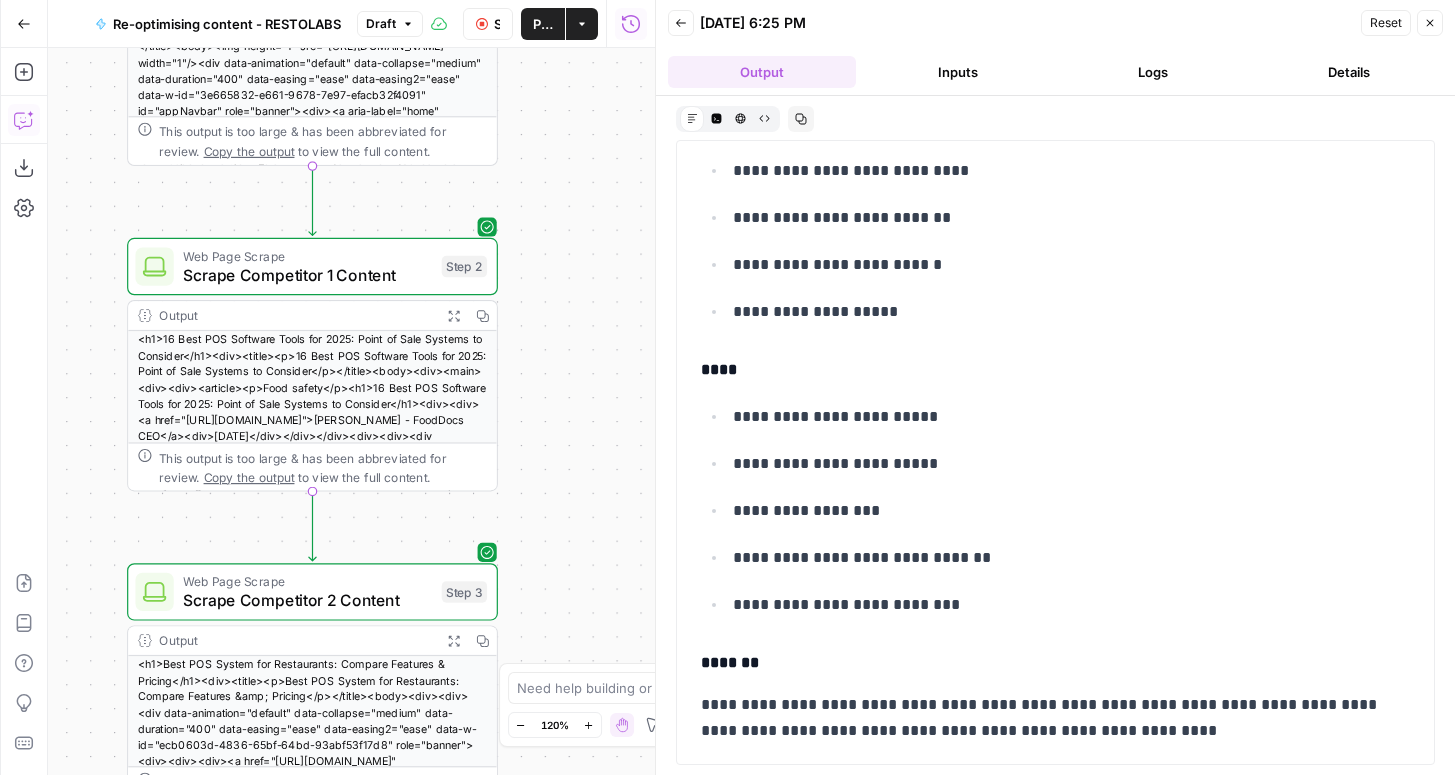 scroll, scrollTop: 14032, scrollLeft: 0, axis: vertical 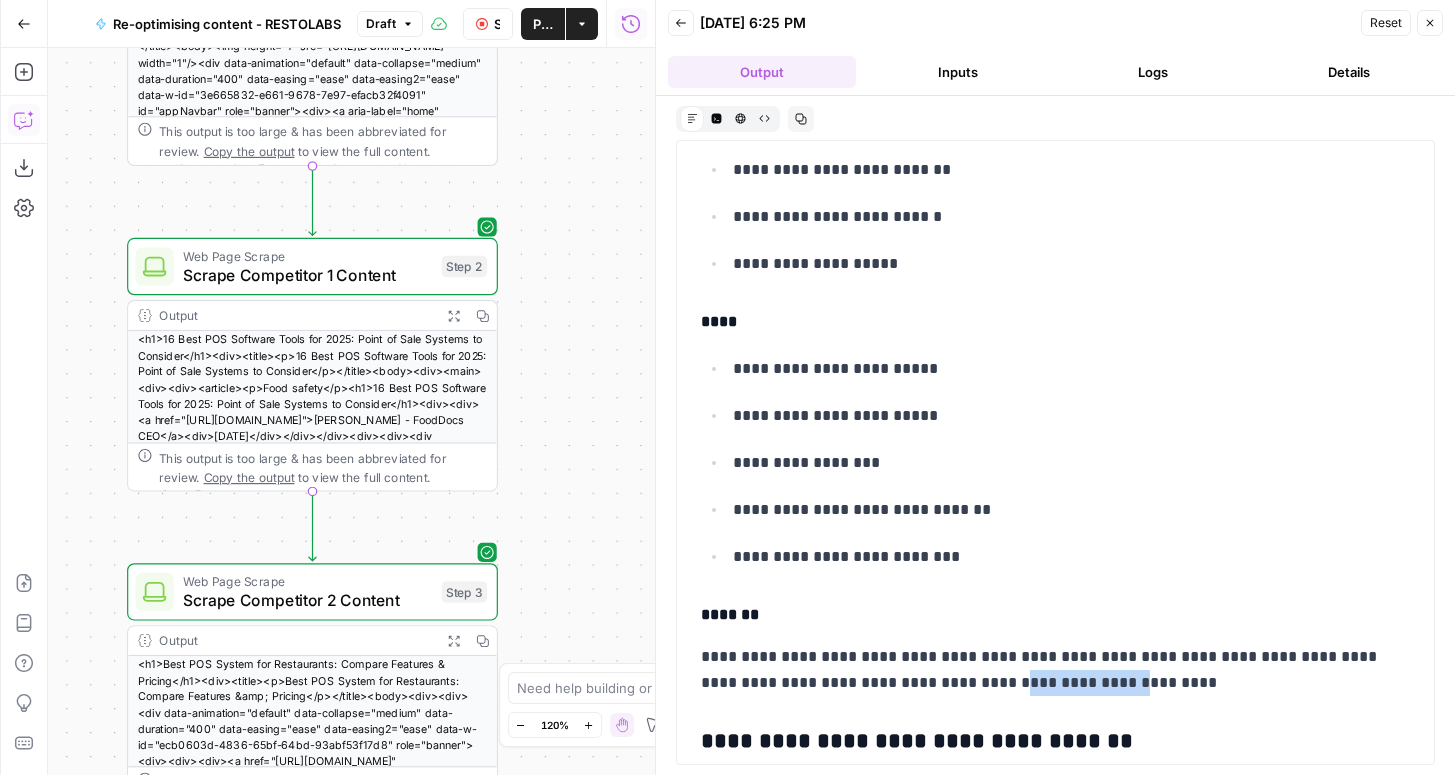 drag, startPoint x: 913, startPoint y: 686, endPoint x: 1041, endPoint y: 686, distance: 128 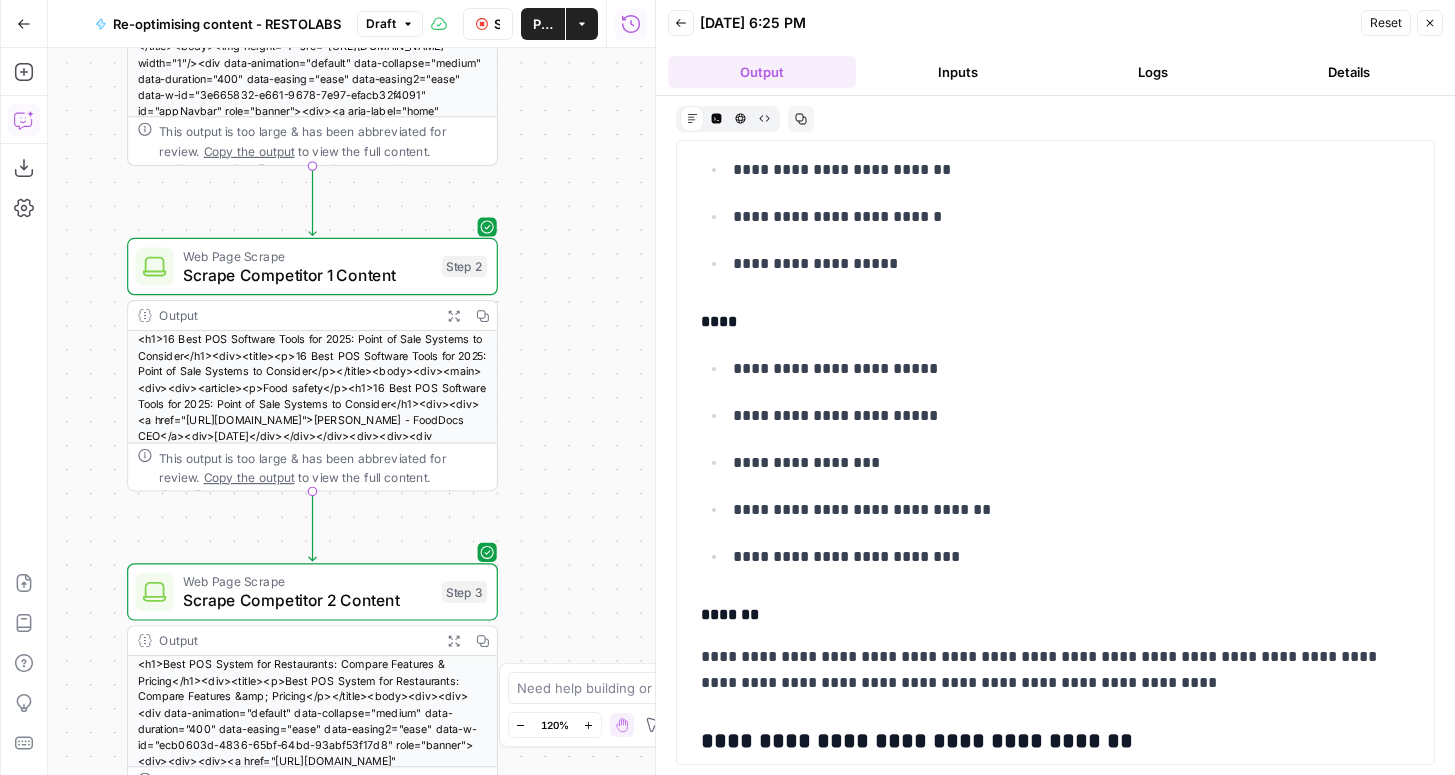 click on "**********" at bounding box center (1055, -6423) 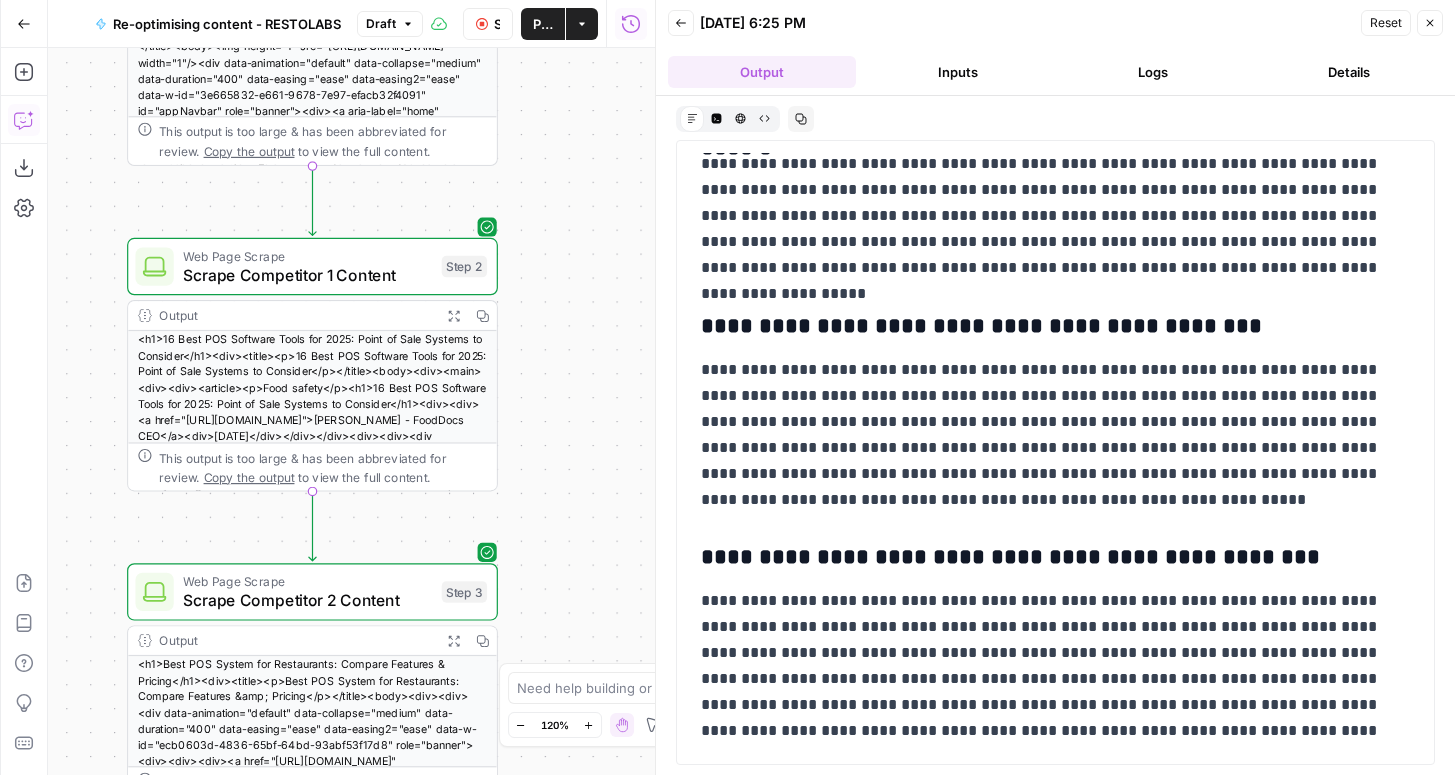 scroll, scrollTop: 22201, scrollLeft: 0, axis: vertical 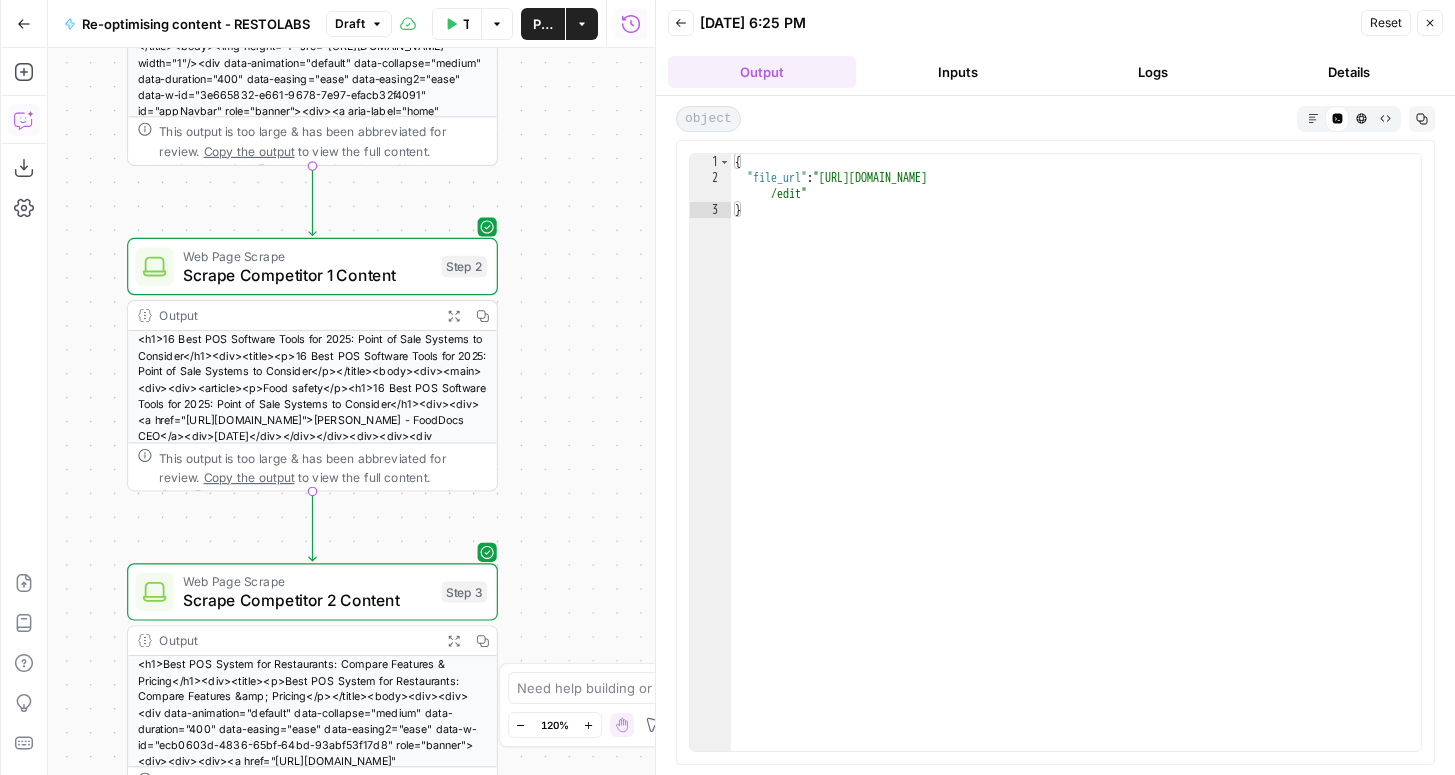 type on "**********" 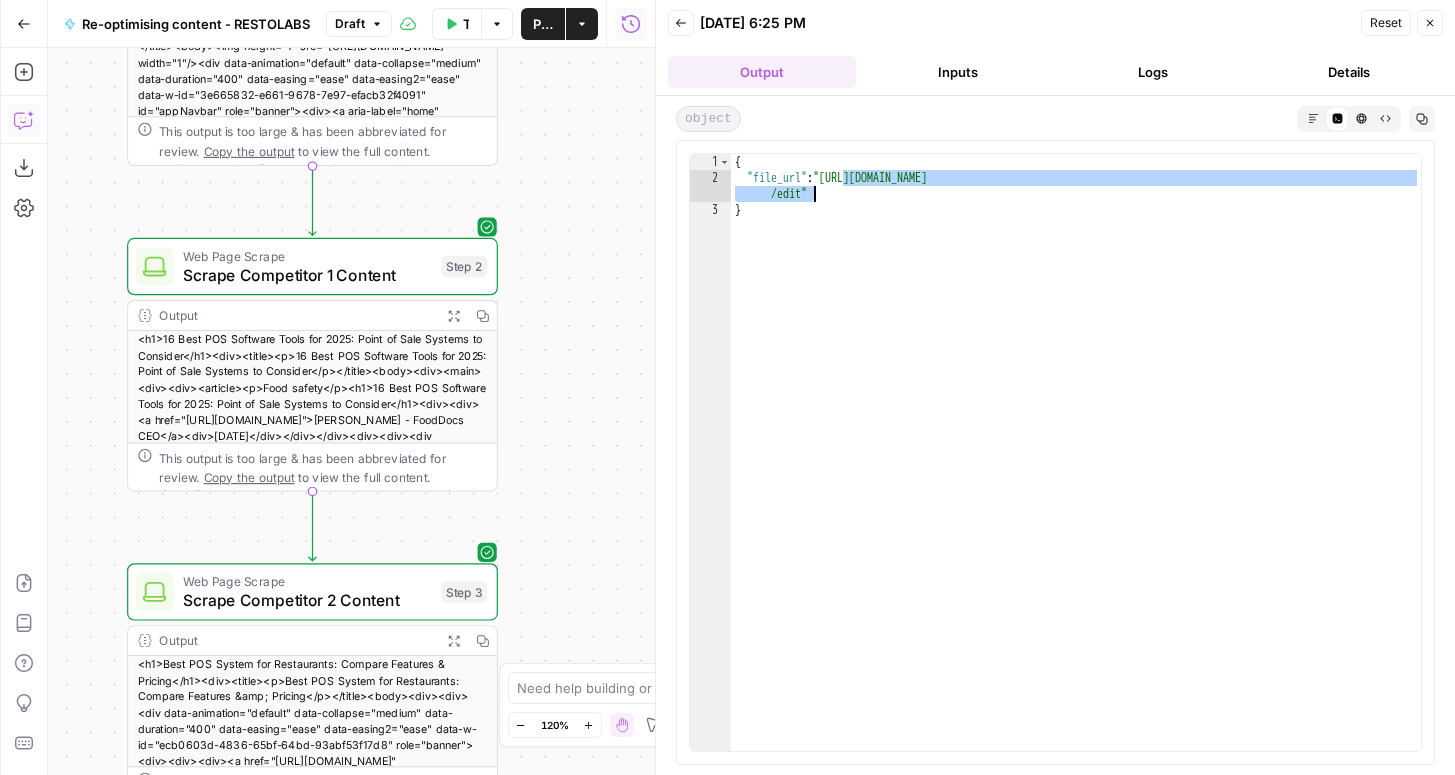 drag, startPoint x: 844, startPoint y: 176, endPoint x: 814, endPoint y: 200, distance: 38.418747 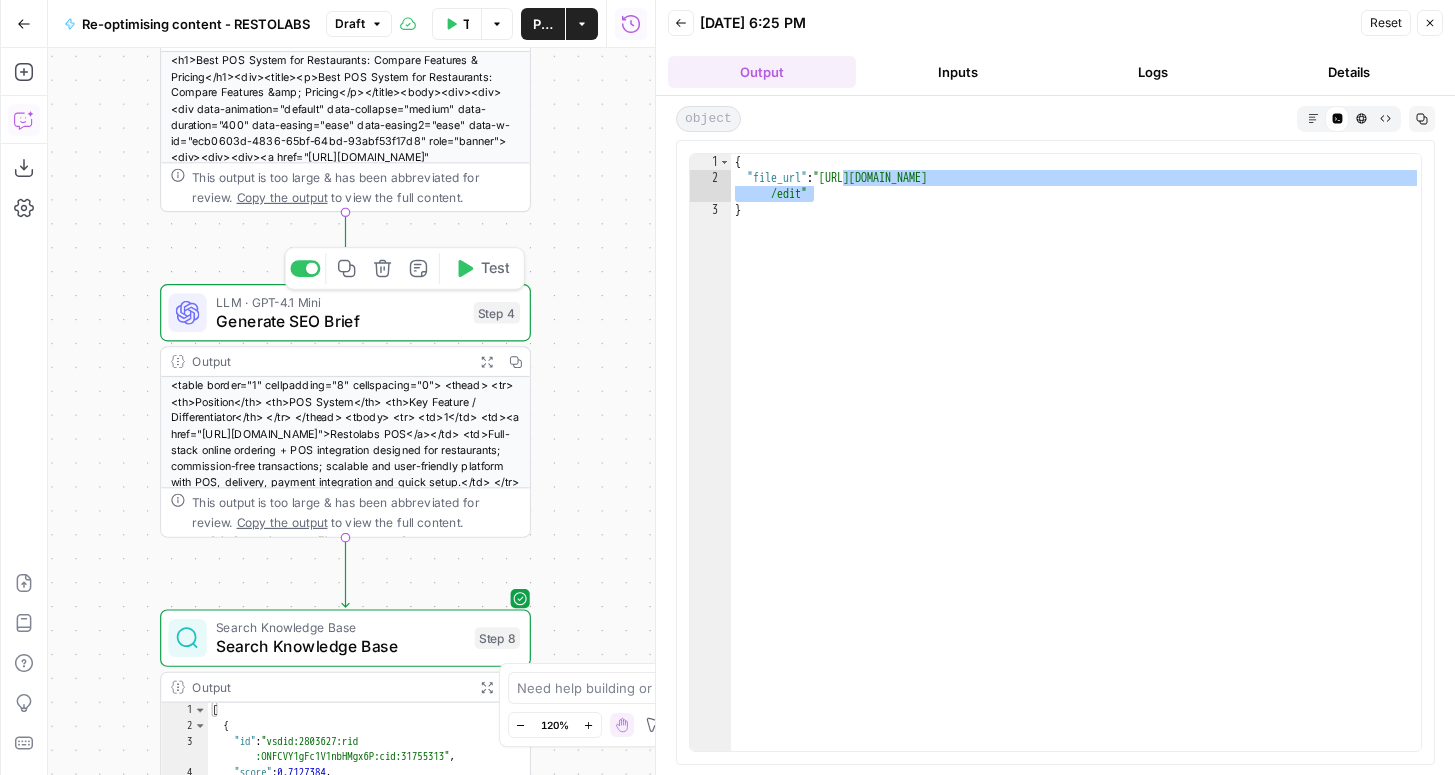 click on "Generate SEO Brief" at bounding box center [340, 321] 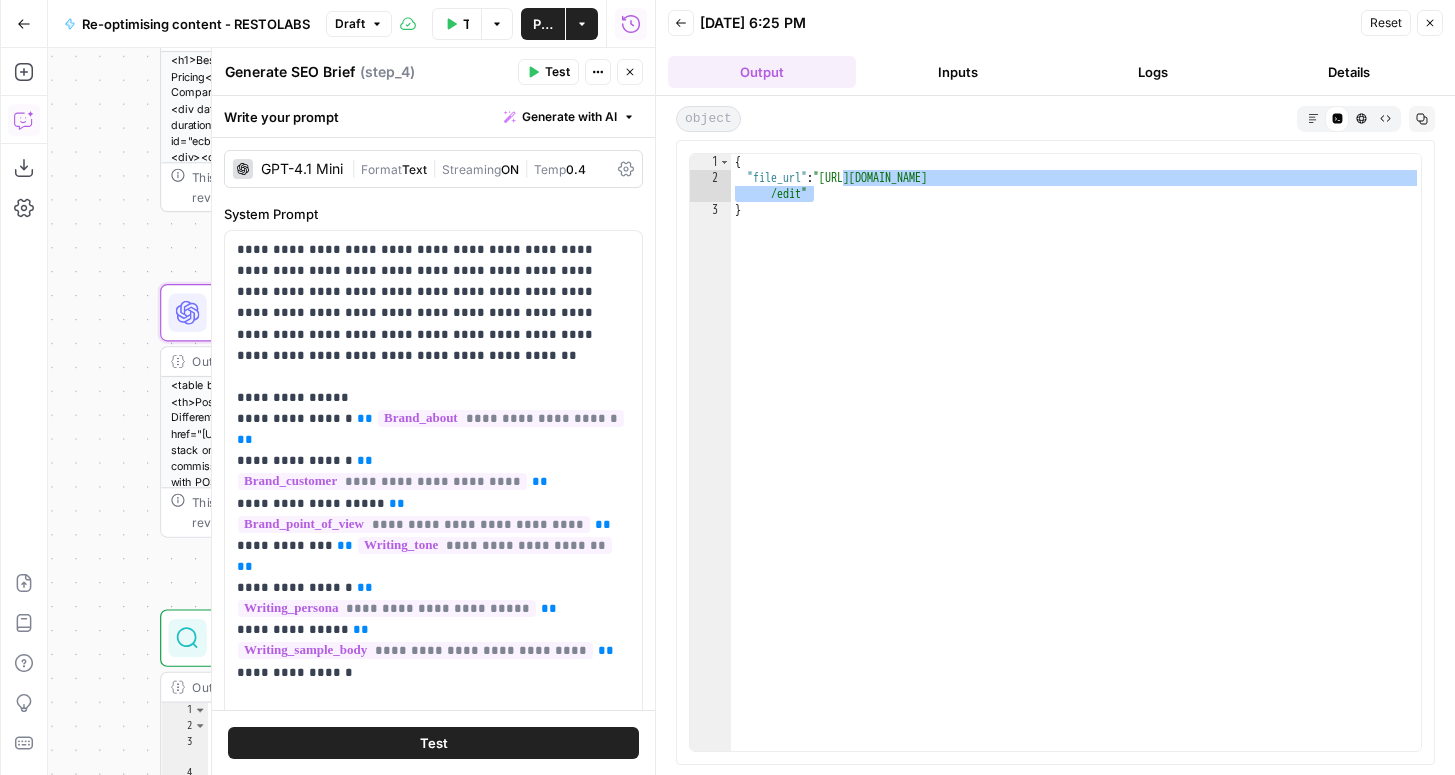 click 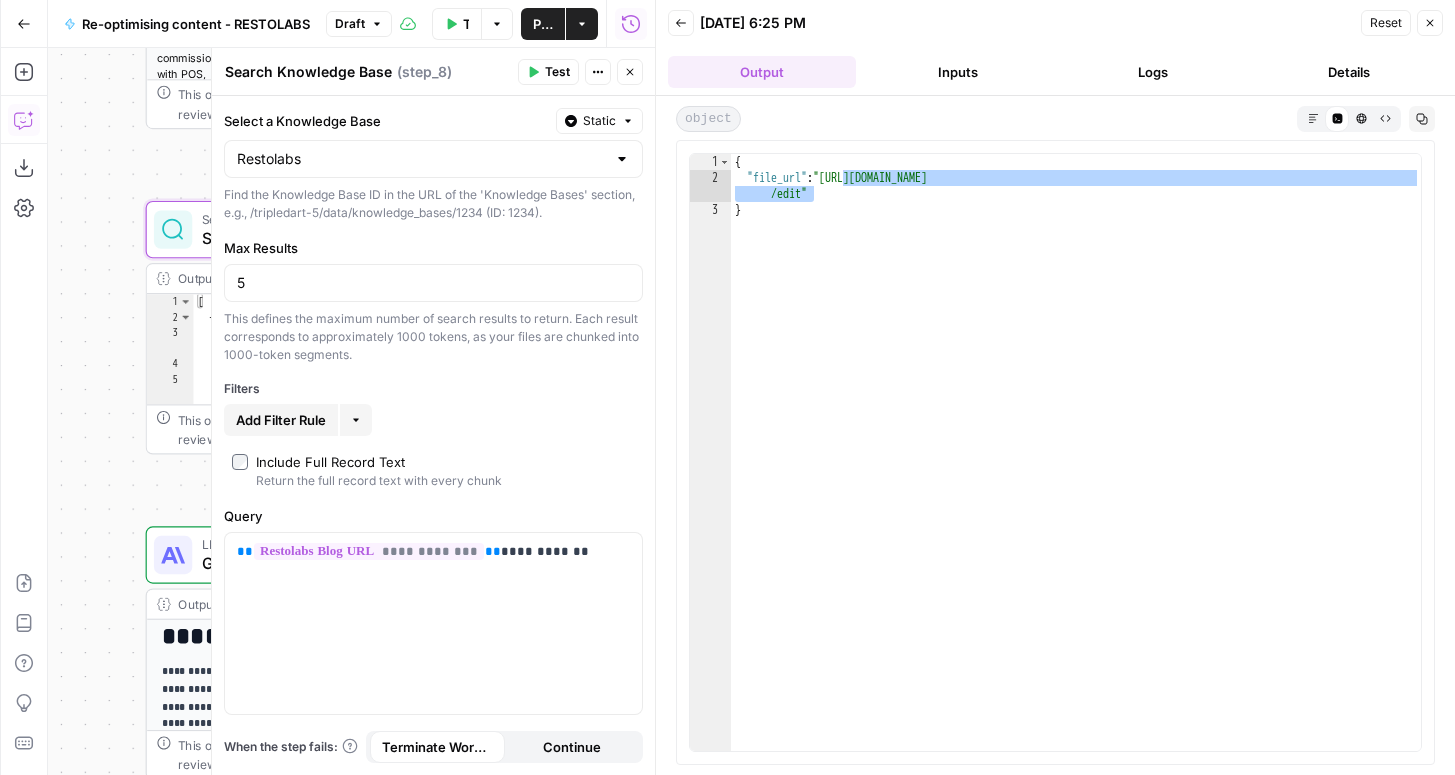 click 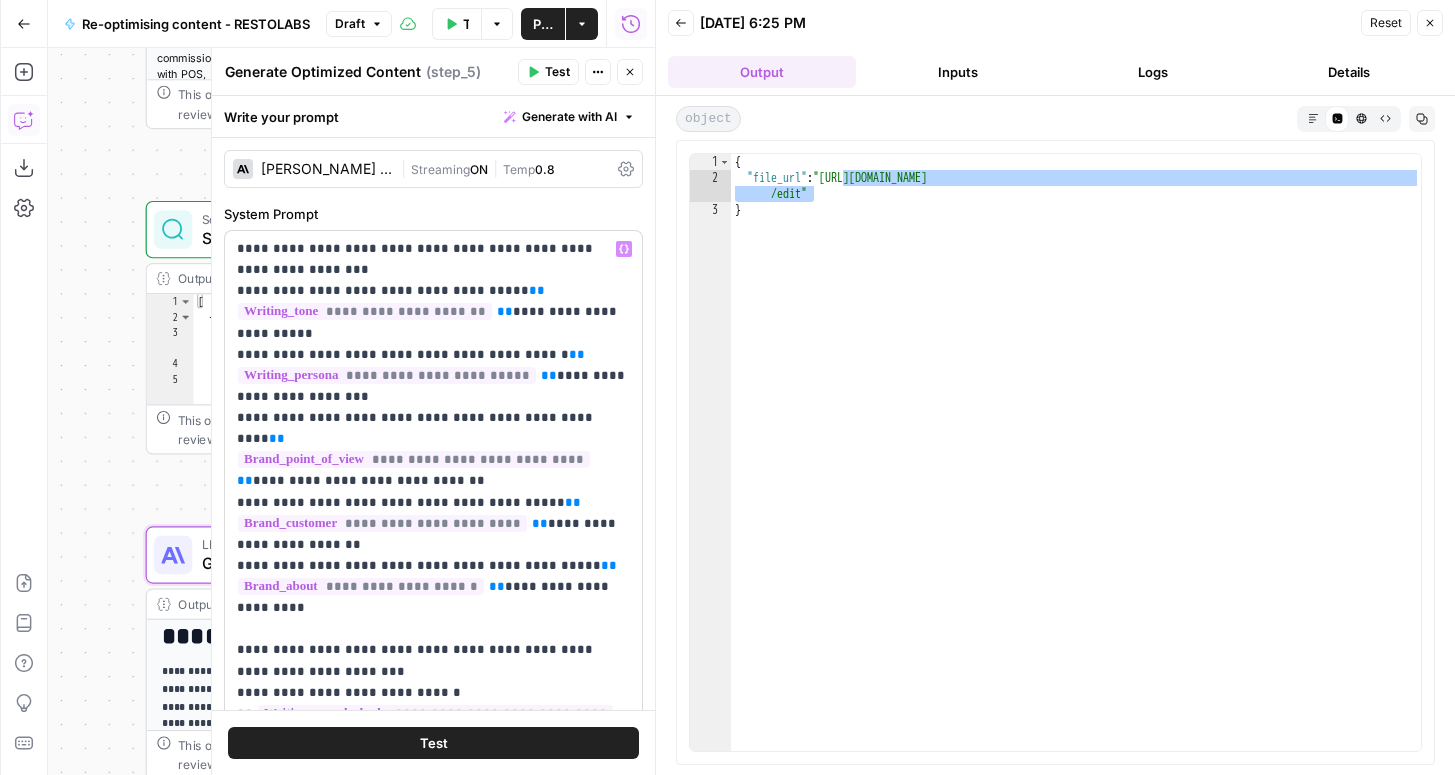 scroll, scrollTop: 201, scrollLeft: 0, axis: vertical 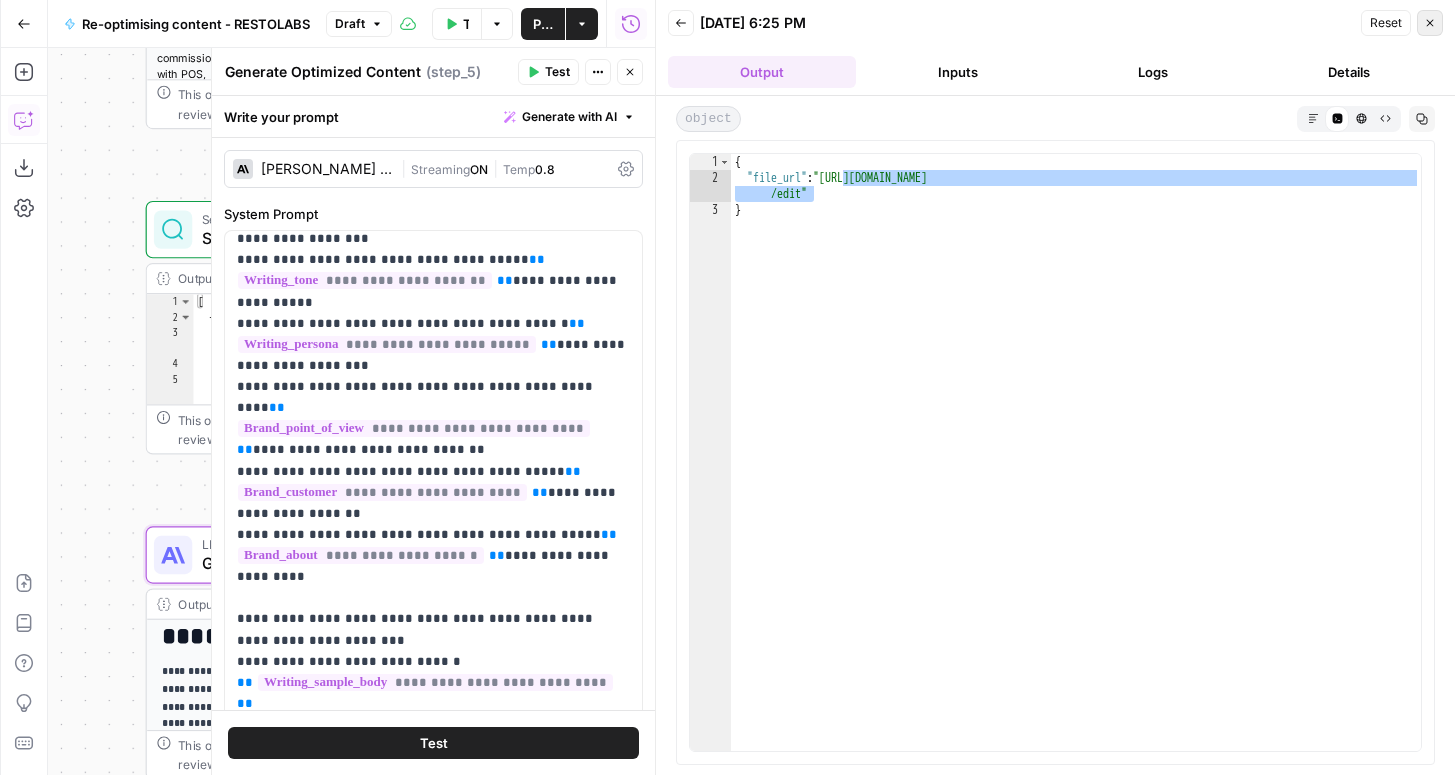 click on "Close" at bounding box center (1430, 23) 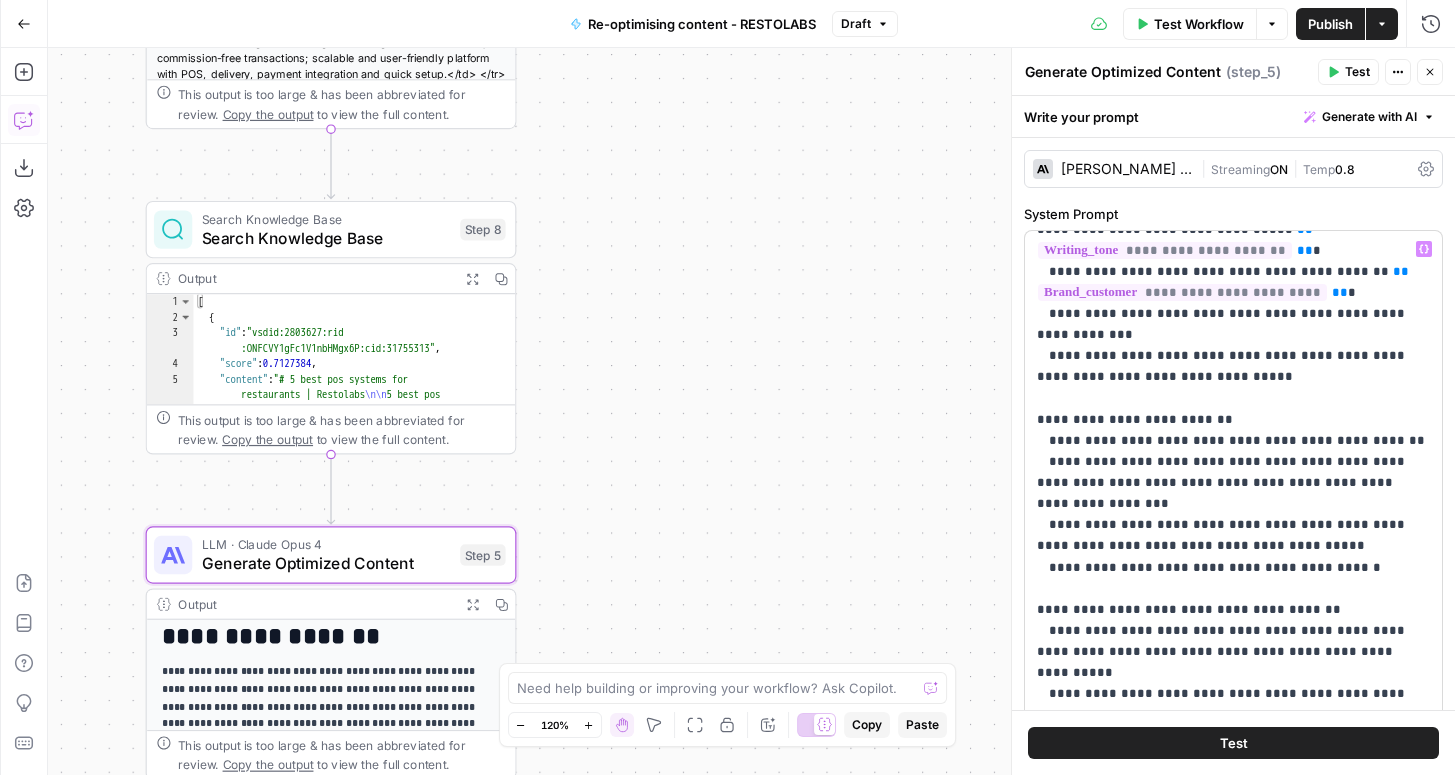 scroll, scrollTop: 1905, scrollLeft: 0, axis: vertical 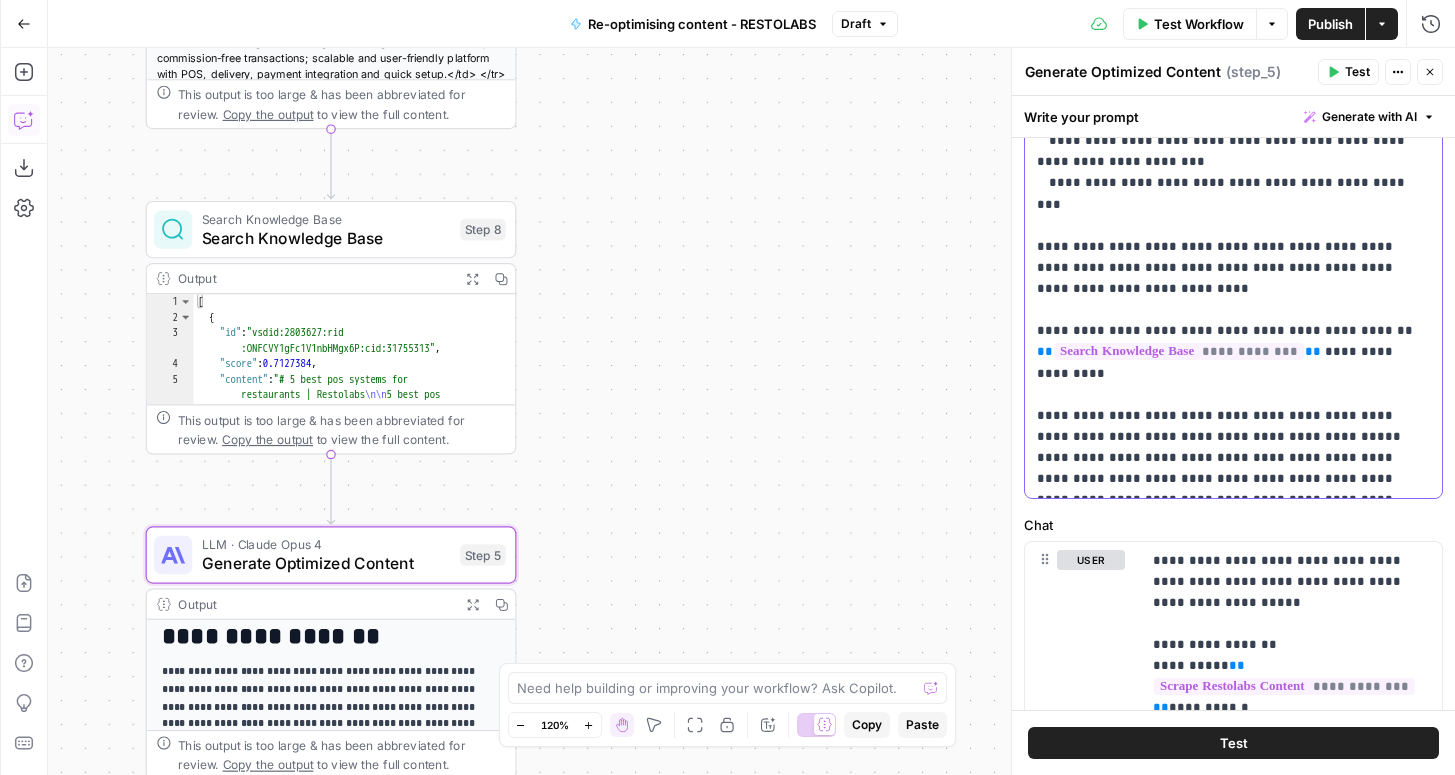drag, startPoint x: 1175, startPoint y: 379, endPoint x: 1039, endPoint y: 307, distance: 153.88307 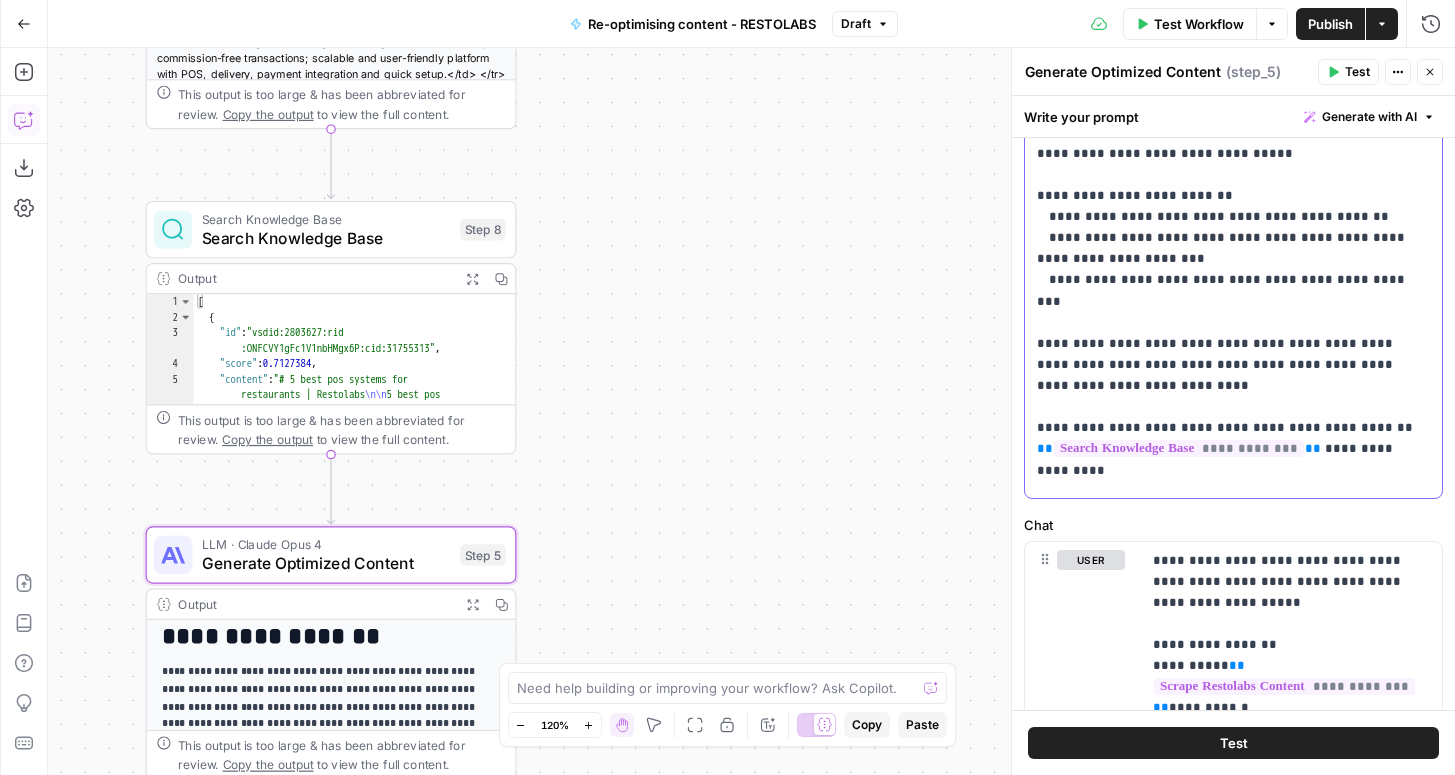 scroll, scrollTop: 1800, scrollLeft: 0, axis: vertical 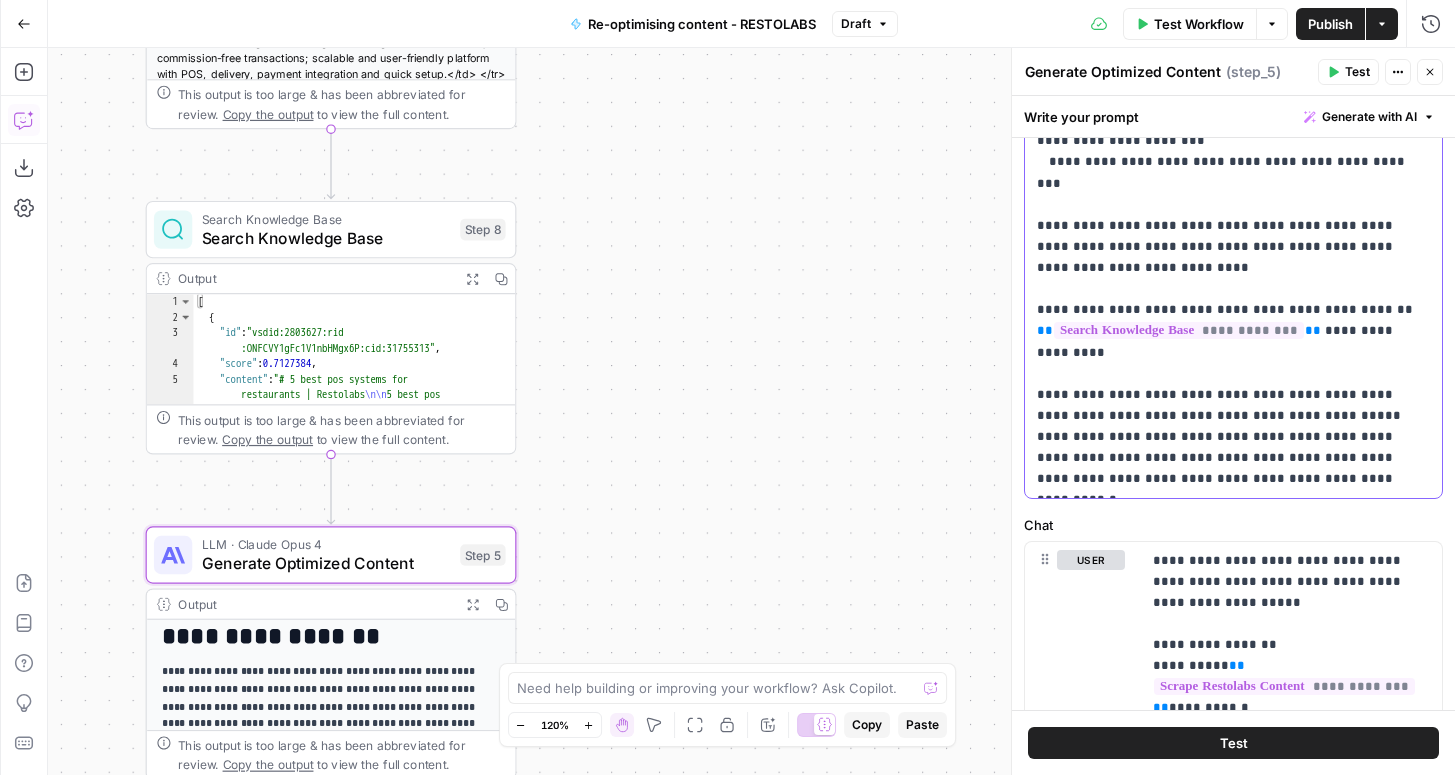 click on "**********" at bounding box center (1233, -810) 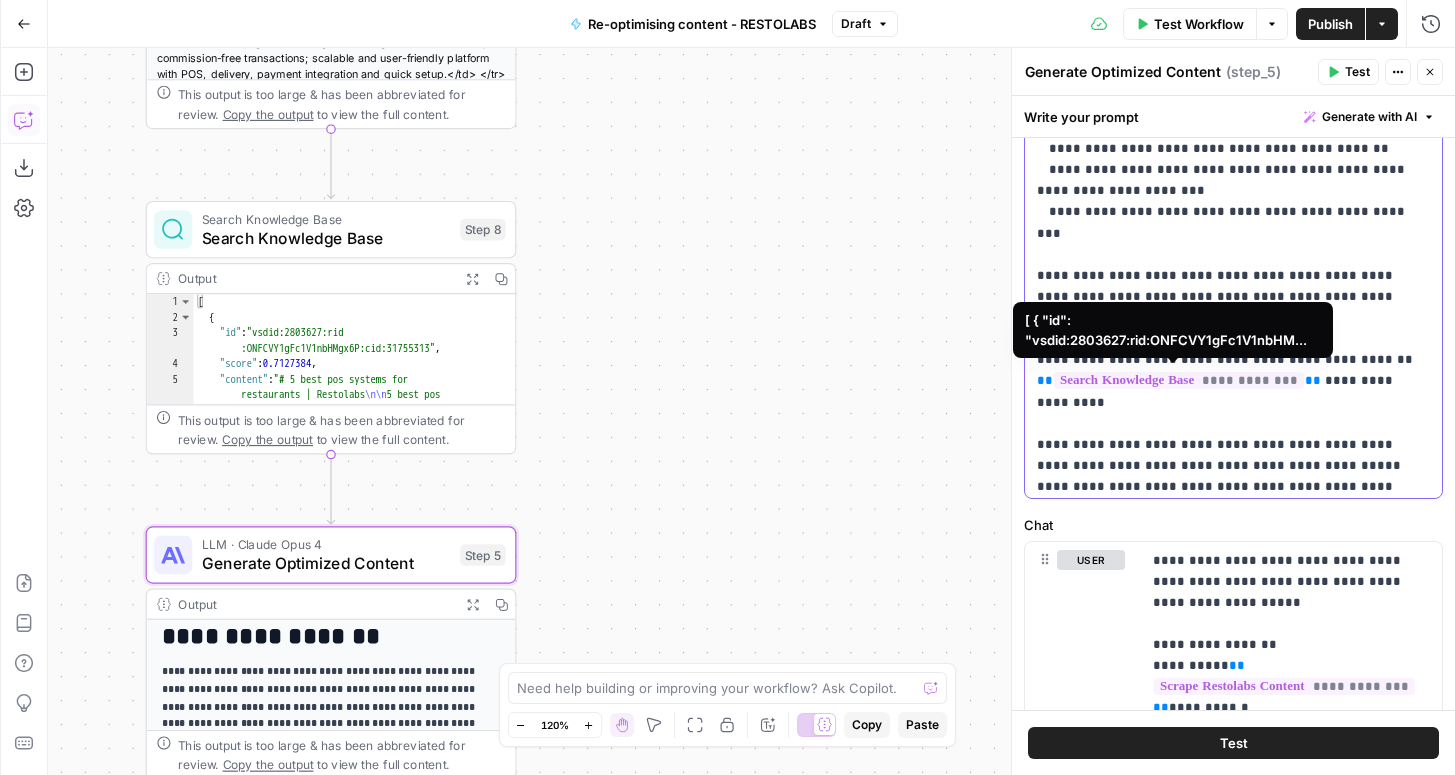 scroll, scrollTop: 1800, scrollLeft: 0, axis: vertical 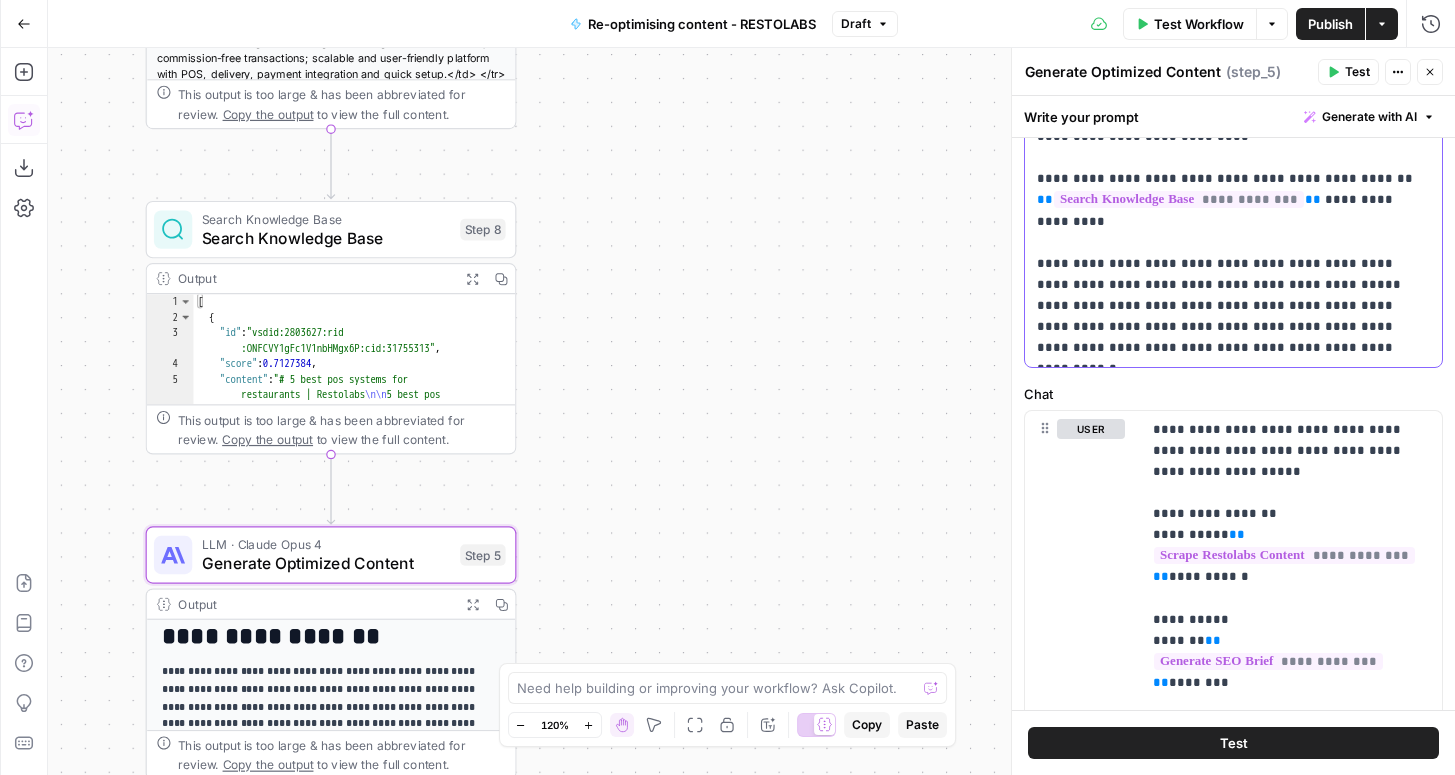 click on "**********" at bounding box center [1233, -941] 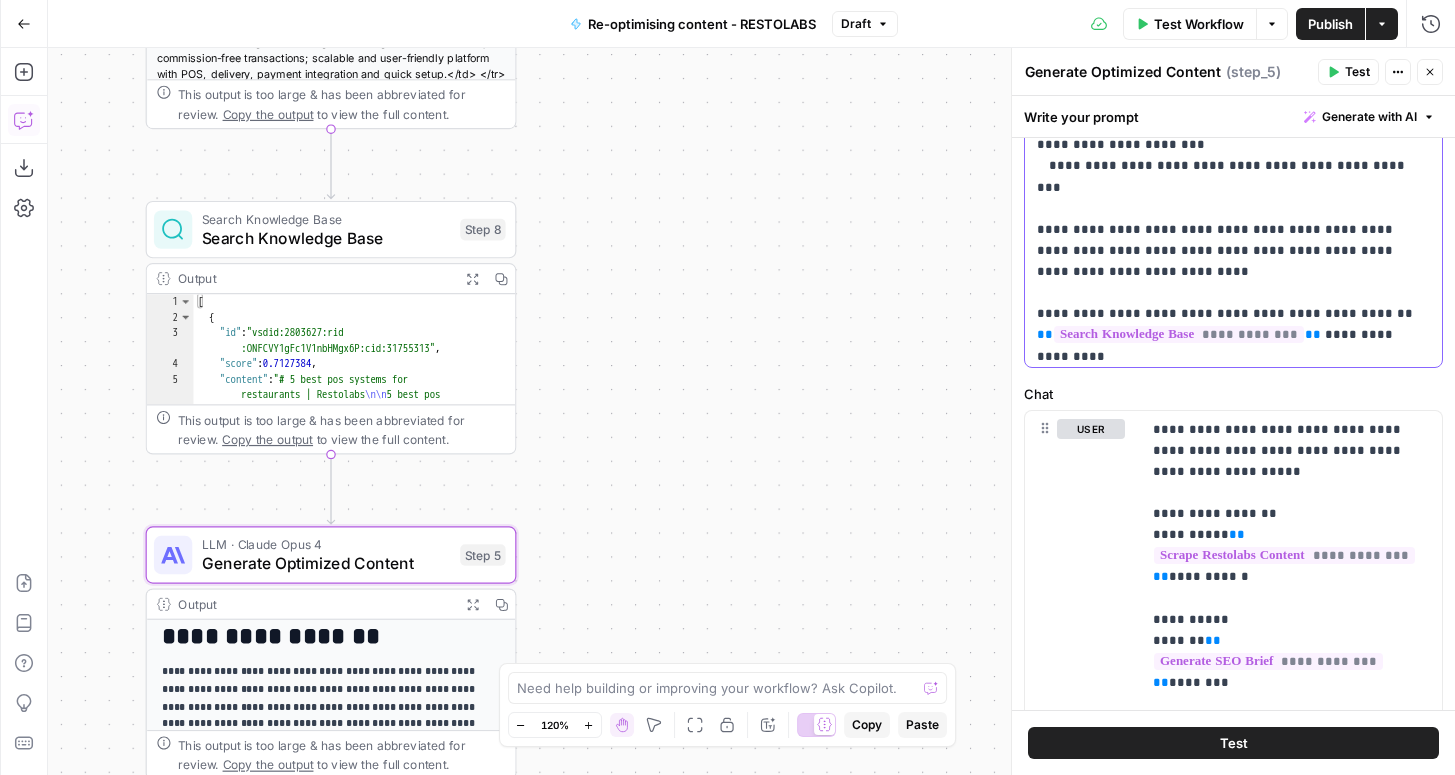 scroll, scrollTop: 1671, scrollLeft: 0, axis: vertical 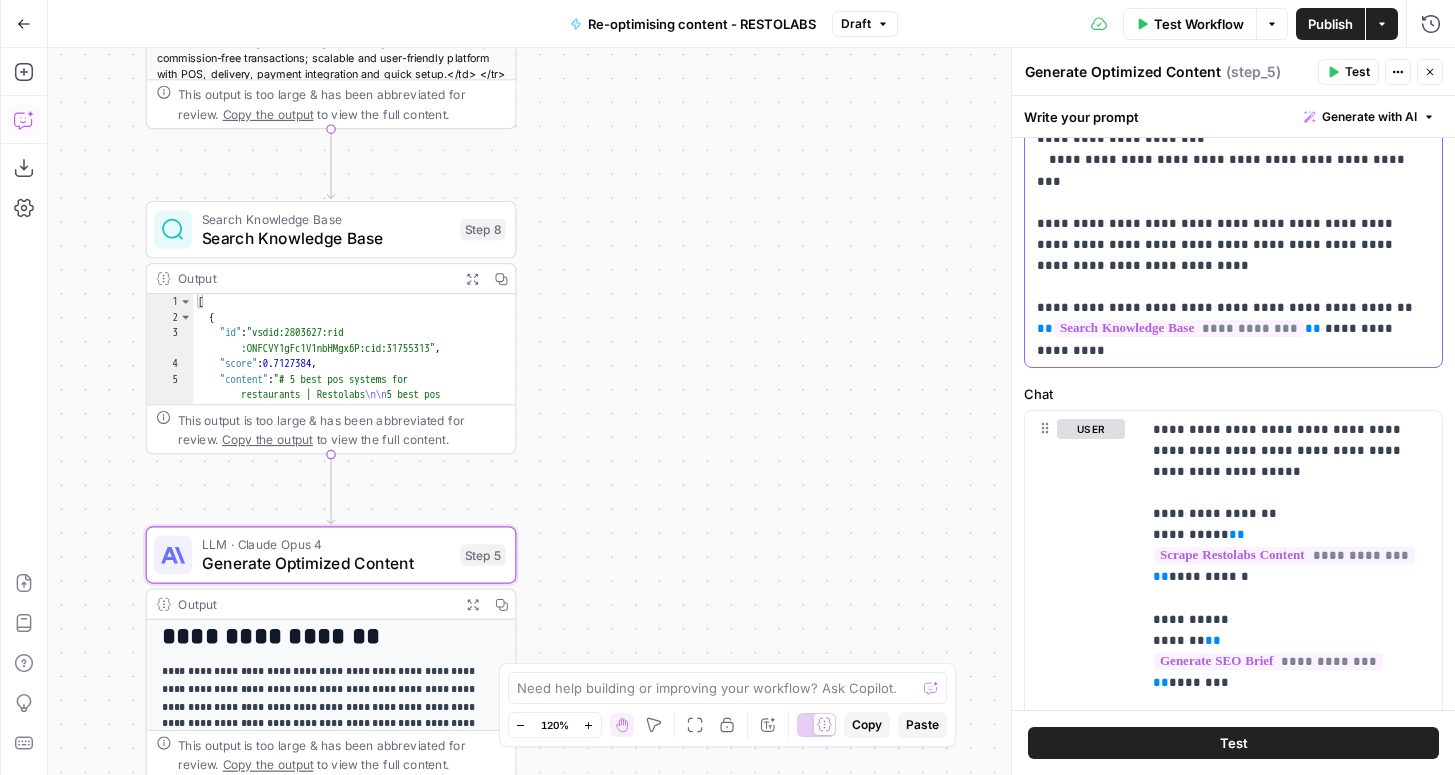 click on "**********" at bounding box center [1233, -791] 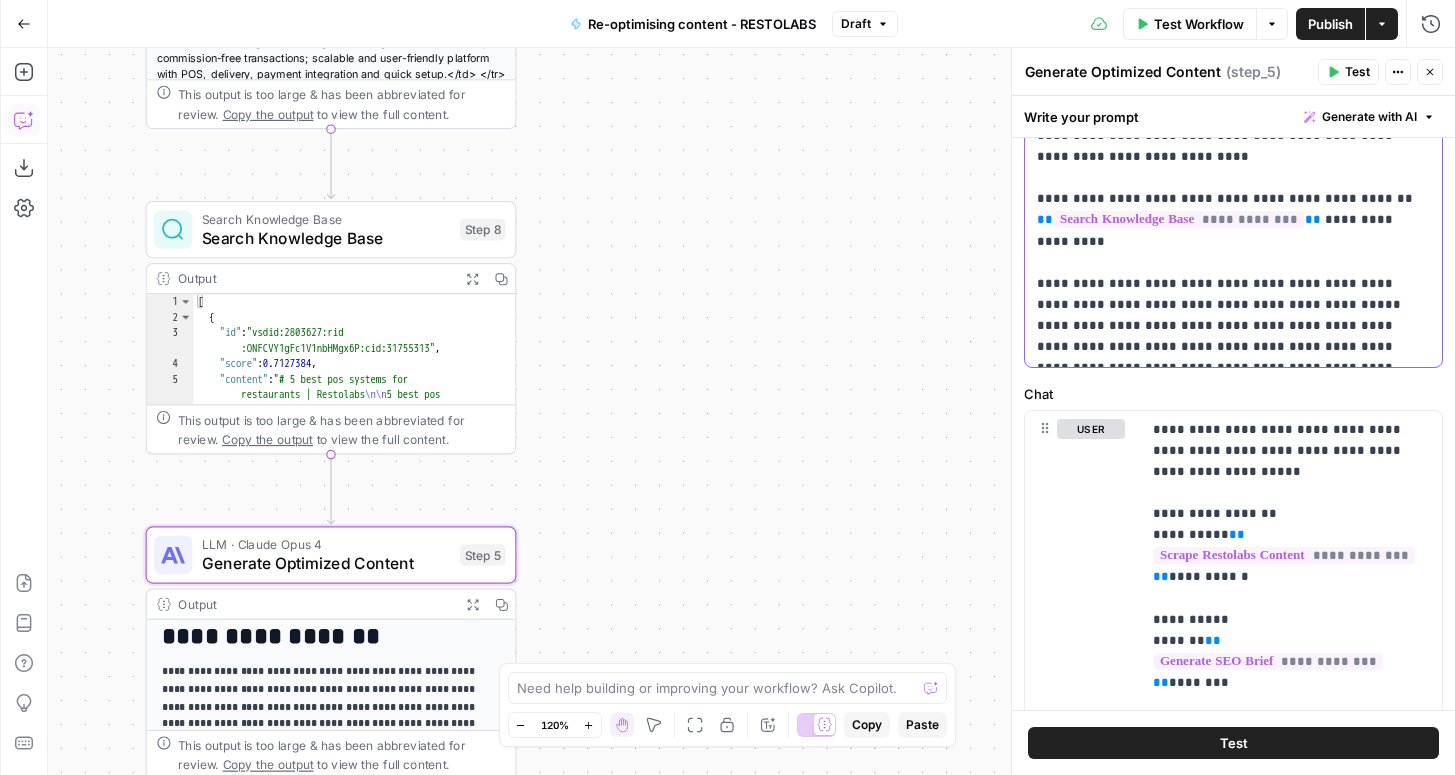 scroll, scrollTop: 1842, scrollLeft: 0, axis: vertical 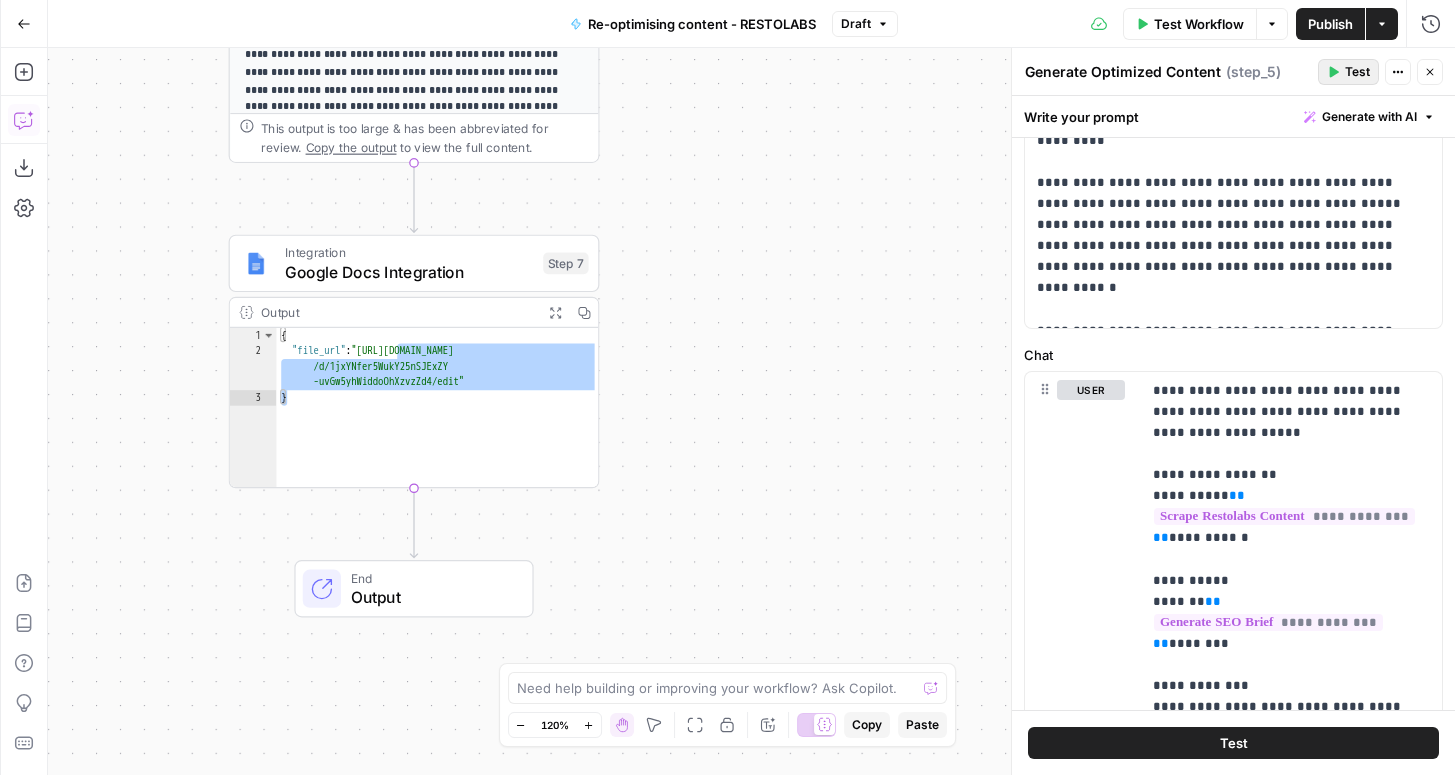 click on "Test" at bounding box center (1348, 72) 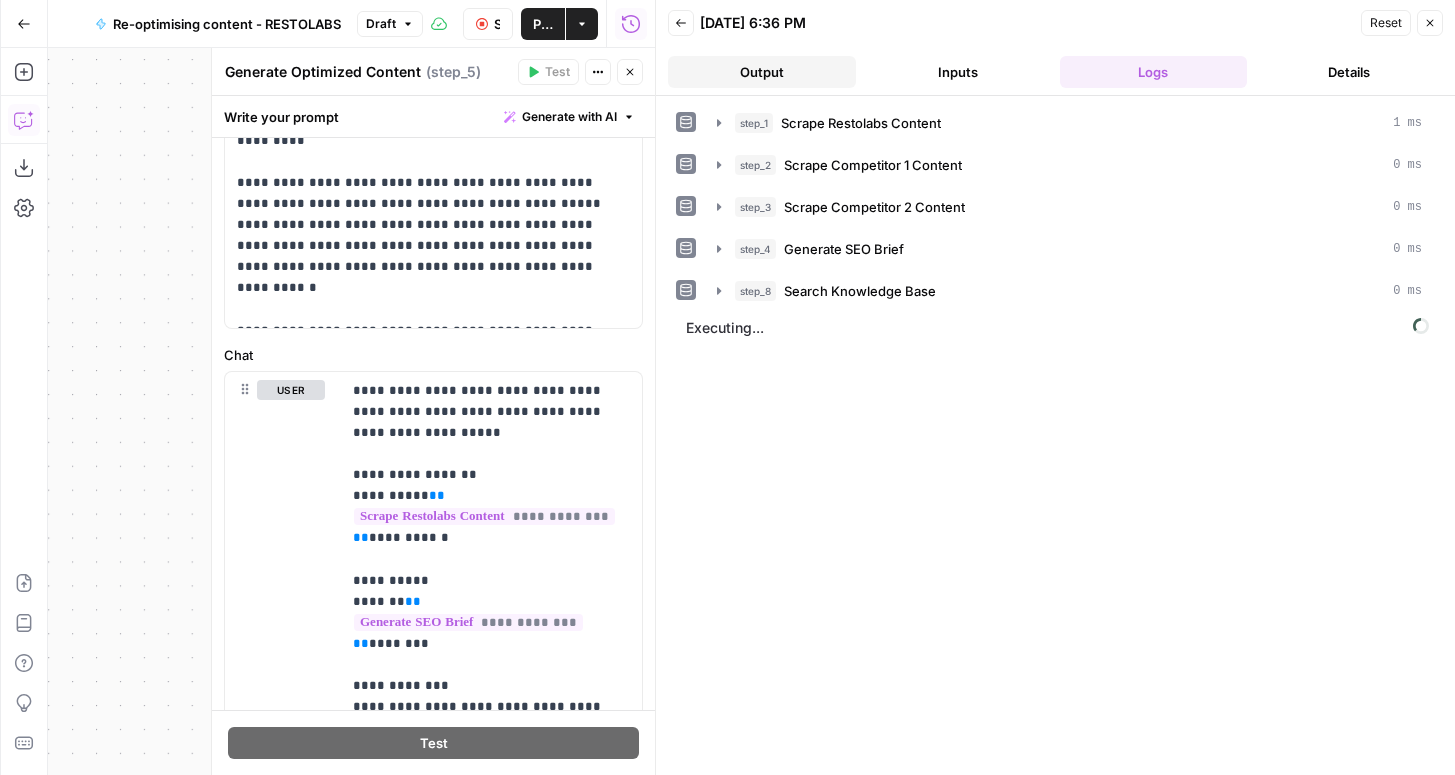 click on "Output" at bounding box center [762, 72] 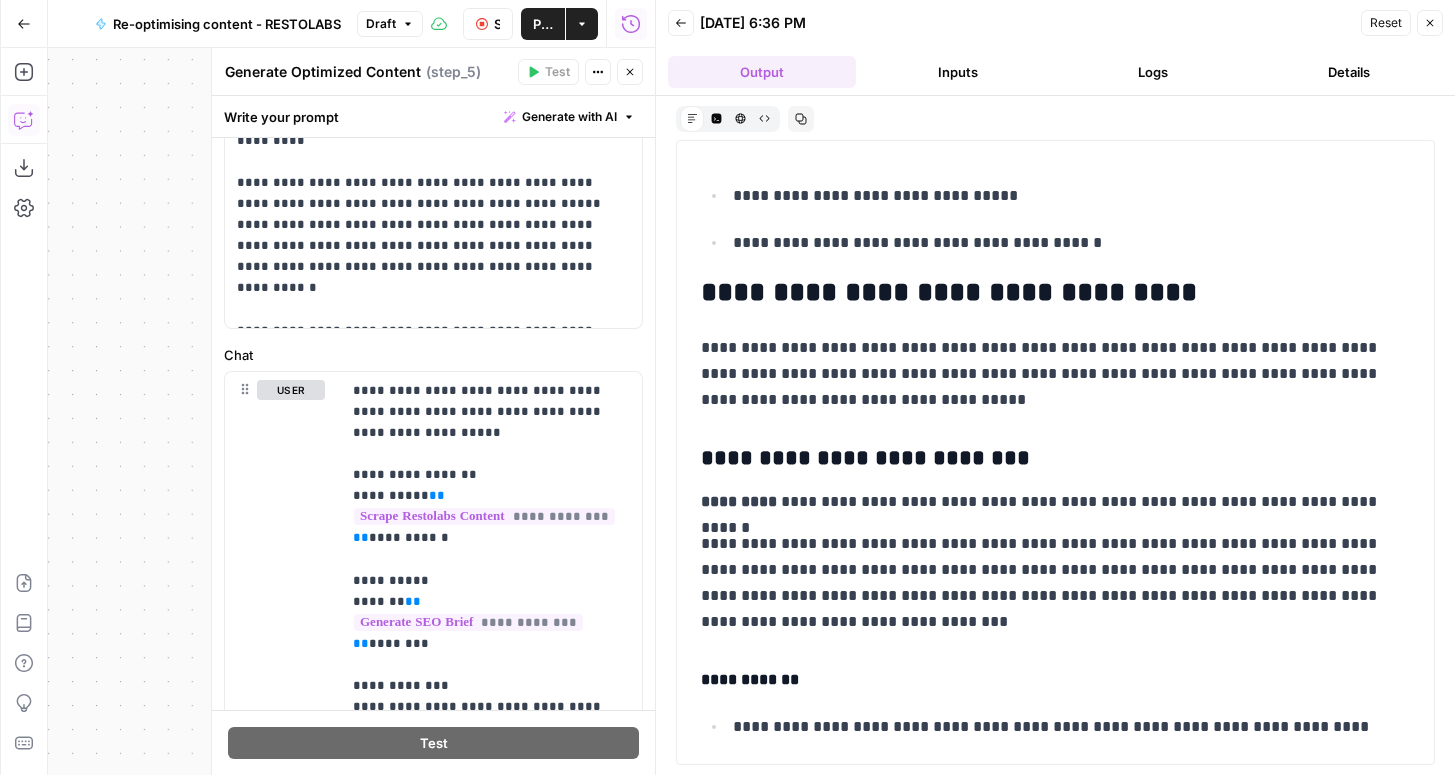 scroll, scrollTop: 3212, scrollLeft: 0, axis: vertical 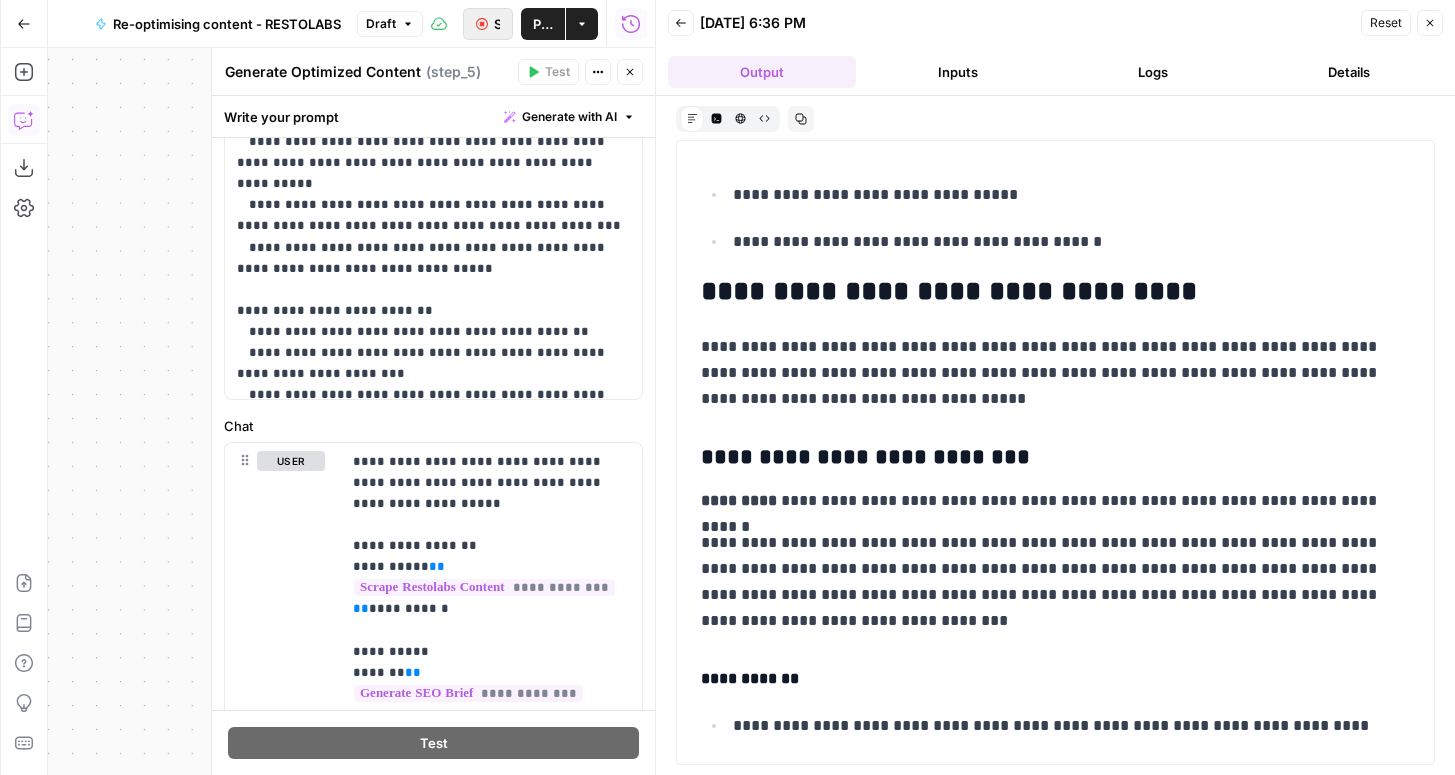 click on "Stop Run" at bounding box center (497, 24) 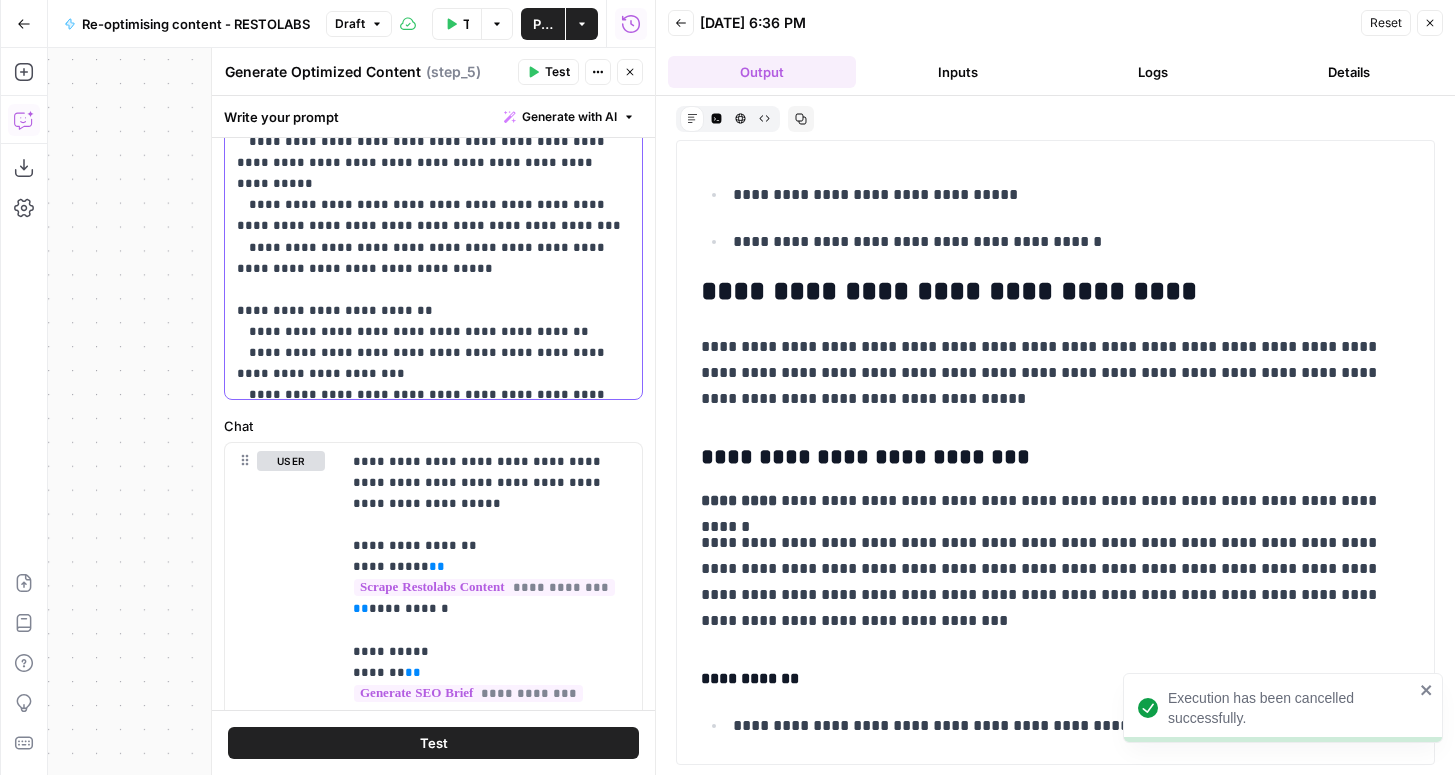 drag, startPoint x: 235, startPoint y: 248, endPoint x: 625, endPoint y: 278, distance: 391.15213 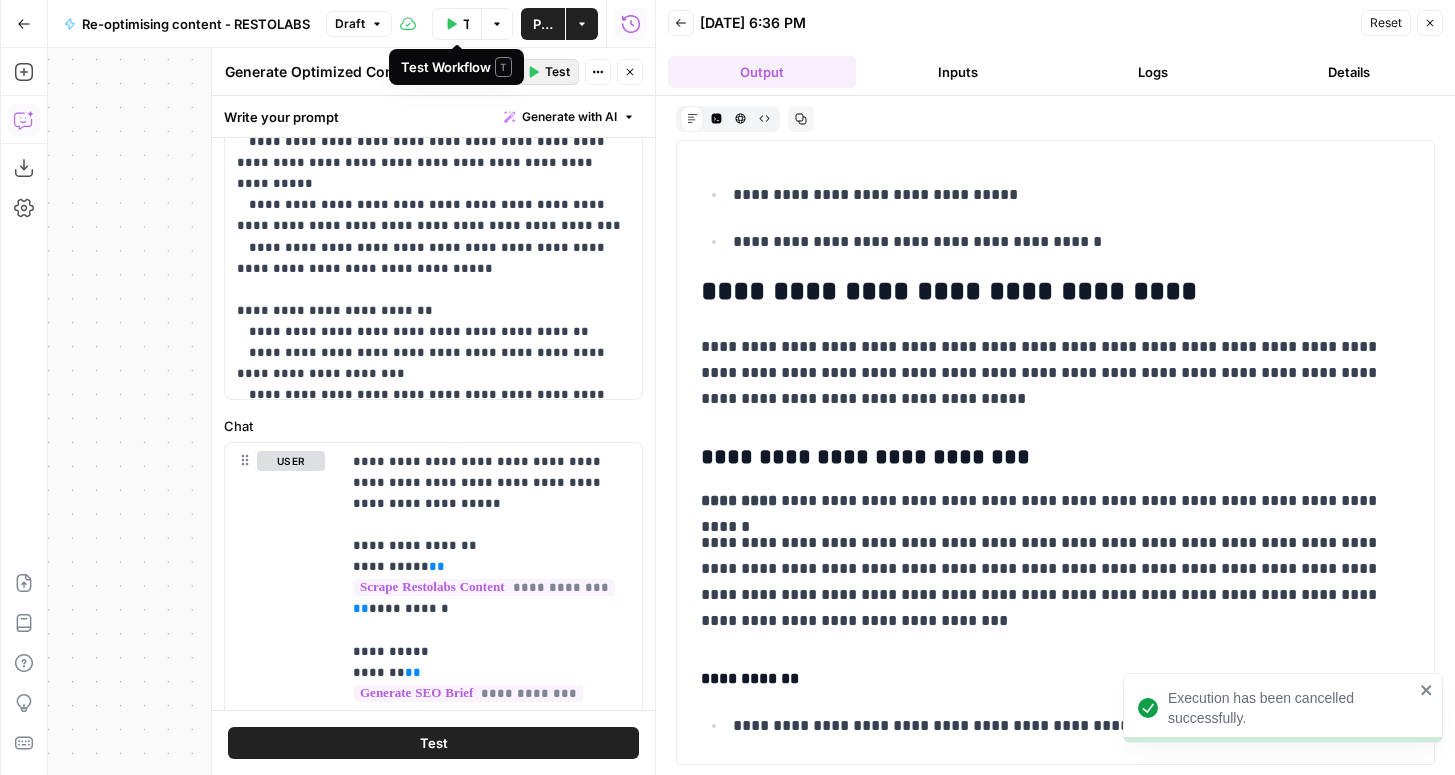 click on "Test" at bounding box center (548, 72) 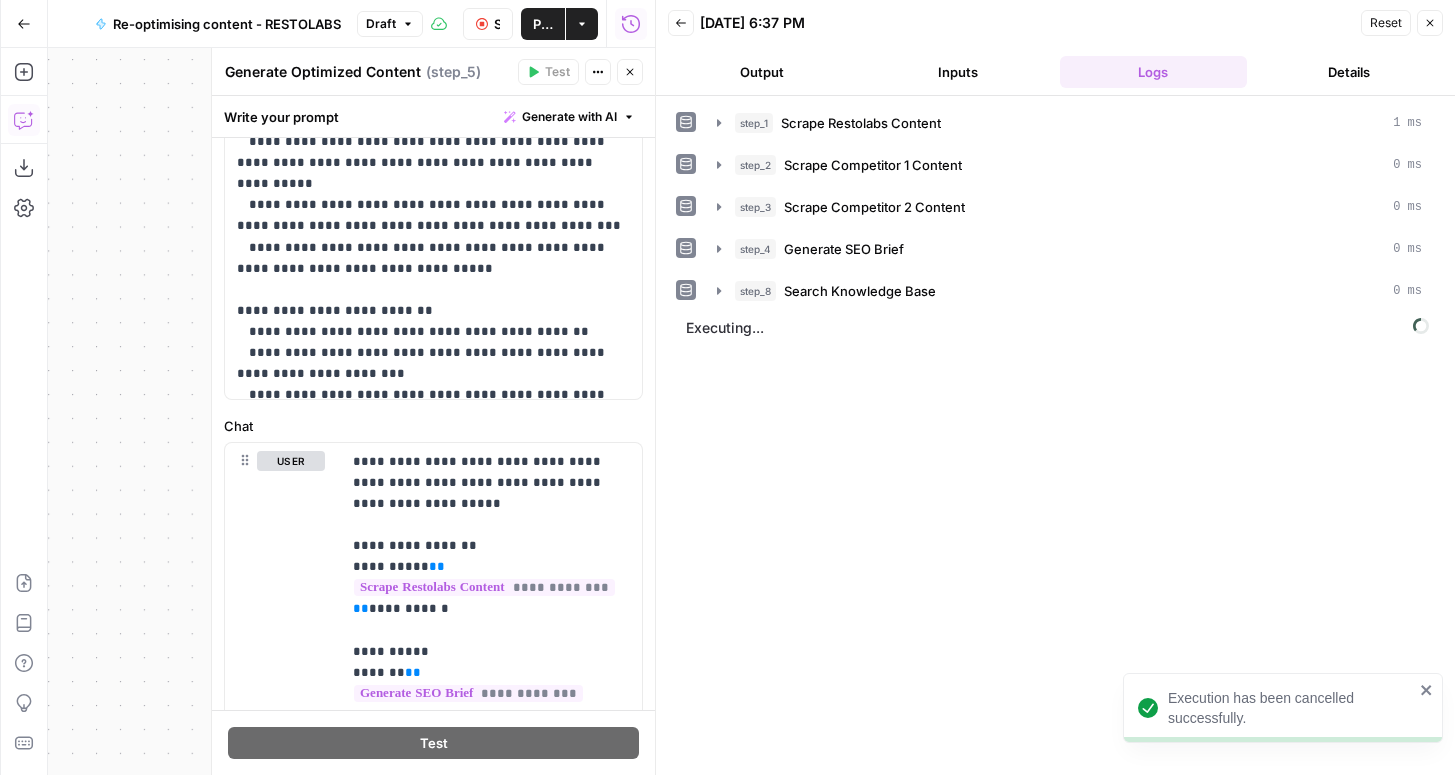 click on "Back 07/10/25 at 6:37 PM Reset Close Output Inputs Logs Details" at bounding box center [1055, 48] 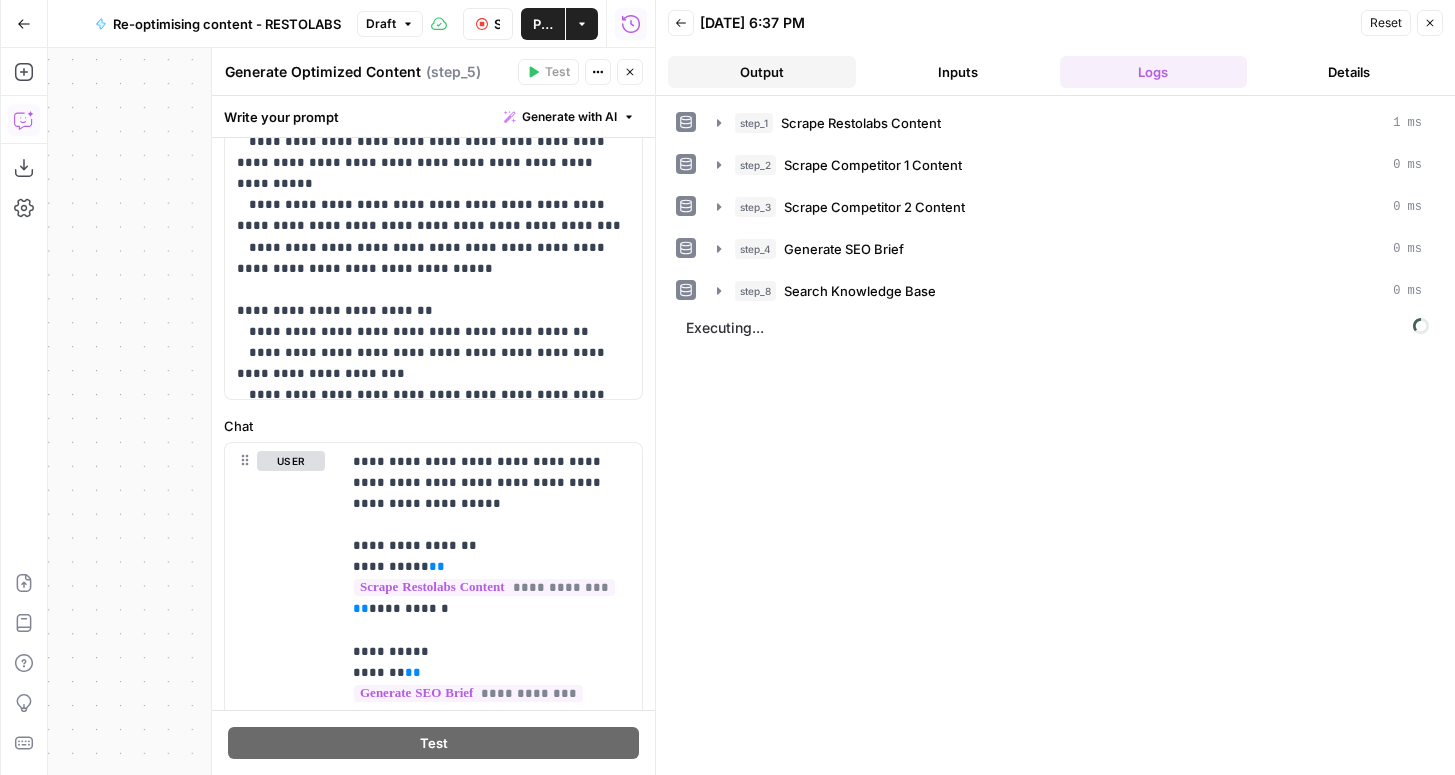 click on "Output" at bounding box center [762, 72] 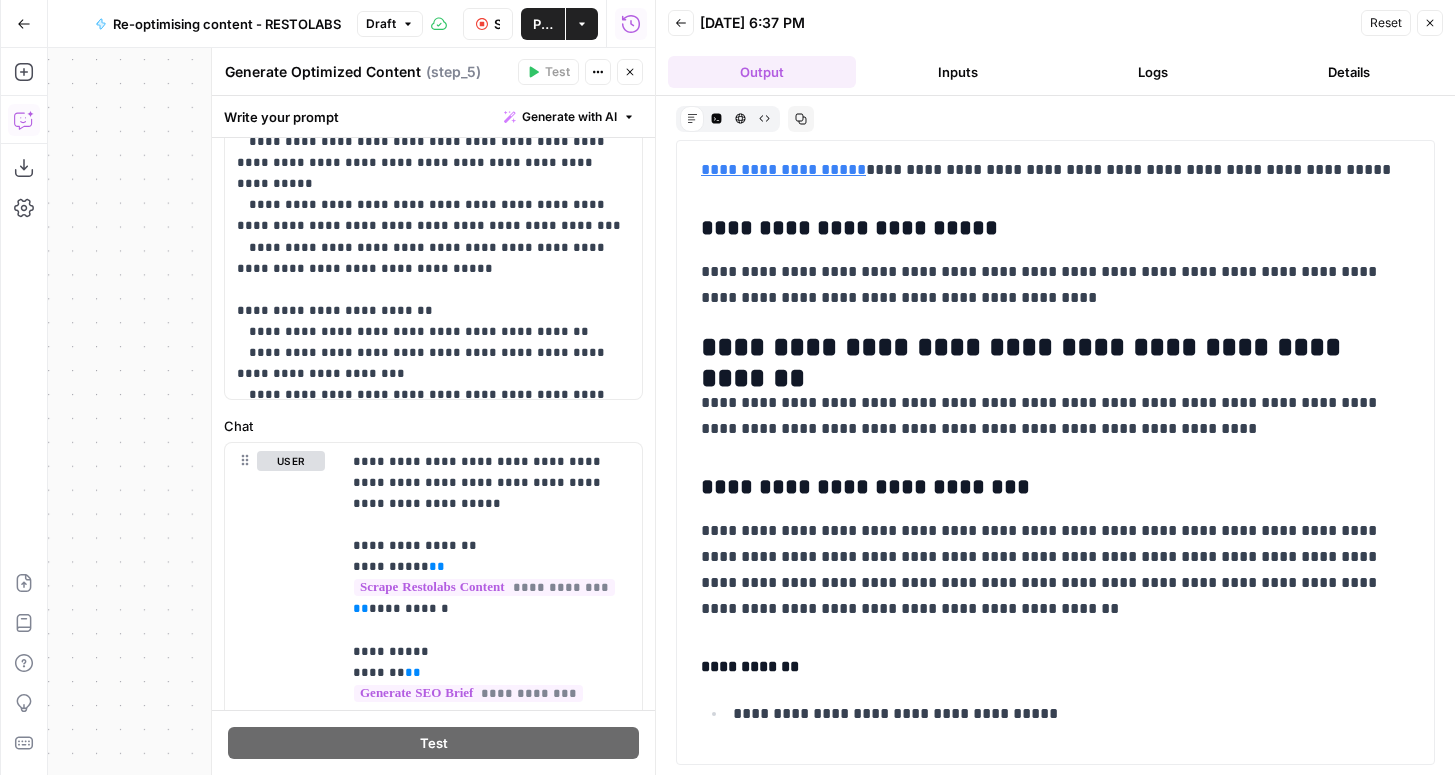 scroll, scrollTop: 2209, scrollLeft: 0, axis: vertical 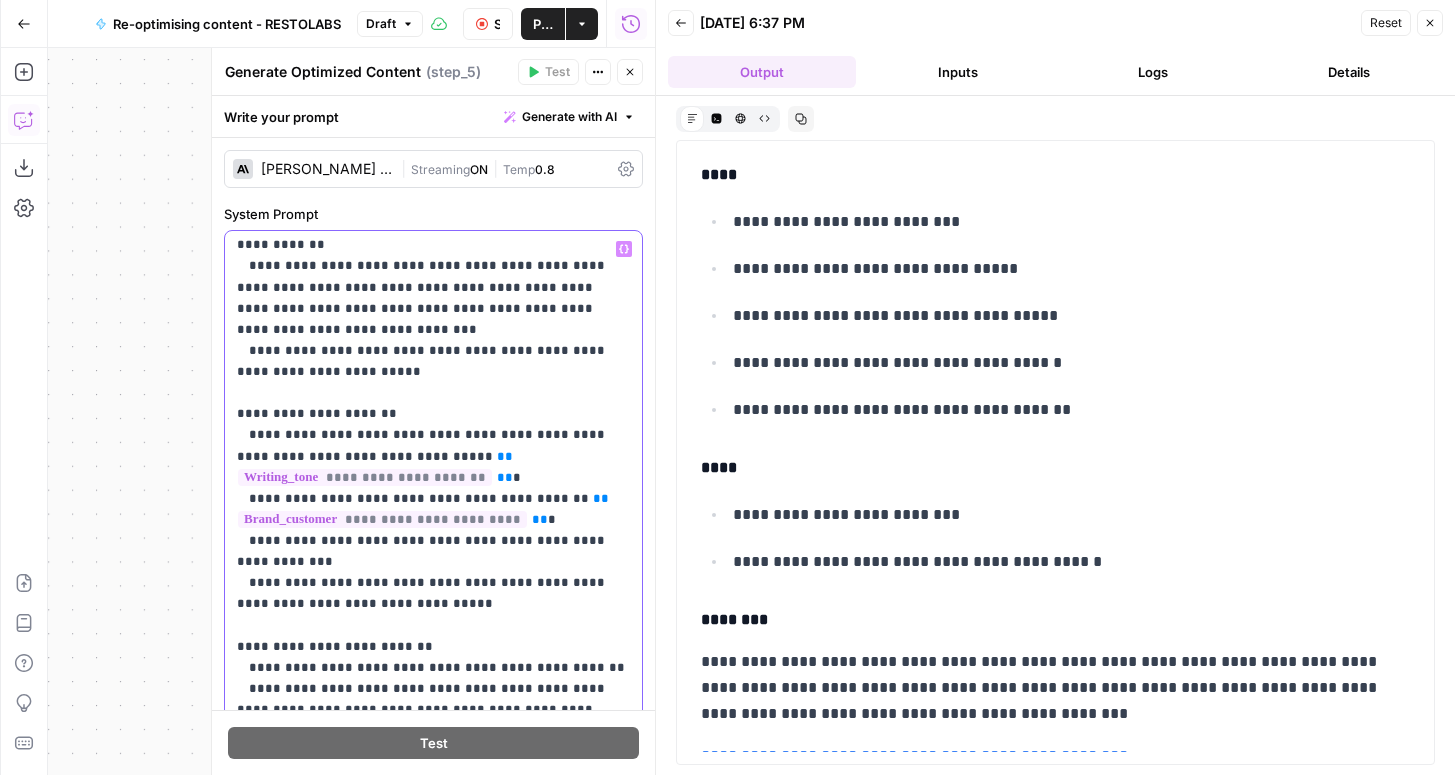 click on "**********" at bounding box center [433, 139] 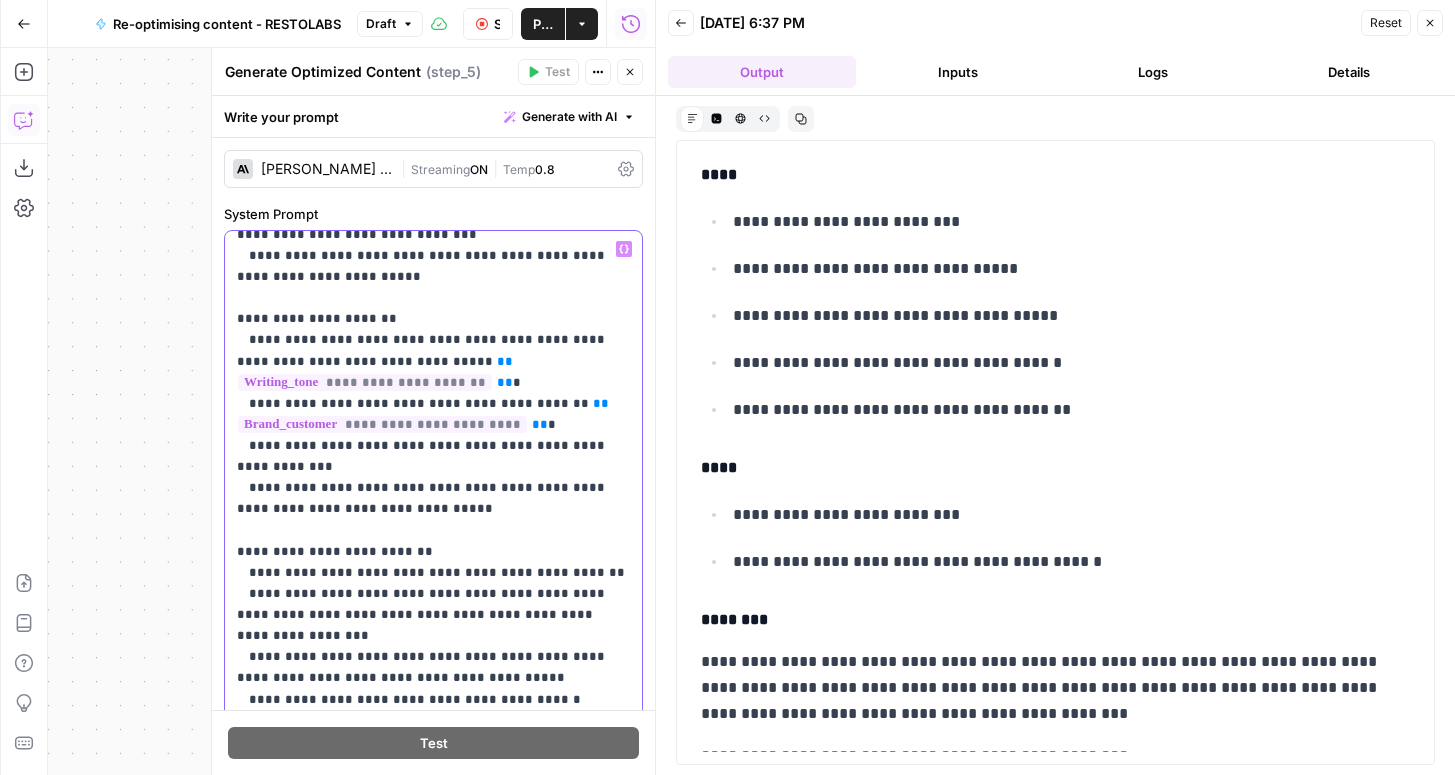 scroll, scrollTop: 1514, scrollLeft: 0, axis: vertical 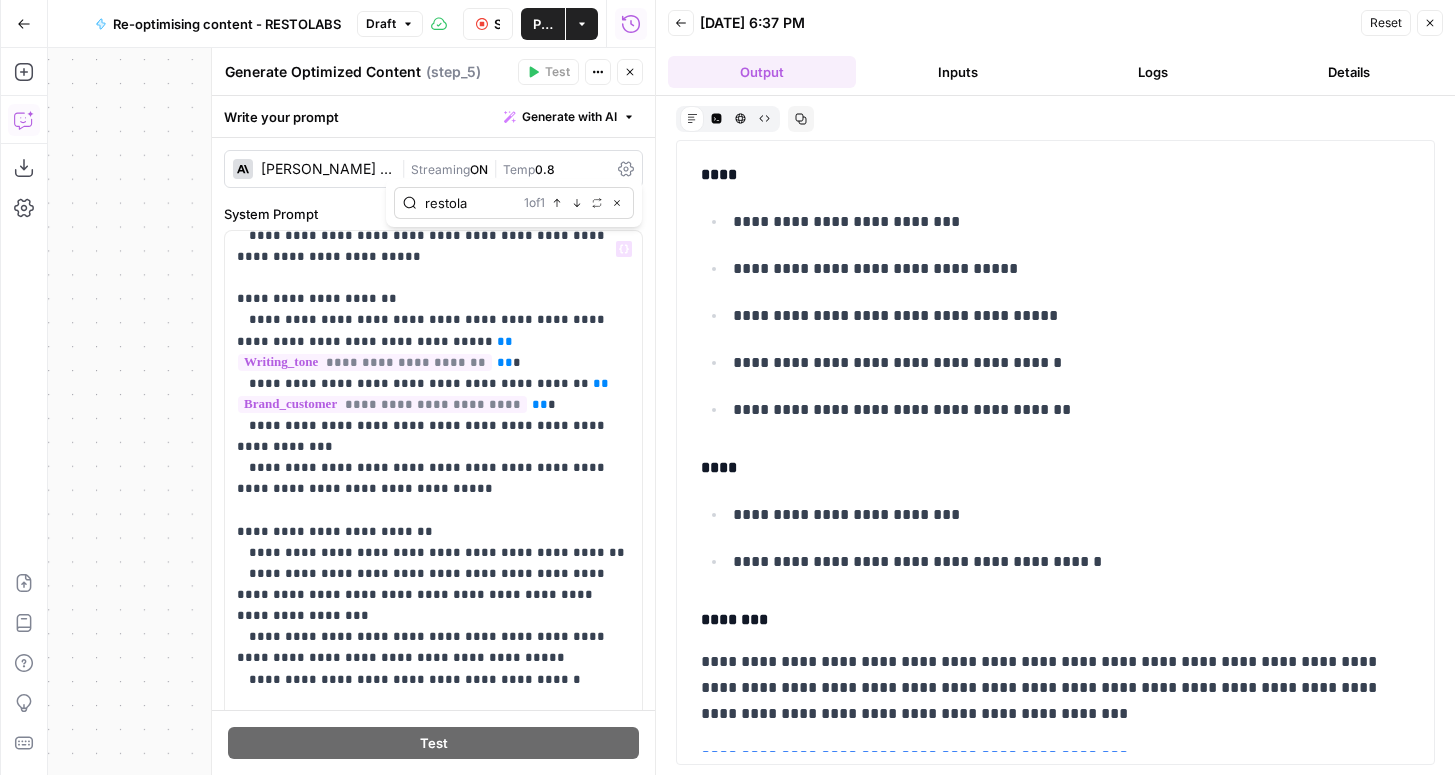 type on "restola" 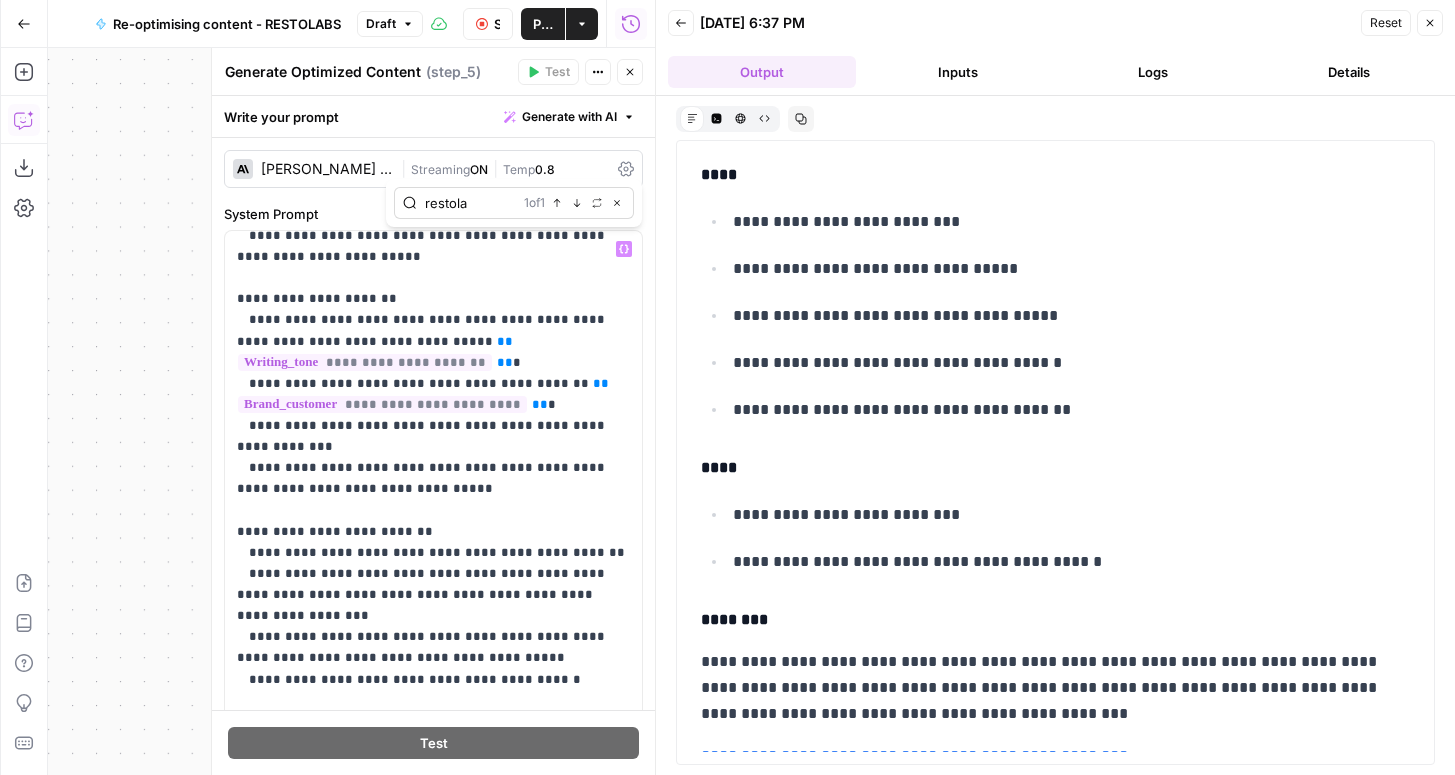 click on "1  of  1" at bounding box center (534, 203) 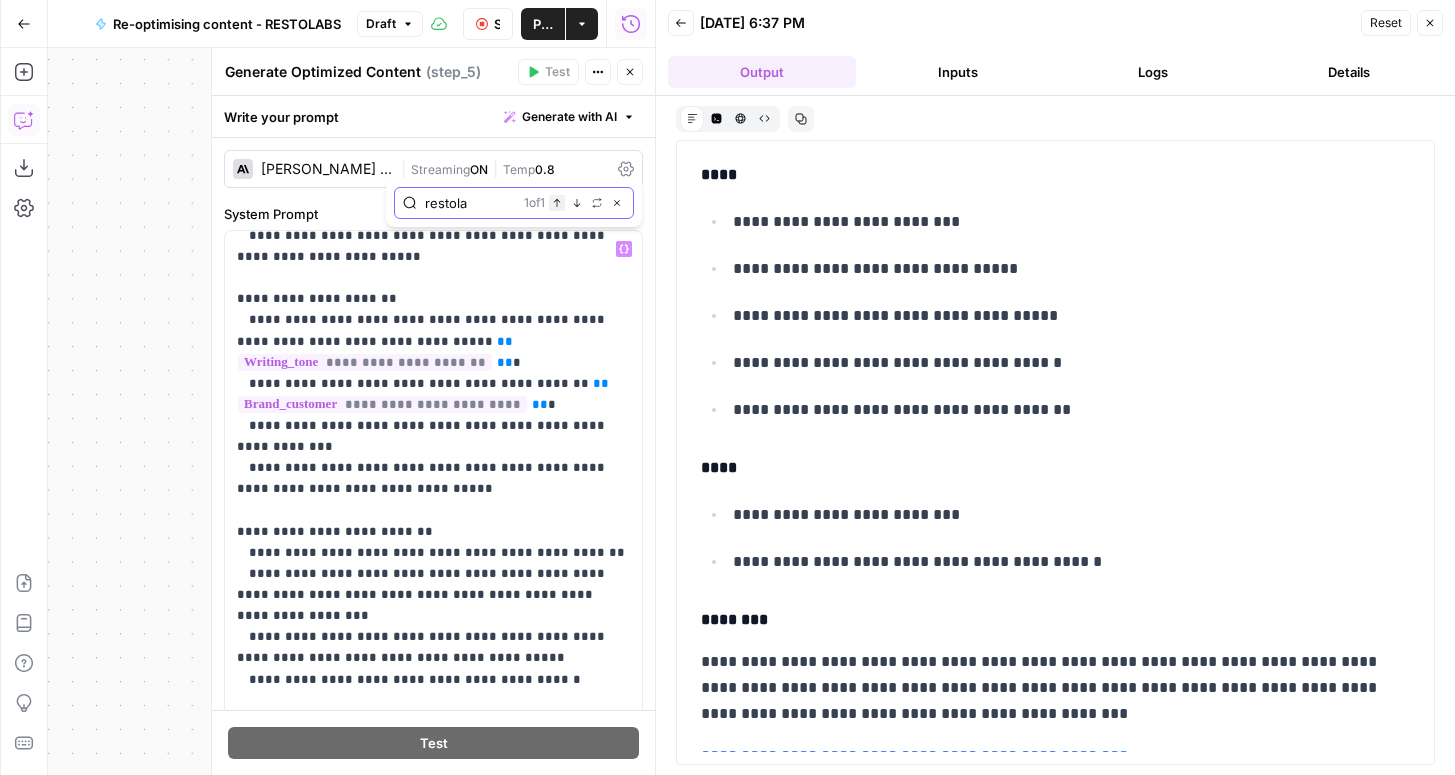 click 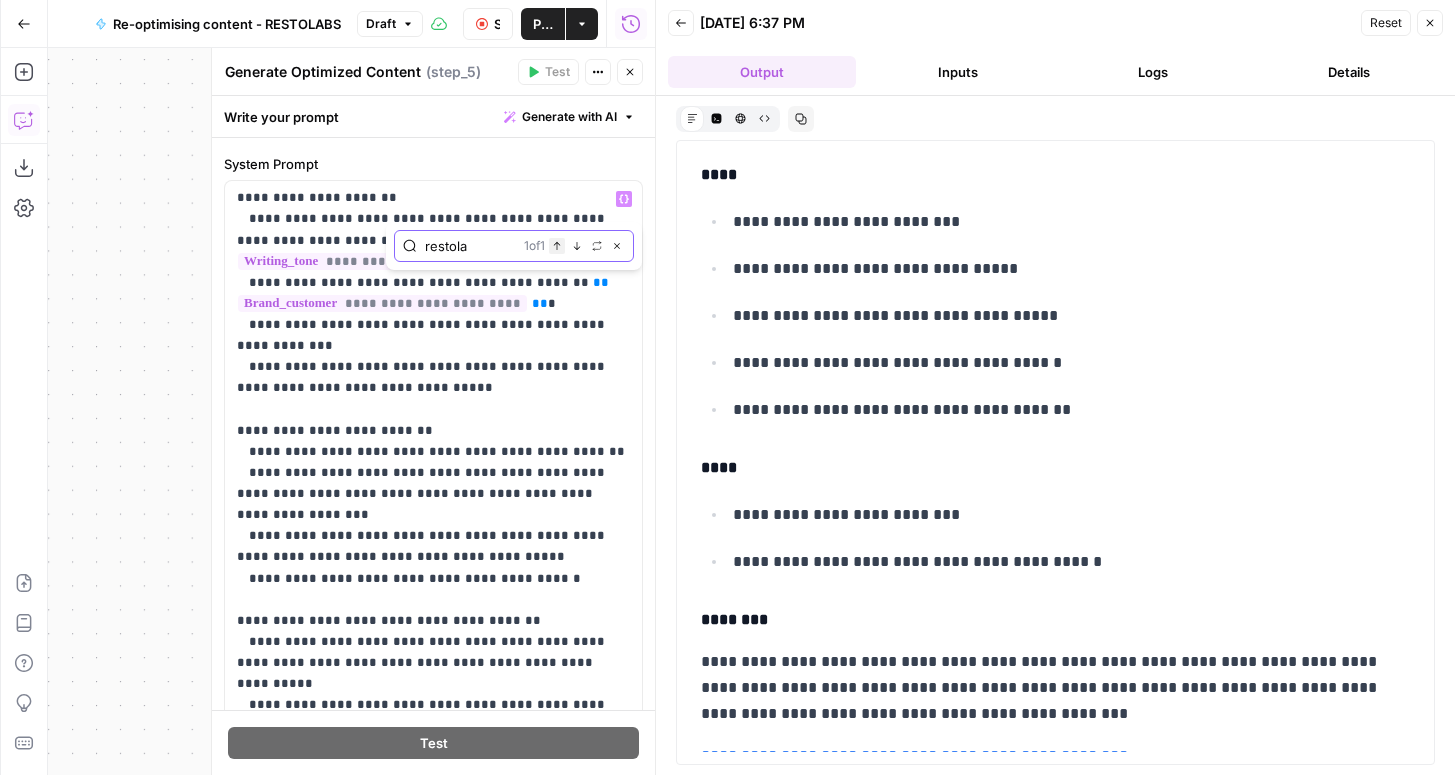 scroll, scrollTop: 203, scrollLeft: 0, axis: vertical 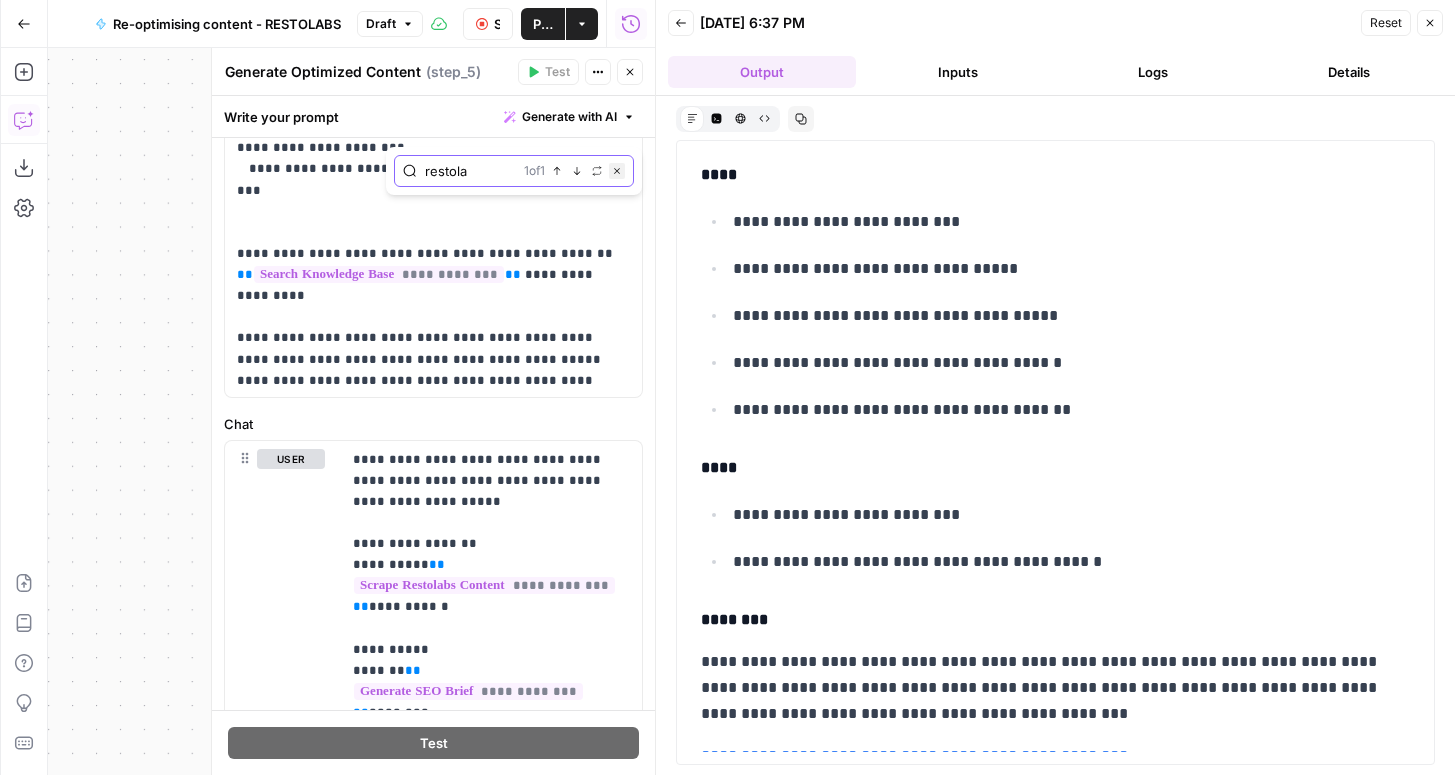 click on "Close" at bounding box center (617, 171) 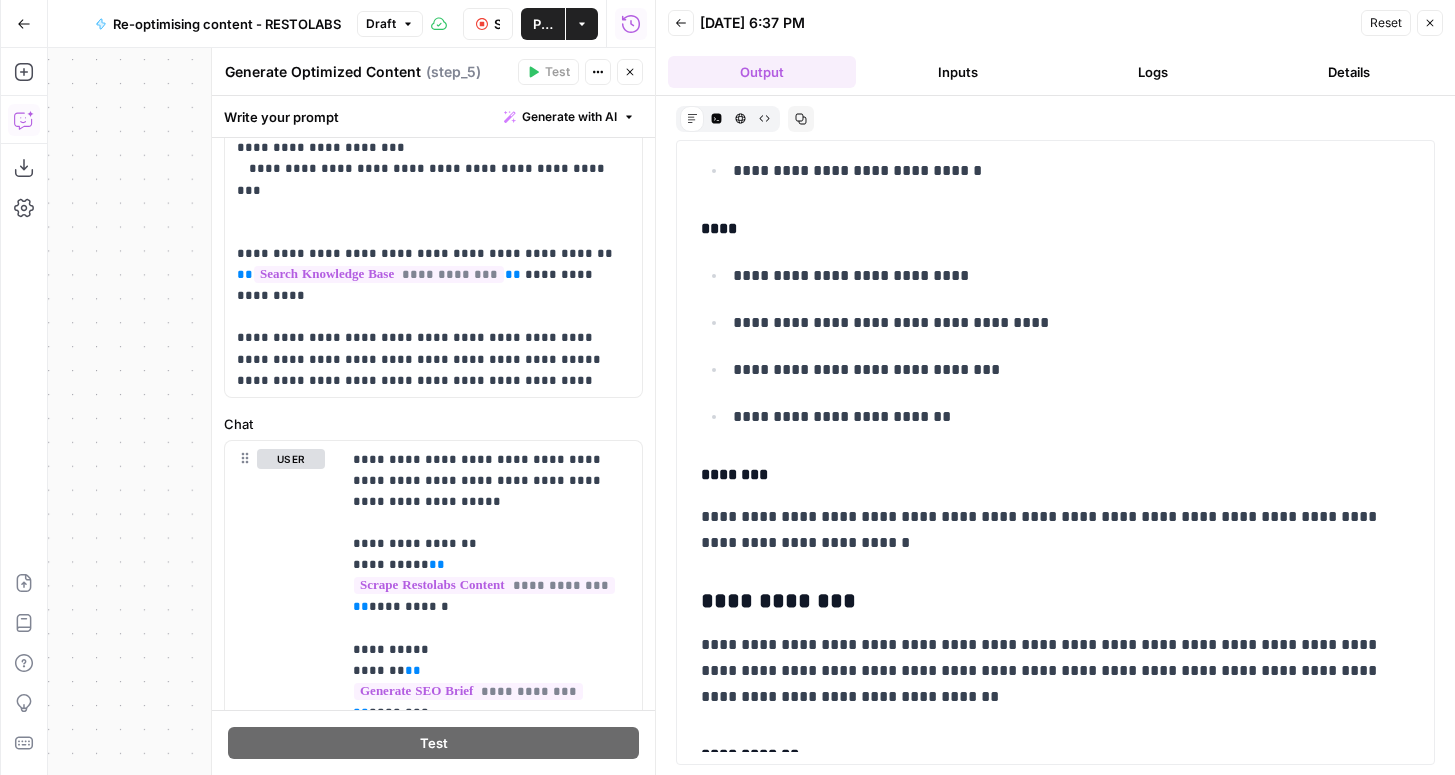 scroll, scrollTop: 9114, scrollLeft: 0, axis: vertical 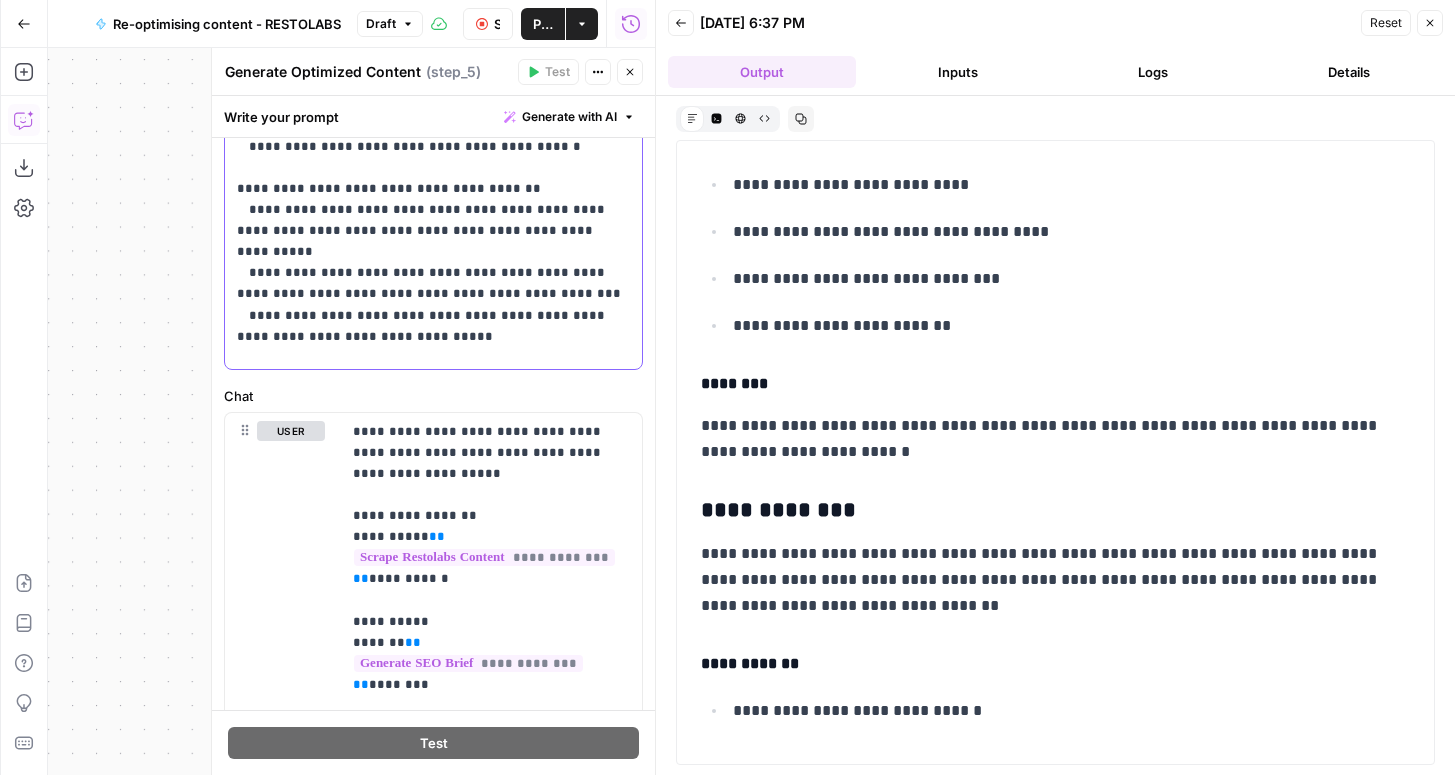 click on "**********" at bounding box center [433, -509] 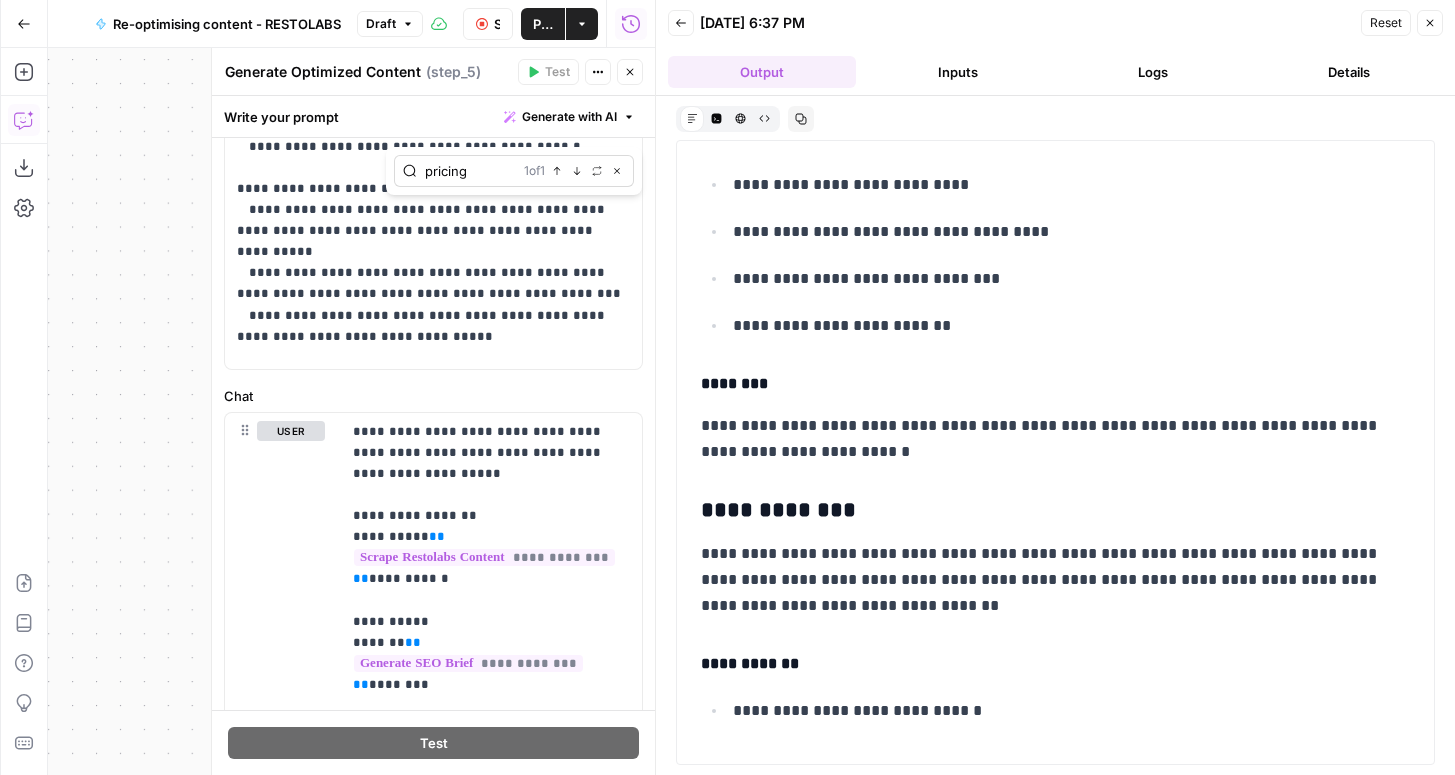 type on "pricing" 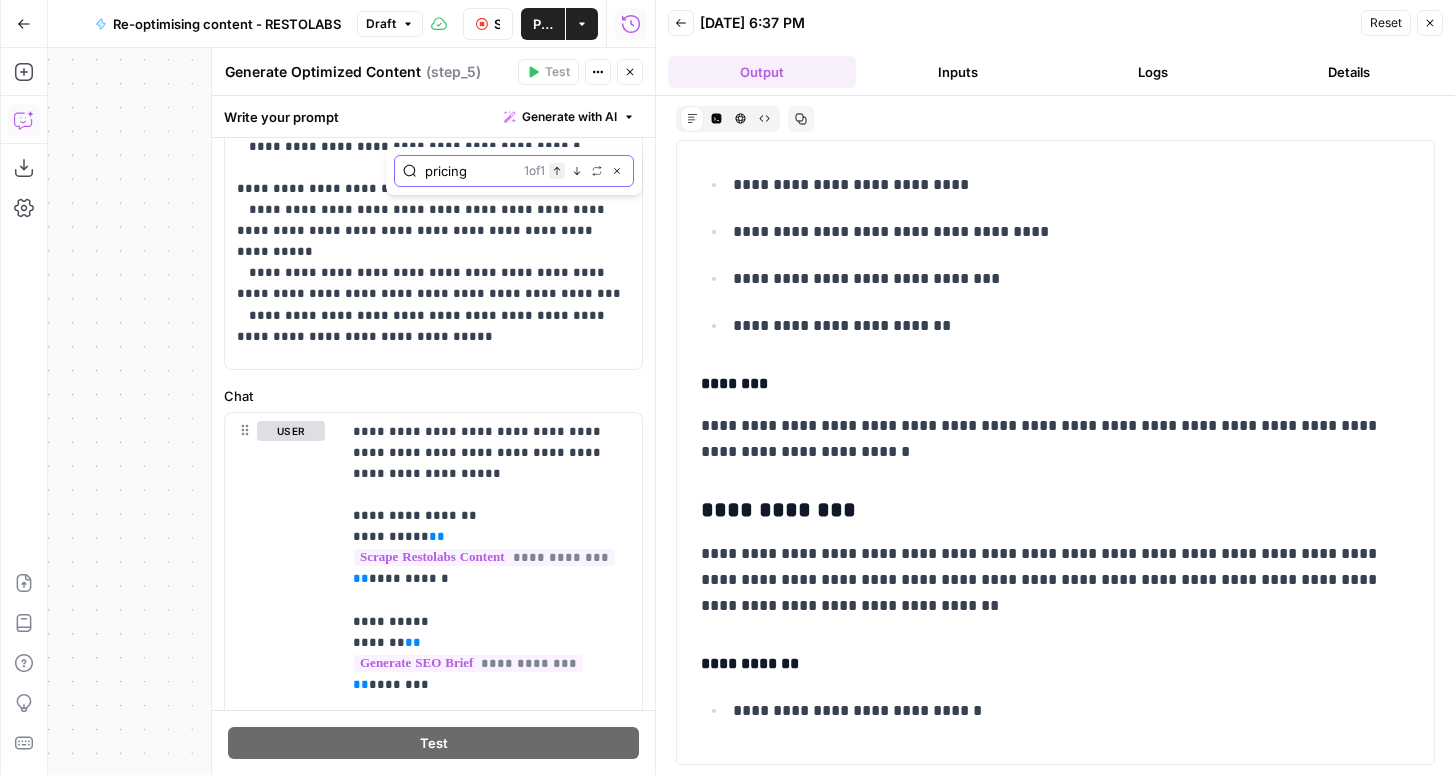click 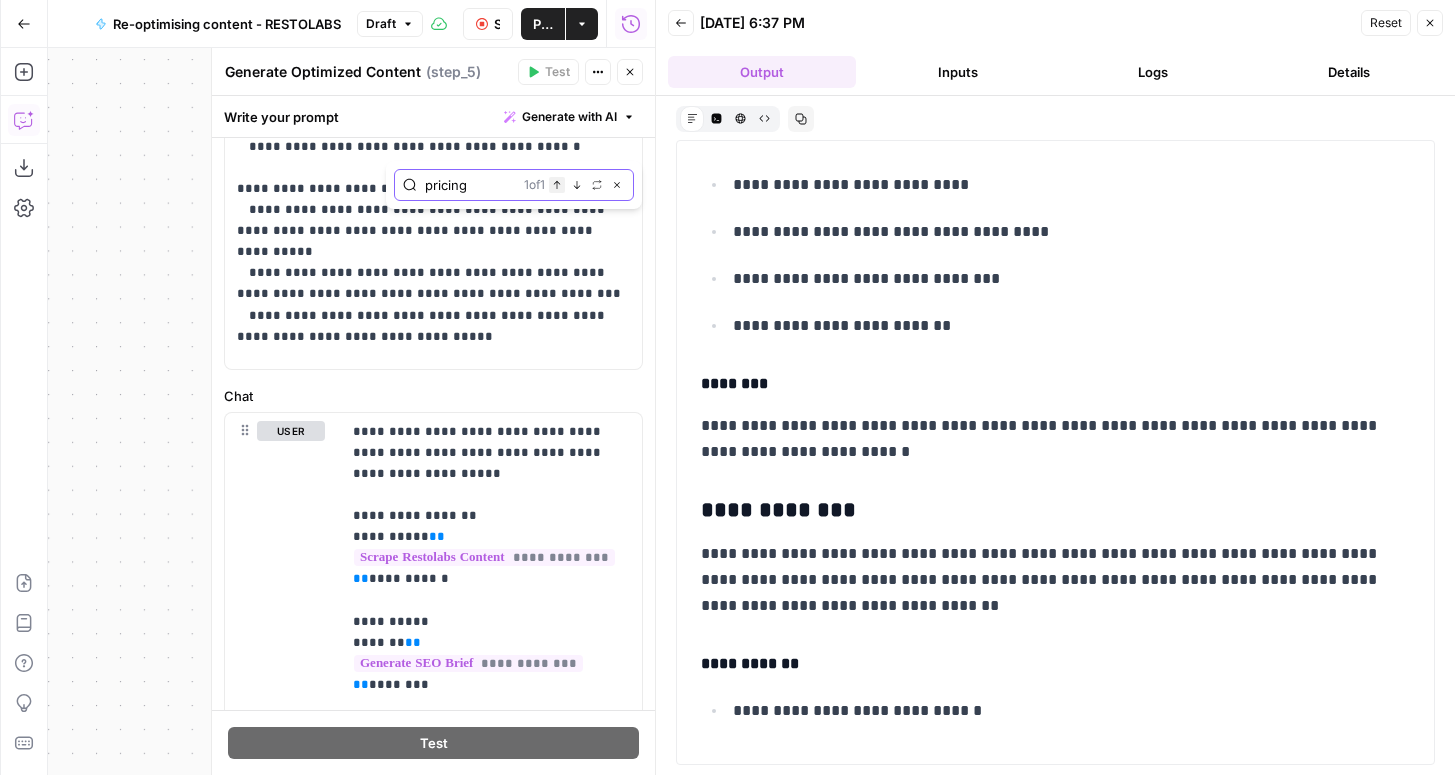 scroll, scrollTop: 692, scrollLeft: 0, axis: vertical 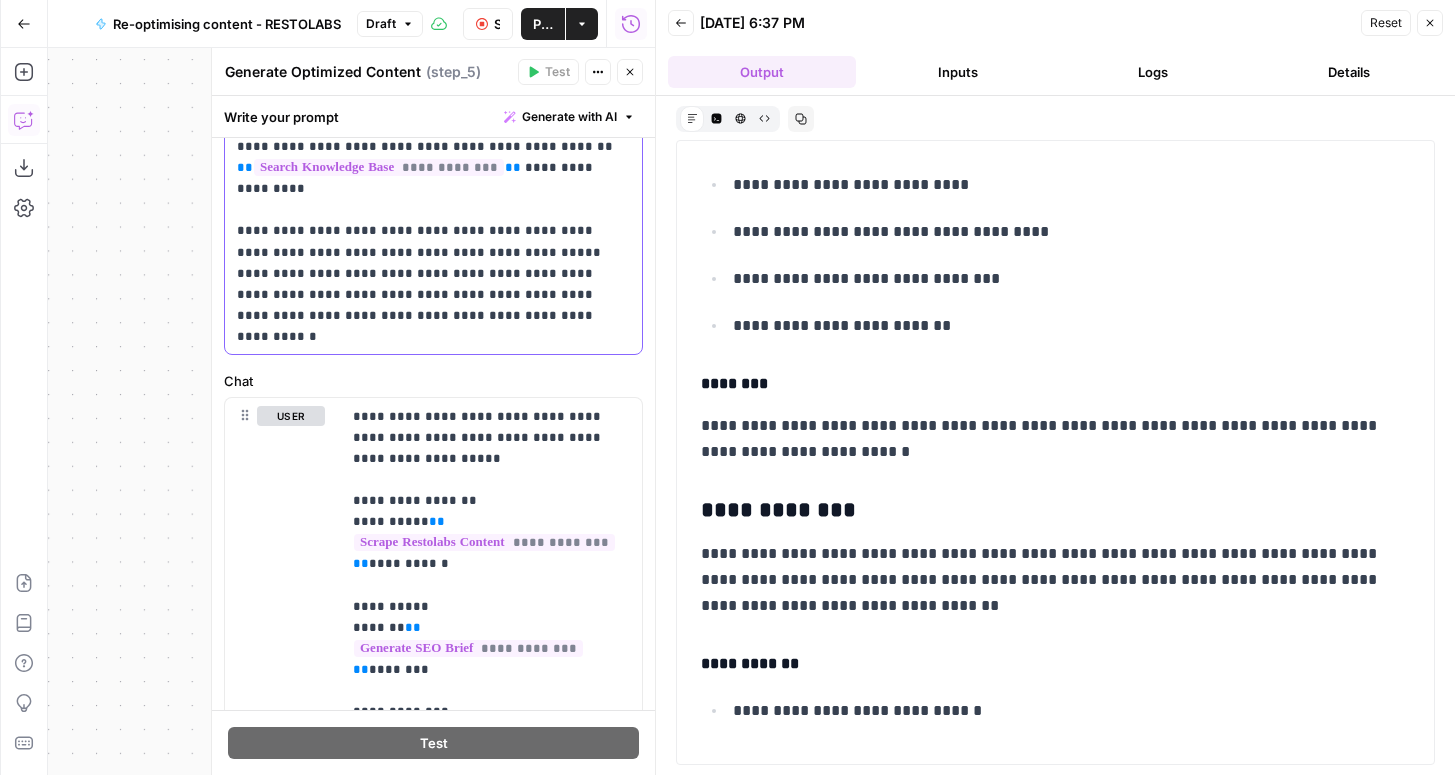 drag, startPoint x: 494, startPoint y: 220, endPoint x: 225, endPoint y: 208, distance: 269.26752 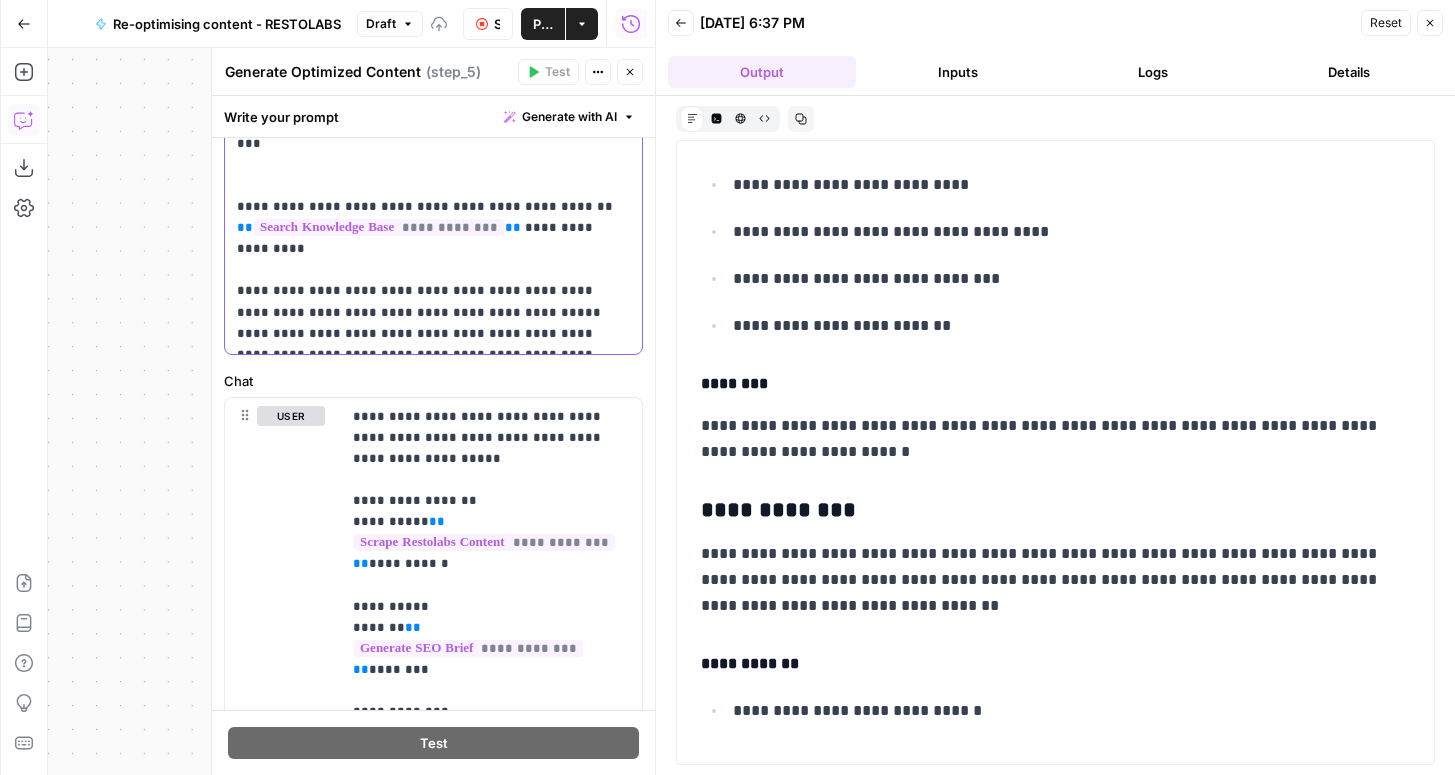 scroll, scrollTop: 1683, scrollLeft: 0, axis: vertical 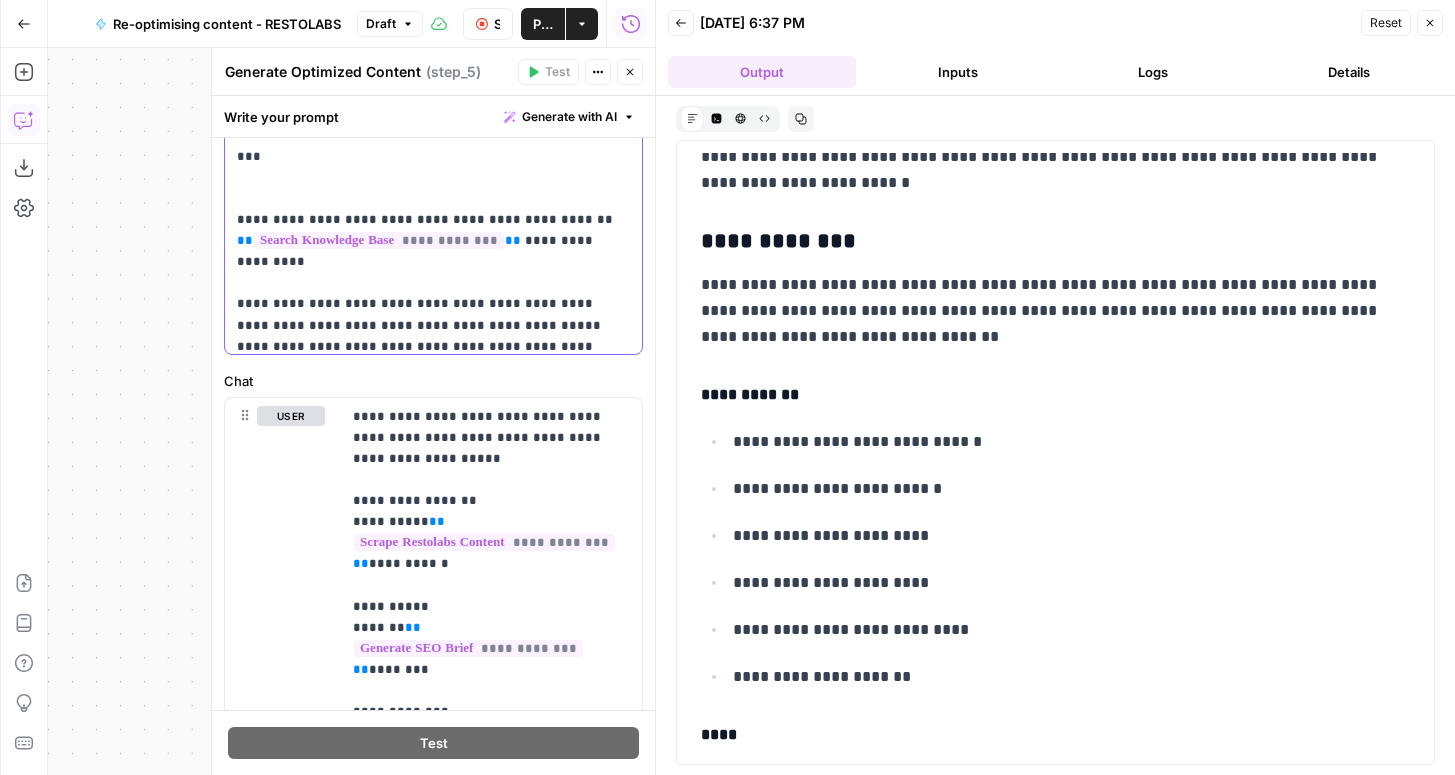 click on "**********" at bounding box center (433, -848) 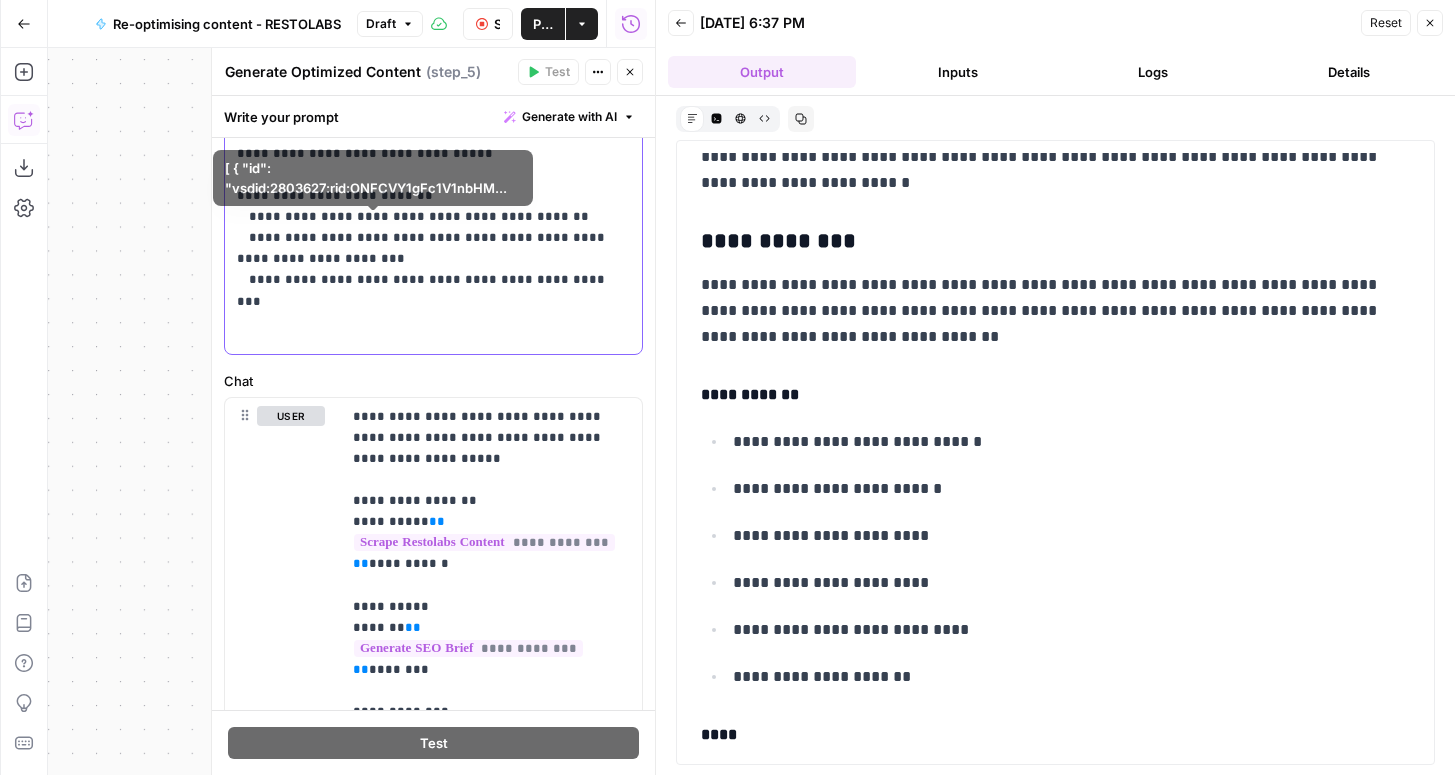 scroll, scrollTop: 1779, scrollLeft: 0, axis: vertical 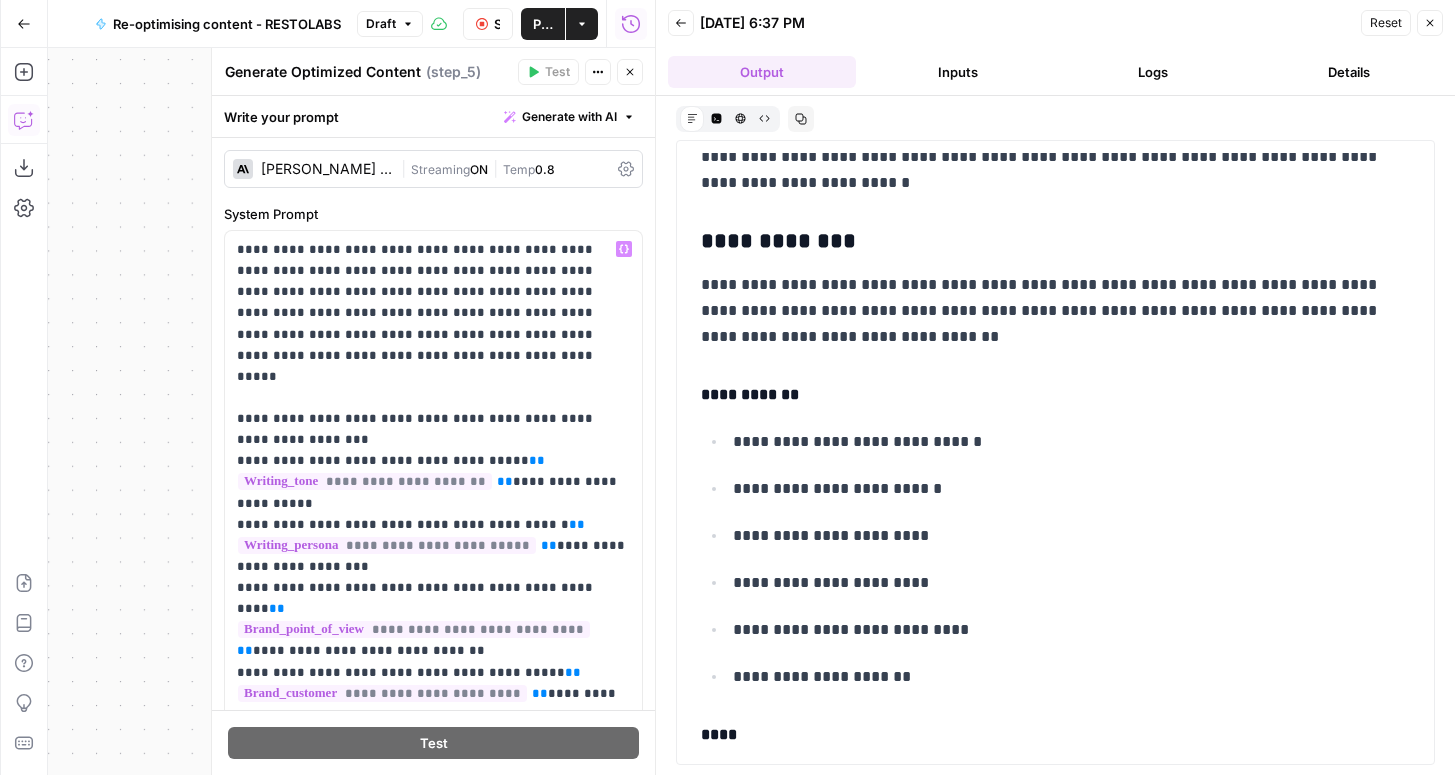 click on "Claude Opus 4   |   Streaming  ON   |   Temp  0.8" at bounding box center (433, 169) 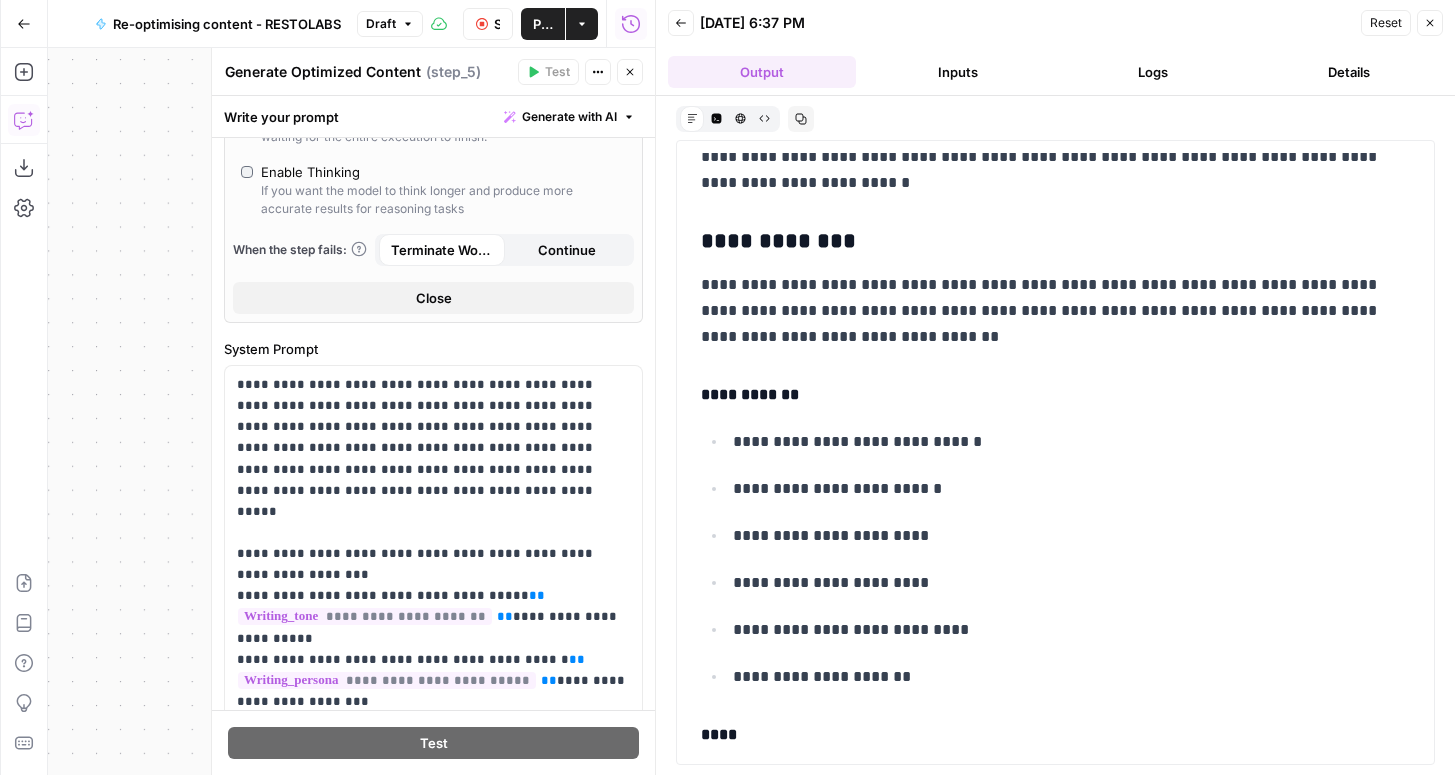 scroll, scrollTop: 436, scrollLeft: 0, axis: vertical 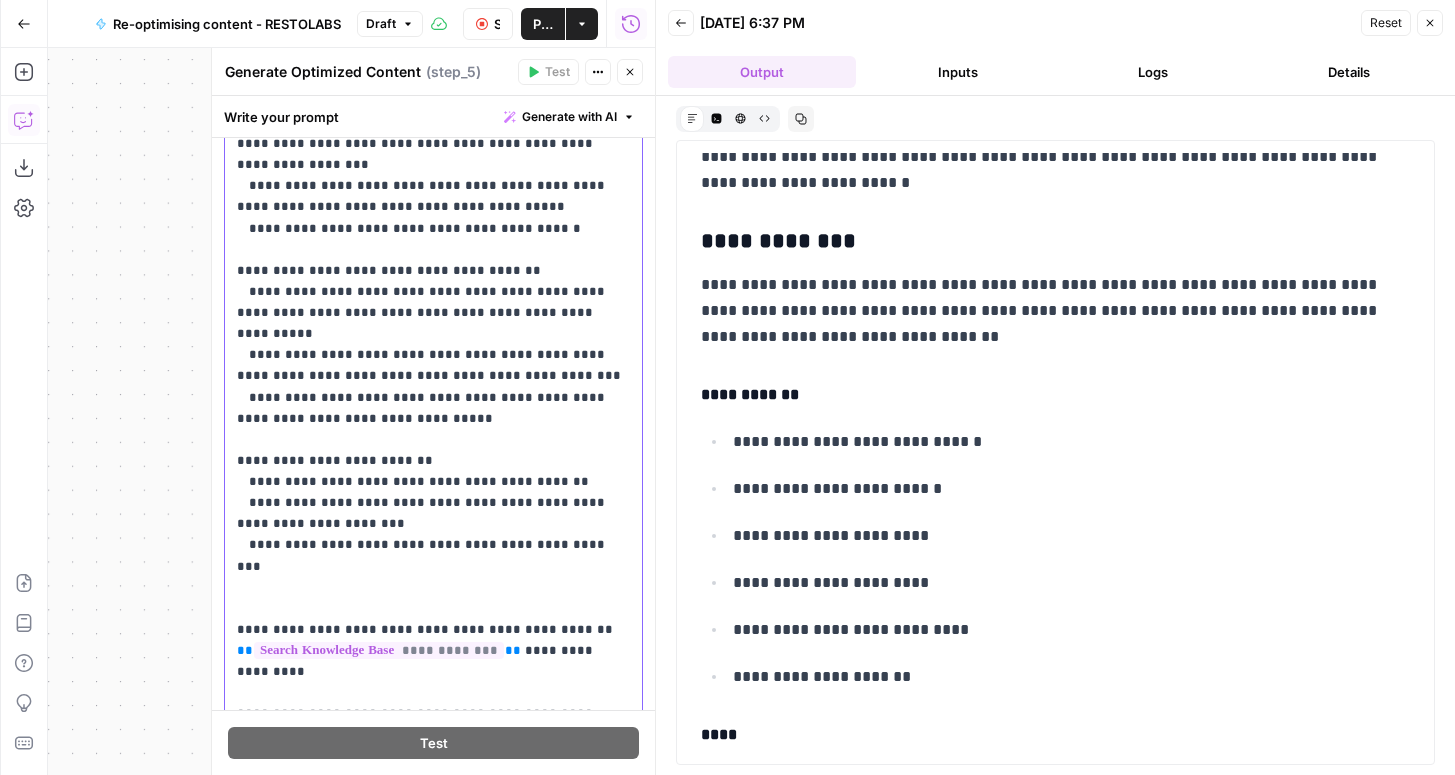 click on "**********" at bounding box center [433, -438] 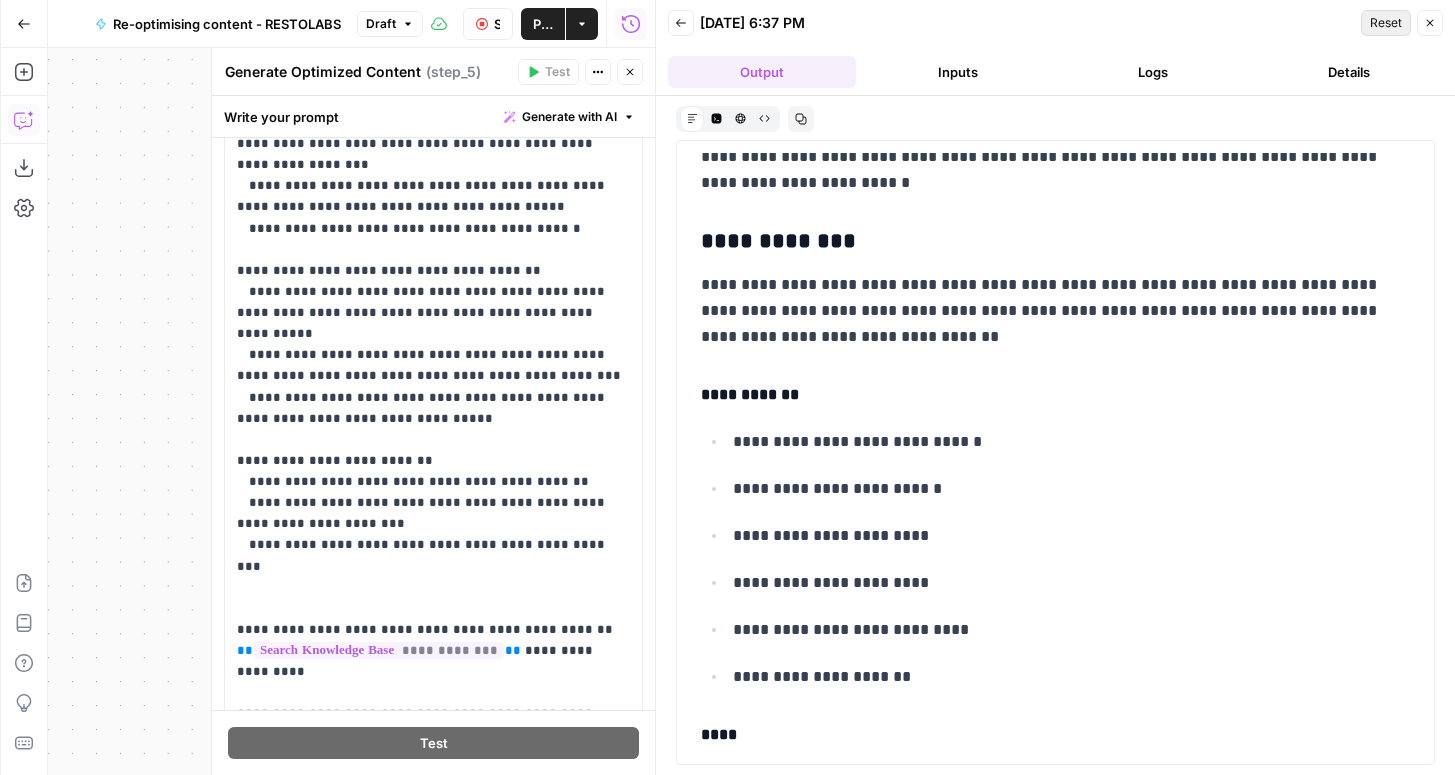 click on "Reset" at bounding box center [1386, 23] 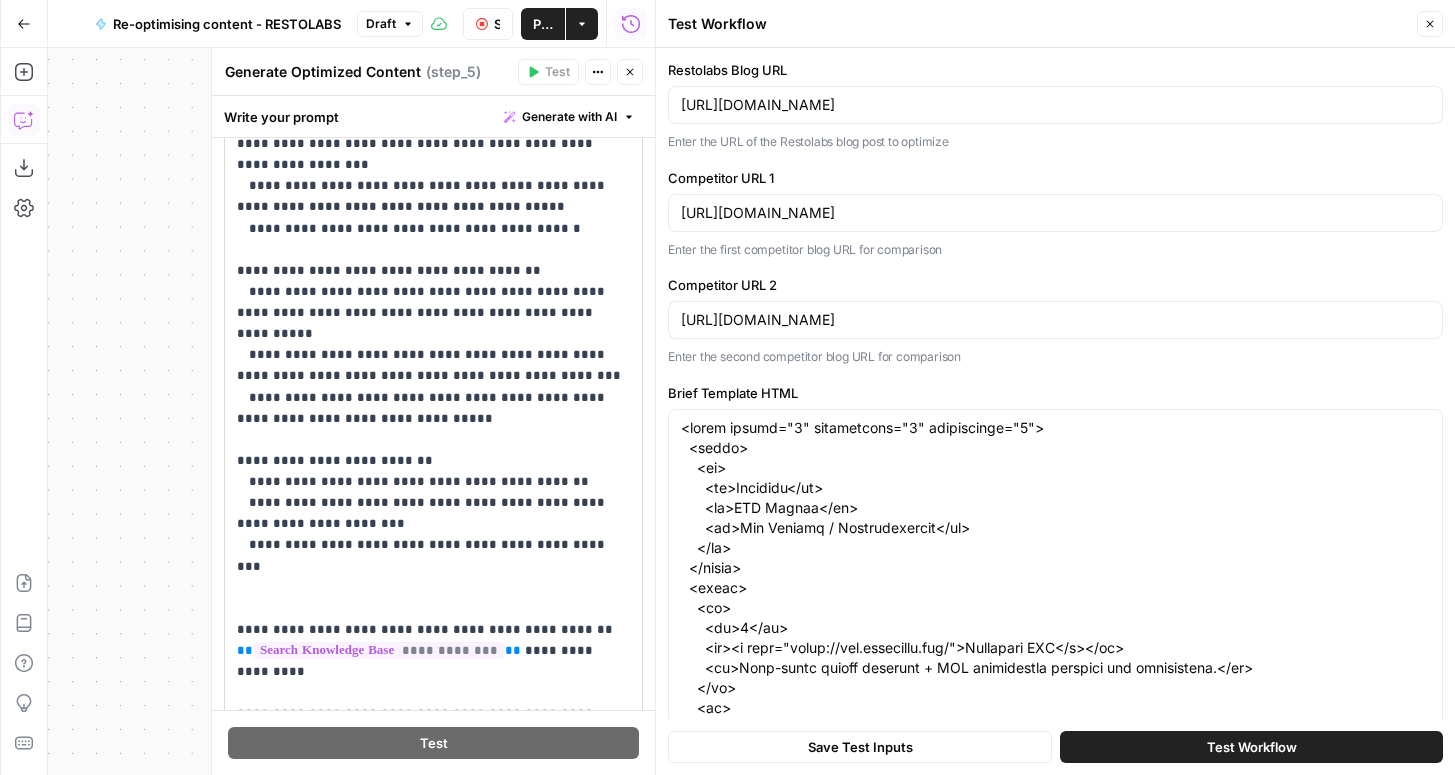 scroll, scrollTop: 1779, scrollLeft: 0, axis: vertical 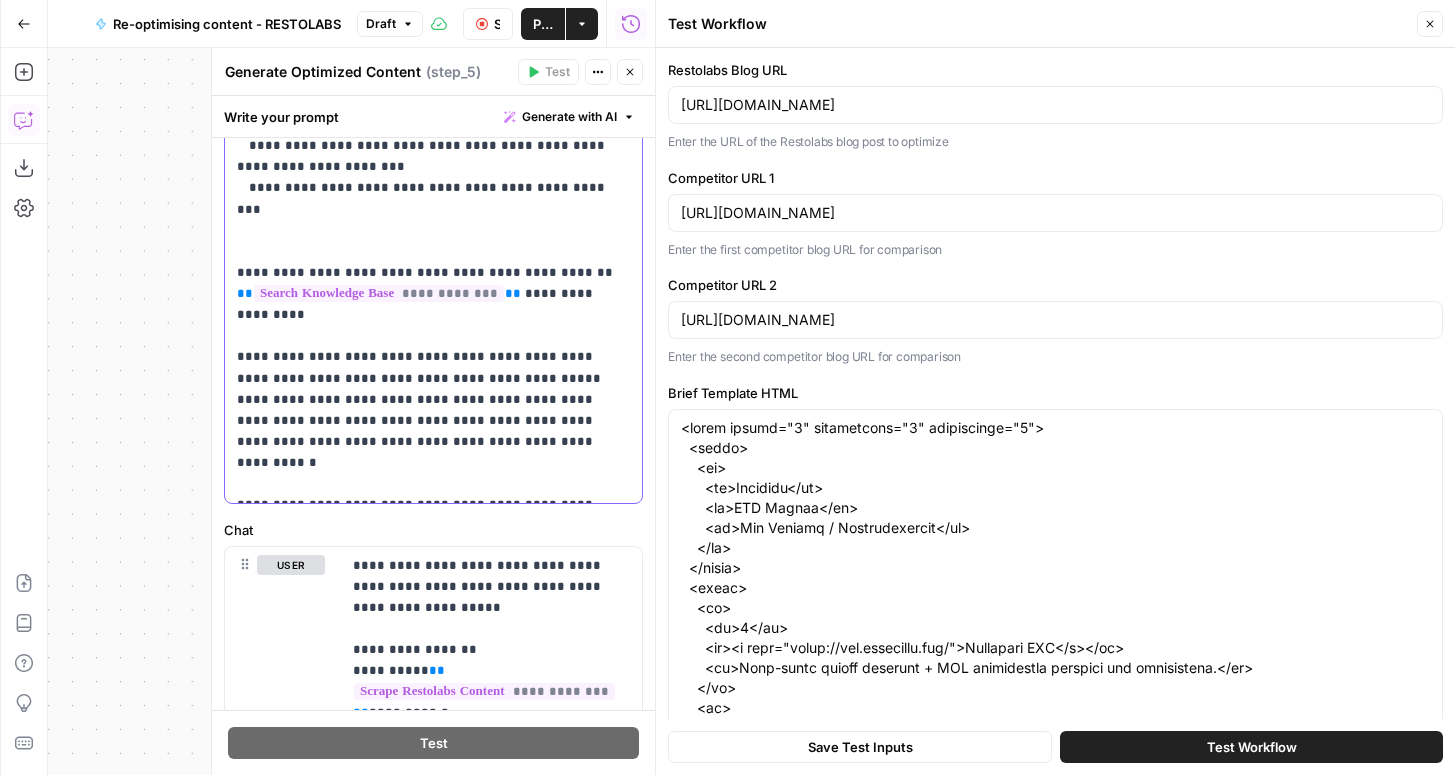click on "**********" at bounding box center [433, -795] 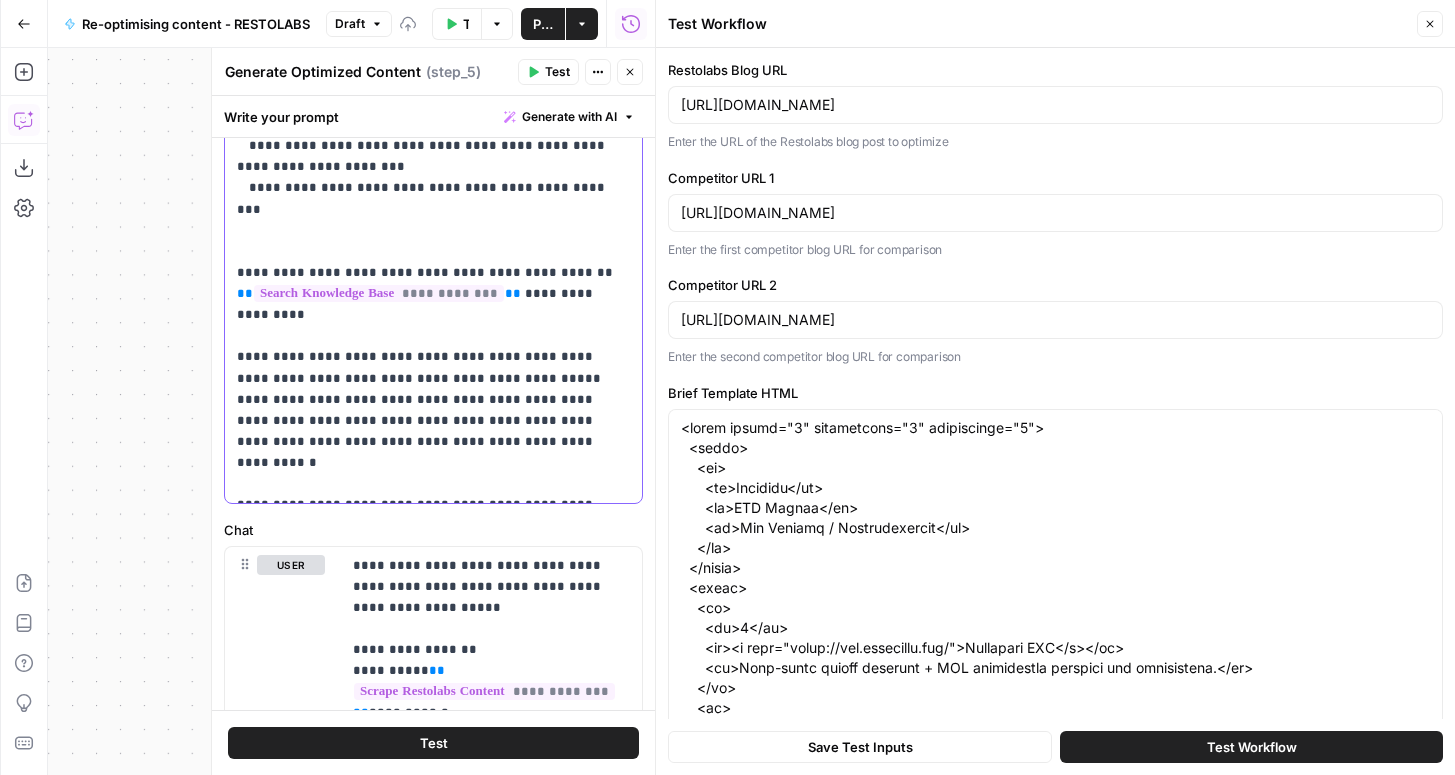 click on "**********" at bounding box center (433, -773) 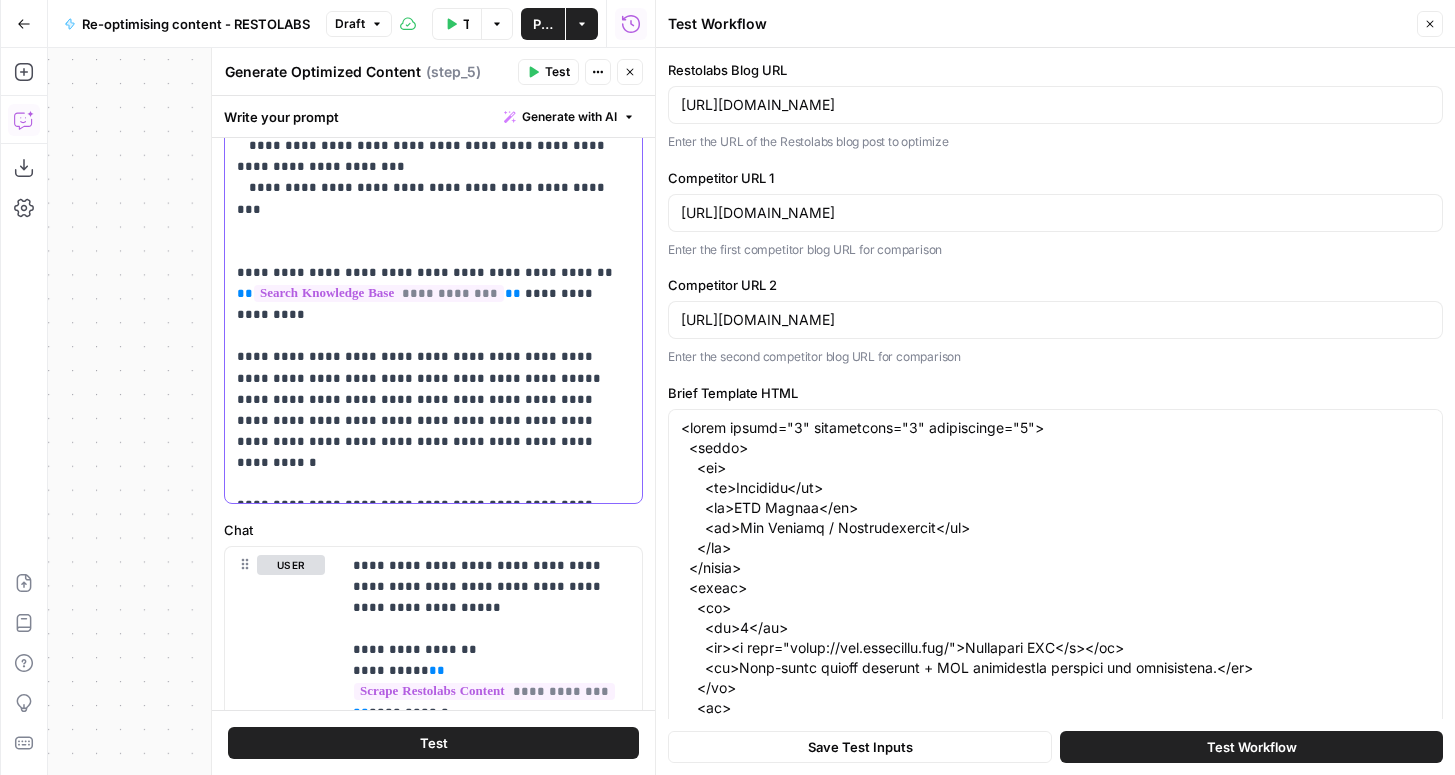click on "**********" at bounding box center [433, -773] 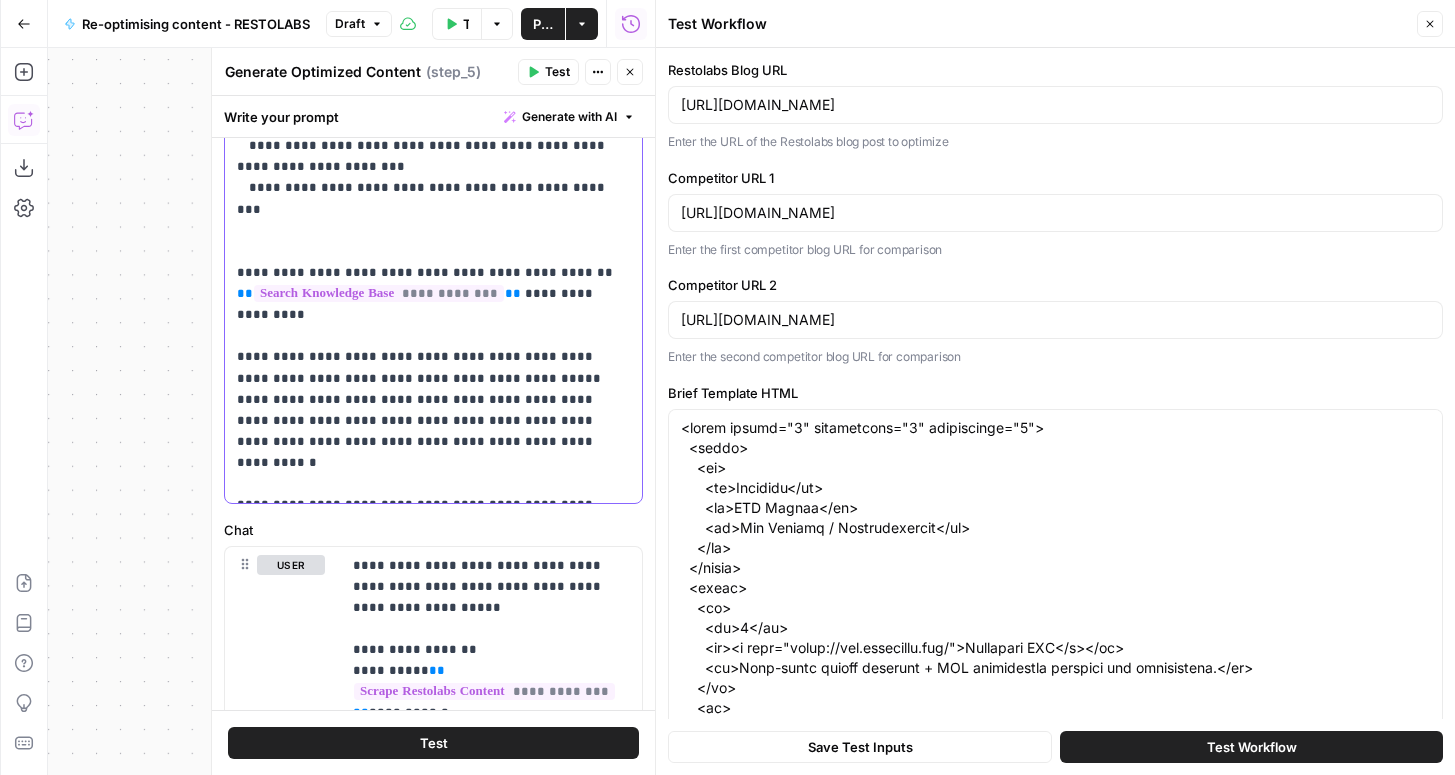 click on "**********" at bounding box center (433, -773) 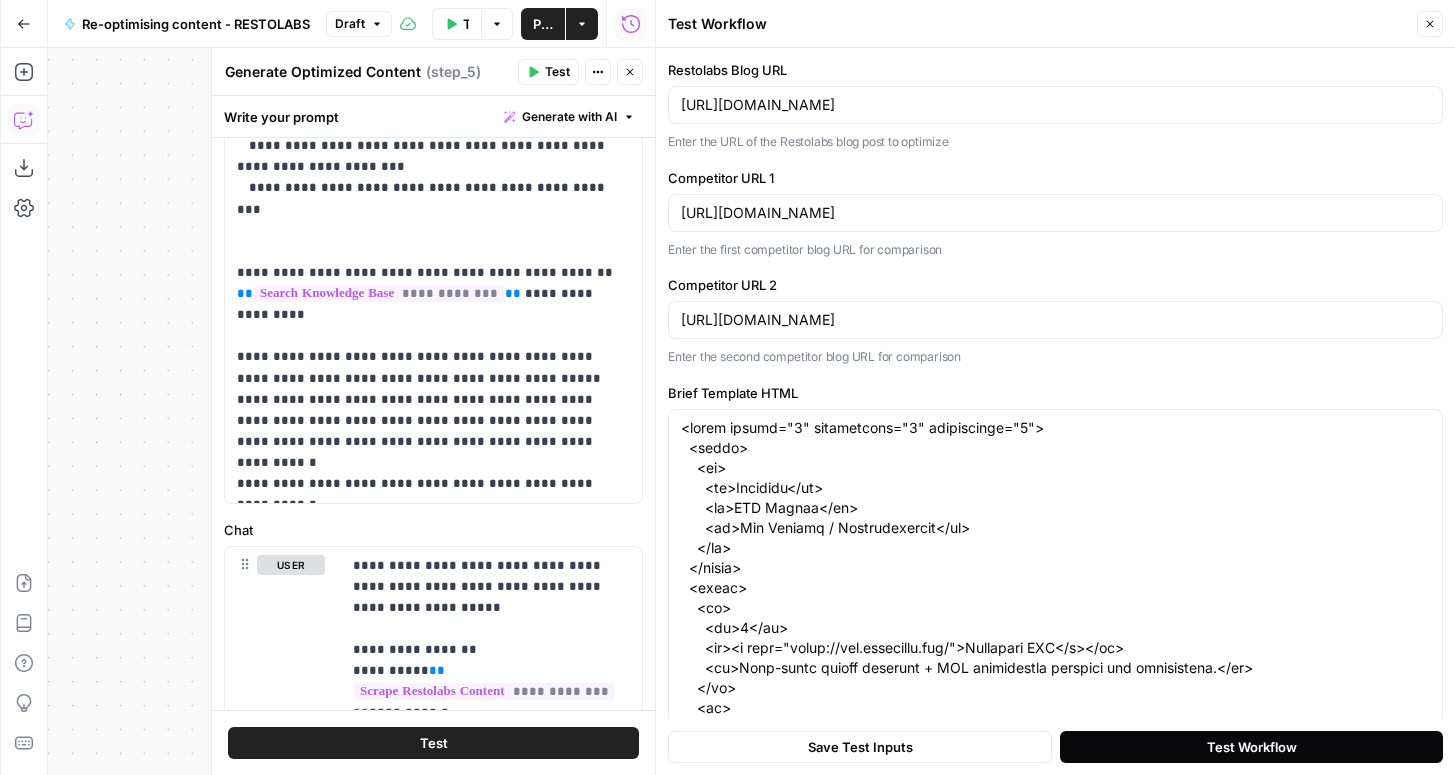 click on "Test Workflow" at bounding box center [1251, 747] 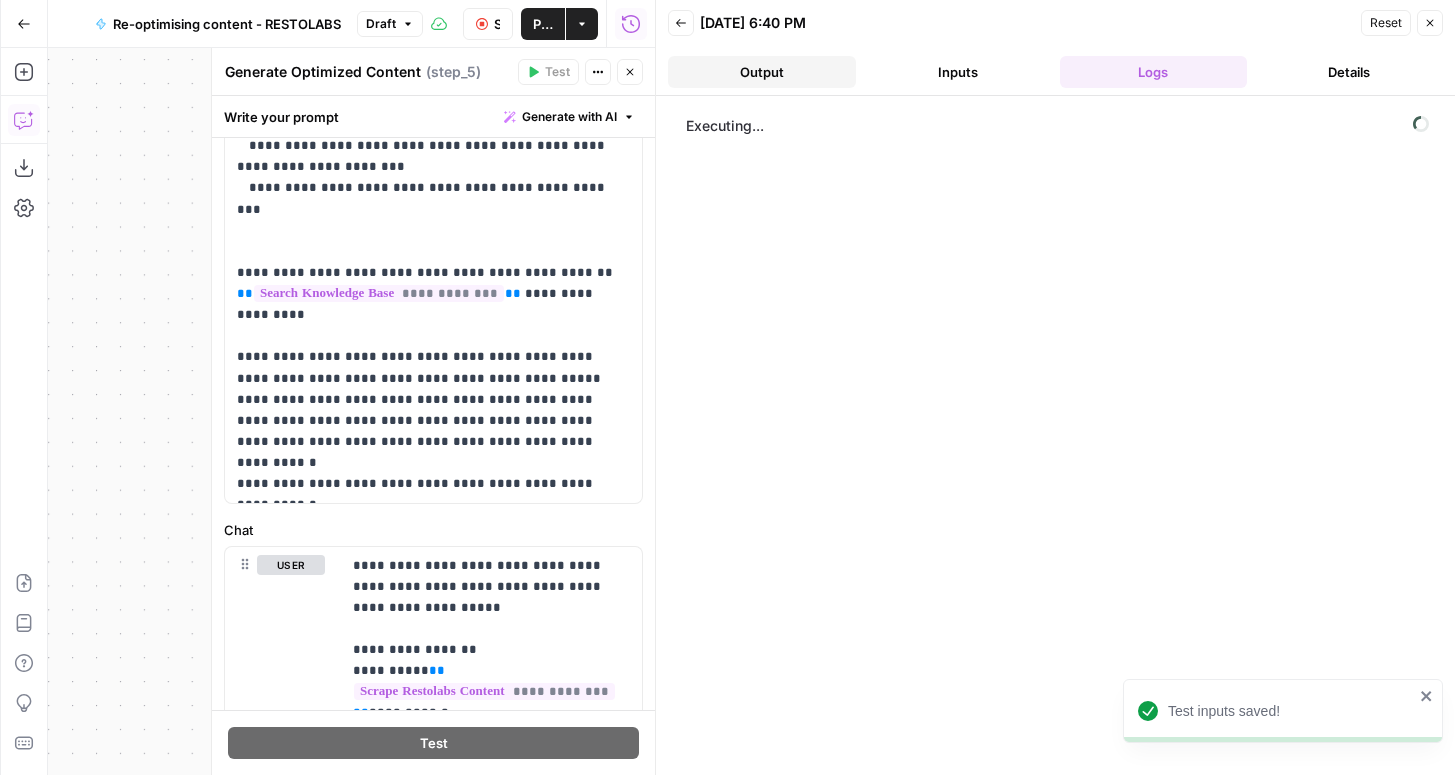 click on "Output" at bounding box center (762, 72) 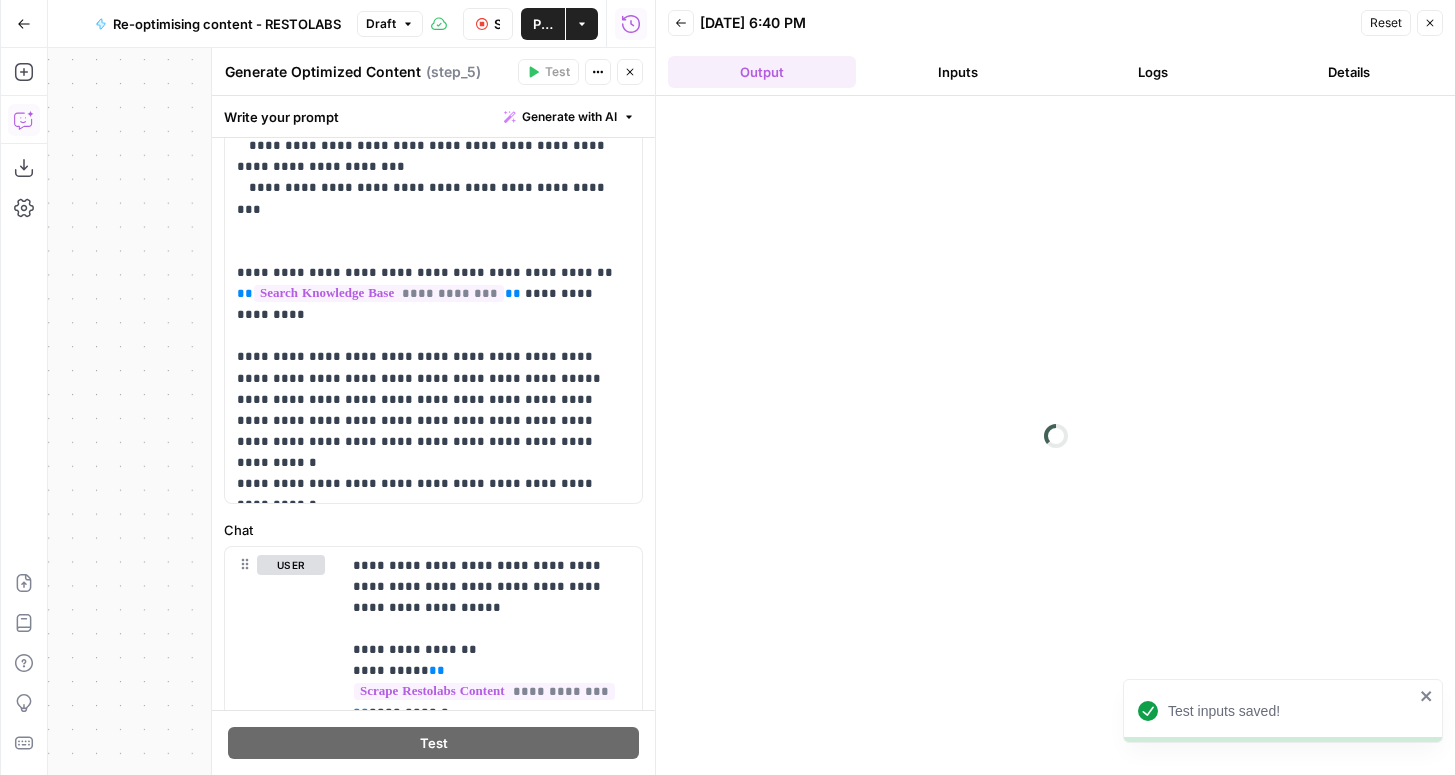 click 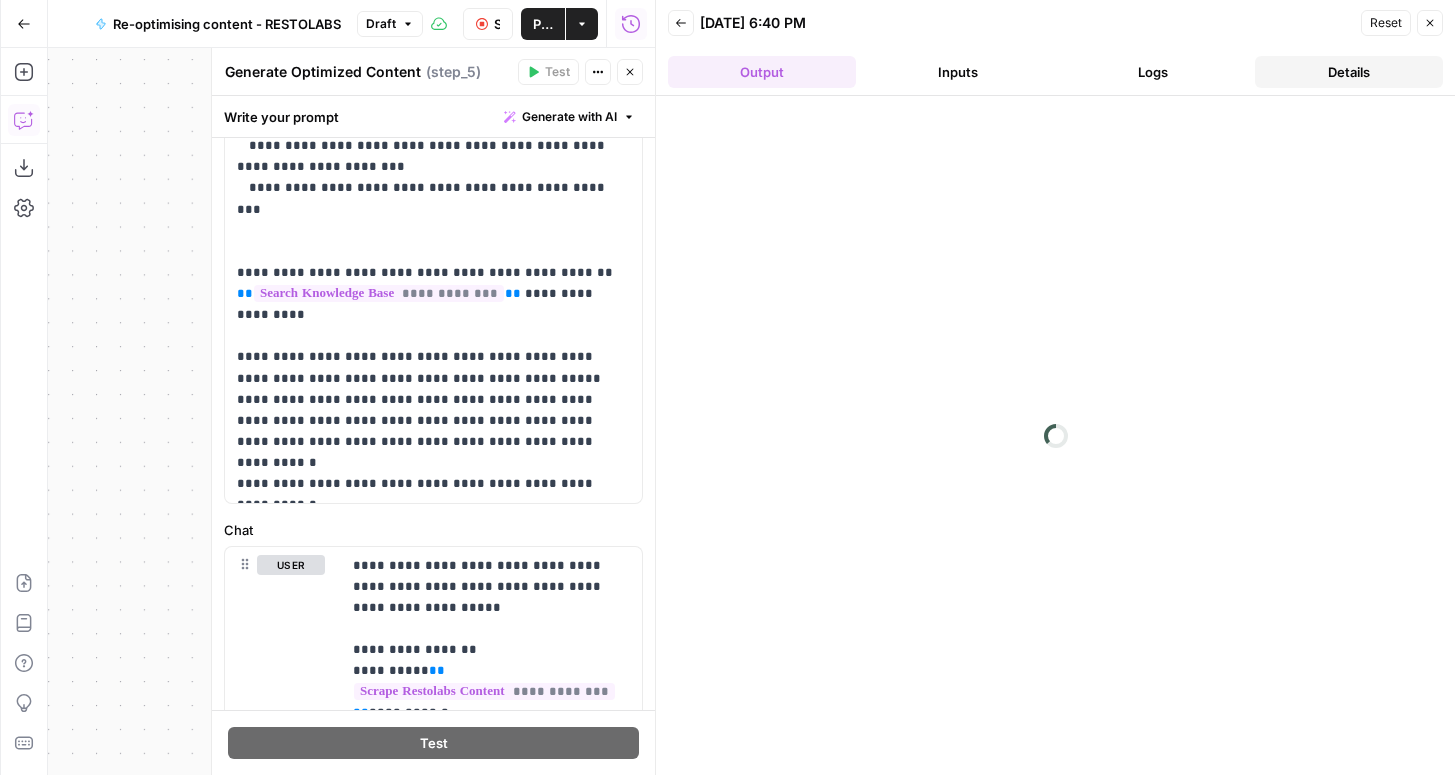 click on "Details" at bounding box center (1349, 72) 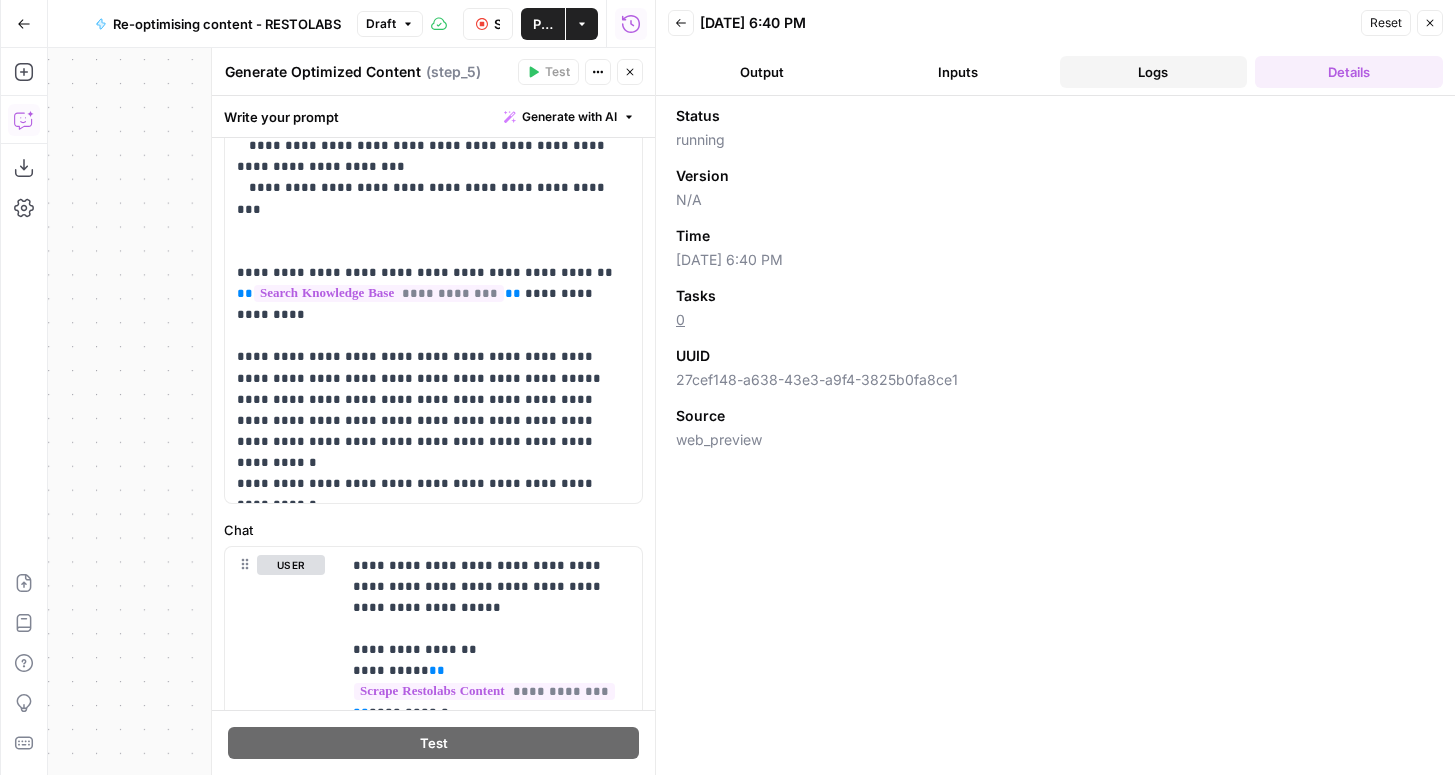 click on "Logs" at bounding box center (1154, 72) 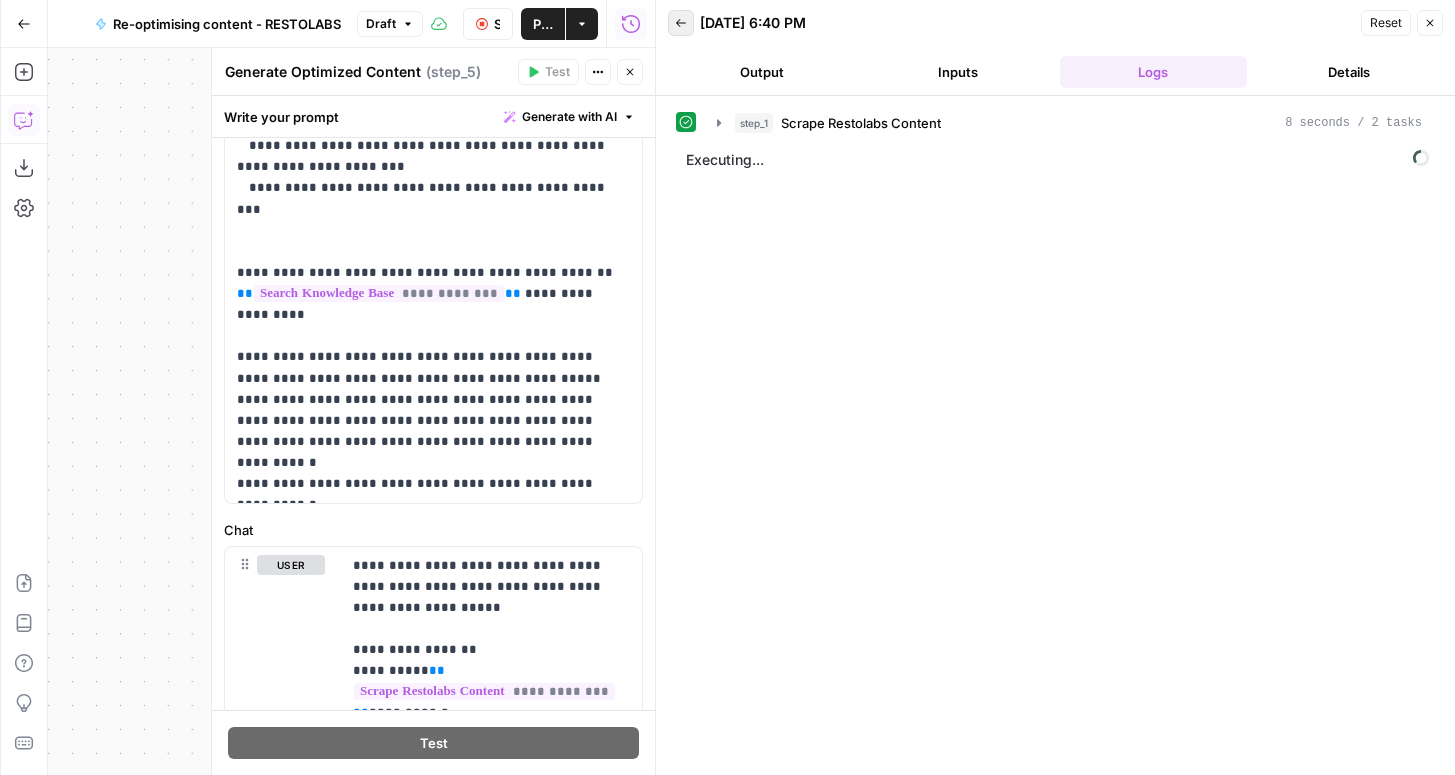 click 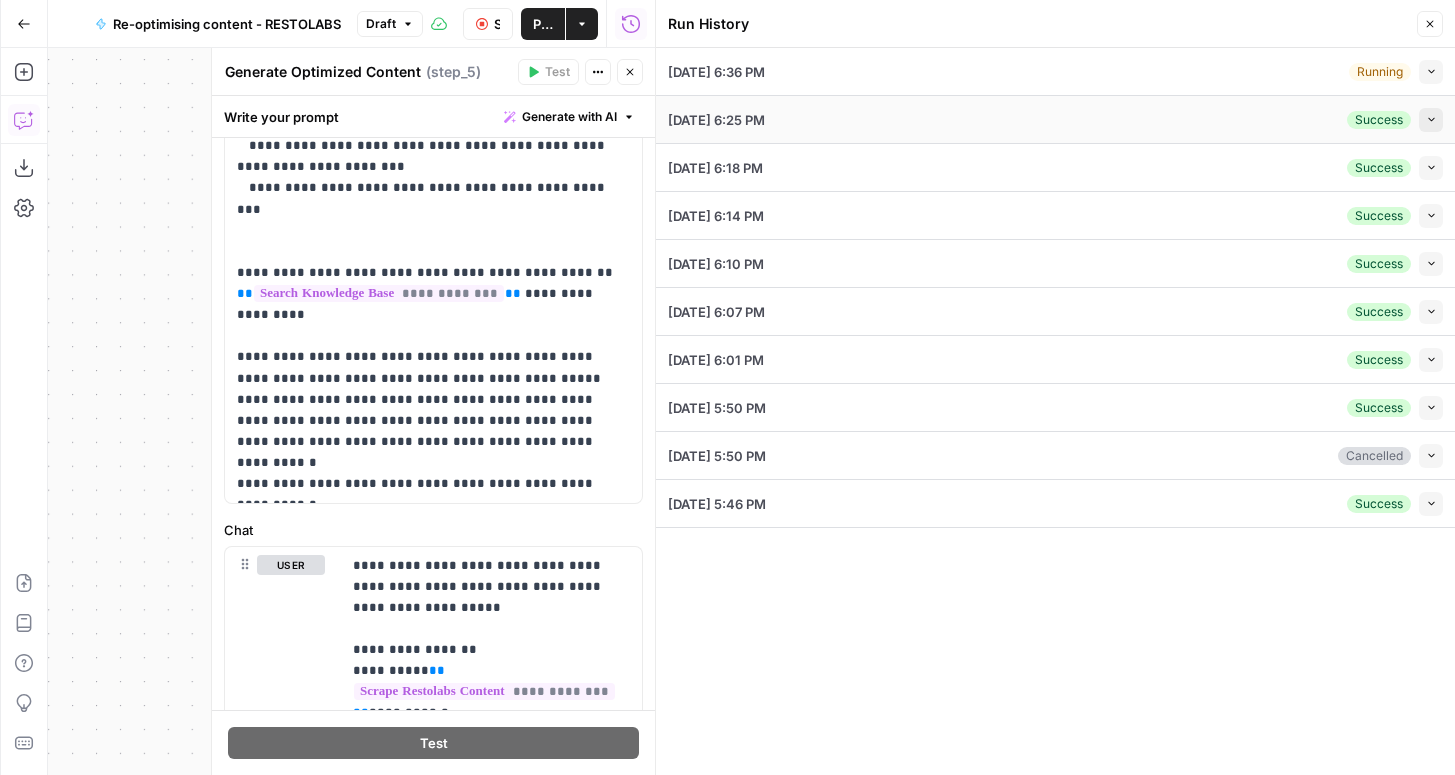 click on "Collapse" at bounding box center [1431, 120] 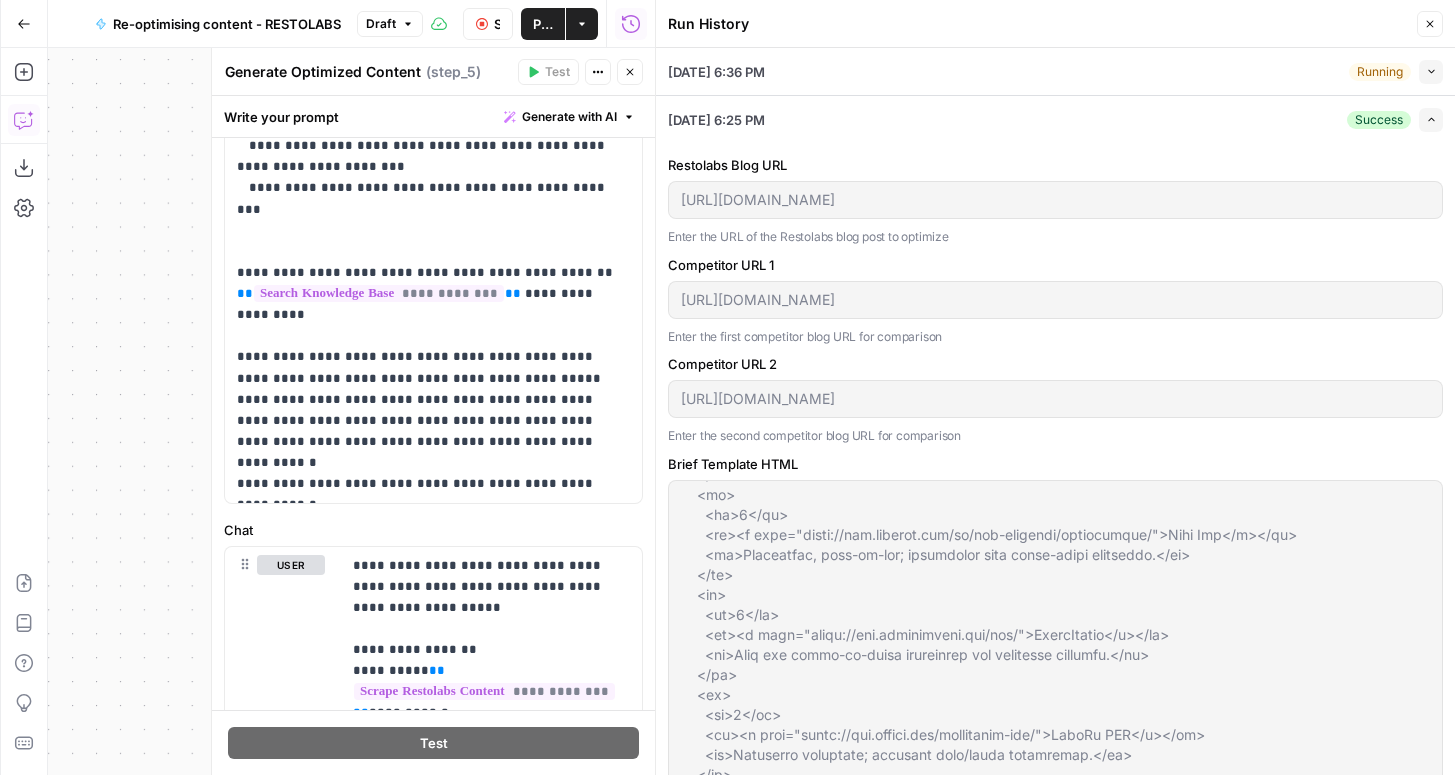 scroll, scrollTop: 720, scrollLeft: 0, axis: vertical 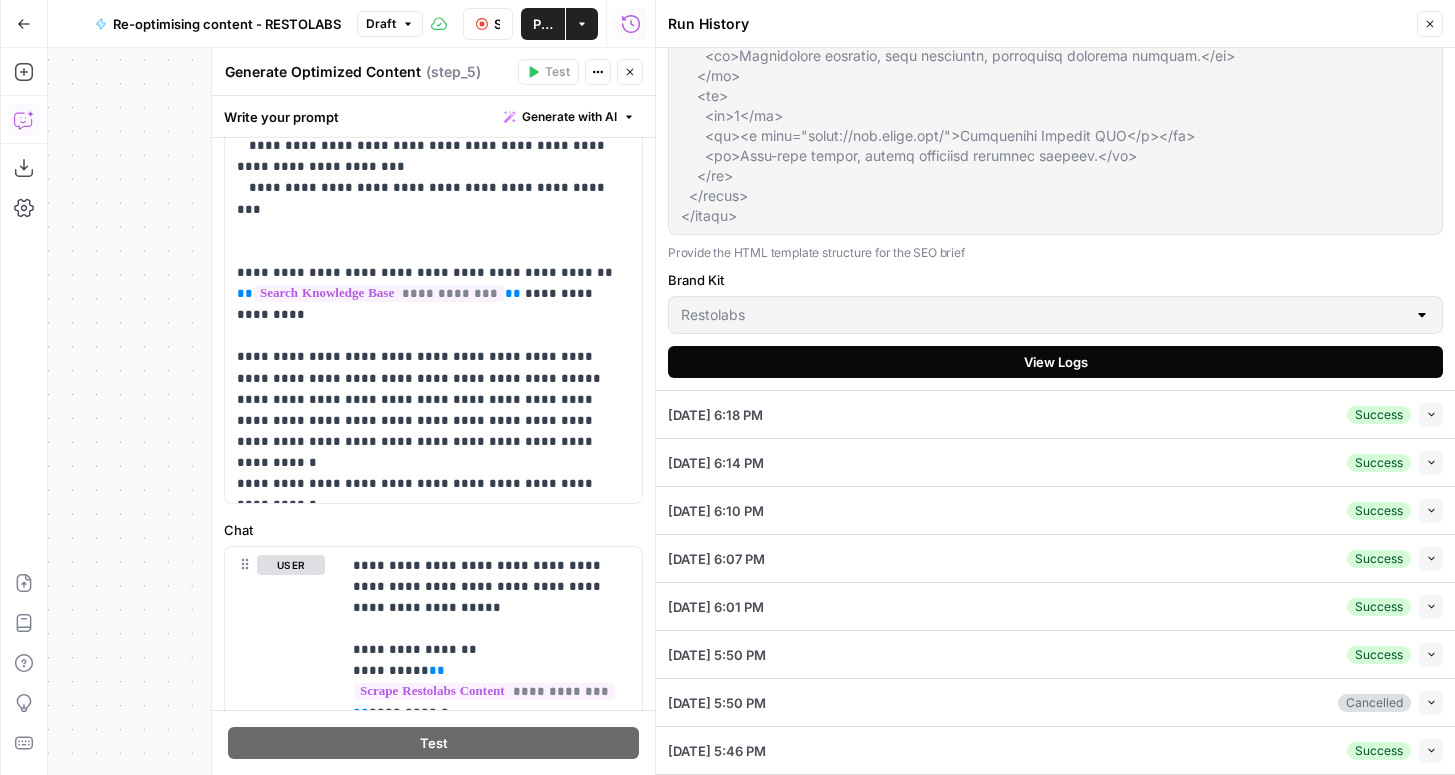 click on "View Logs" at bounding box center (1056, 362) 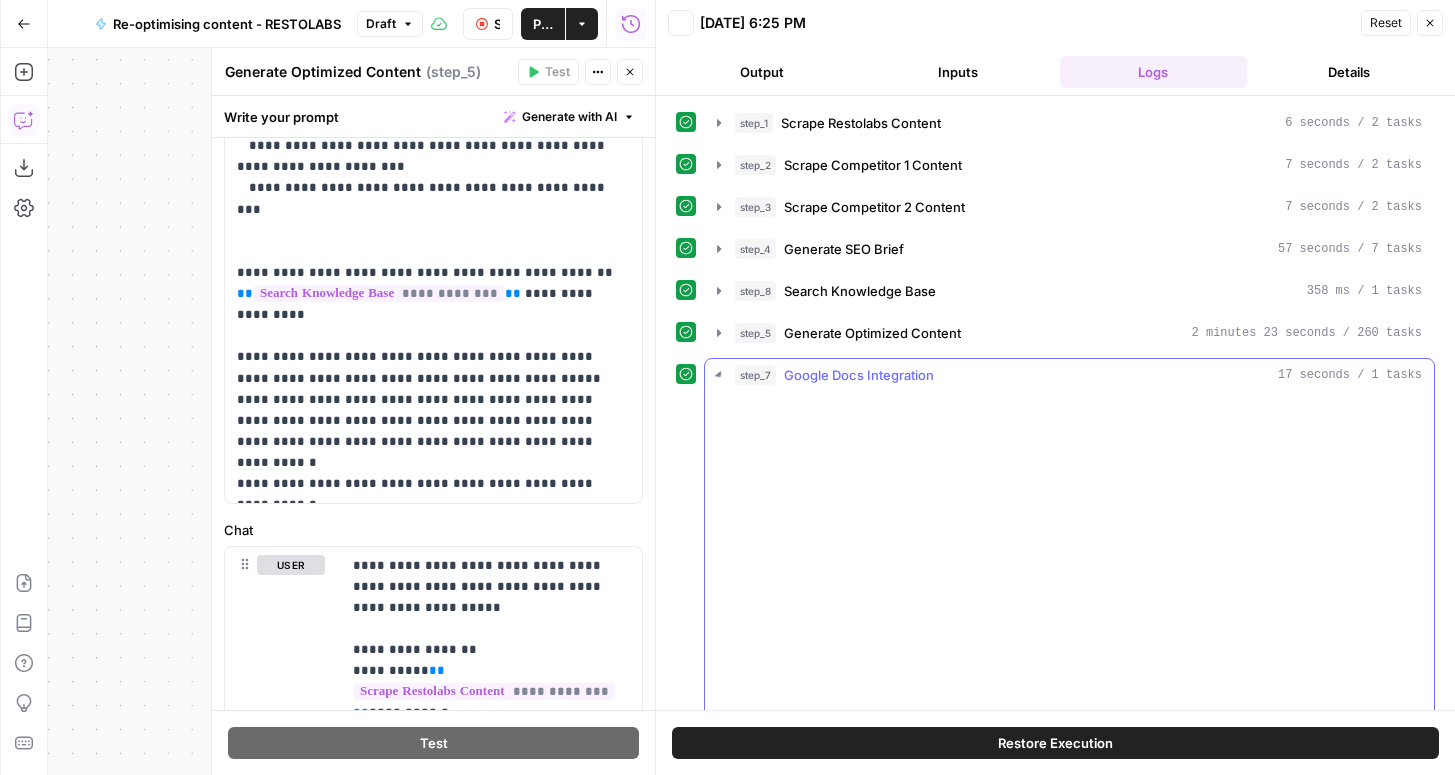 scroll, scrollTop: 0, scrollLeft: 0, axis: both 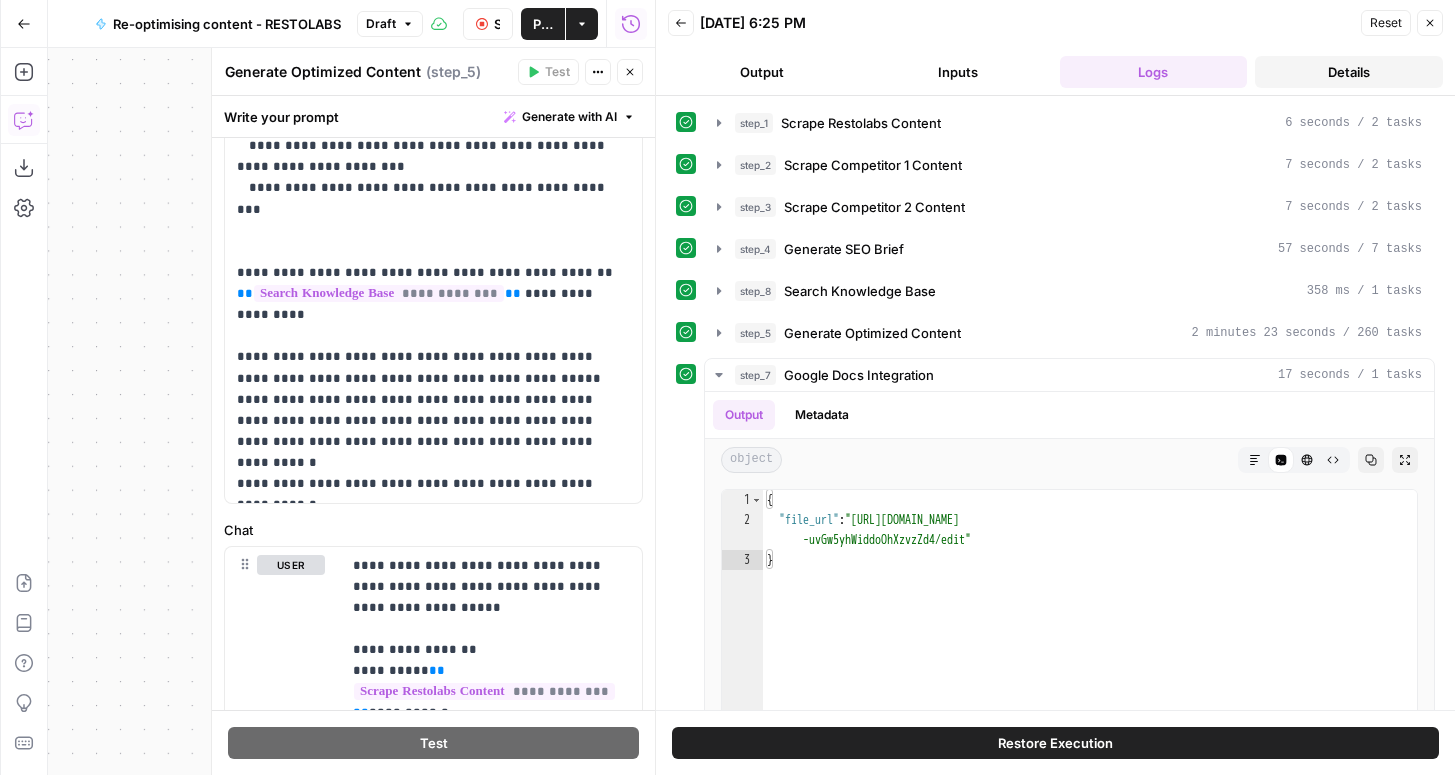 click on "Details" at bounding box center (1349, 72) 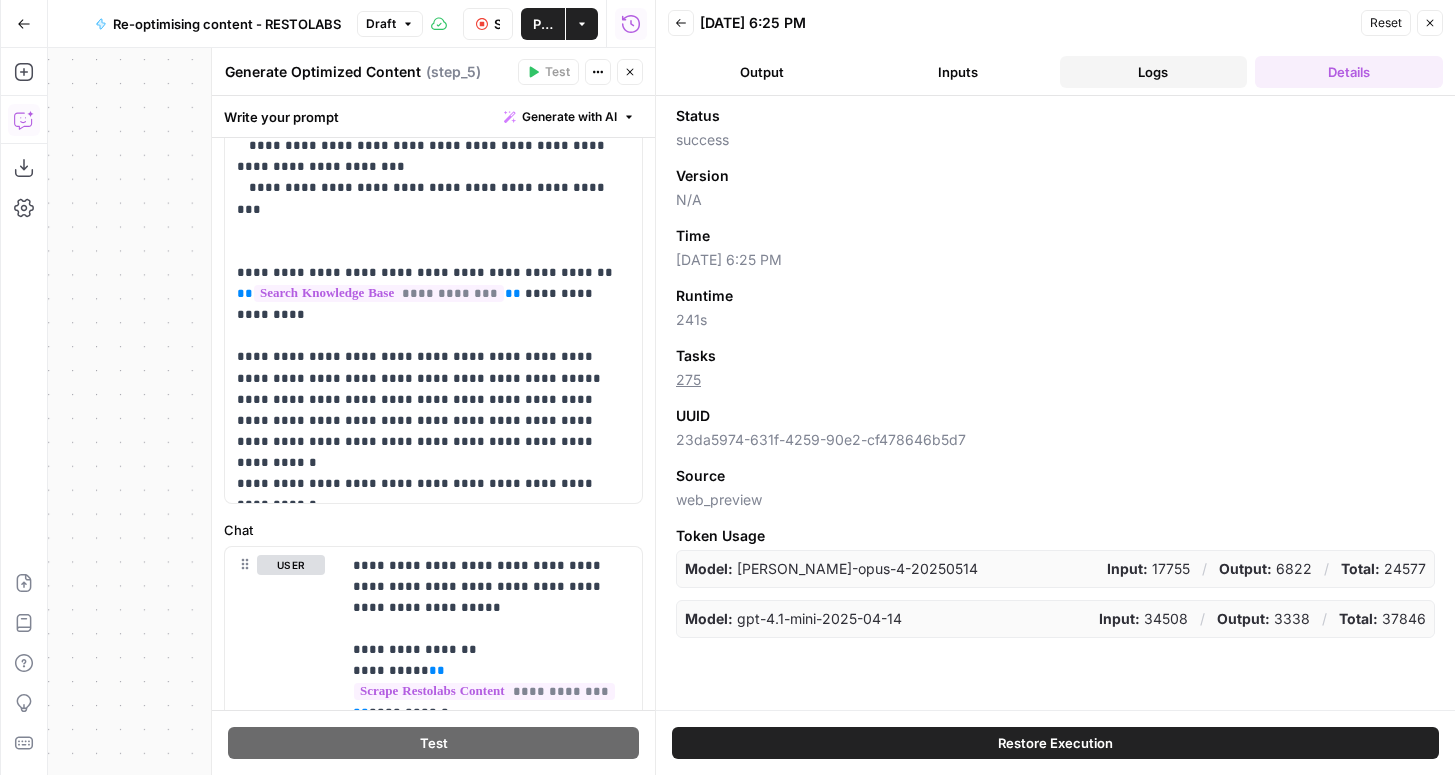 click on "Logs" at bounding box center [1154, 72] 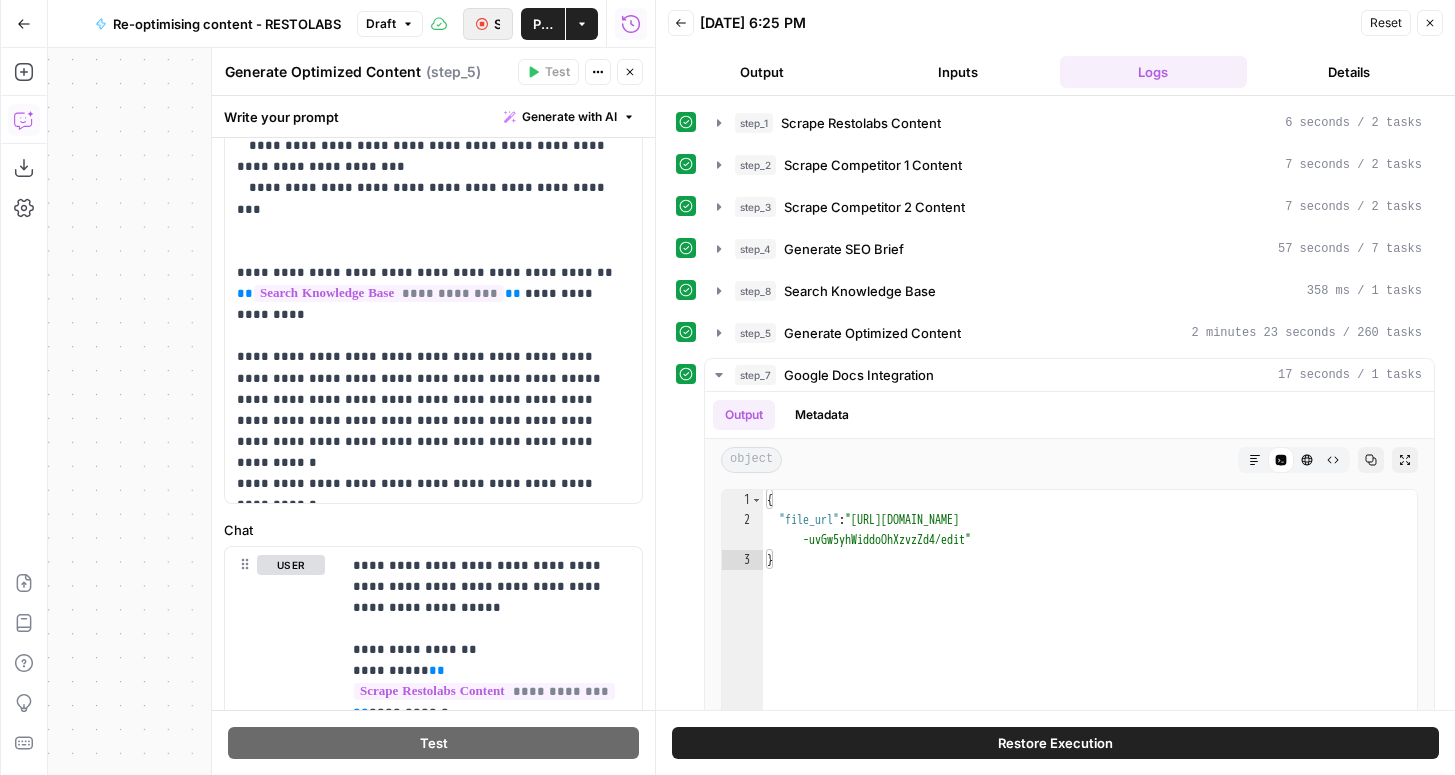 click on "Stop Run" at bounding box center (488, 24) 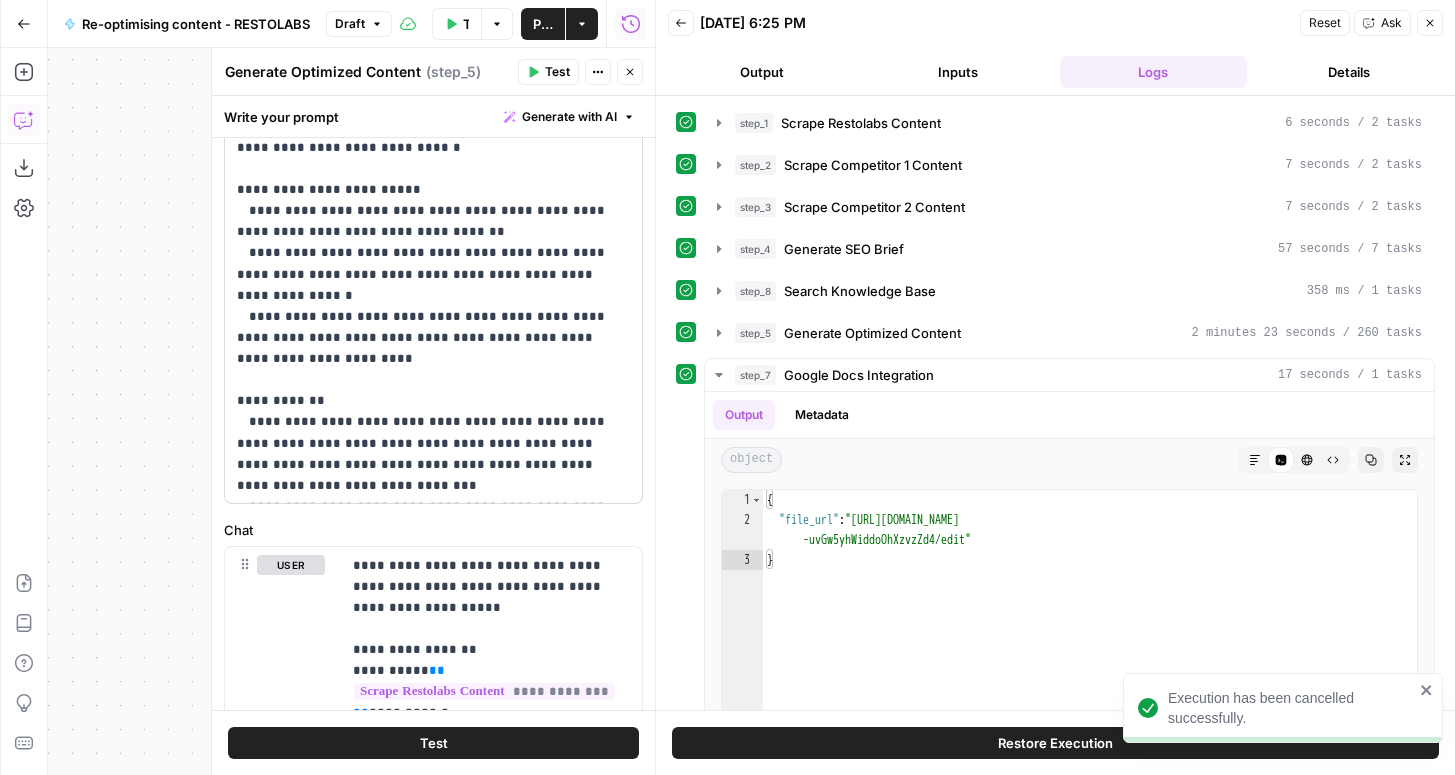 scroll, scrollTop: 0, scrollLeft: 0, axis: both 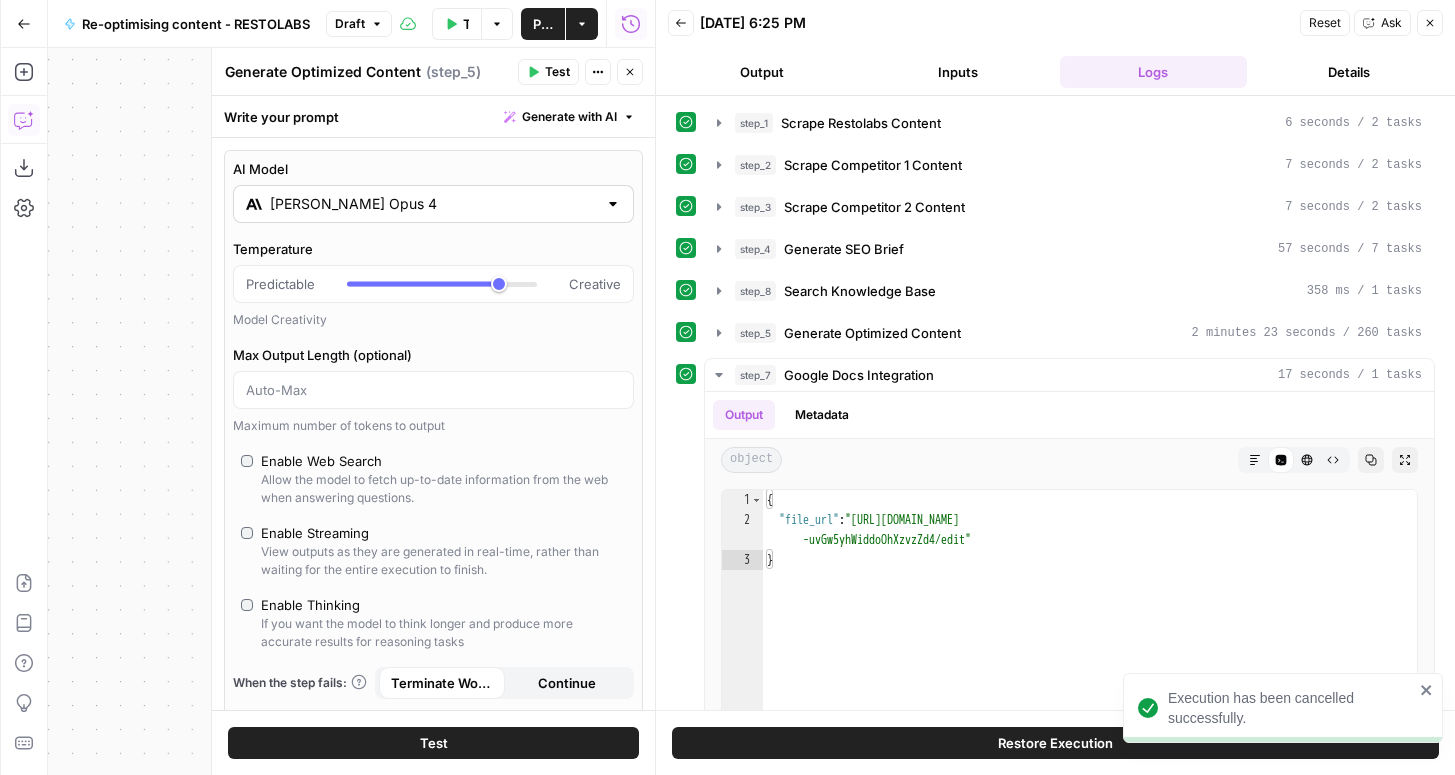 click on "[PERSON_NAME] Opus 4" at bounding box center (433, 204) 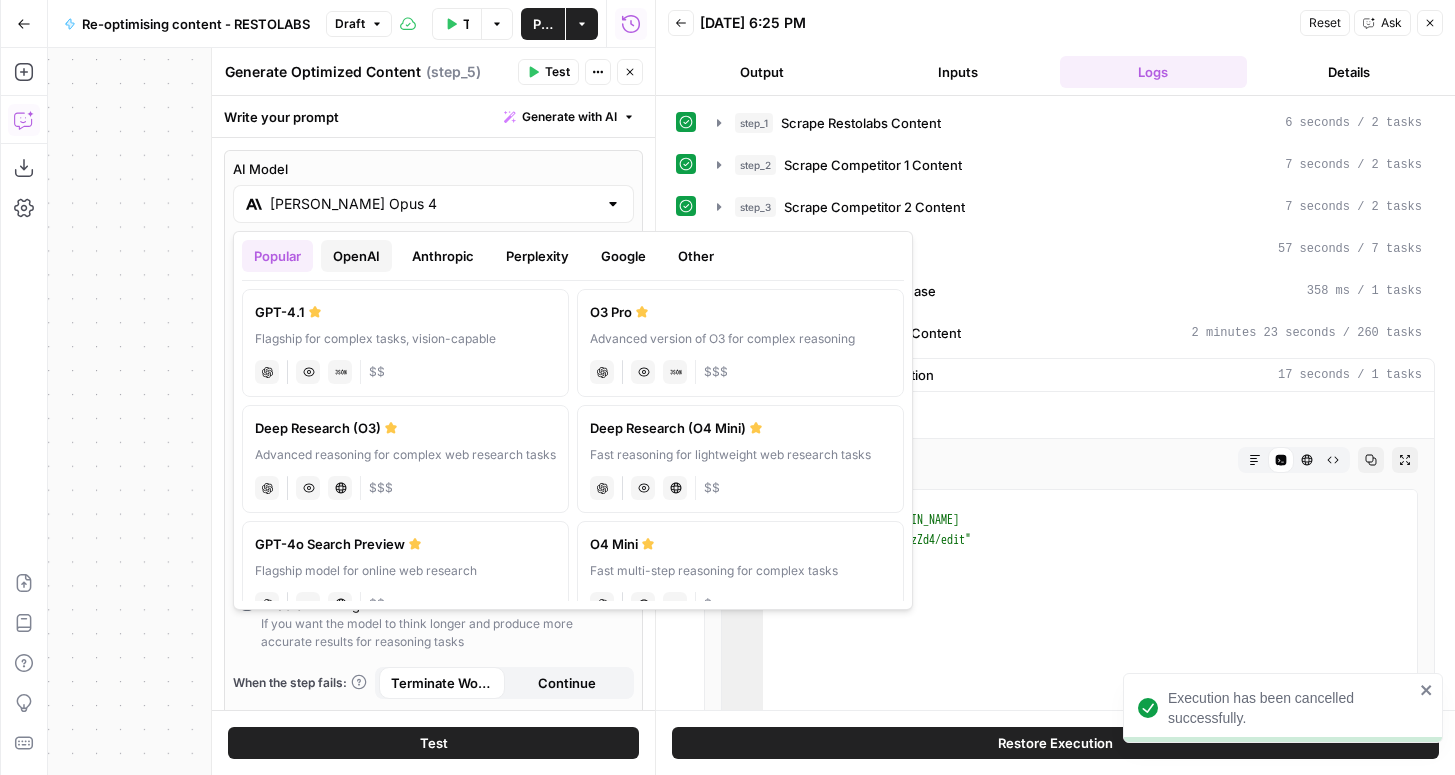 click on "OpenAI" at bounding box center [356, 256] 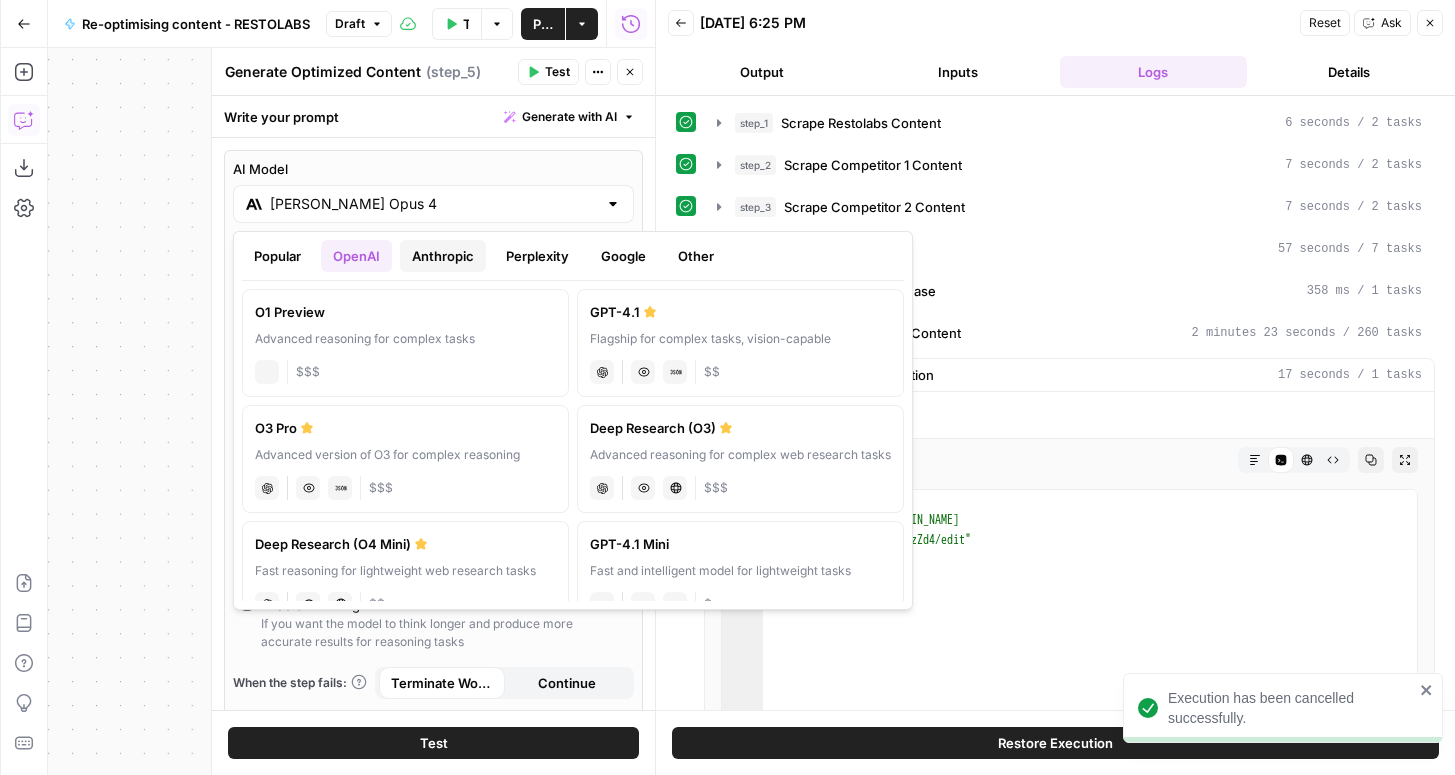 click on "Anthropic" at bounding box center [443, 256] 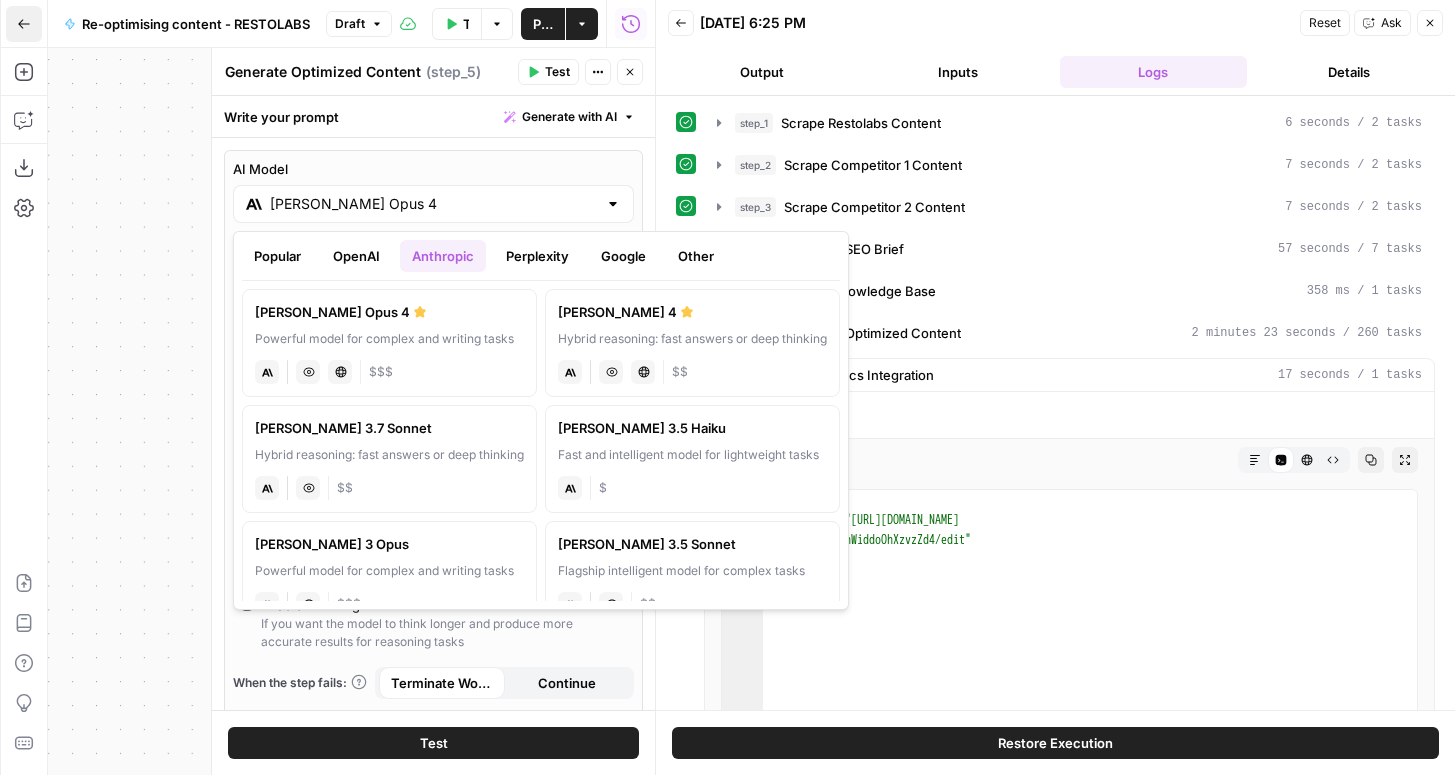 type 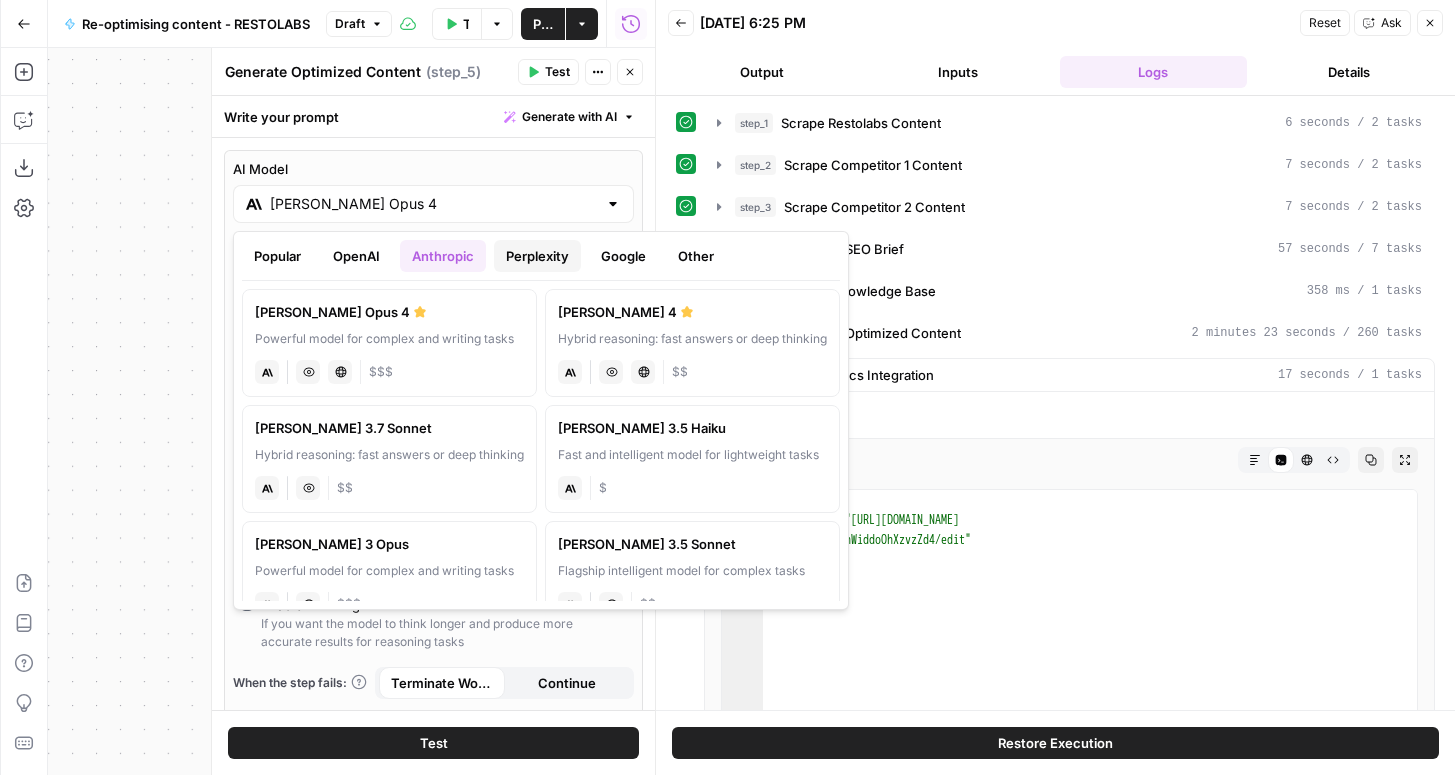 click on "Perplexity" at bounding box center [537, 256] 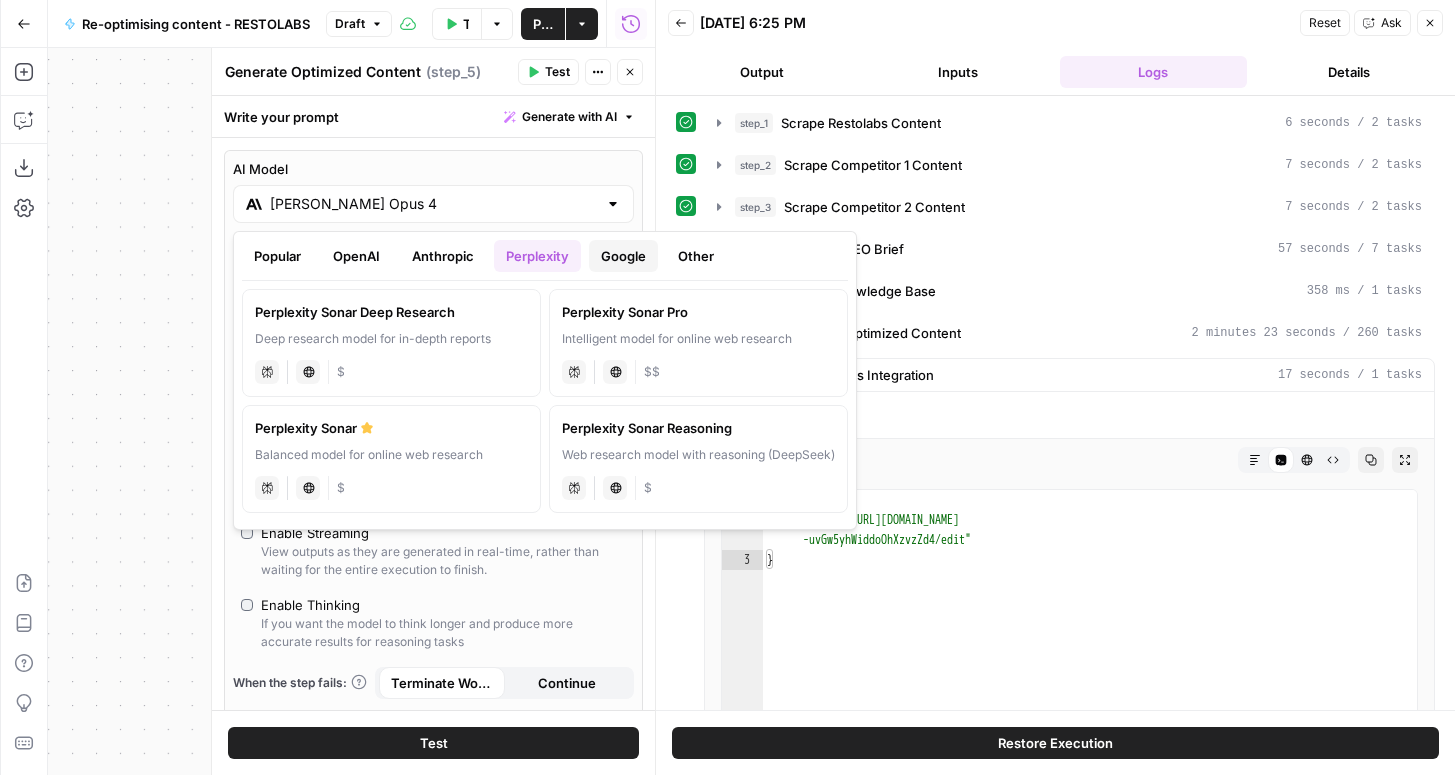 click on "Google" at bounding box center (623, 256) 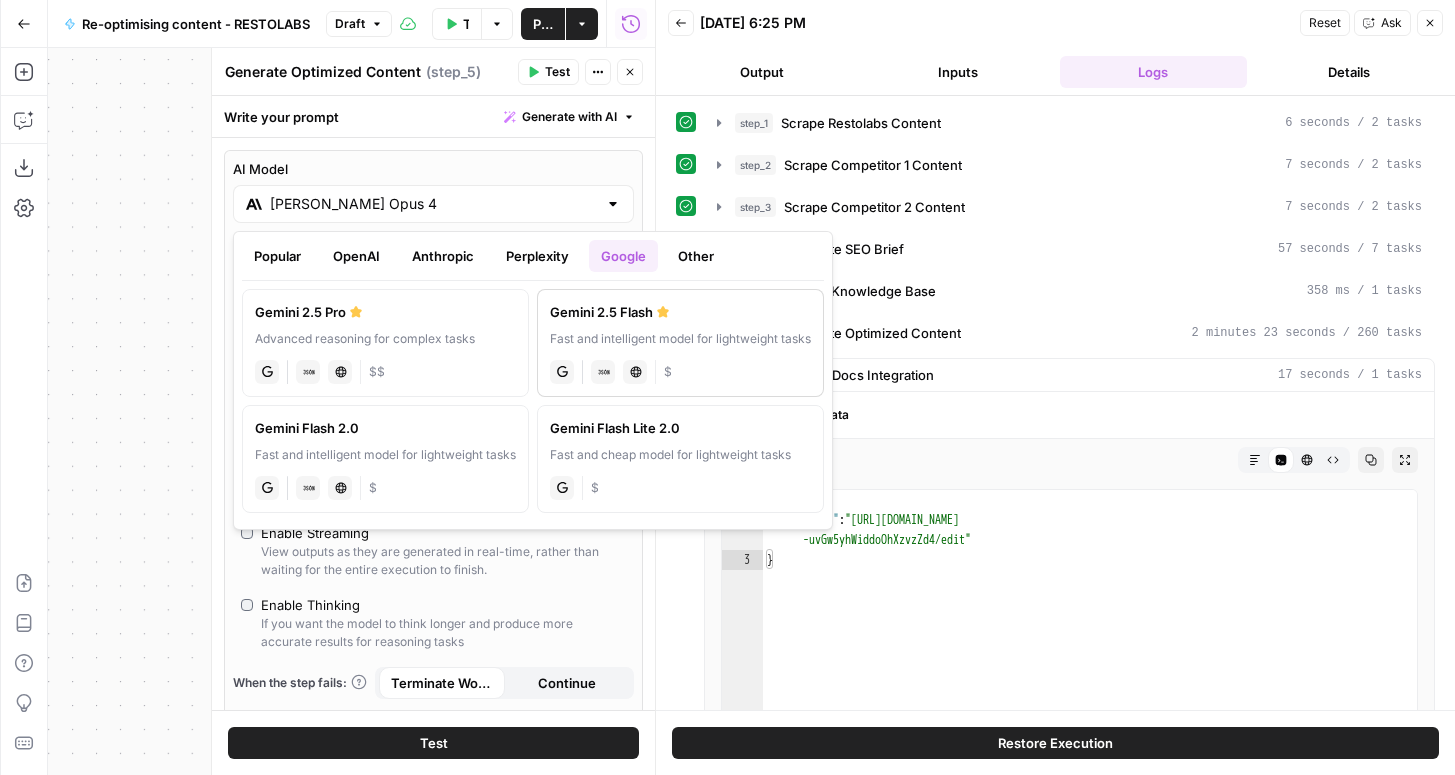 click on "Gemini 2.5 Flash Fast and intelligent model for lightweight tasks gemini JSON Mode Live Web Research $" at bounding box center (680, 343) 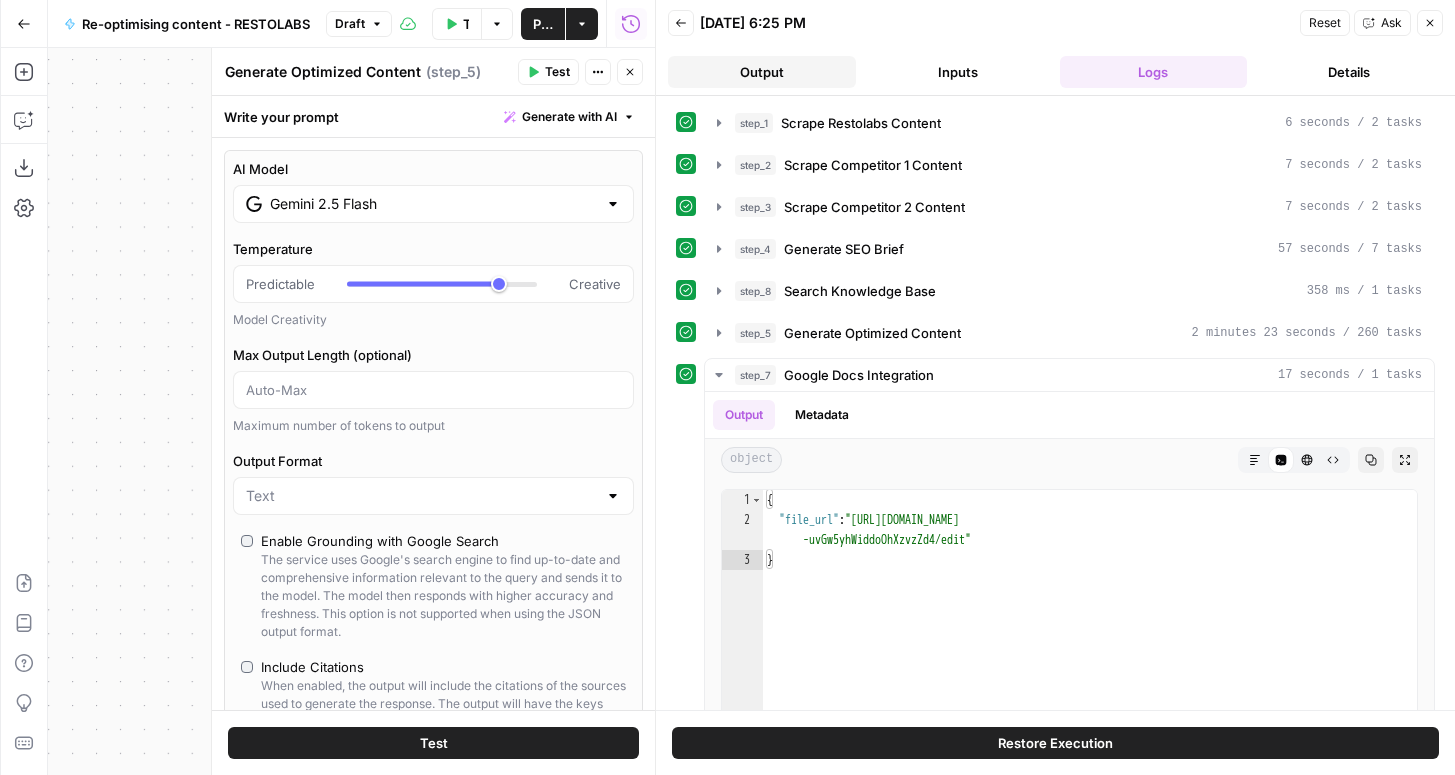click on "Output" at bounding box center (762, 72) 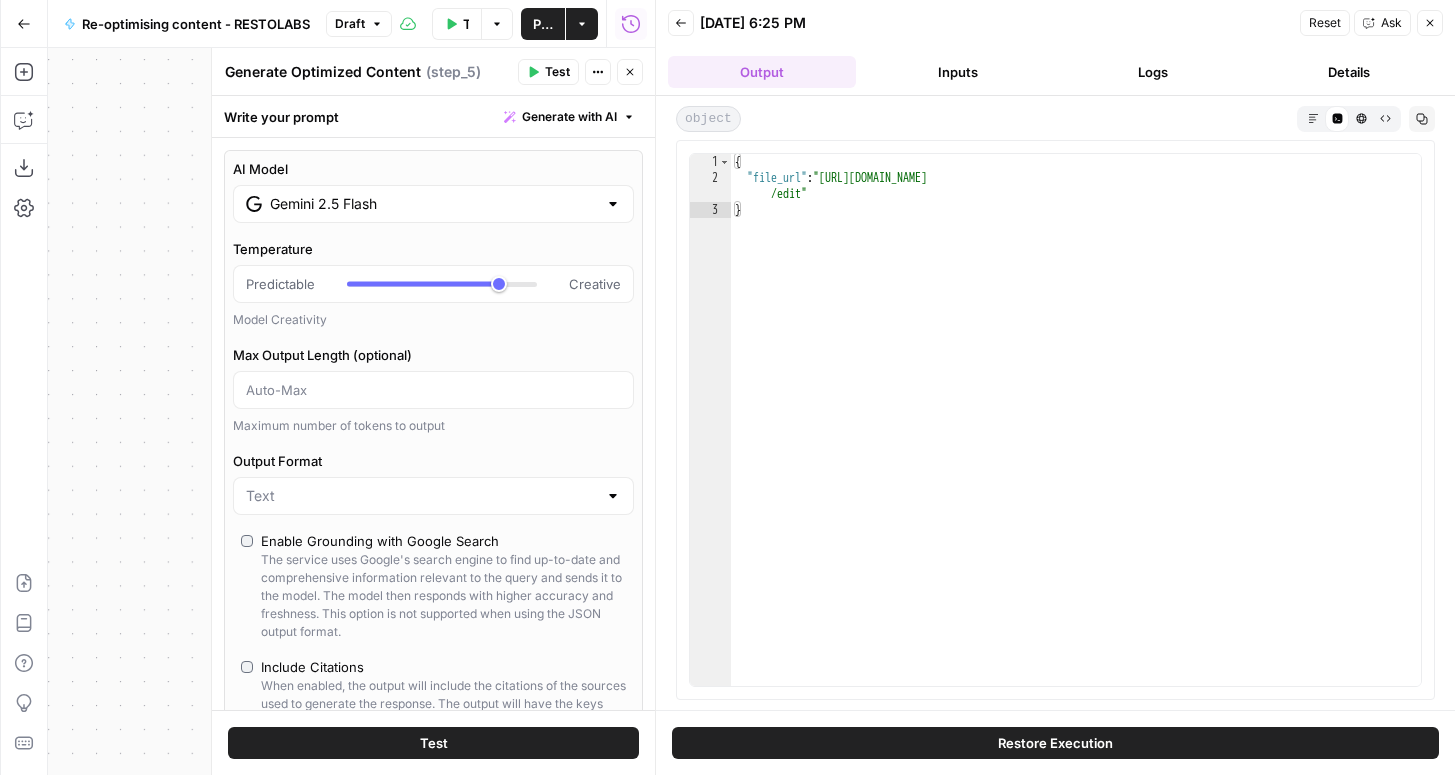 type on "**********" 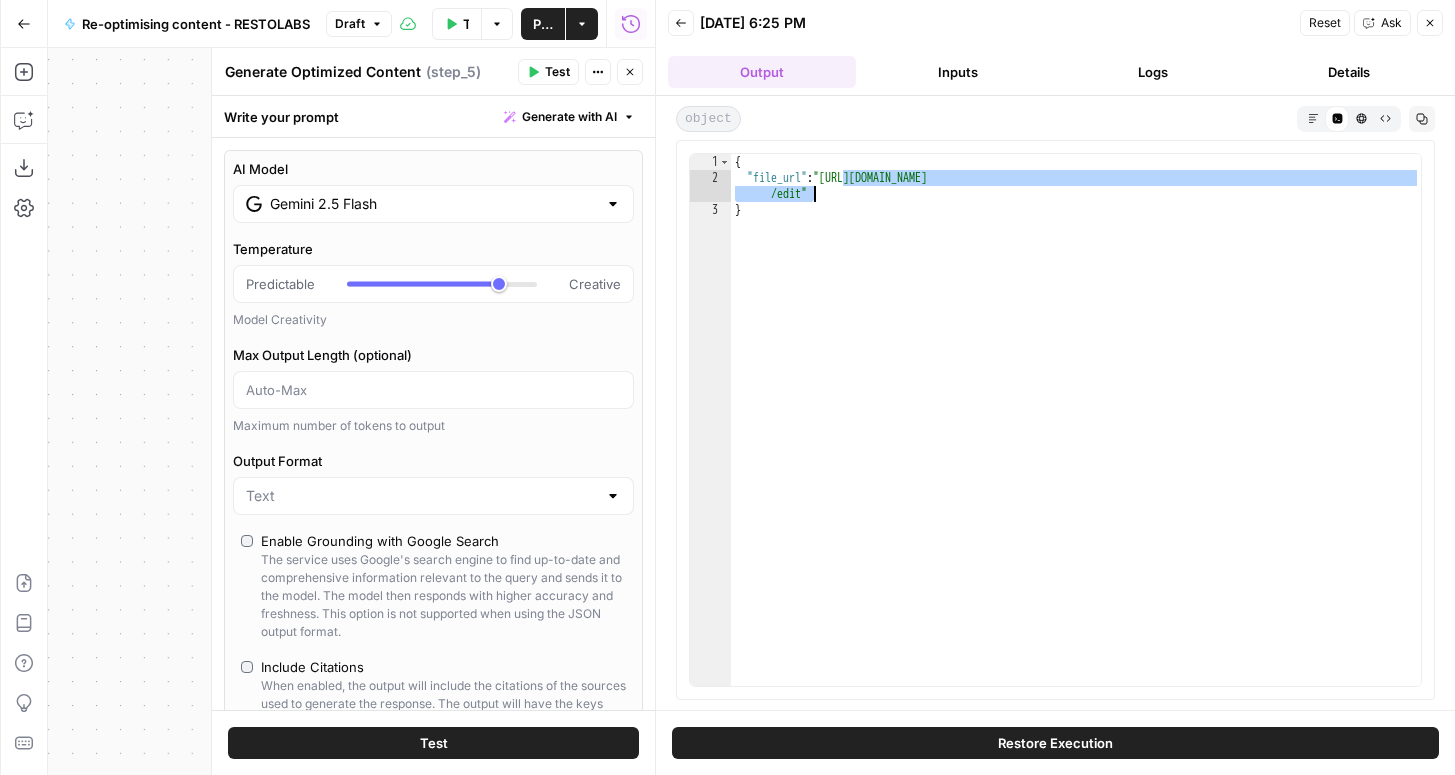 drag, startPoint x: 842, startPoint y: 176, endPoint x: 816, endPoint y: 191, distance: 30.016663 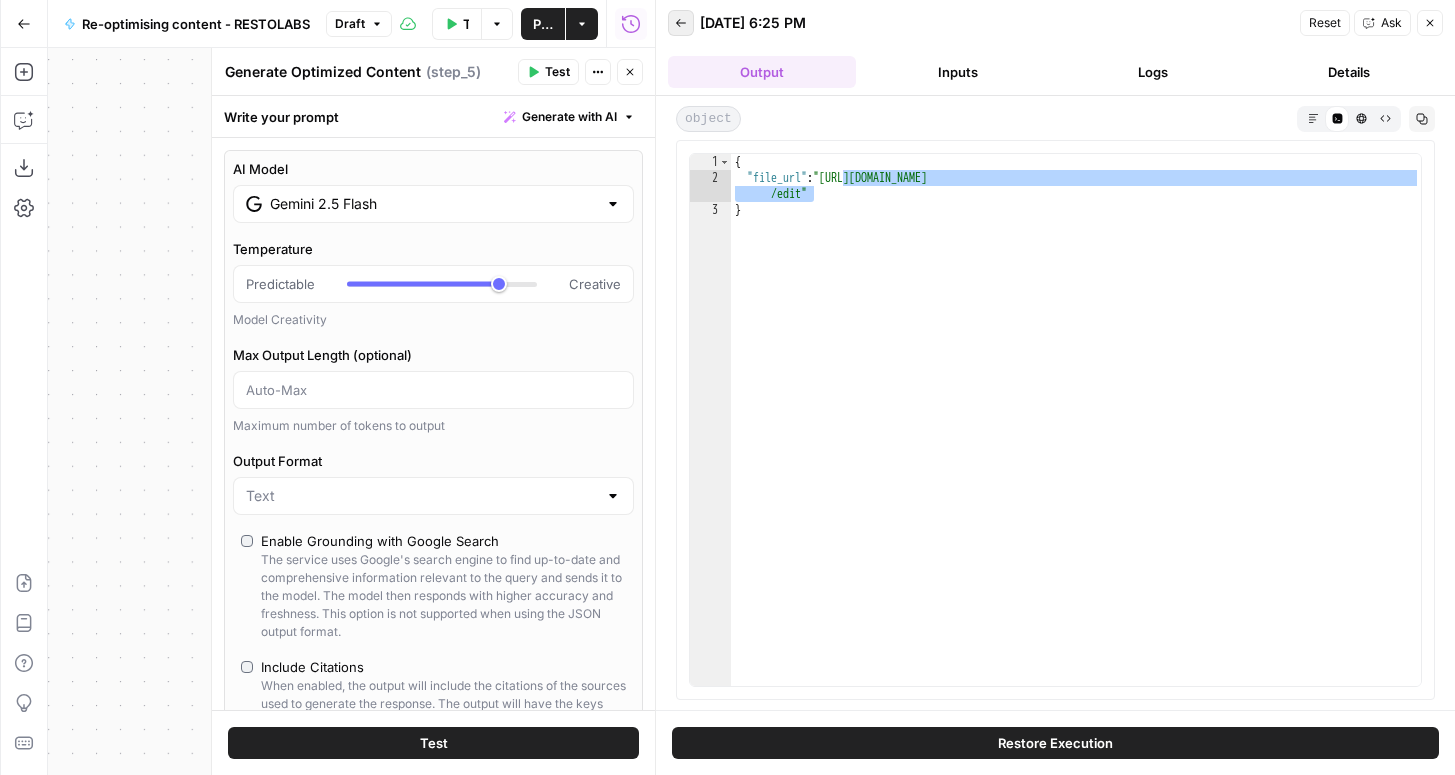 click on "Back" at bounding box center [681, 23] 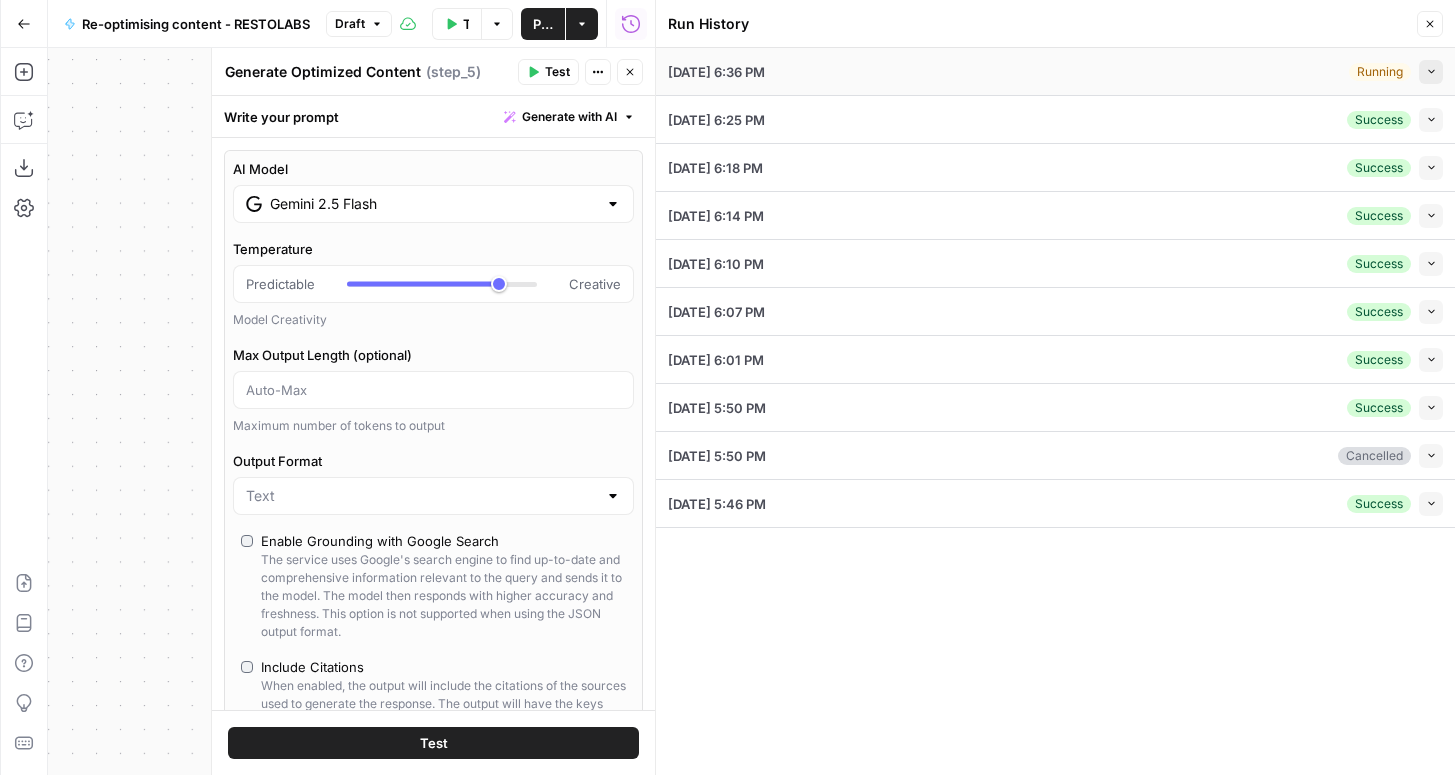 click 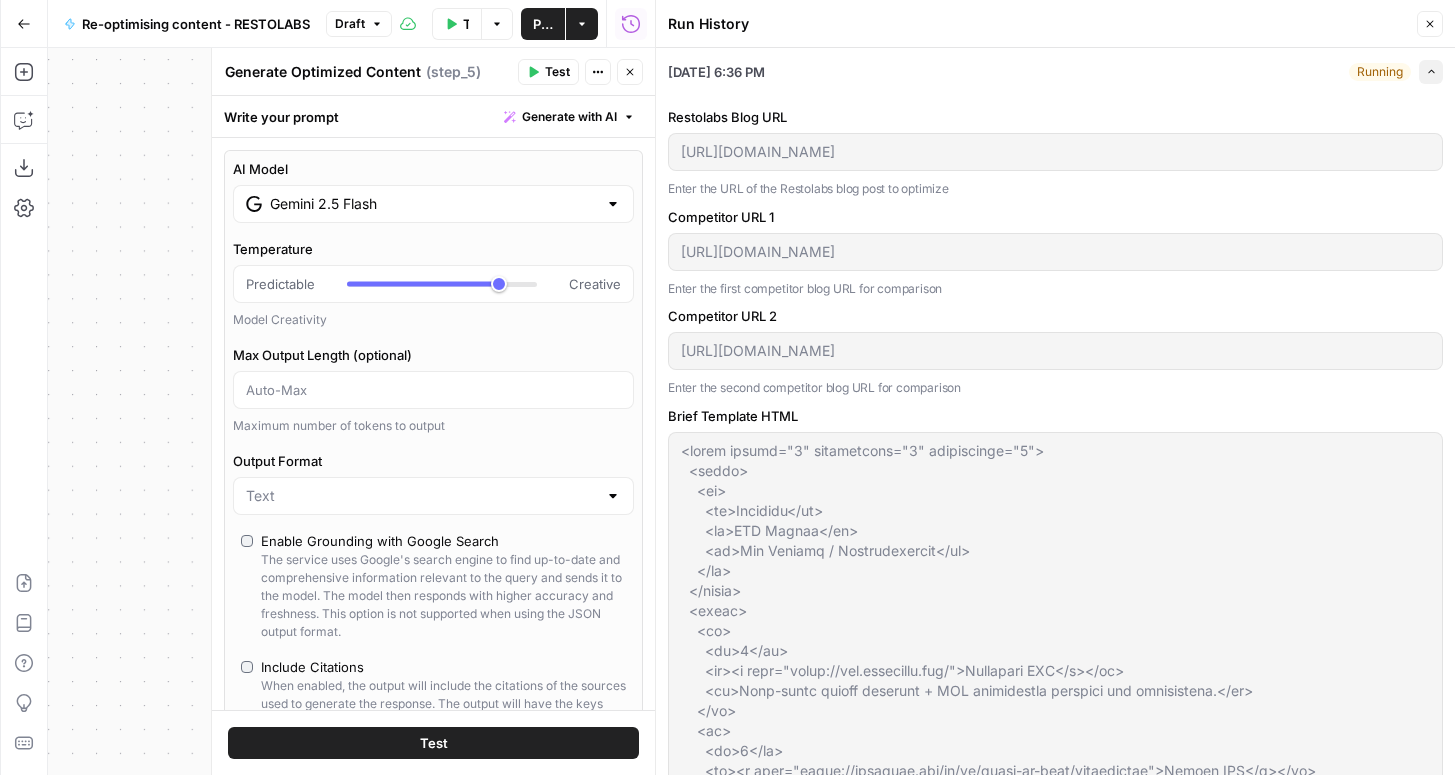 scroll, scrollTop: 663, scrollLeft: 0, axis: vertical 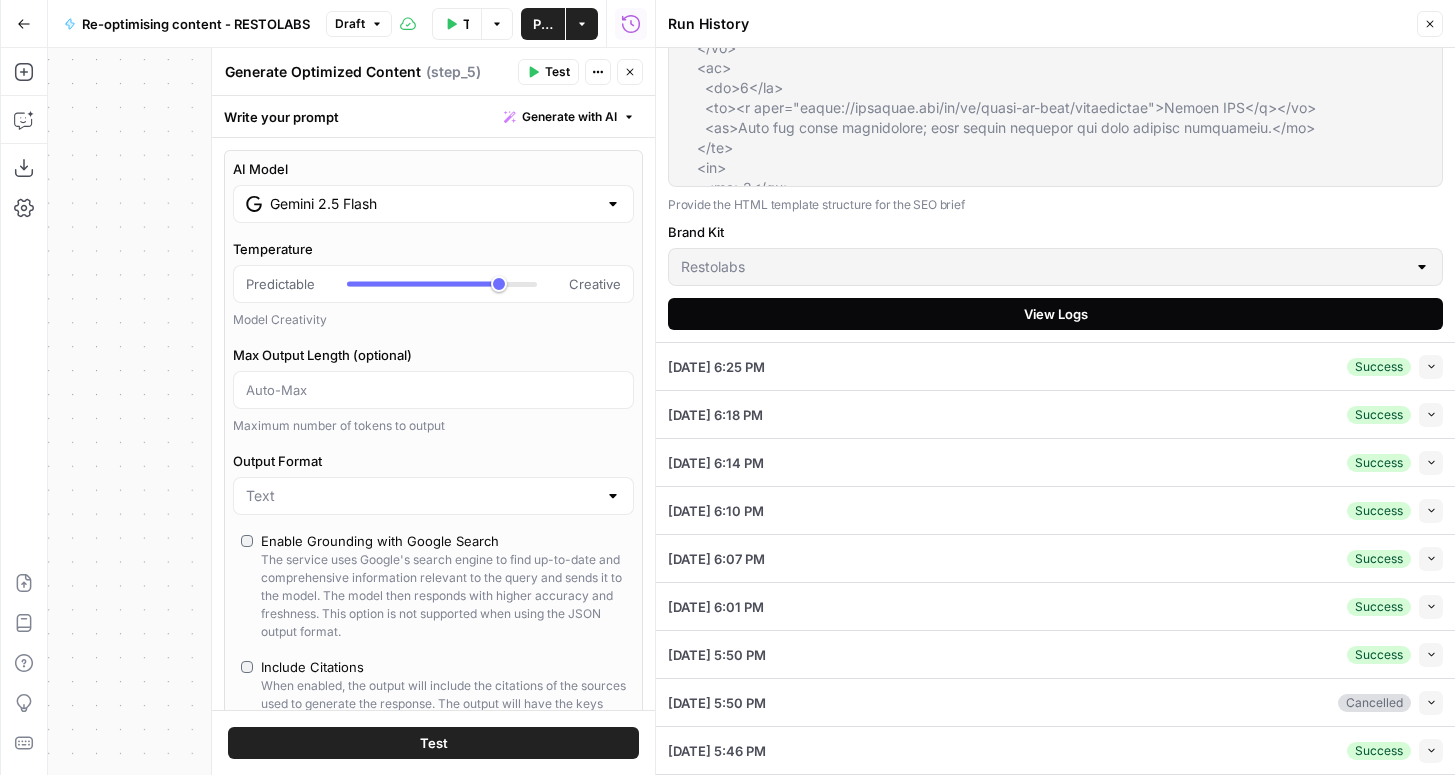 click on "View Logs" at bounding box center [1055, 314] 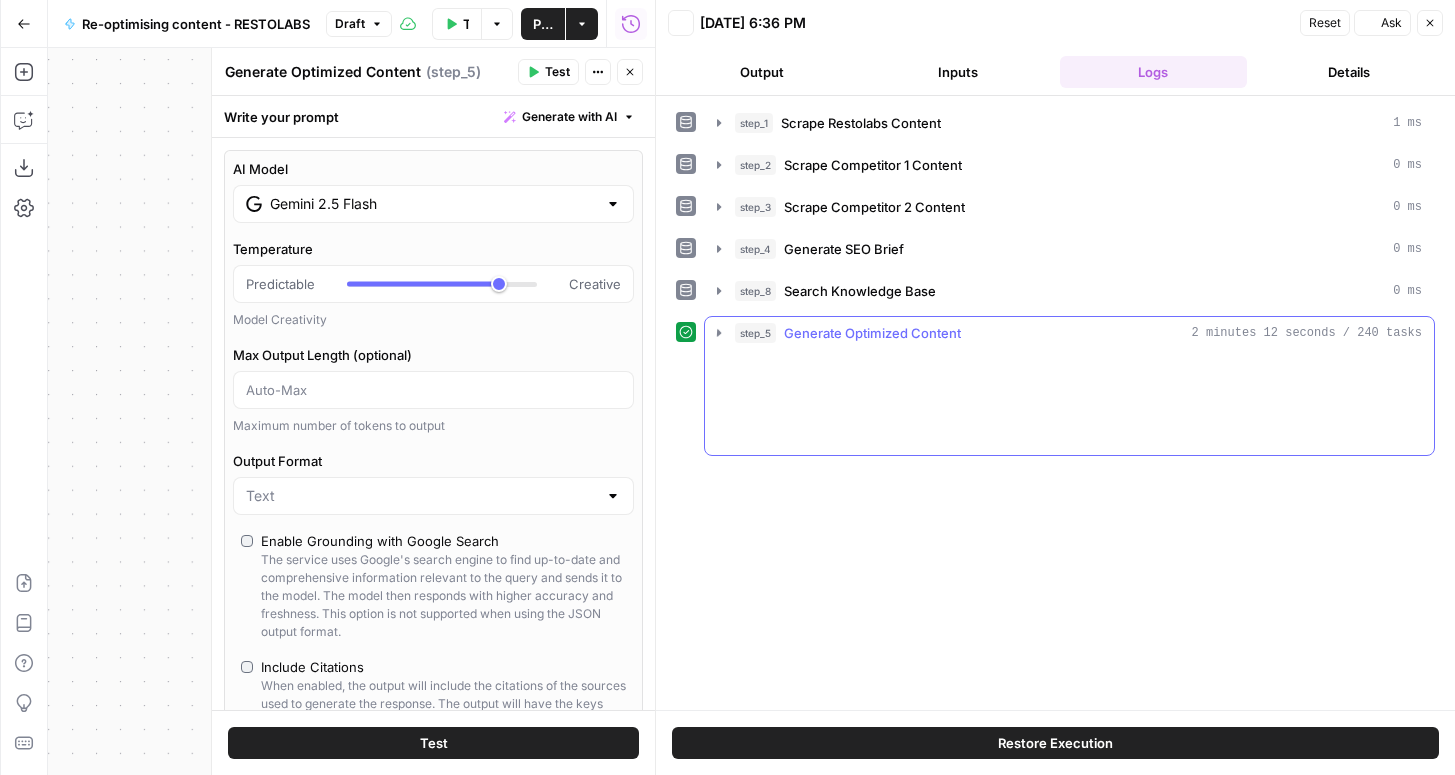 scroll, scrollTop: 0, scrollLeft: 0, axis: both 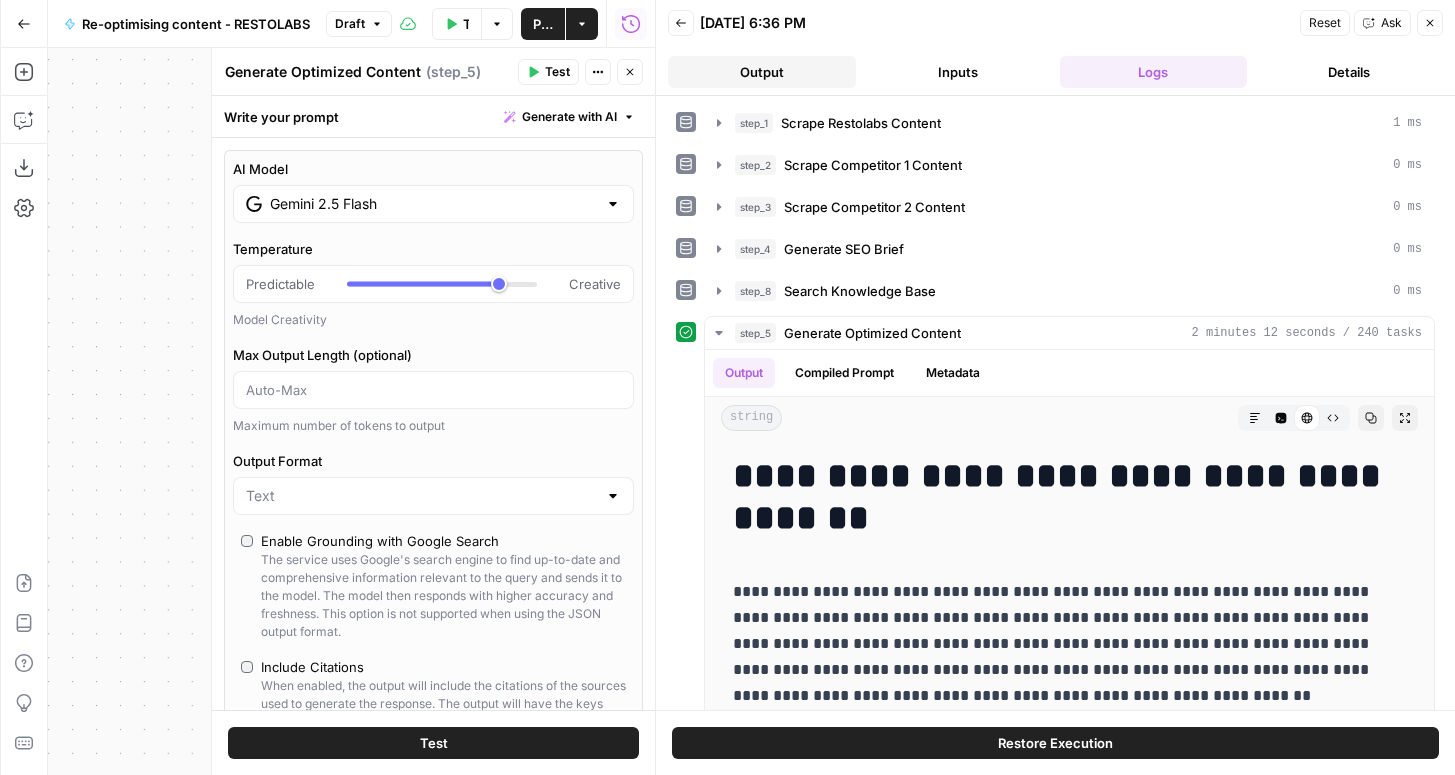 click on "Output" at bounding box center (762, 72) 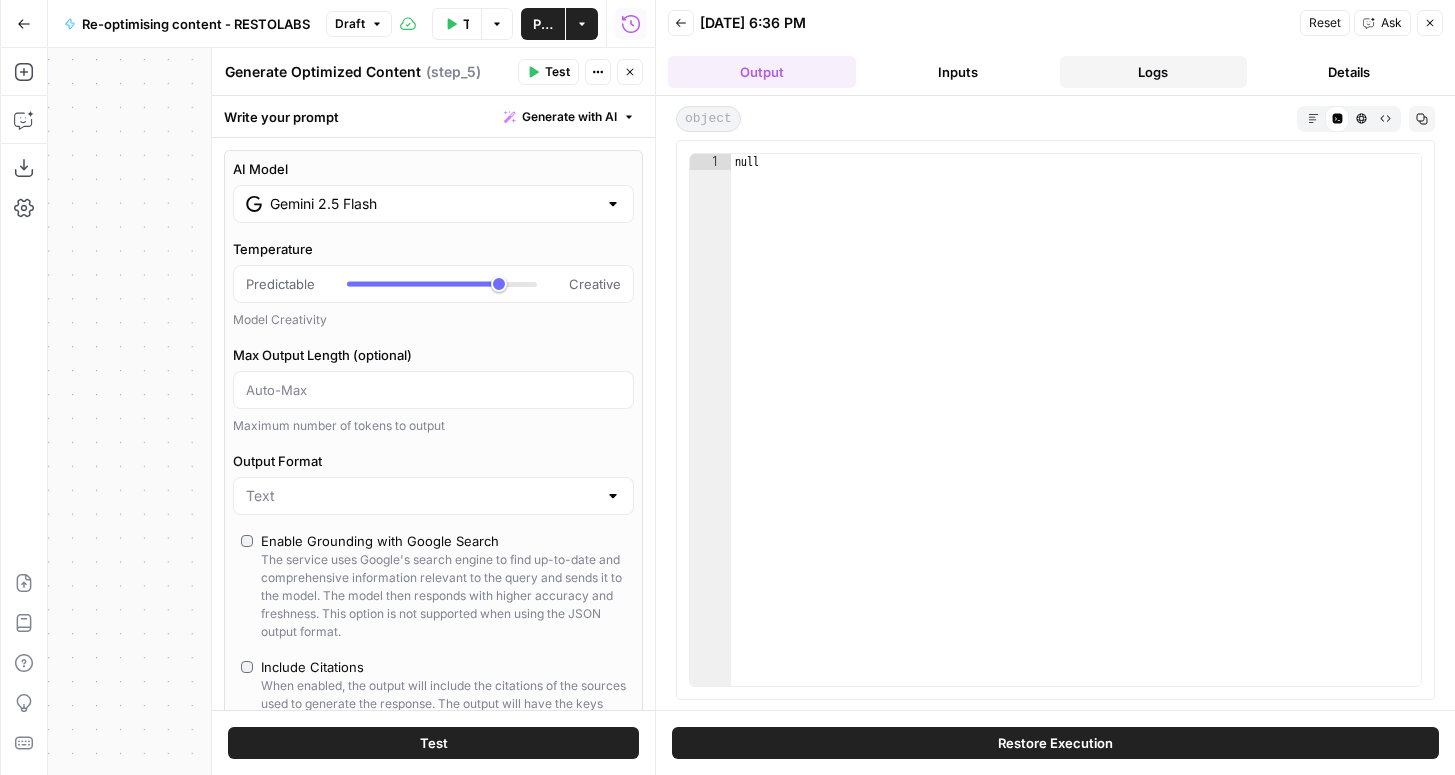 click on "Logs" at bounding box center [1154, 72] 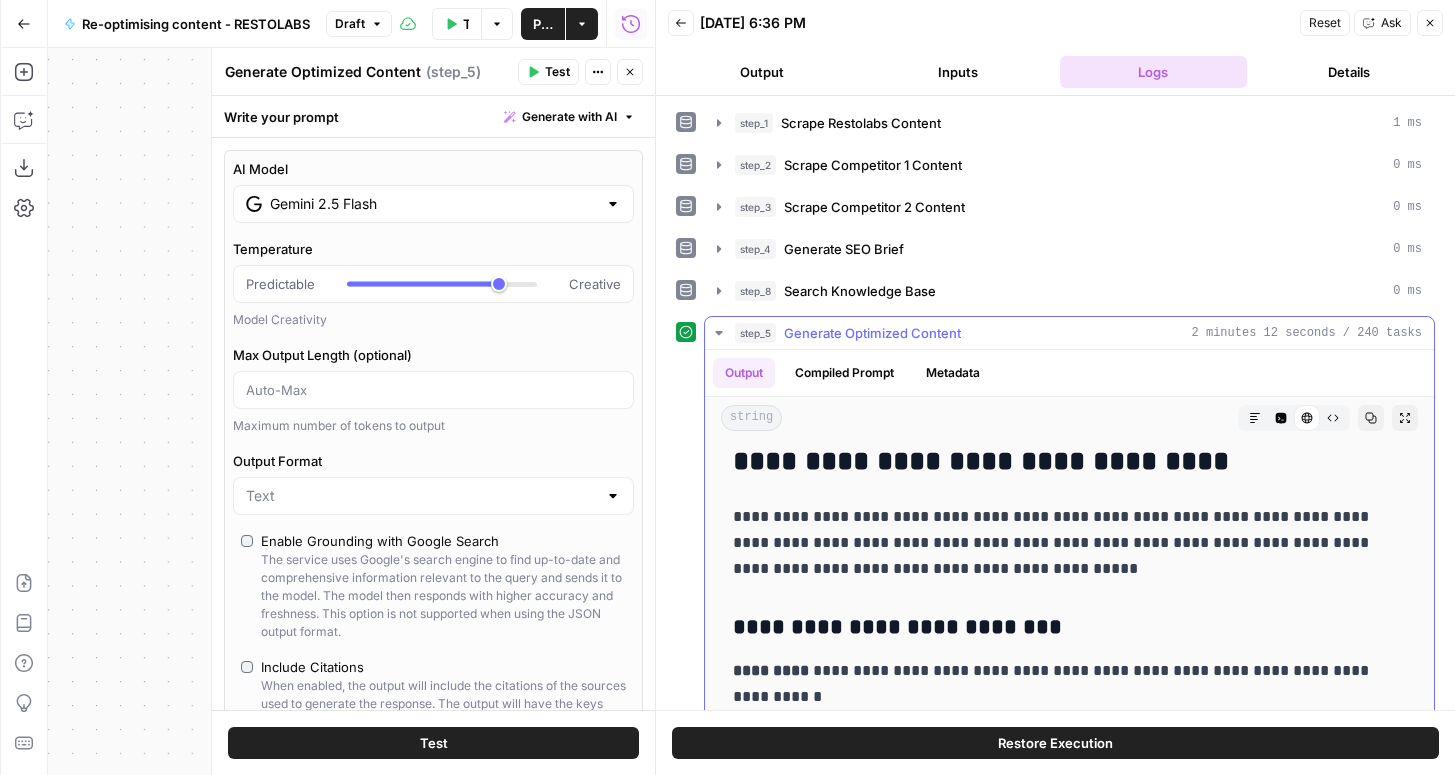 scroll, scrollTop: 3428, scrollLeft: 0, axis: vertical 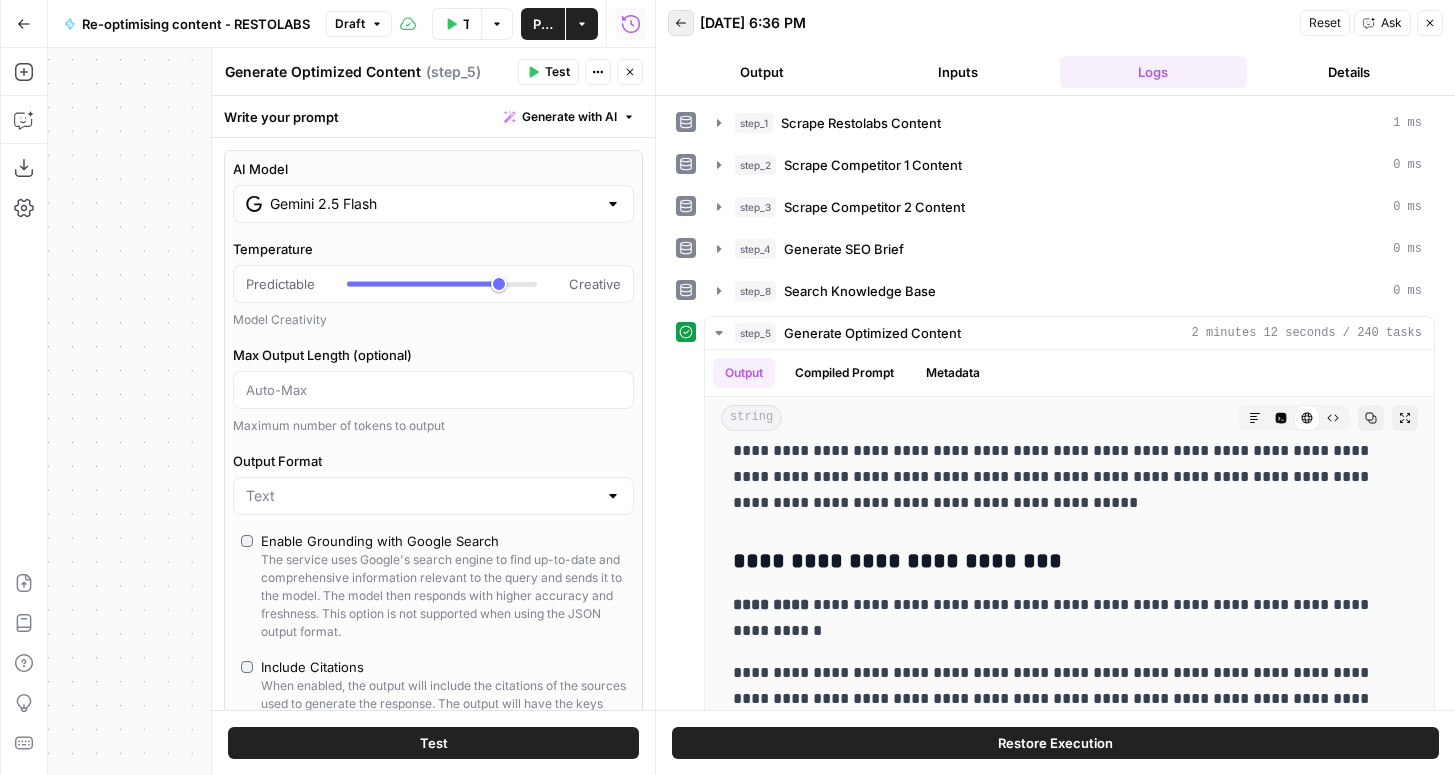 click on "Back" at bounding box center [681, 23] 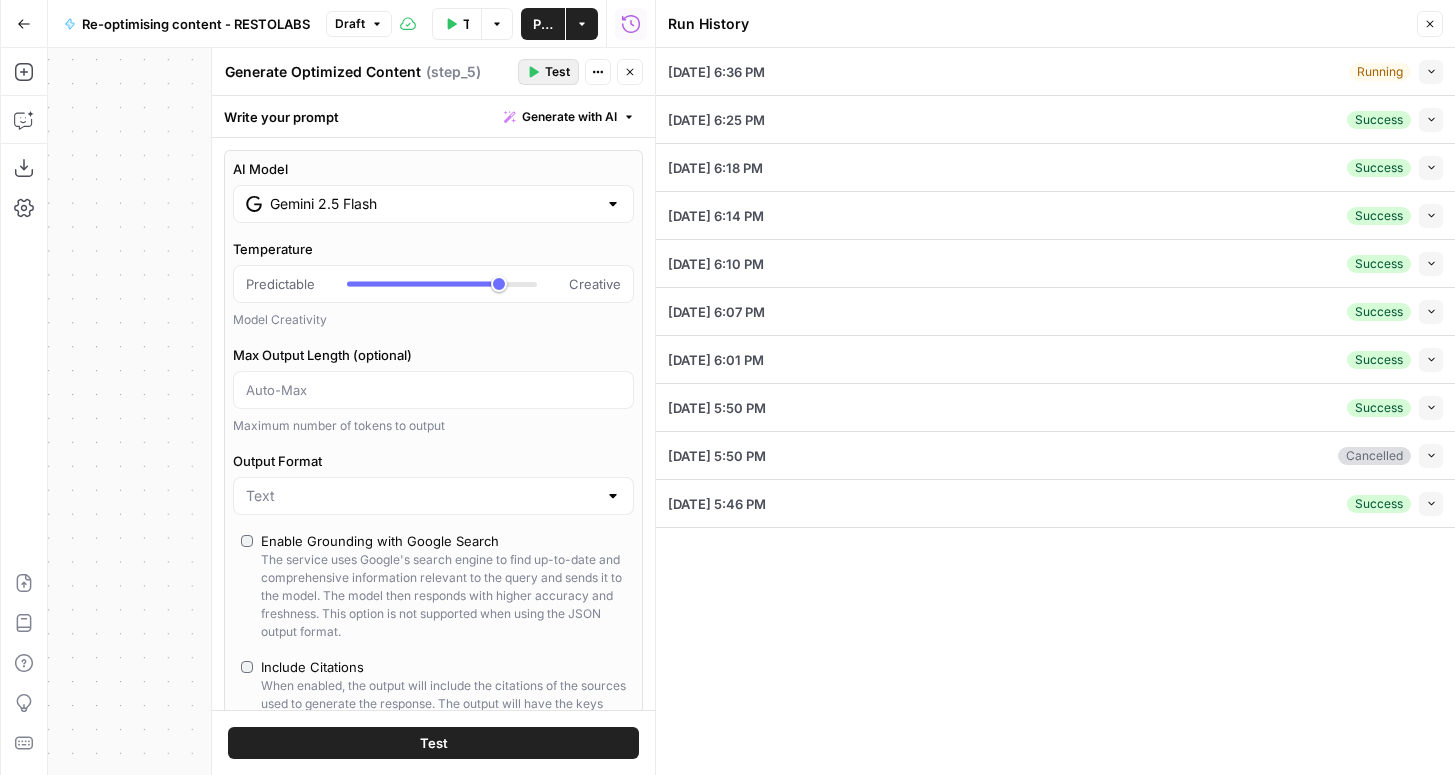 click 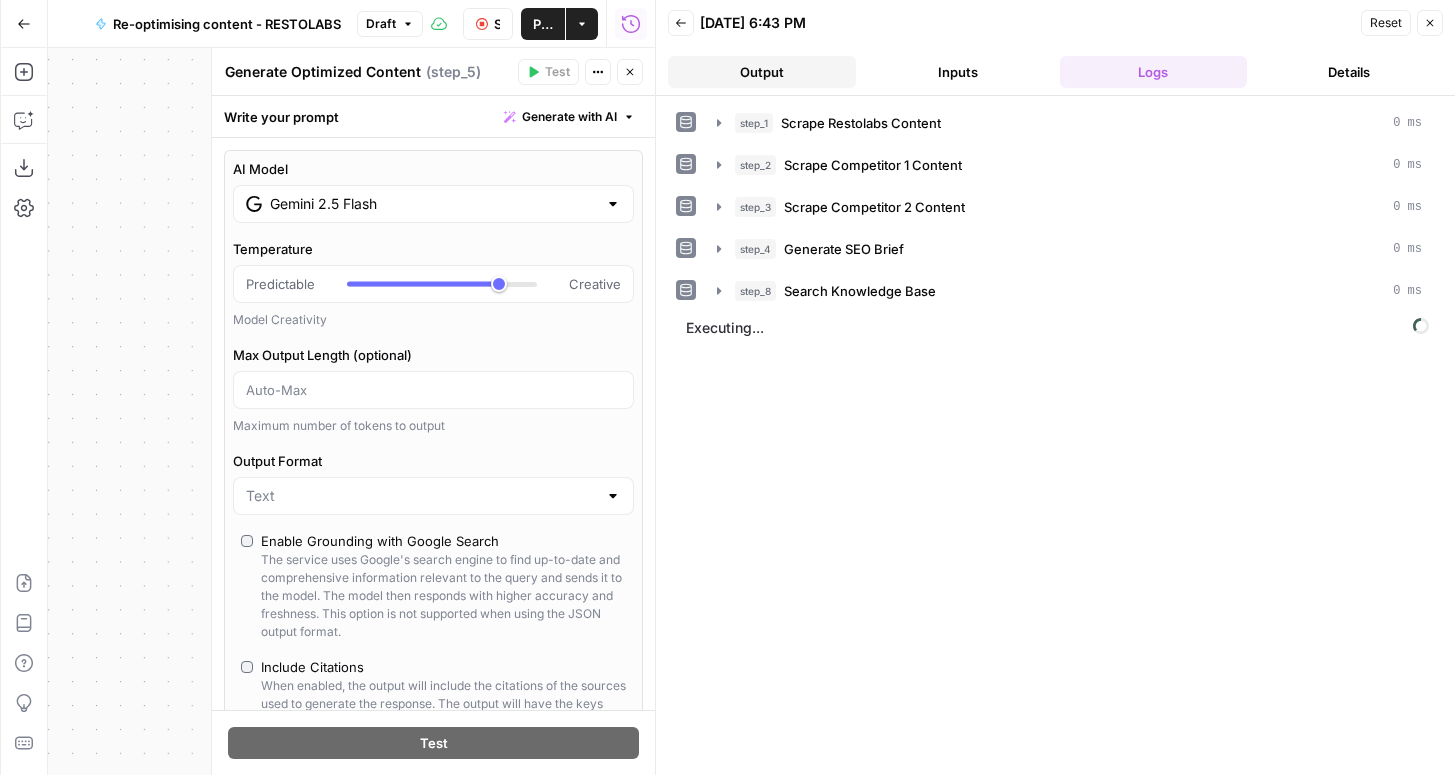 click on "Output" at bounding box center (762, 72) 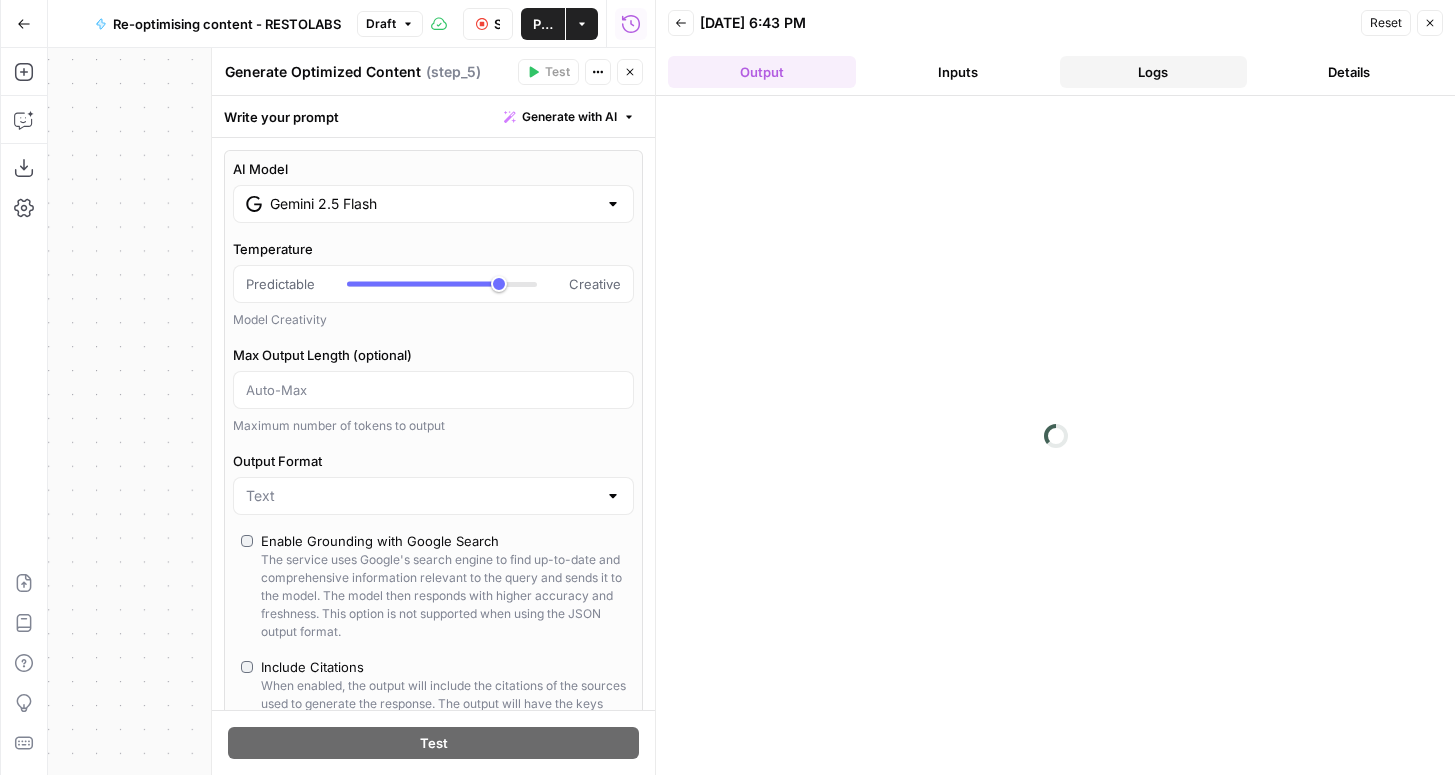 click on "Logs" at bounding box center (1154, 72) 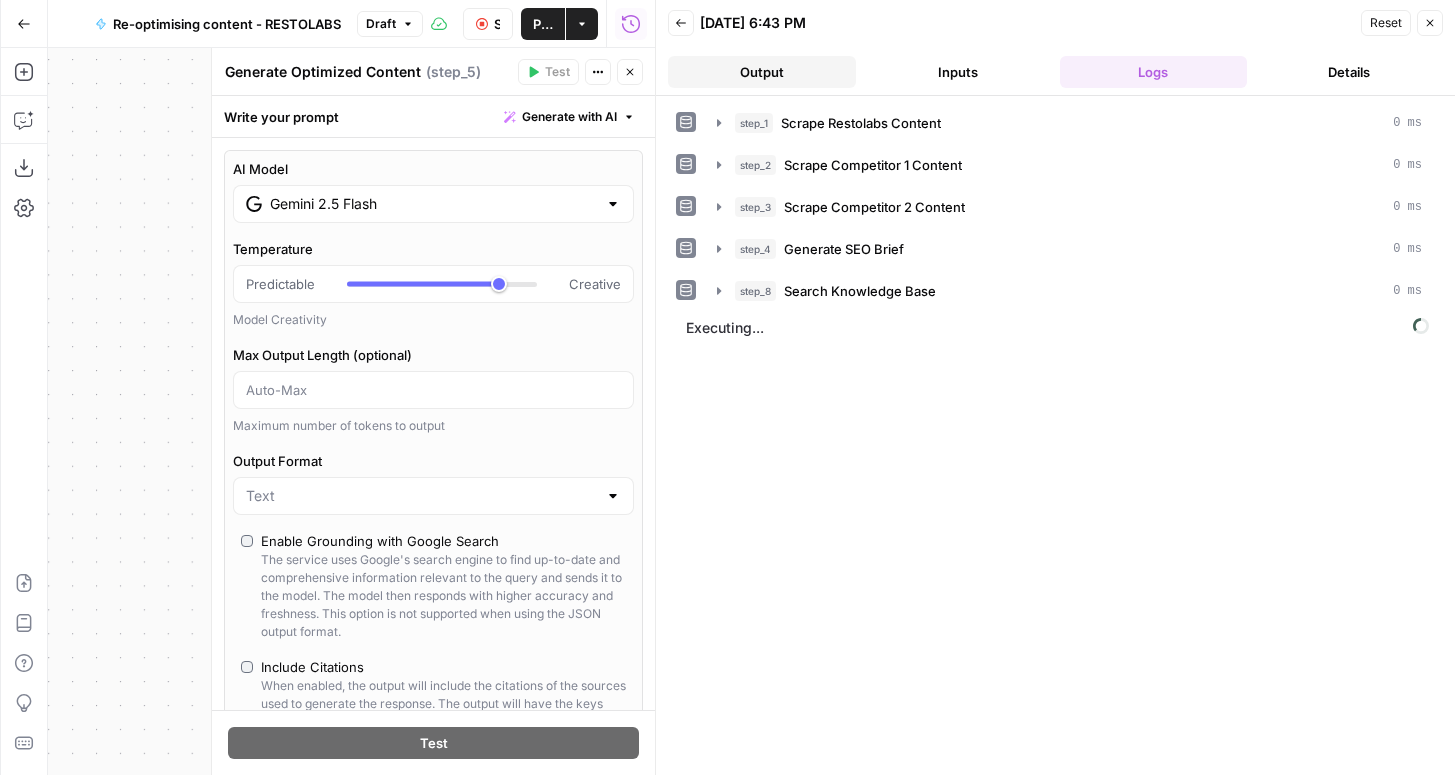 click on "Output" at bounding box center (762, 72) 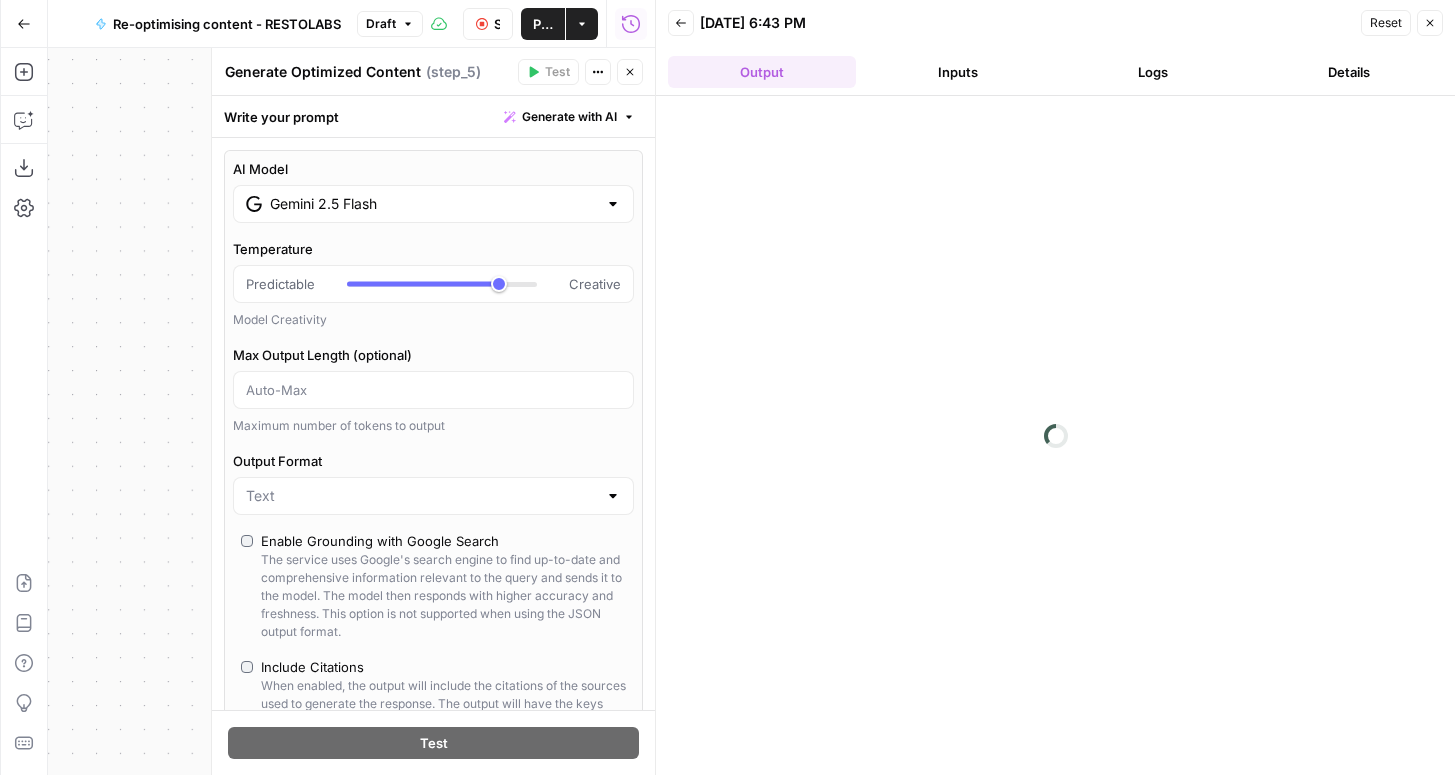 scroll, scrollTop: 436, scrollLeft: 0, axis: vertical 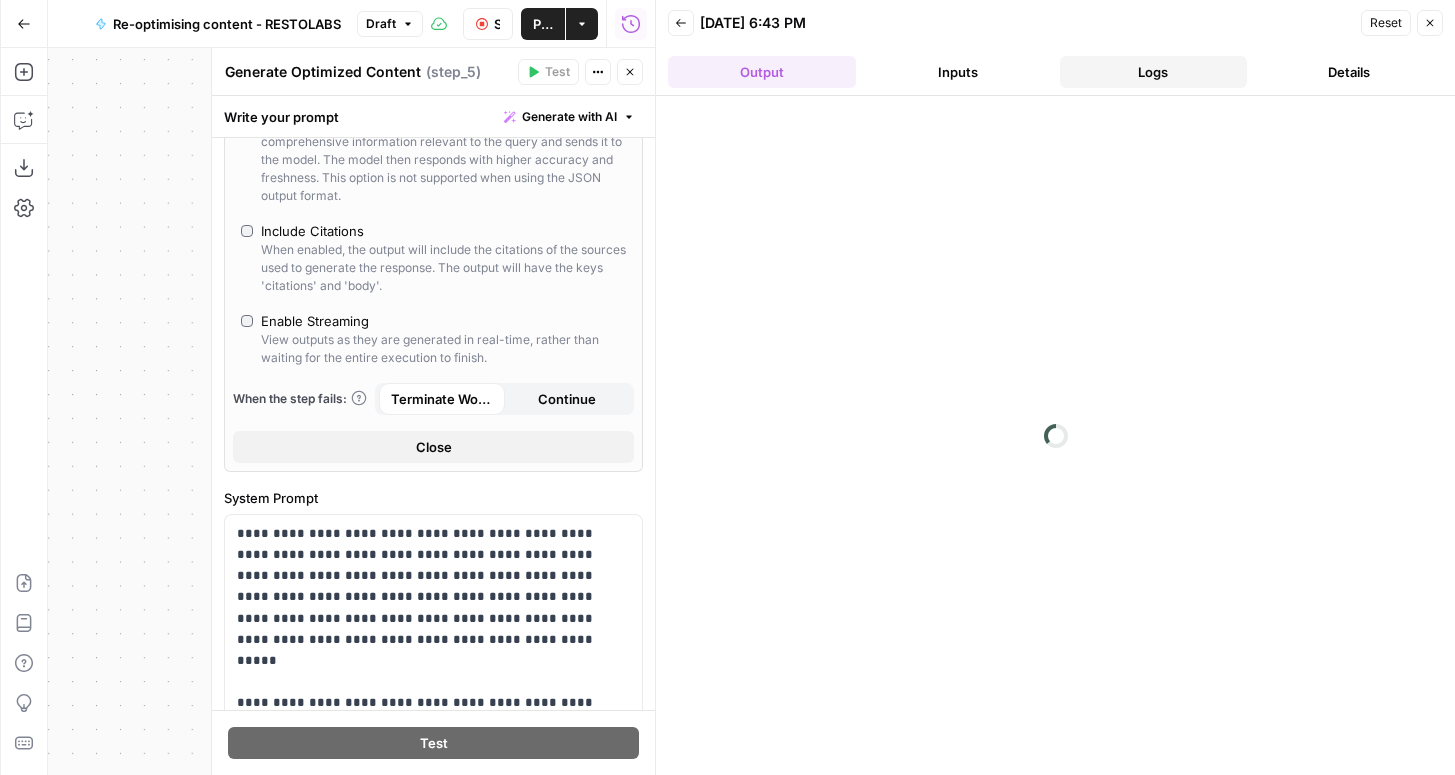 click on "Logs" at bounding box center [1154, 72] 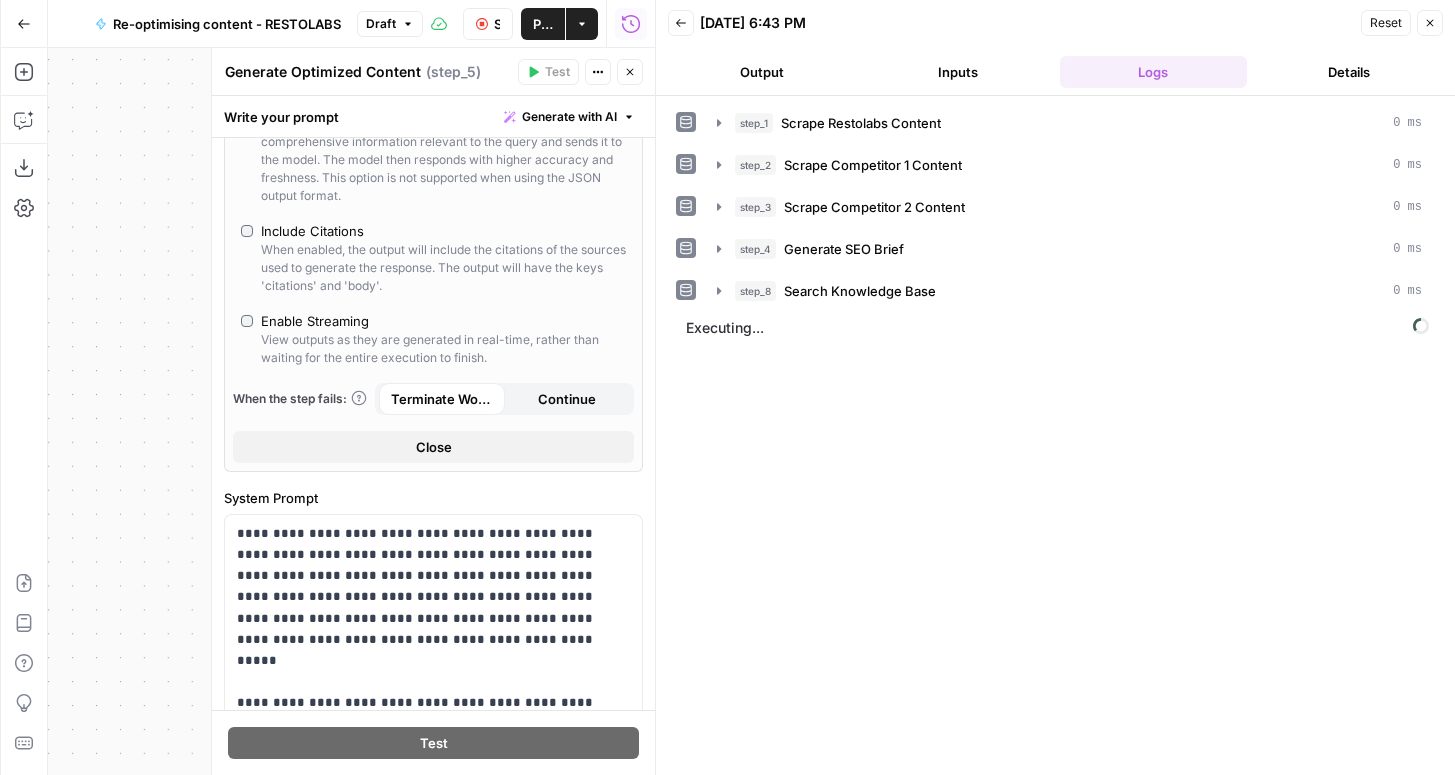 click on "Back 07/10/25 at 6:43 PM Reset Close Output Inputs Logs Details" at bounding box center [1055, 48] 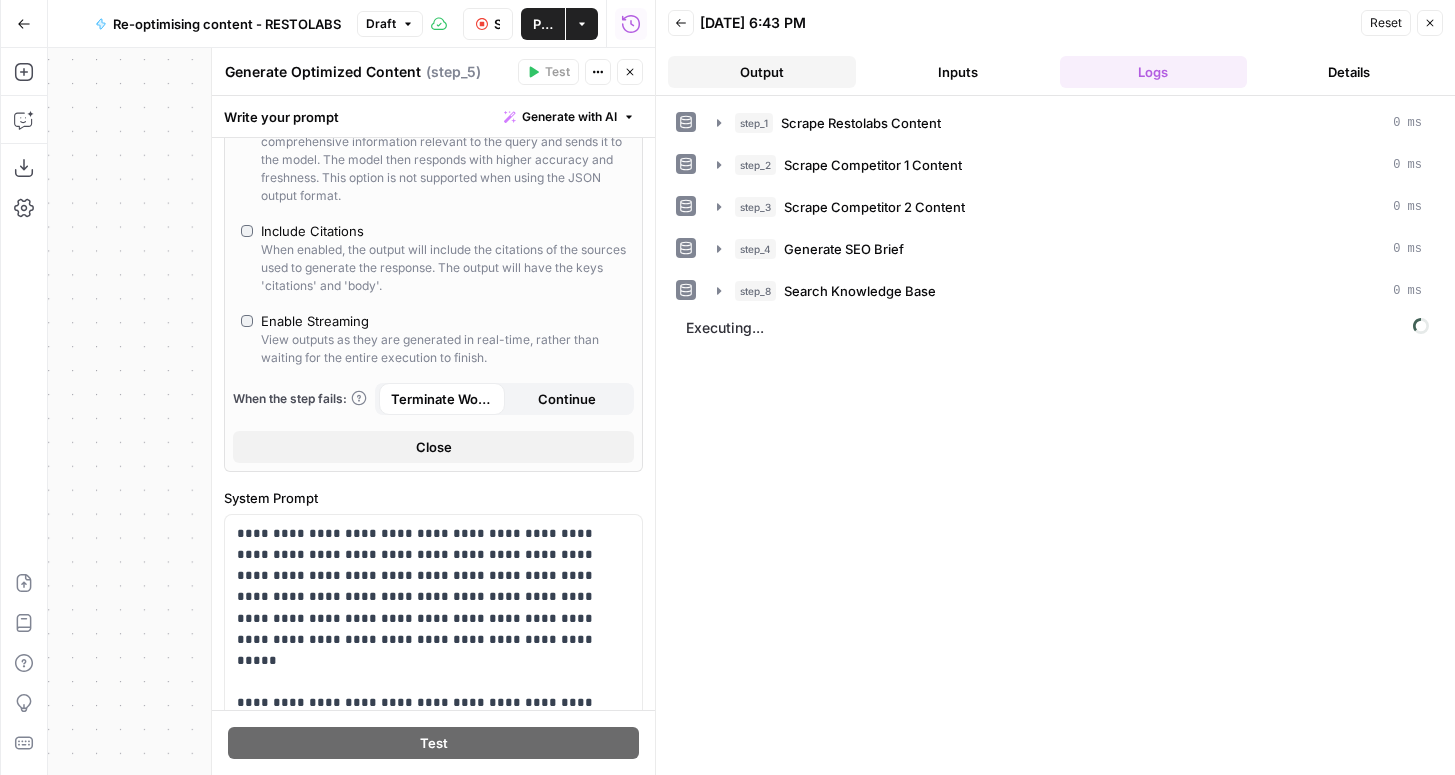 click on "Output" at bounding box center (762, 72) 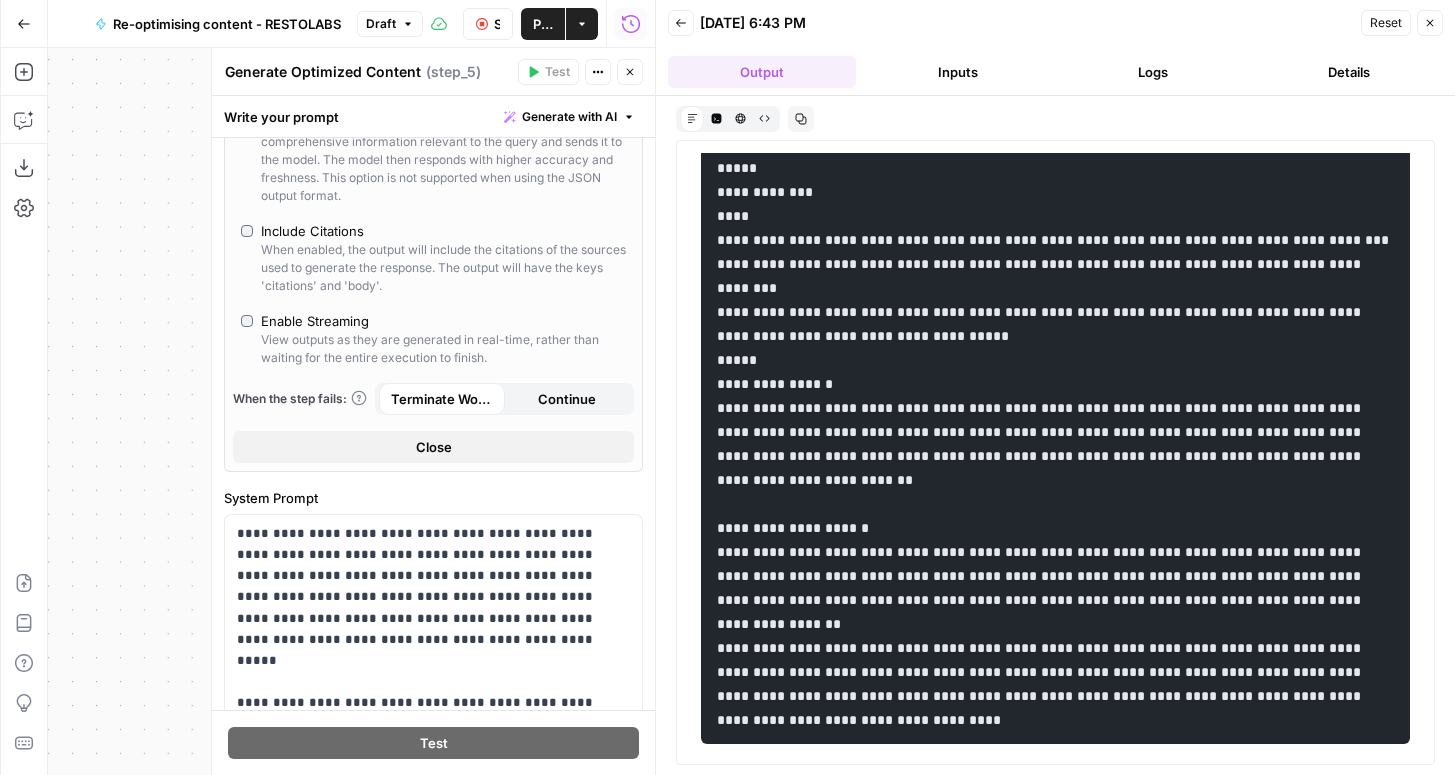scroll, scrollTop: 5129, scrollLeft: 0, axis: vertical 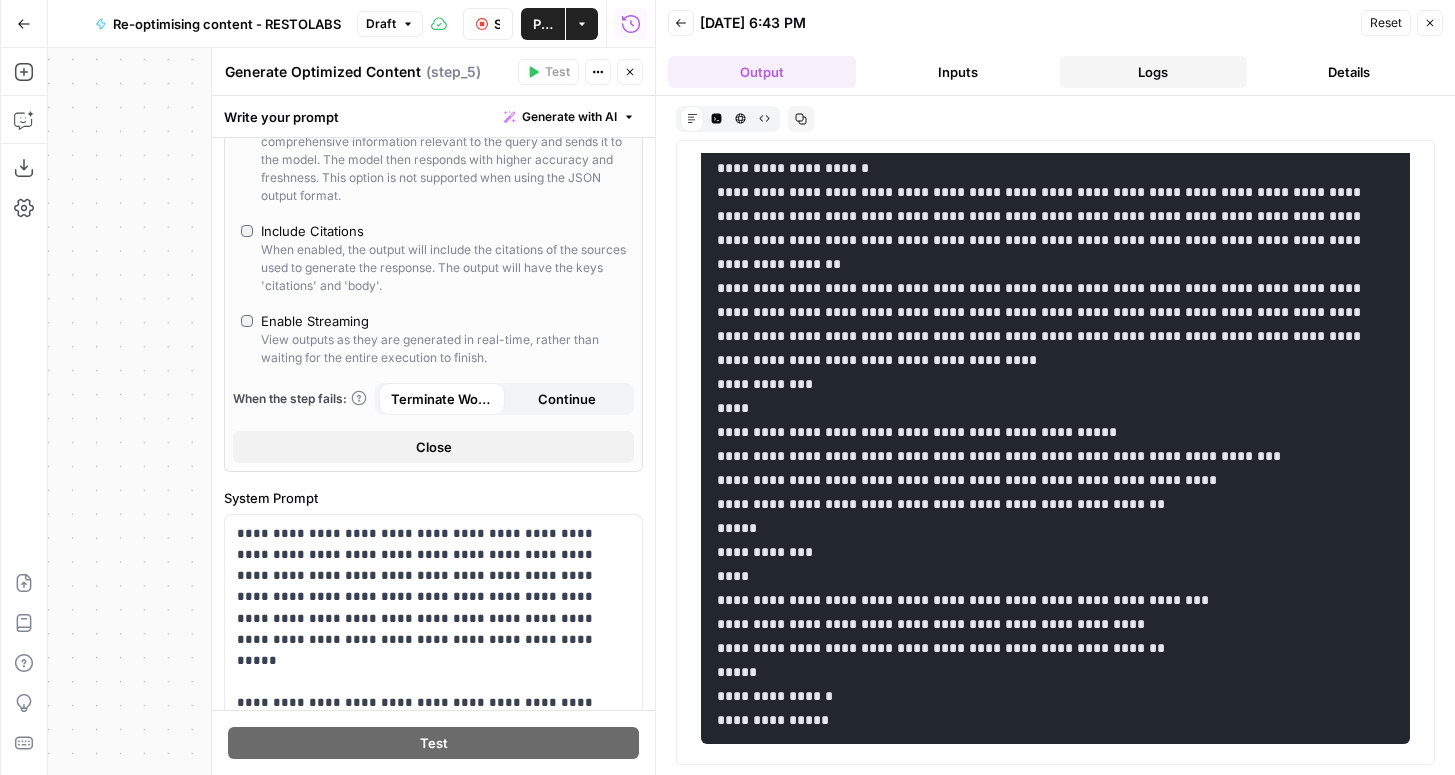 click on "Logs" at bounding box center [1154, 72] 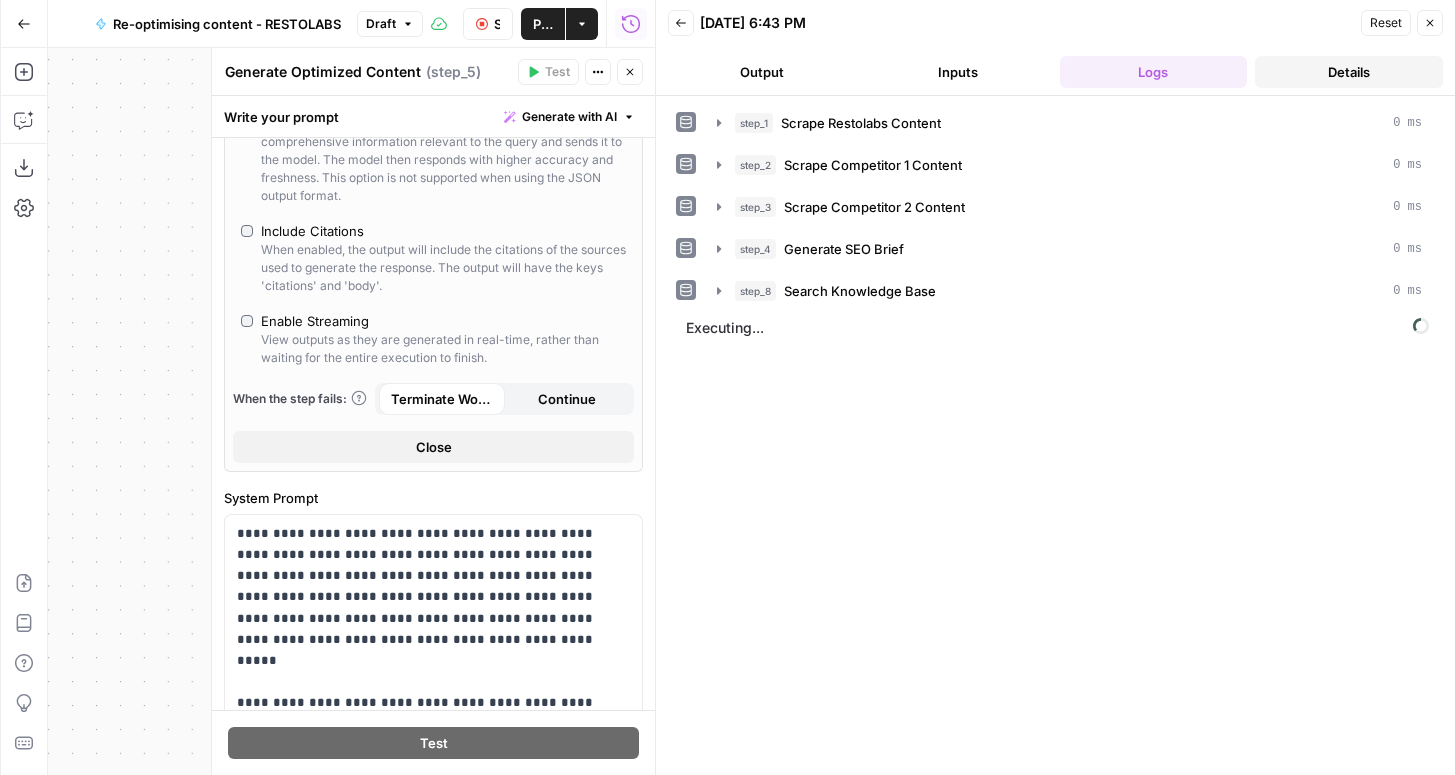 click on "Details" at bounding box center [1349, 72] 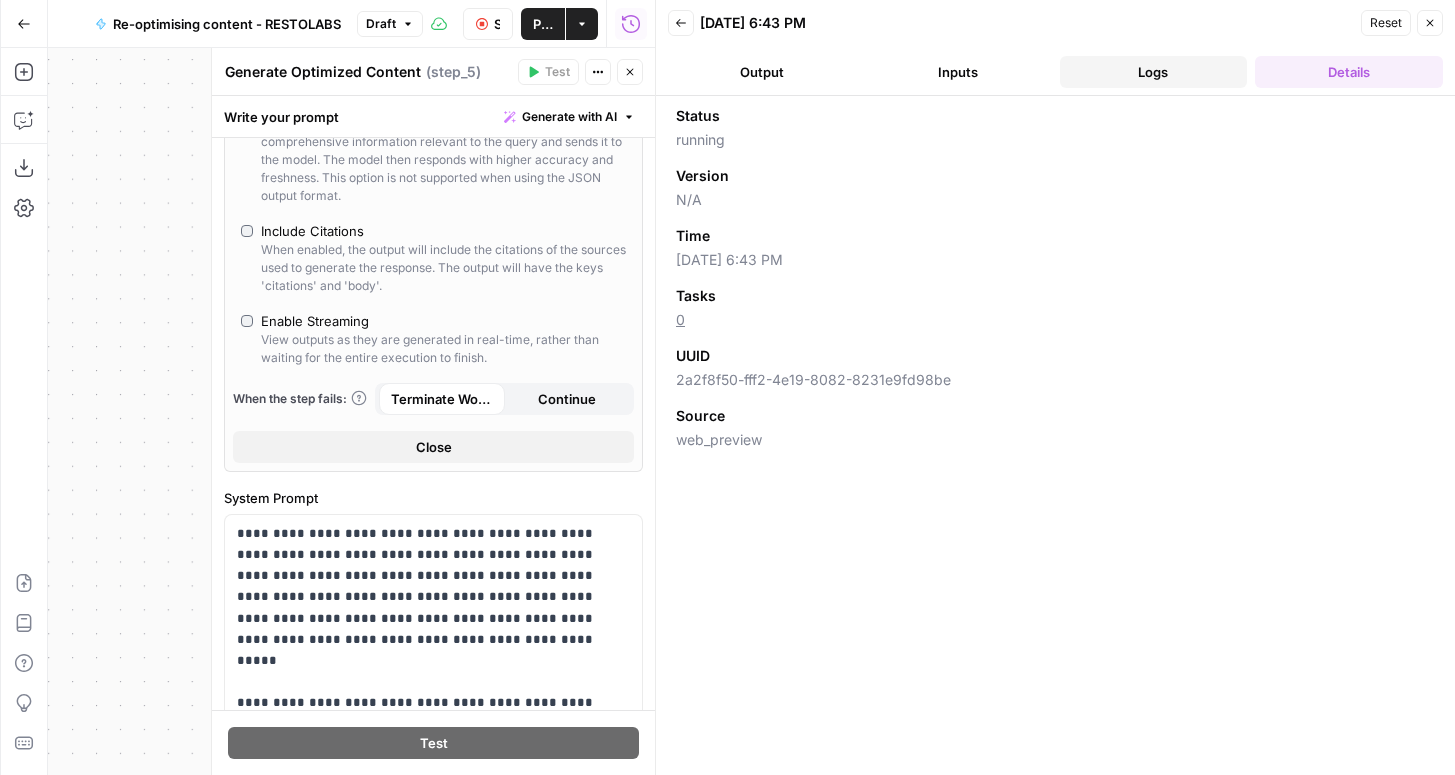 click on "Logs" at bounding box center [1154, 72] 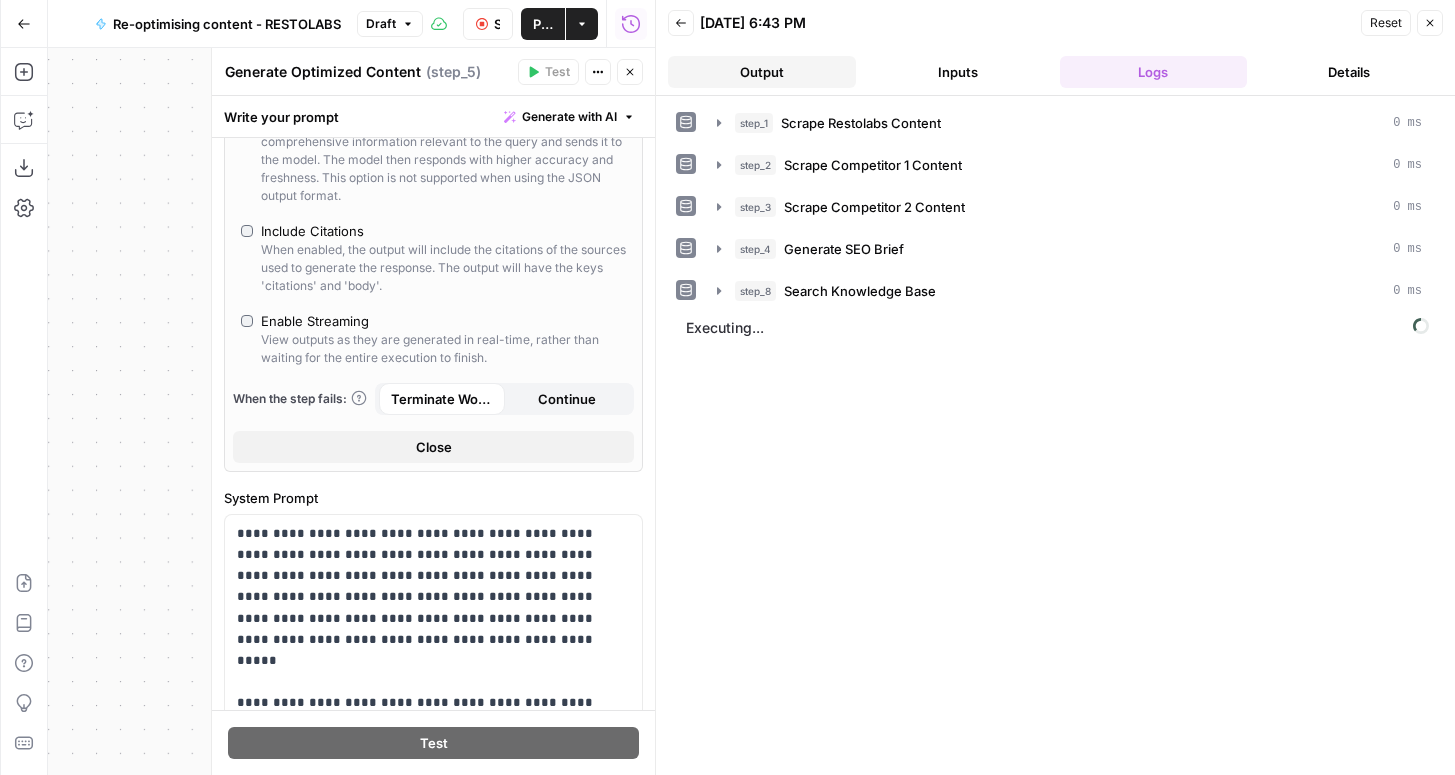 click on "Output" at bounding box center [762, 72] 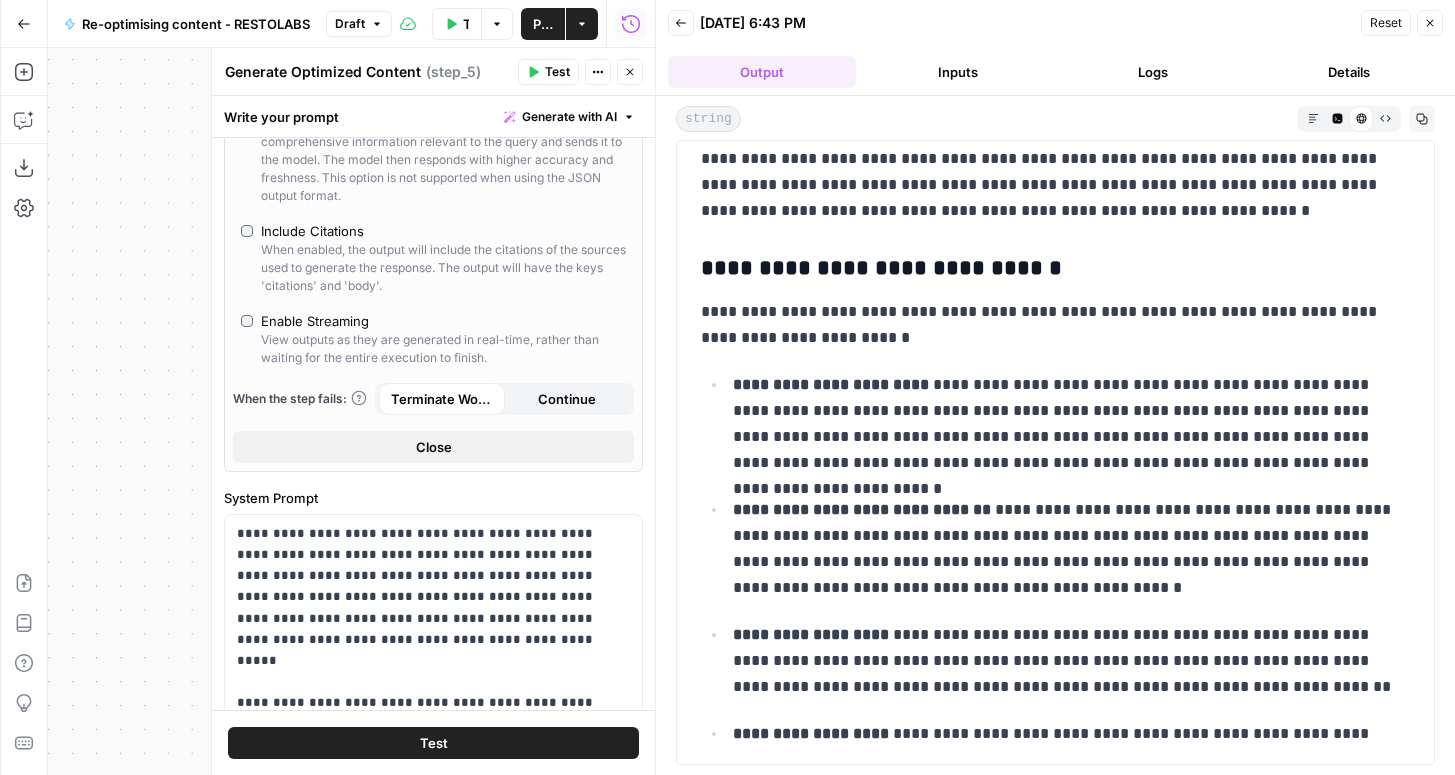 scroll, scrollTop: 884, scrollLeft: 0, axis: vertical 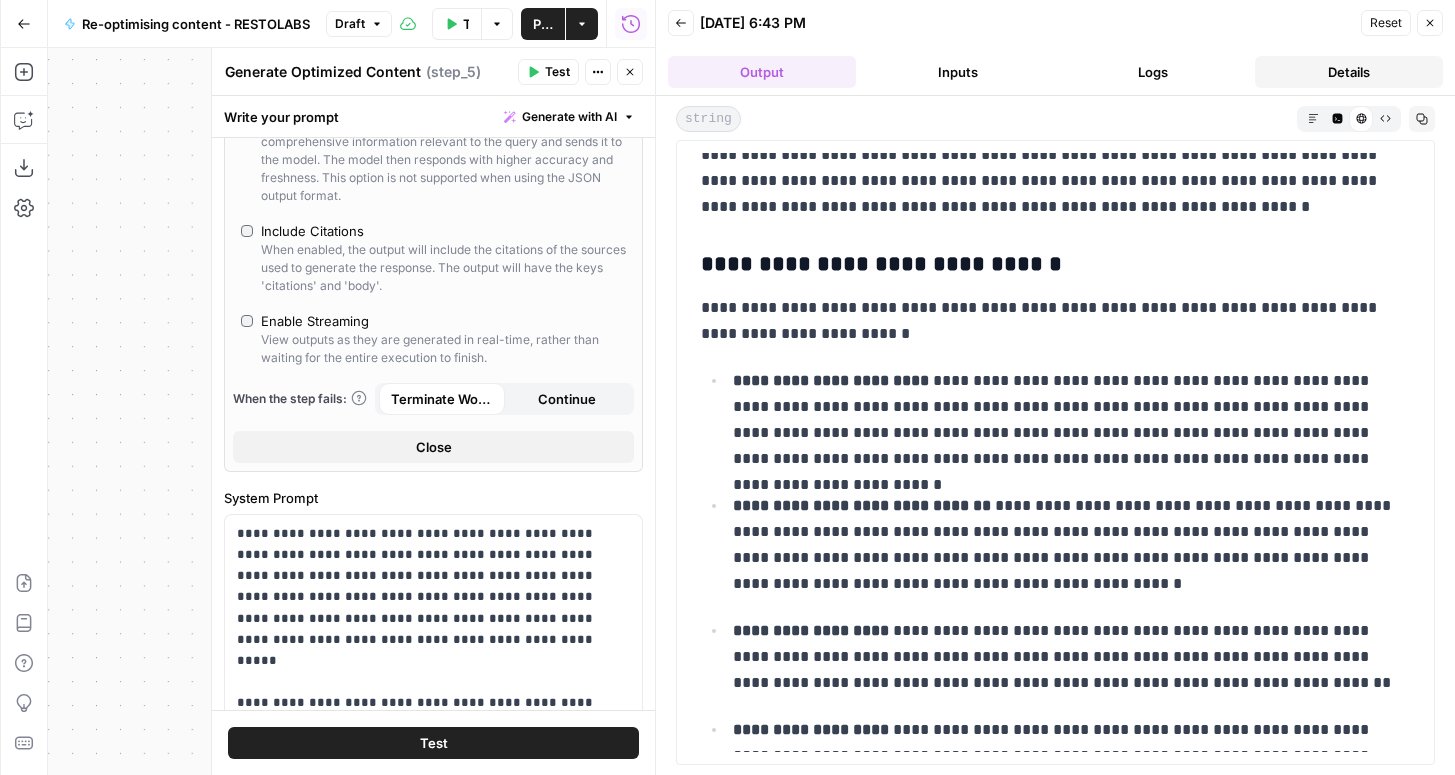 click on "Details" at bounding box center (1349, 72) 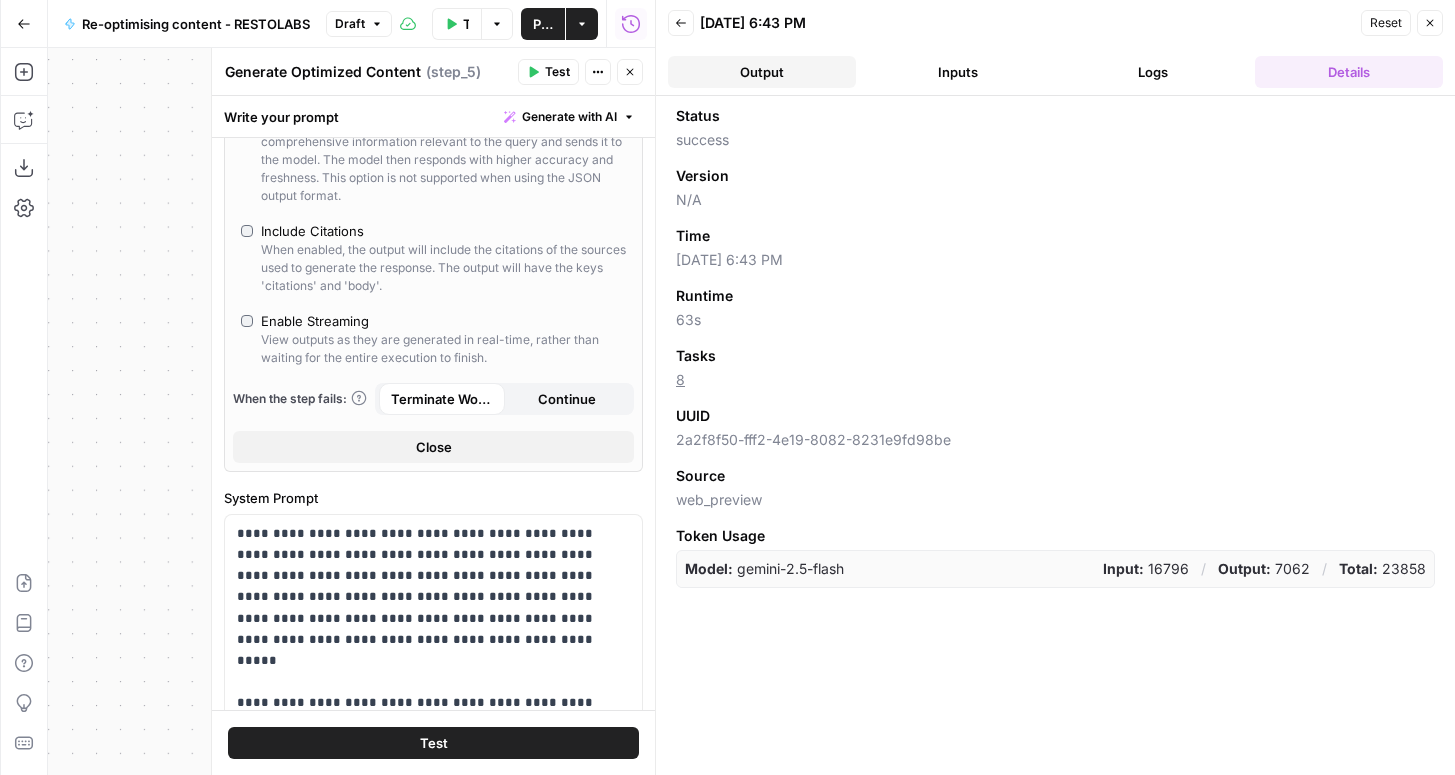 click on "Output" at bounding box center (762, 72) 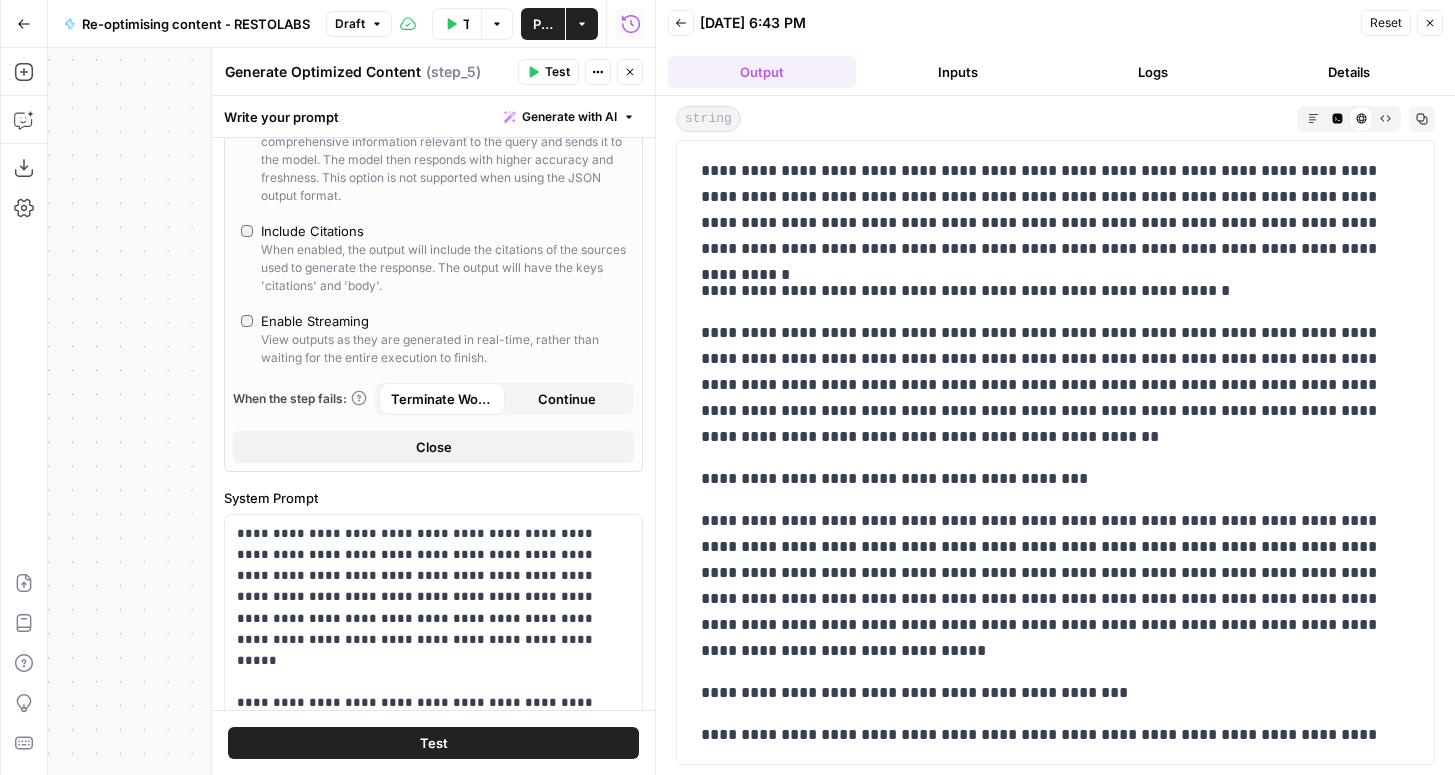 scroll, scrollTop: 14226, scrollLeft: 0, axis: vertical 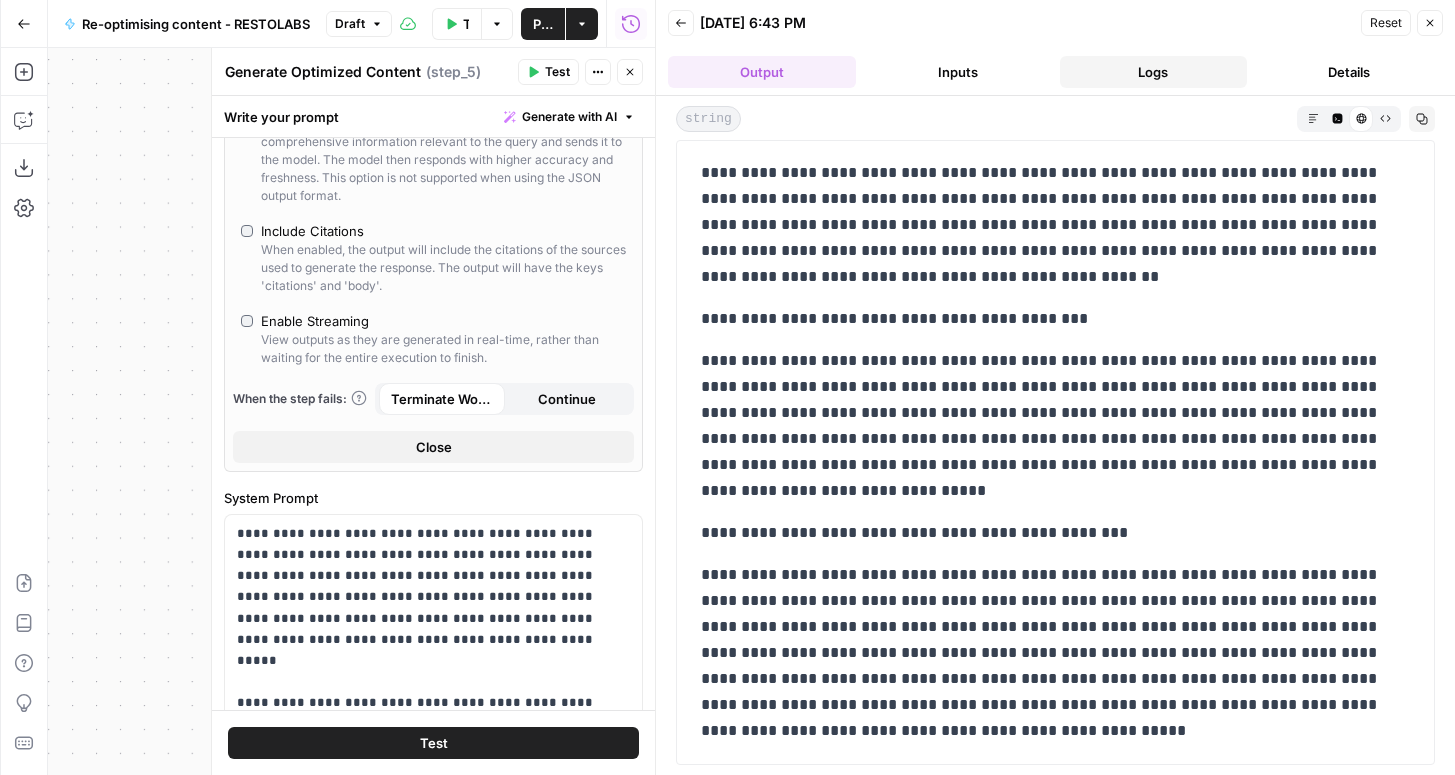click on "Logs" at bounding box center (1154, 72) 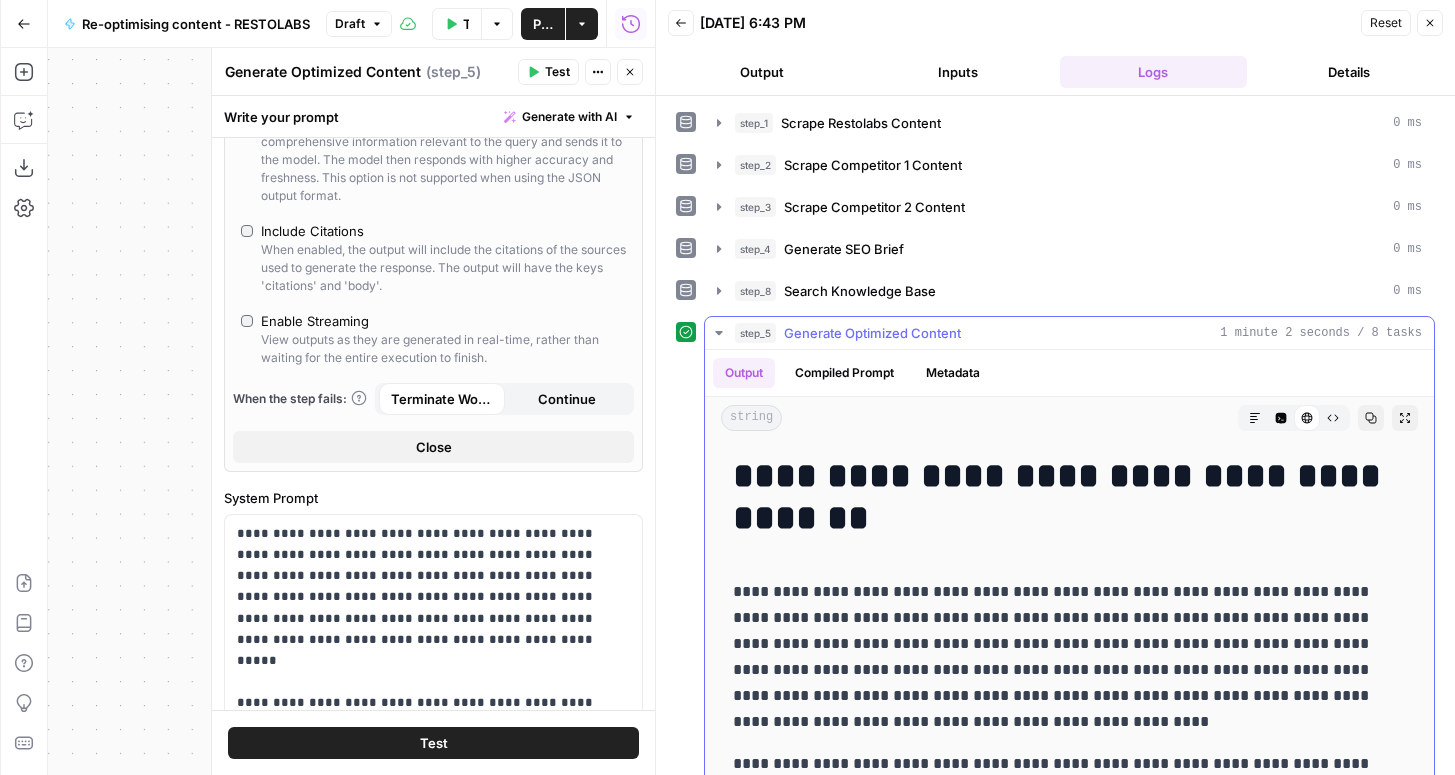 click on "step_5 Generate Optimized Content 1 minute 2 seconds / 8 tasks" at bounding box center [1069, 333] 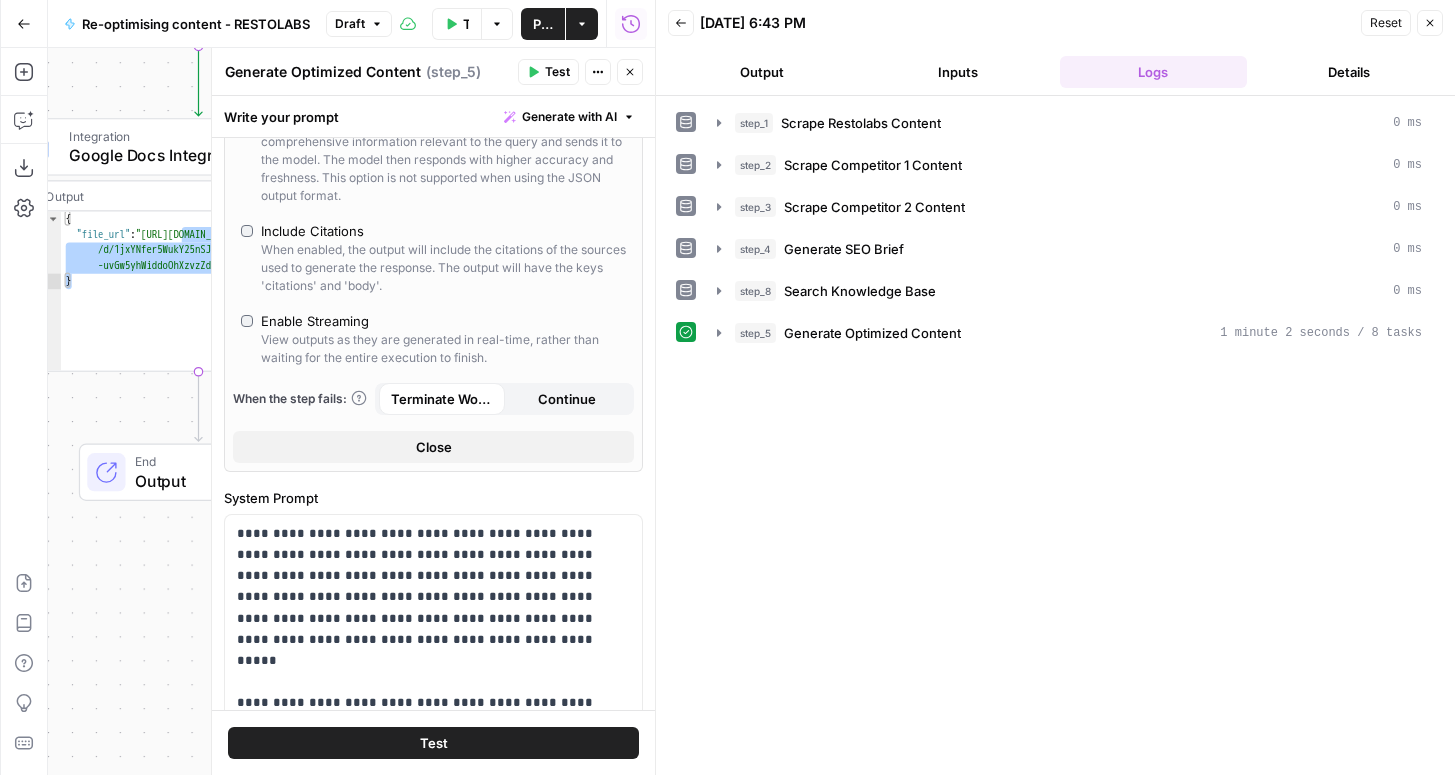 click on "Workflow Set Inputs Inputs Web Page Scrape Scrape Restolabs Content Step 1 Output Expand Output Copy This output is too large & has been abbreviated for review.   Copy the output   to view the full content. Web Page Scrape Scrape Competitor 1 Content Step 2 Output Expand Output Copy This output is too large & has been abbreviated for review.   Copy the output   to view the full content. Web Page Scrape Scrape Competitor 2 Content Step 3 Output Expand Output Copy This output is too large & has been abbreviated for review.   Copy the output   to view the full content. LLM · GPT-4.1 Mini Generate SEO Brief Step 4 Output Expand Output Copy This output is too large & has been abbreviated for review.   Copy the output   to view the full content. Search Knowledge Base Search Knowledge Base Step 8 Output Expand Output Copy 1 2 3 4 5 [    {      "id" :  "vsdid:2803627:rid          :ONFCVY1gFc1V1nbHMgx6P:cid:31755313" ,      "score" :  0.7127384 ,      "content" :  "# 5 best pos systems for           >" at bounding box center (351, 411) 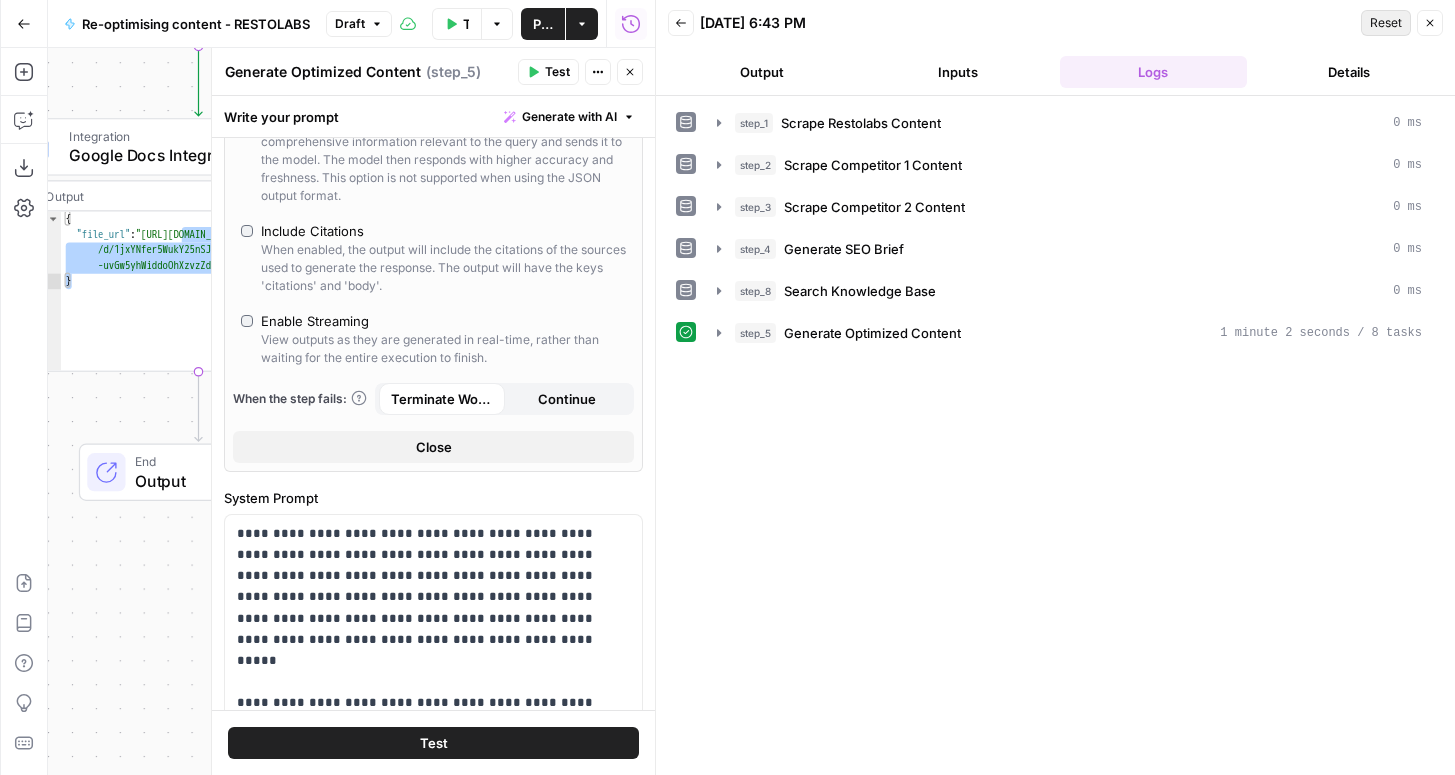 click on "Reset" at bounding box center (1386, 23) 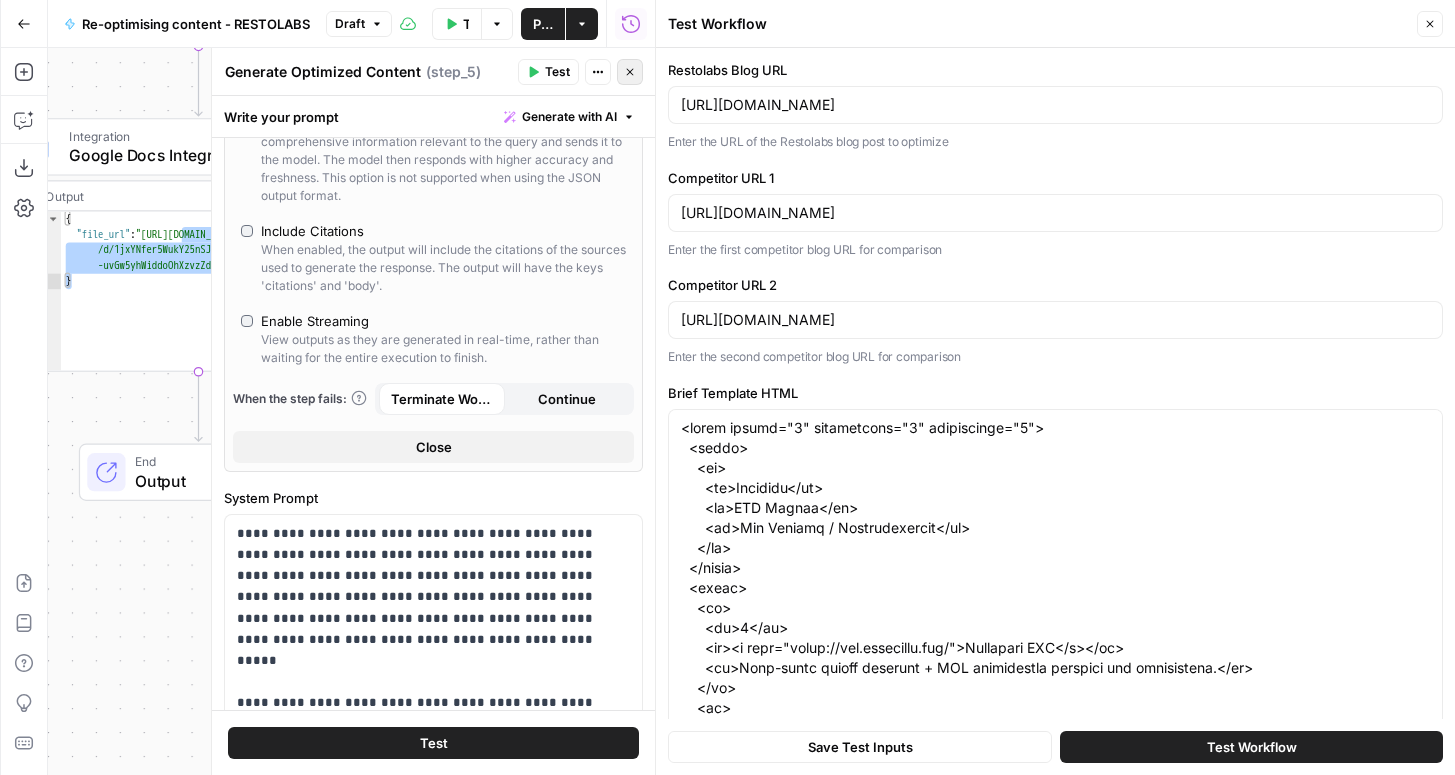 click on "Close" at bounding box center [630, 72] 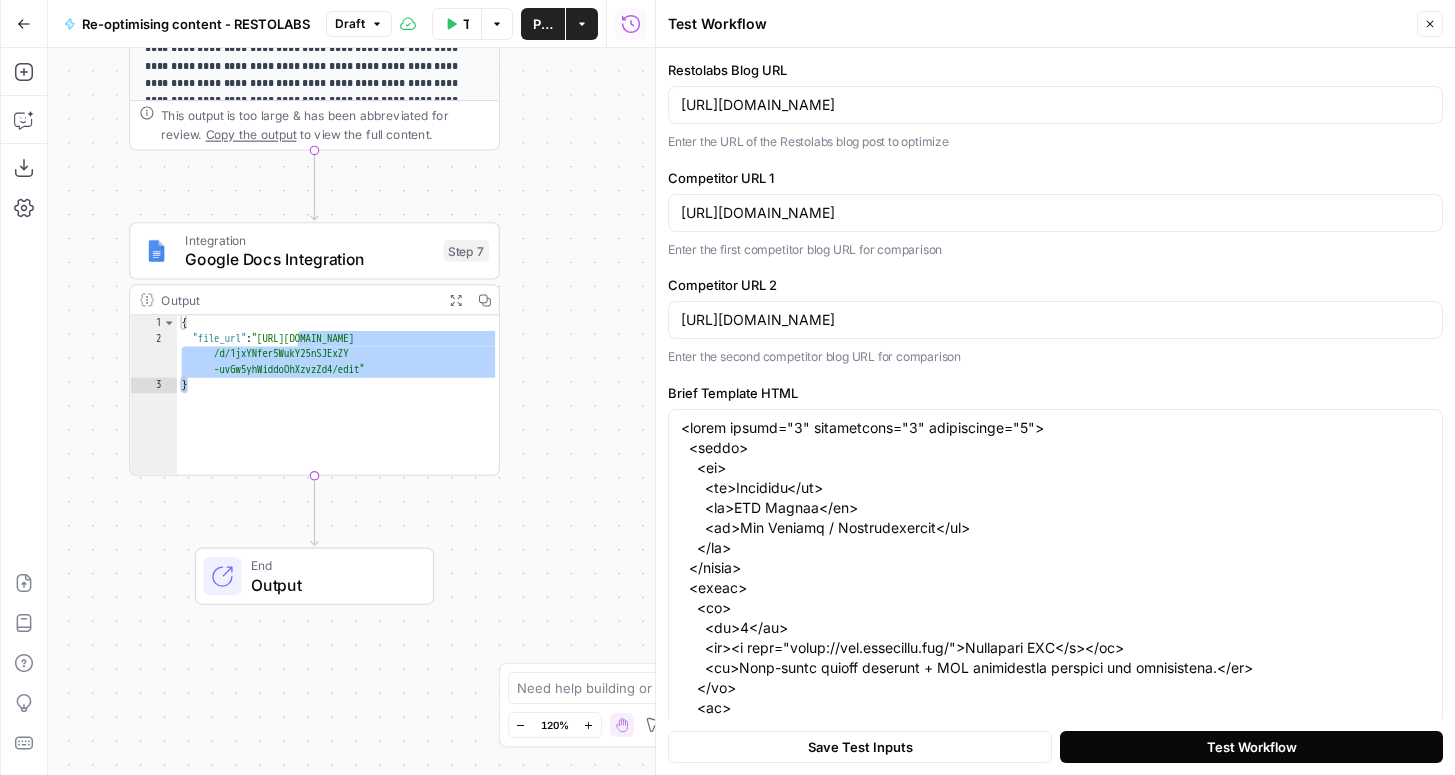 click on "Test Workflow" at bounding box center (1251, 747) 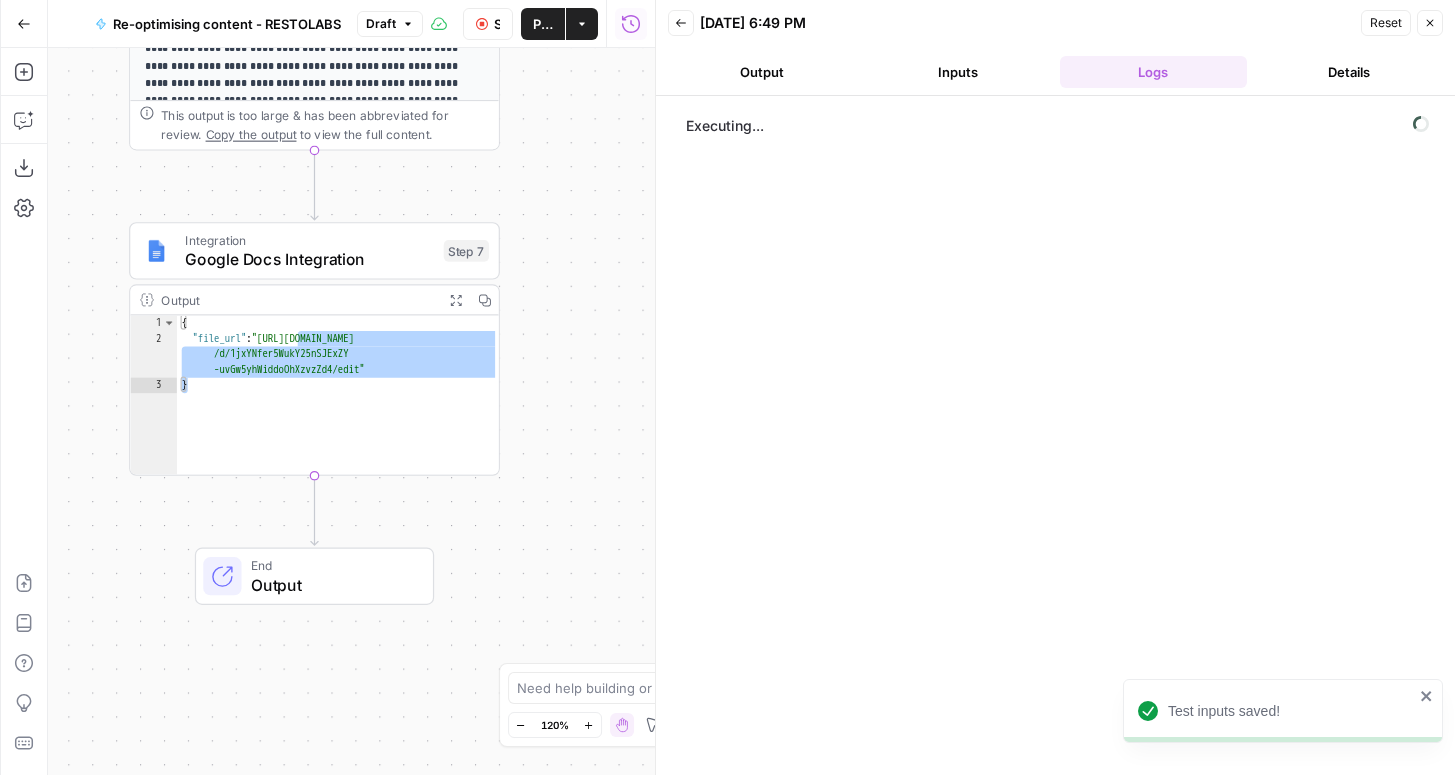 click on "Workflow Set Inputs Inputs Web Page Scrape Scrape Restolabs Content Step 1 Output Expand Output Copy This output is too large & has been abbreviated for review.   Copy the output   to view the full content. Web Page Scrape Scrape Competitor 1 Content Step 2 Output Expand Output Copy This output is too large & has been abbreviated for review.   Copy the output   to view the full content. Web Page Scrape Scrape Competitor 2 Content Step 3 Output Expand Output Copy This output is too large & has been abbreviated for review.   Copy the output   to view the full content. LLM · GPT-4.1 Mini Generate SEO Brief Step 4 Output Expand Output Copy This output is too large & has been abbreviated for review.   Copy the output   to view the full content. Search Knowledge Base Search Knowledge Base Step 8 Output Expand Output Copy 1 2 3 4 5 [    {      "id" :  "vsdid:2803627:rid          :ONFCVY1gFc1V1nbHMgx6P:cid:31755313" ,      "score" :  0.7127384 ,      "content" :  "# 5 best pos systems for           >" at bounding box center (351, 411) 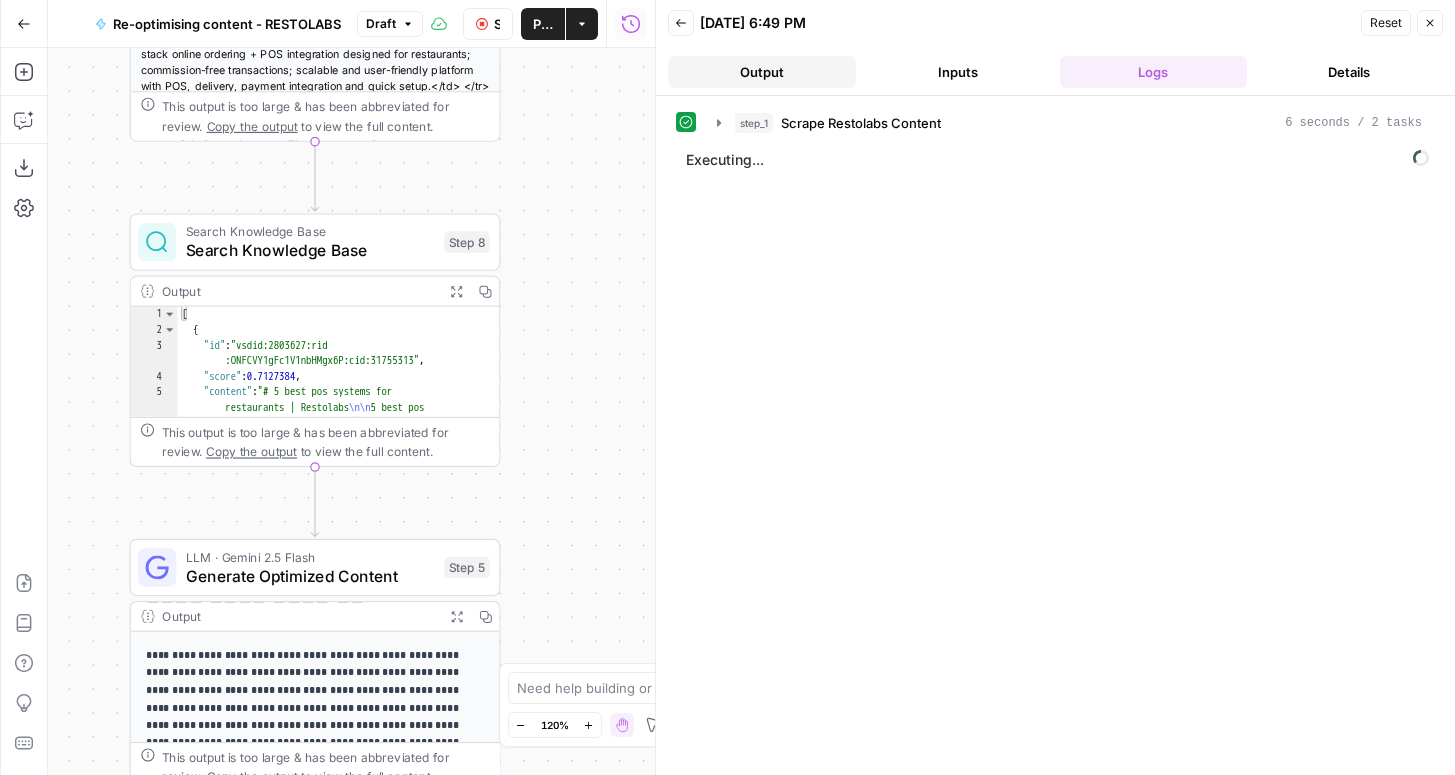 click on "Output" at bounding box center (762, 72) 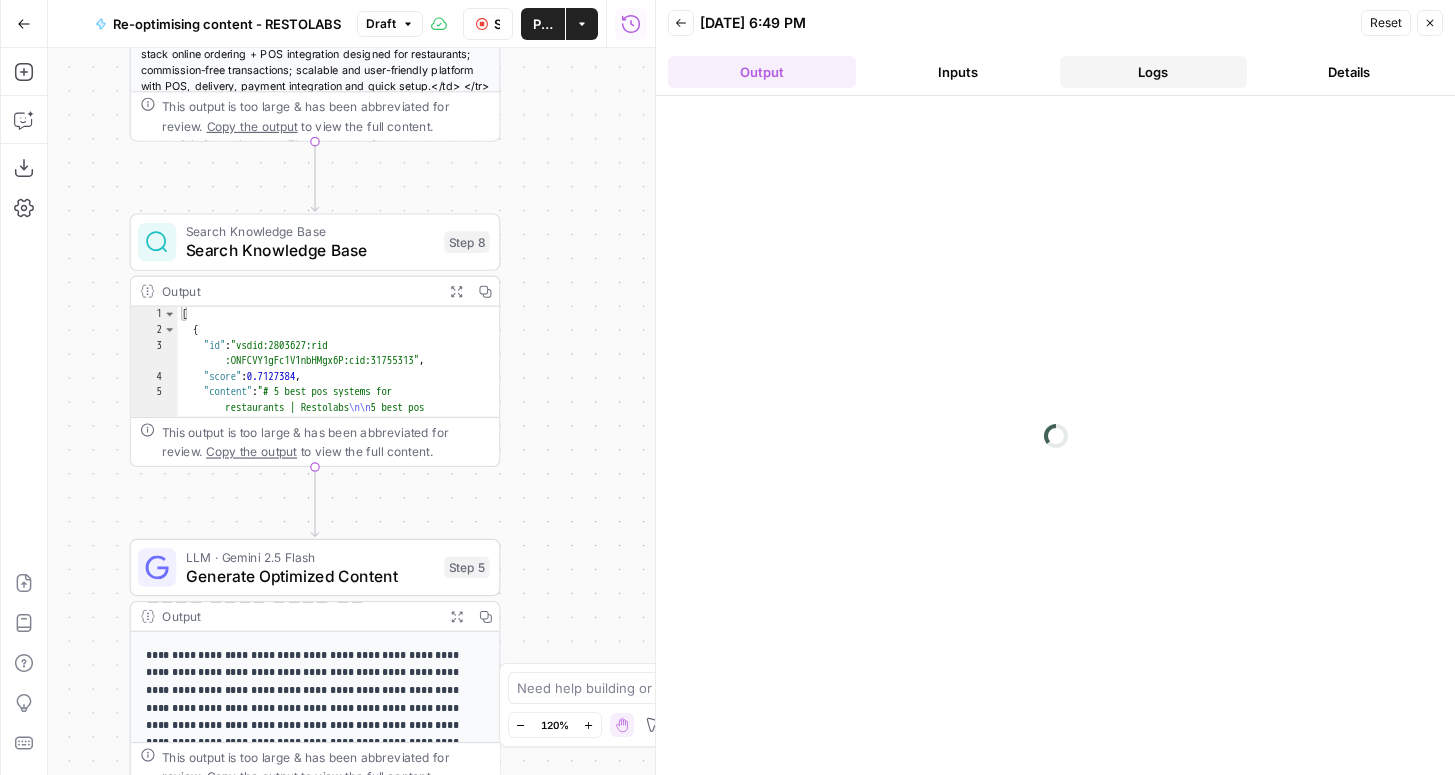 click on "Logs" at bounding box center (1154, 72) 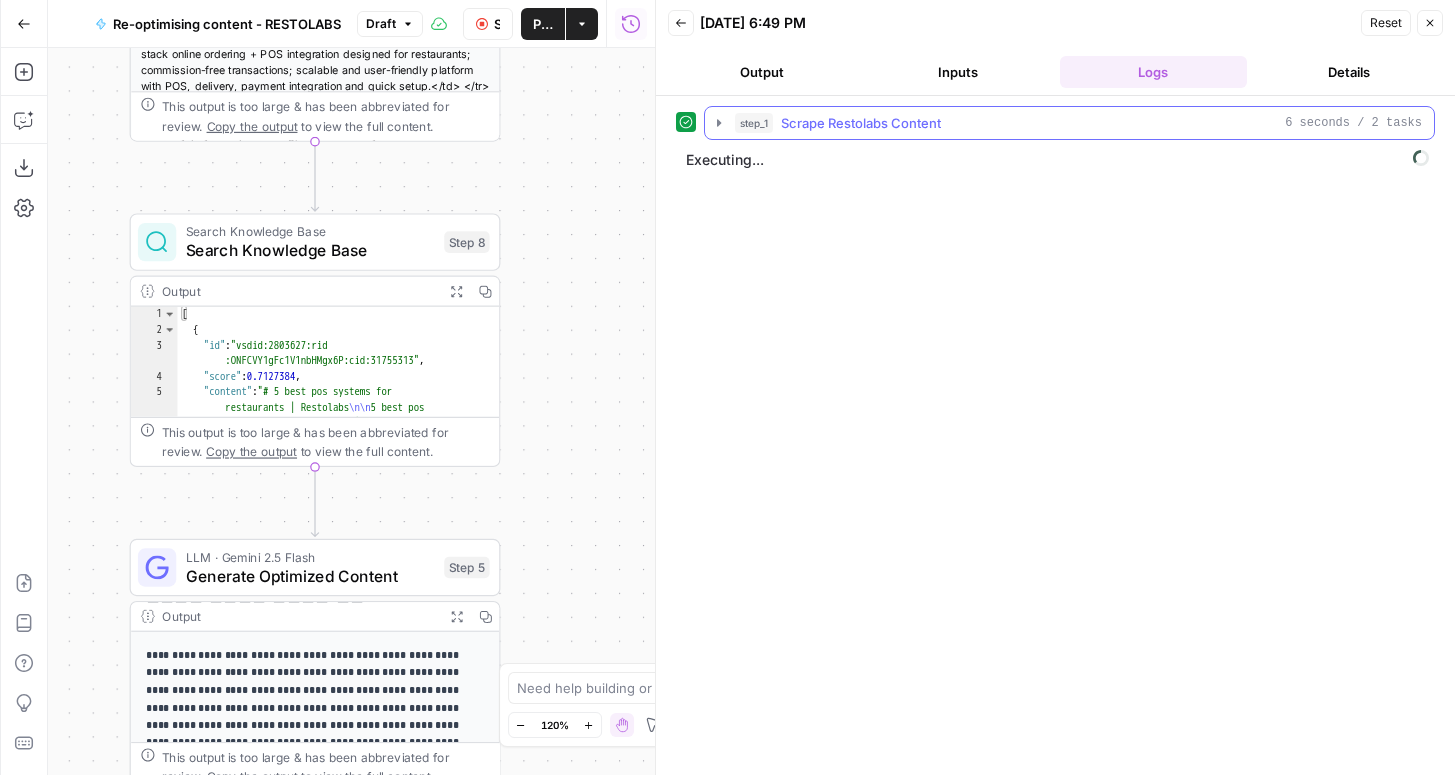 click on "Scrape Restolabs Content" at bounding box center [861, 123] 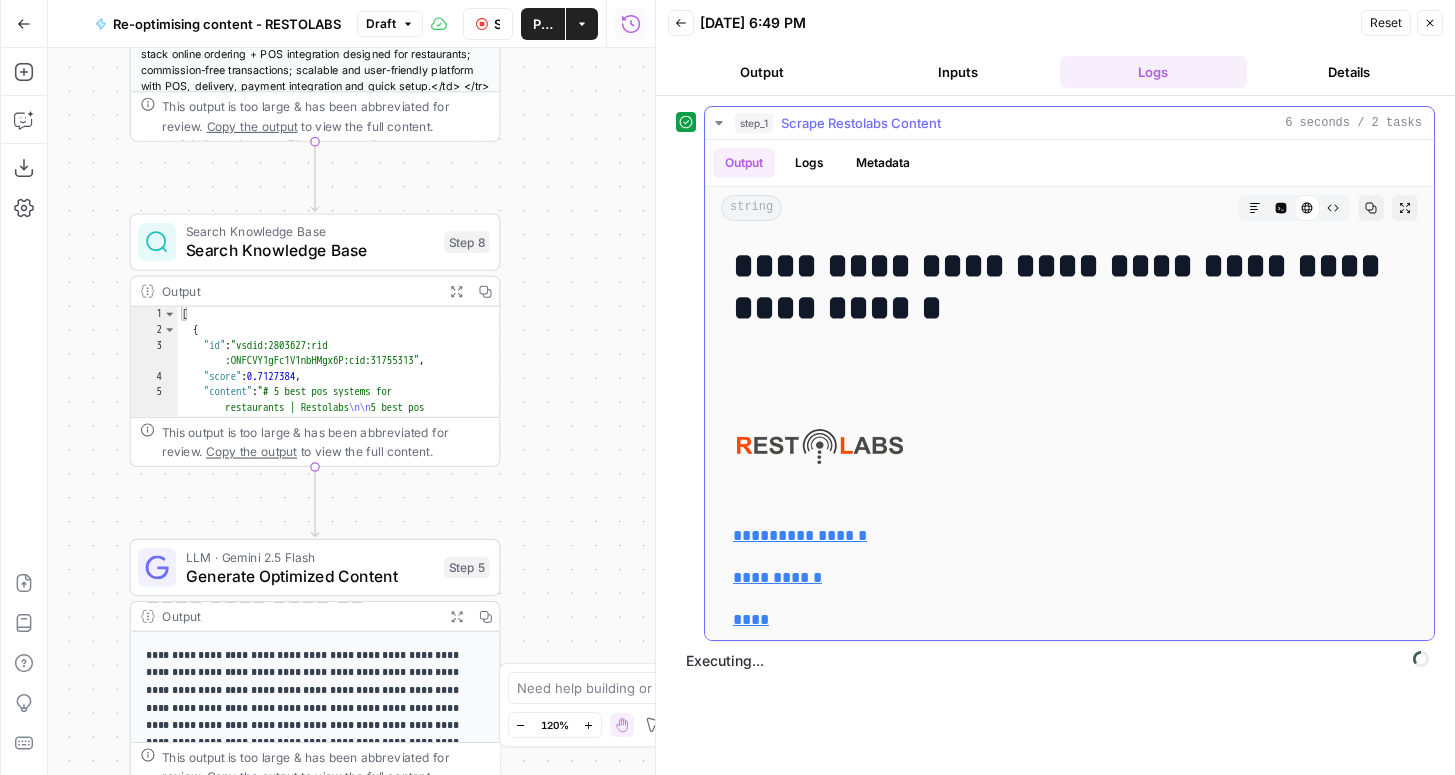 click on "Scrape Restolabs Content" at bounding box center (861, 123) 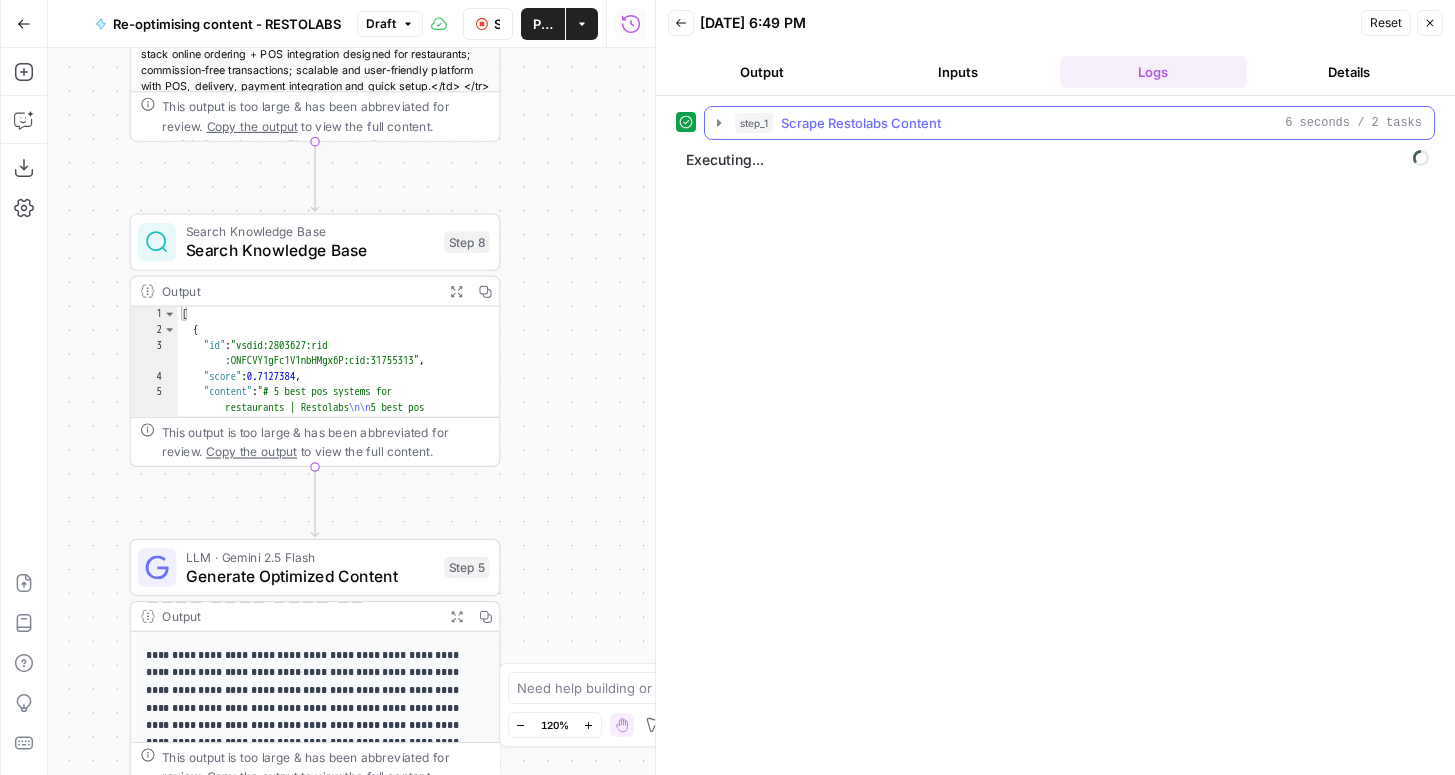 click on "Scrape Restolabs Content" at bounding box center [861, 123] 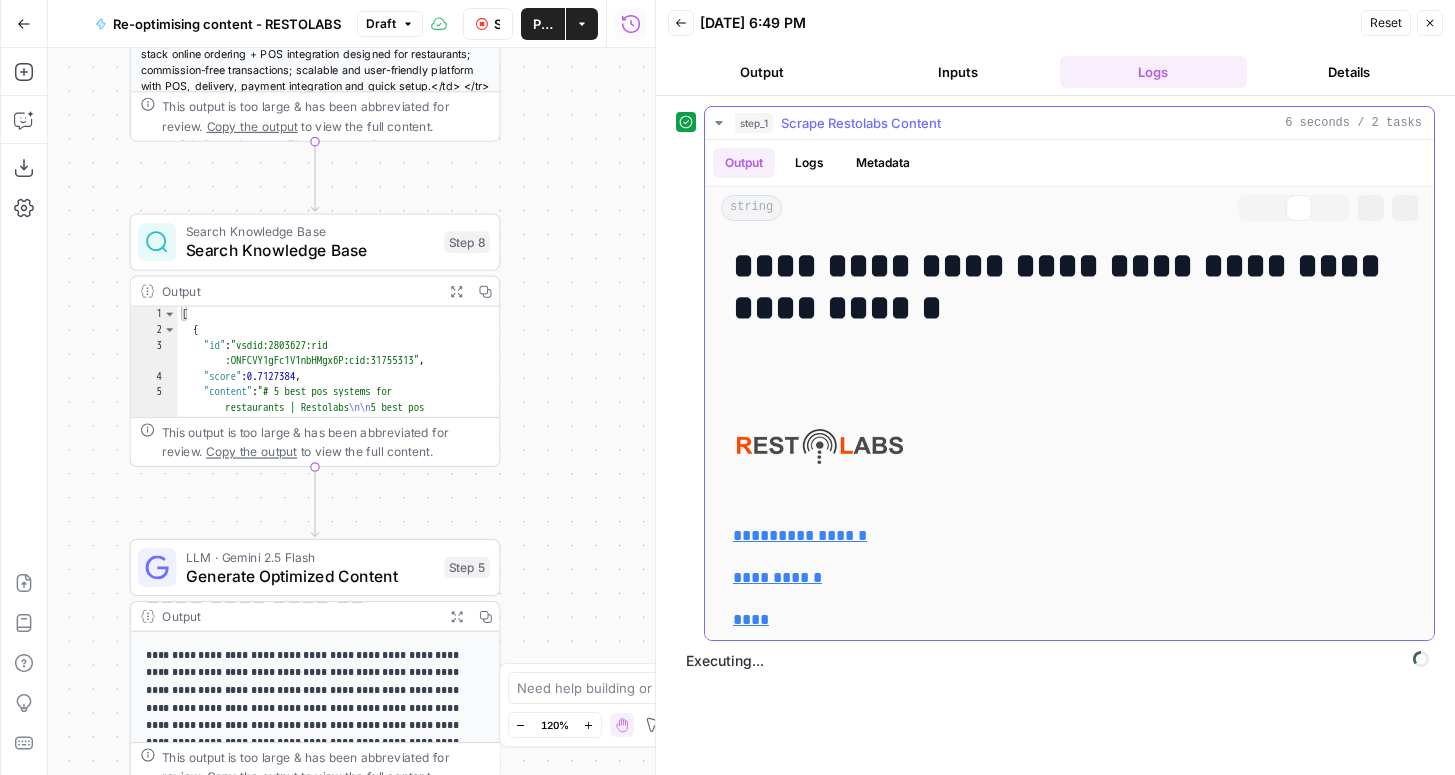 click on "Scrape Restolabs Content" at bounding box center [861, 123] 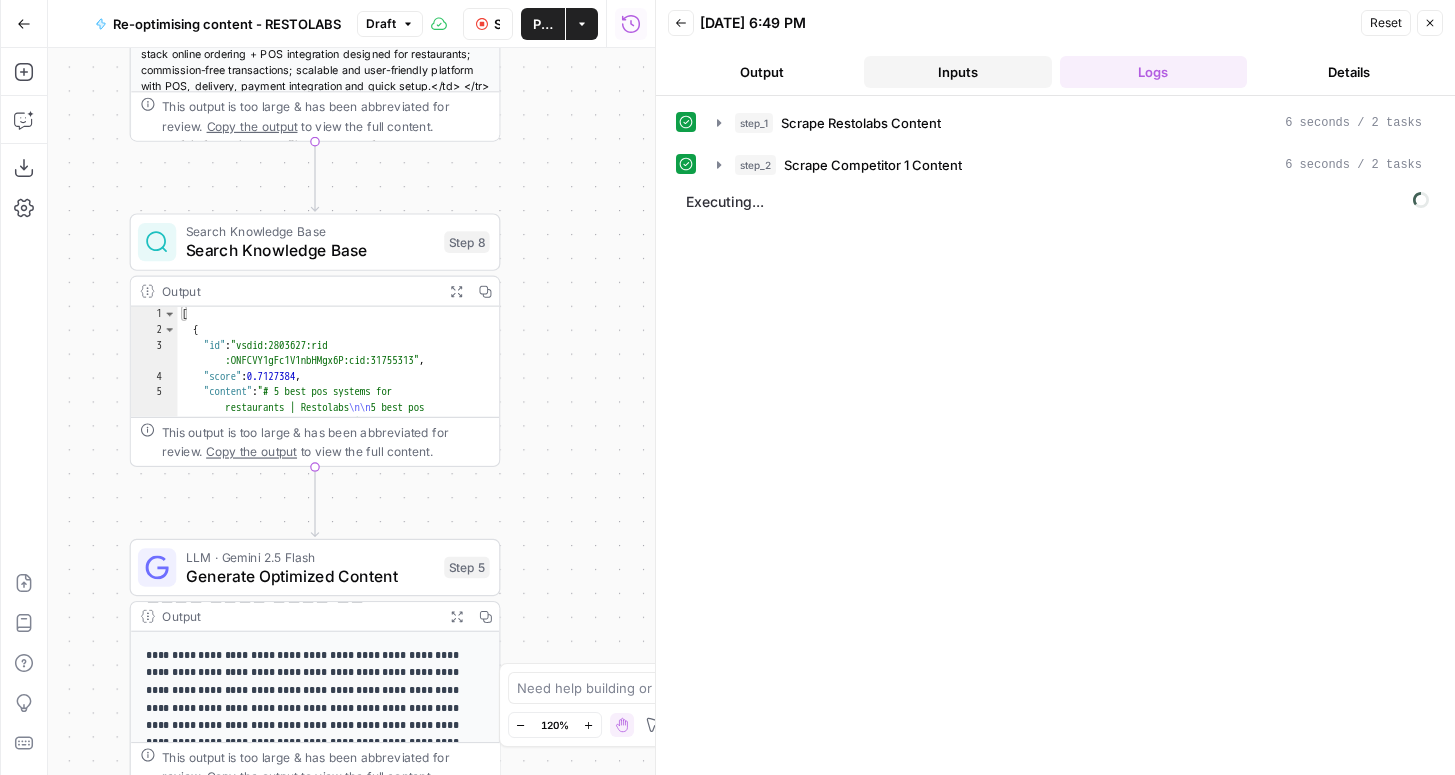 click on "Inputs" at bounding box center (958, 72) 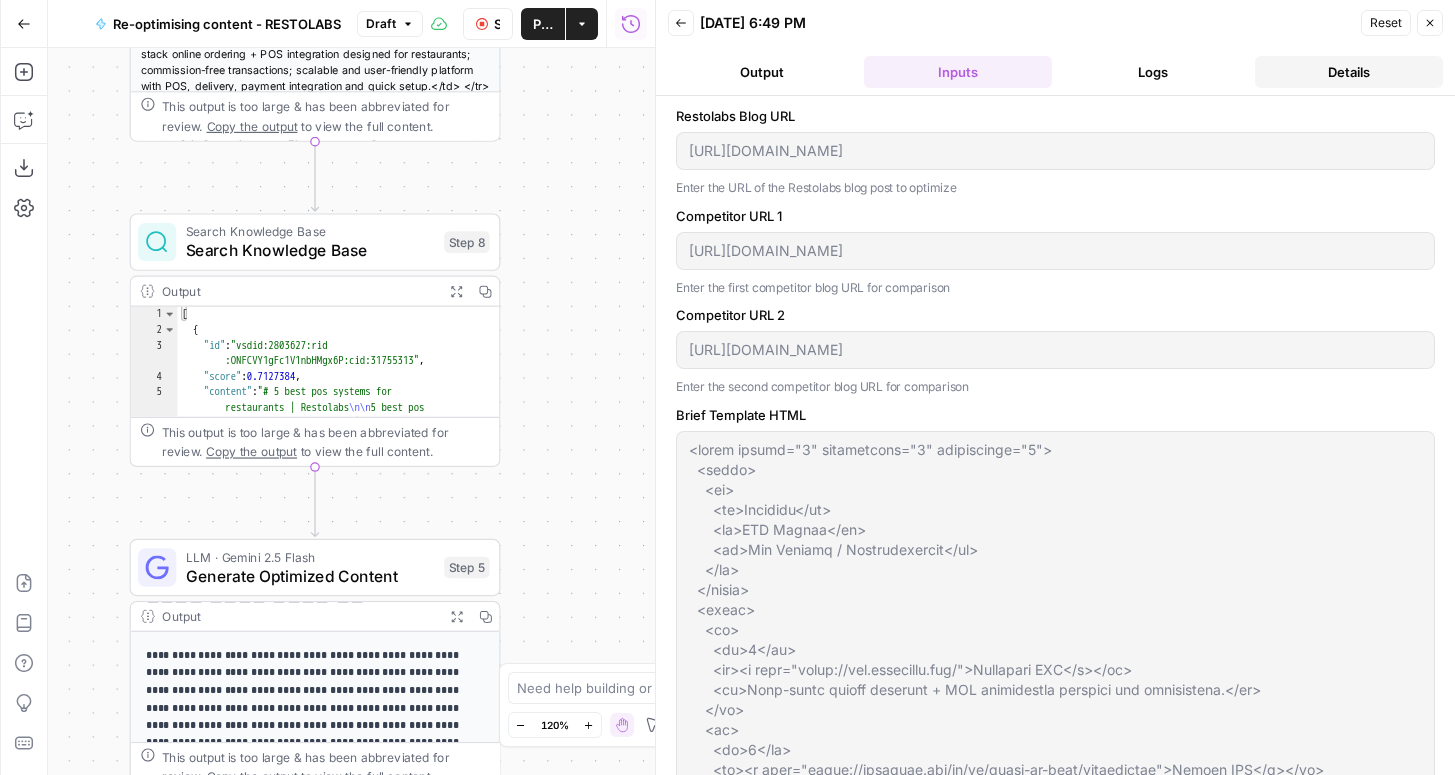 click on "Details" at bounding box center [1349, 72] 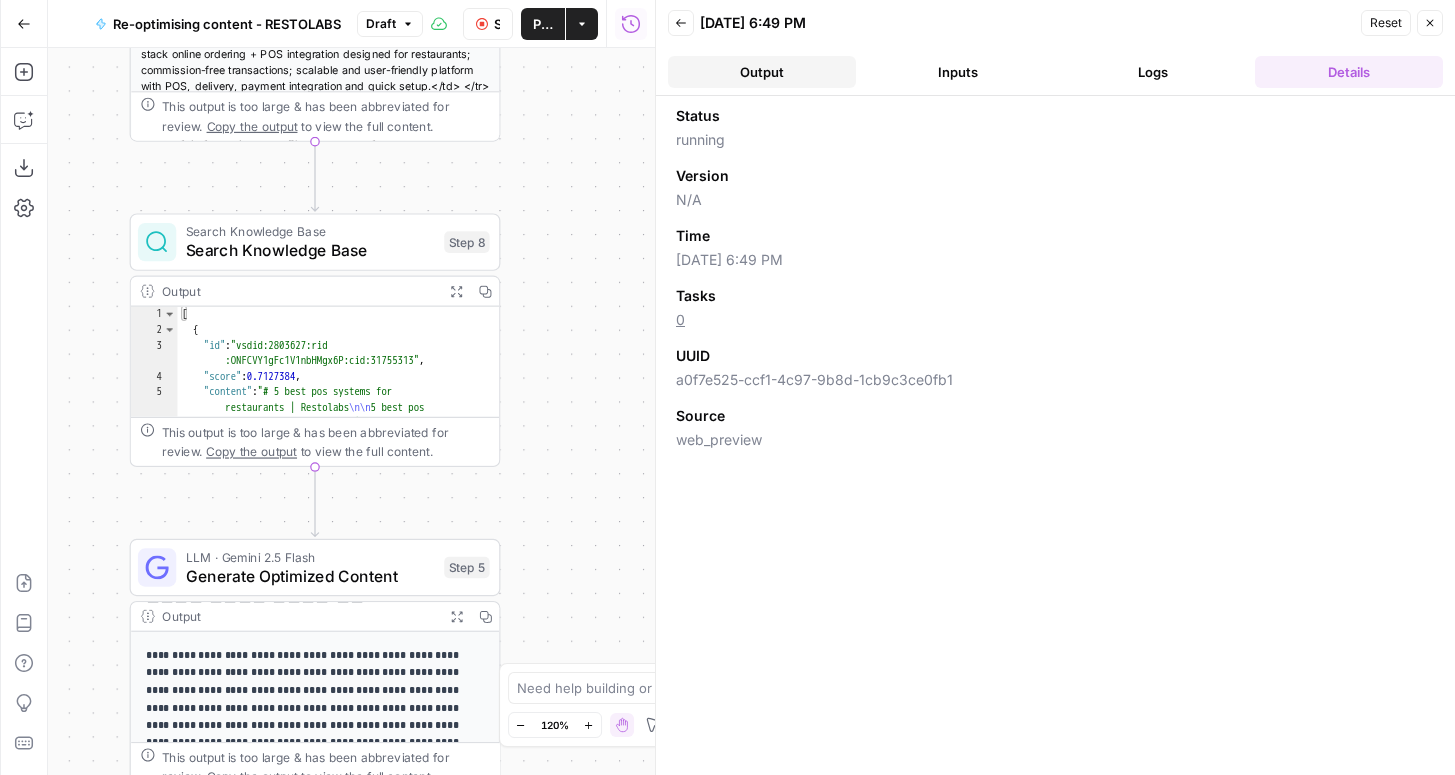 click on "Output" at bounding box center (762, 72) 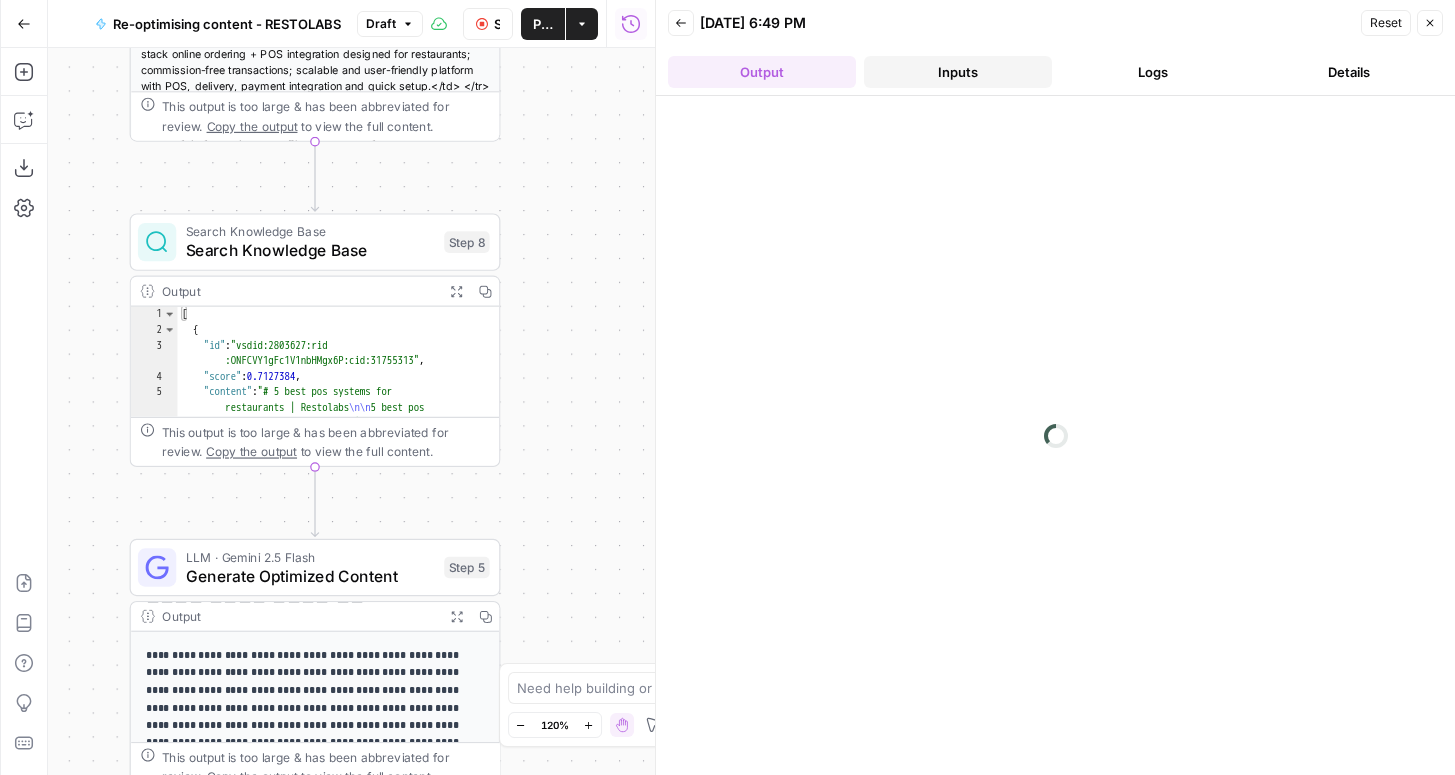 click on "Inputs" at bounding box center [958, 72] 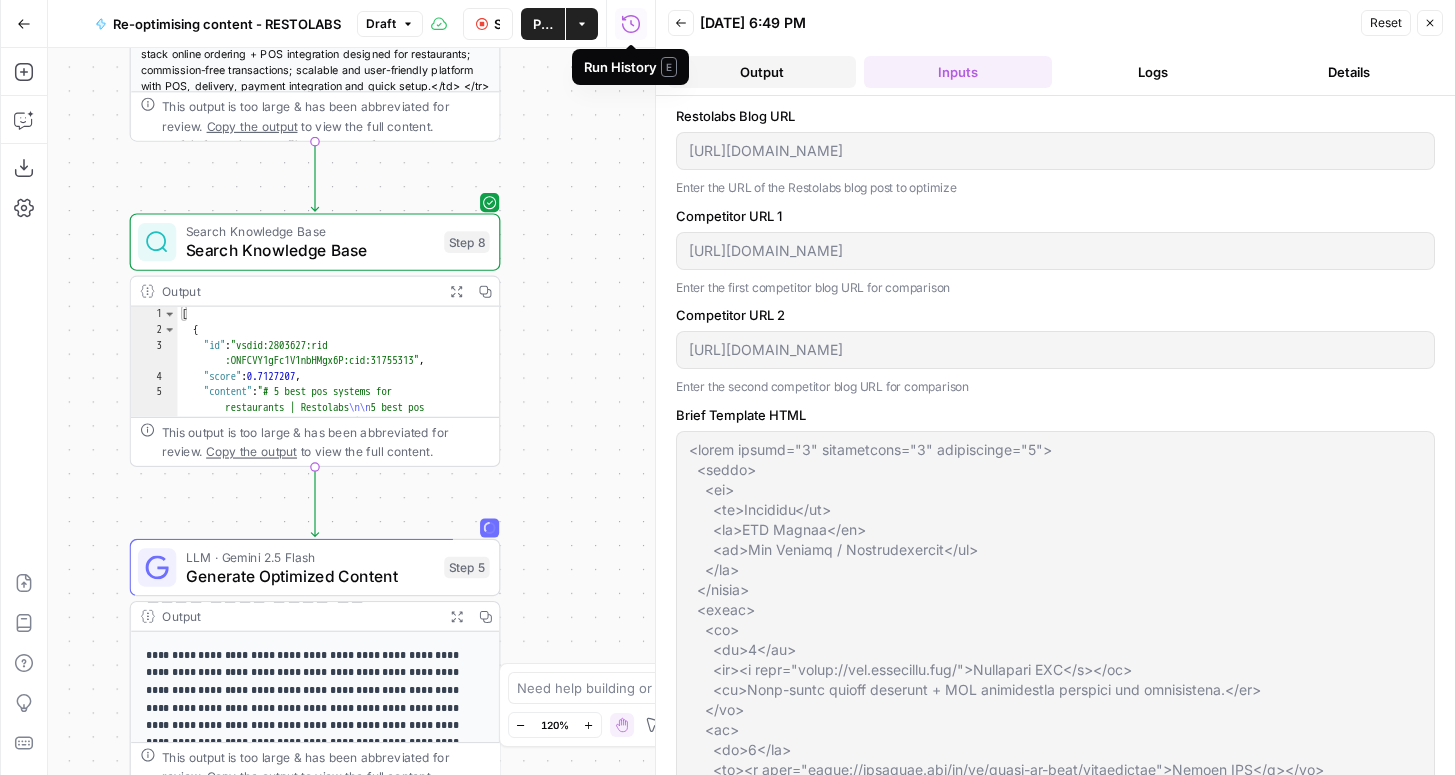 click on "Output" at bounding box center (762, 72) 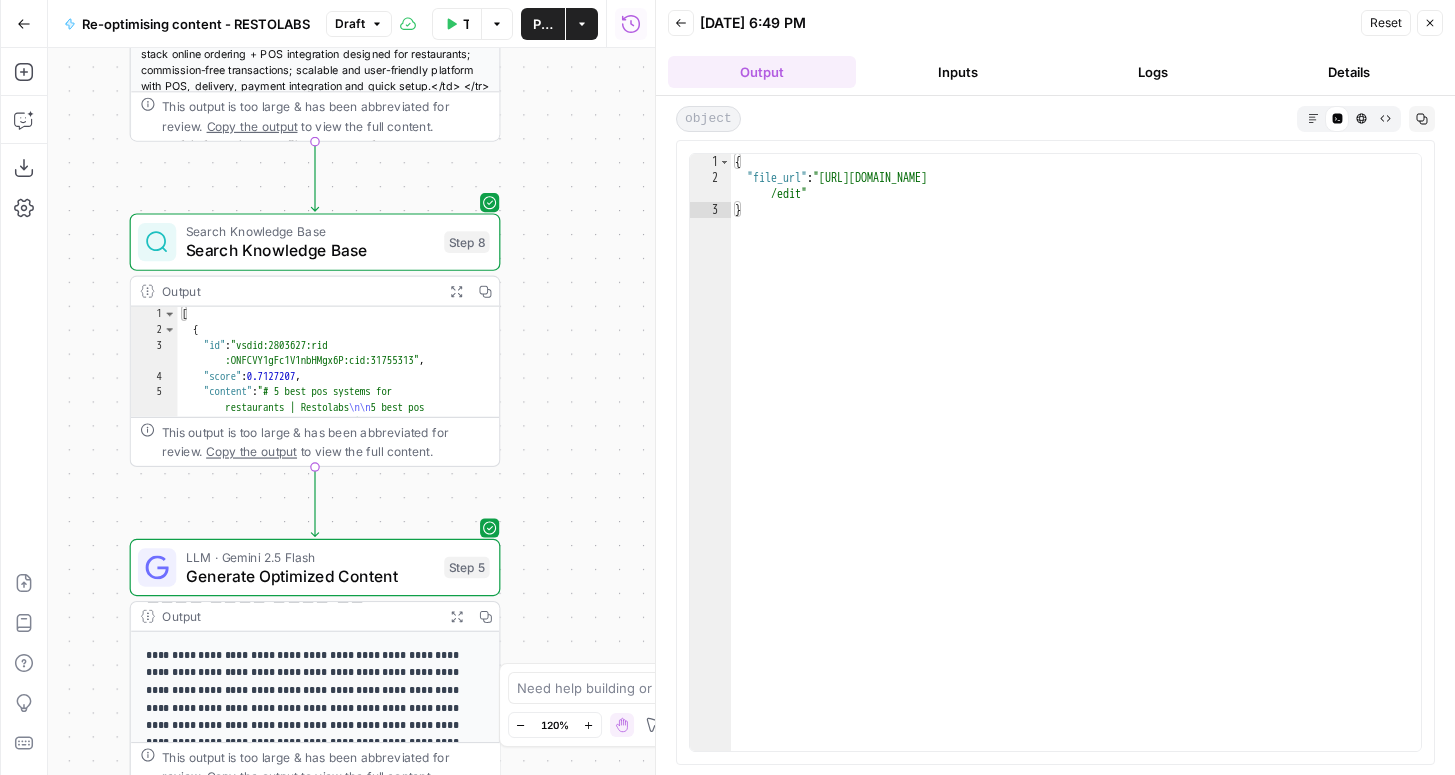 type on "**********" 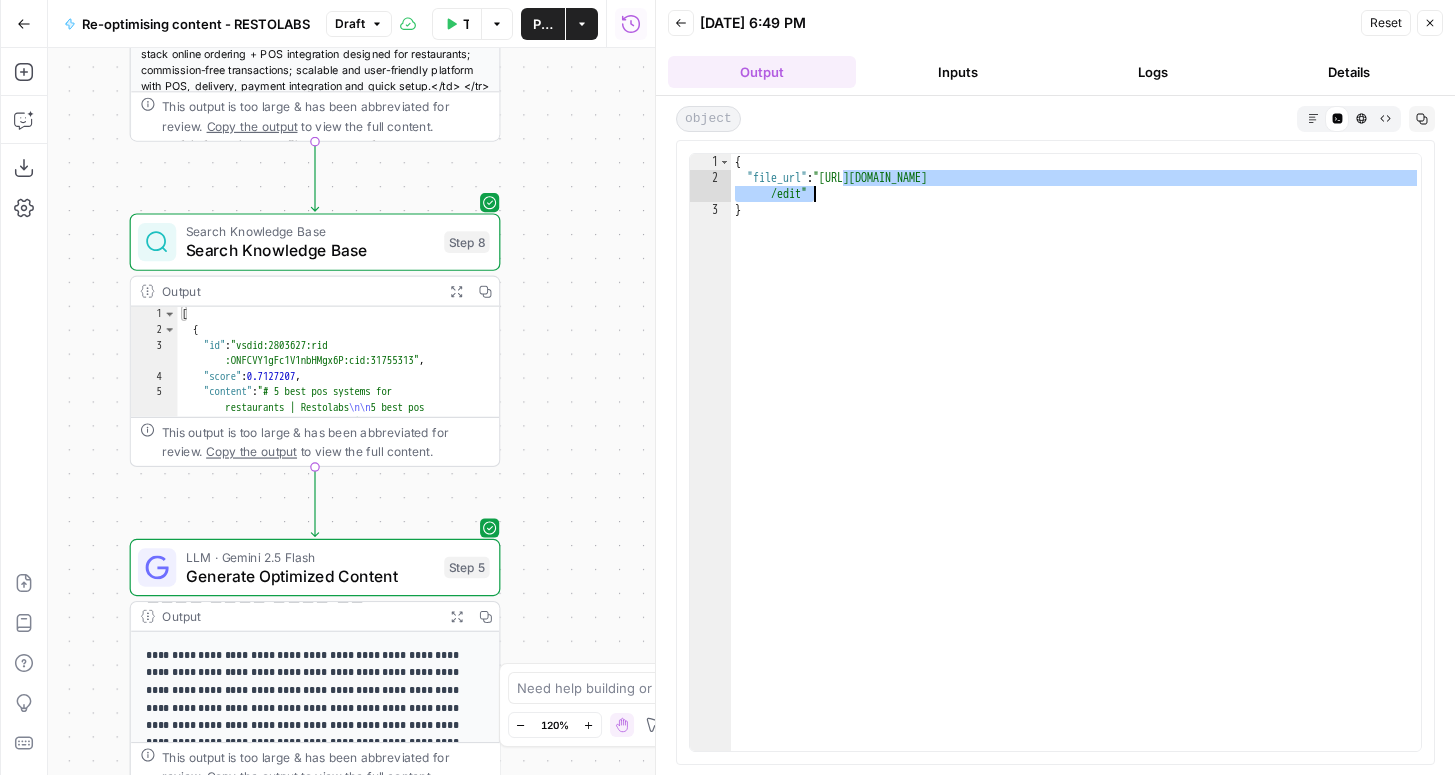 drag, startPoint x: 841, startPoint y: 176, endPoint x: 813, endPoint y: 197, distance: 35 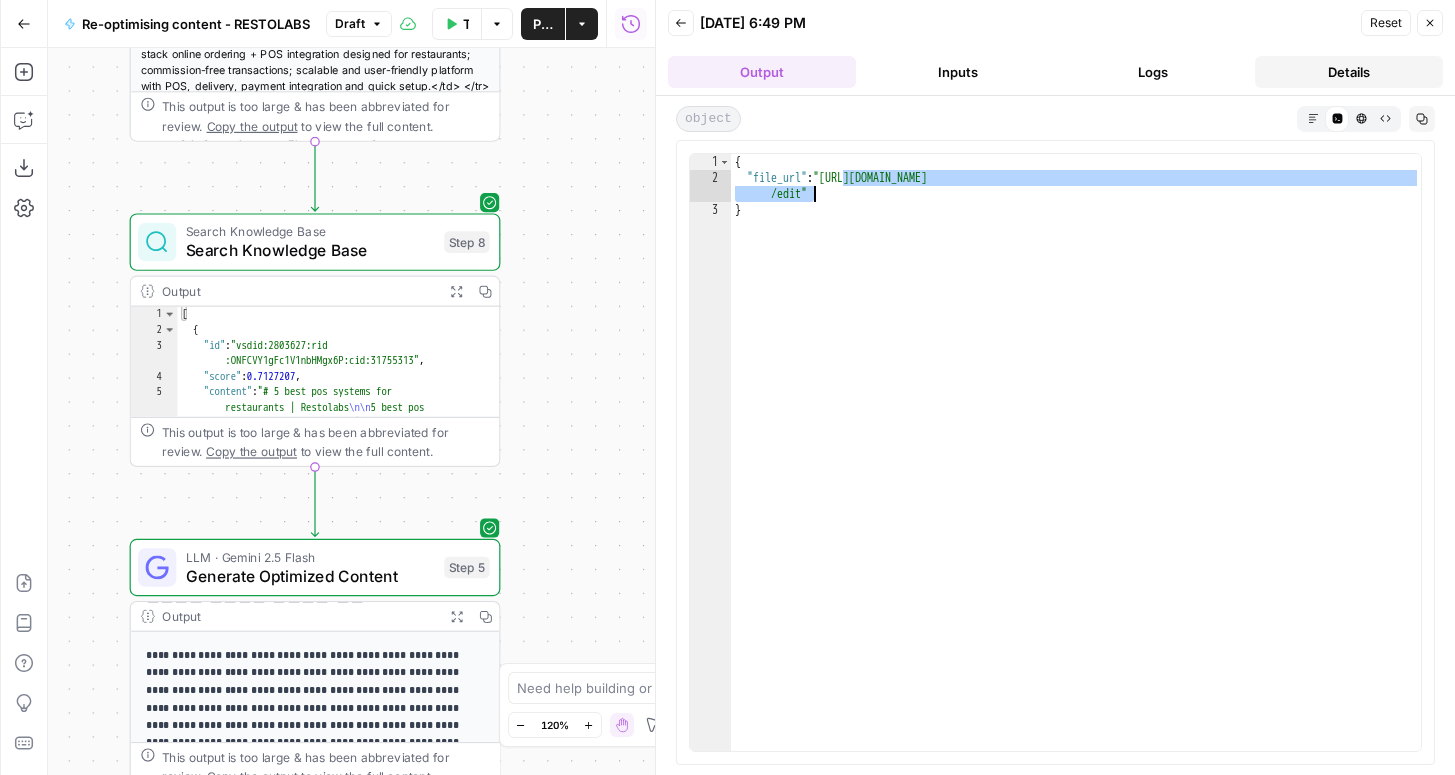 click on "Details" at bounding box center (1349, 72) 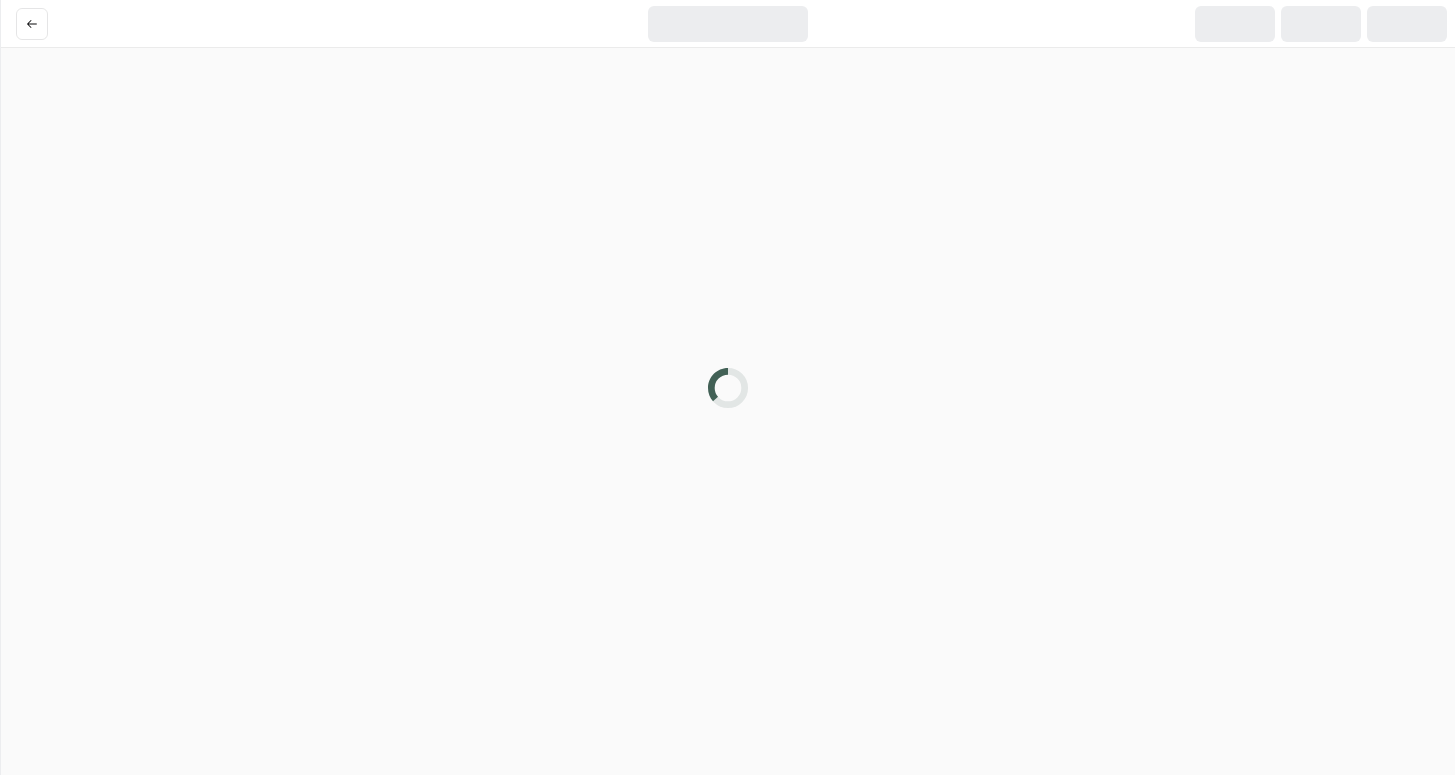 scroll, scrollTop: 0, scrollLeft: 0, axis: both 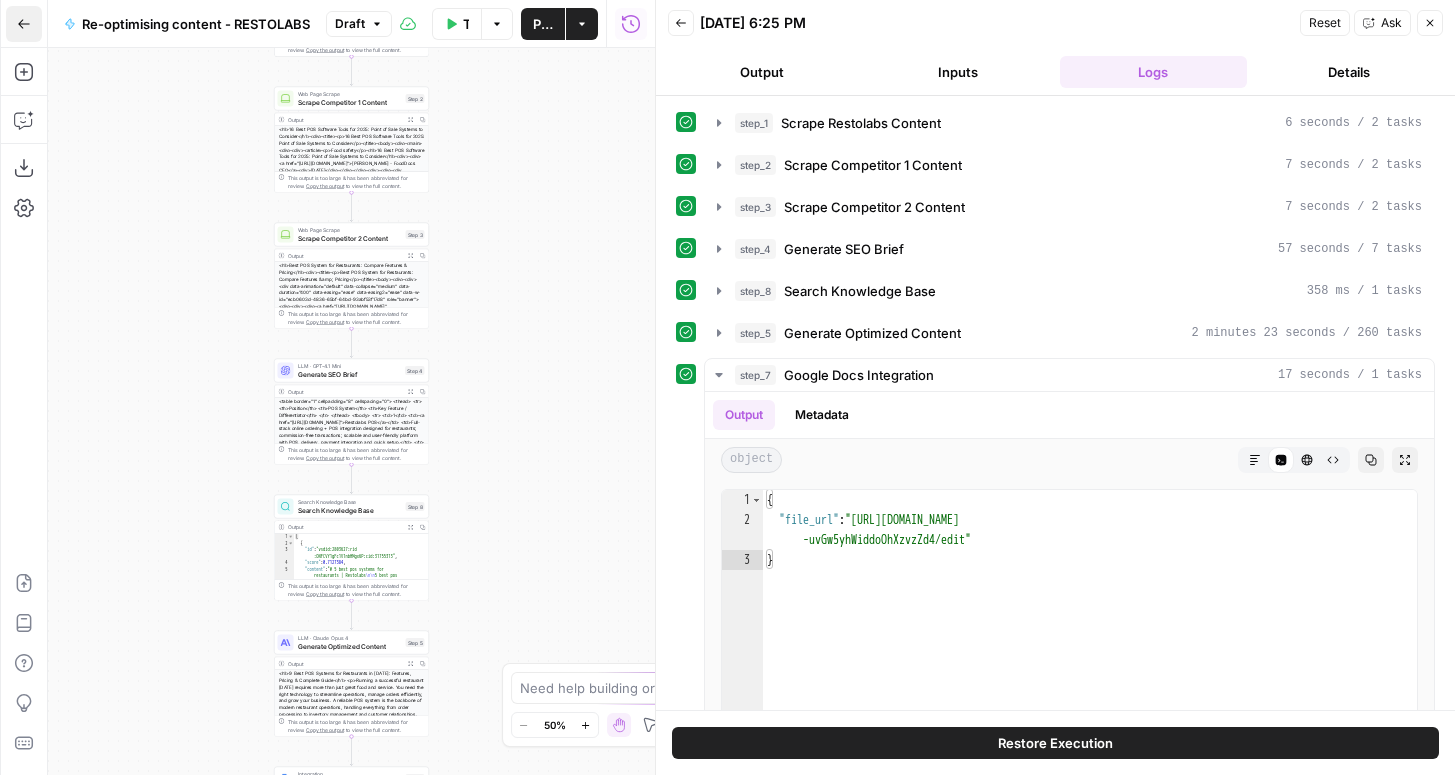 click on "Go Back" at bounding box center [24, 24] 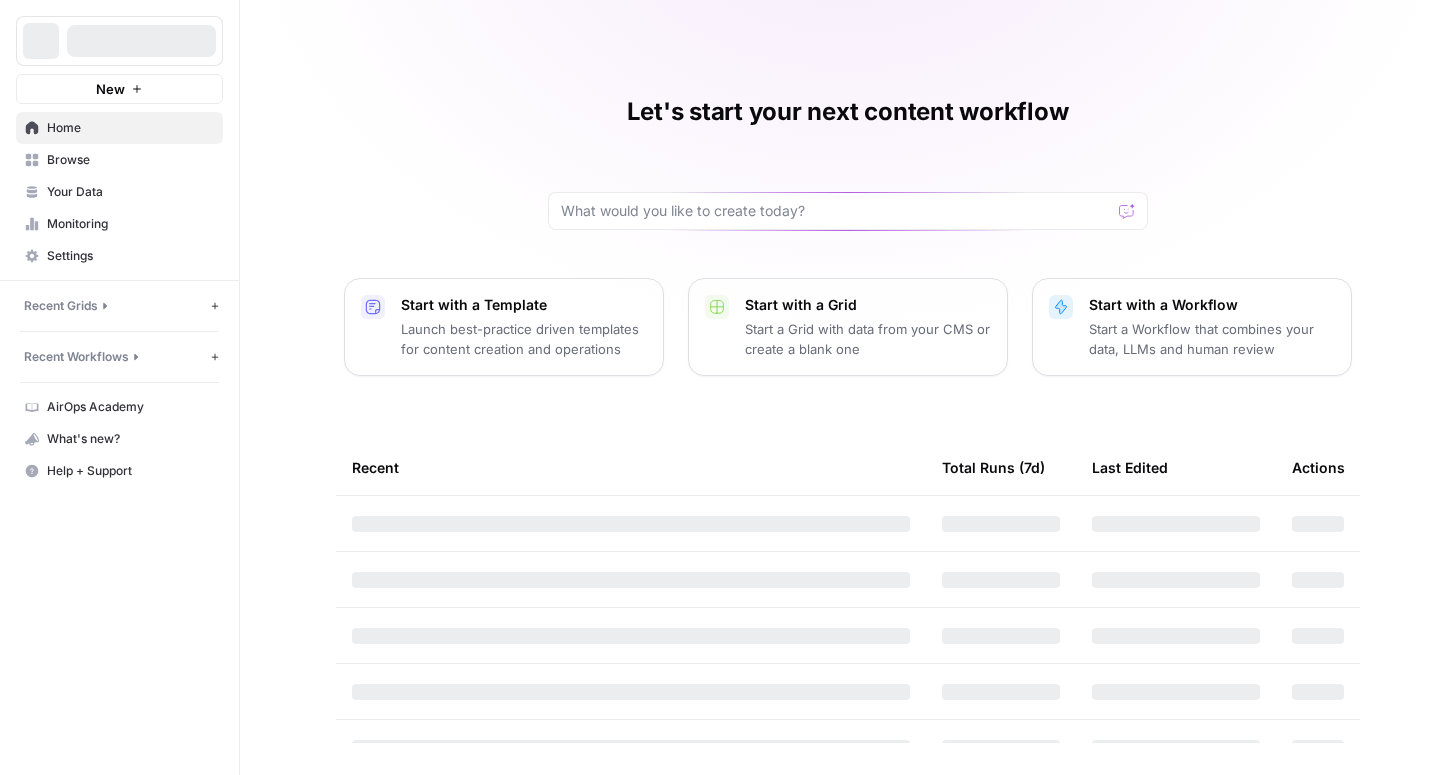 scroll, scrollTop: 0, scrollLeft: 0, axis: both 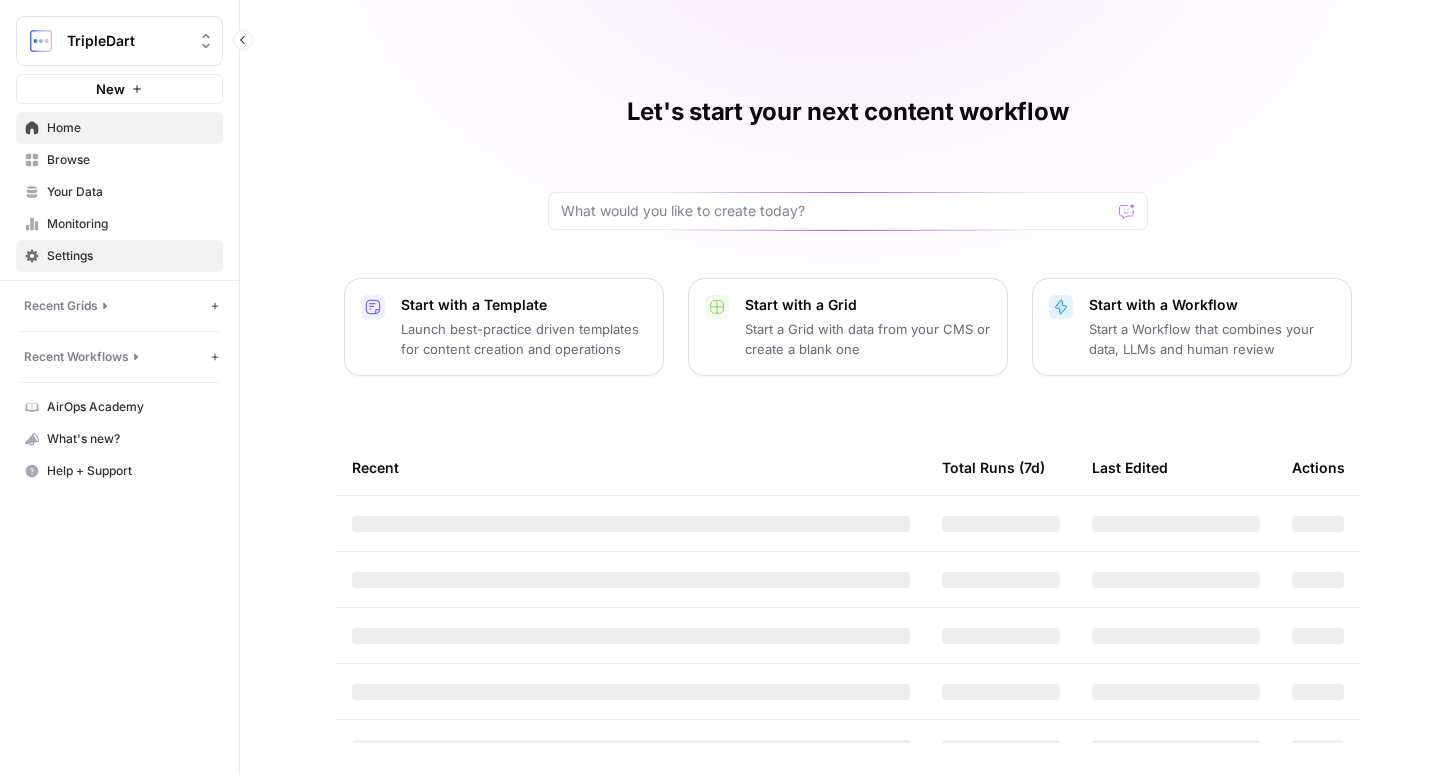 click on "Settings" at bounding box center (130, 256) 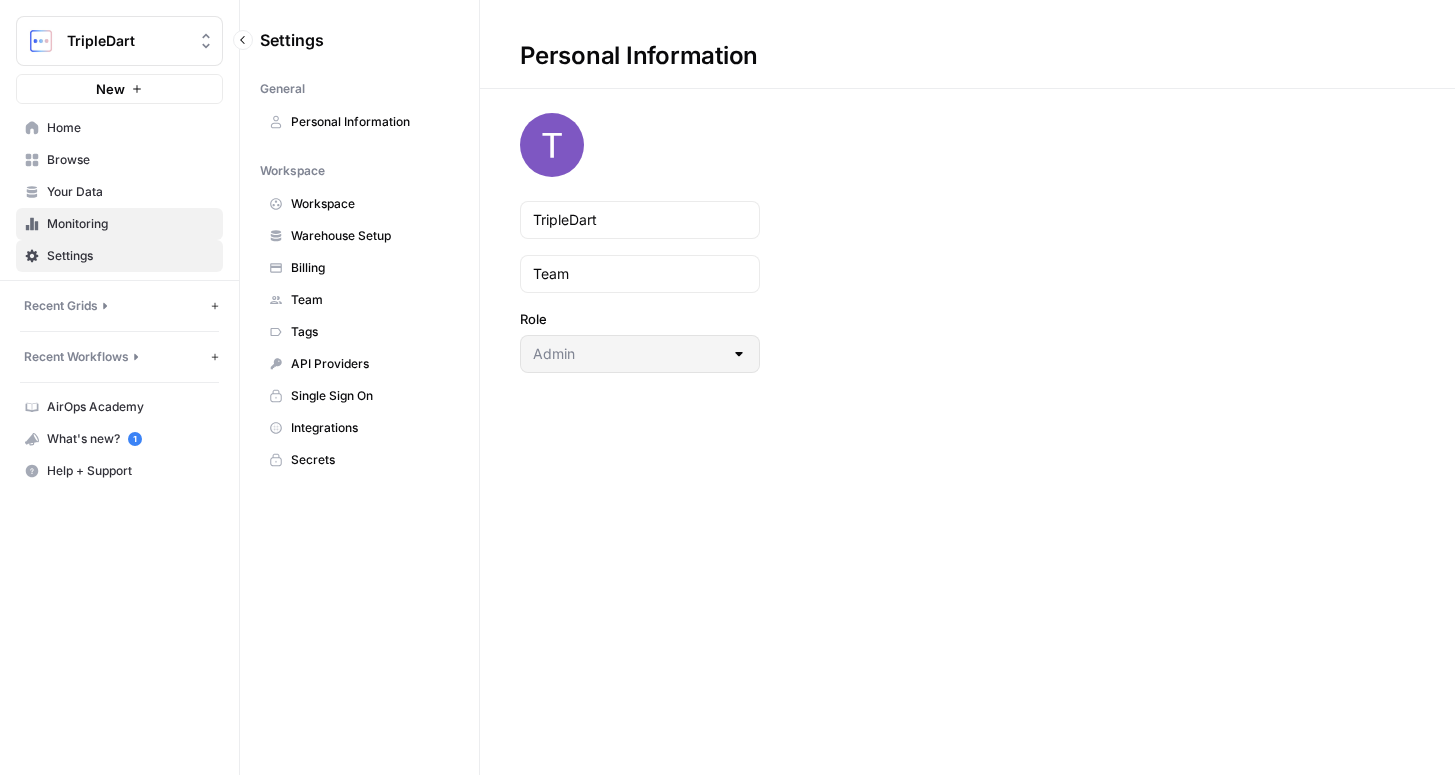 scroll, scrollTop: 0, scrollLeft: 0, axis: both 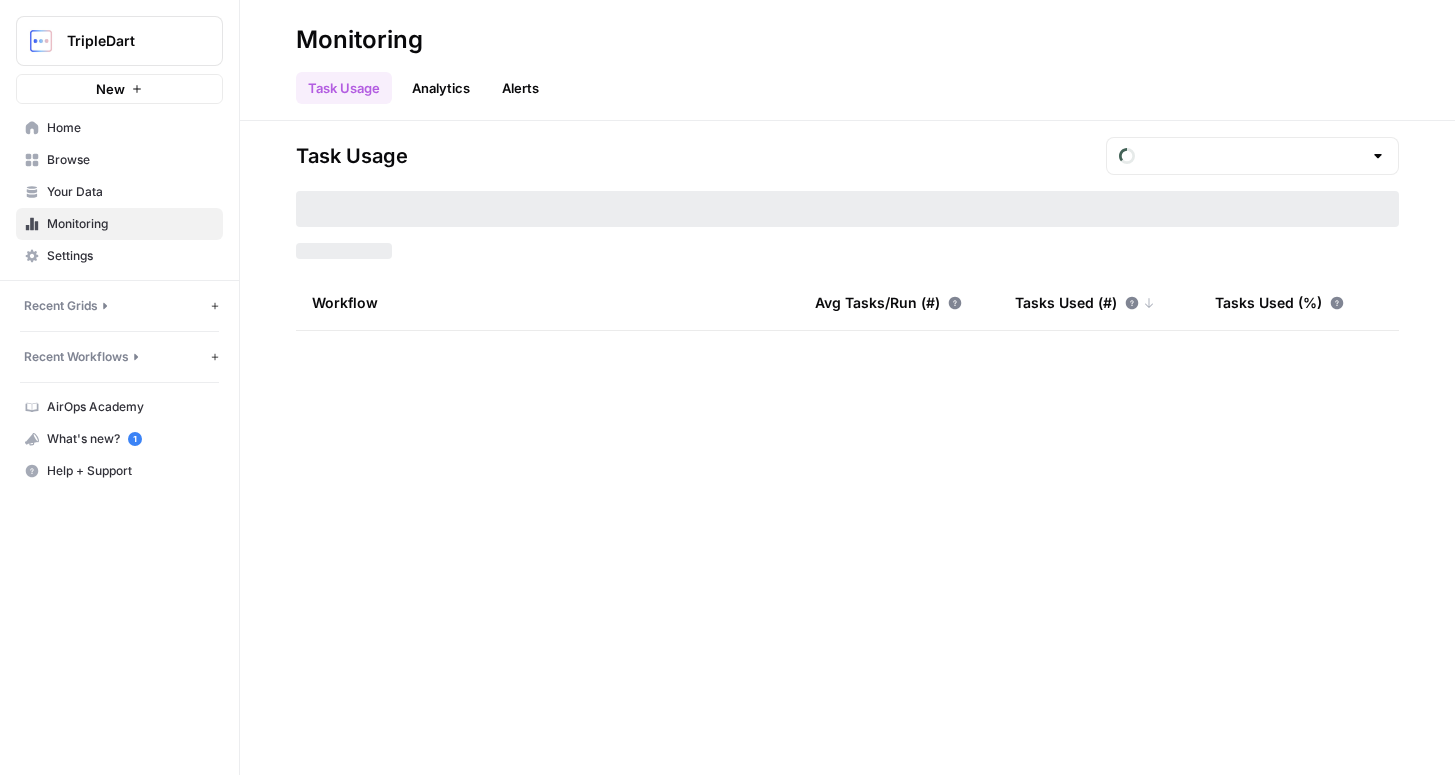 type on "July  Tasks" 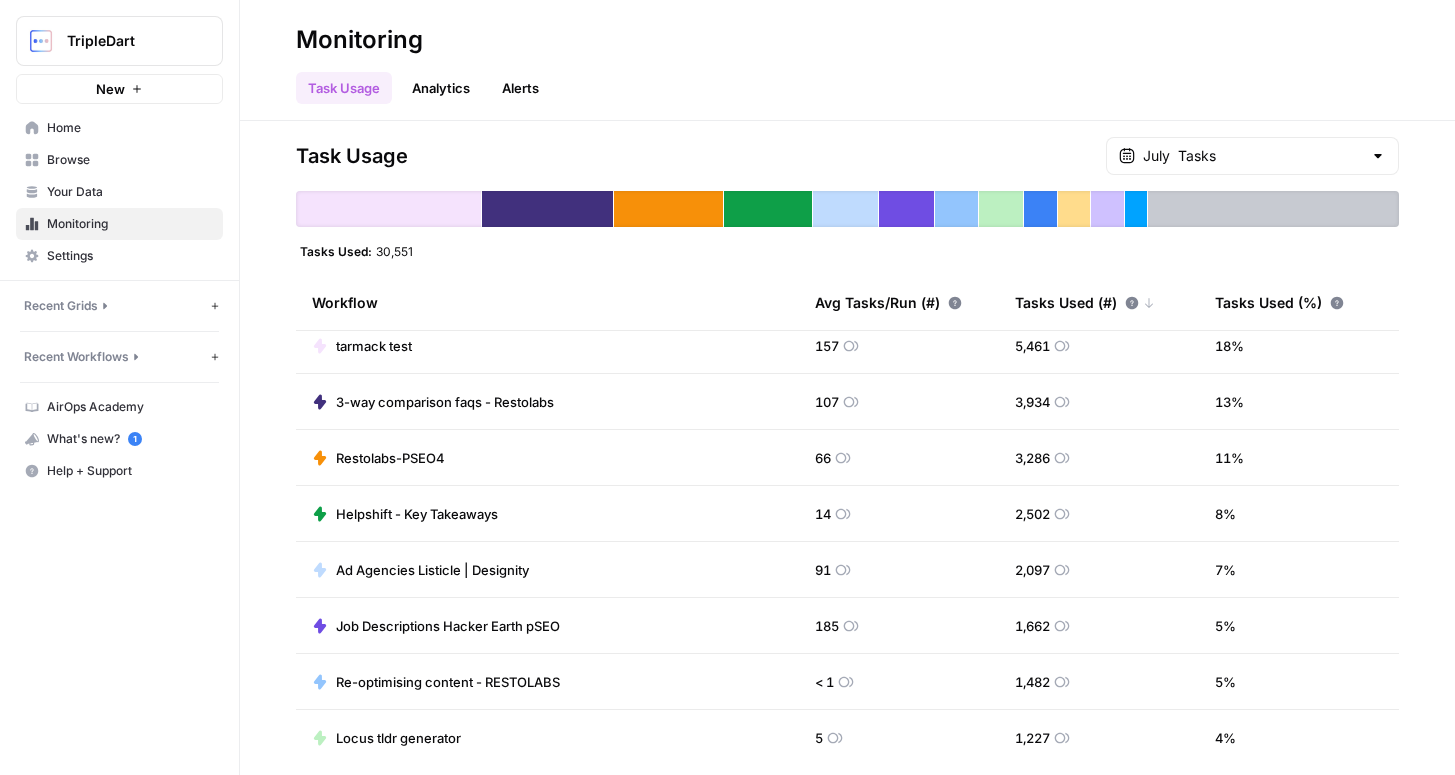 scroll, scrollTop: 0, scrollLeft: 0, axis: both 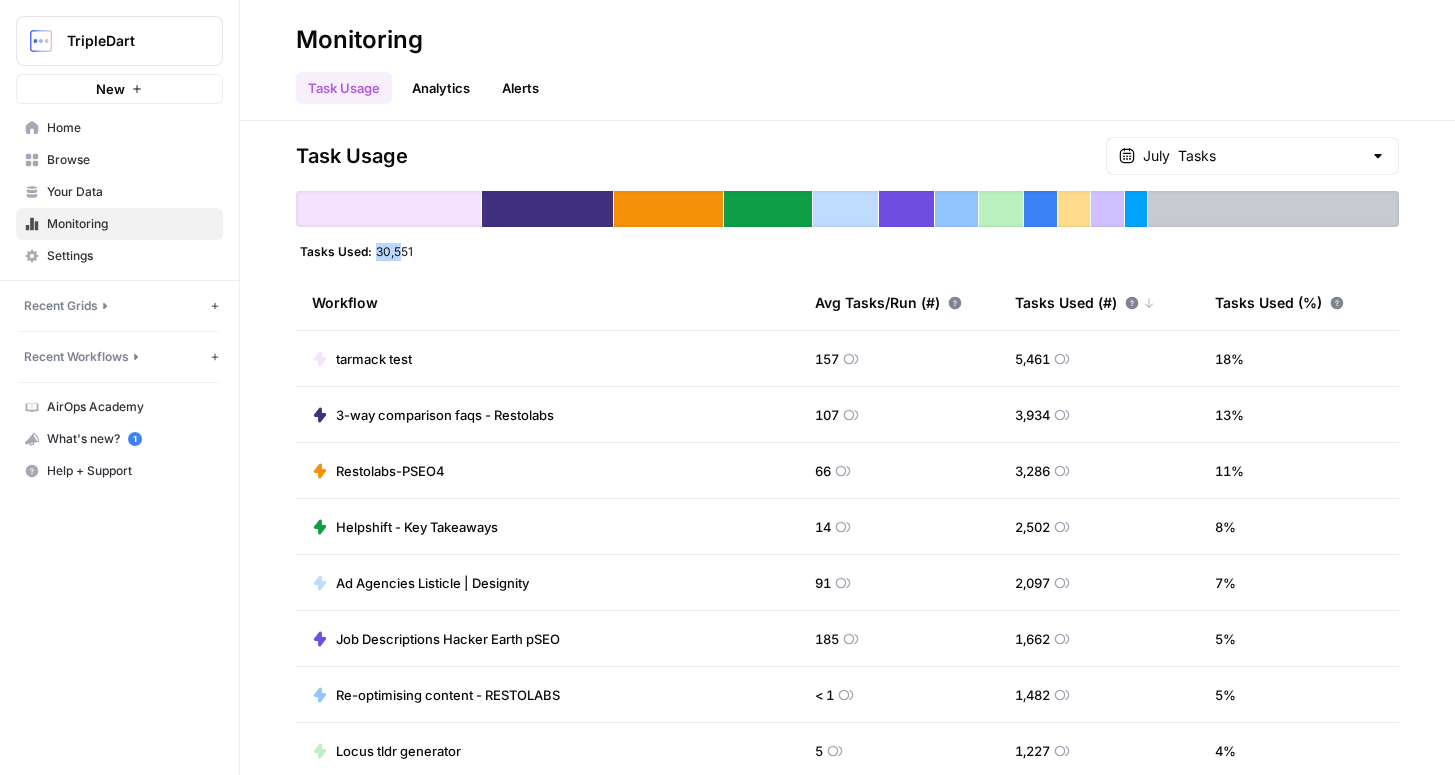 drag, startPoint x: 376, startPoint y: 251, endPoint x: 410, endPoint y: 251, distance: 34 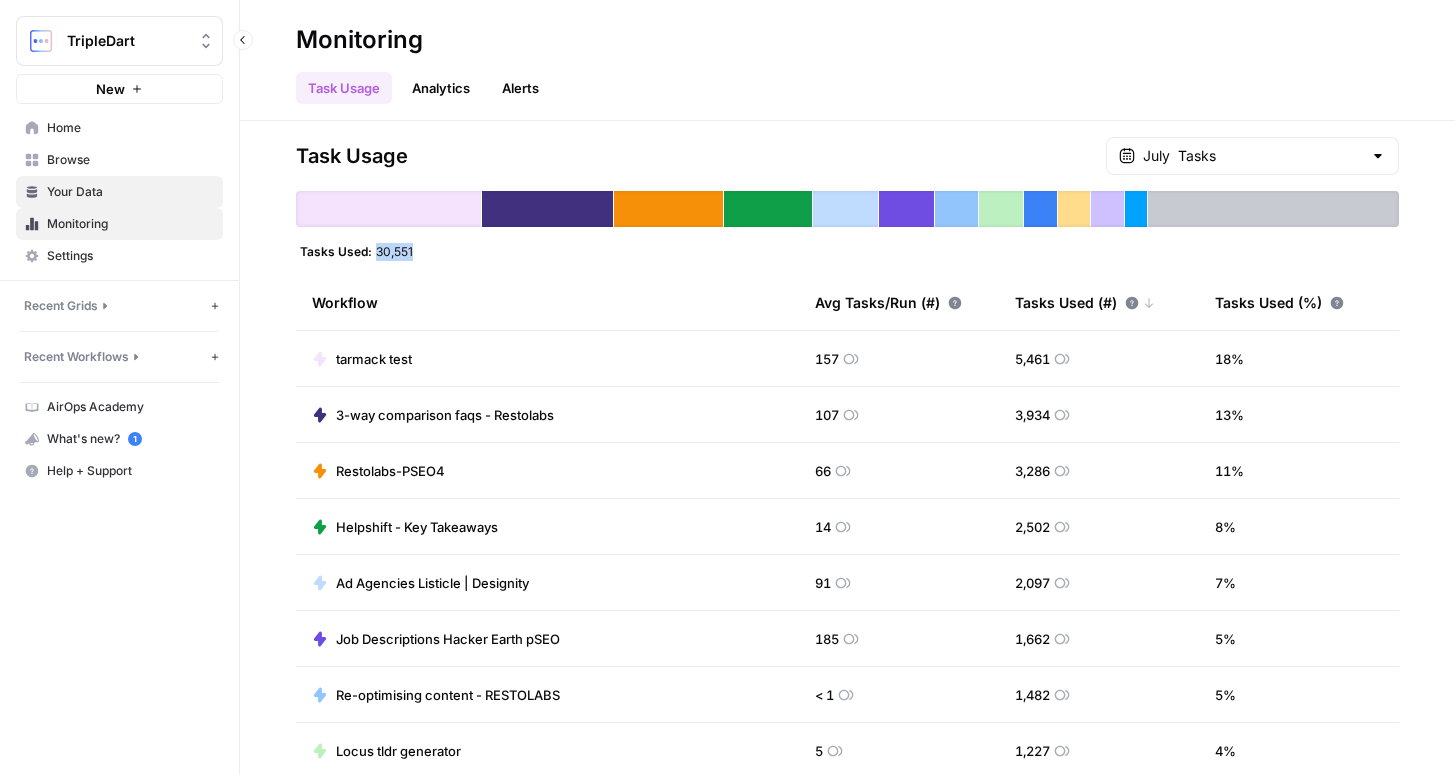 click on "Your Data" at bounding box center (130, 192) 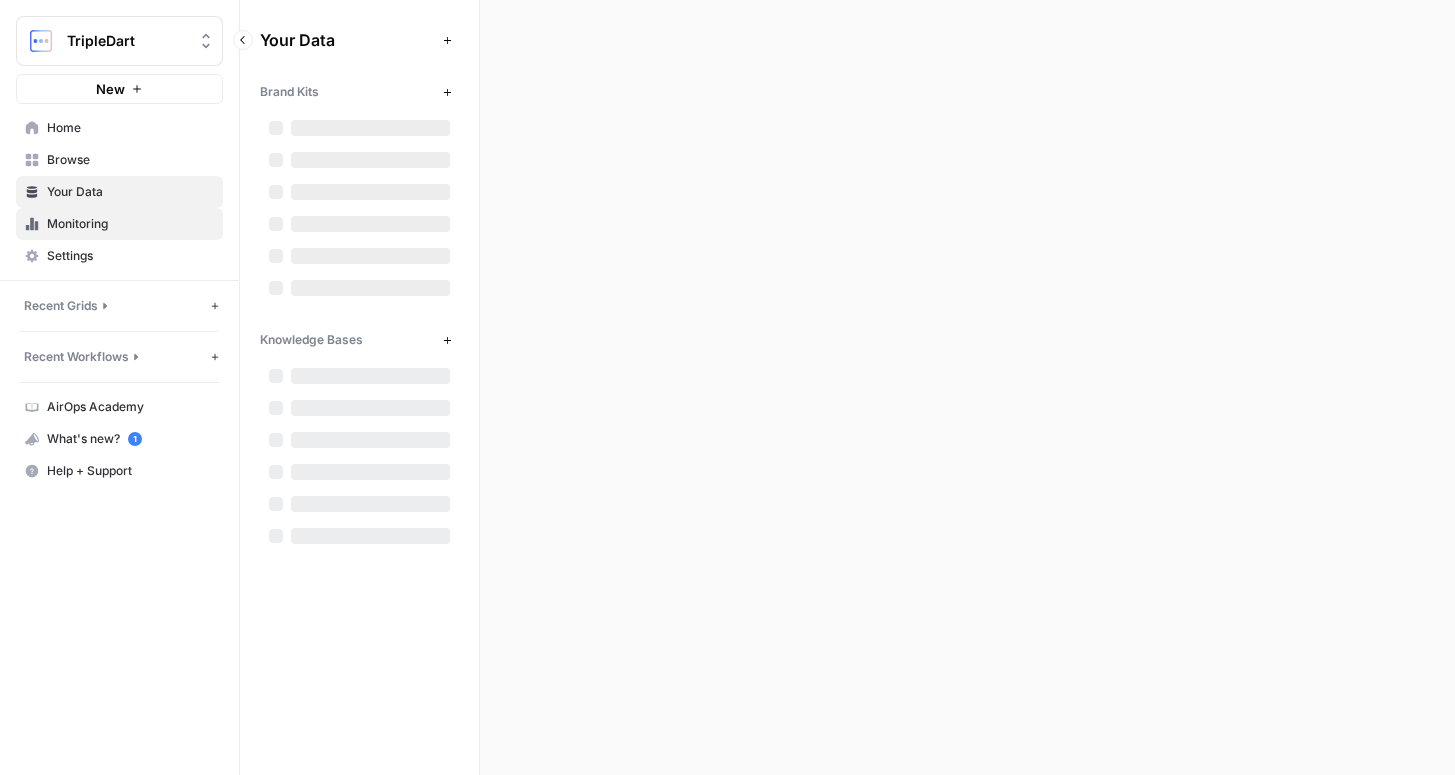click on "Monitoring" at bounding box center [130, 224] 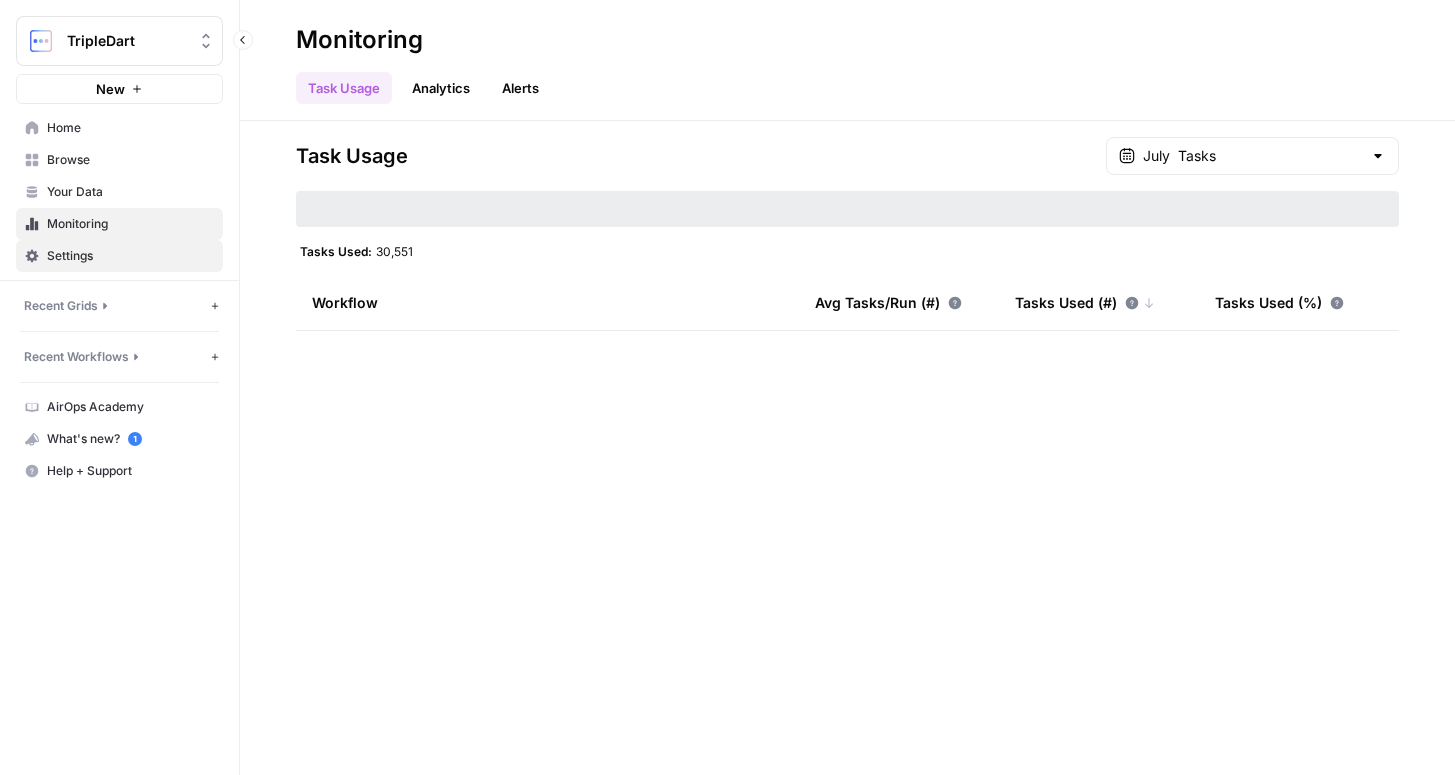 click on "Settings" at bounding box center [130, 256] 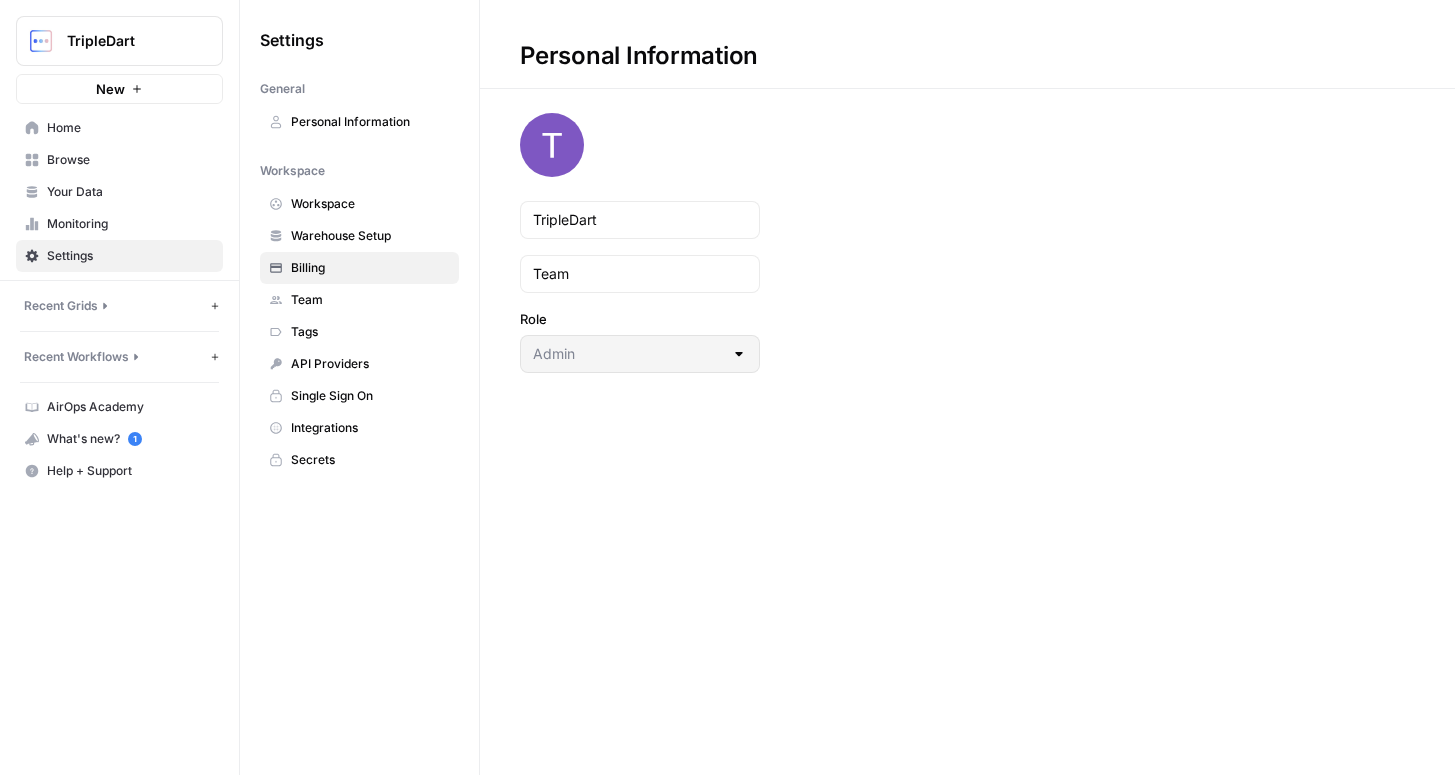 click on "Billing" at bounding box center [370, 268] 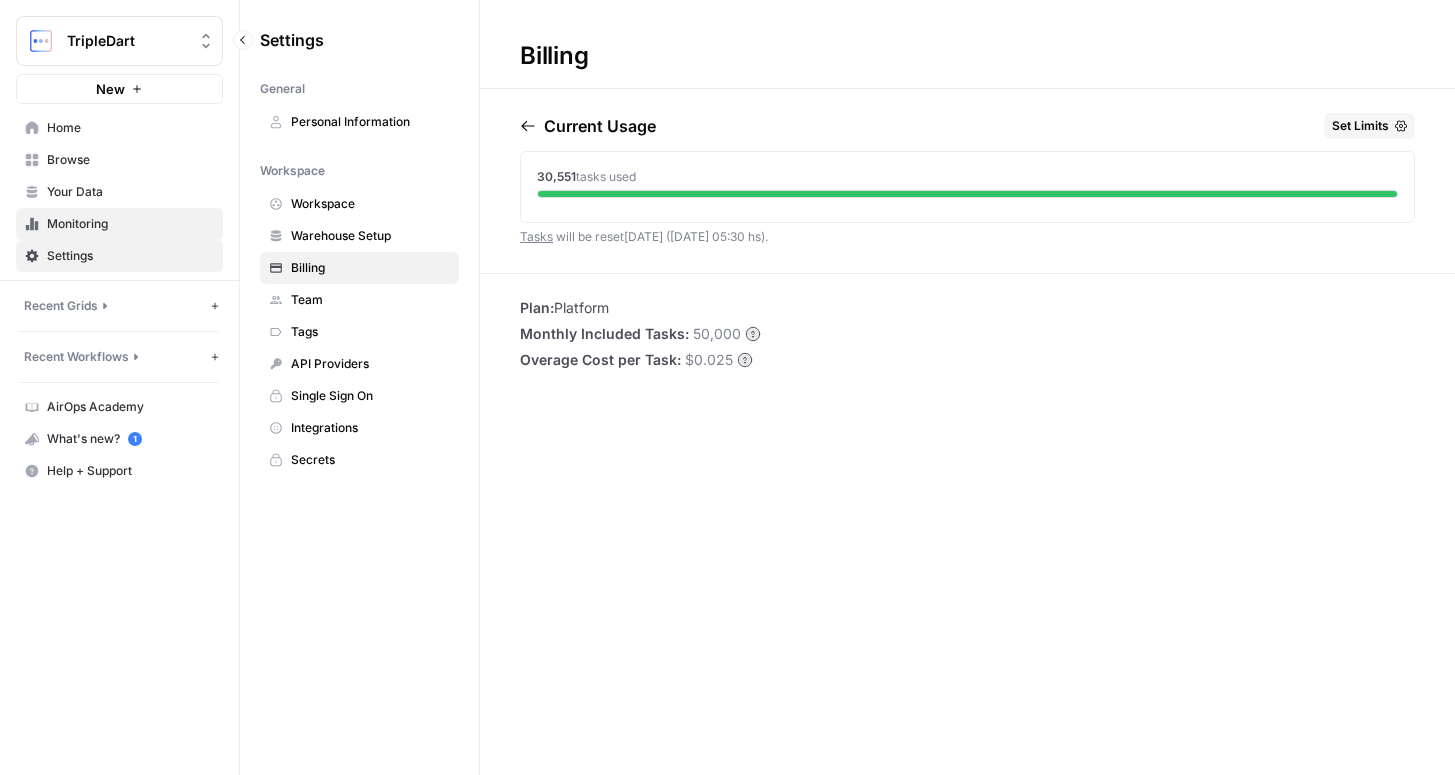 click on "Monitoring" at bounding box center (130, 224) 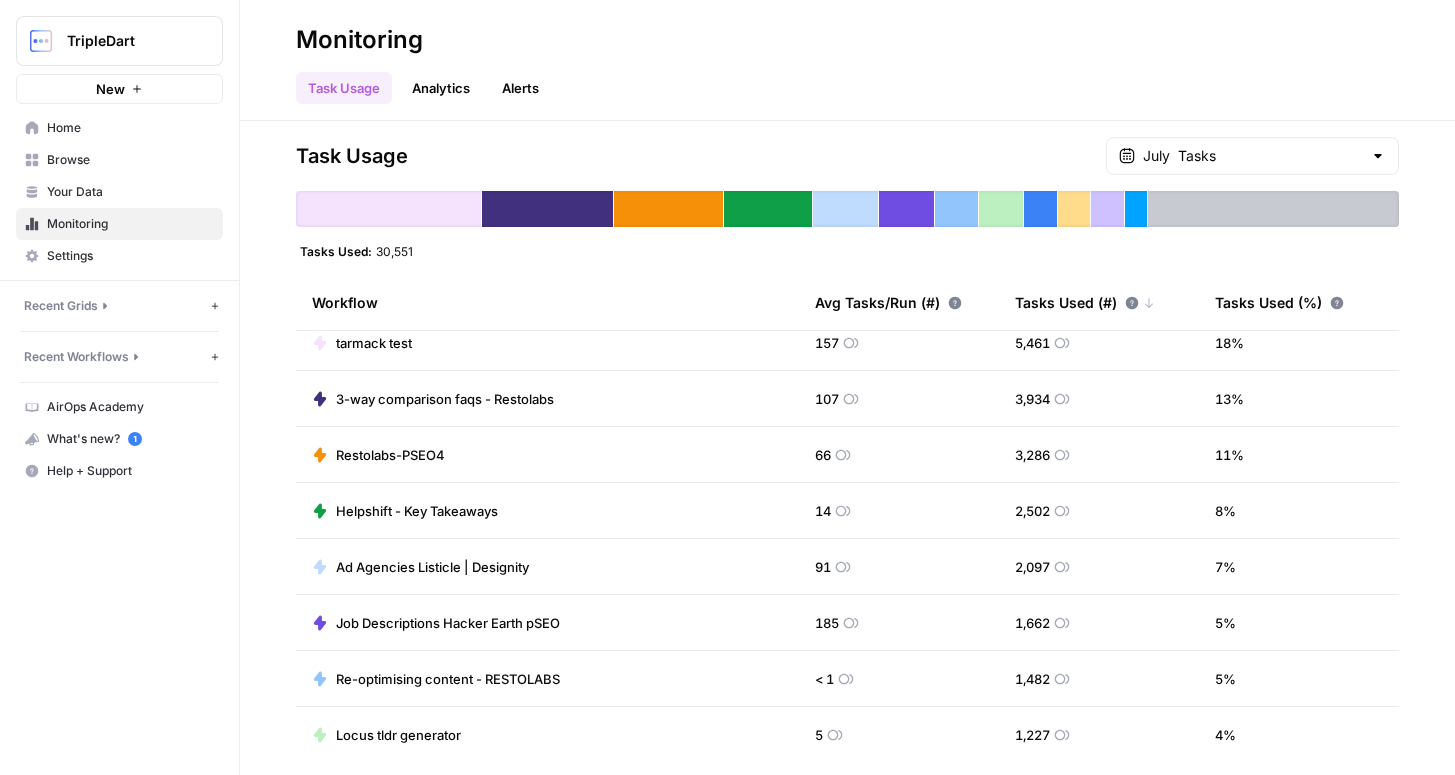 scroll, scrollTop: 0, scrollLeft: 0, axis: both 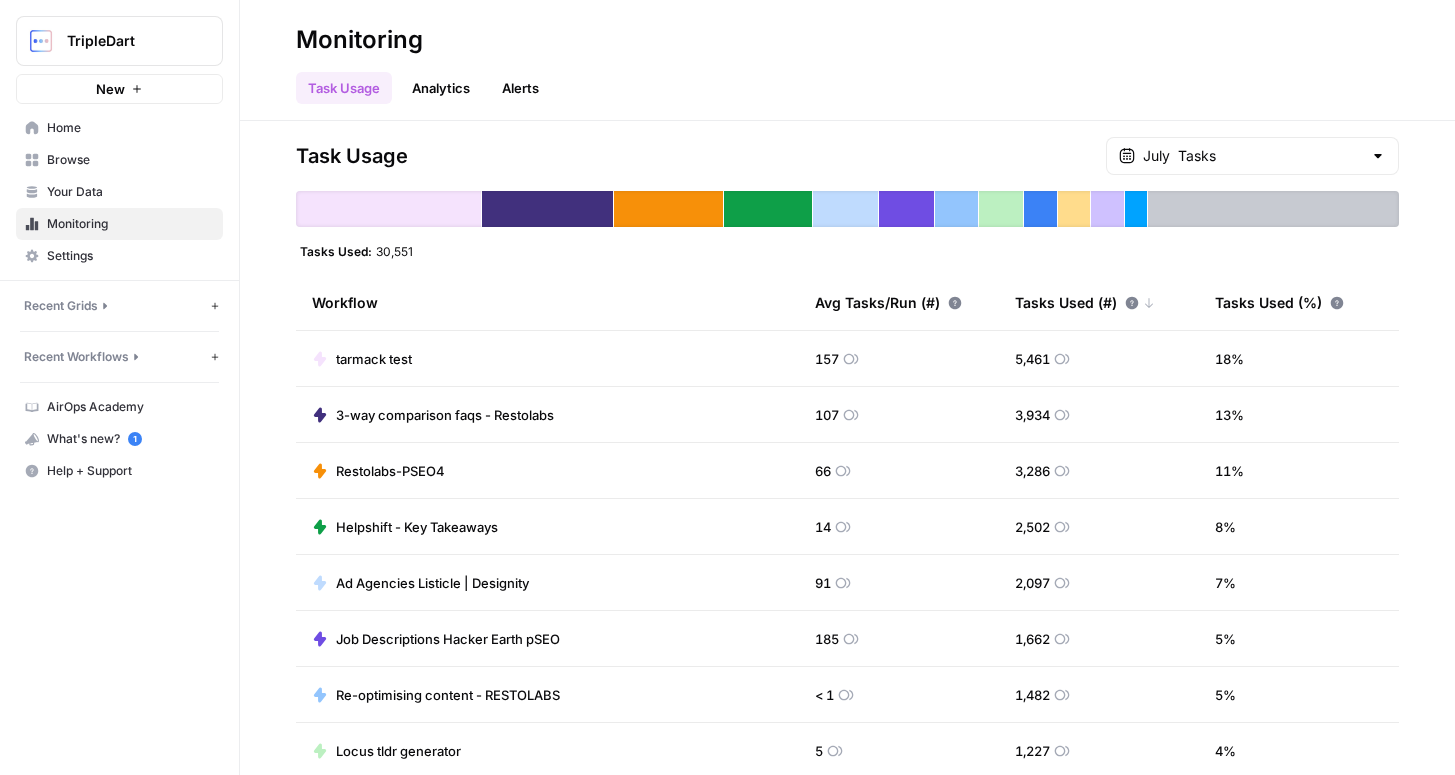 click on "3-way comparison faqs - Restolabs" at bounding box center [547, 414] 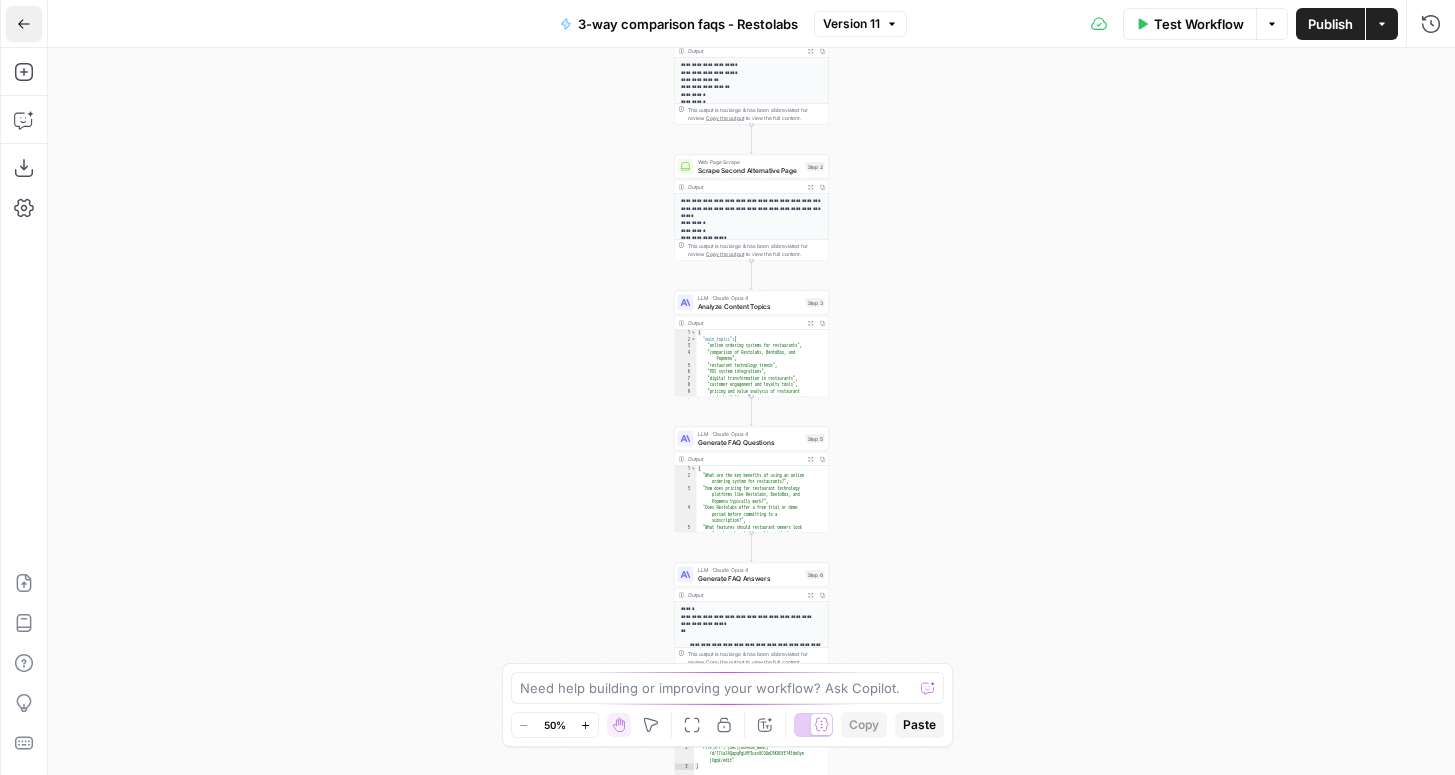 click on "Go Back" at bounding box center (24, 24) 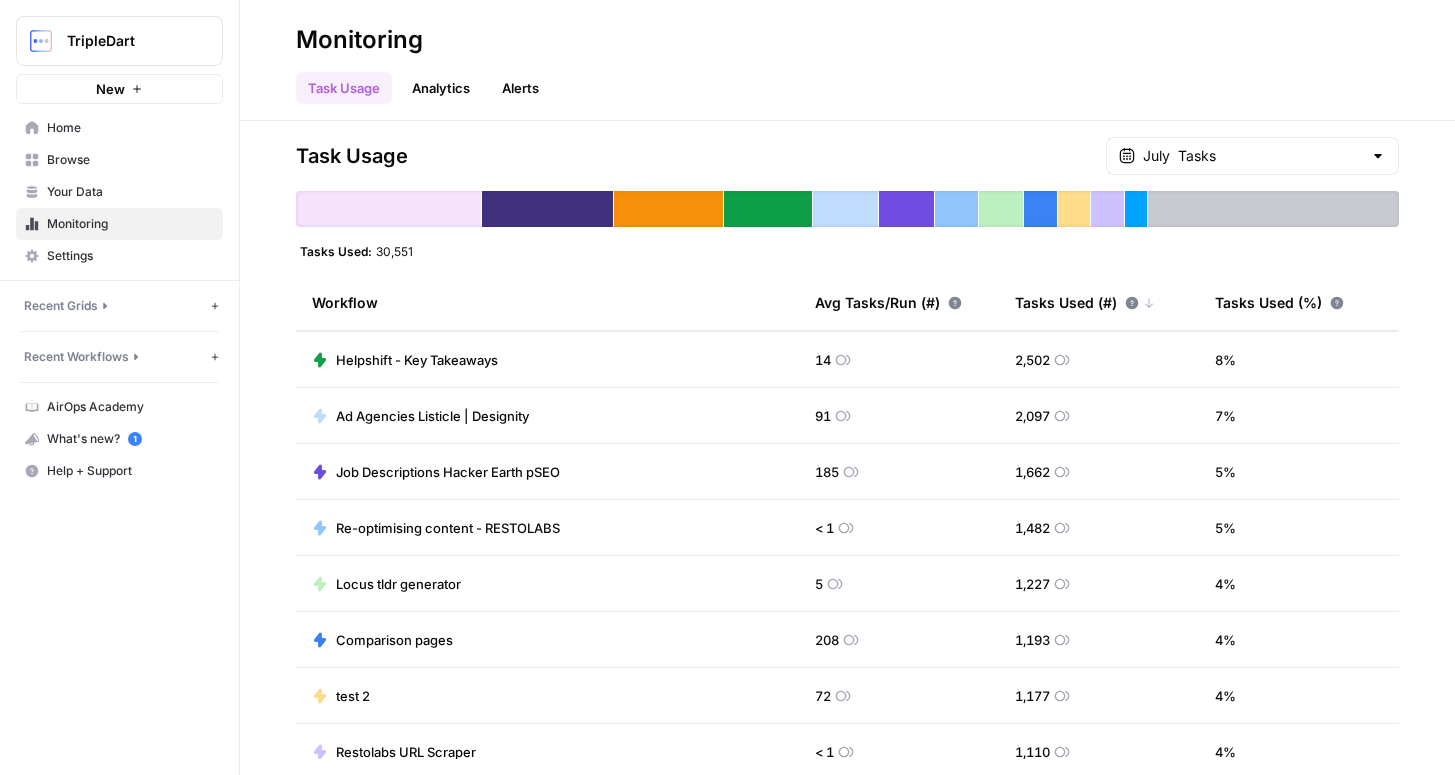 scroll, scrollTop: 0, scrollLeft: 0, axis: both 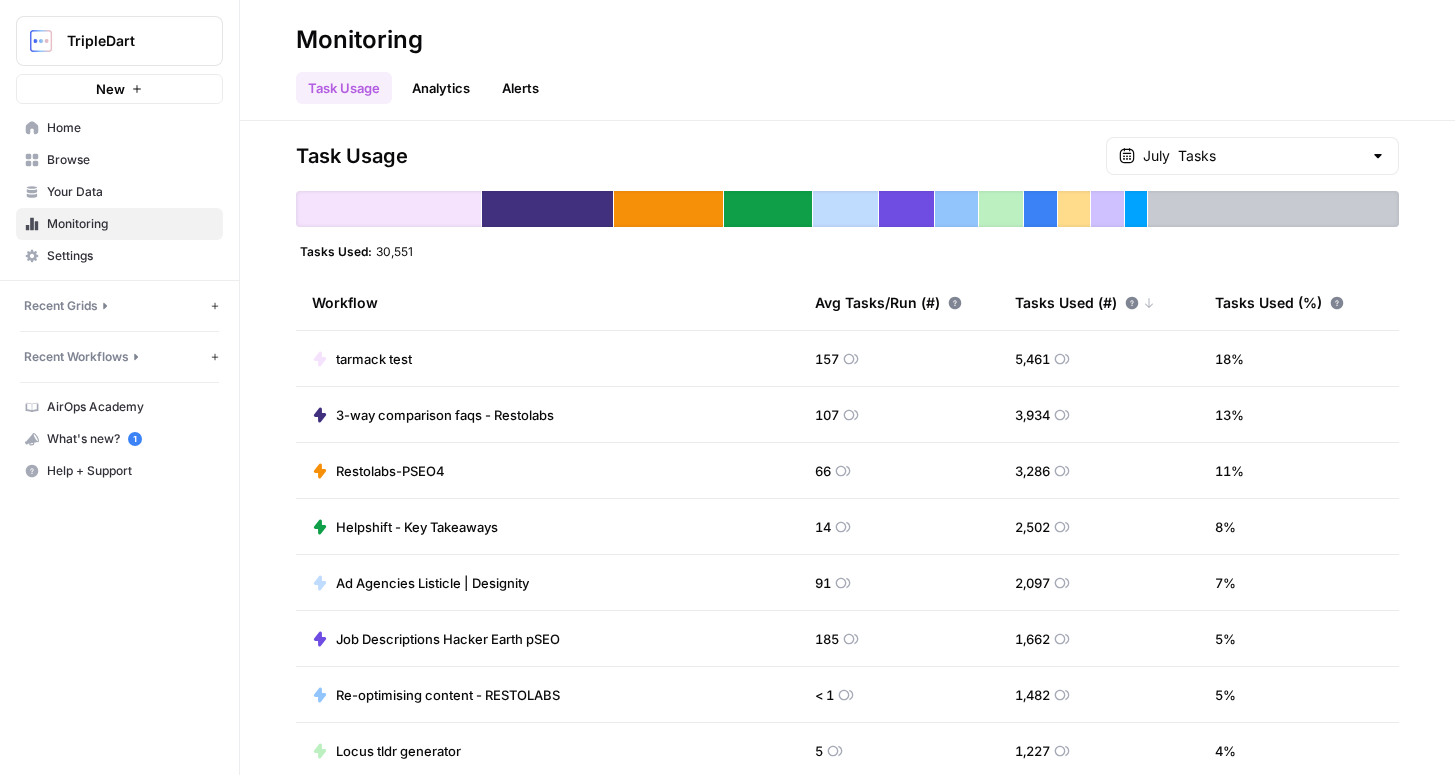 click on "3-way comparison faqs - Restolabs" at bounding box center (547, 414) 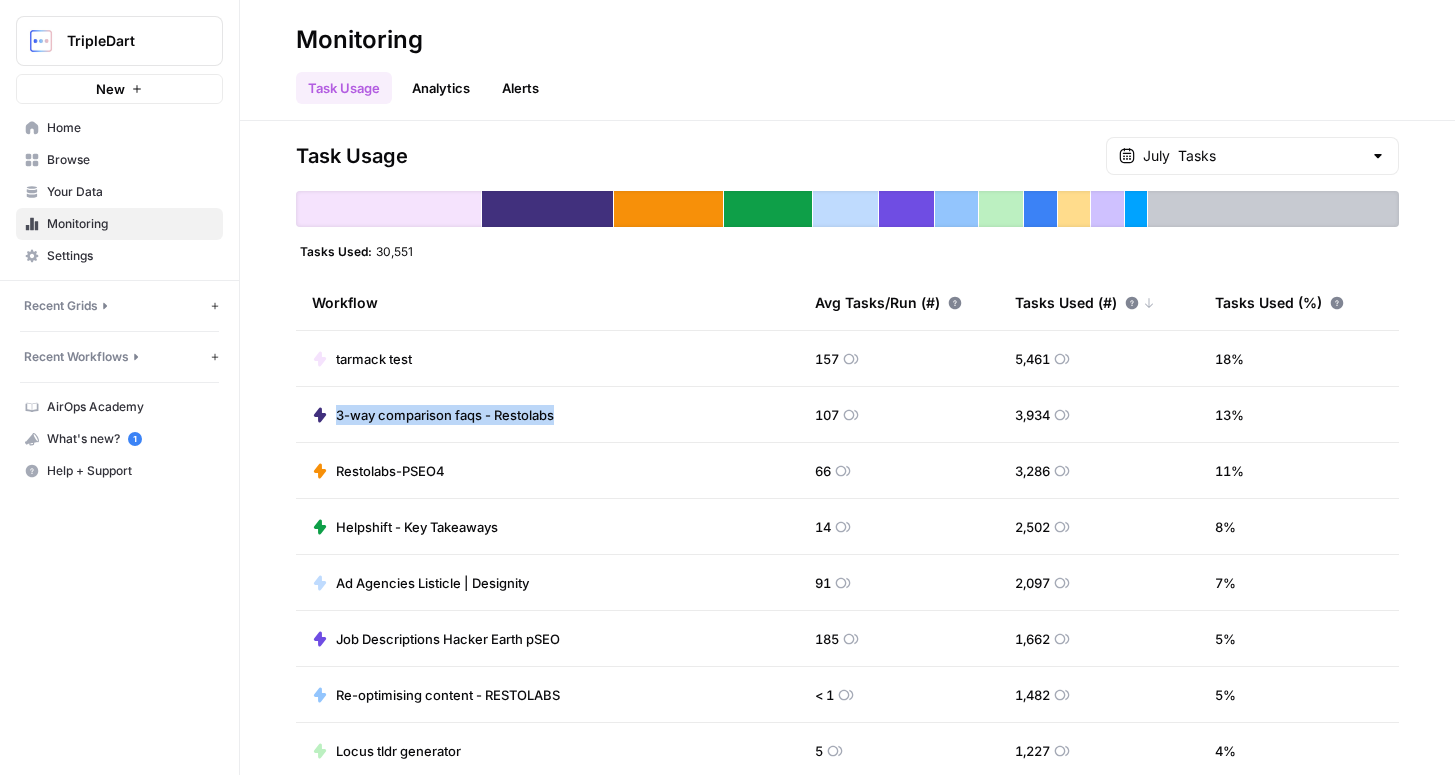 click on "3-way comparison faqs - Restolabs" at bounding box center (547, 414) 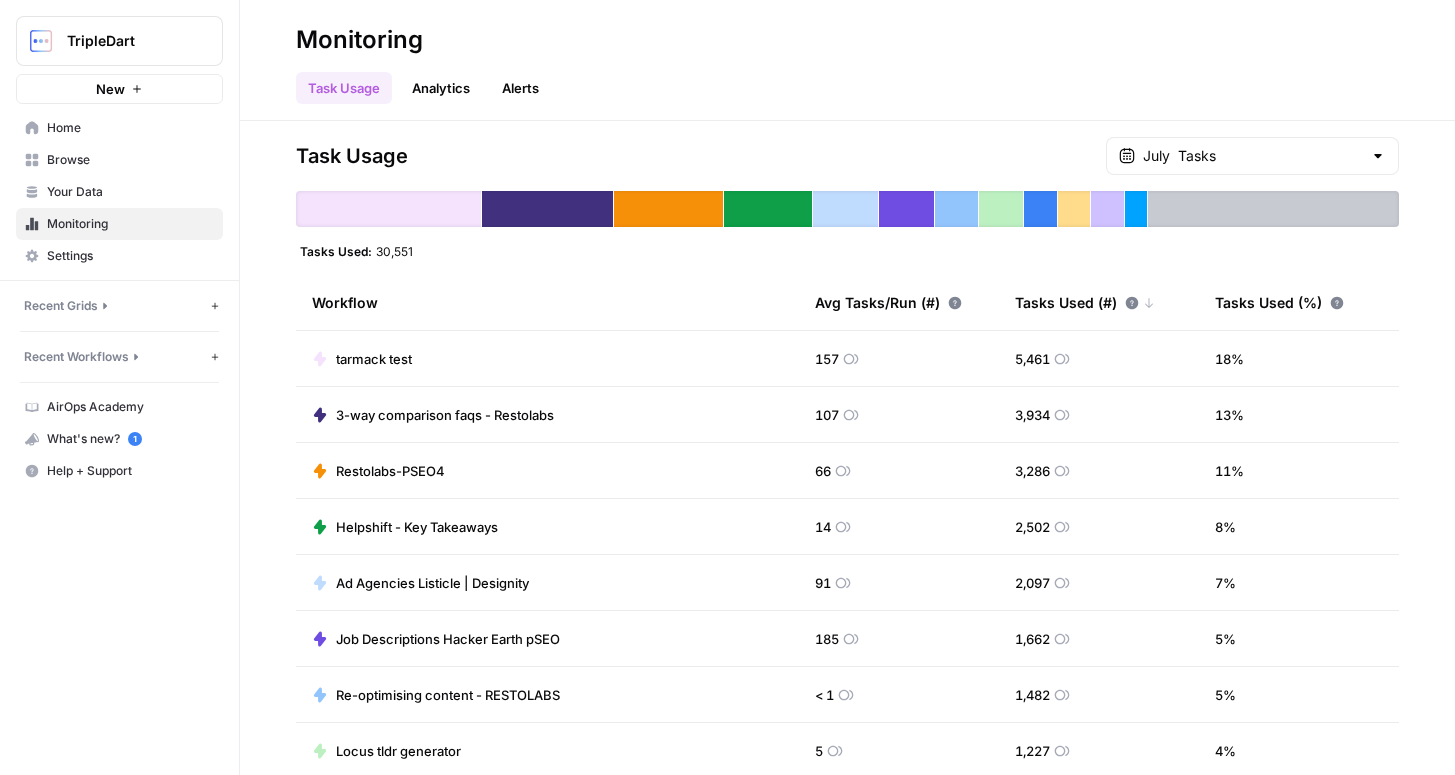 click on "13 %" at bounding box center [1299, 414] 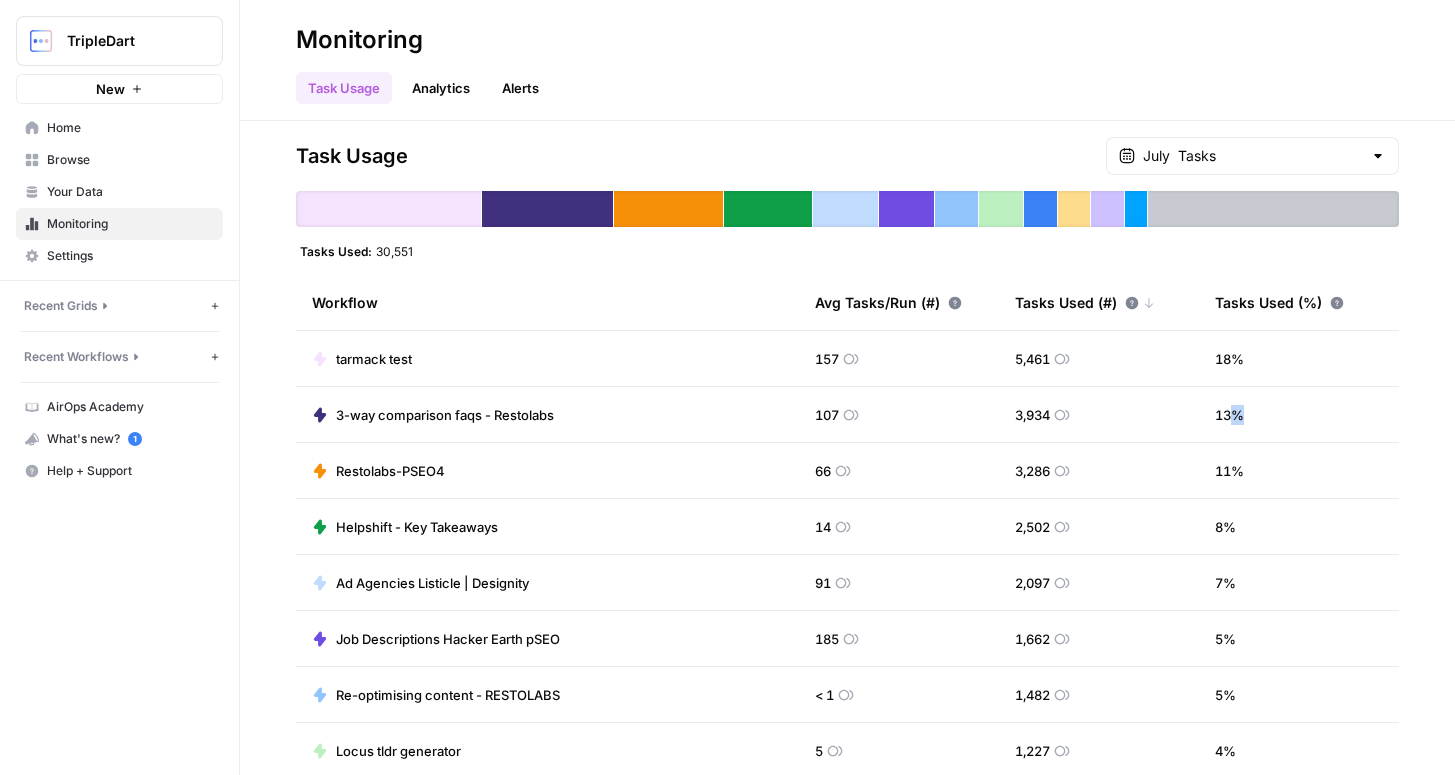 click on "13 %" at bounding box center (1229, 415) 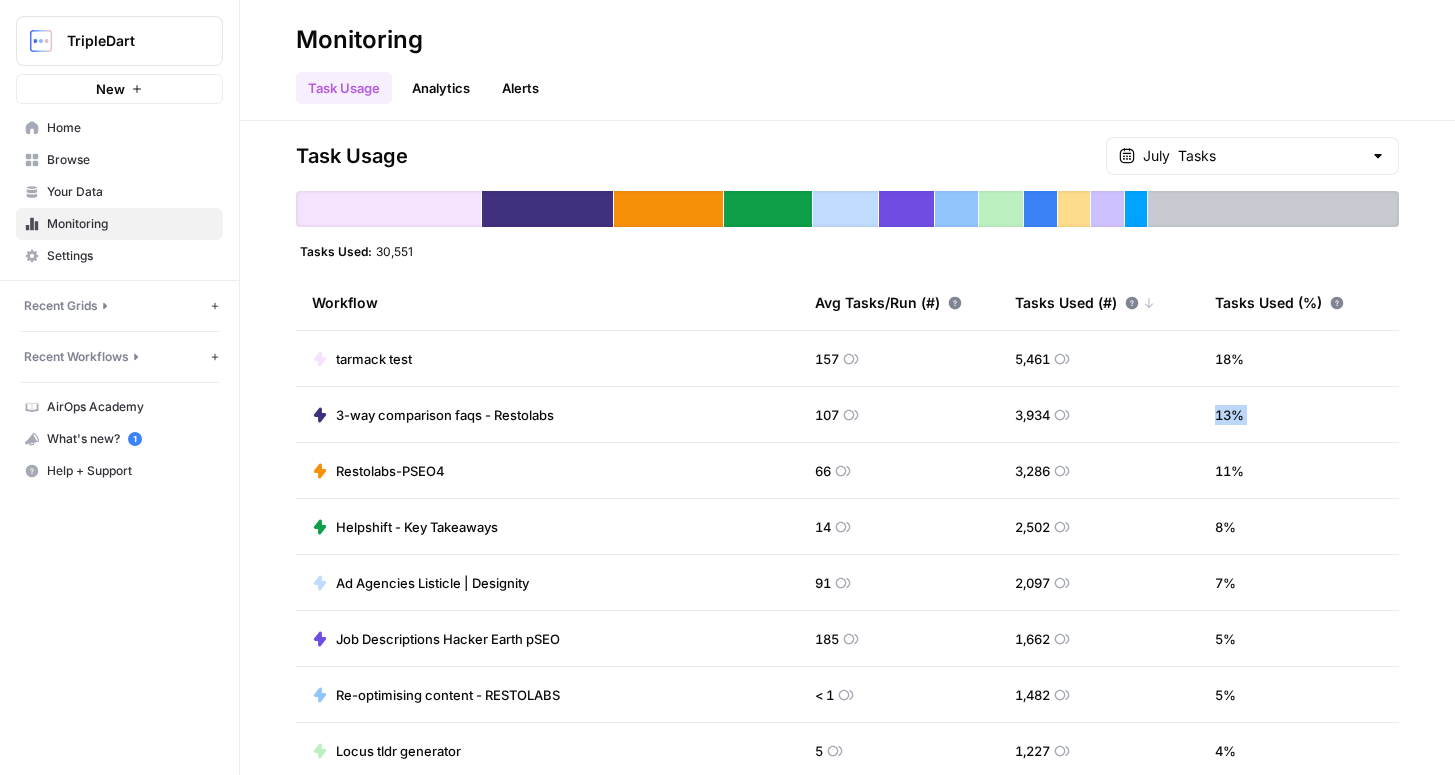 click on "13 %" at bounding box center [1229, 415] 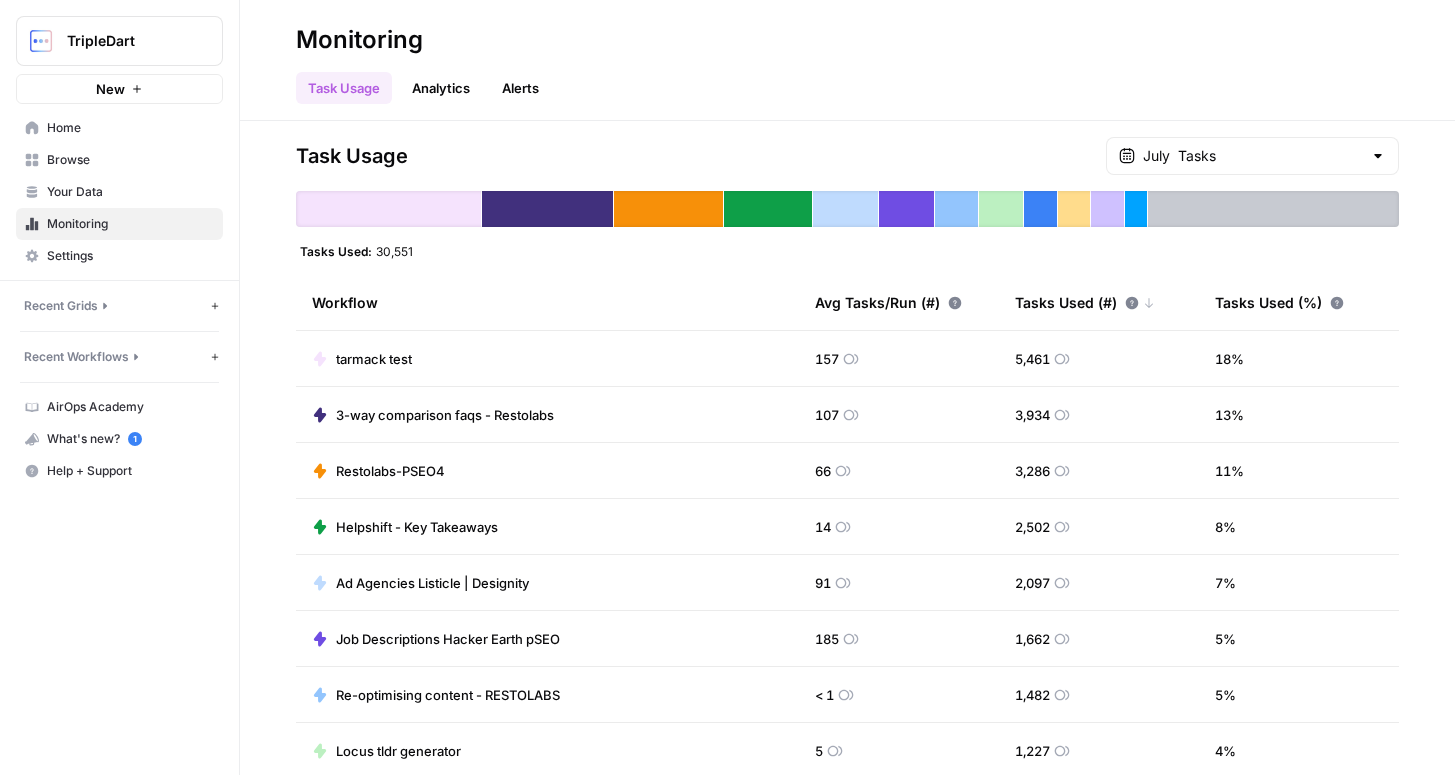click on "13 %" at bounding box center [1229, 415] 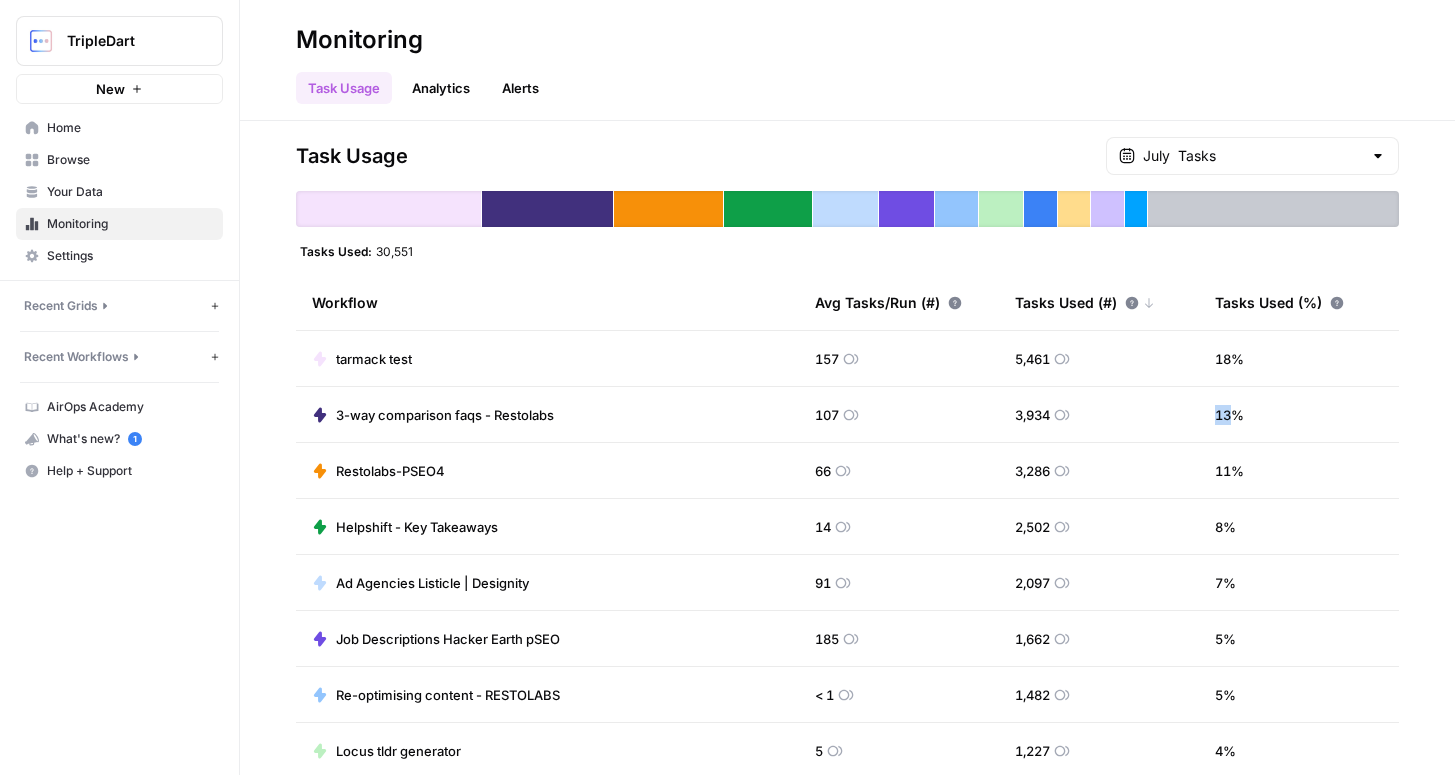 click 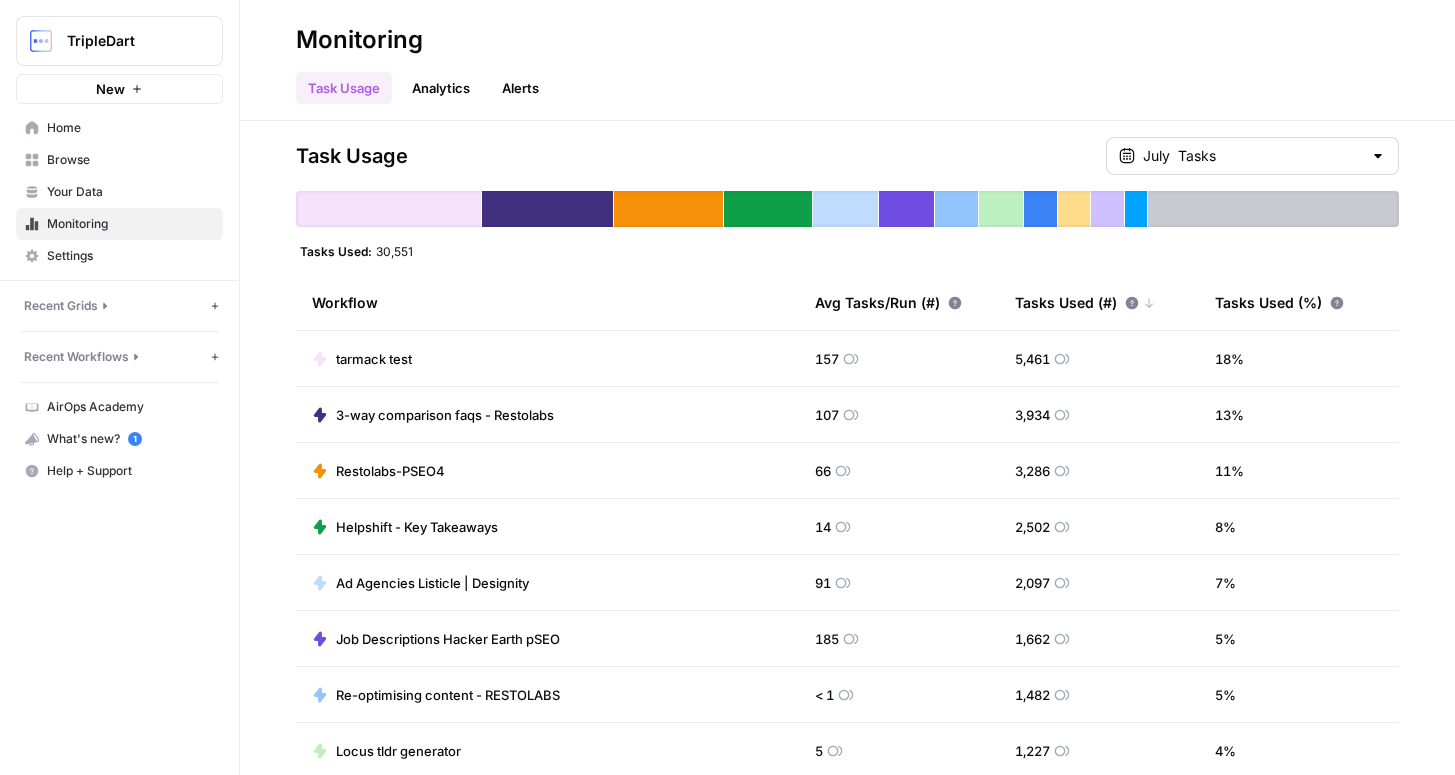 click on "July  Tasks" at bounding box center [1252, 156] 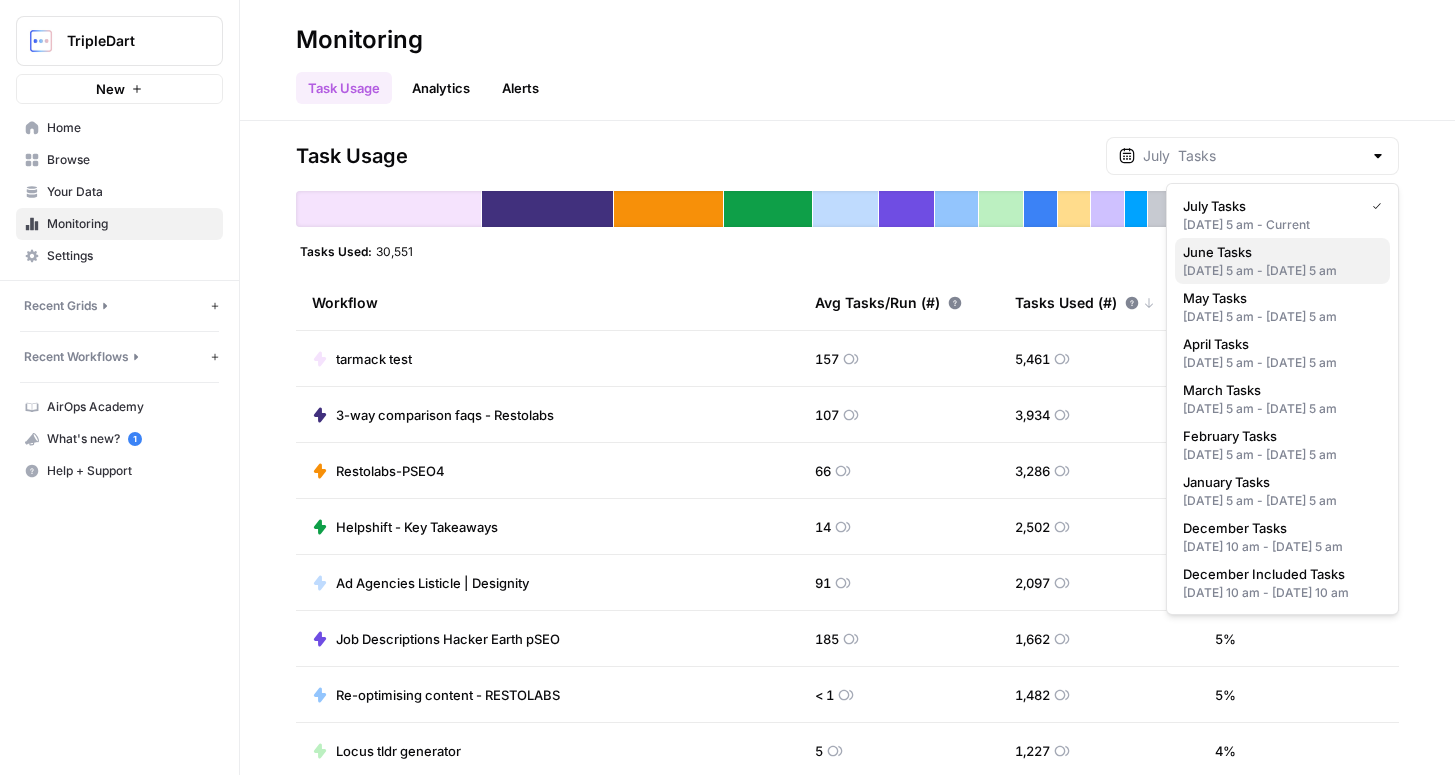 click on "June  Tasks" at bounding box center (1217, 252) 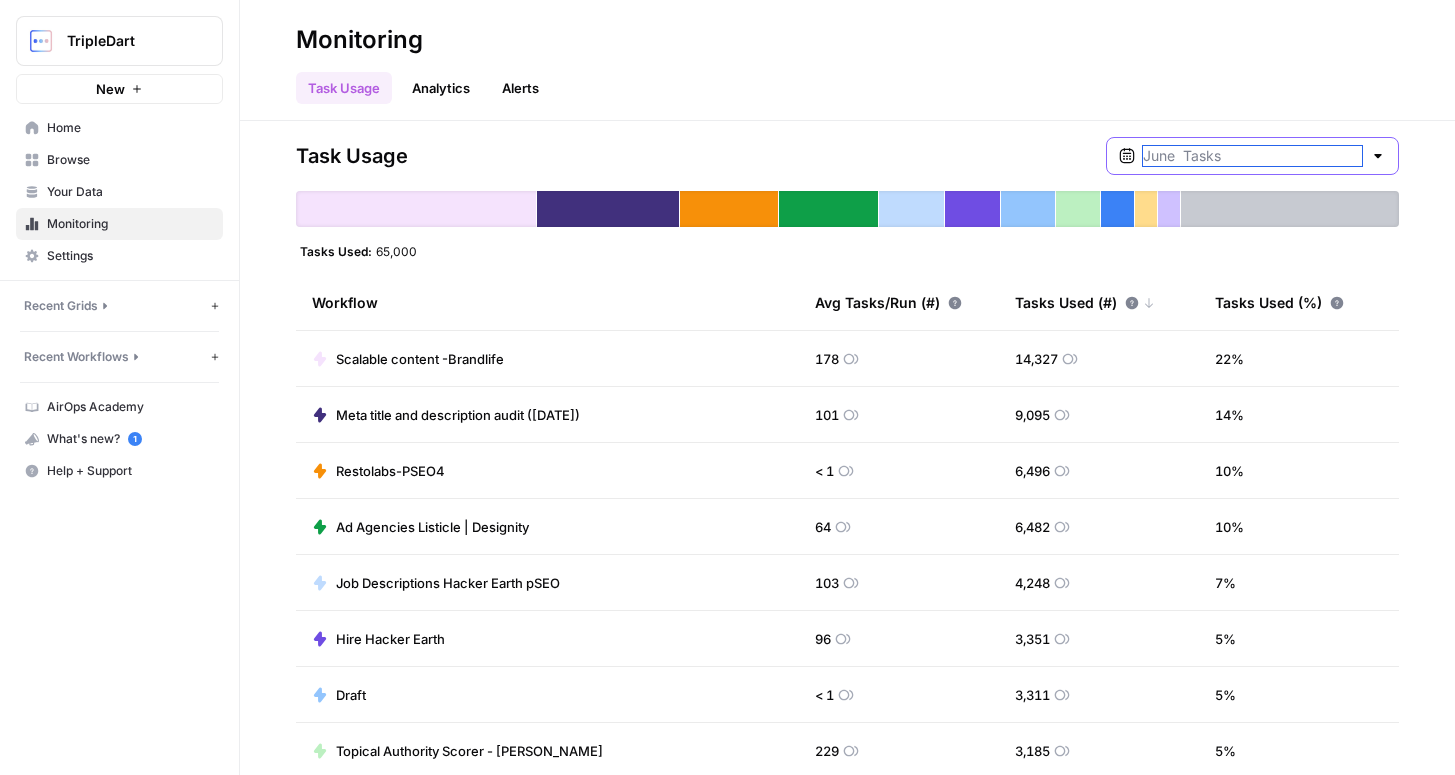 click at bounding box center [1252, 156] 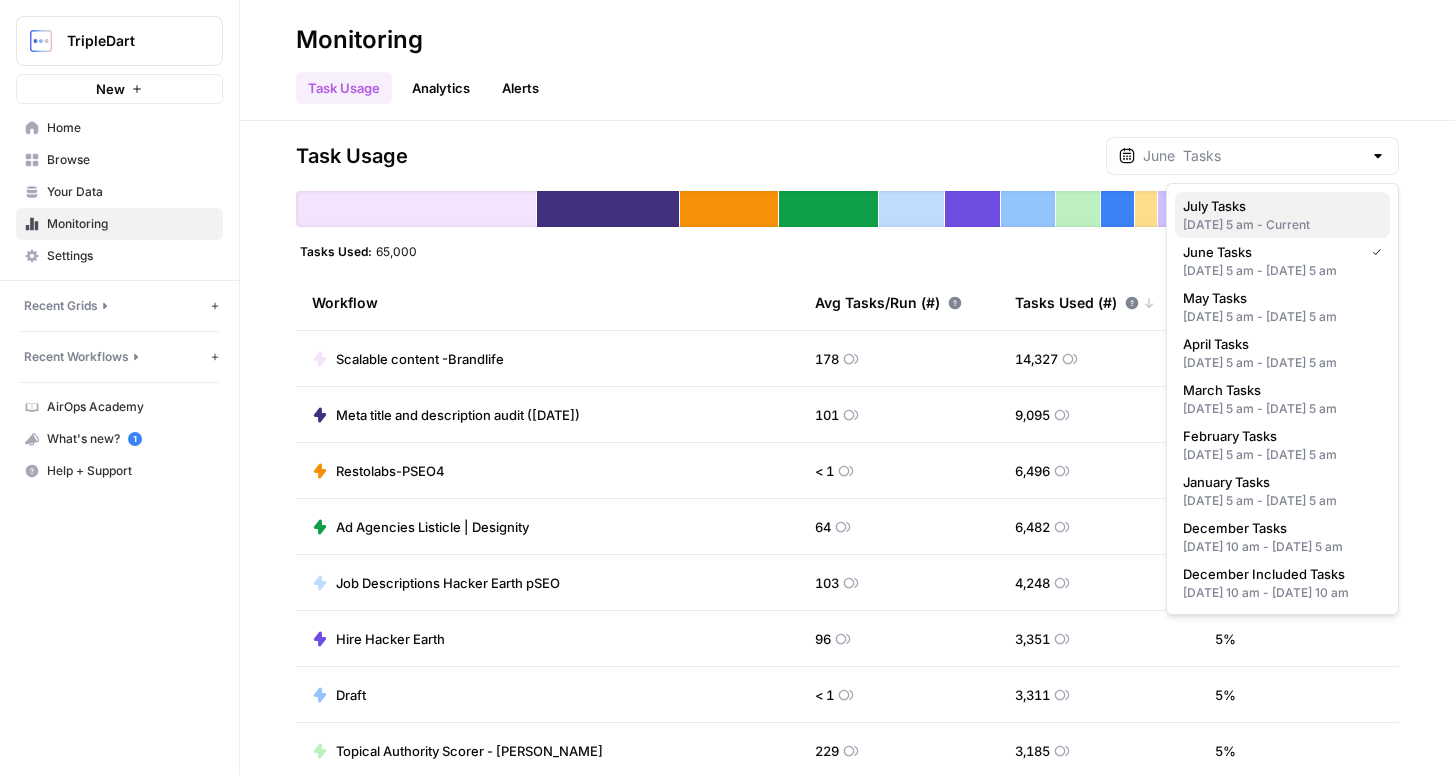 click on "July  Tasks" at bounding box center [1214, 206] 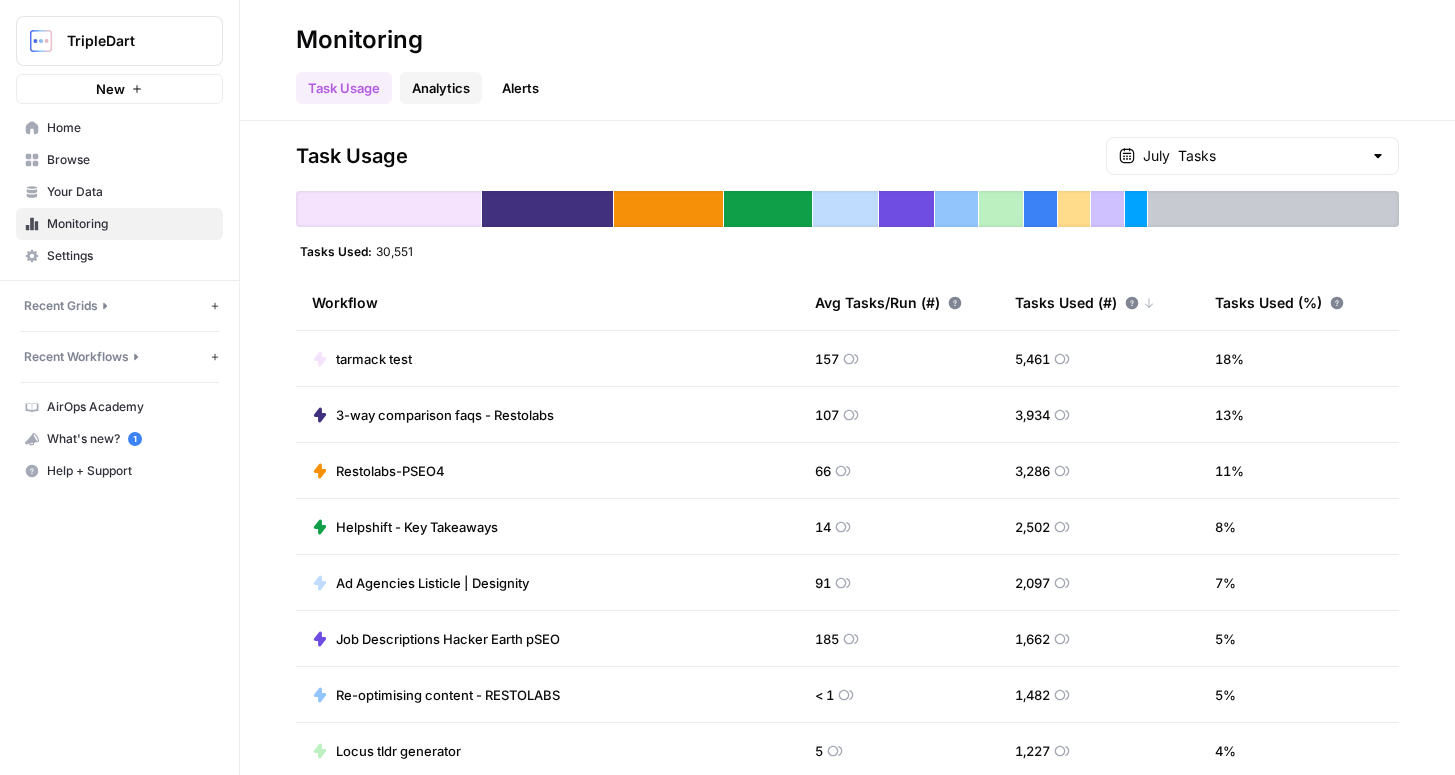 click on "Analytics" at bounding box center (441, 88) 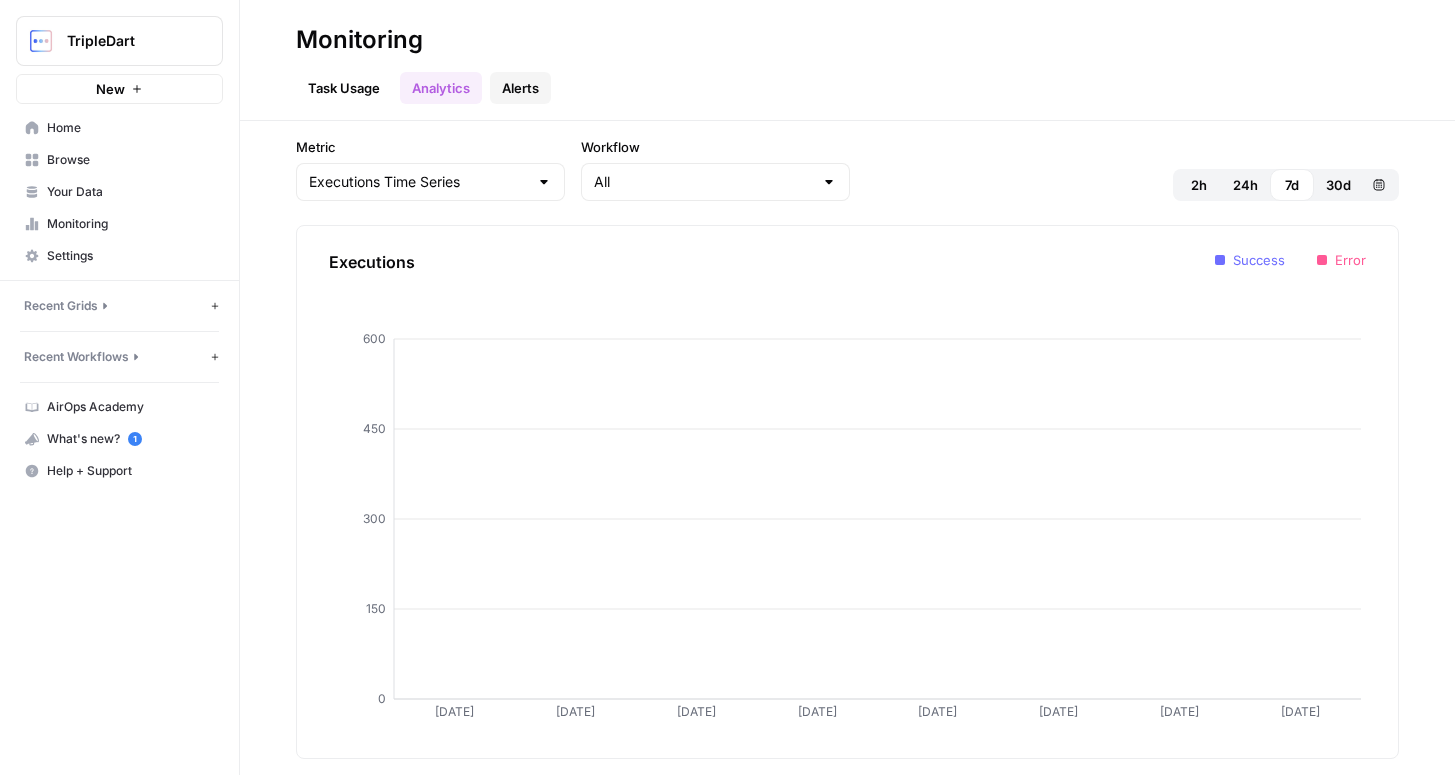 click on "Alerts" at bounding box center [520, 88] 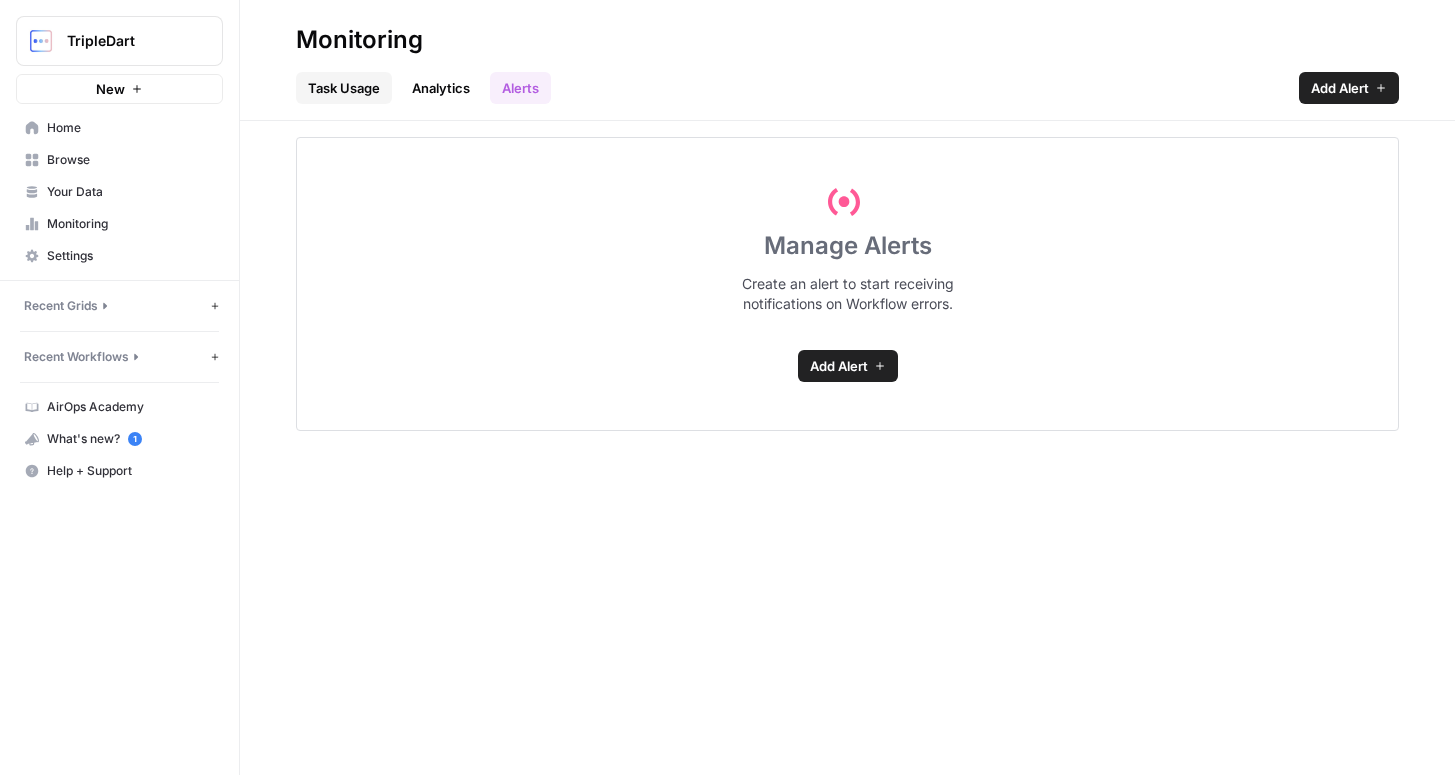 click on "Task Usage" at bounding box center [344, 88] 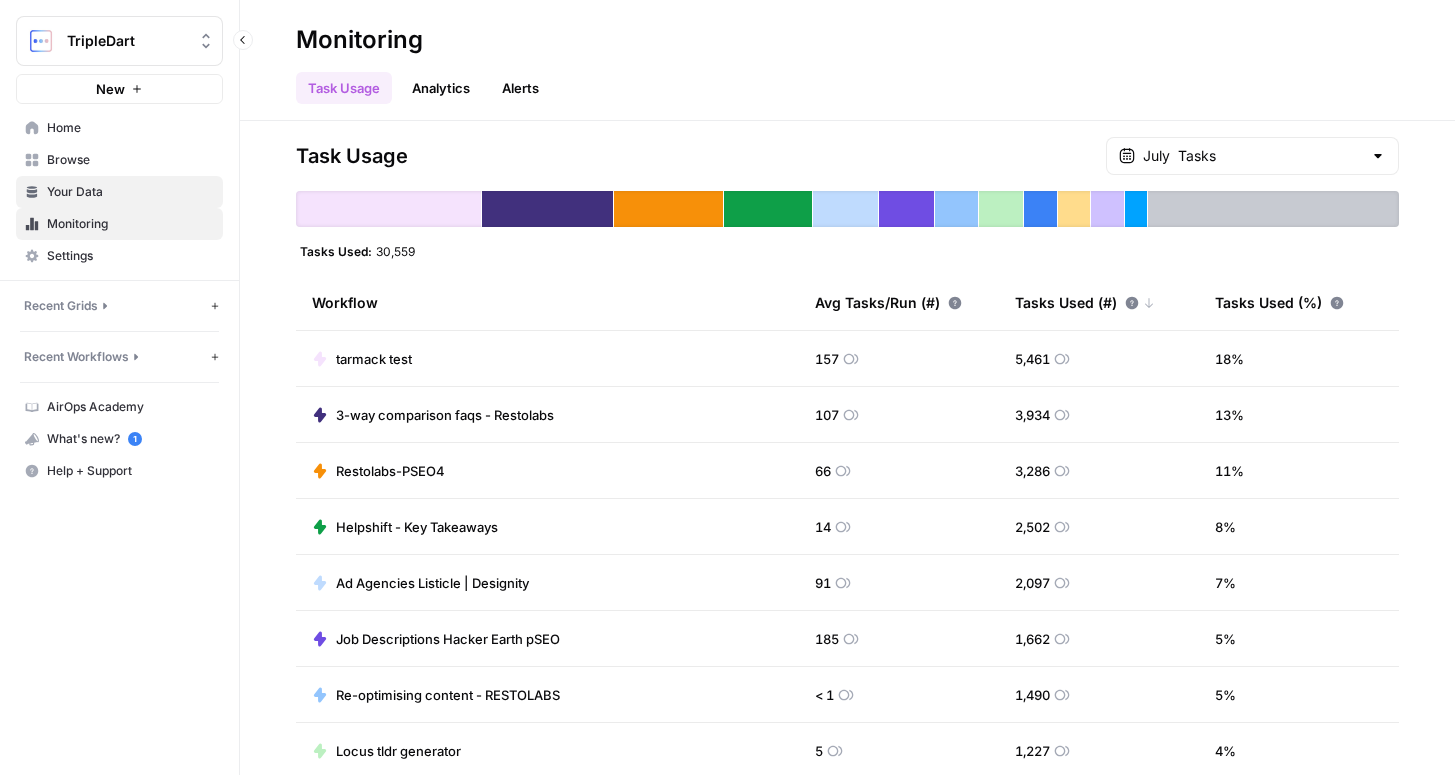 click on "Your Data" at bounding box center [130, 192] 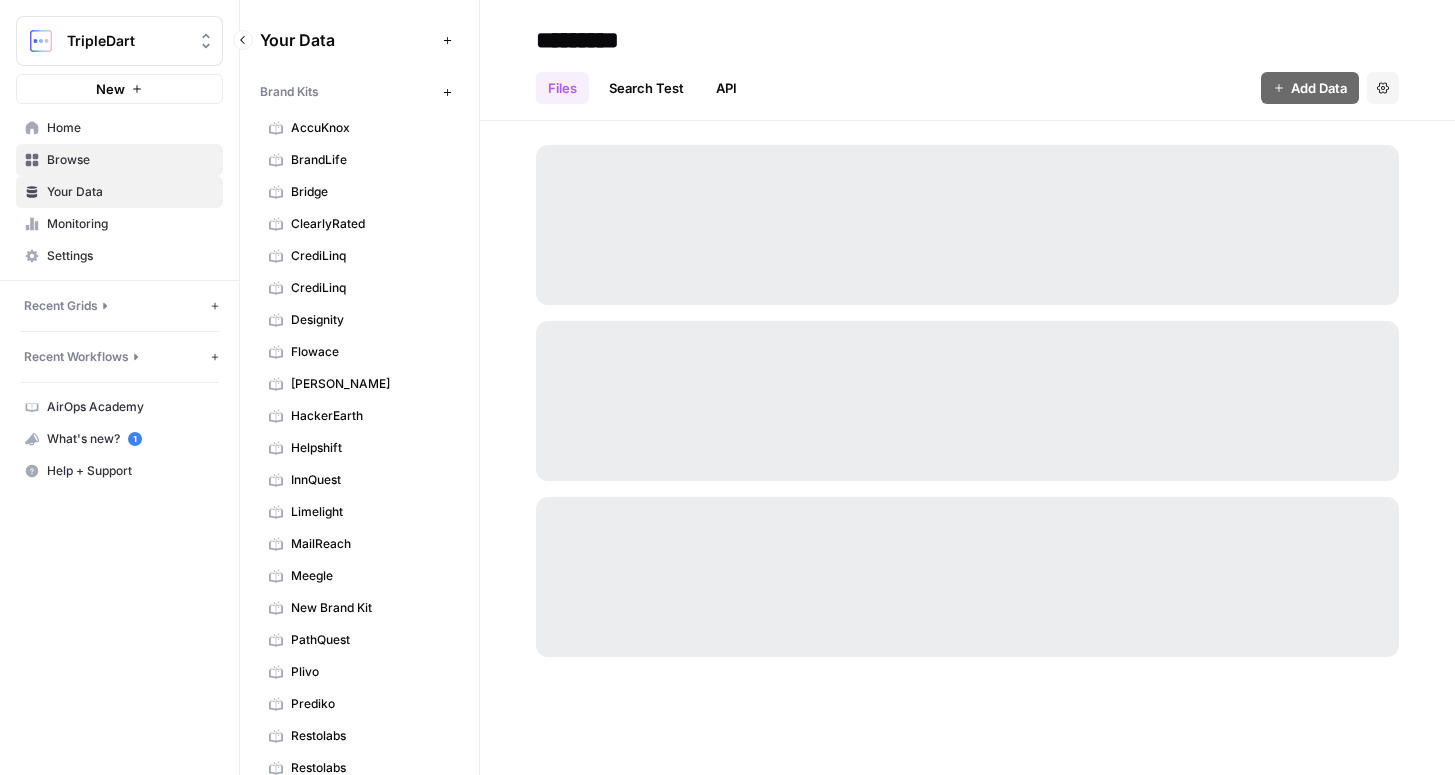 click on "Browse" at bounding box center [119, 160] 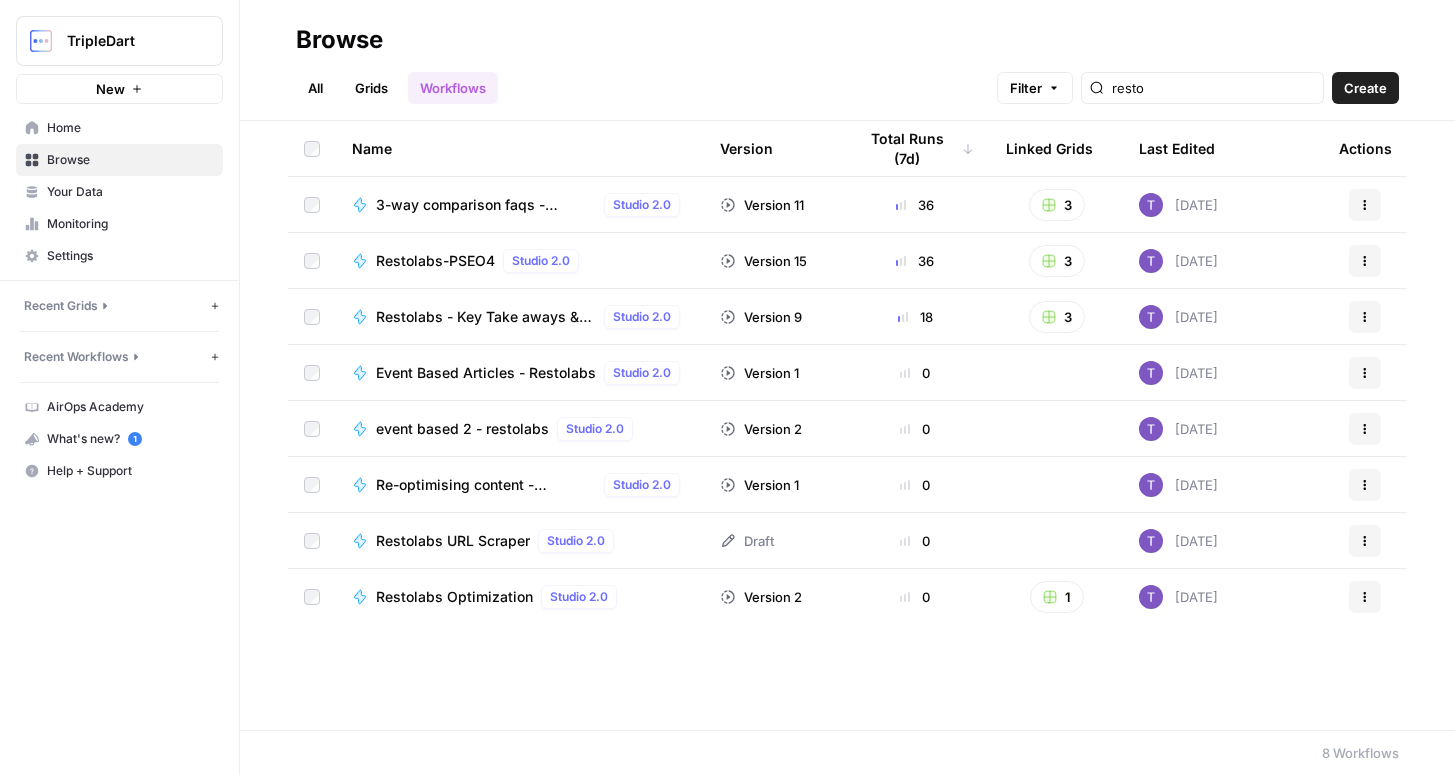 click on "3-way comparison faqs - Restolabs" at bounding box center [486, 205] 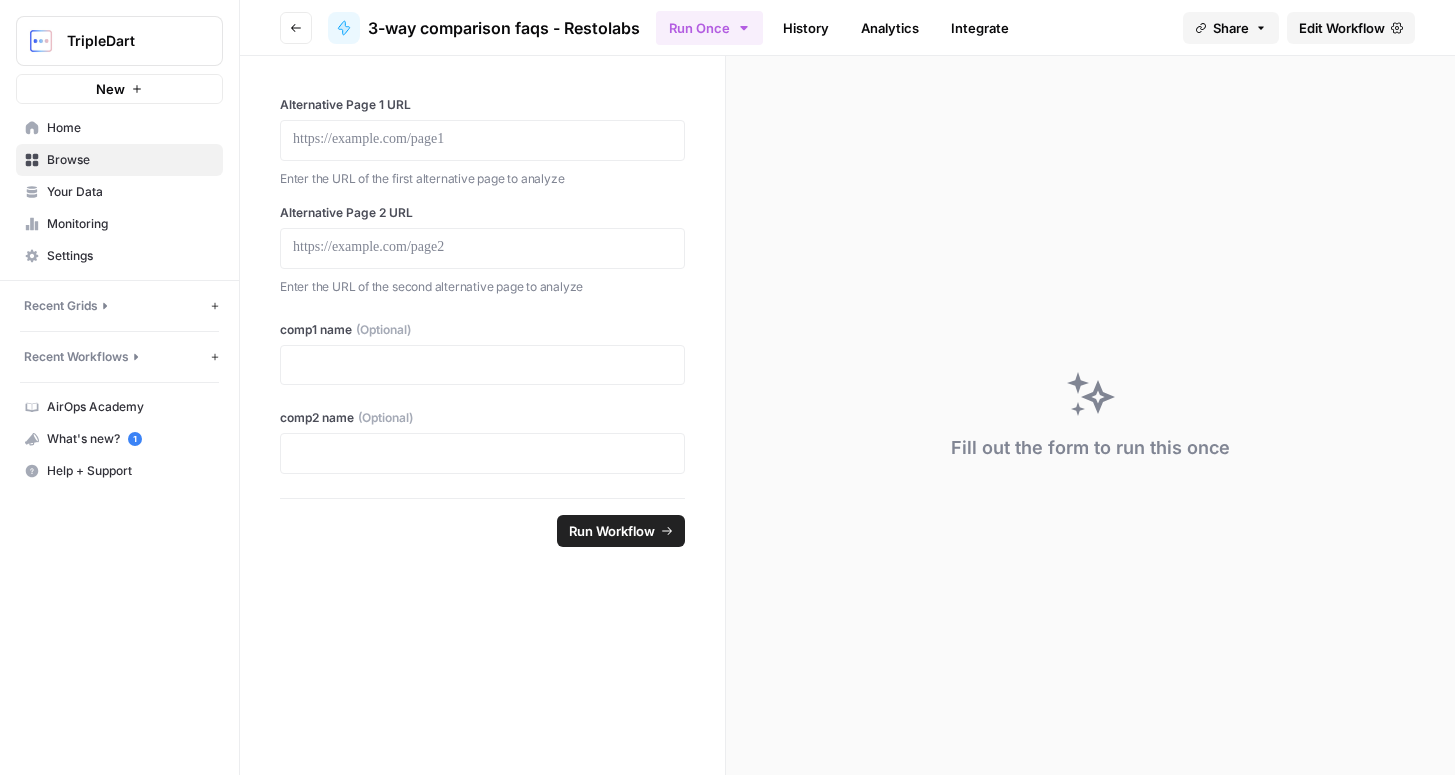 click on "3-way comparison faqs - Restolabs" at bounding box center [504, 28] 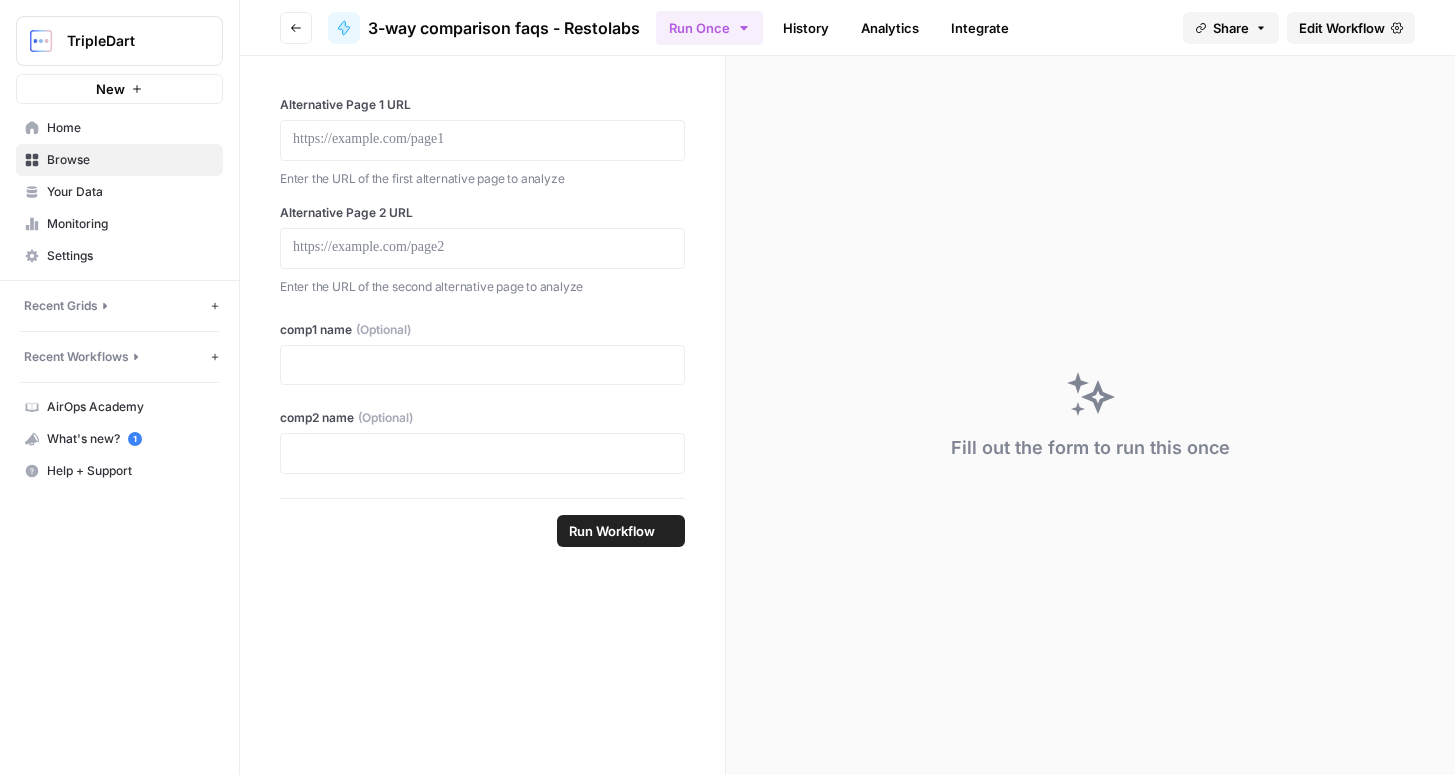 click on "3-way comparison faqs - Restolabs" at bounding box center (504, 28) 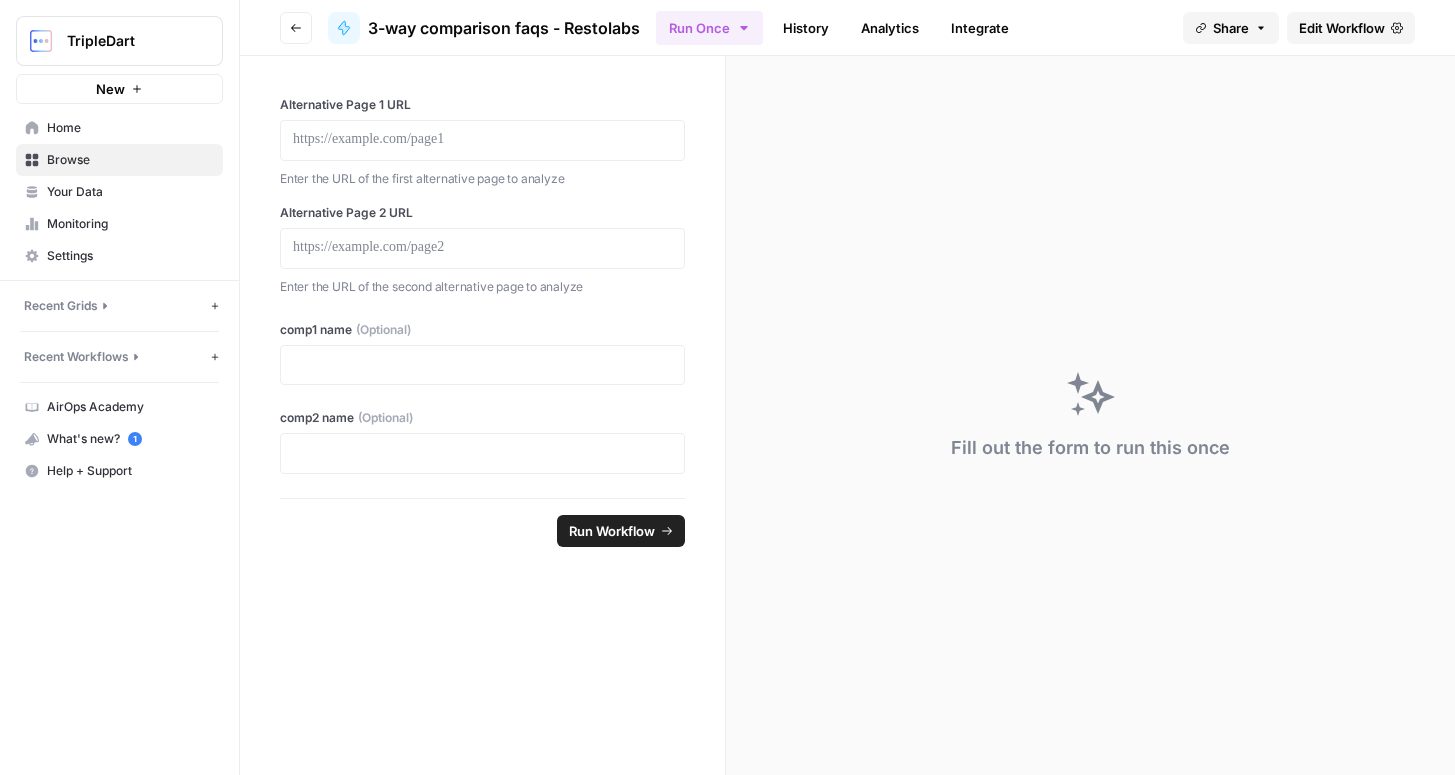 click on "3-way comparison faqs - Restolabs" at bounding box center [504, 28] 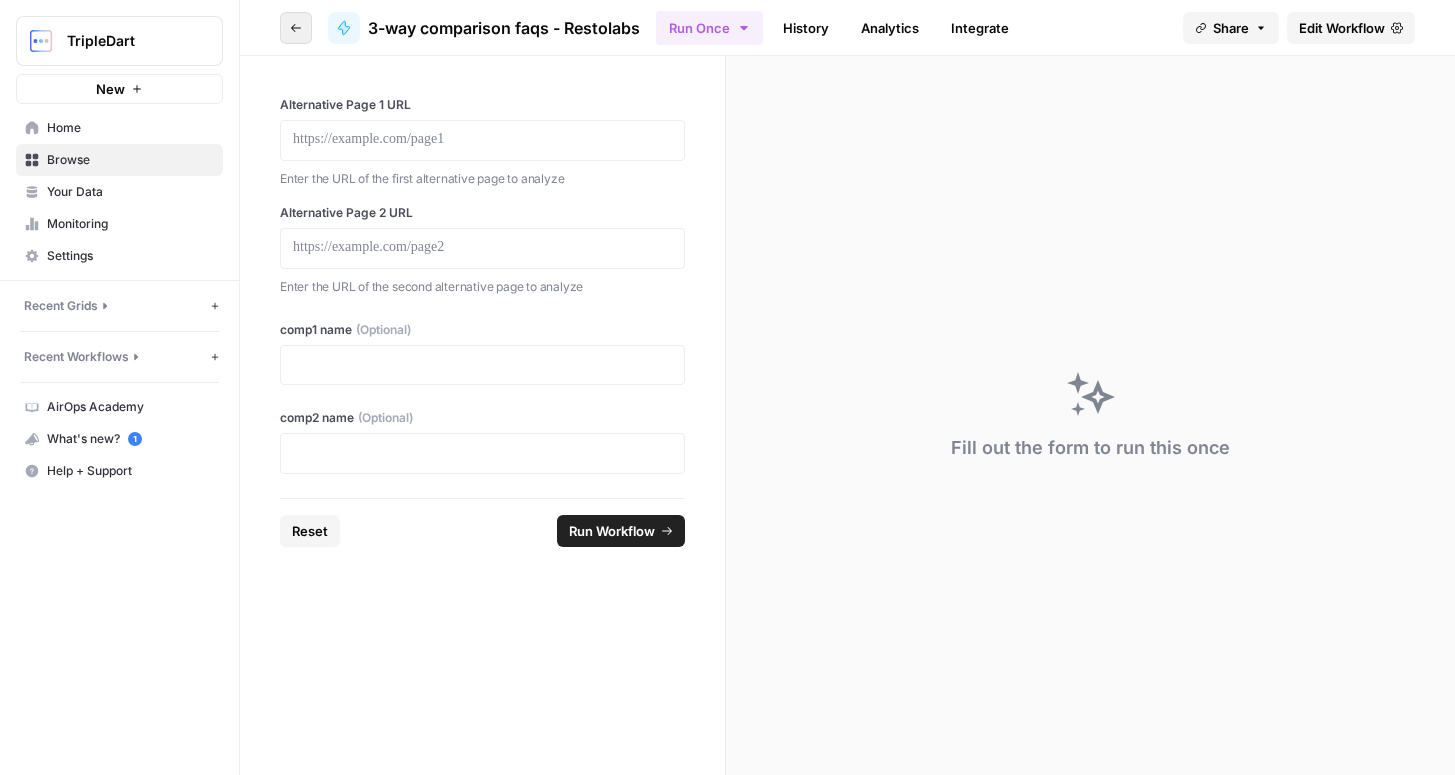 click on "Go back" at bounding box center (296, 28) 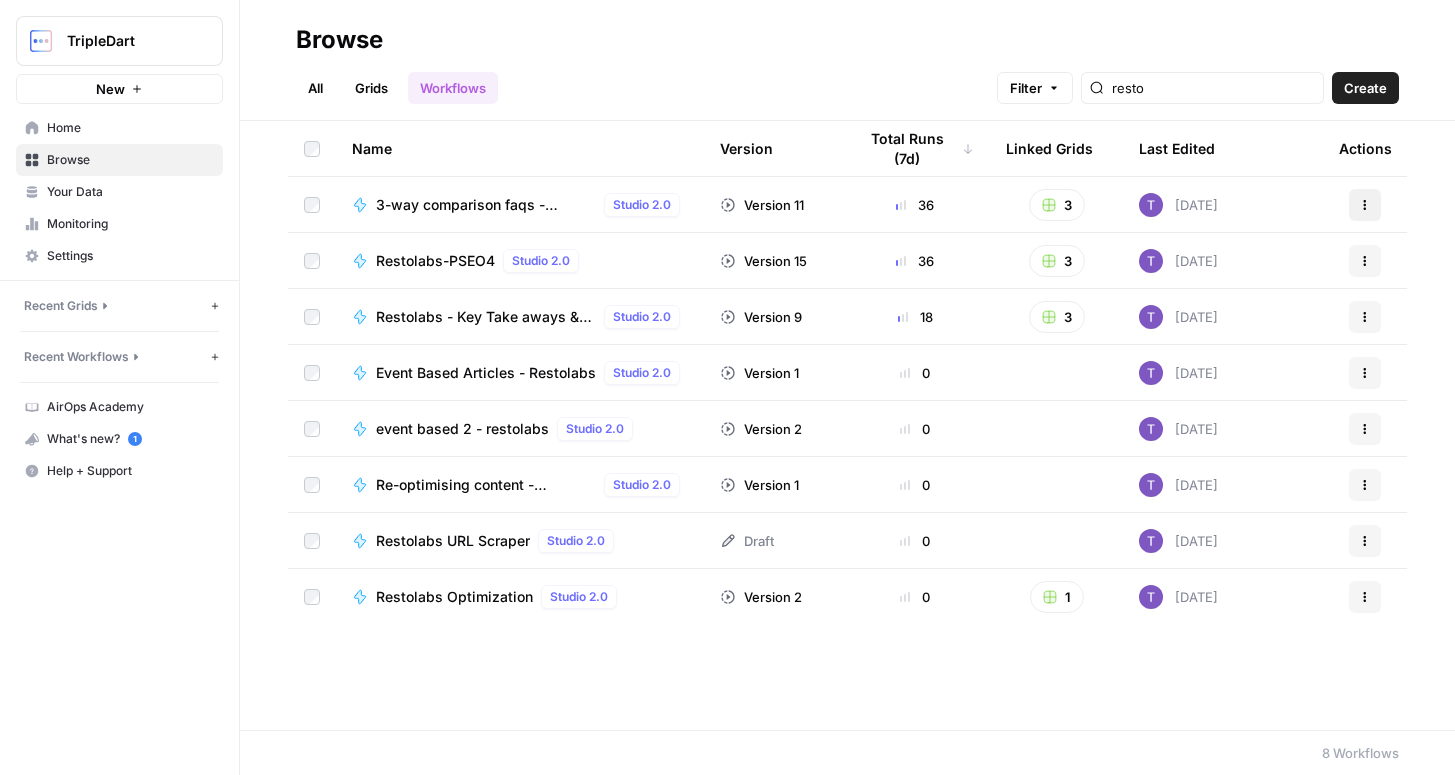 click on "Actions" at bounding box center [1365, 205] 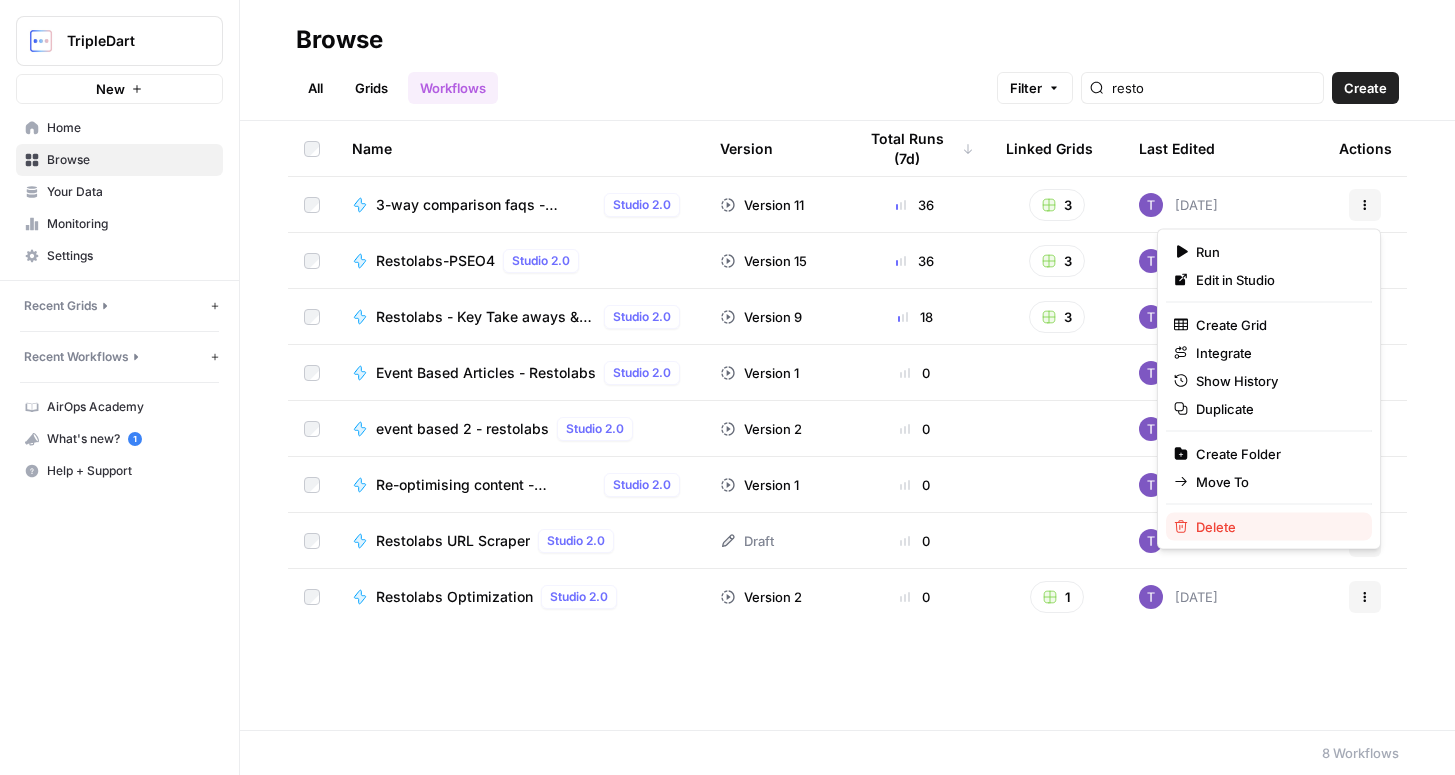 type 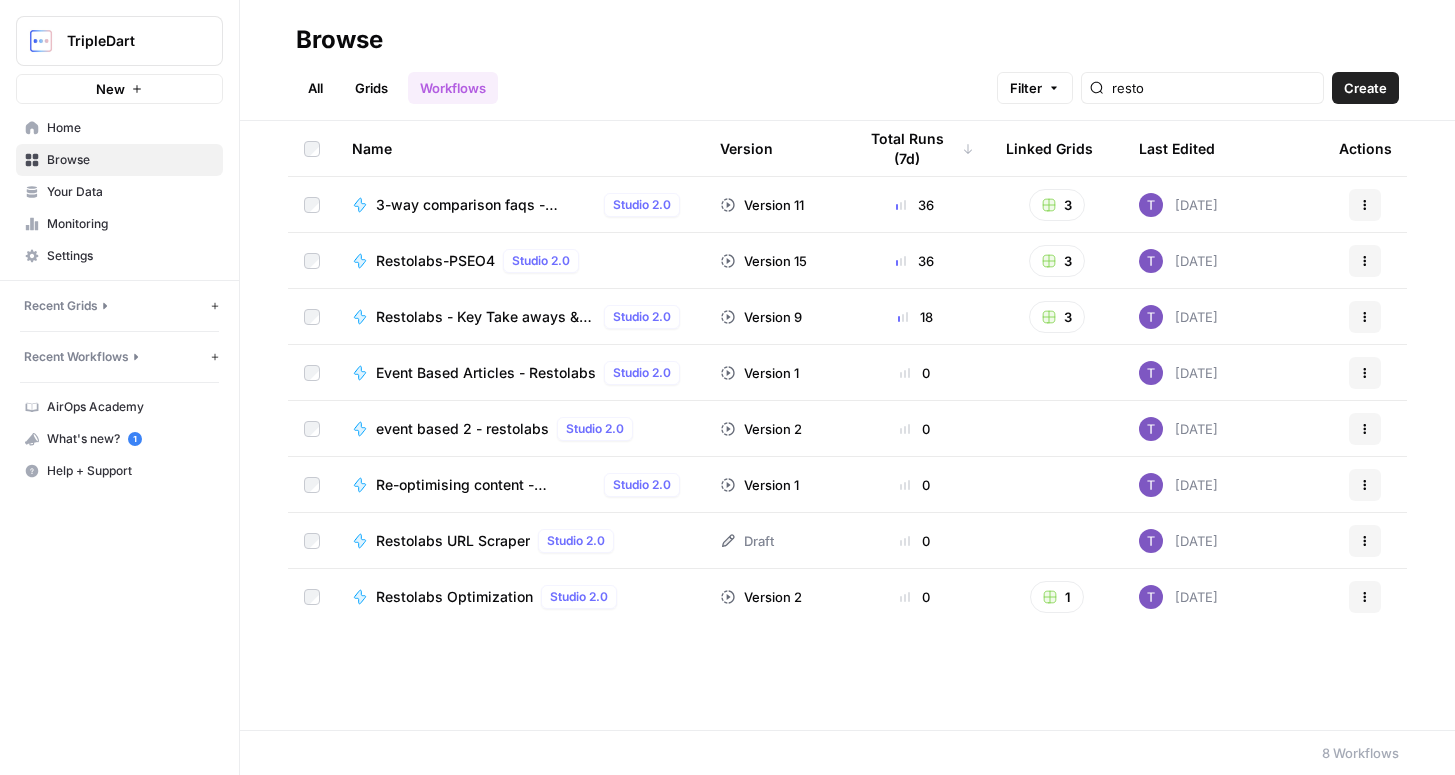 click on "3-way comparison faqs - Restolabs" at bounding box center [486, 205] 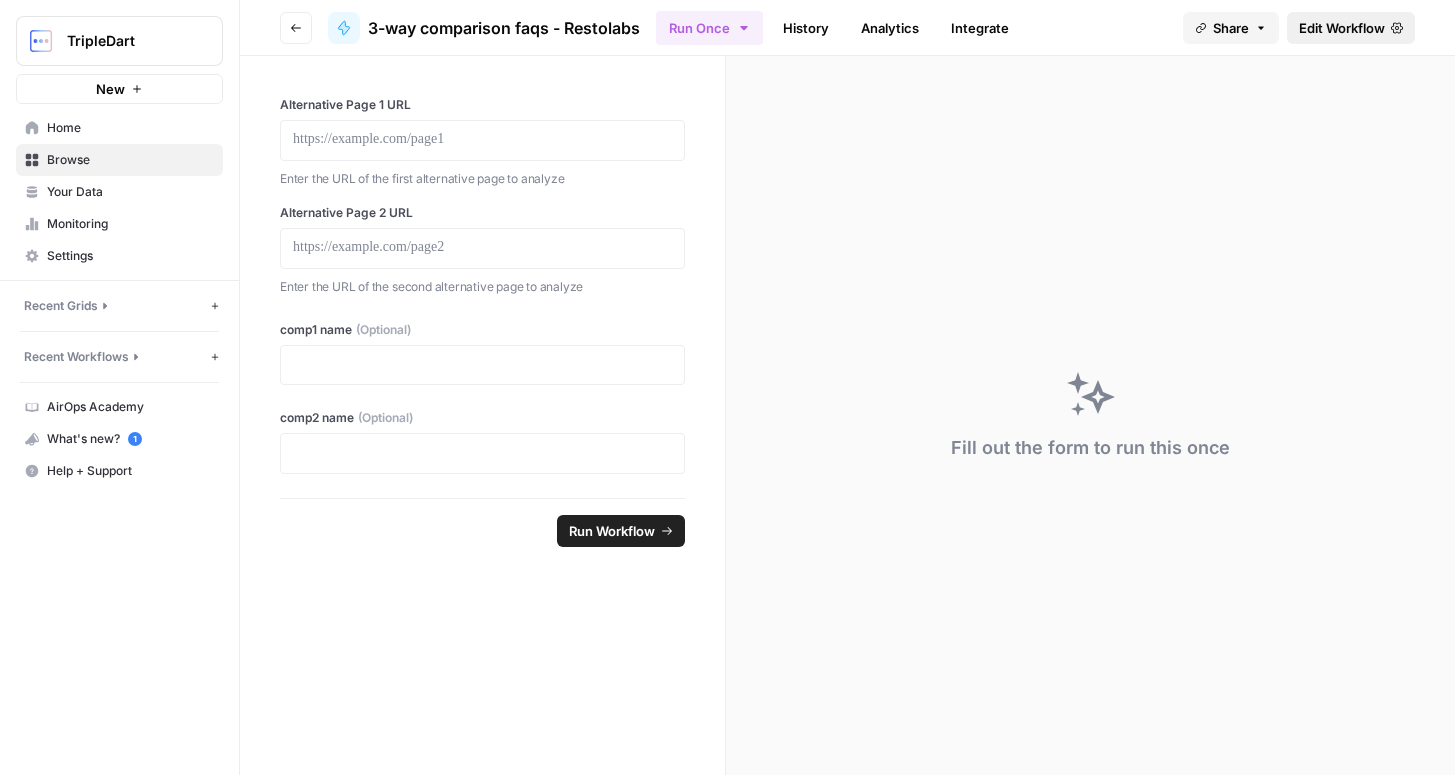click on "Edit Workflow" at bounding box center [1351, 28] 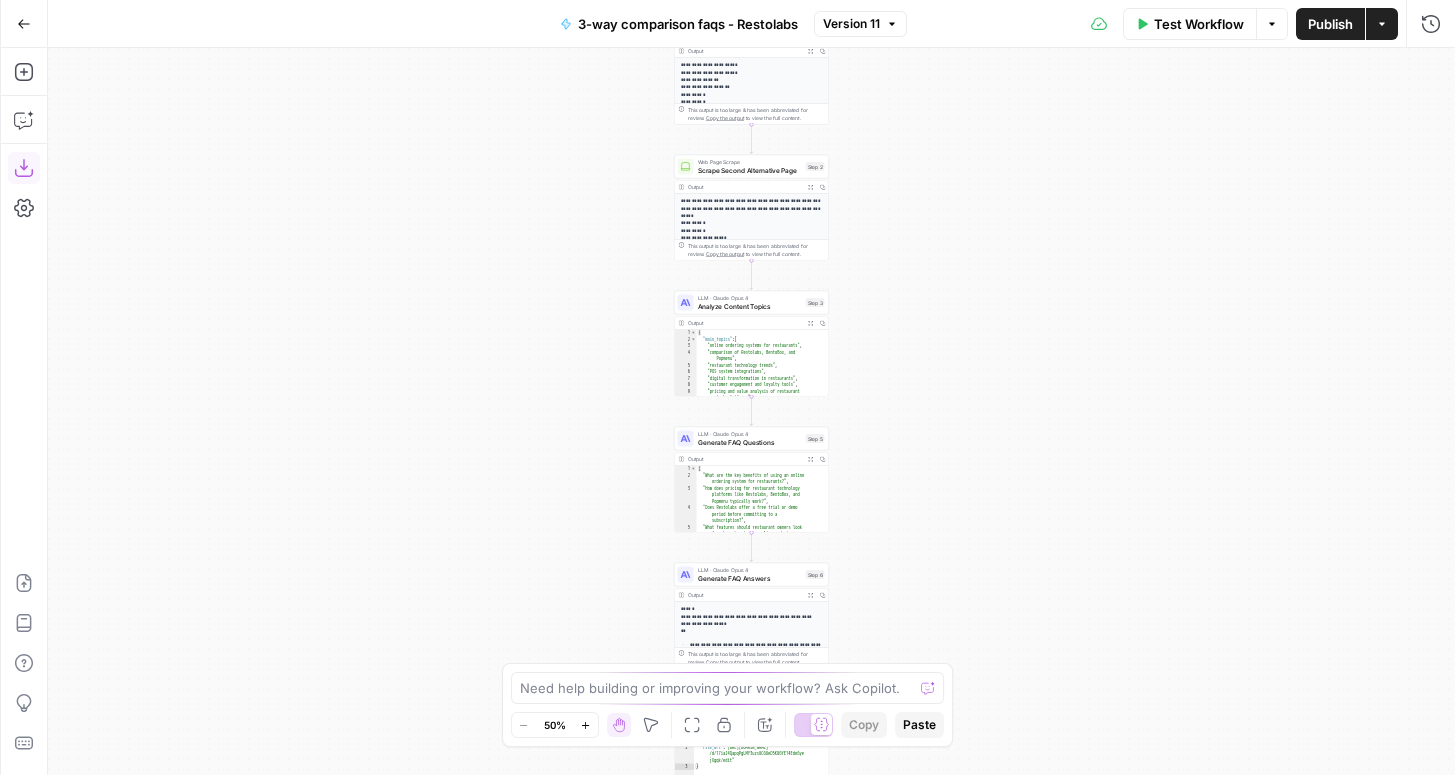 click on "Download as JSON" at bounding box center (24, 168) 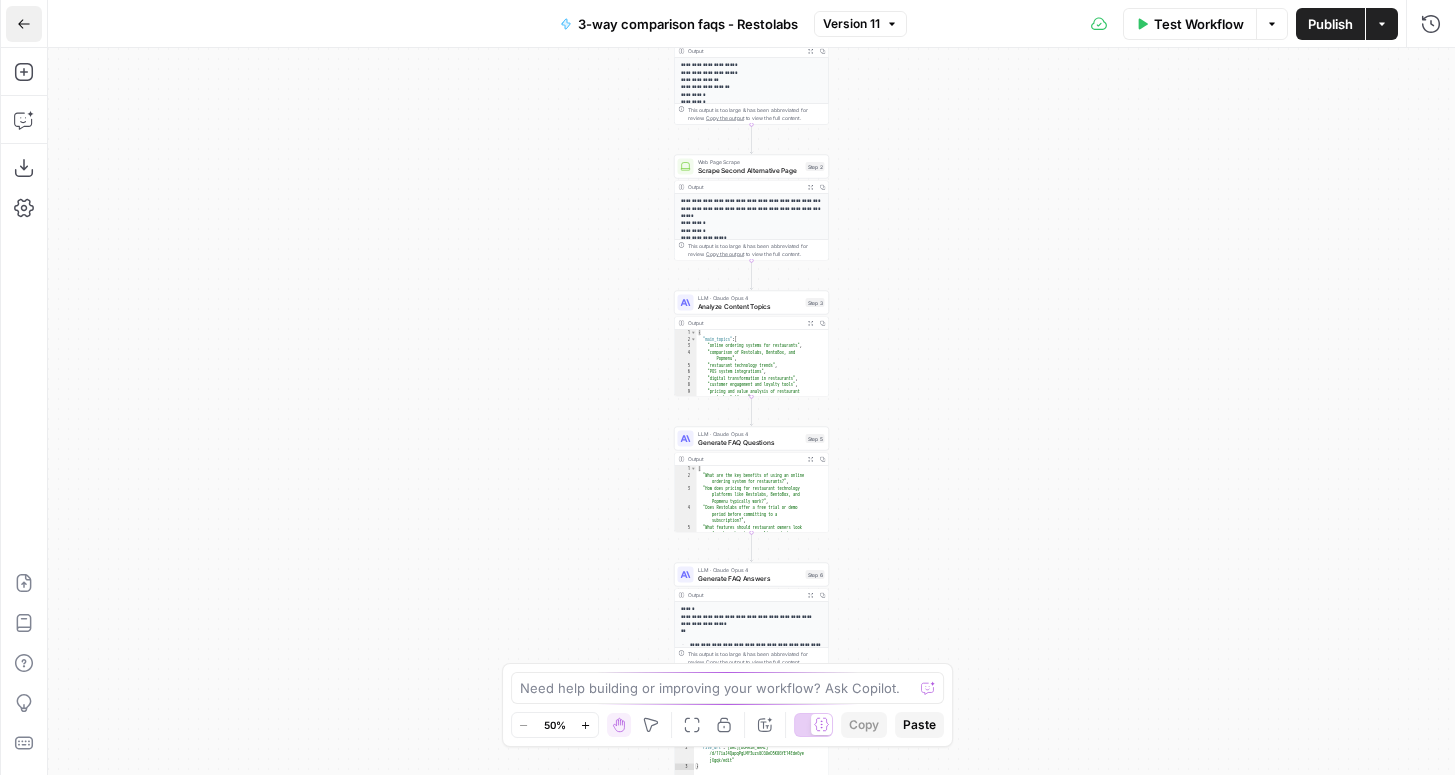 click 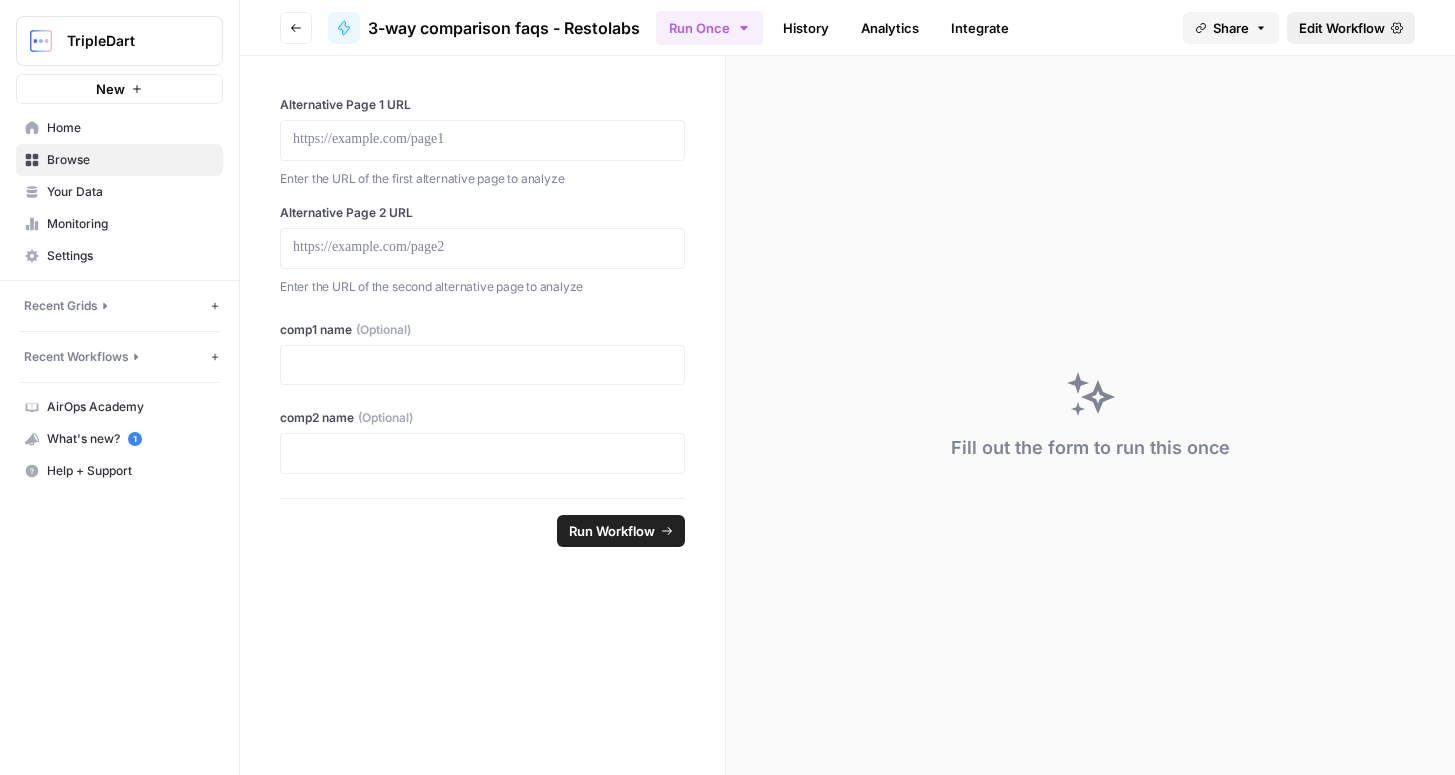 click on "Edit Workflow" at bounding box center (1351, 28) 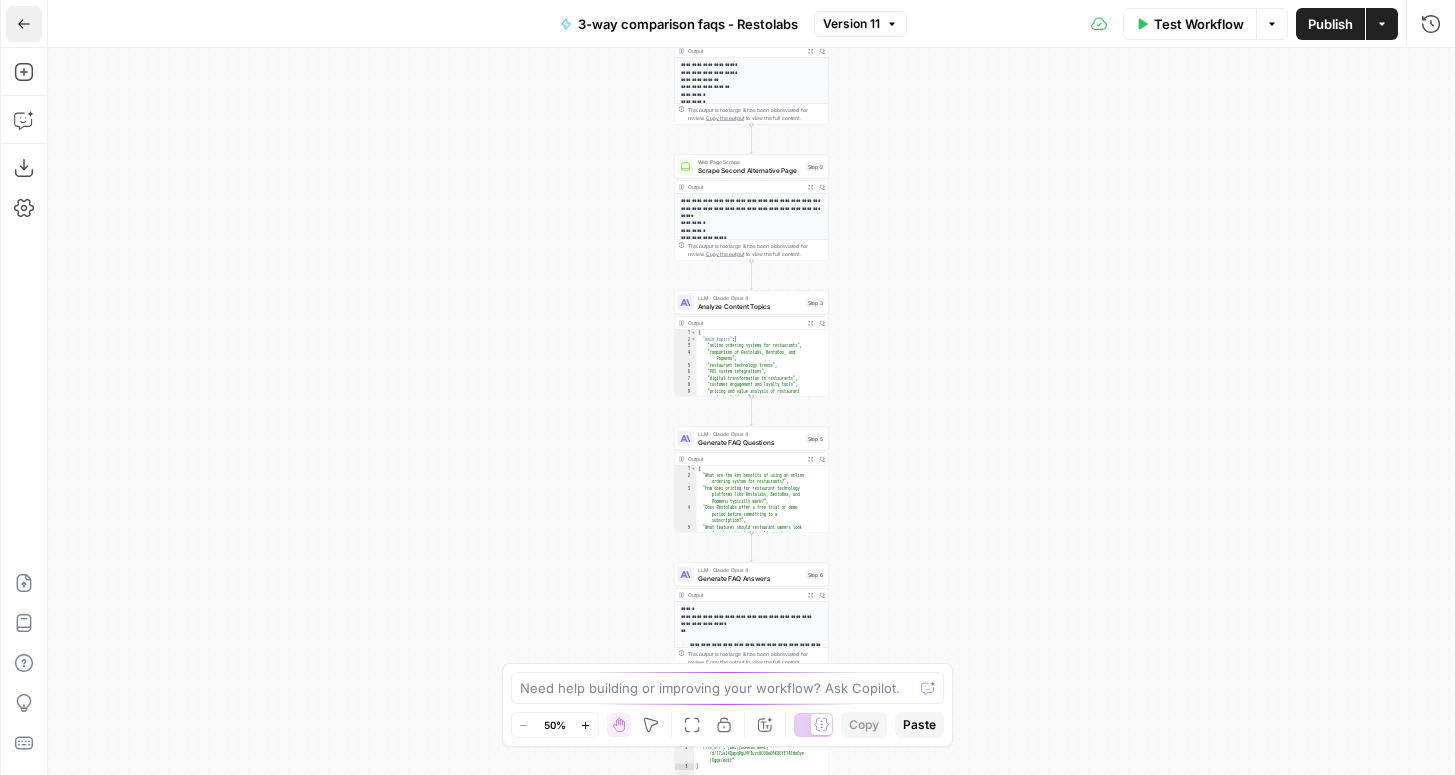 click on "Go Back" at bounding box center [24, 24] 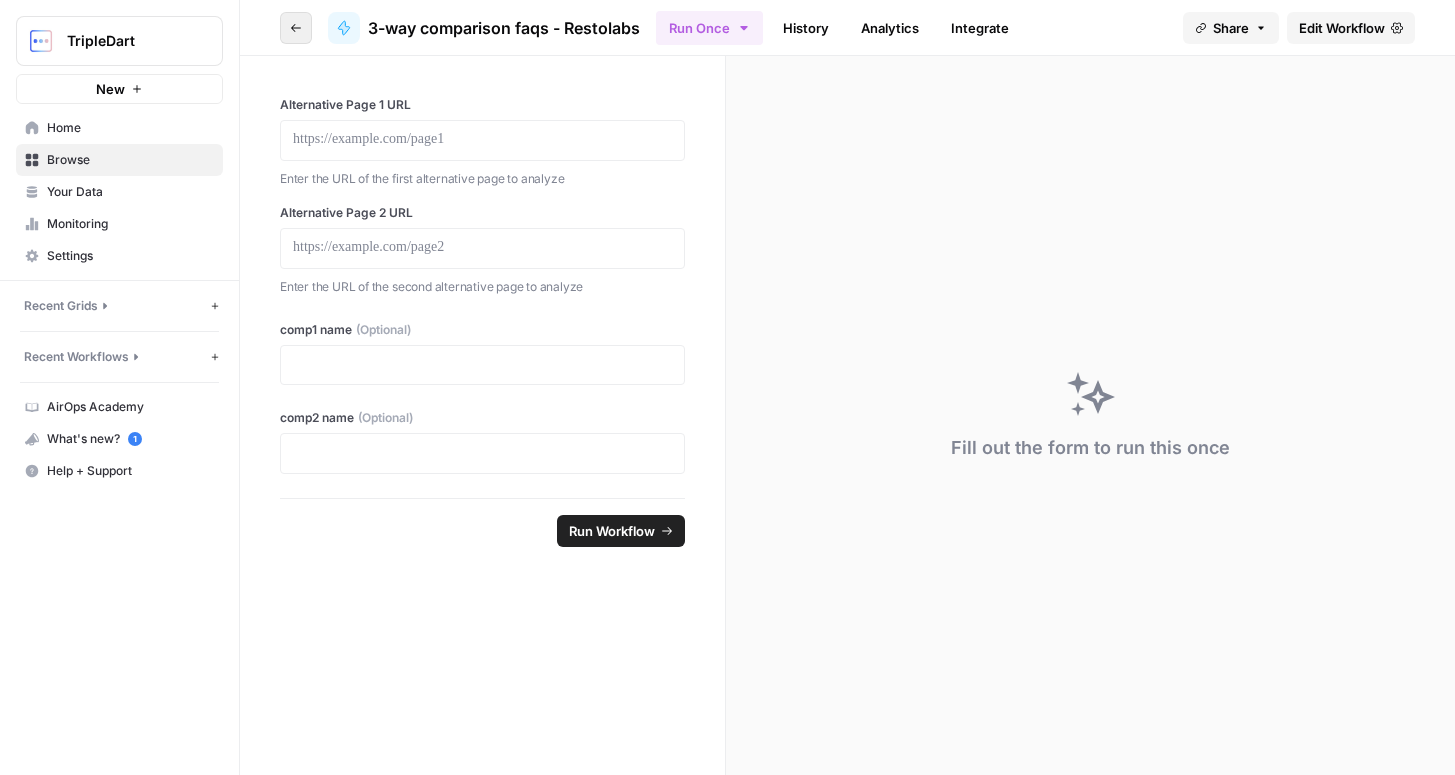 click on "Go back" at bounding box center (296, 28) 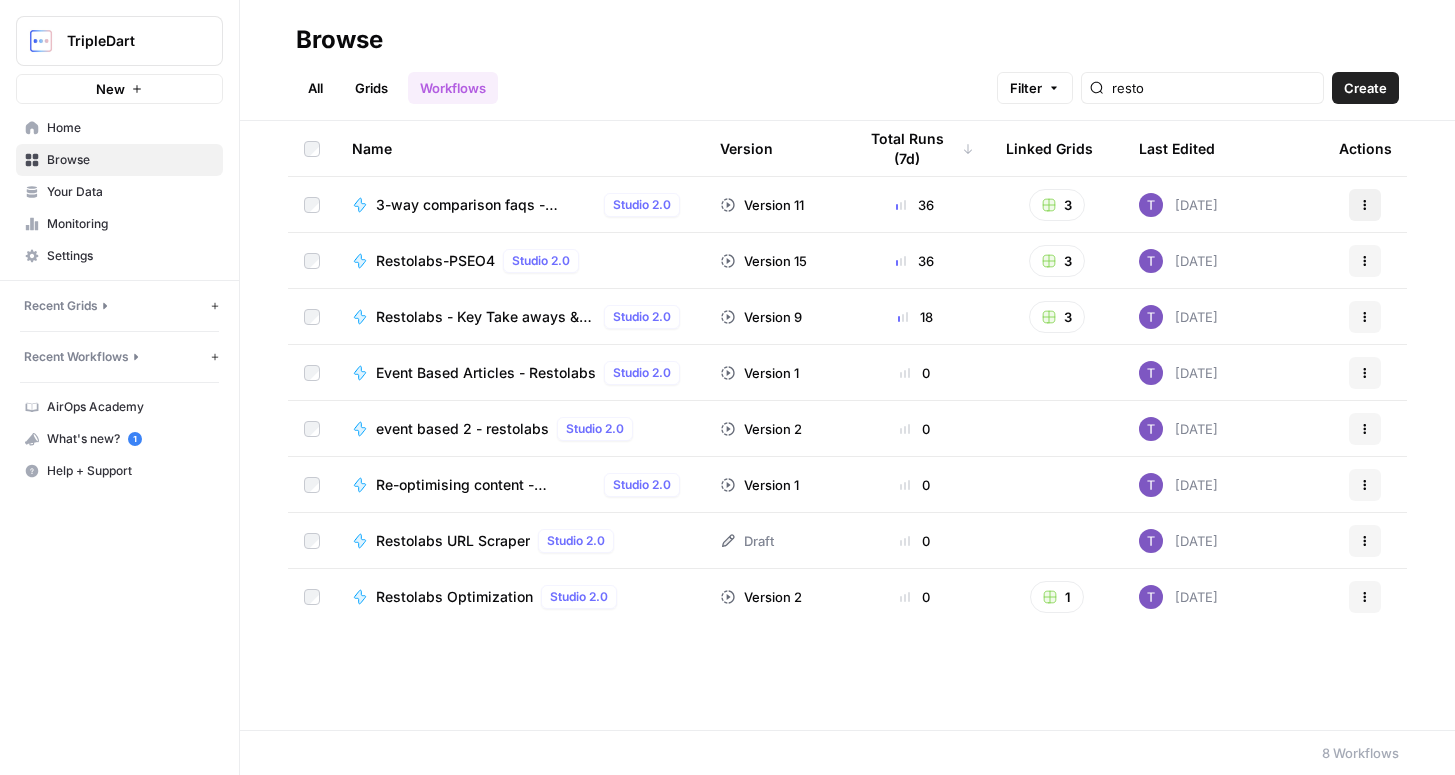 click on "Actions" at bounding box center (1365, 205) 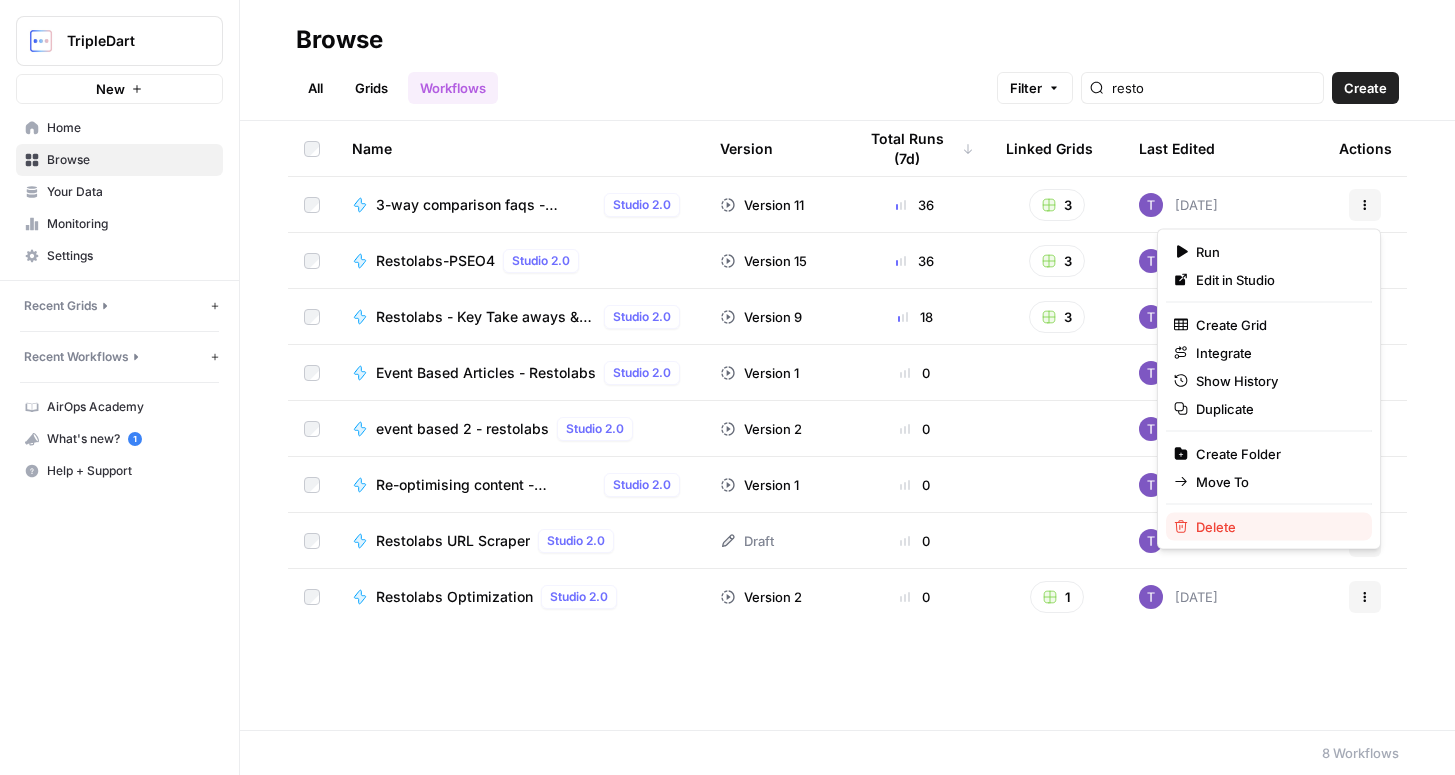 click on "Delete" at bounding box center (1269, 527) 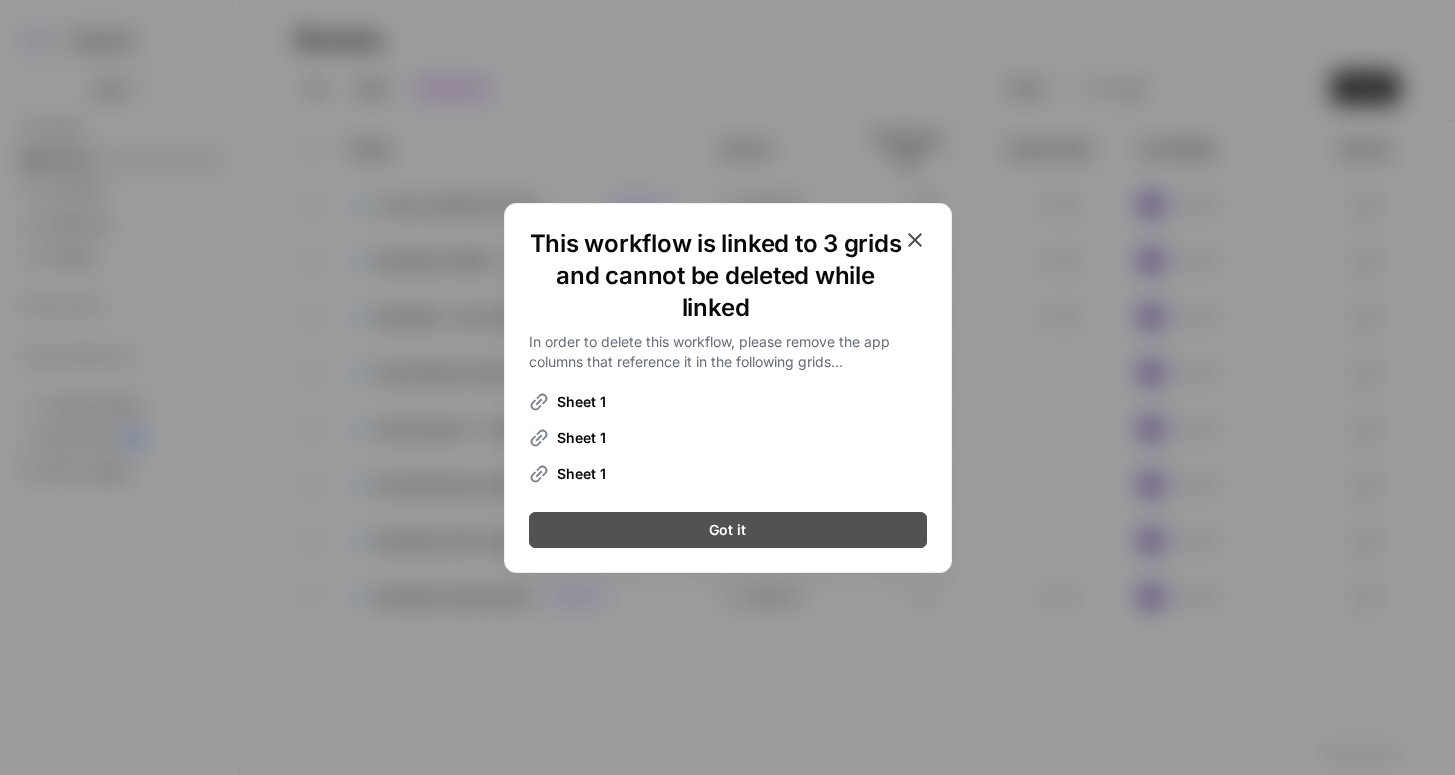 click on "Got it" at bounding box center (728, 530) 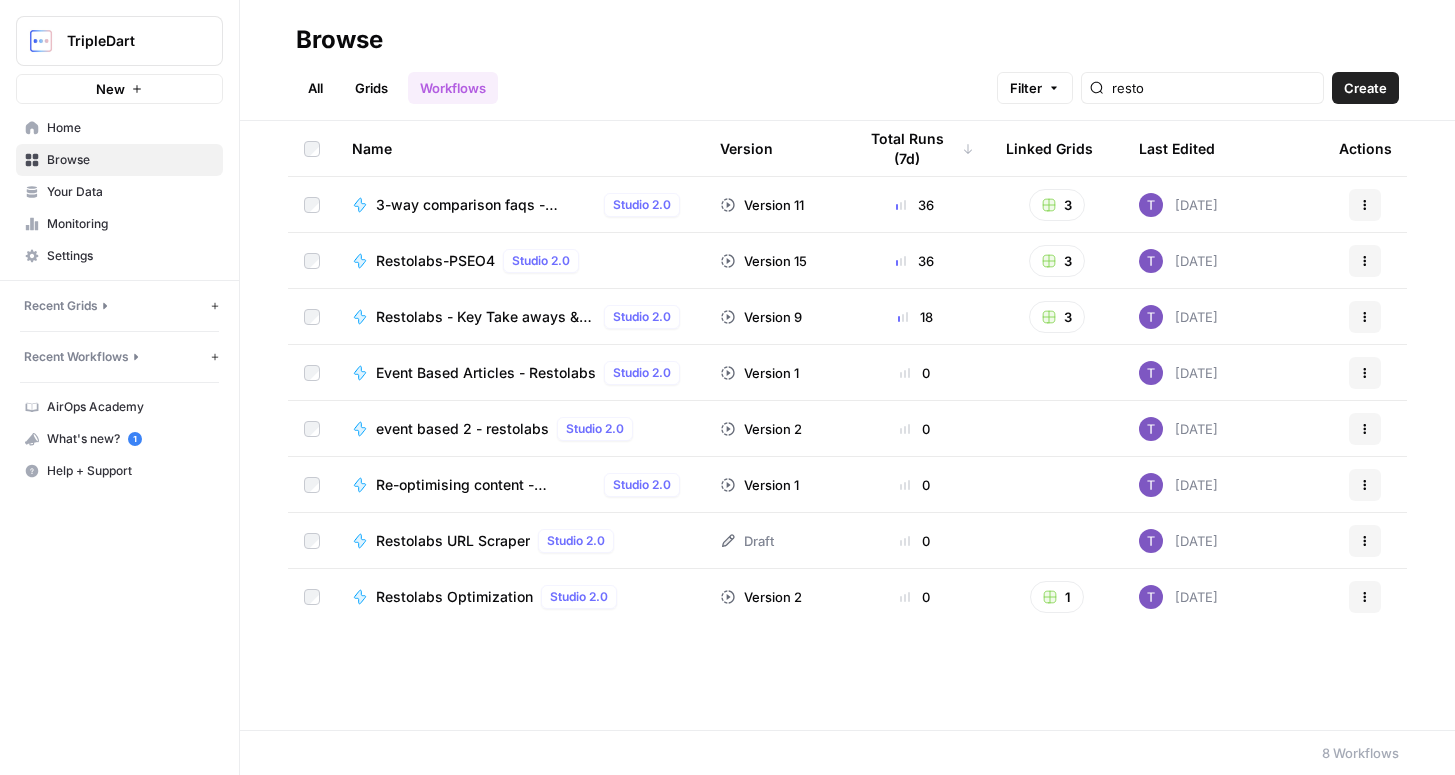 click on "36" at bounding box center [915, 205] 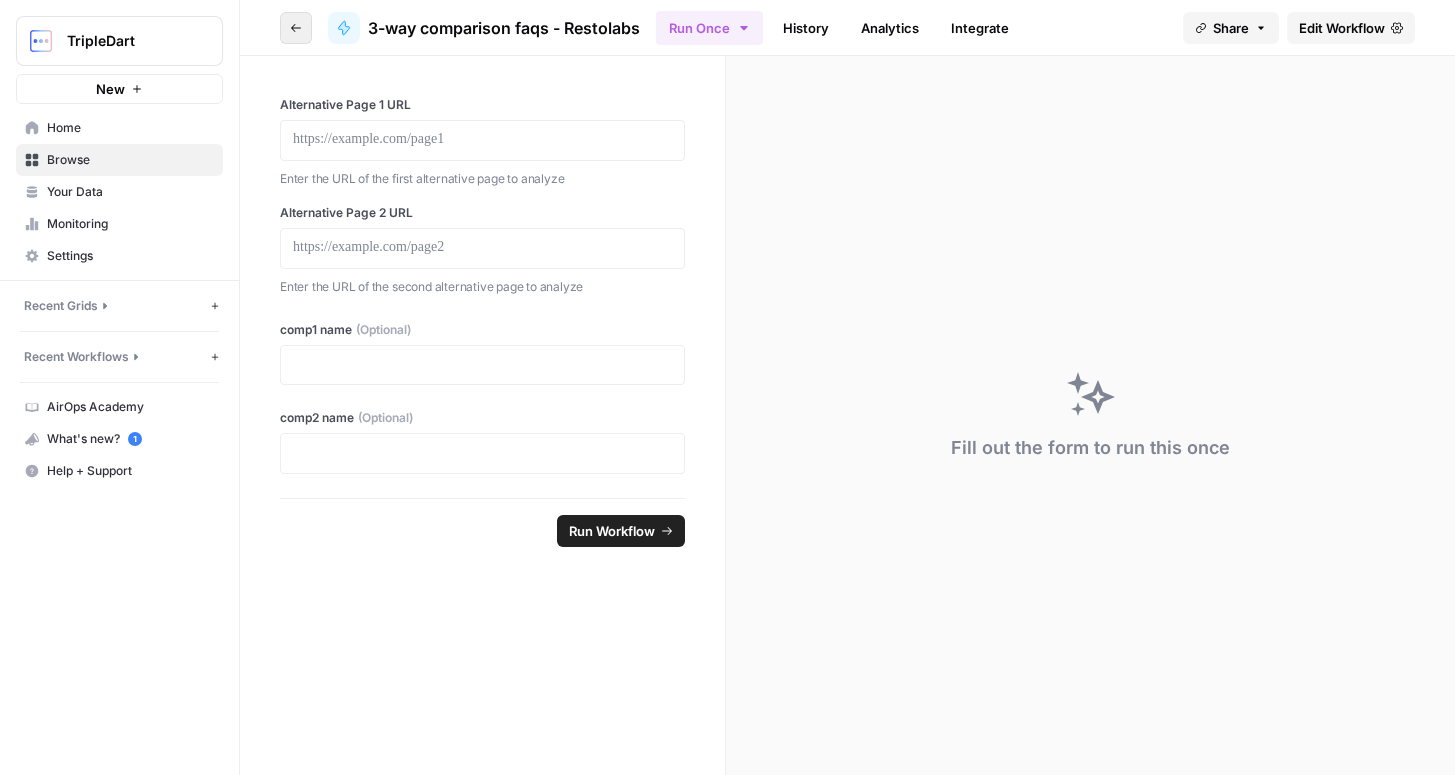 click on "Go back" at bounding box center (296, 28) 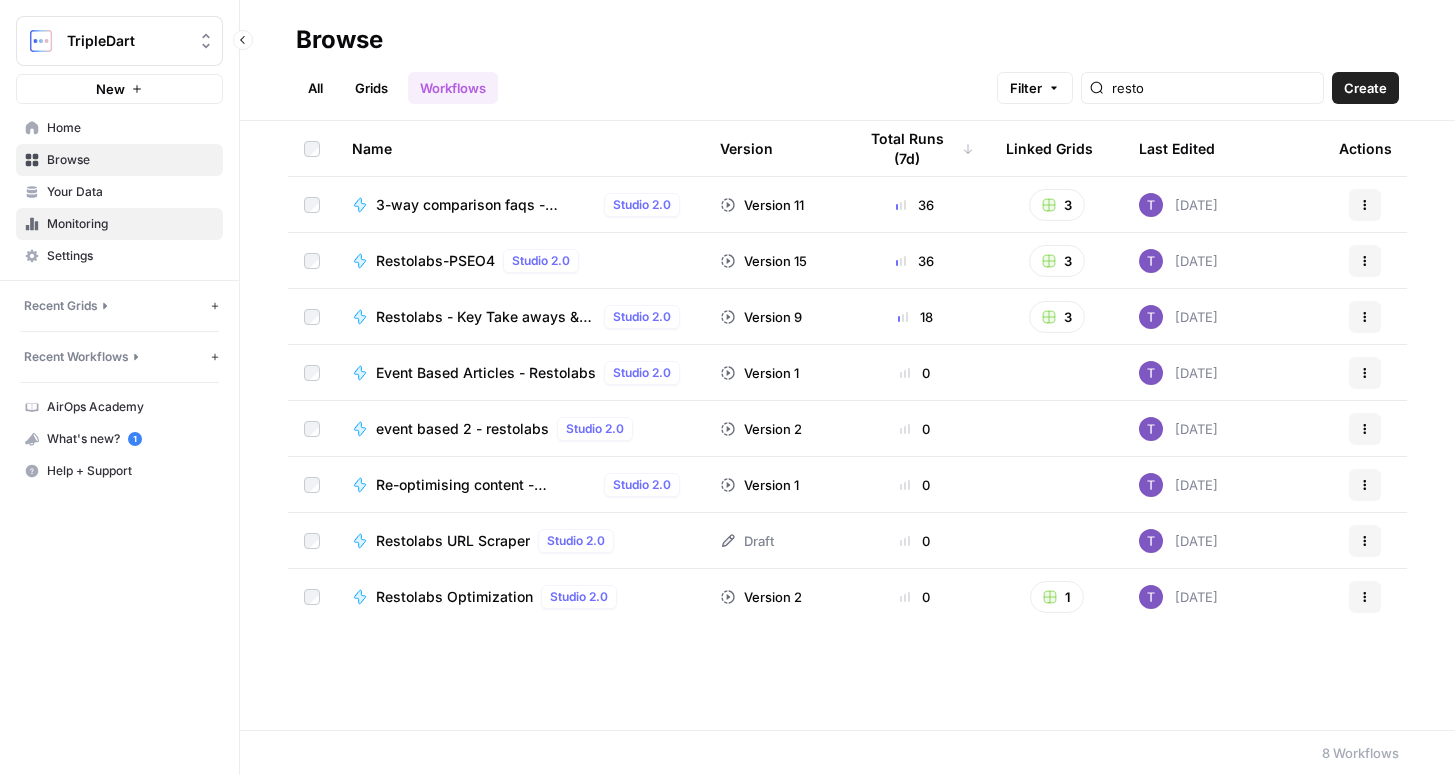 click on "Monitoring" at bounding box center [130, 224] 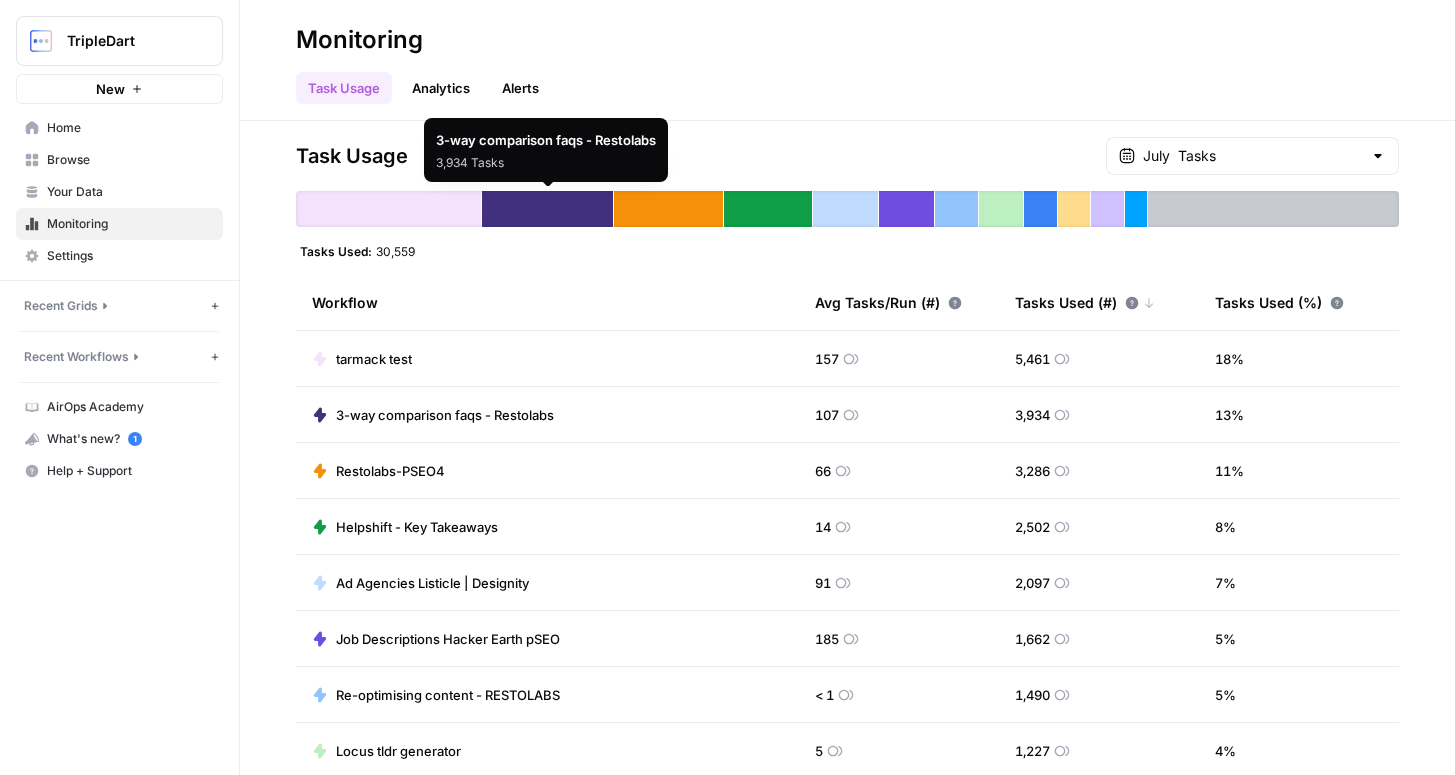 click at bounding box center (547, 209) 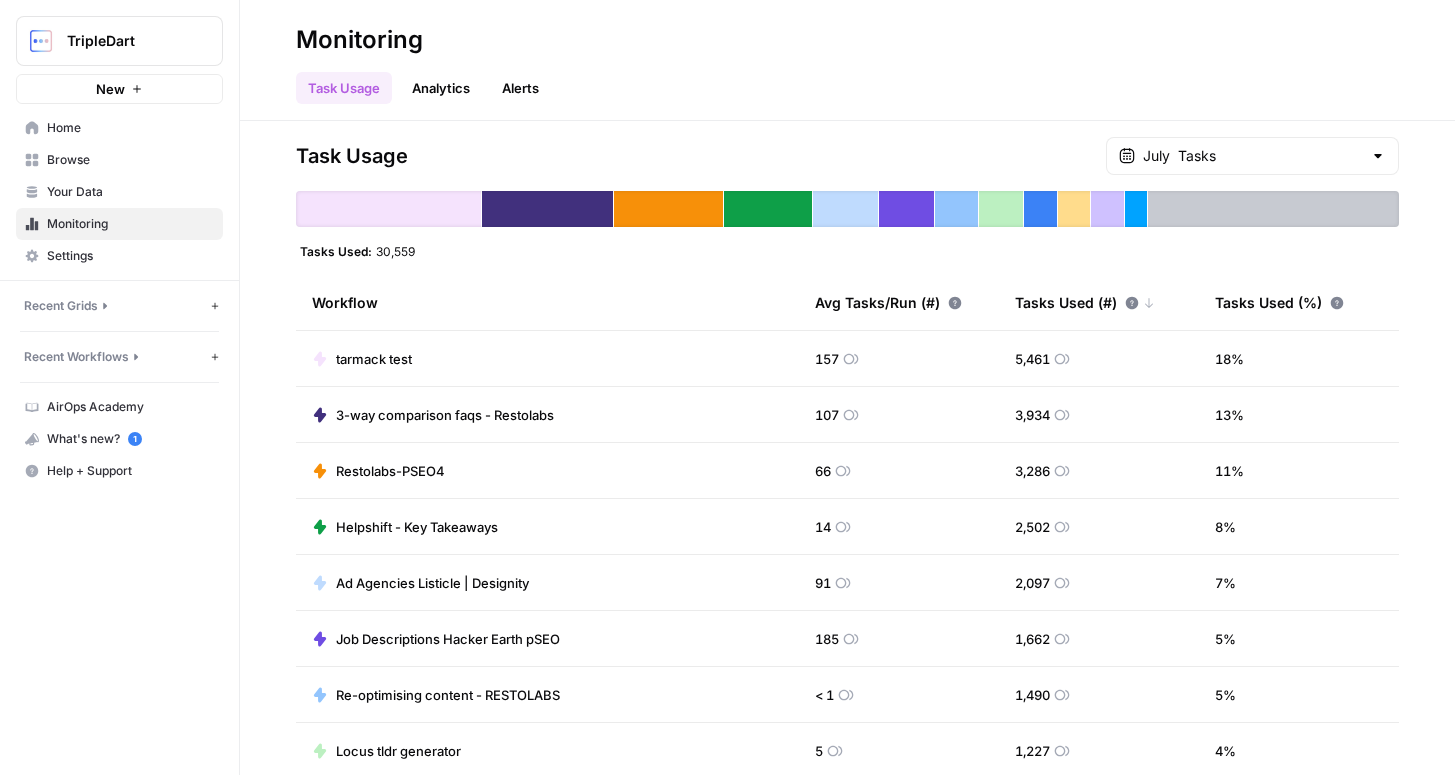 click at bounding box center [668, 209] 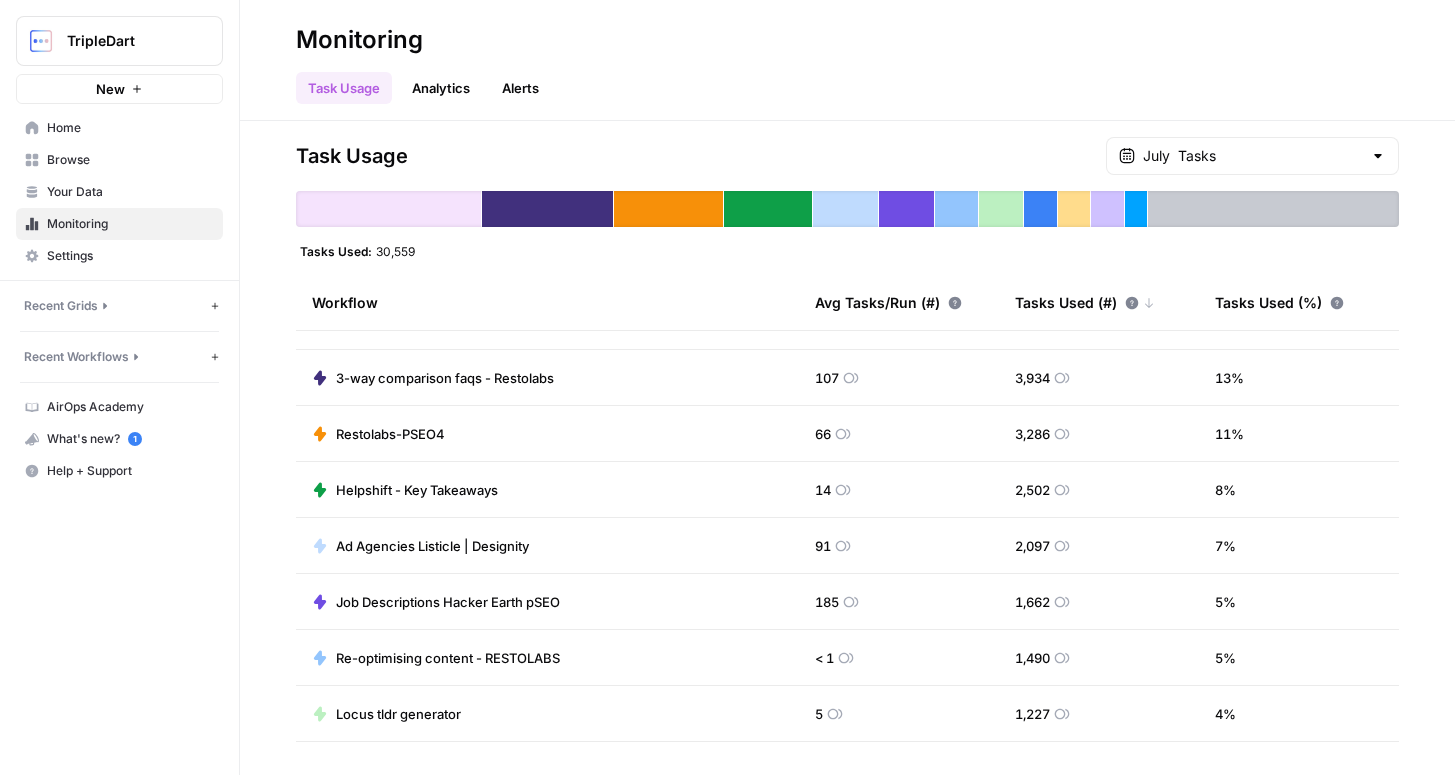 scroll, scrollTop: 0, scrollLeft: 0, axis: both 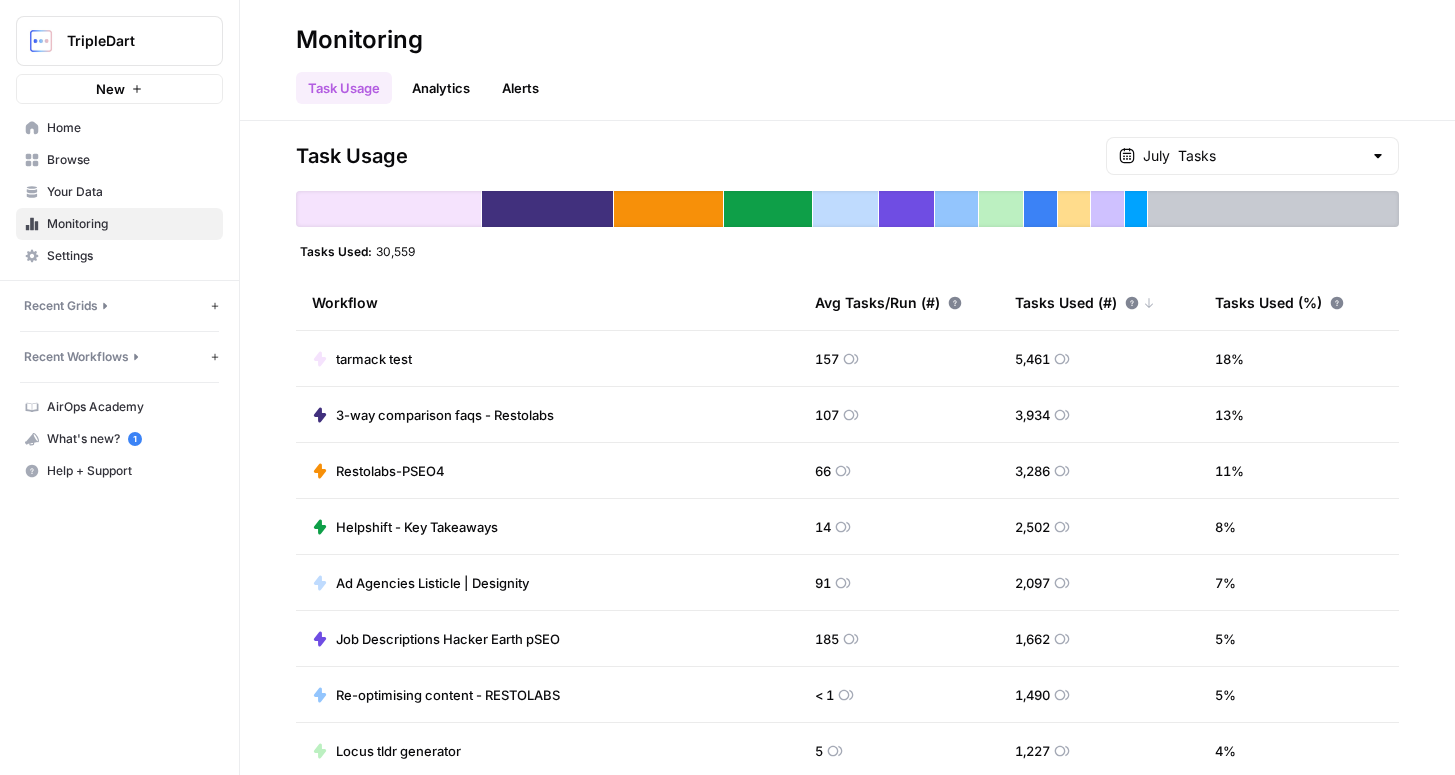 click at bounding box center (547, 209) 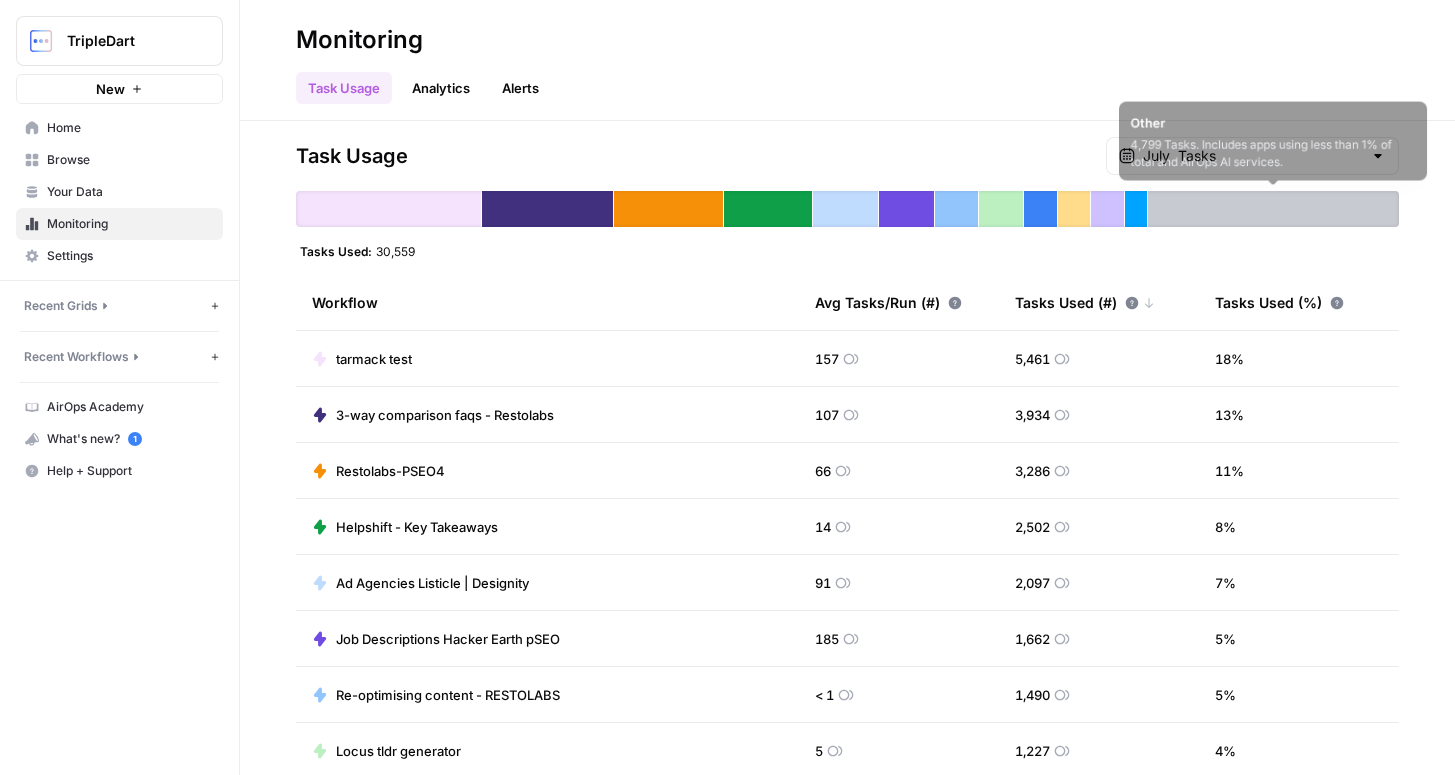 click at bounding box center [1273, 209] 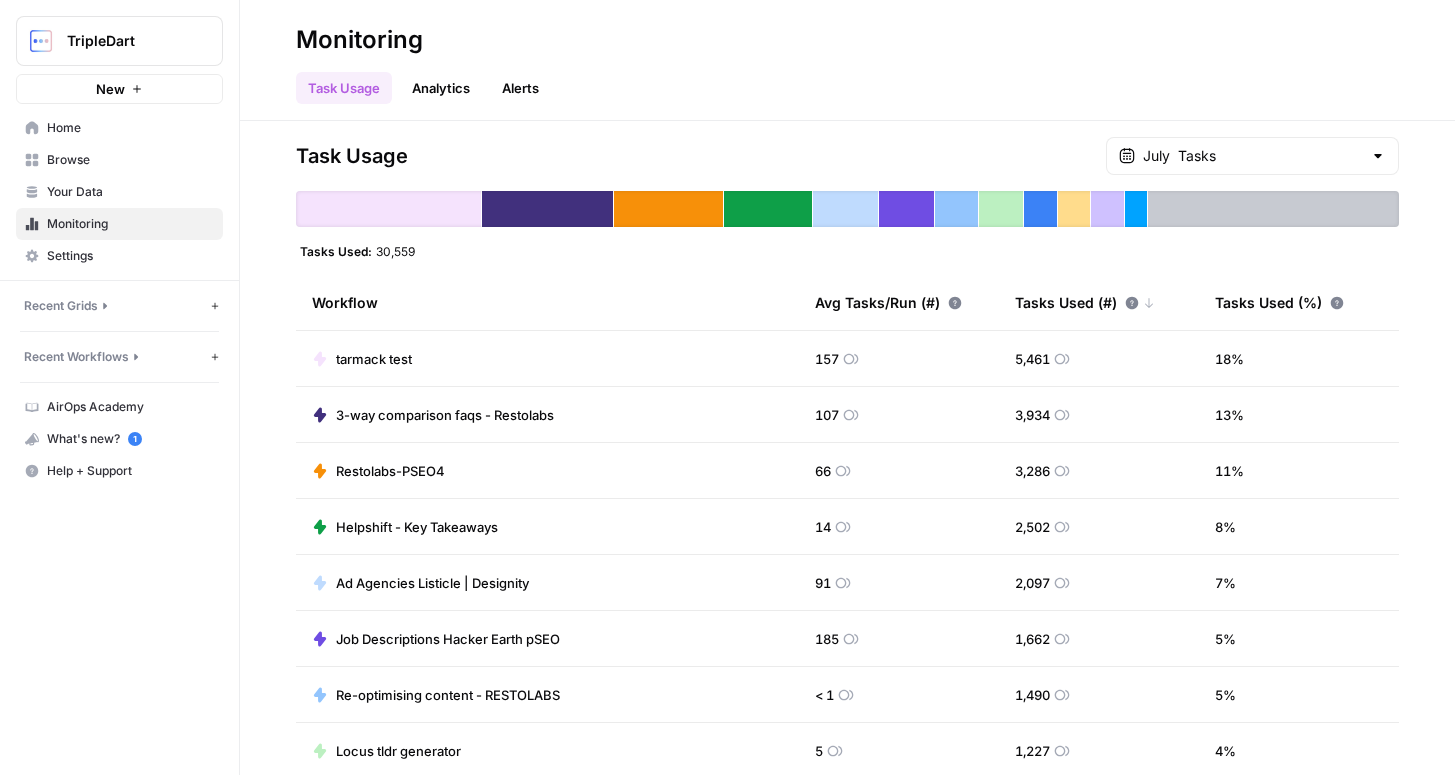 click at bounding box center (1273, 209) 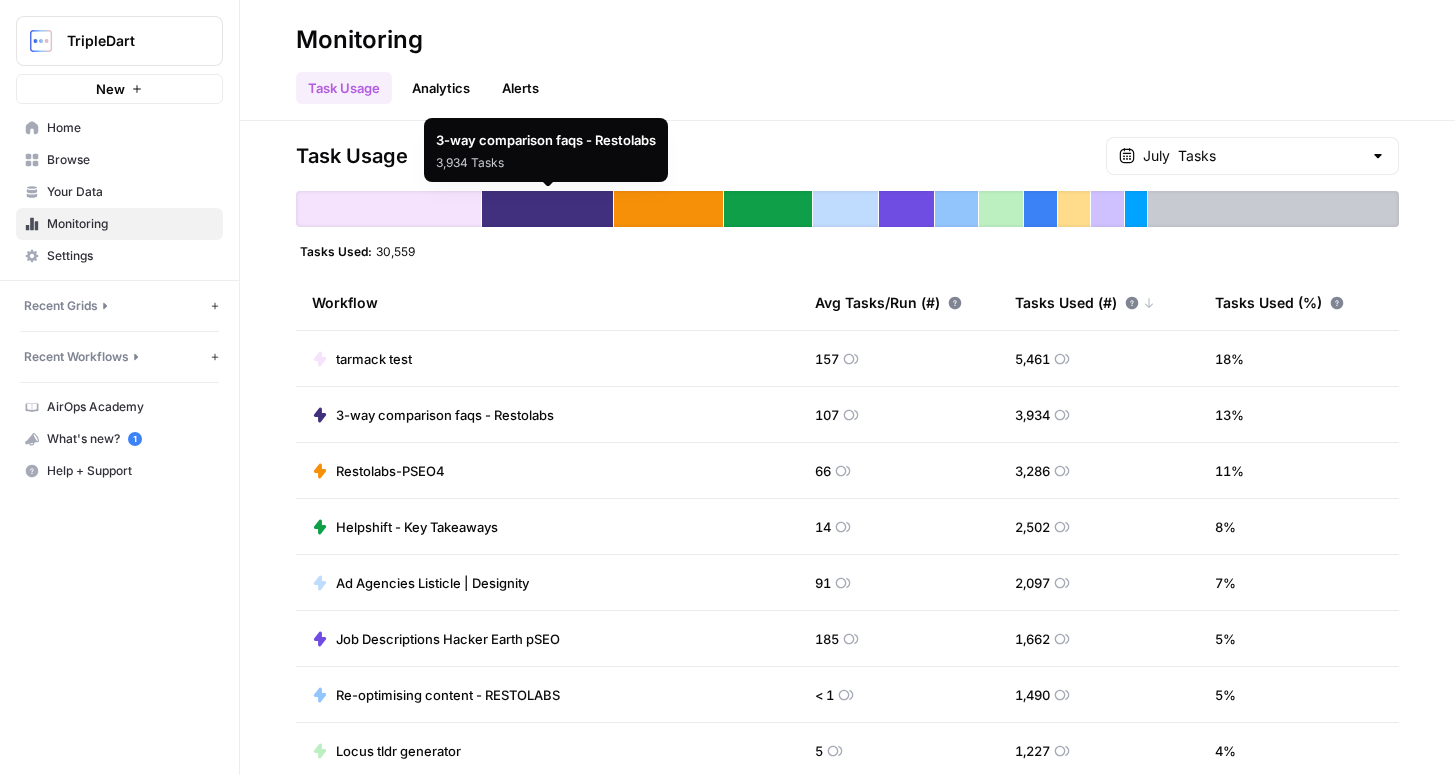 click on "3-way comparison faqs - Restolabs 3,934 Tasks" at bounding box center [546, 150] 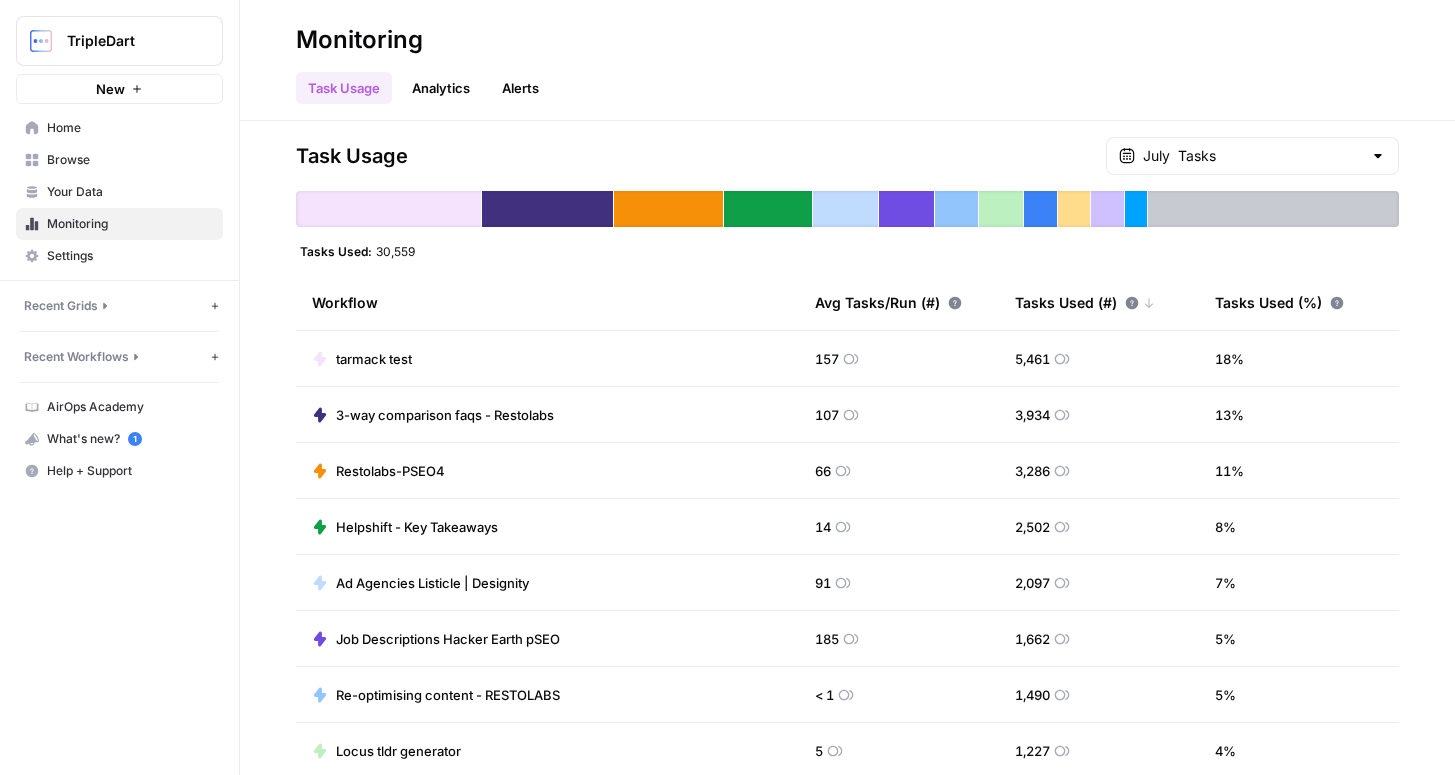 click on "Monitoring Task Usage Analytics Alerts" at bounding box center (847, 60) 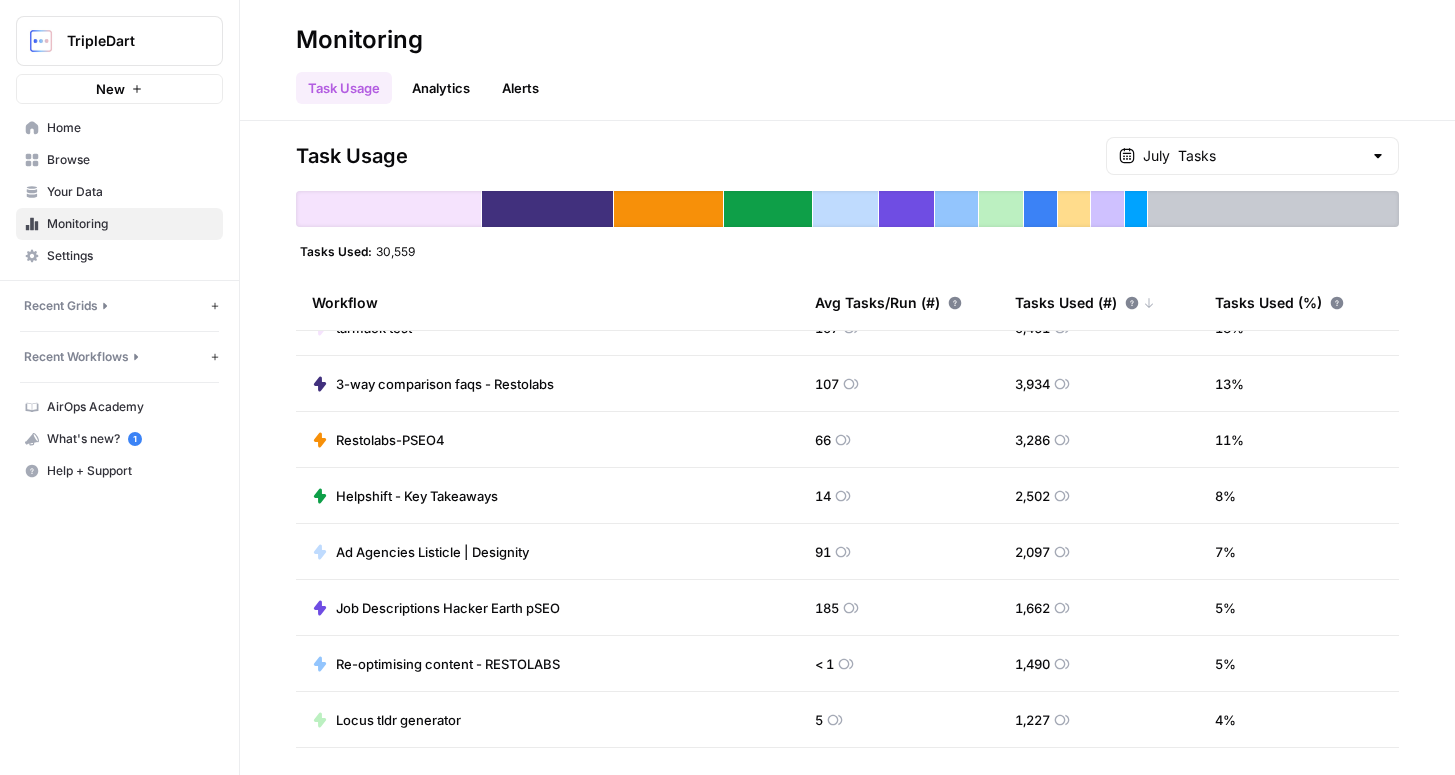 scroll, scrollTop: 0, scrollLeft: 0, axis: both 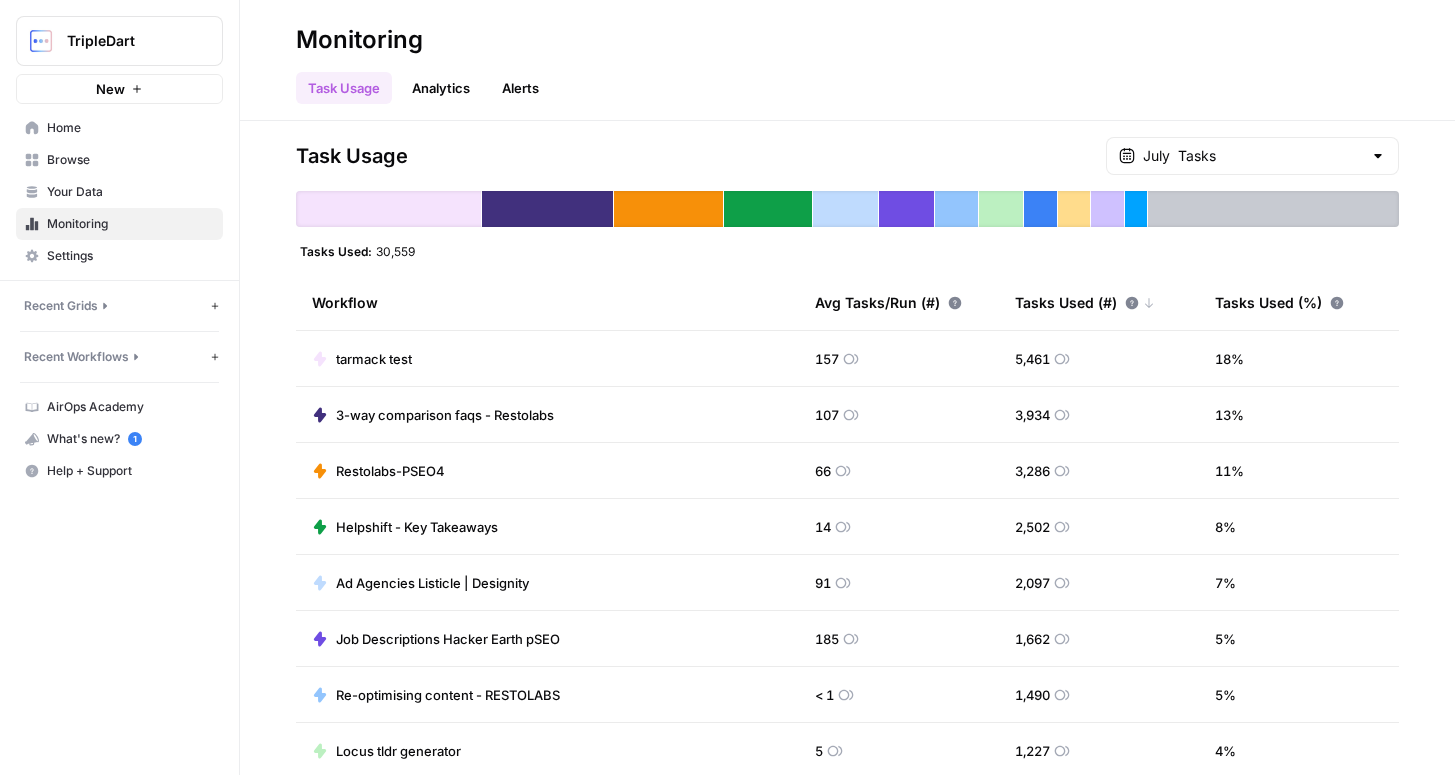 click on "3-way comparison faqs - Restolabs" at bounding box center [445, 415] 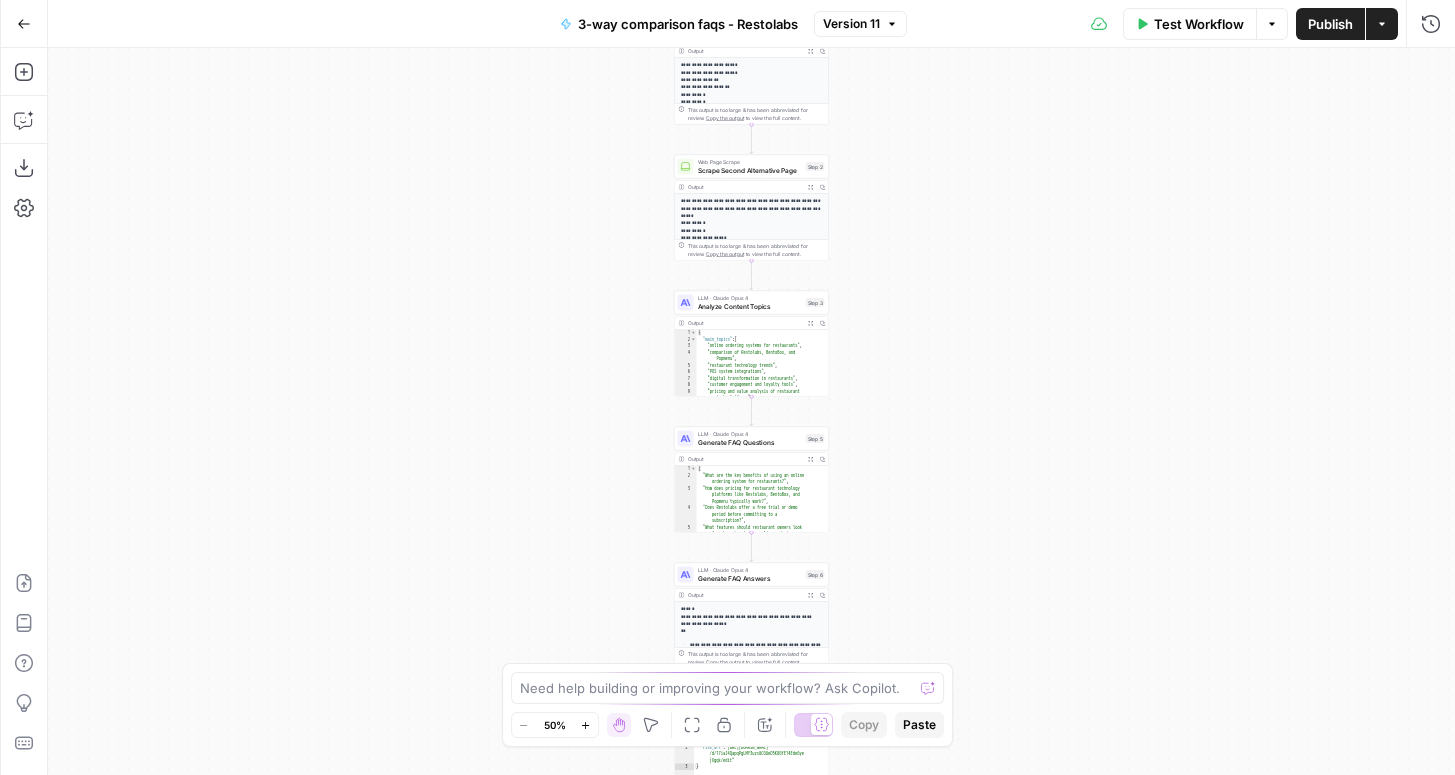 click on "Test Workflow Options Publish Actions Run History" at bounding box center [1181, 23] 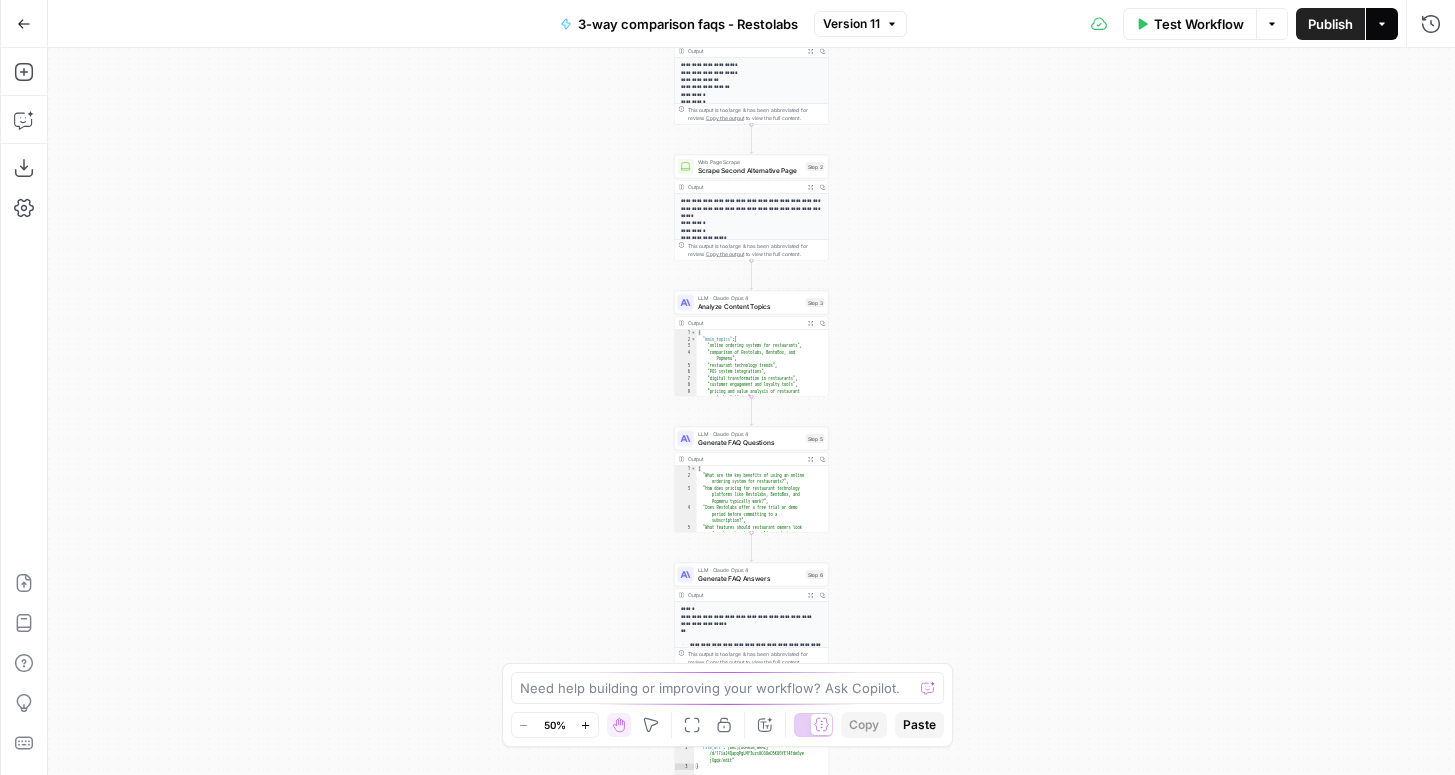 click on "Actions" at bounding box center (1382, 24) 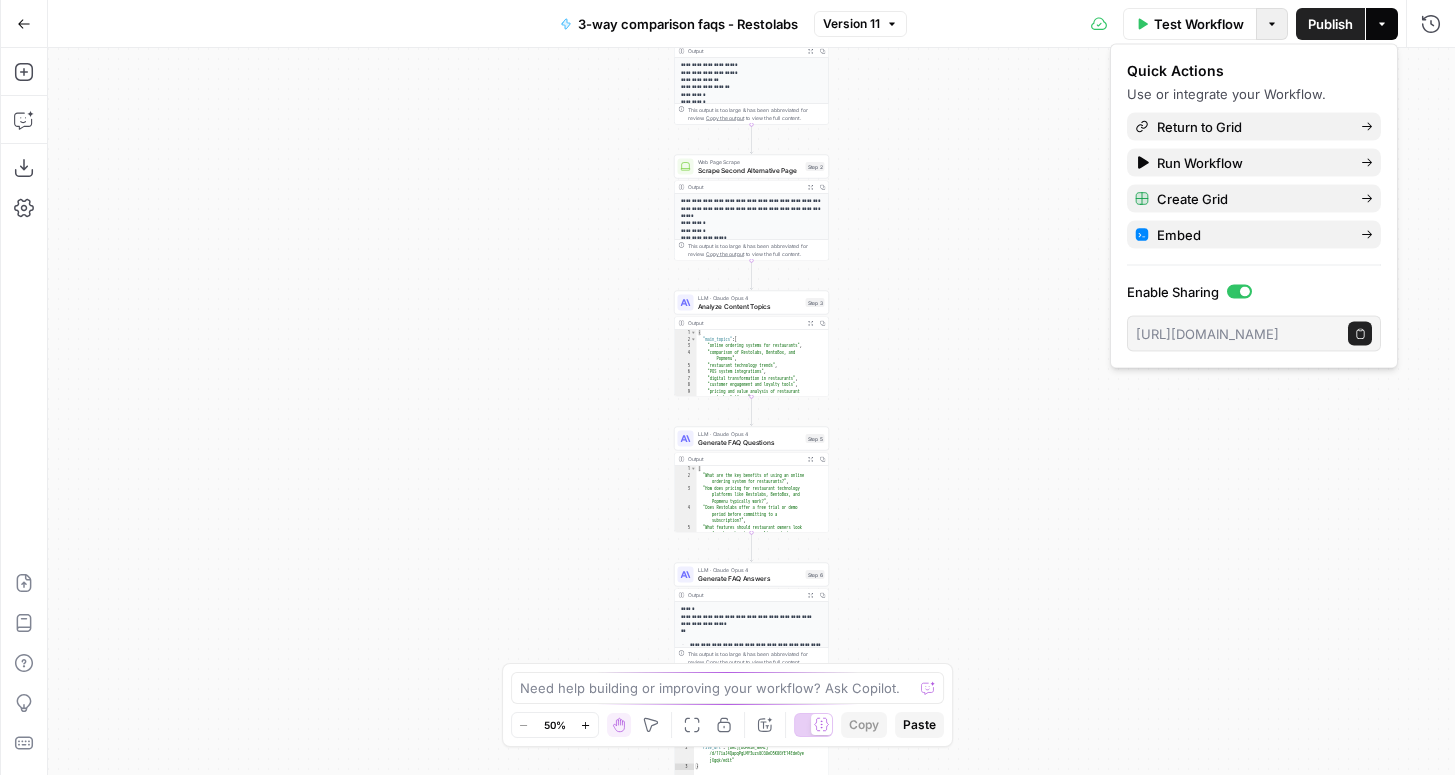 click 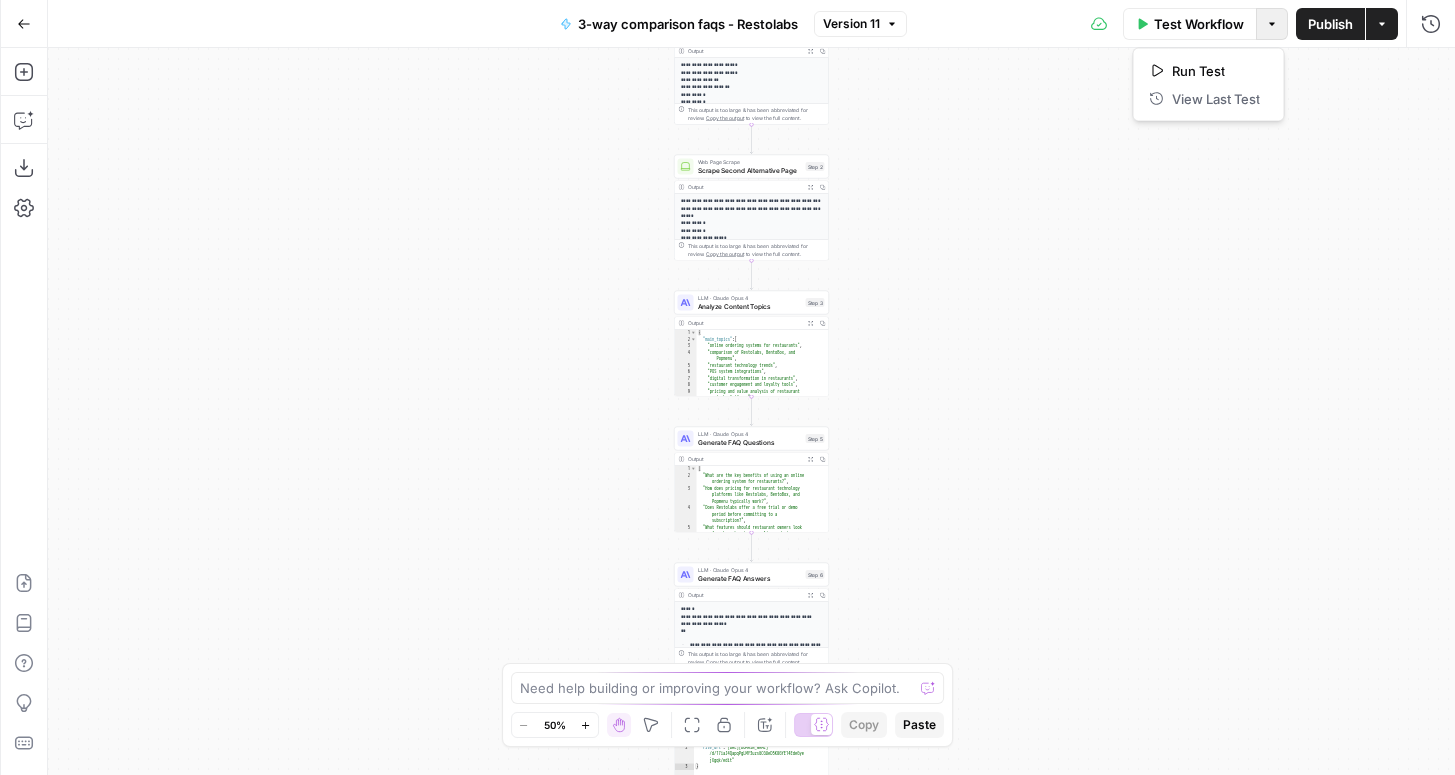 click 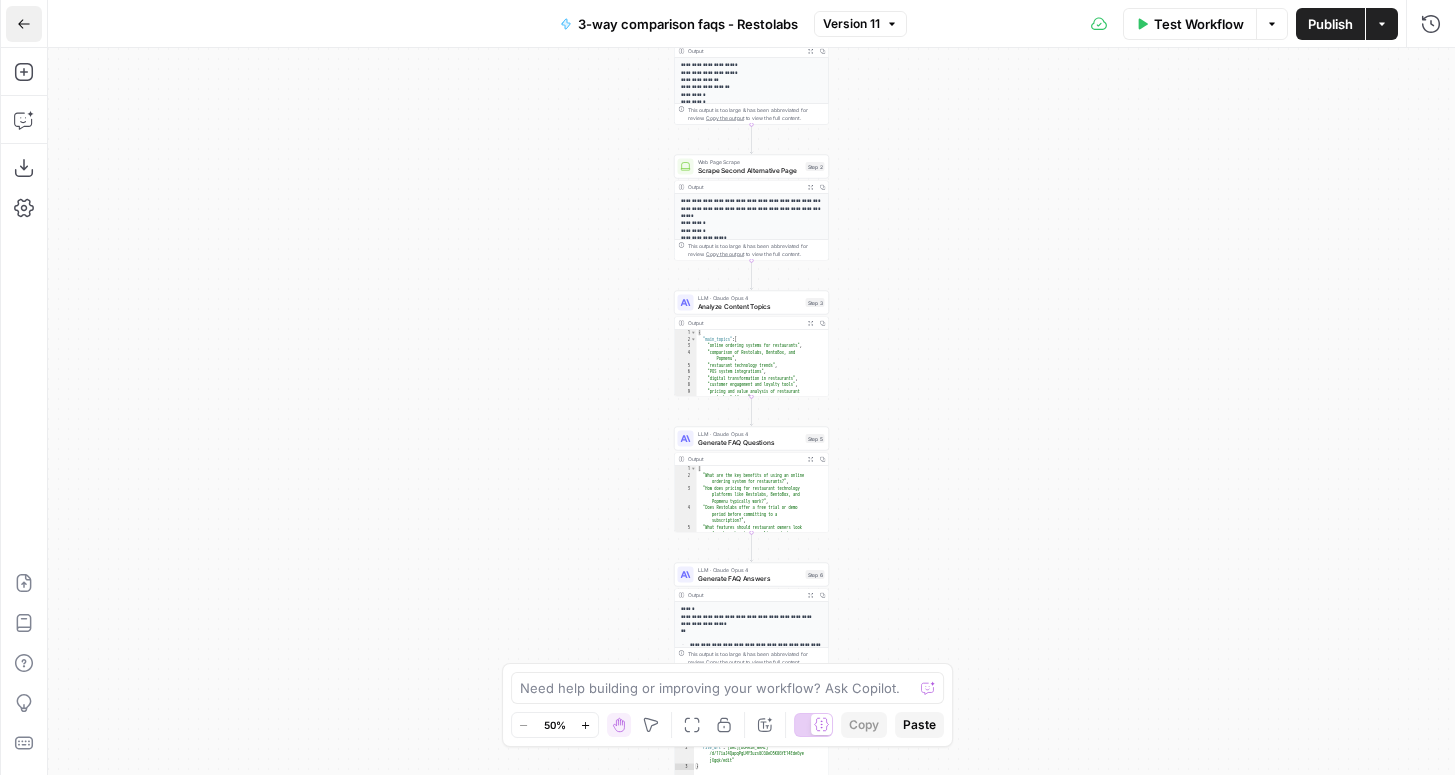click on "Go Back" at bounding box center [24, 24] 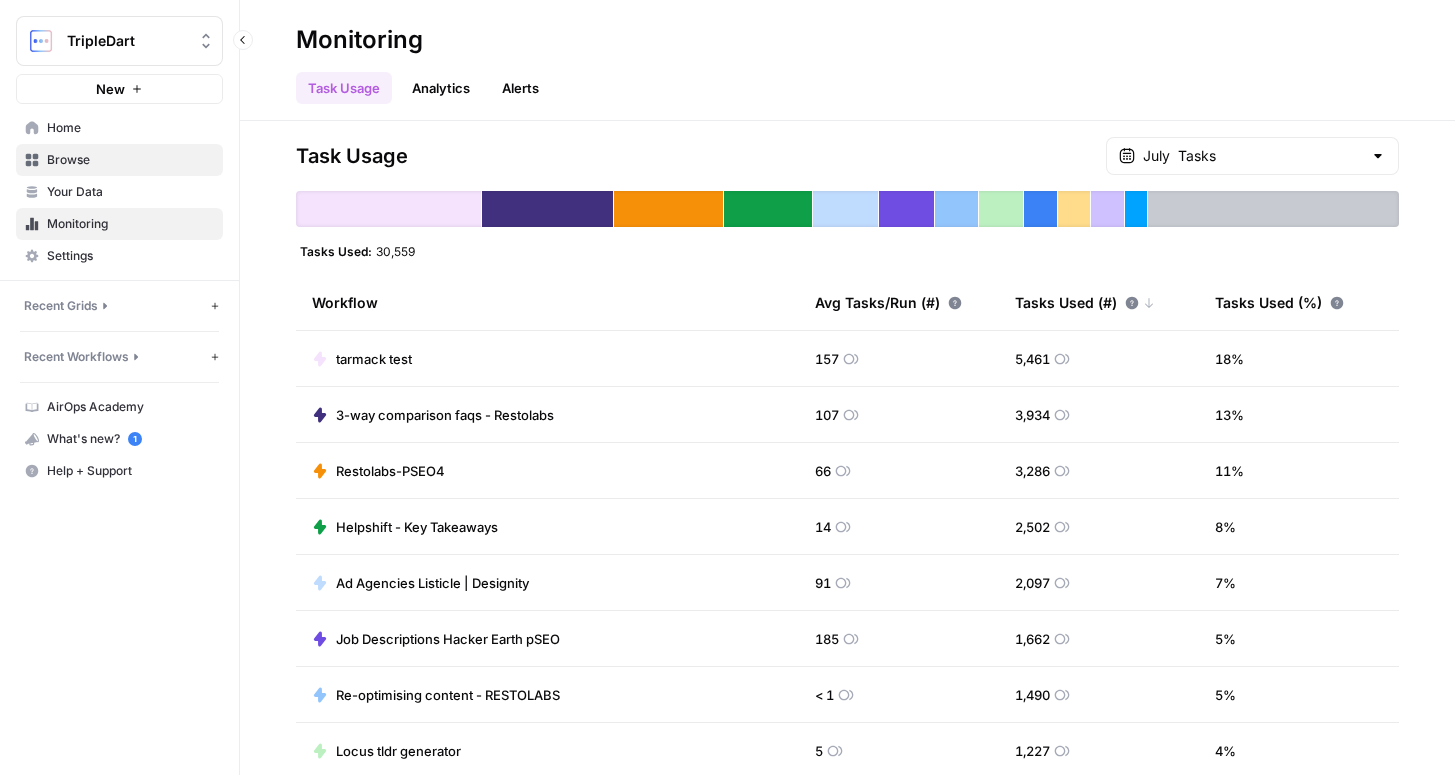 click on "Browse" at bounding box center [130, 160] 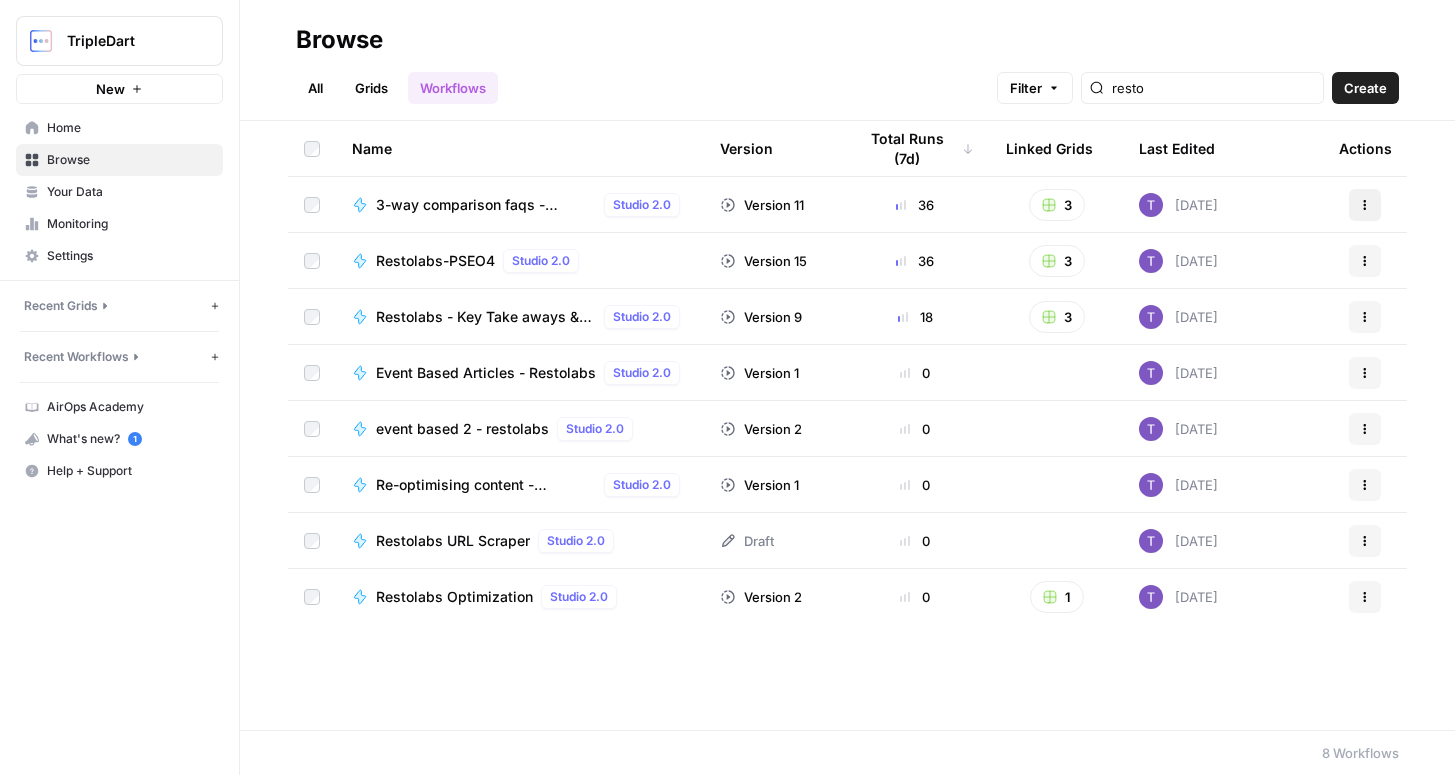 click on "Actions" at bounding box center [1365, 205] 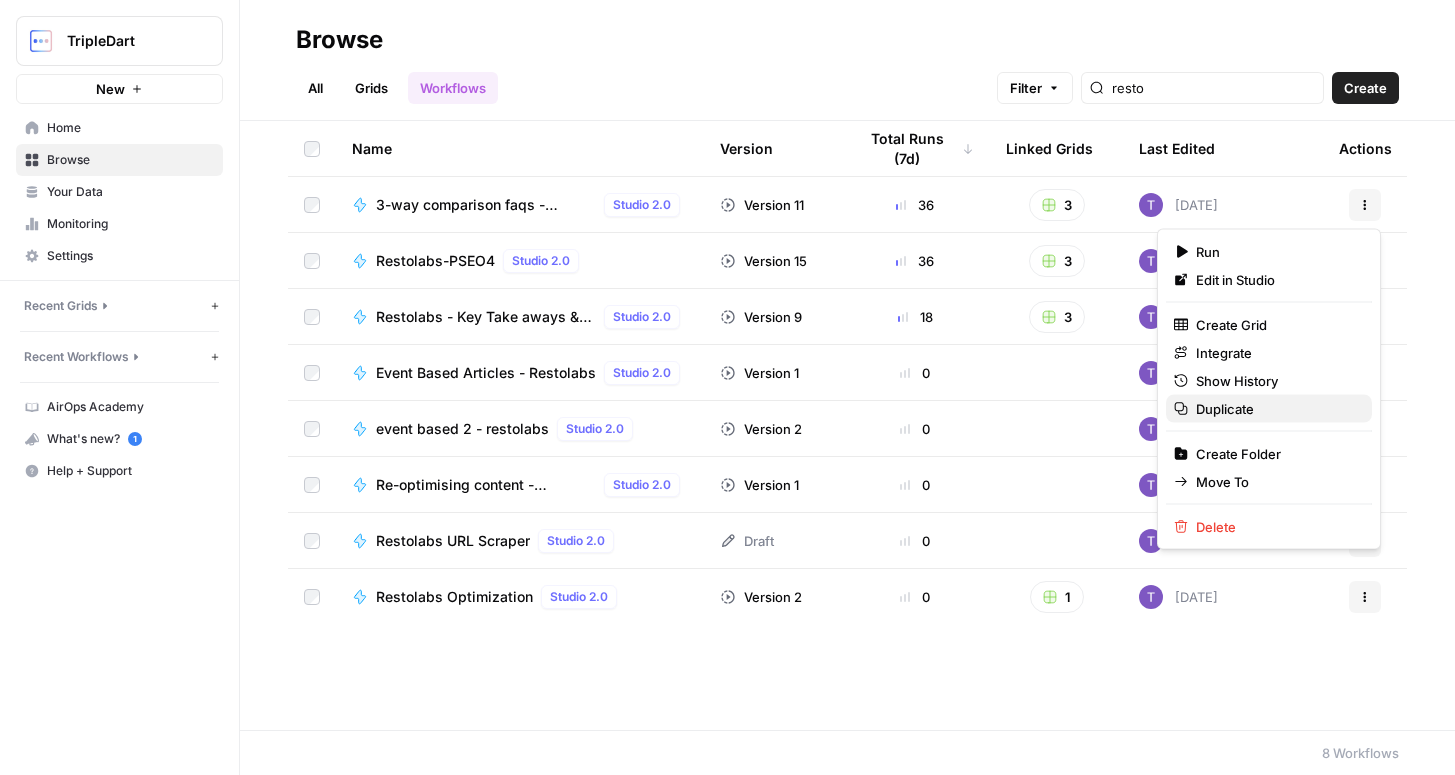 click on "Duplicate" at bounding box center (1269, 409) 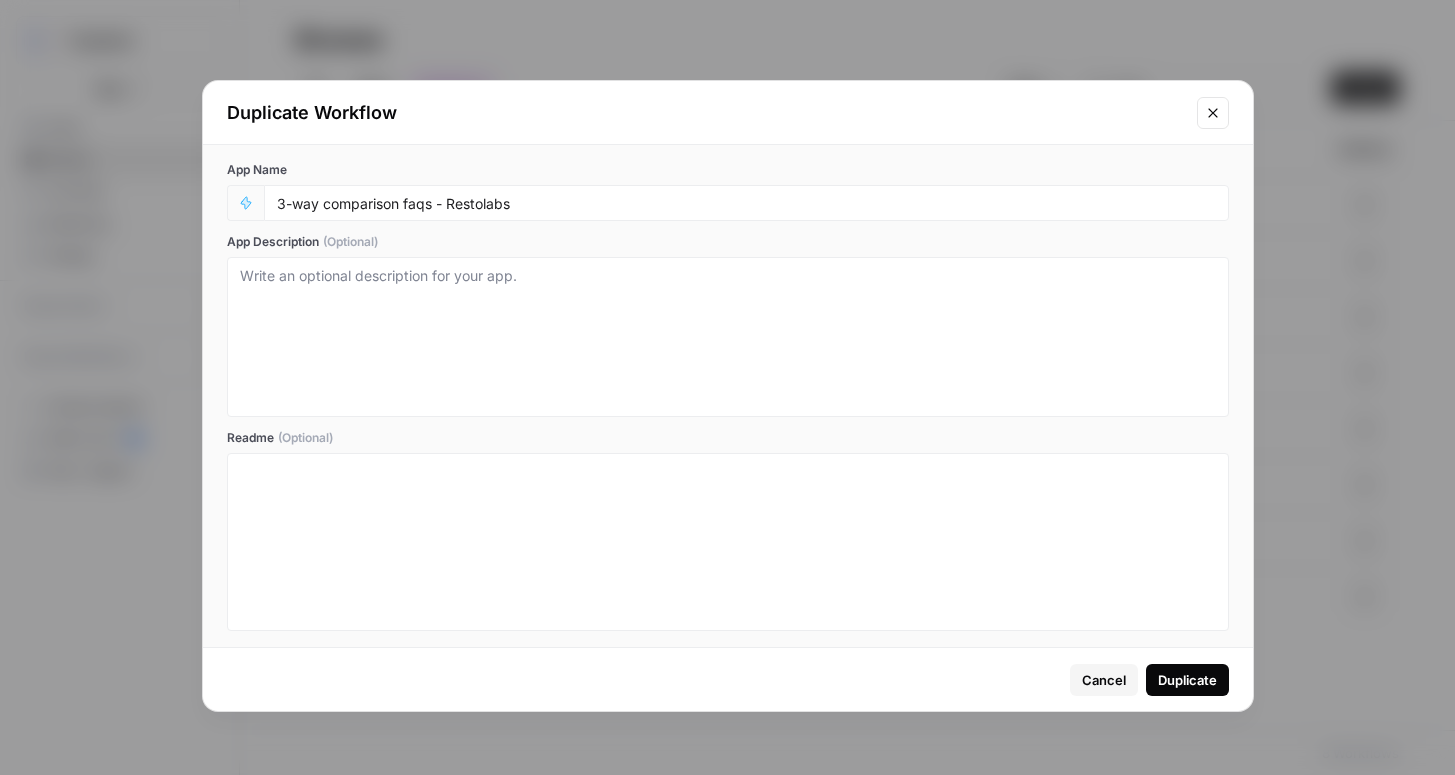 click on "Duplicate" at bounding box center [1187, 680] 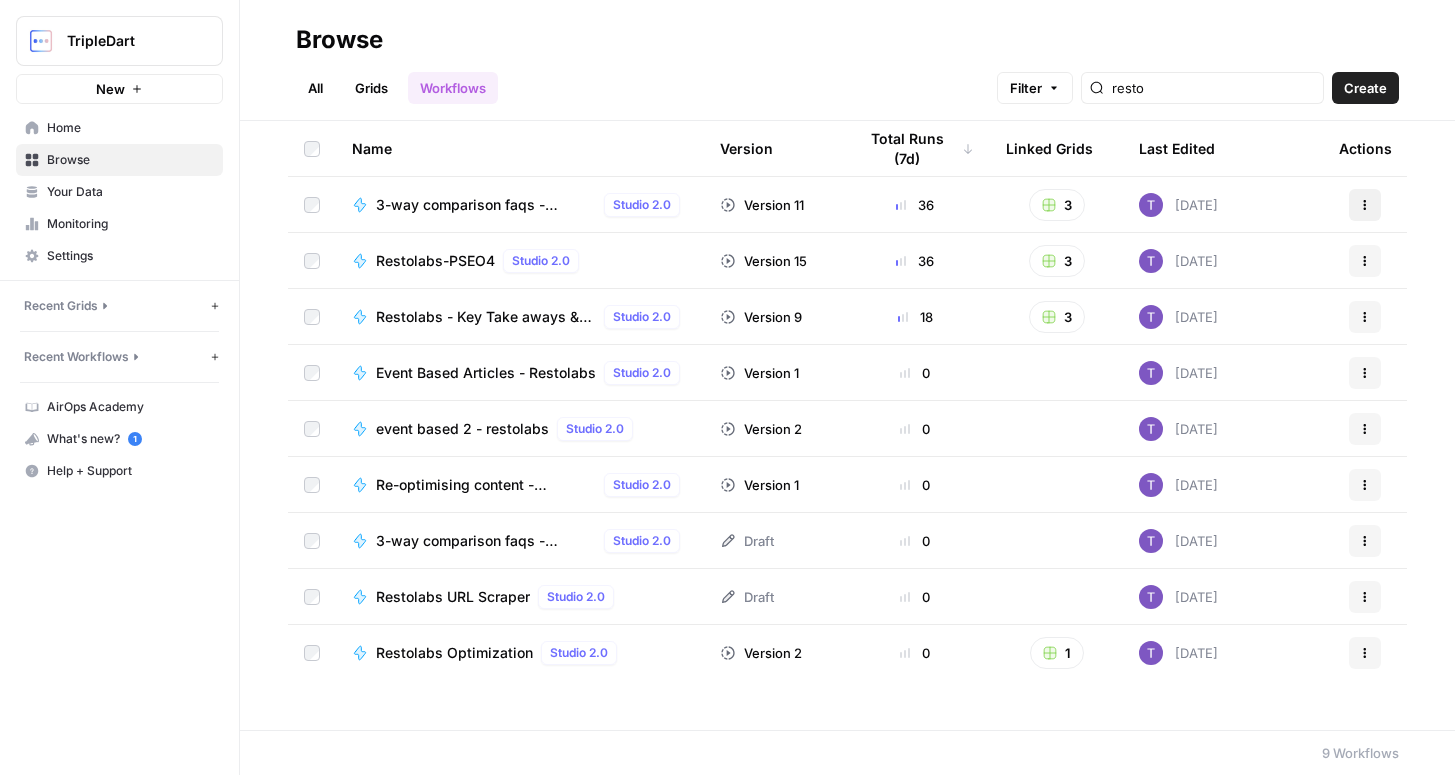 click 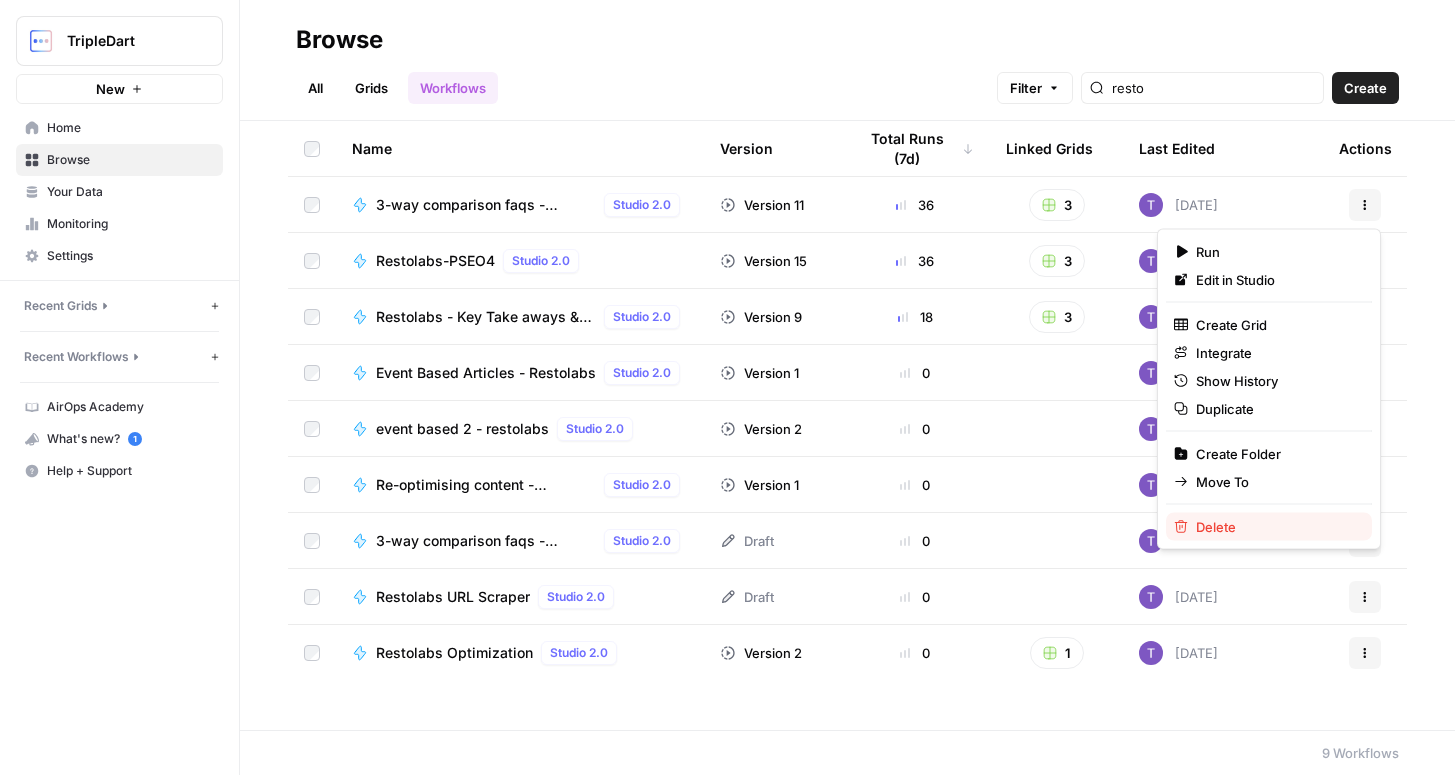 click on "Delete" at bounding box center [1216, 527] 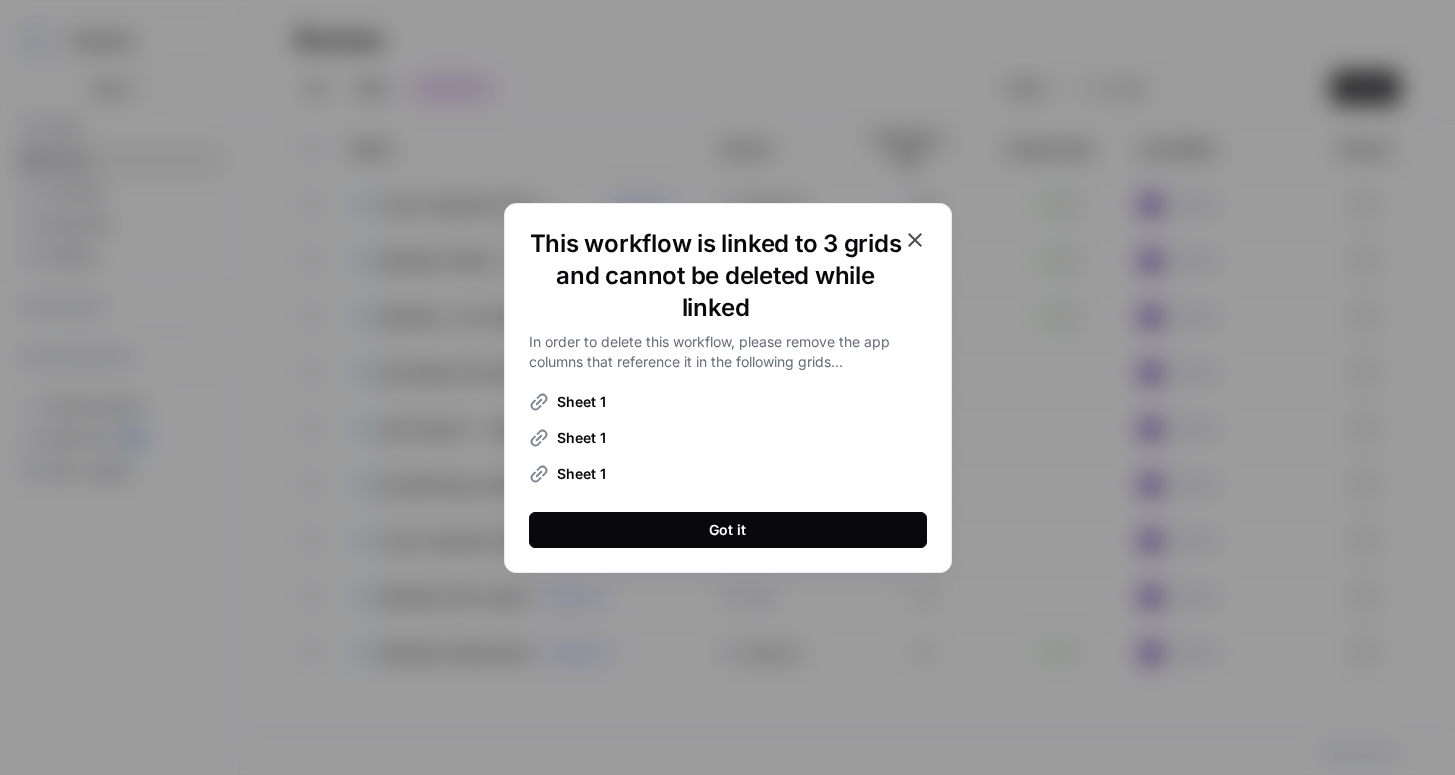 click on "Sheet 1" at bounding box center [728, 402] 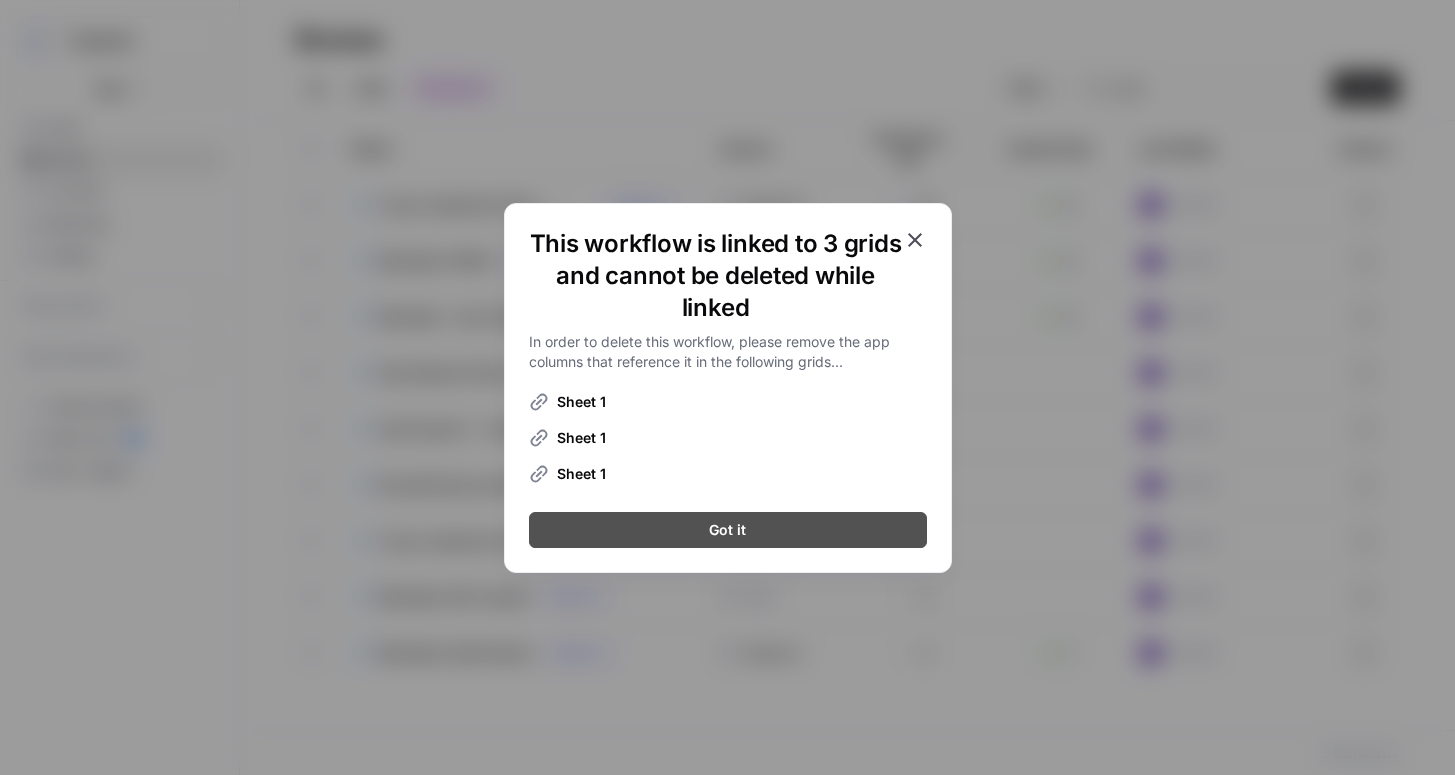 click on "Got it" at bounding box center (728, 530) 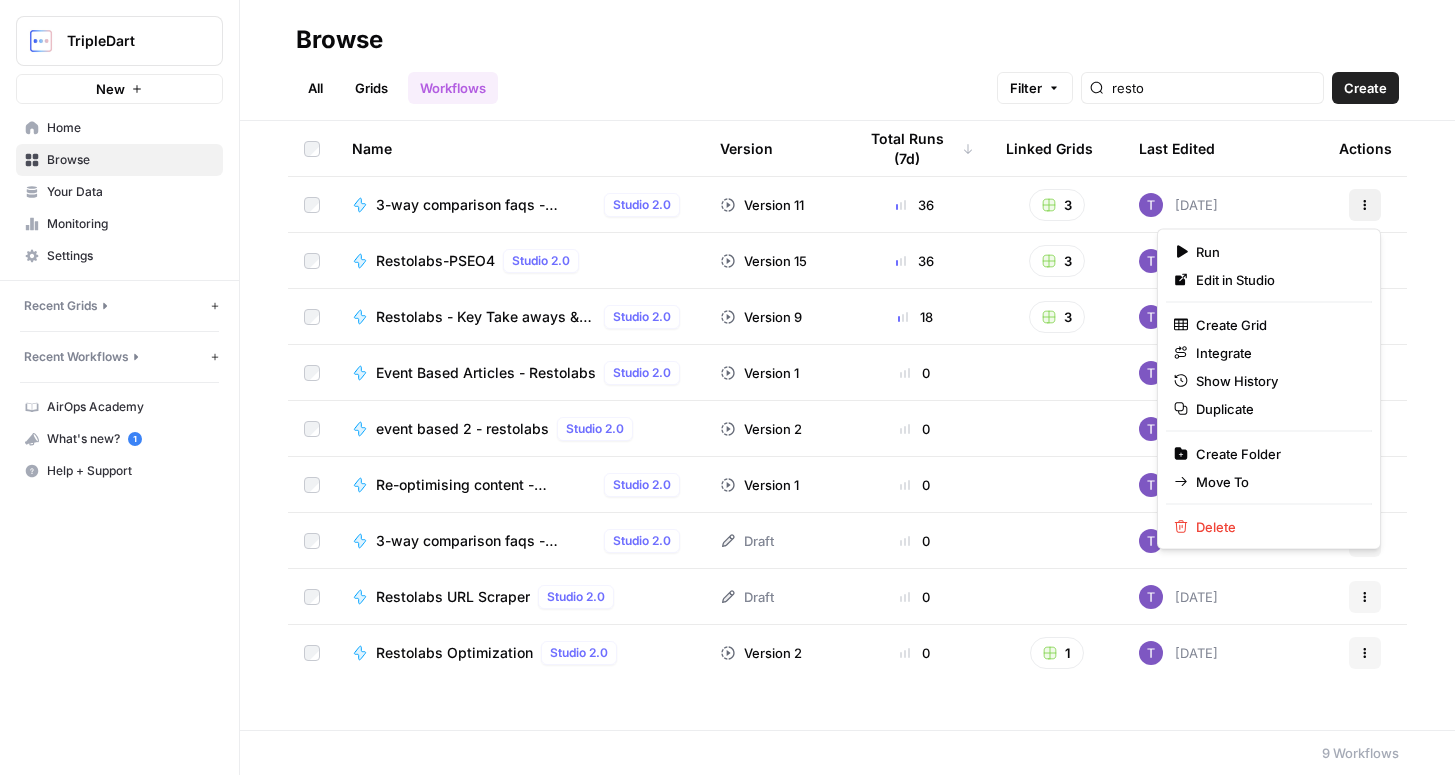 click on "Actions" at bounding box center [1365, 205] 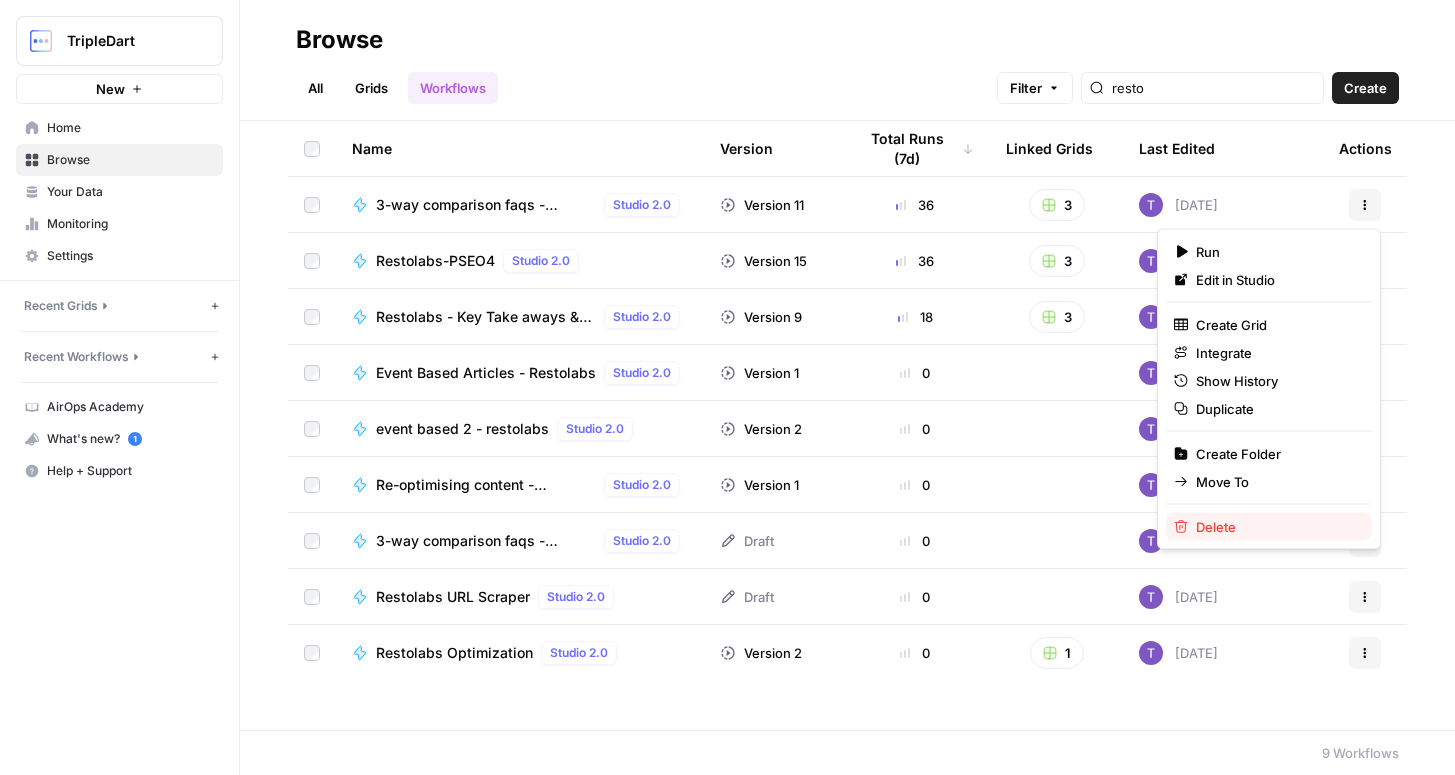 click on "Delete" at bounding box center [1269, 527] 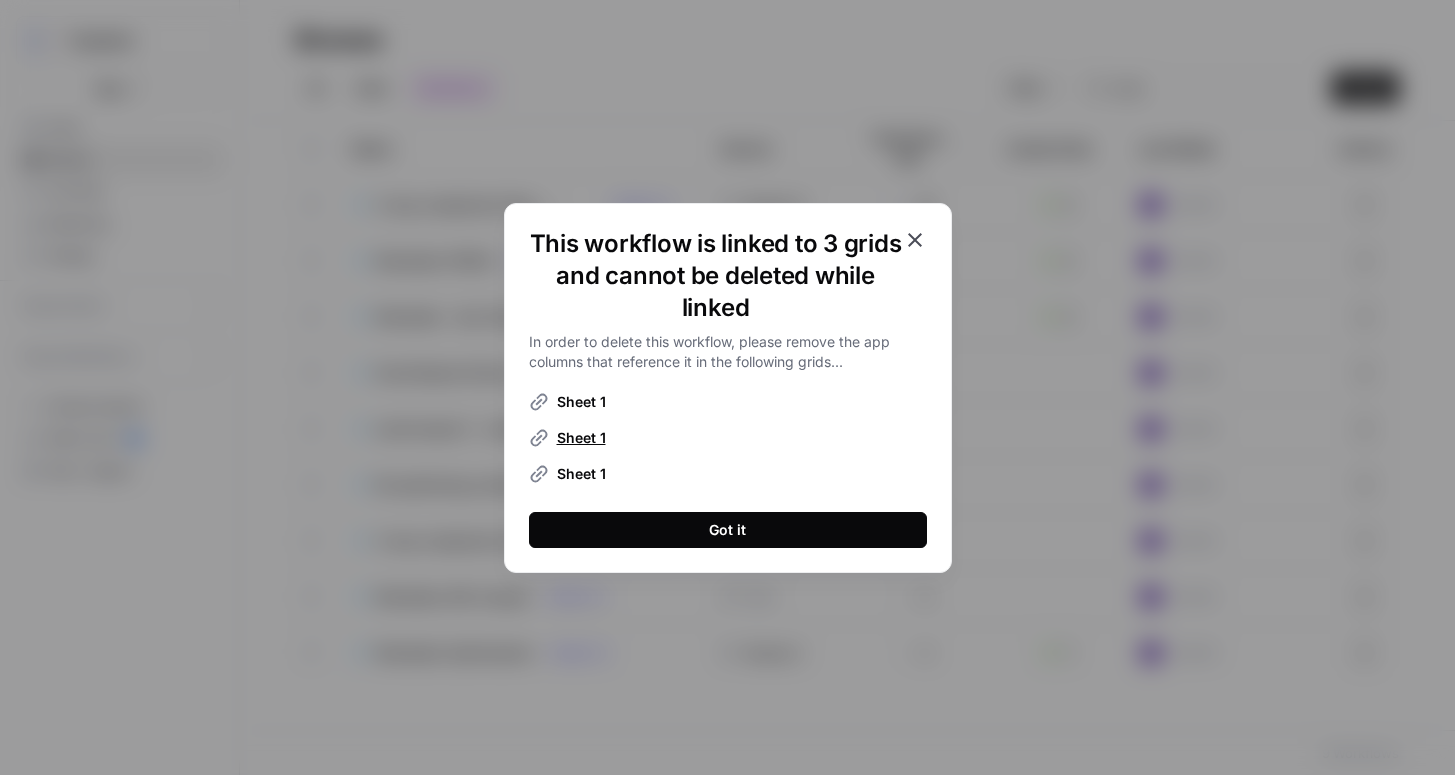 type 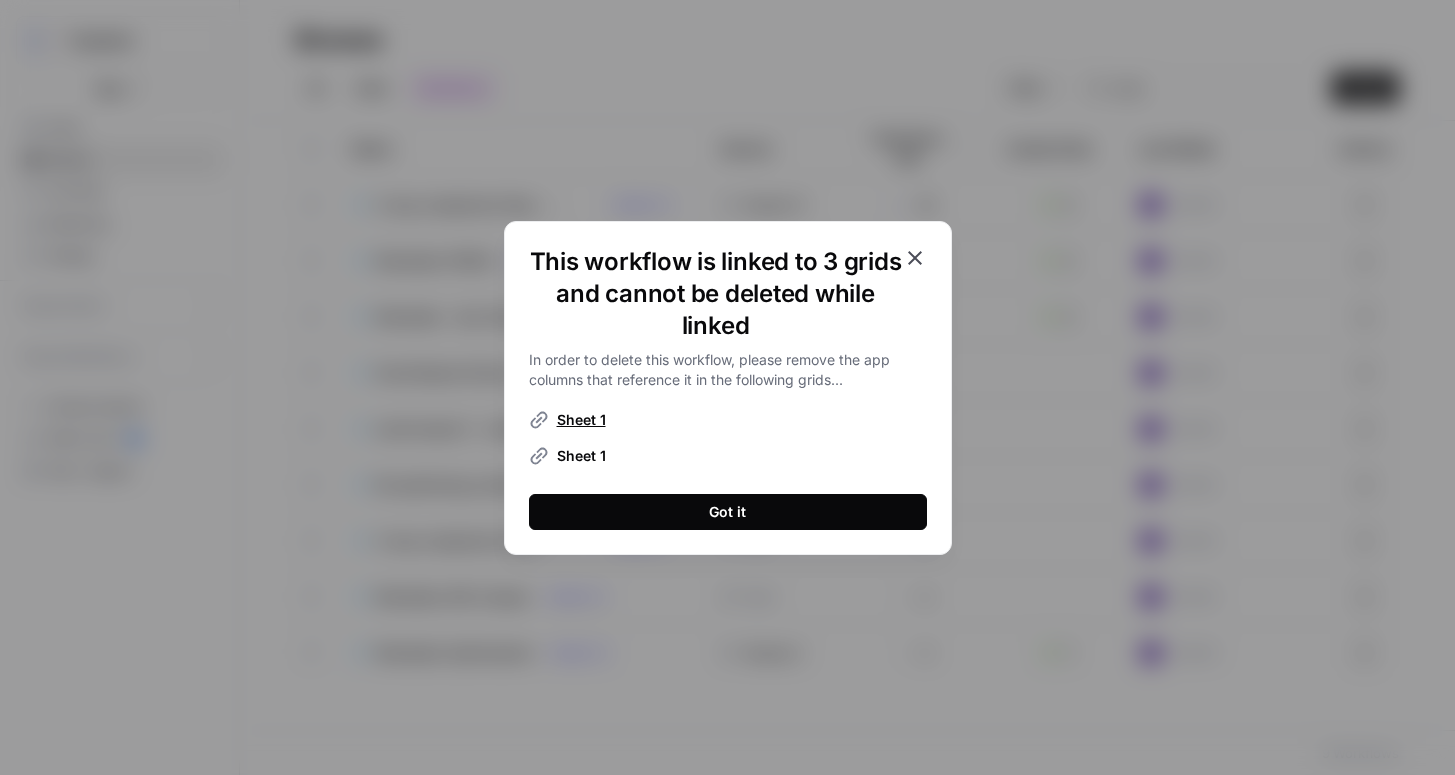 click on "Sheet 1" at bounding box center [581, 420] 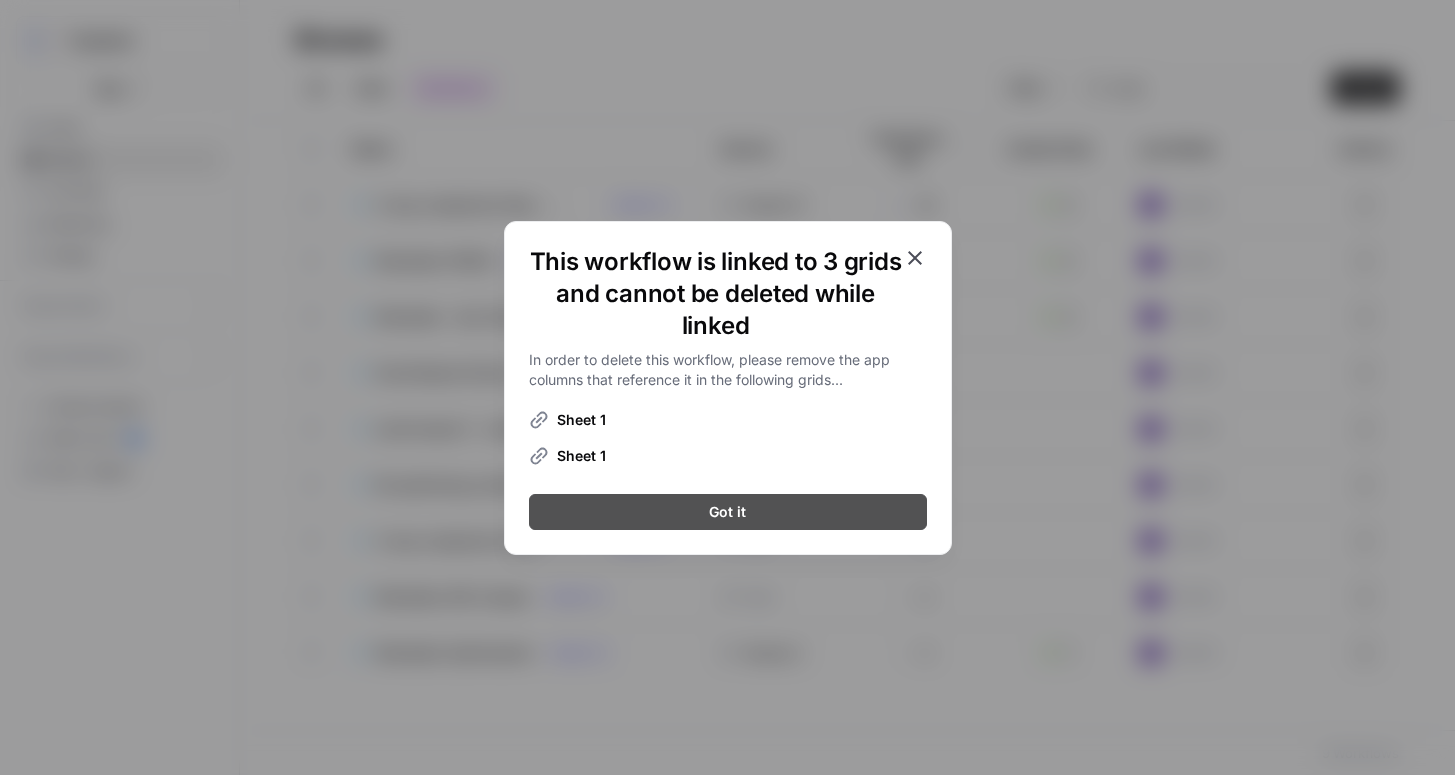 click on "Got it" at bounding box center [728, 512] 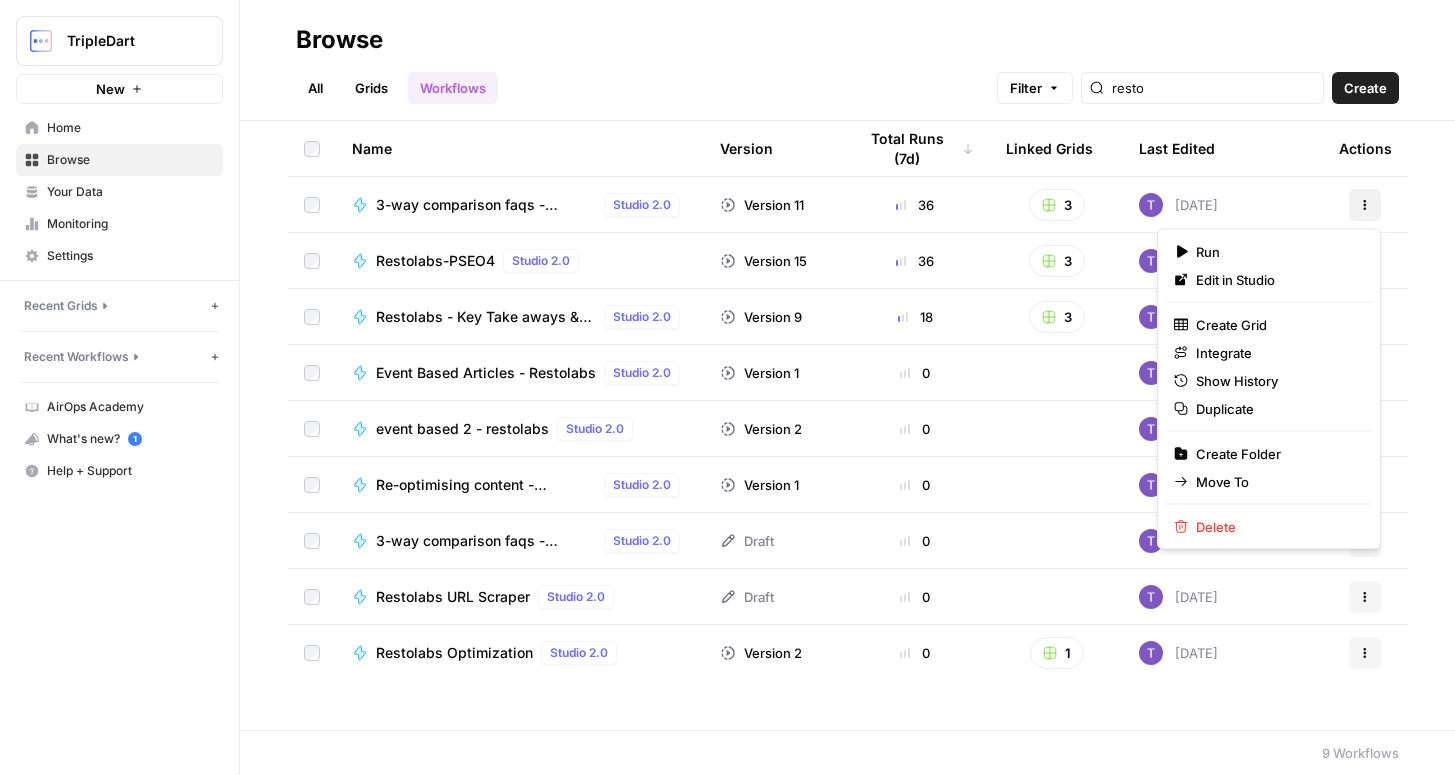 click on "Actions" at bounding box center (1365, 205) 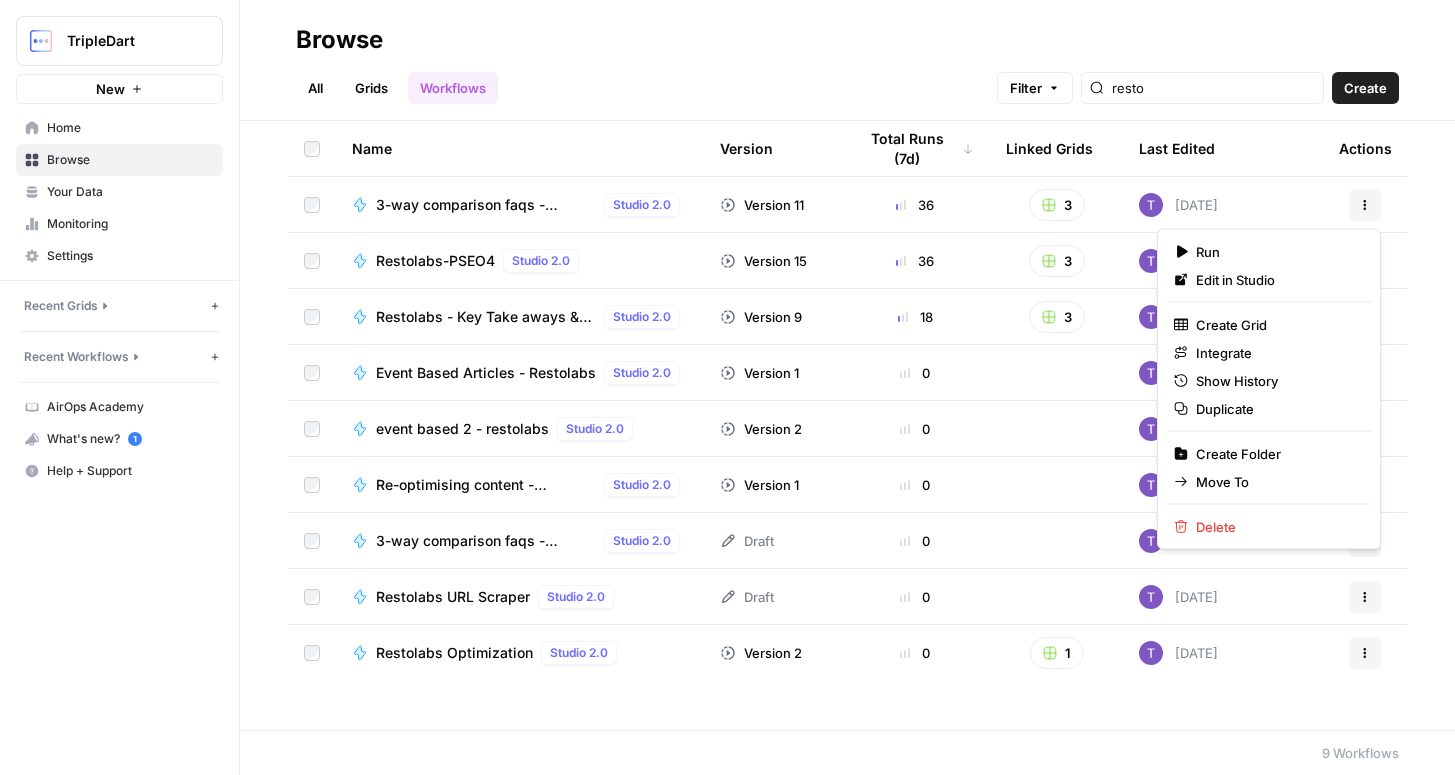 click on "Run Edit in Studio Create Grid Integrate Show History Duplicate Create Folder Move To Delete" at bounding box center [1269, 389] 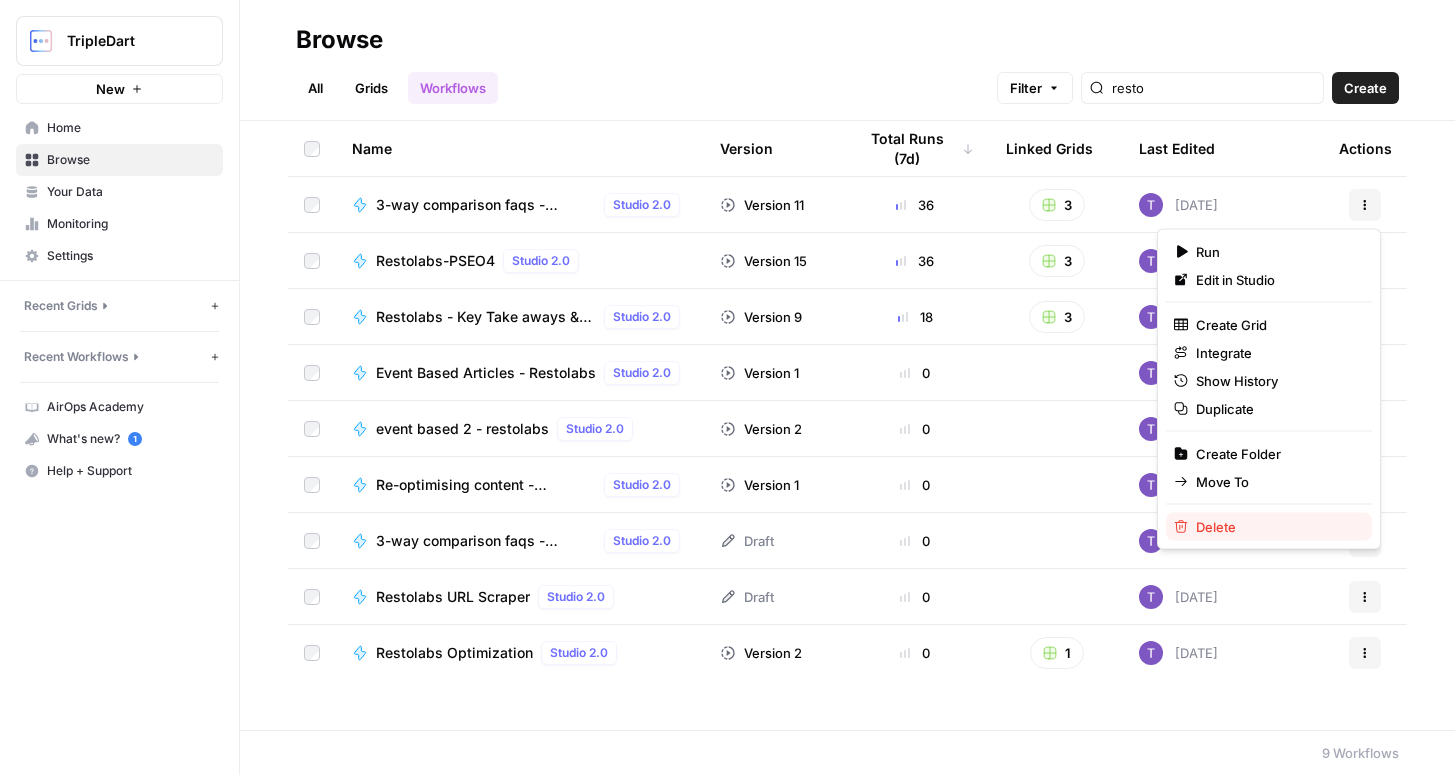 click on "Delete" at bounding box center [1216, 527] 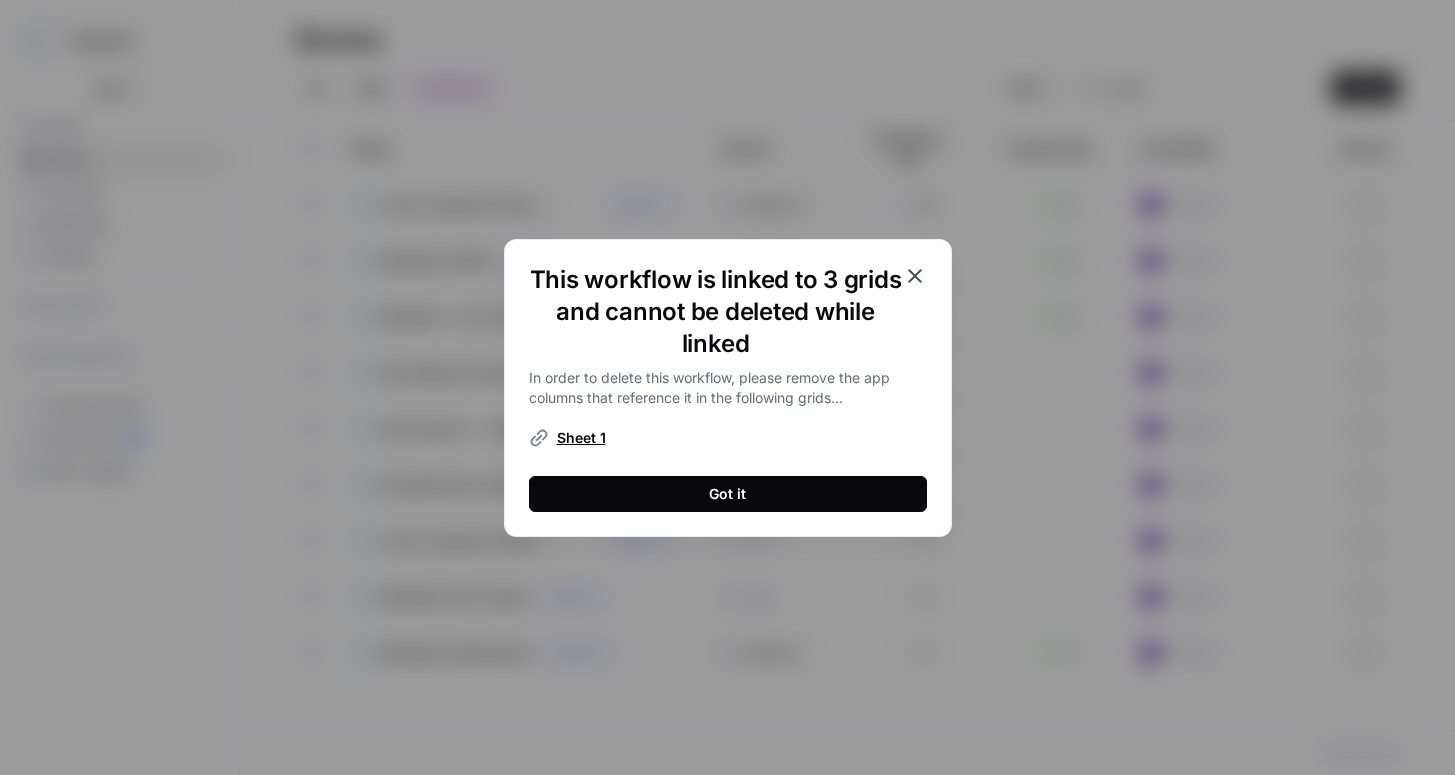 click on "Sheet 1" at bounding box center (581, 438) 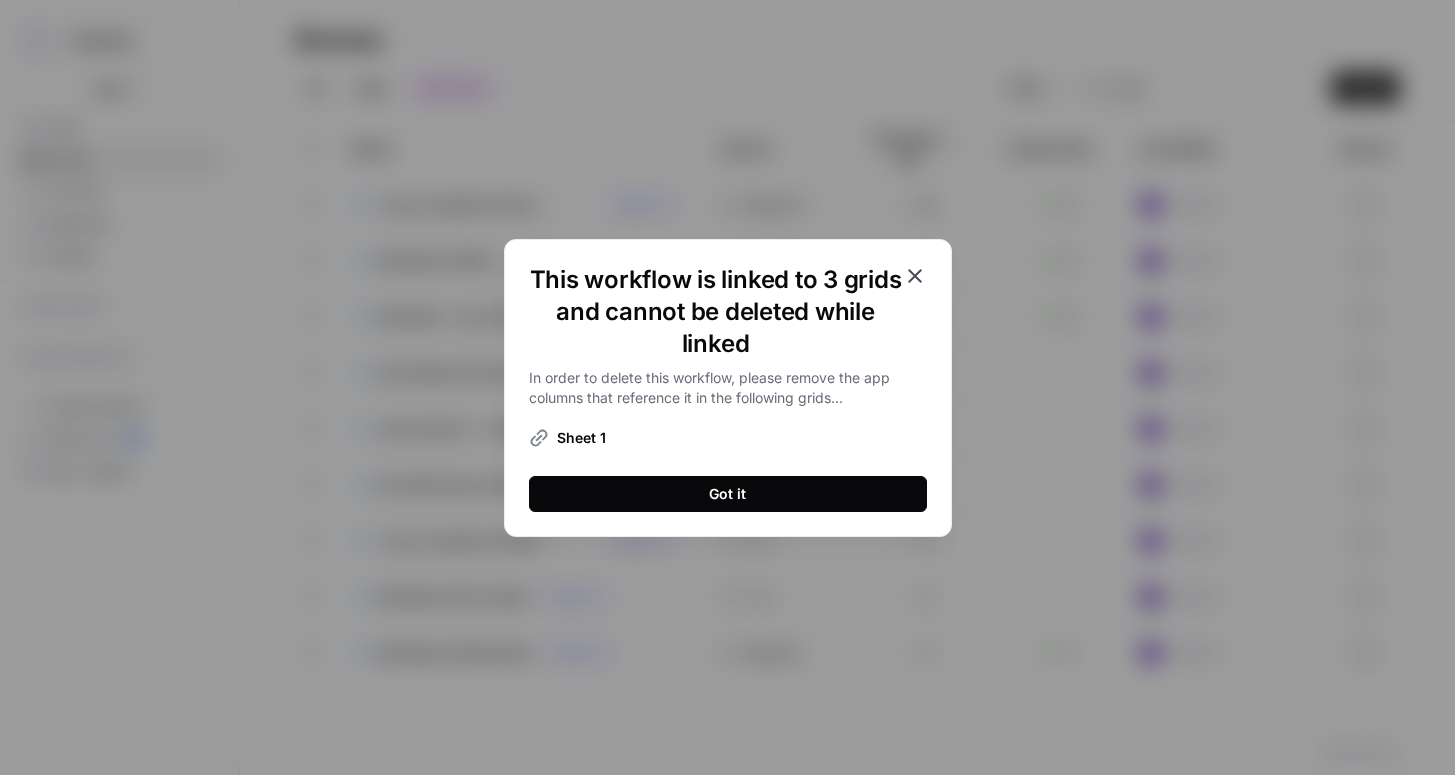 click on "In order to delete this workflow, please remove the app columns that reference it in the following grids... Sheet 1 Got it" at bounding box center [728, 440] 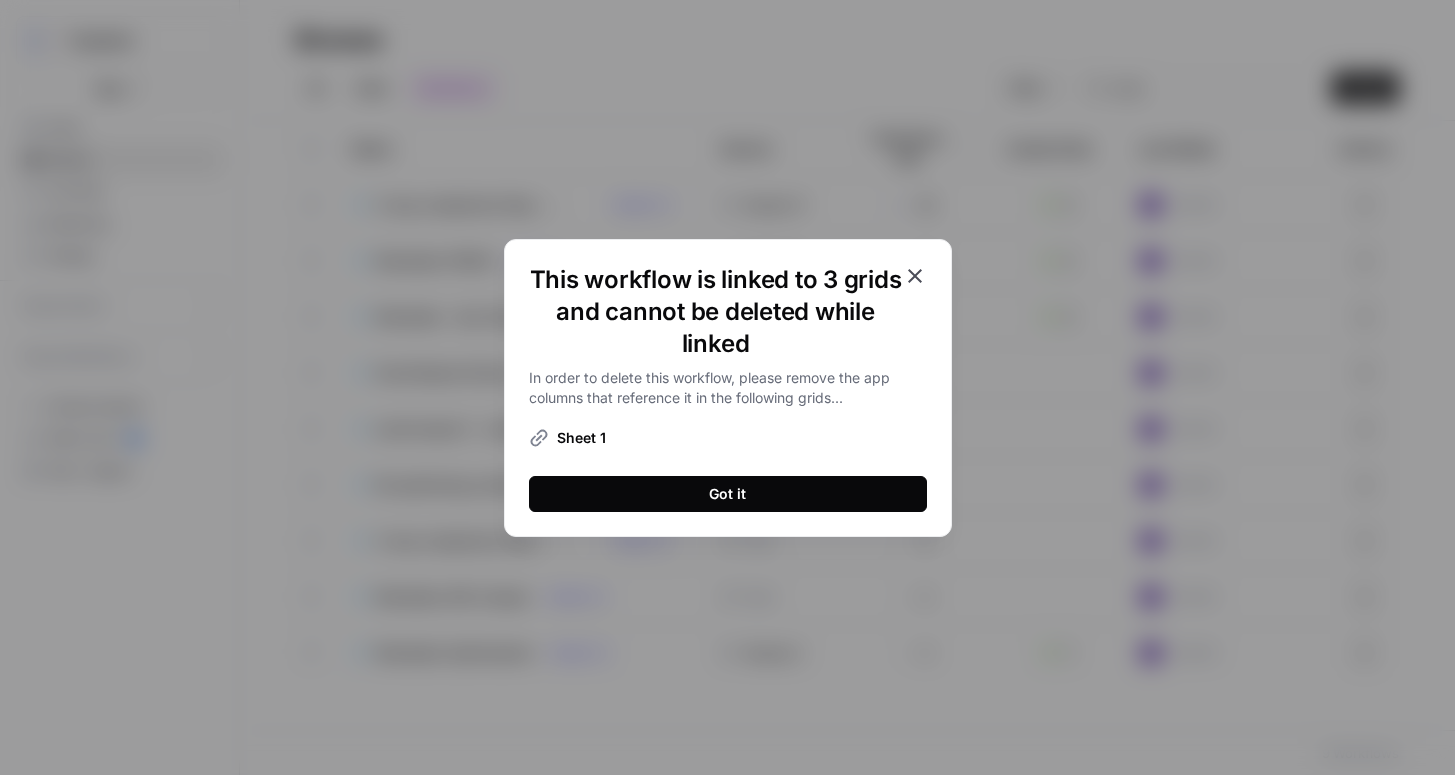 click on "Got it" at bounding box center [728, 494] 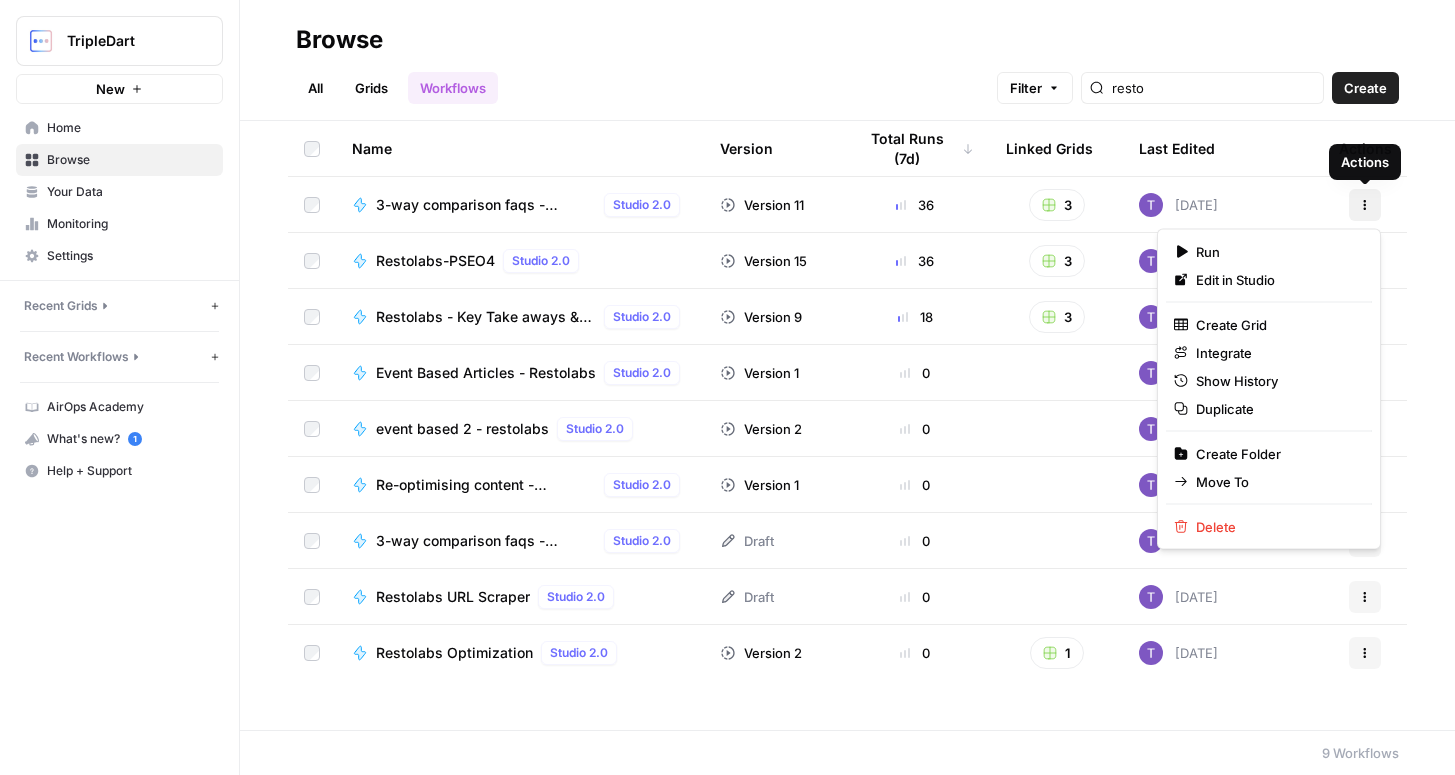 click 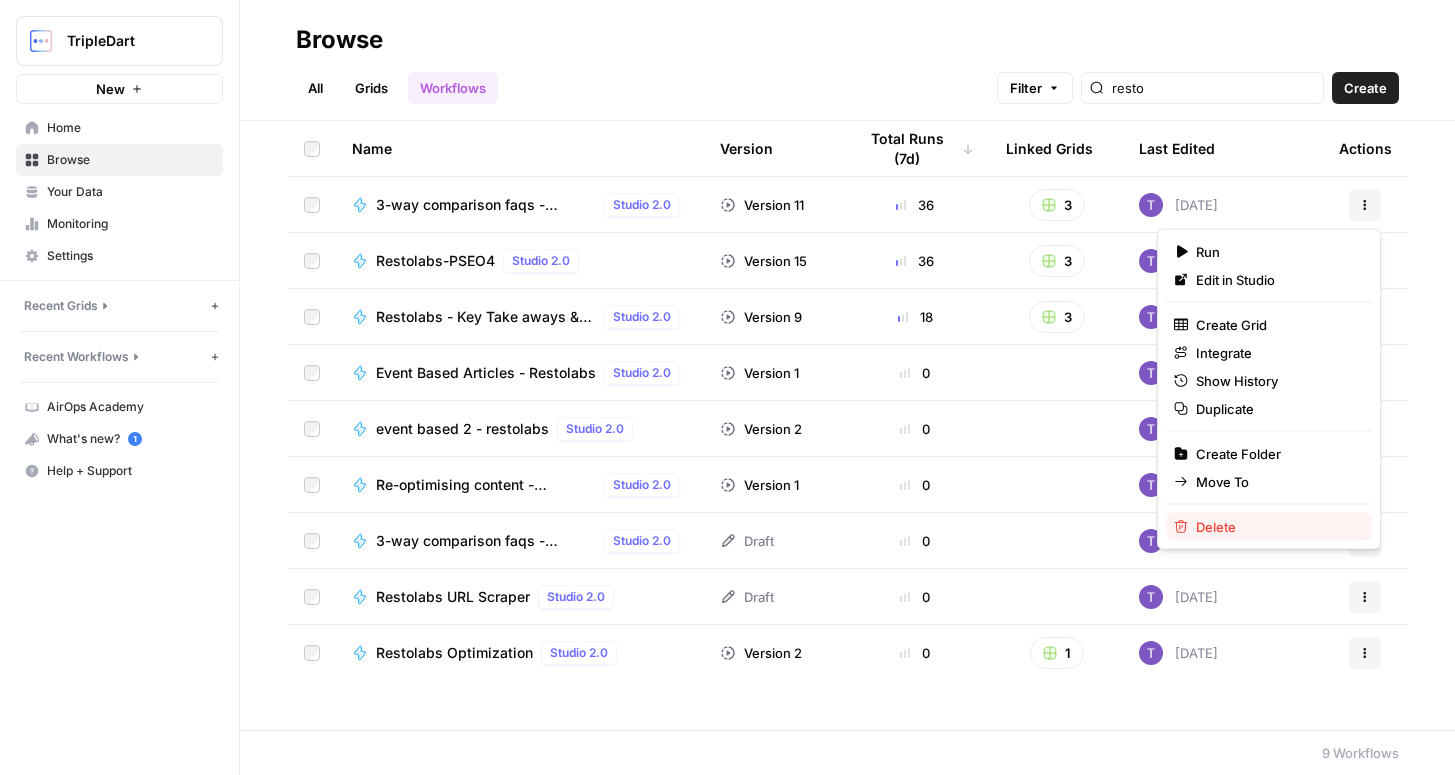 click on "Delete" at bounding box center (1269, 527) 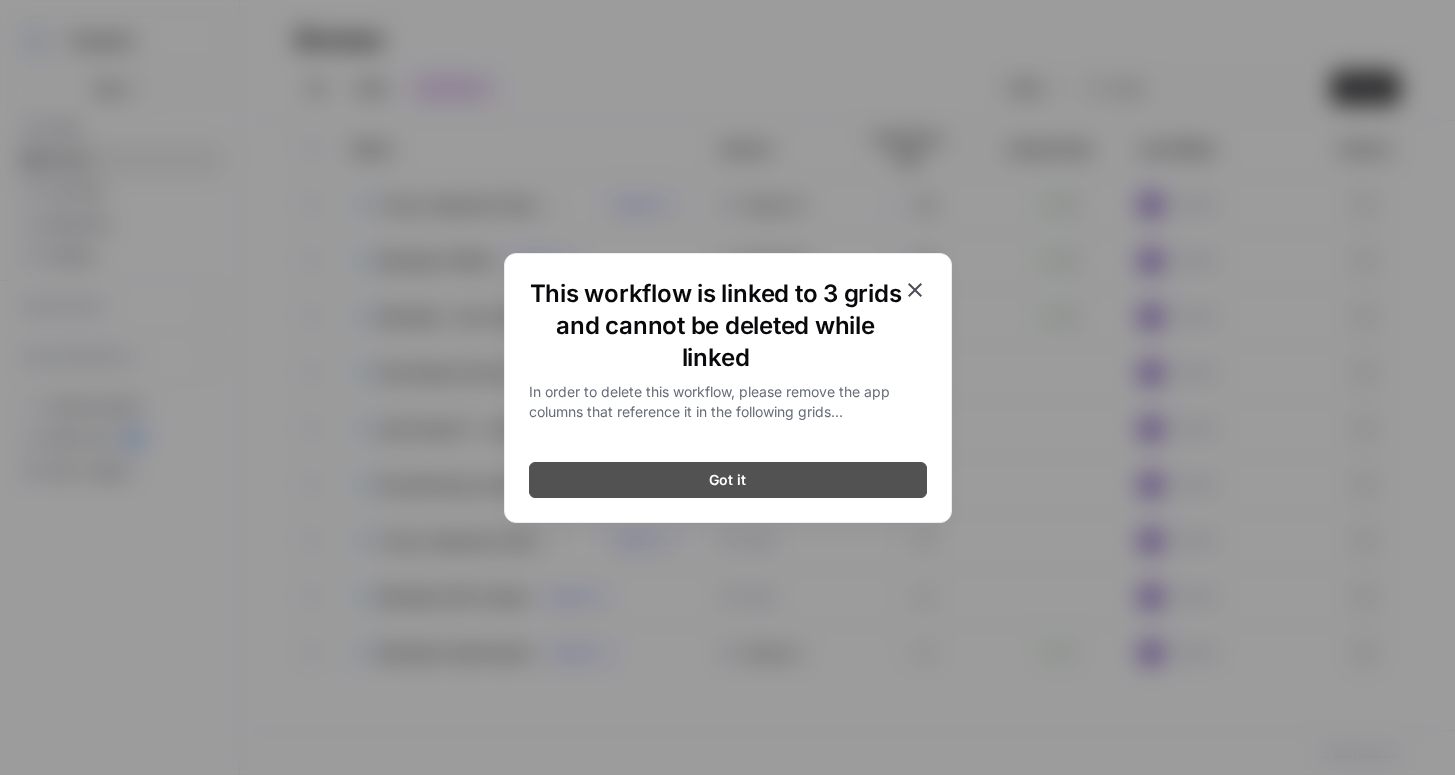 click on "Got it" at bounding box center (728, 480) 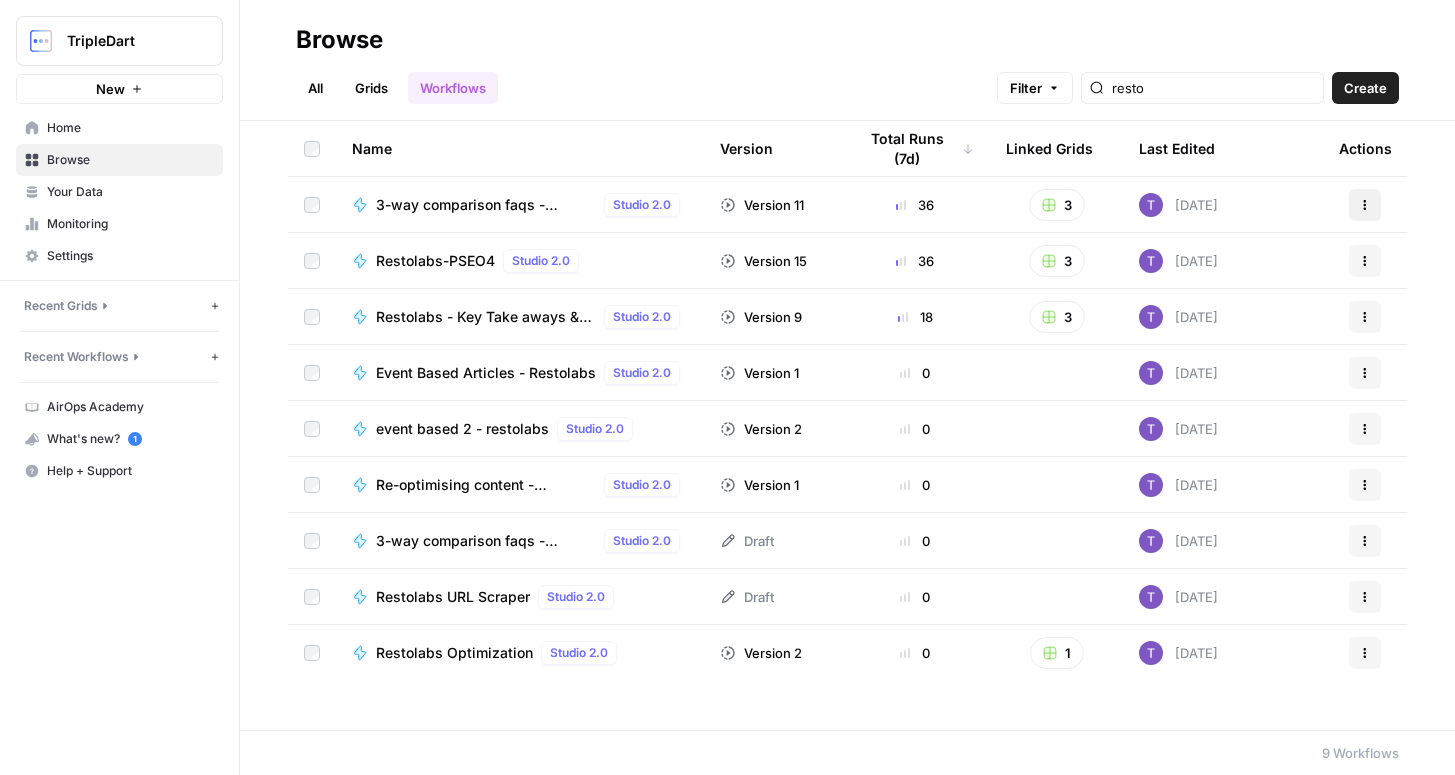 click 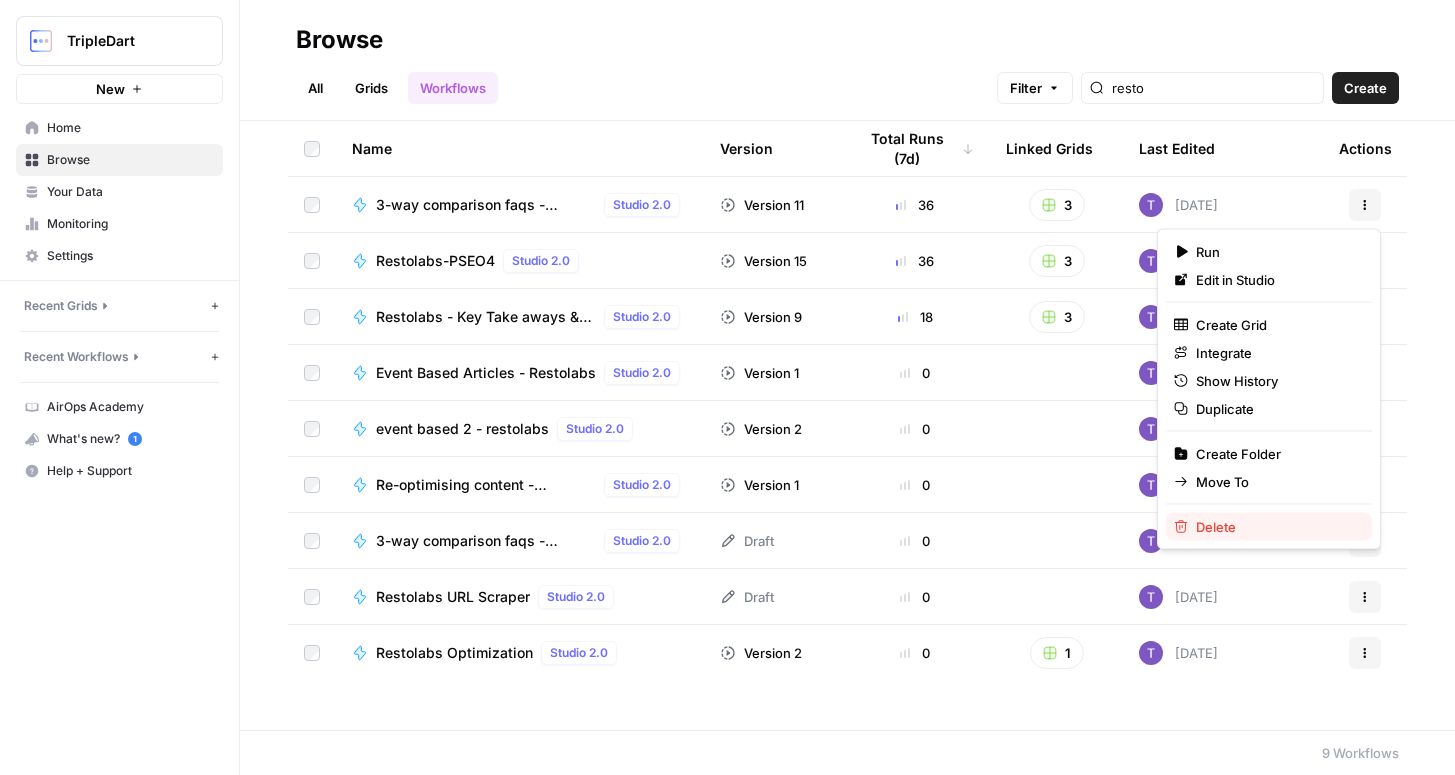 click on "Delete" at bounding box center (1269, 527) 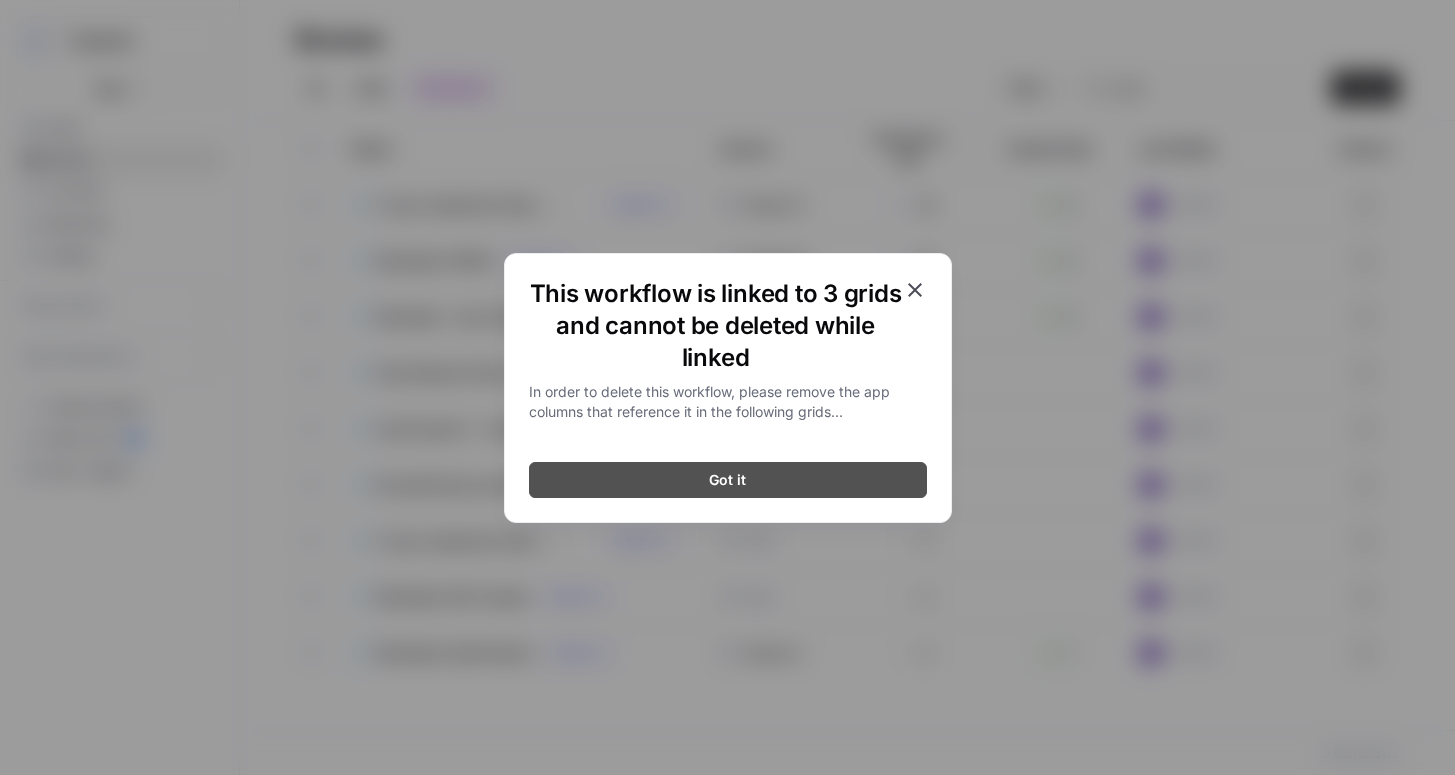 click on "Got it" at bounding box center (728, 480) 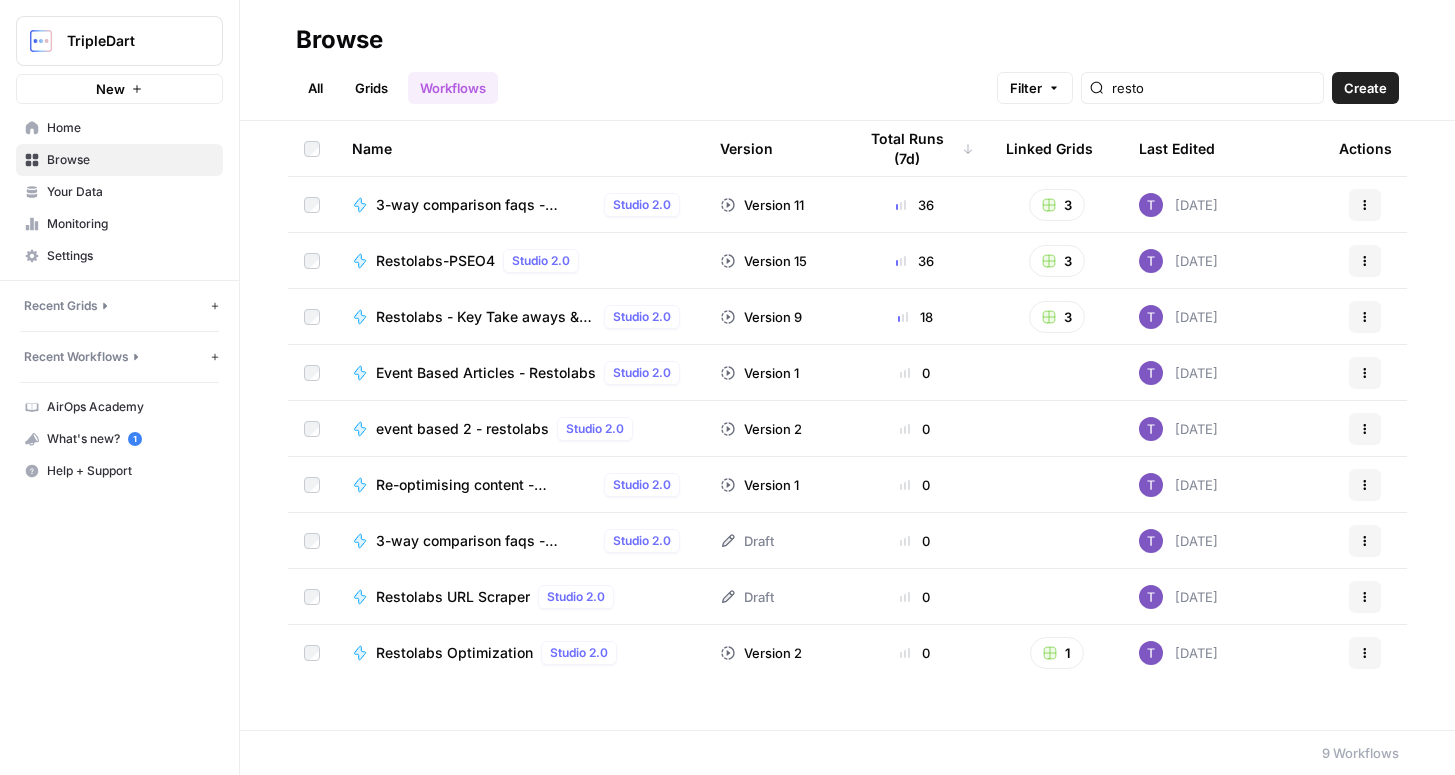 click on "3-way comparison faqs - Restolabs" at bounding box center [486, 205] 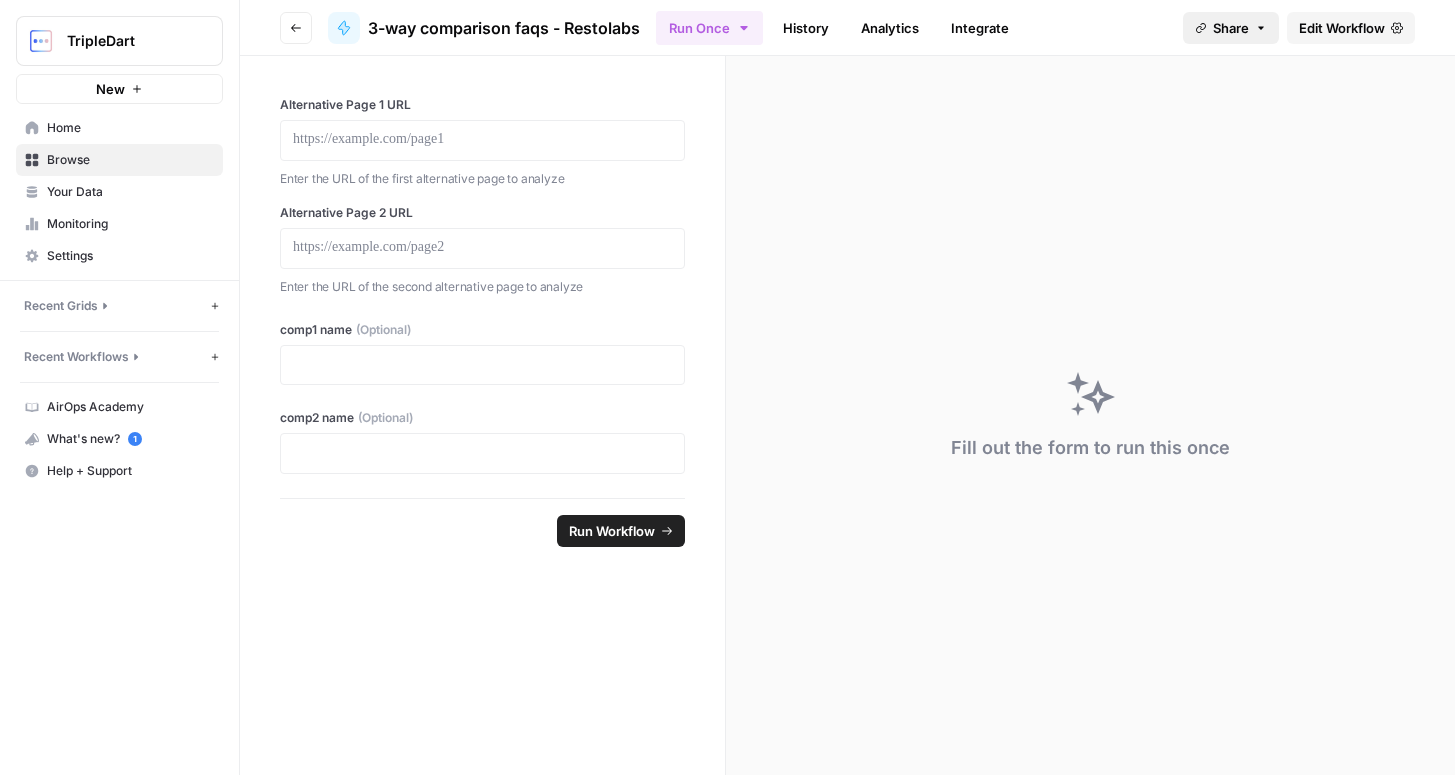 click on "Share" at bounding box center (1231, 28) 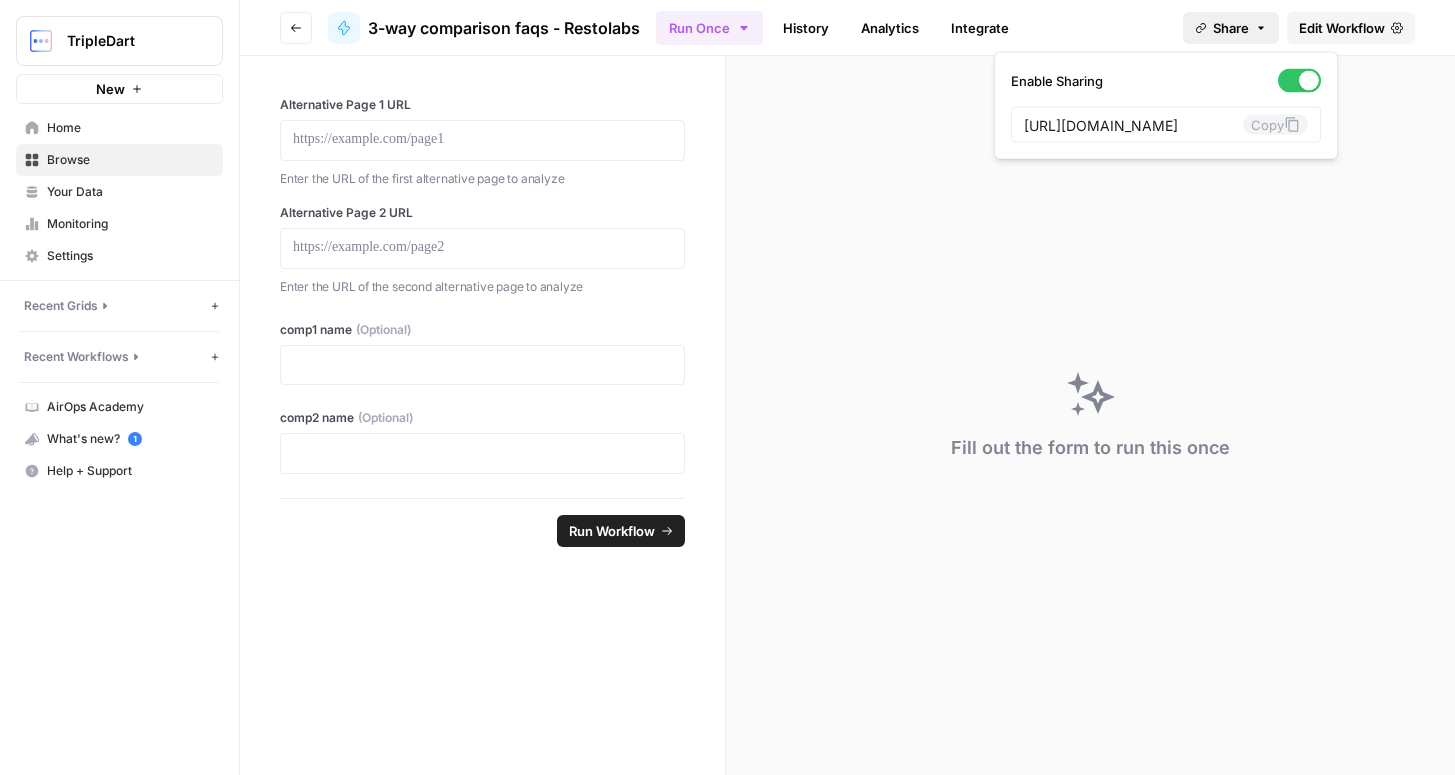 scroll, scrollTop: 0, scrollLeft: 391, axis: horizontal 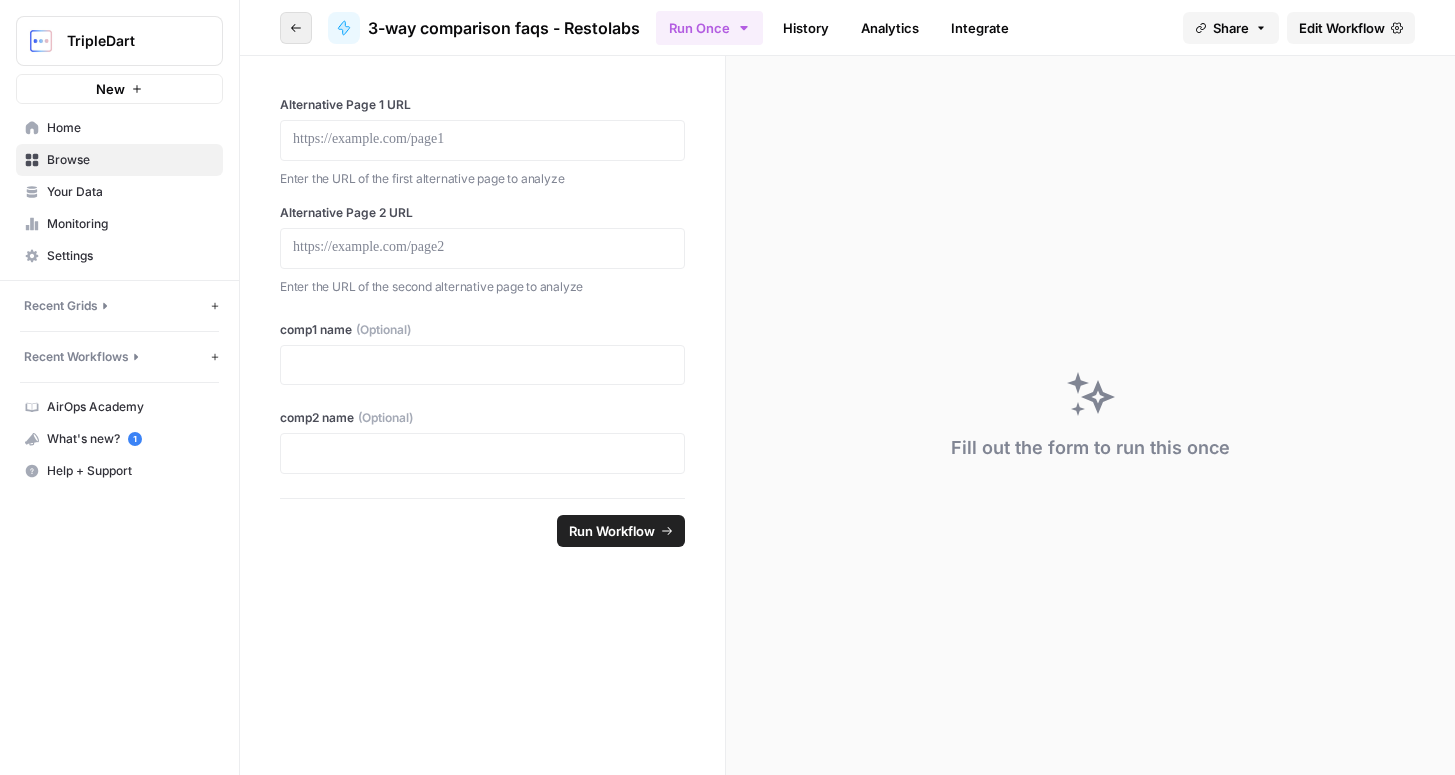 click 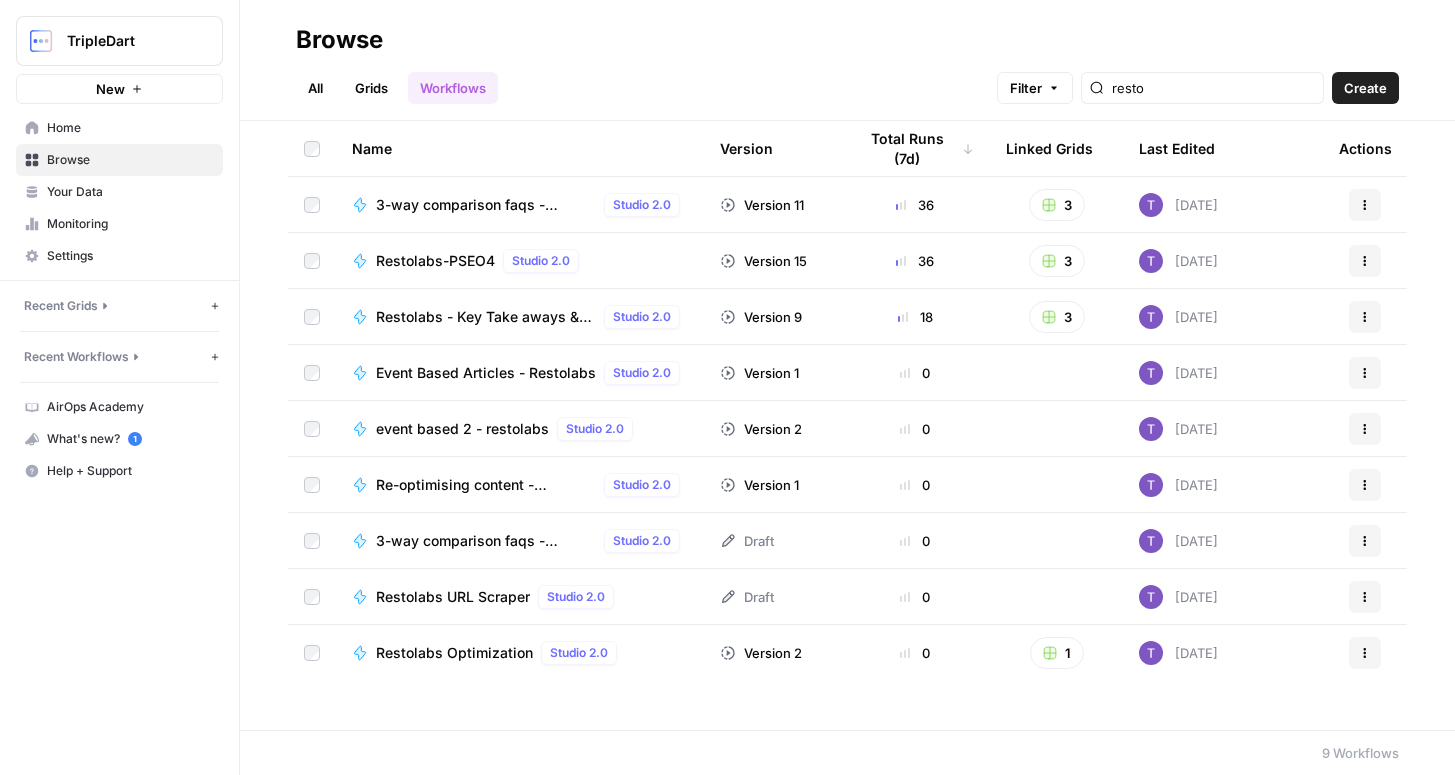click on "Actions" at bounding box center (1364, 218) 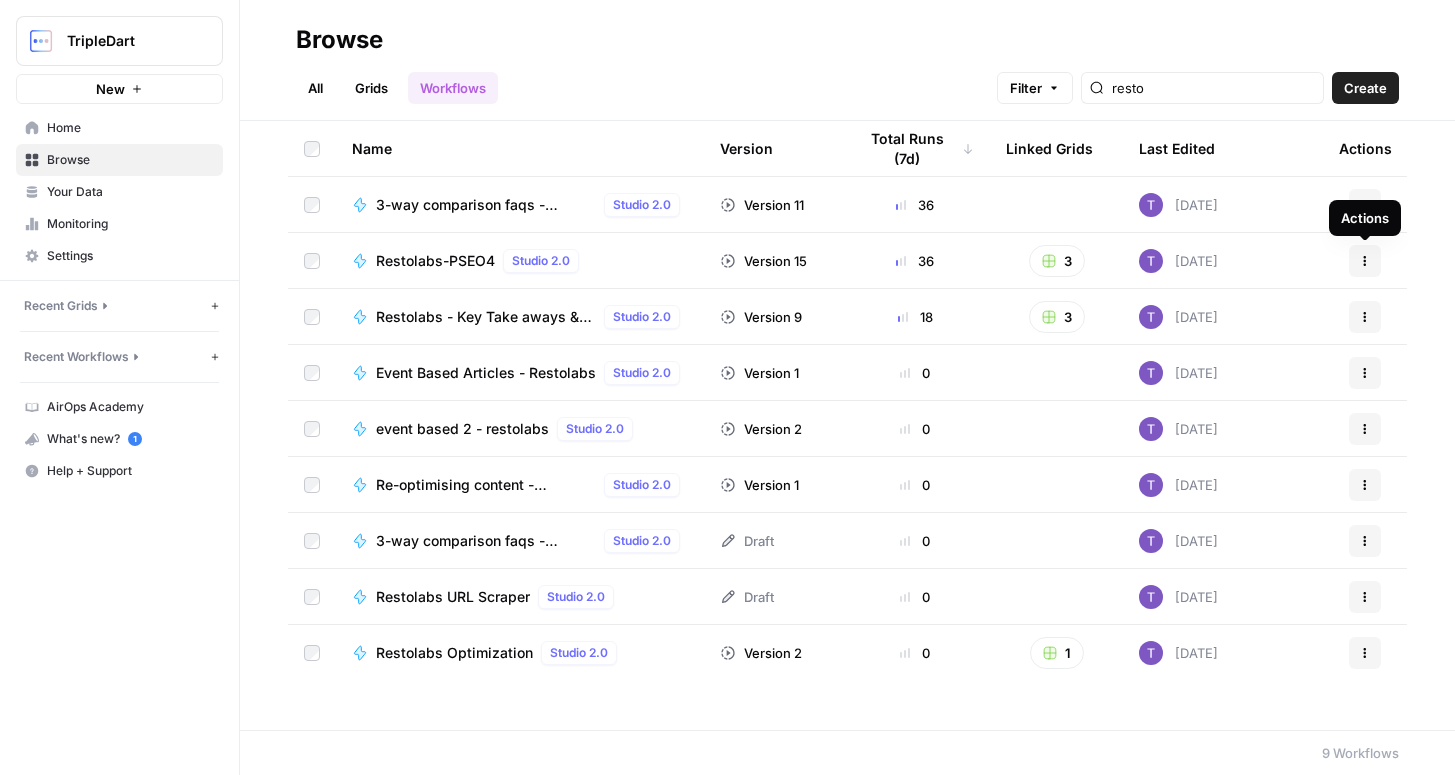 click on "Actions" at bounding box center [1365, 218] 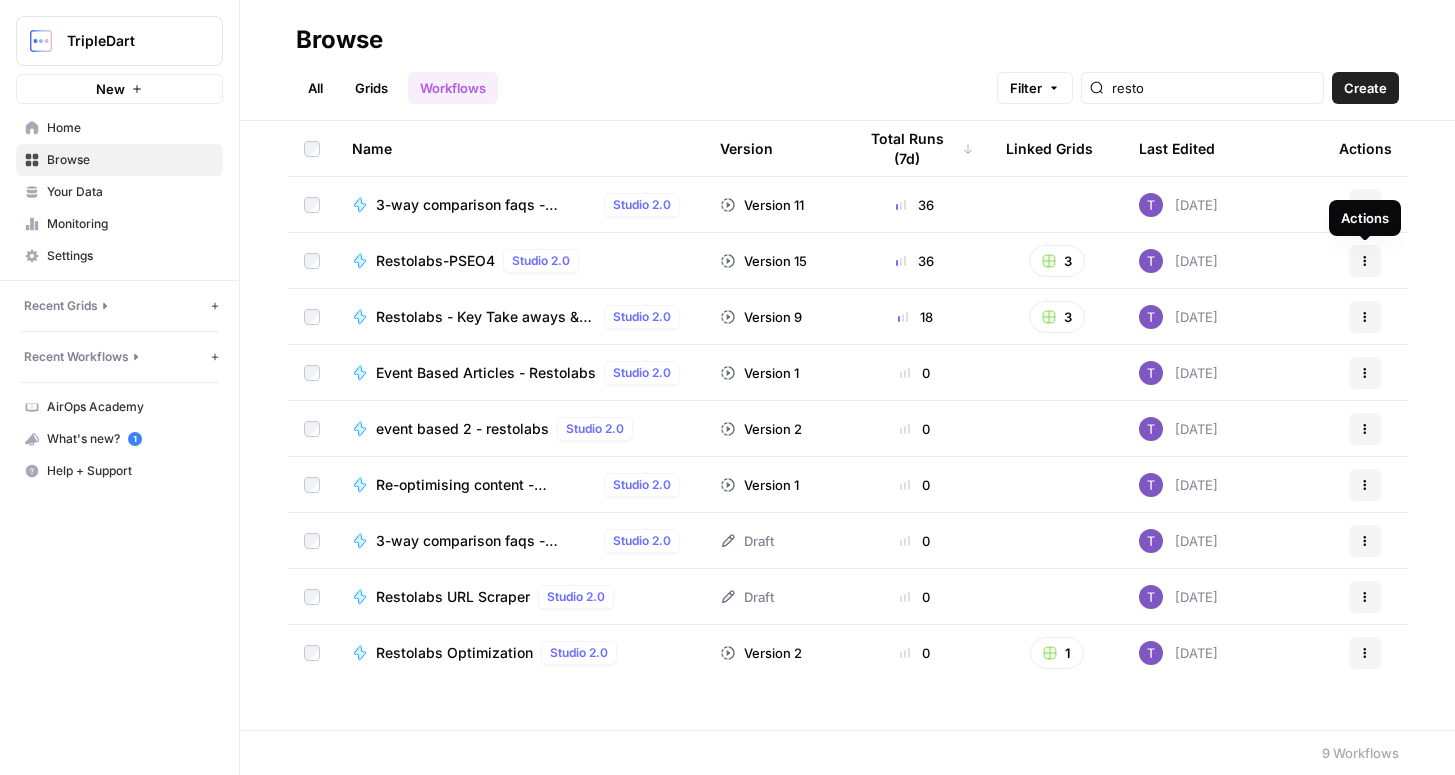 click on "Actions" at bounding box center [1365, 204] 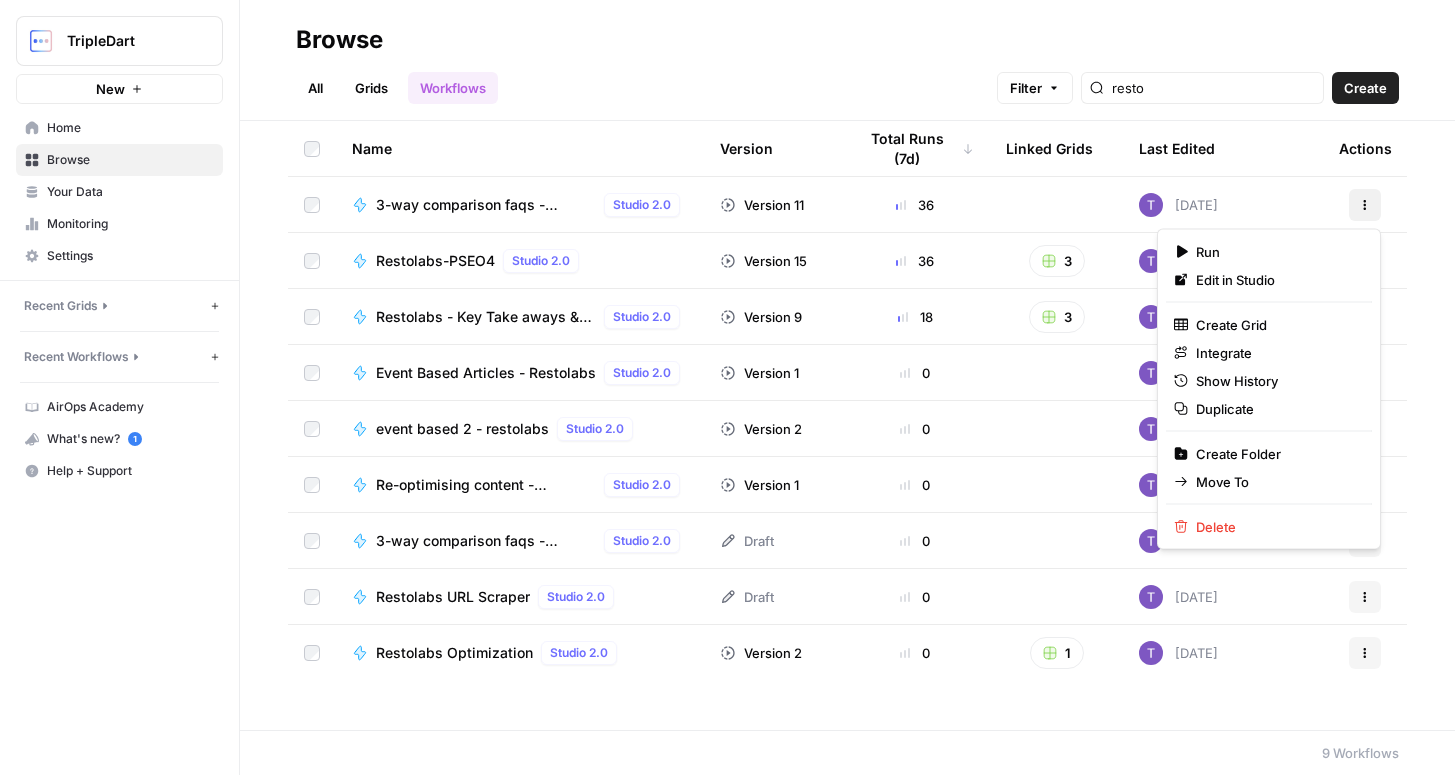 click 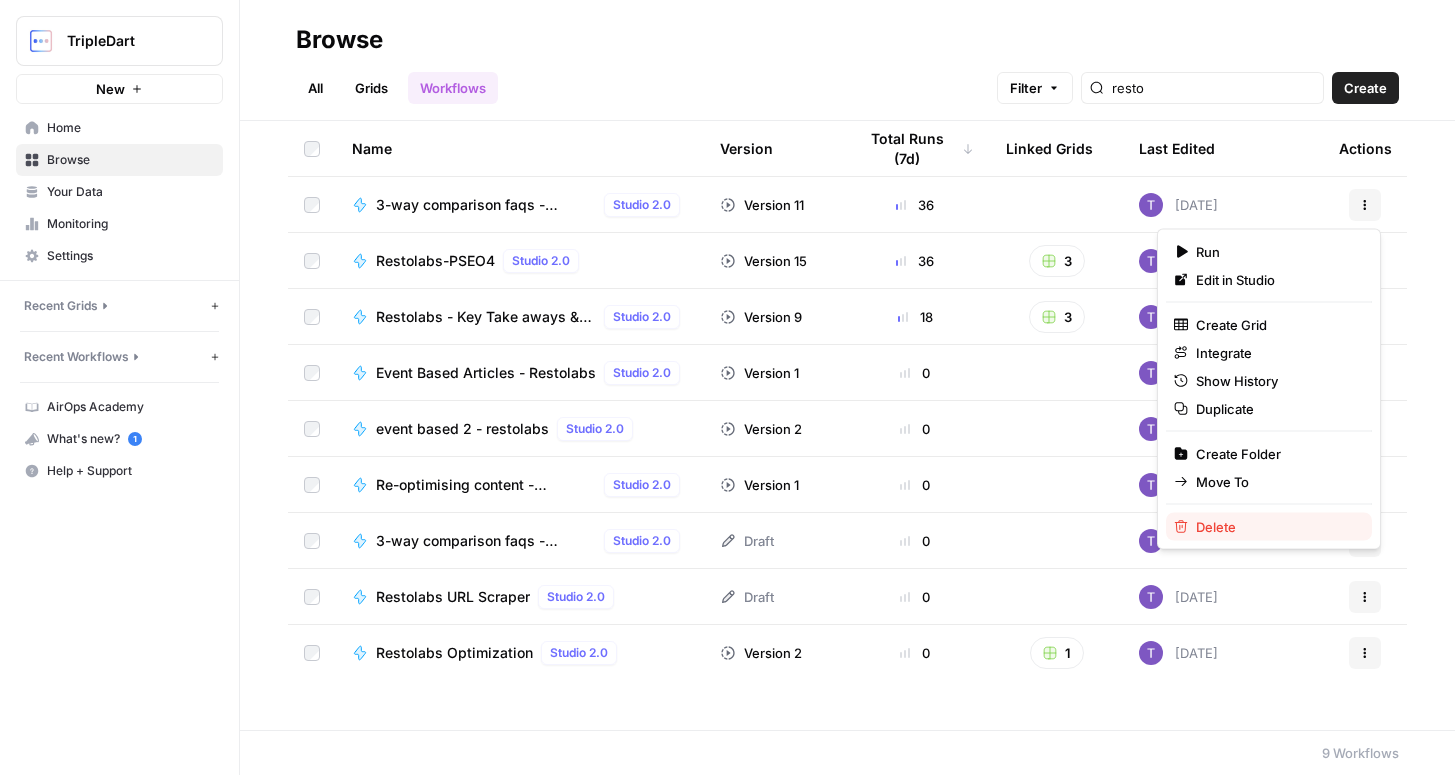 click on "Delete" at bounding box center (1269, 527) 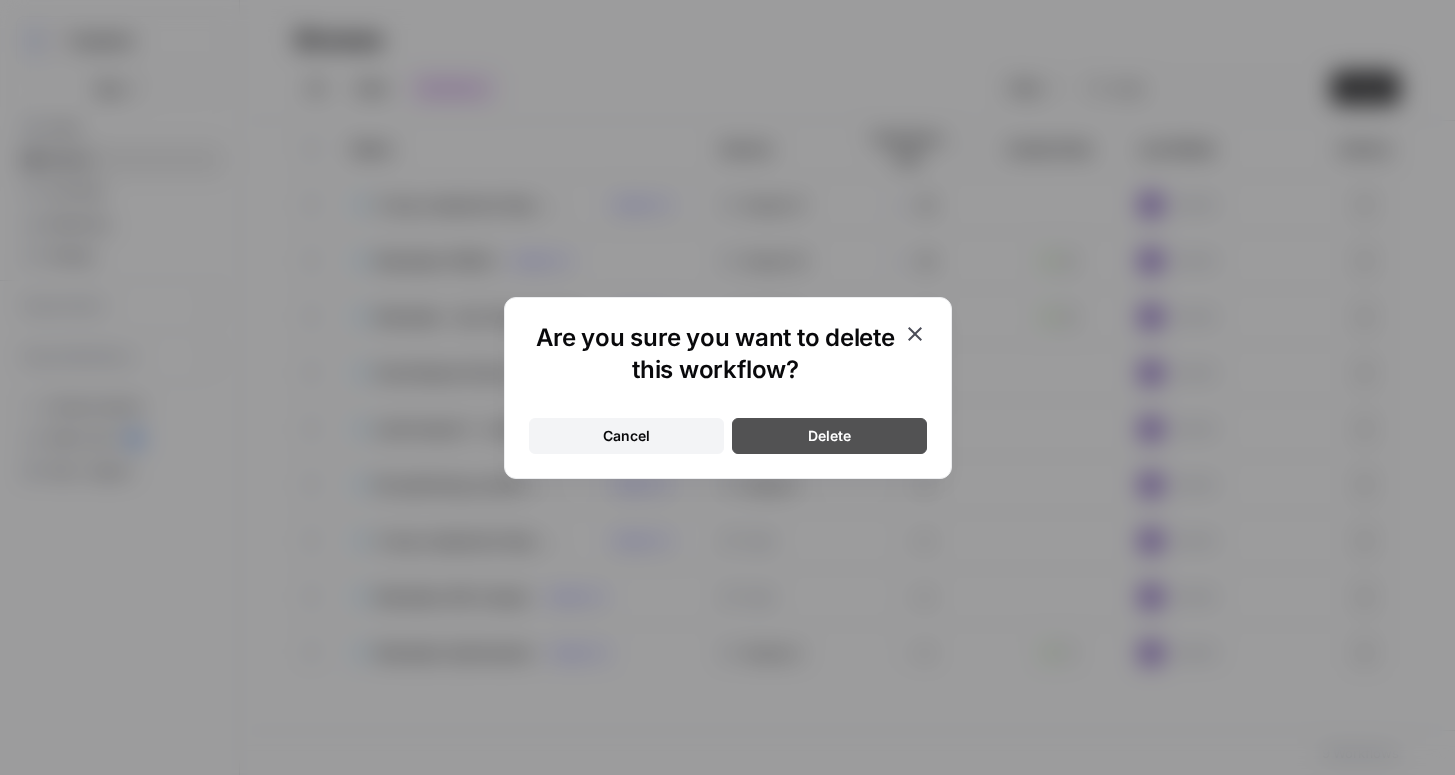 click on "Delete" at bounding box center (829, 436) 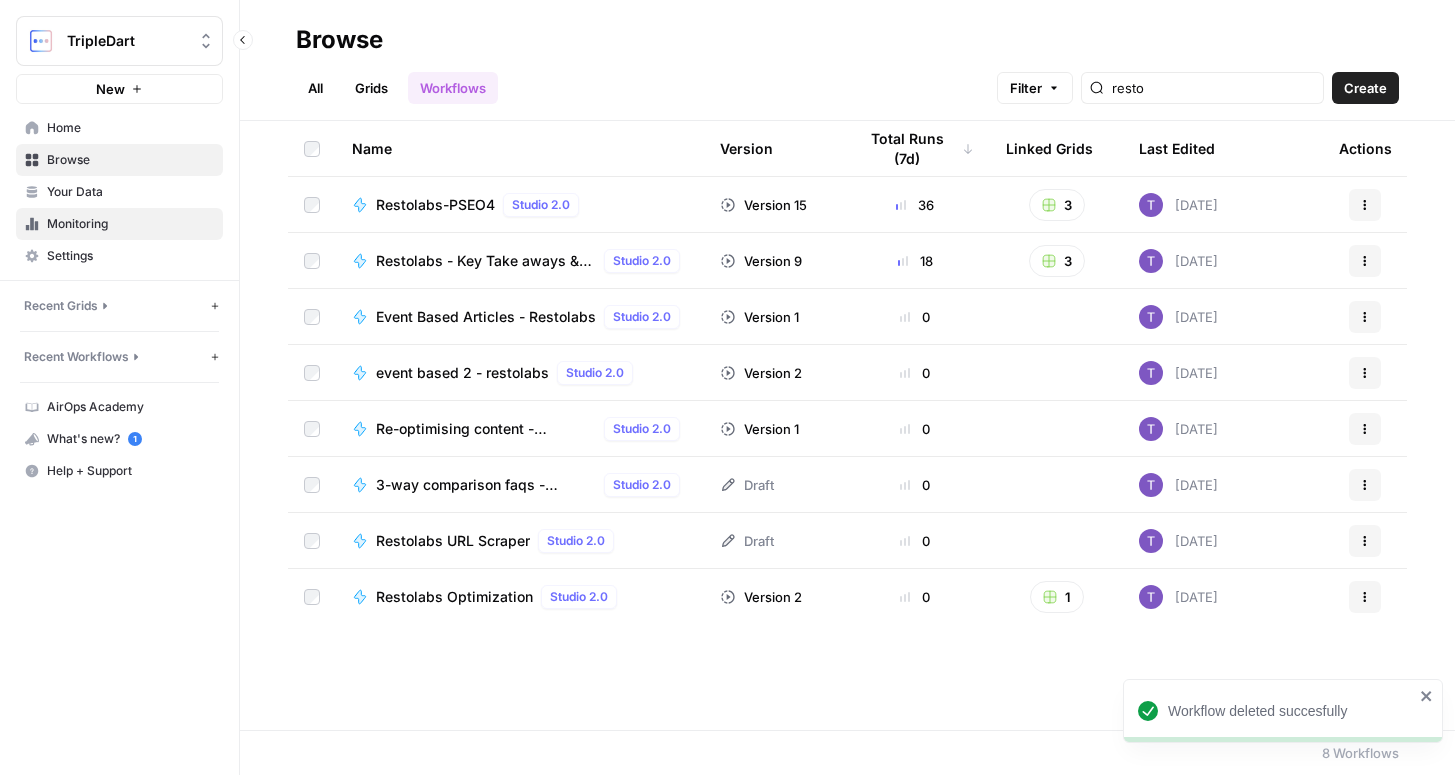 click on "Monitoring" at bounding box center (130, 224) 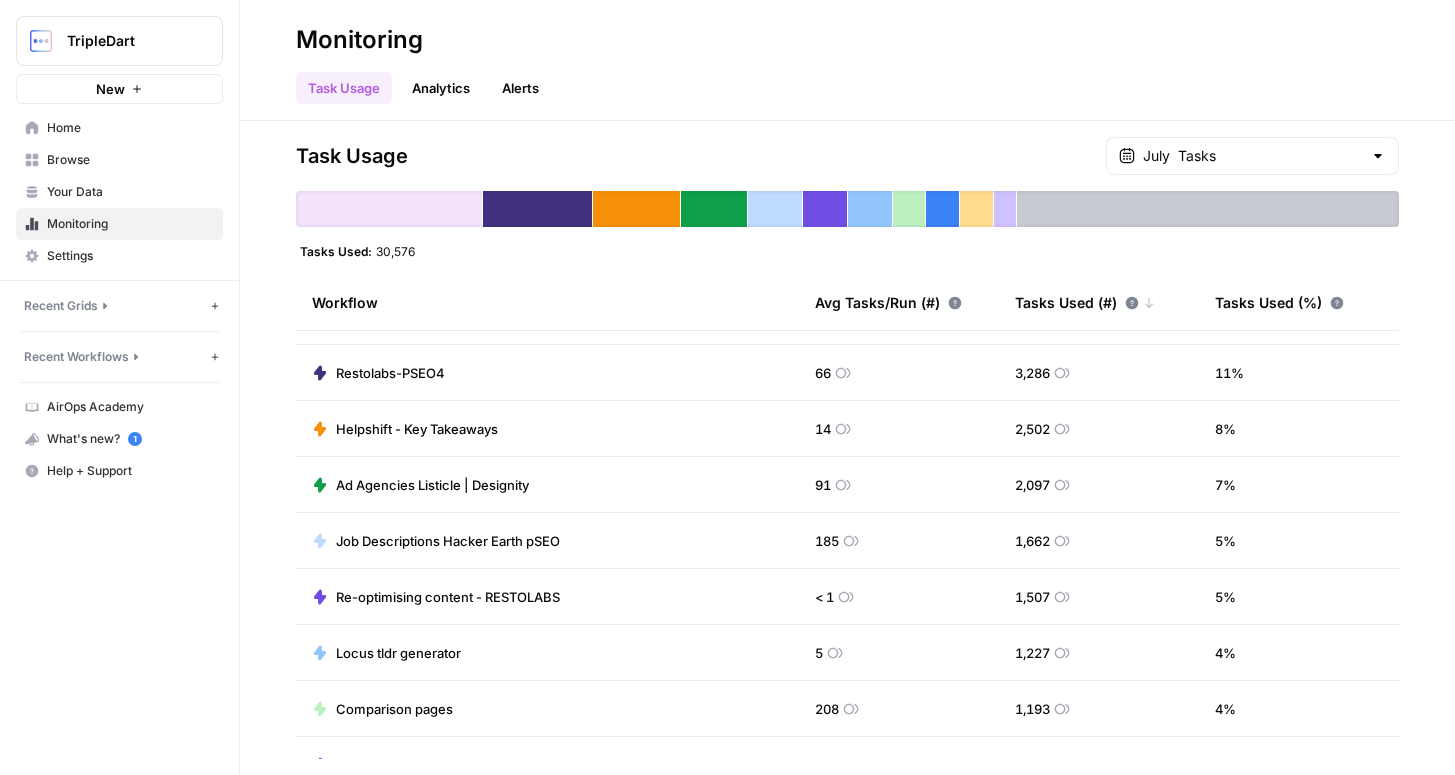 scroll, scrollTop: 0, scrollLeft: 0, axis: both 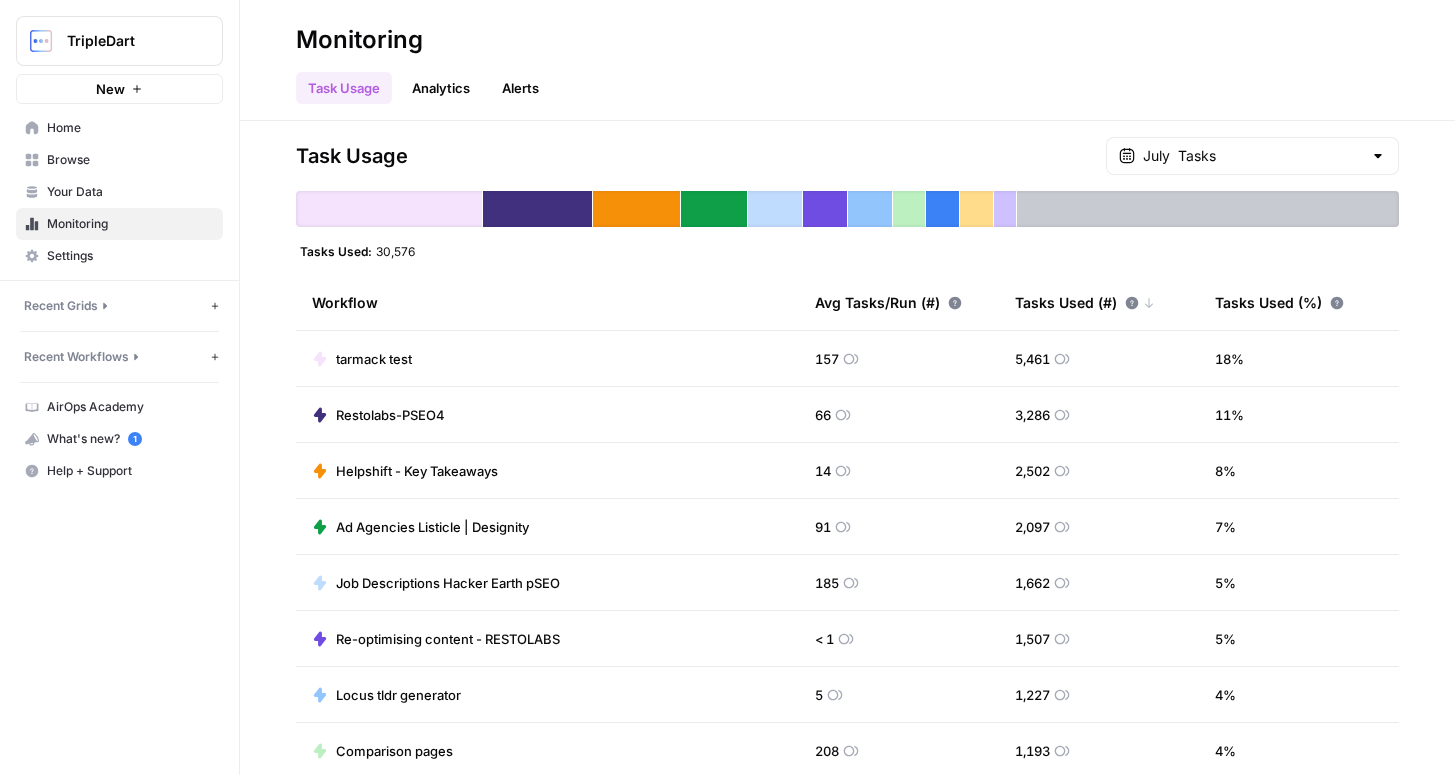 click at bounding box center (1208, 209) 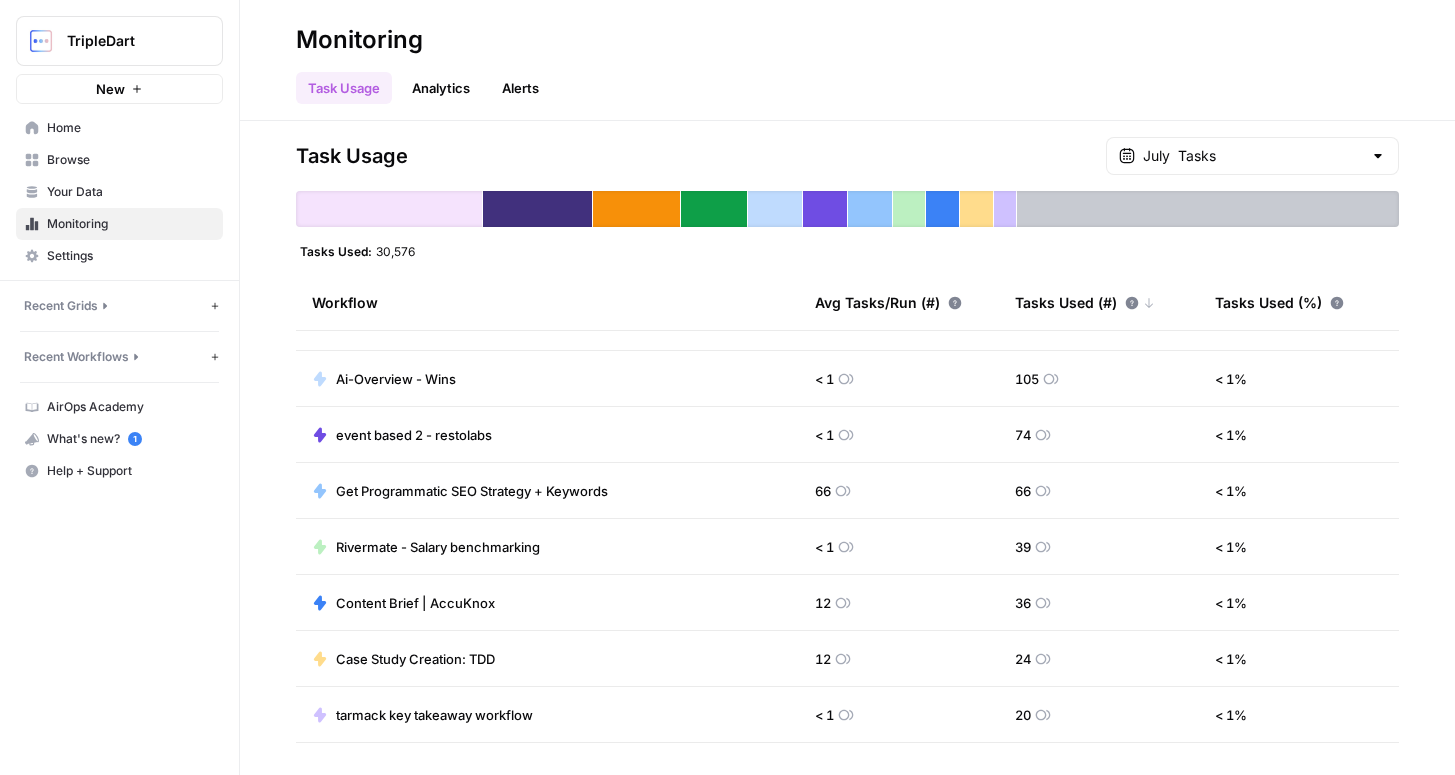 scroll, scrollTop: 758, scrollLeft: 0, axis: vertical 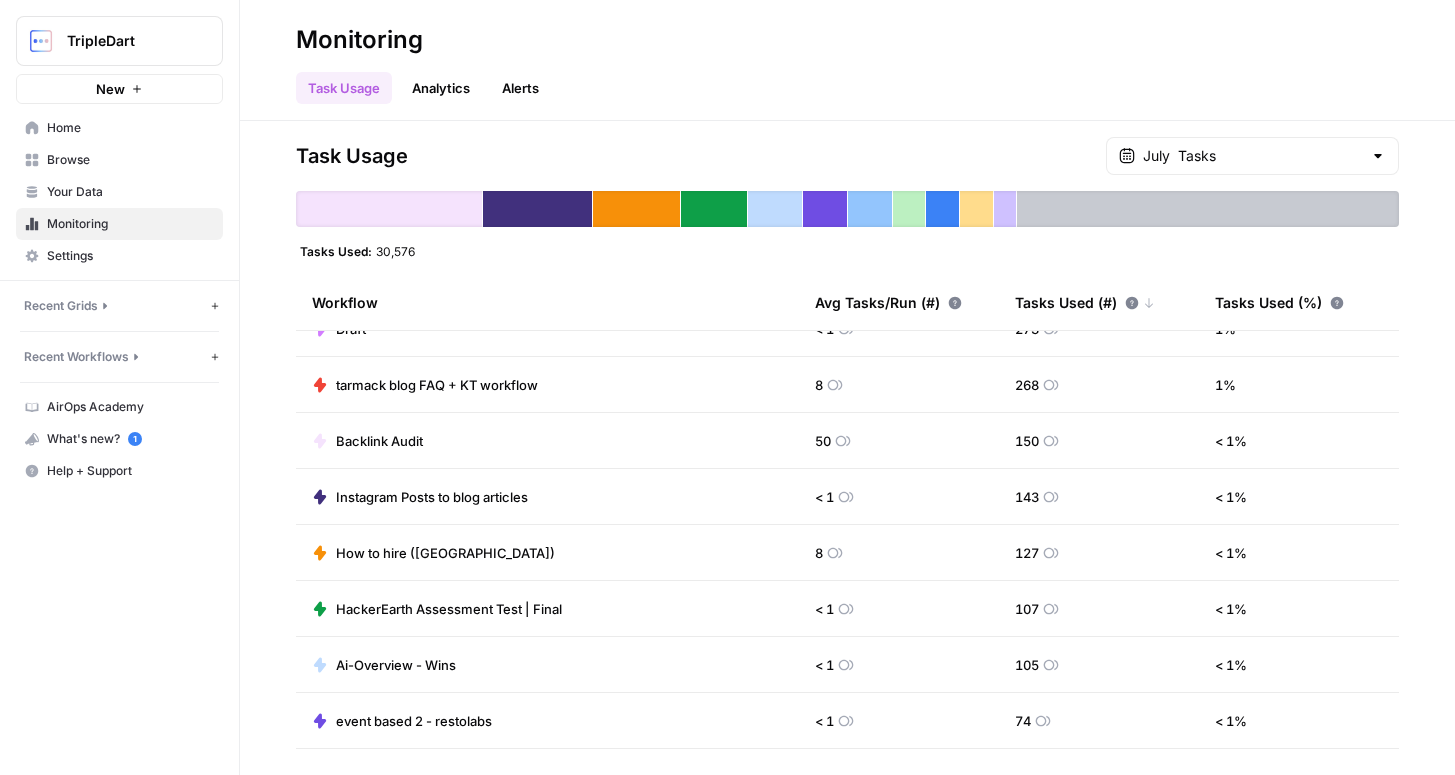 click at bounding box center (1208, 209) 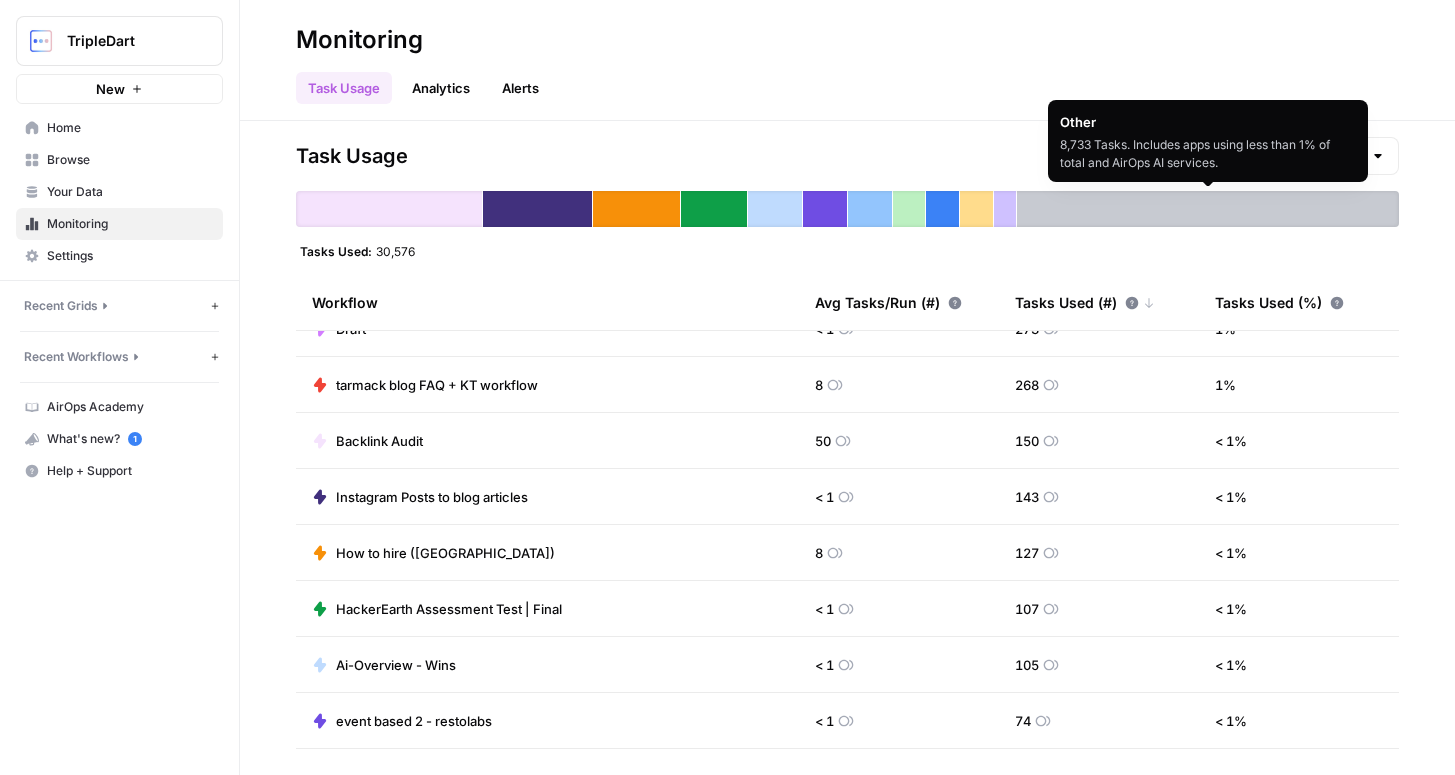 scroll, scrollTop: 0, scrollLeft: 0, axis: both 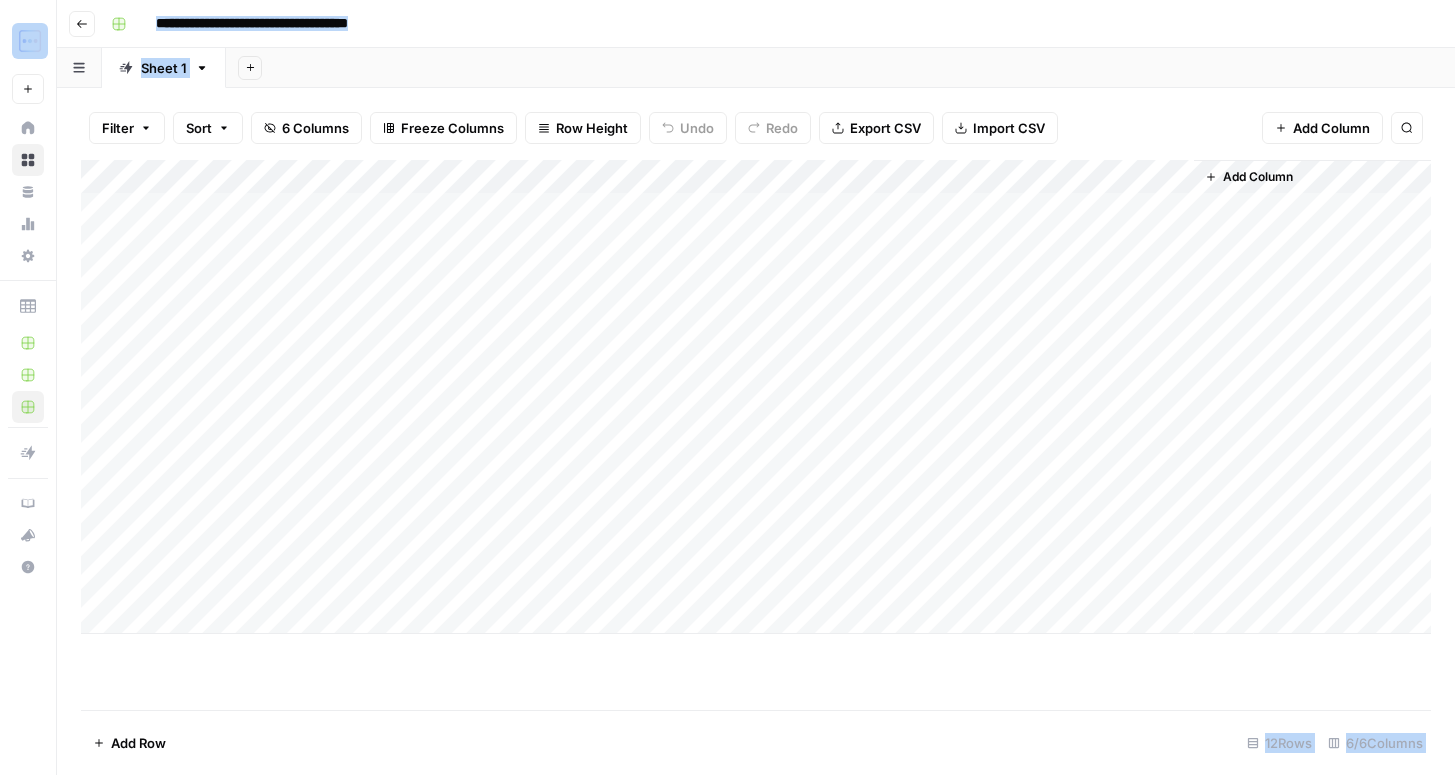 drag, startPoint x: 143, startPoint y: 173, endPoint x: 242, endPoint y: 171, distance: 99.0202 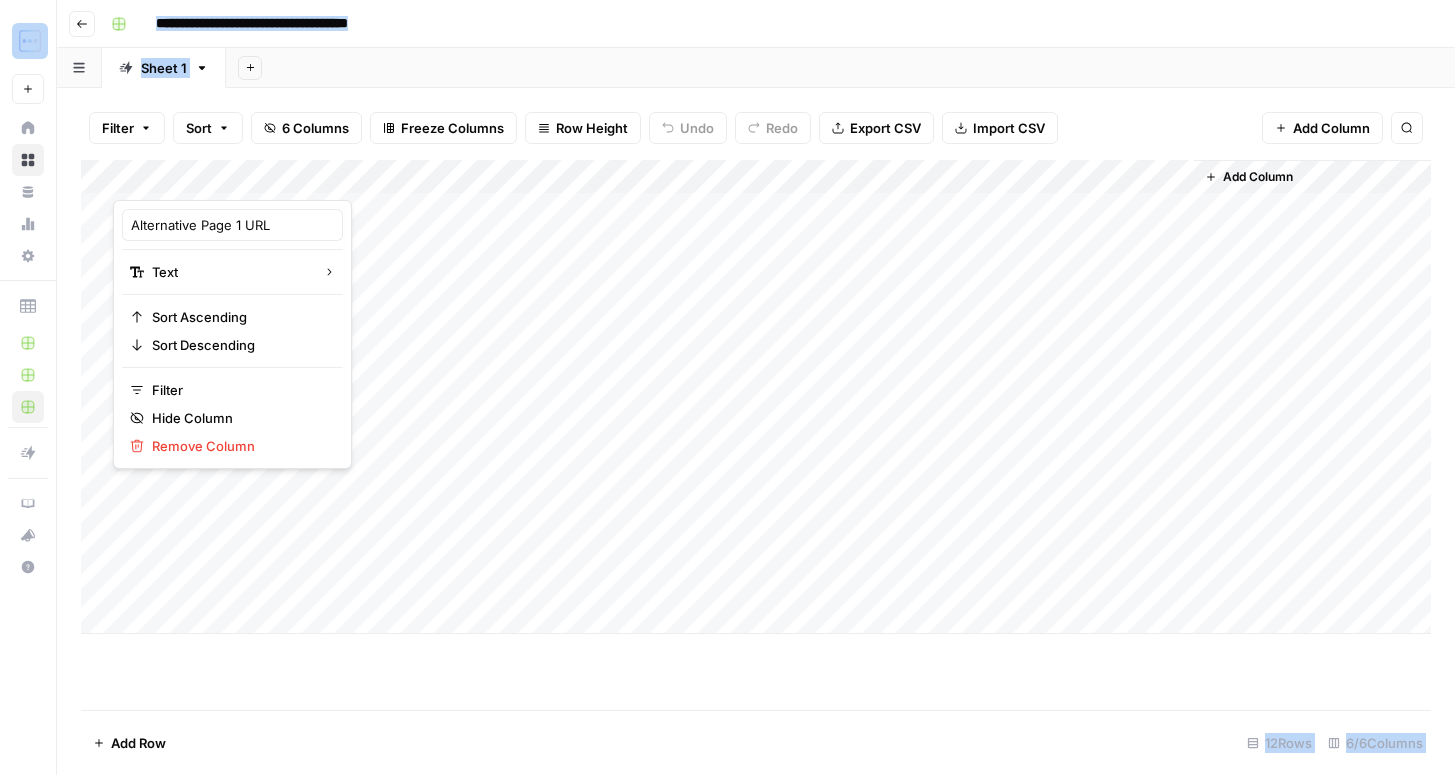 click on "Add Column" at bounding box center (756, 397) 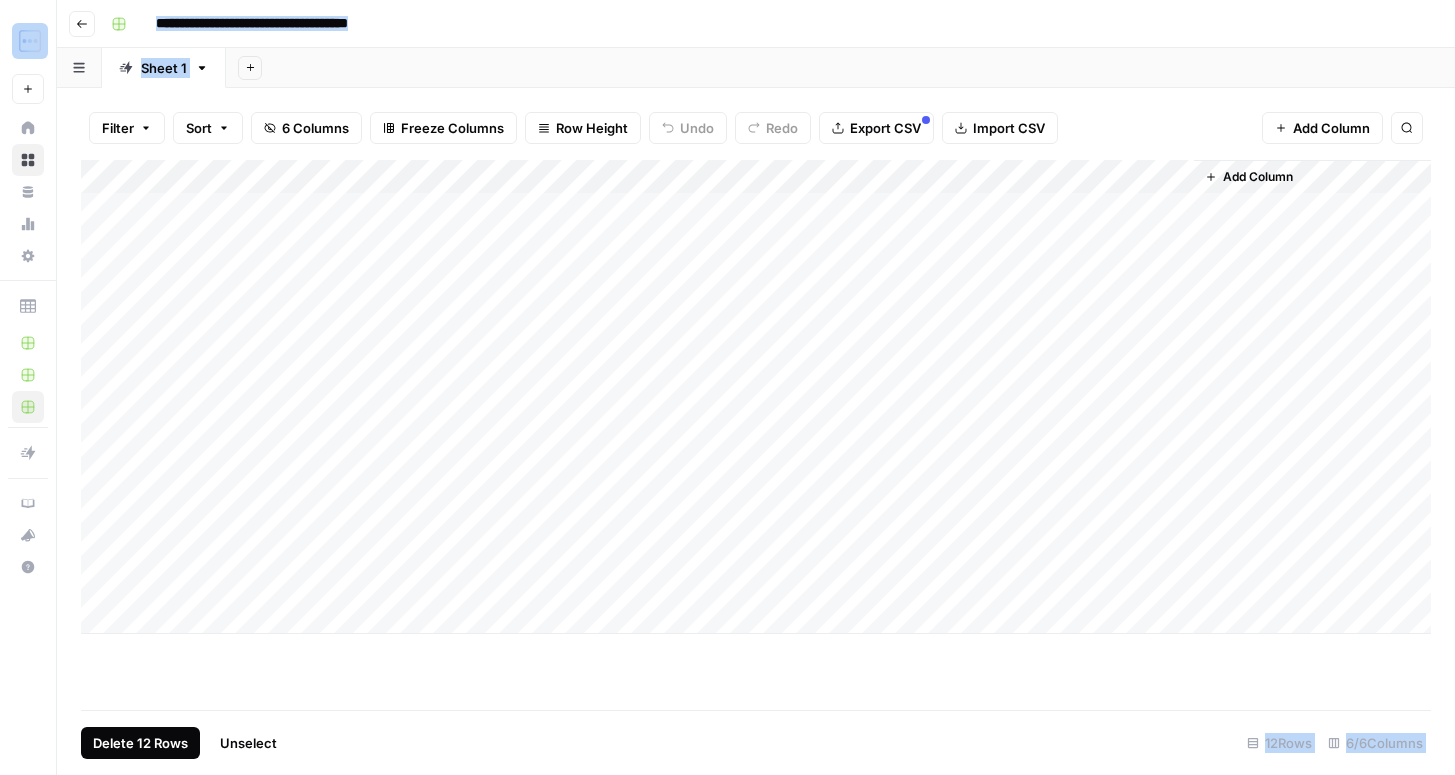 click on "Delete 12 Rows" at bounding box center [140, 743] 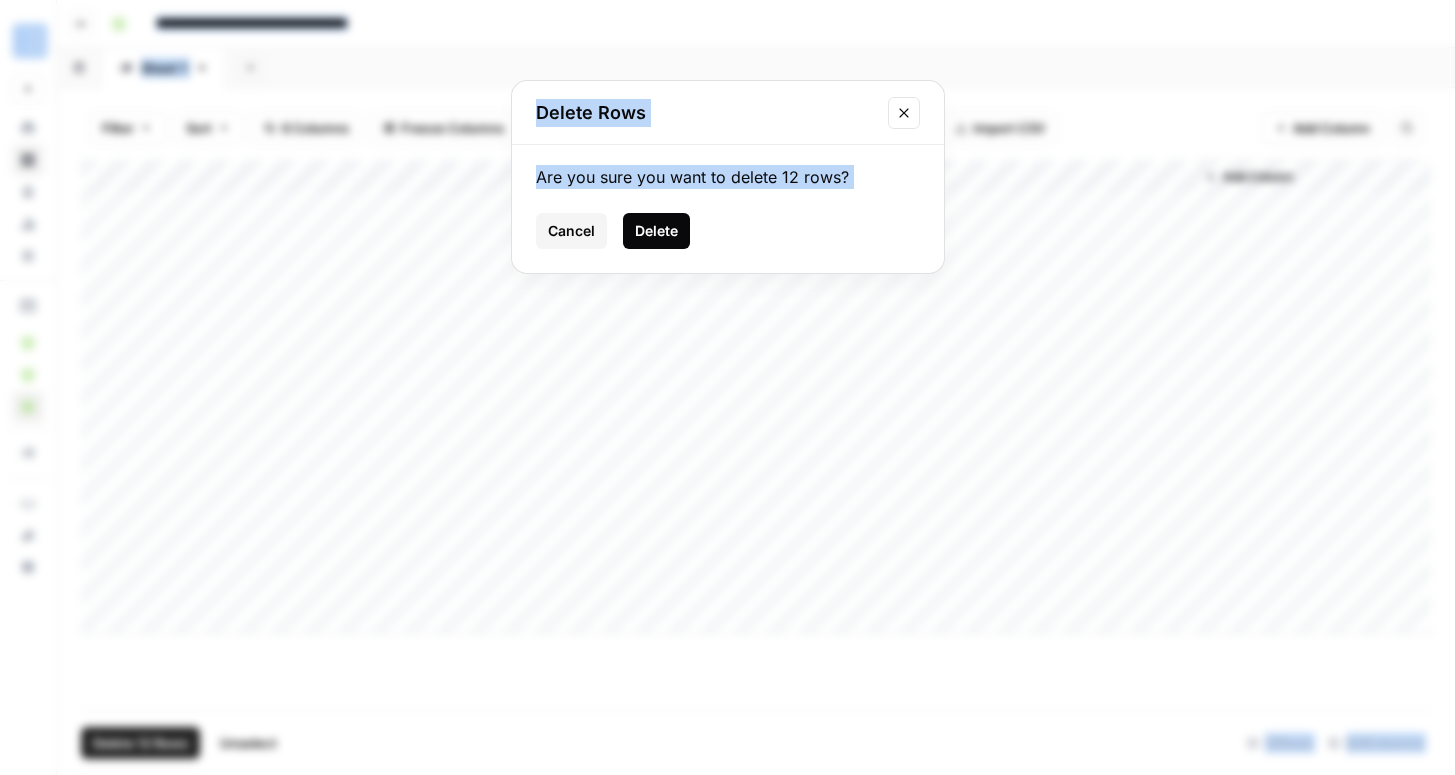 click on "Delete" at bounding box center (656, 231) 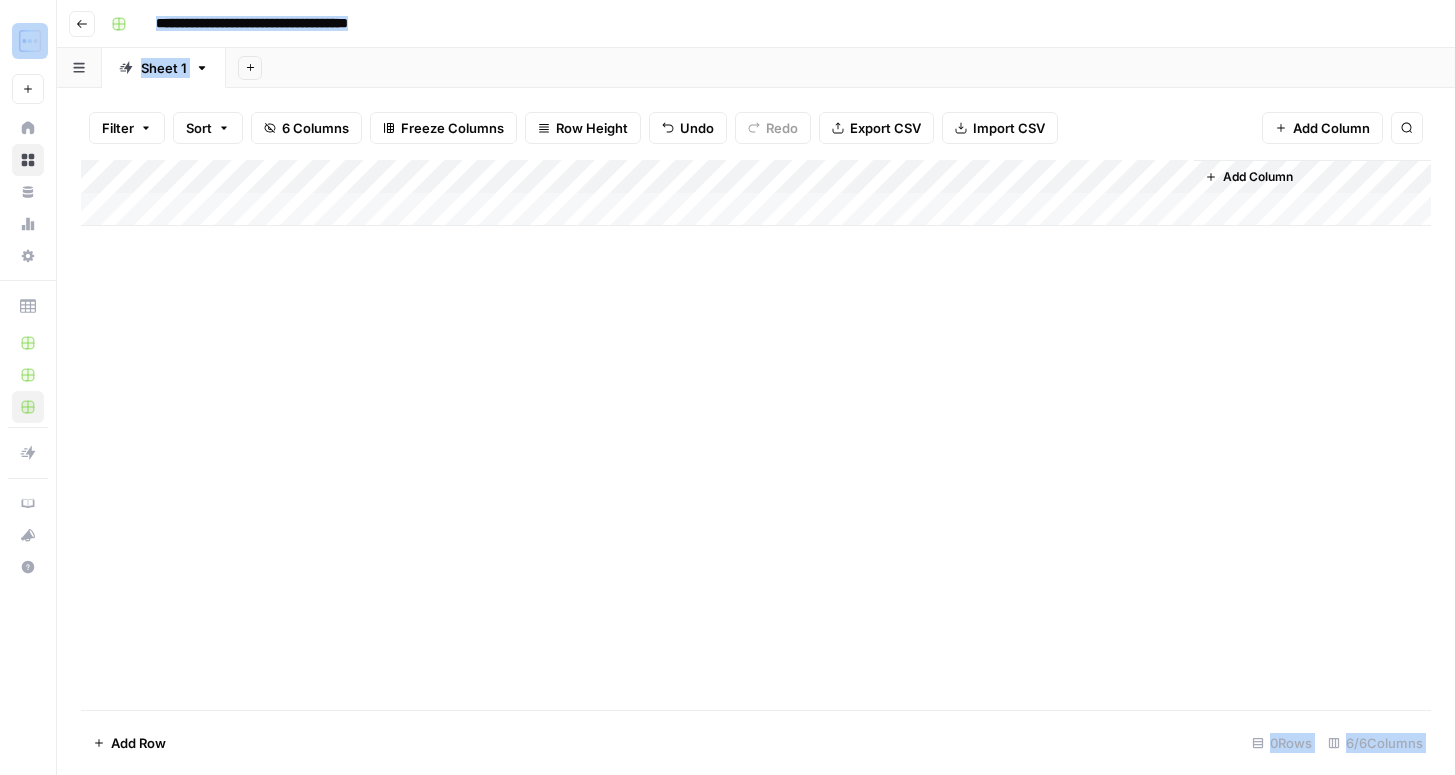 click on "Add Column" at bounding box center [756, 193] 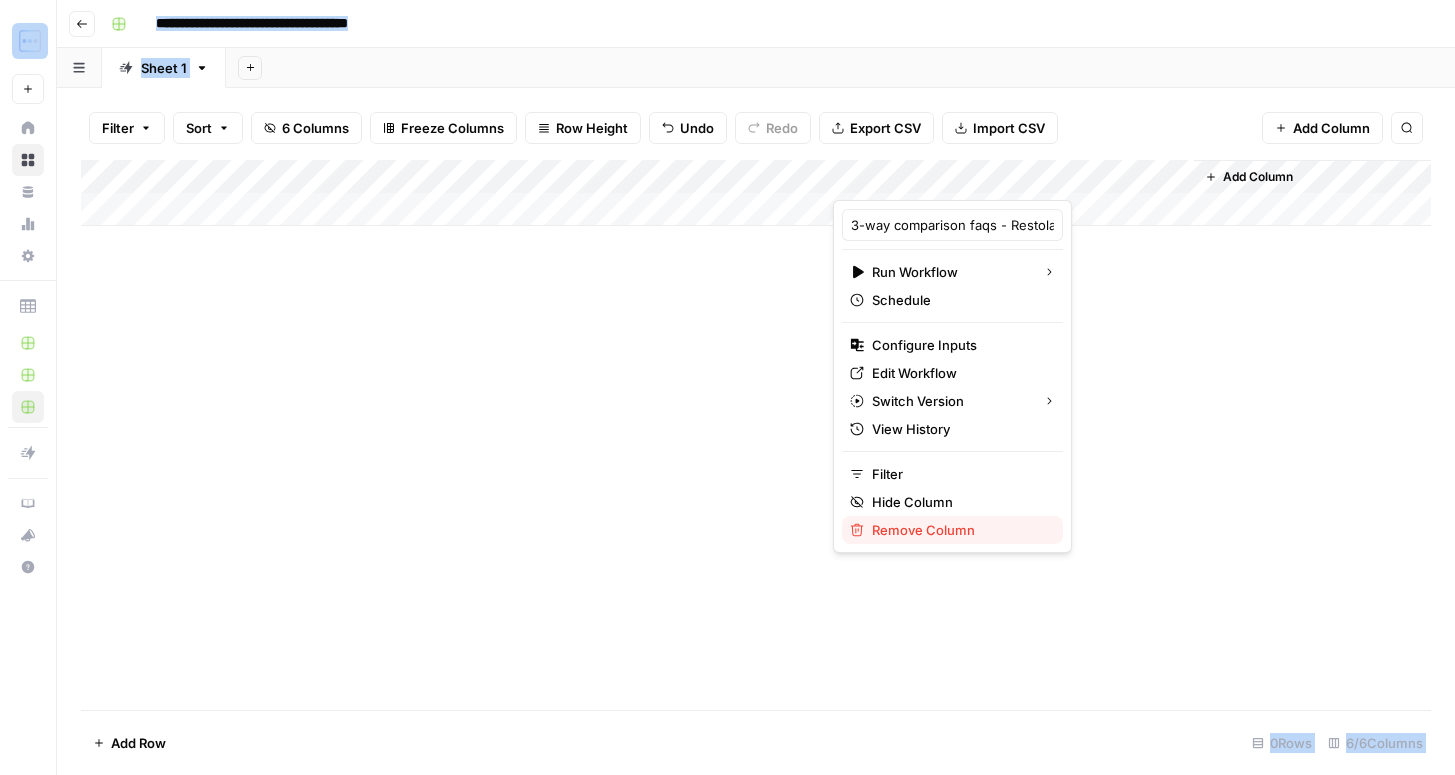 click on "Remove Column" at bounding box center [923, 530] 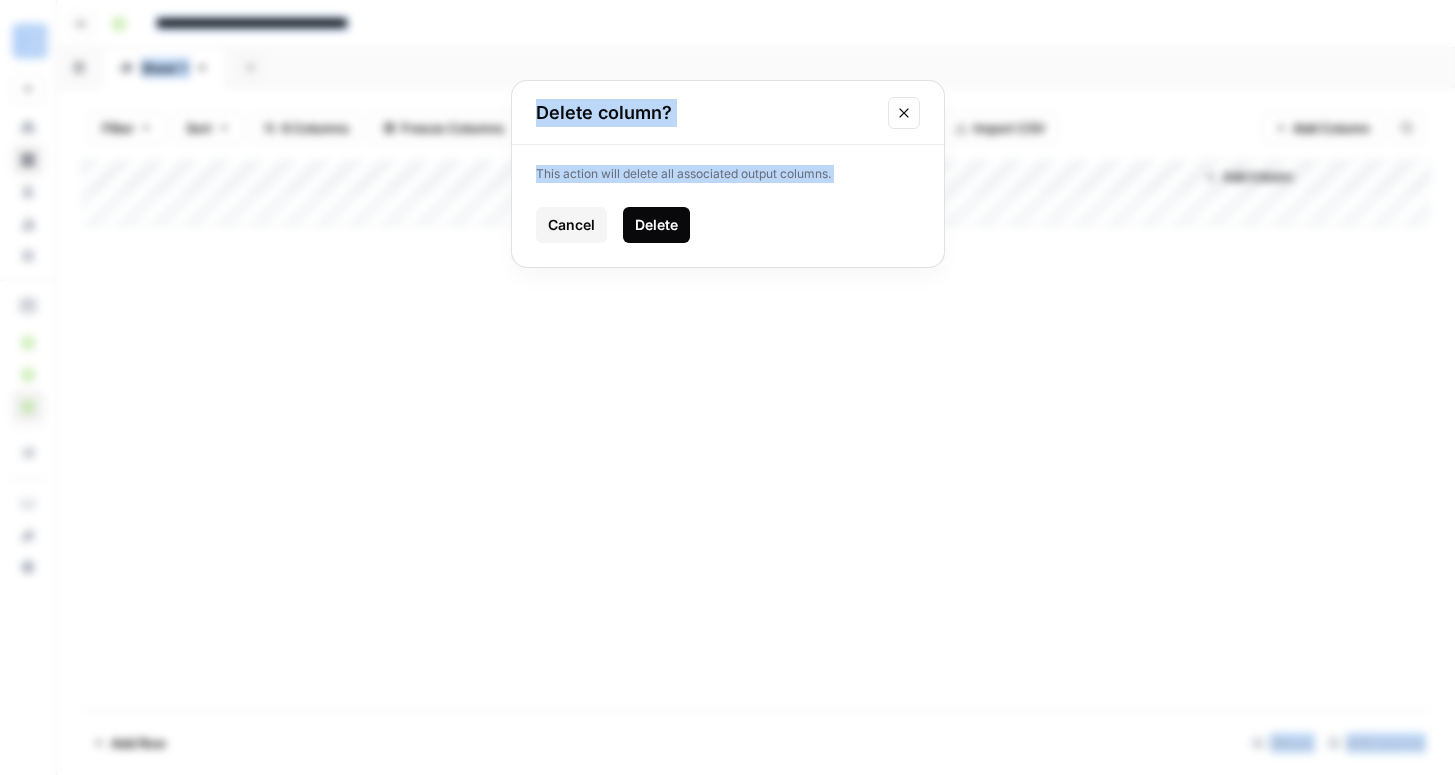 click on "Delete" at bounding box center [656, 225] 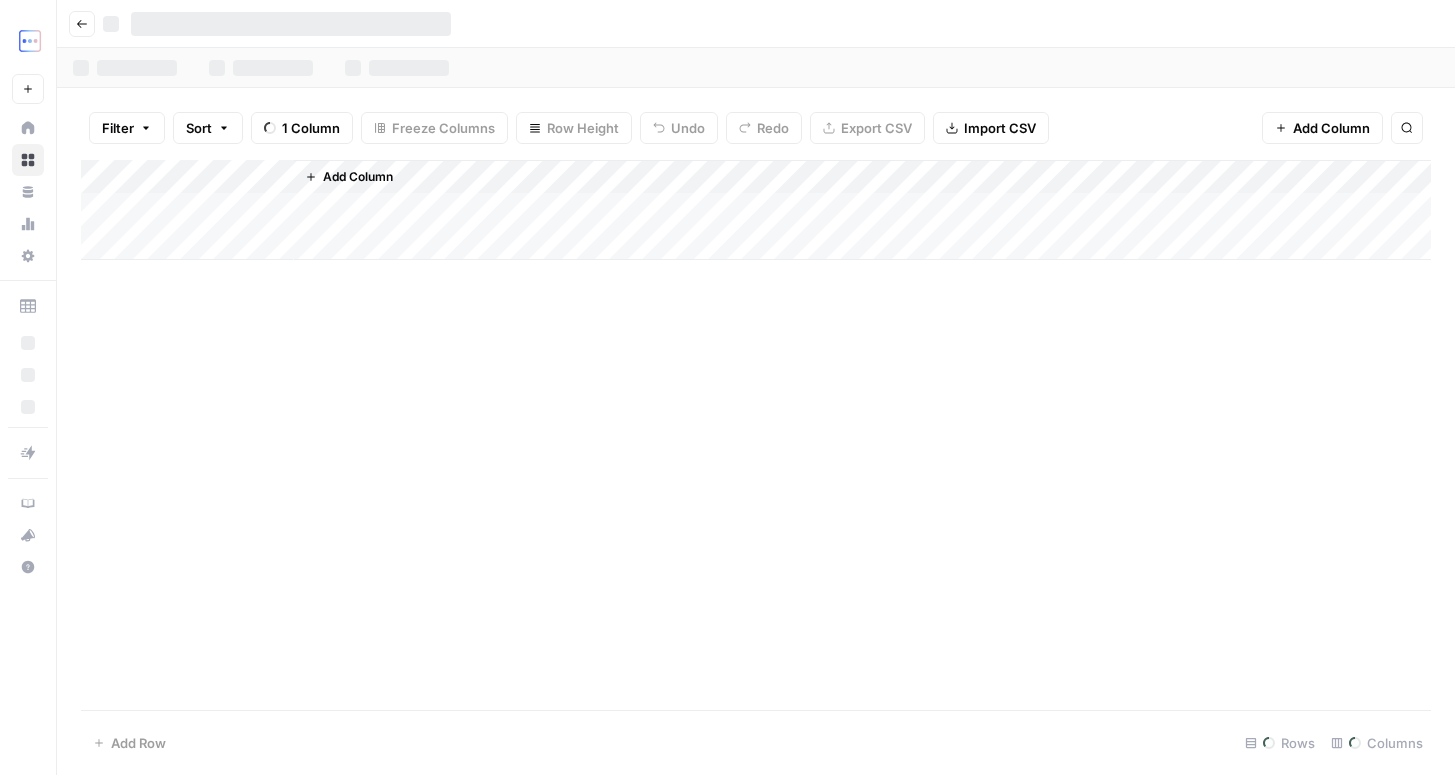 scroll, scrollTop: 0, scrollLeft: 0, axis: both 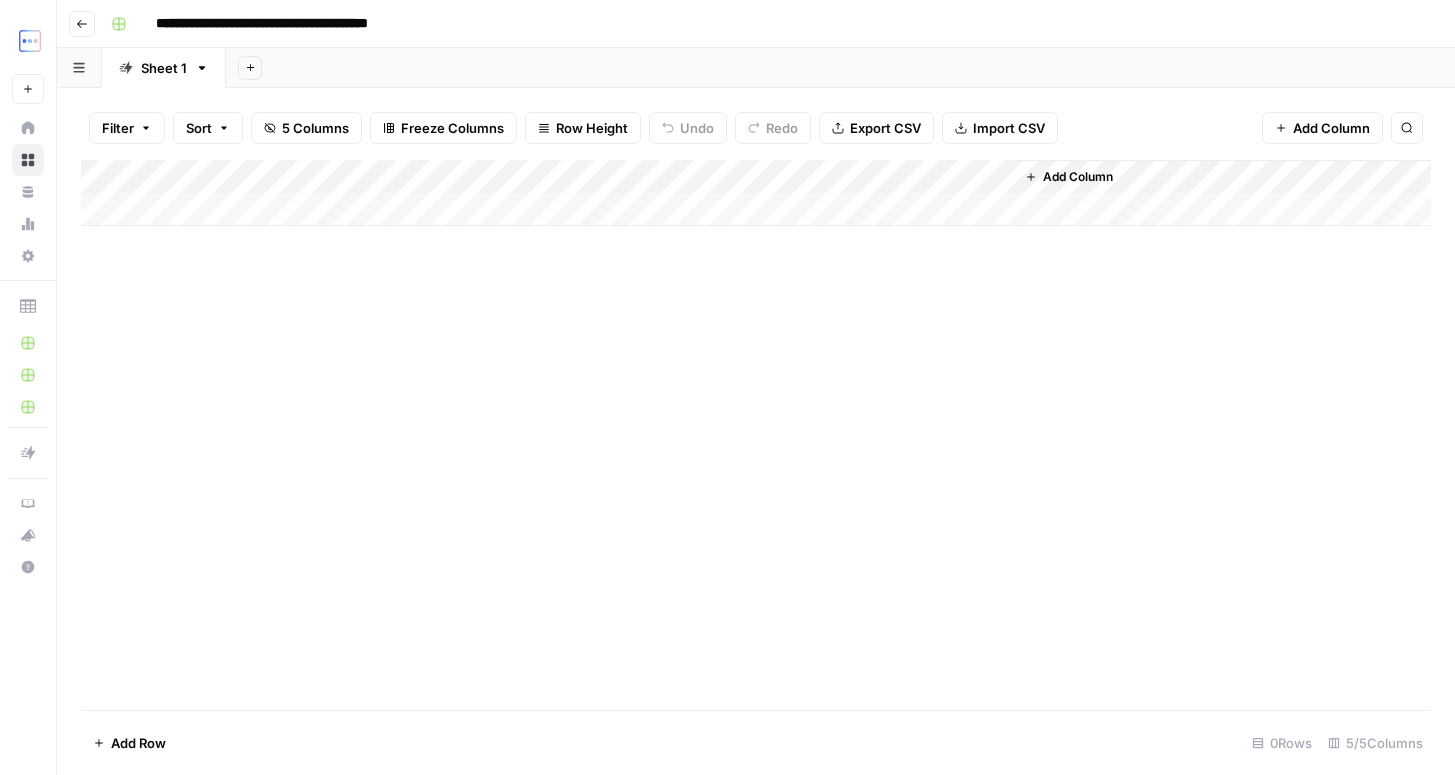 click on "Add Column" at bounding box center [756, 193] 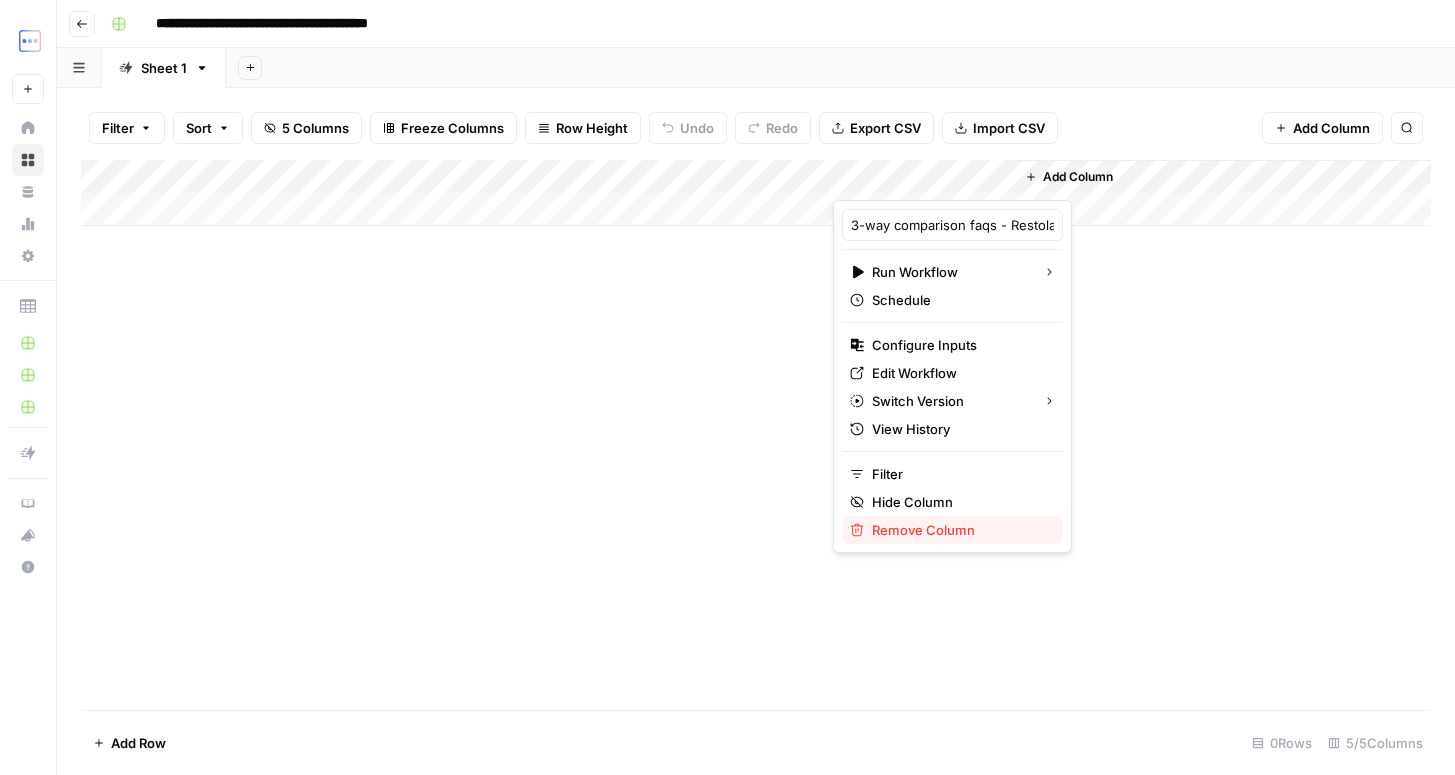 click on "Remove Column" at bounding box center [923, 530] 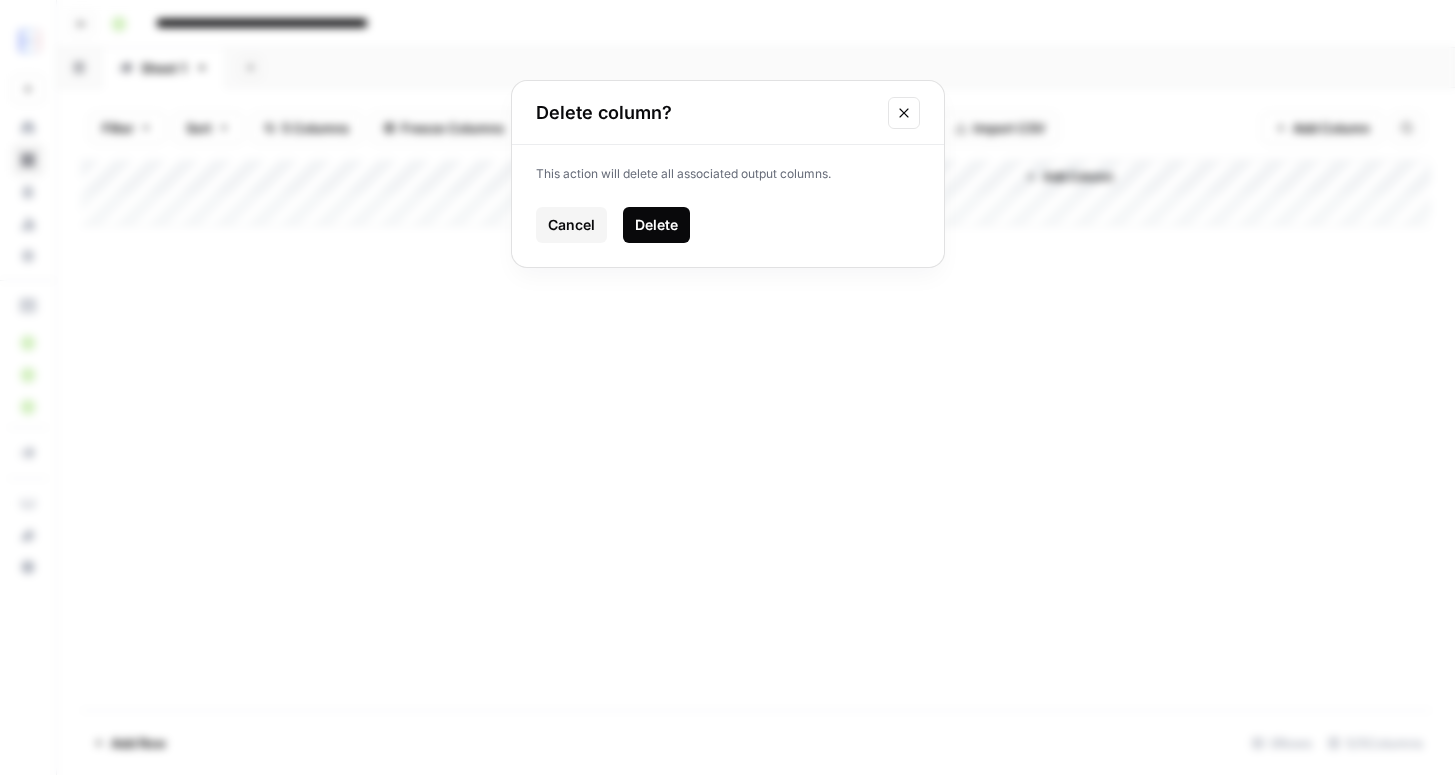 click on "Delete" at bounding box center [656, 225] 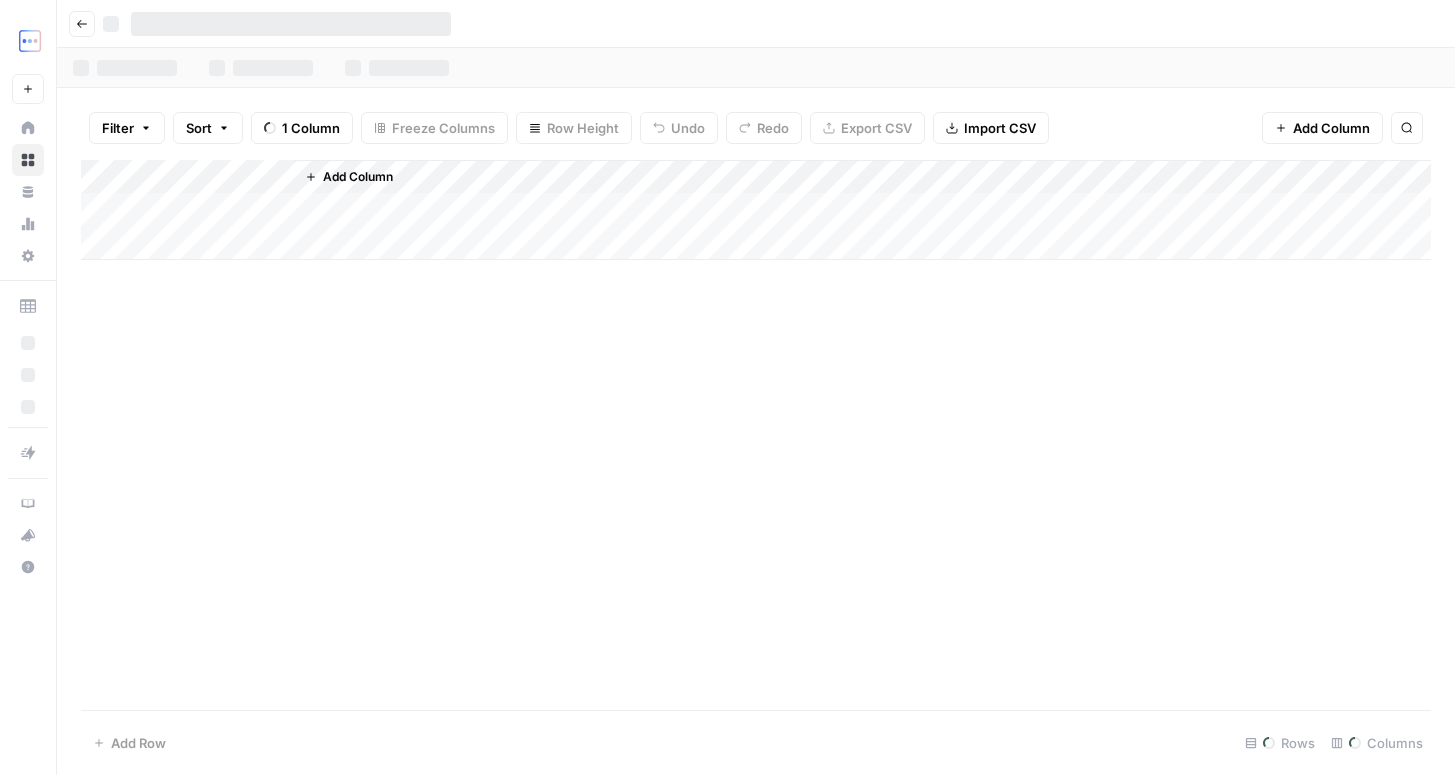 scroll, scrollTop: 0, scrollLeft: 0, axis: both 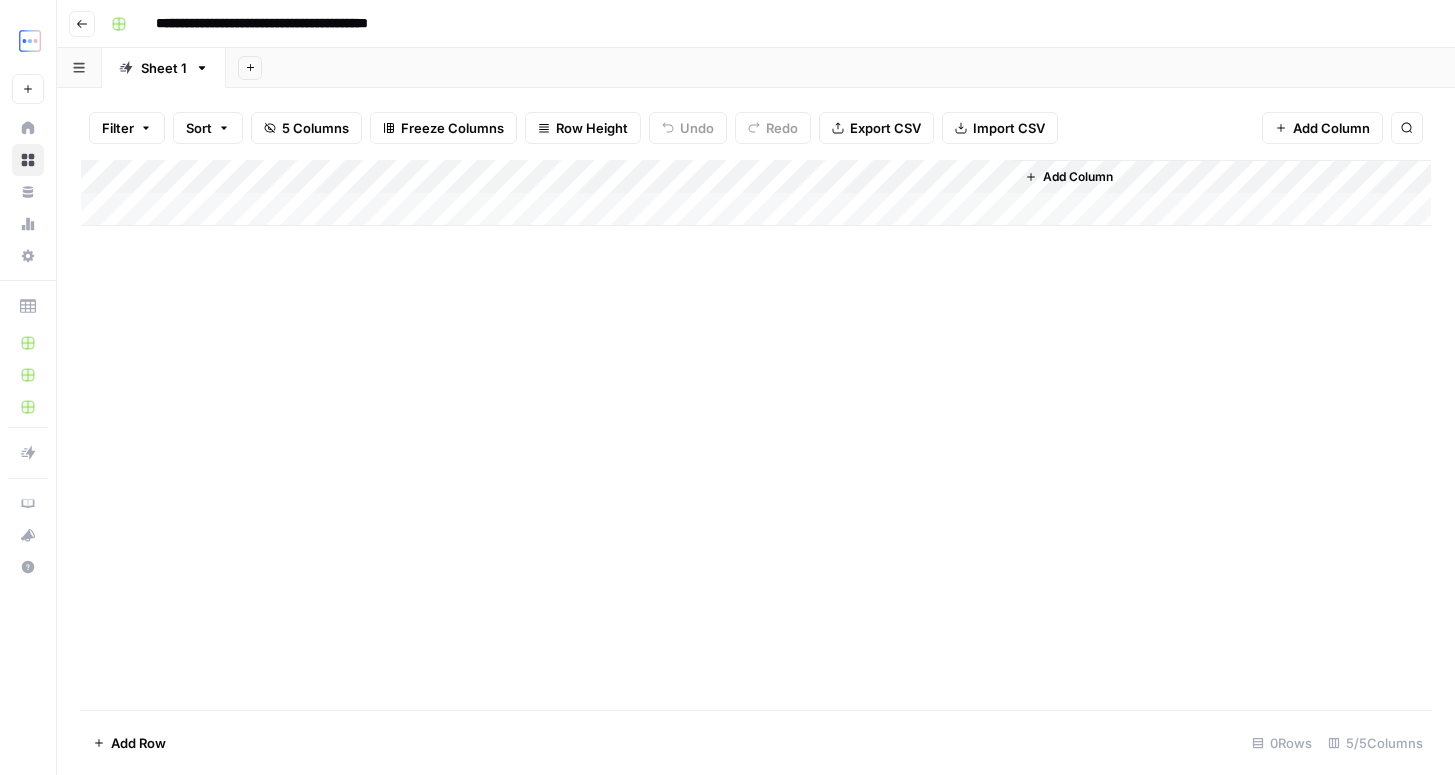 click on "Add Column" at bounding box center [756, 193] 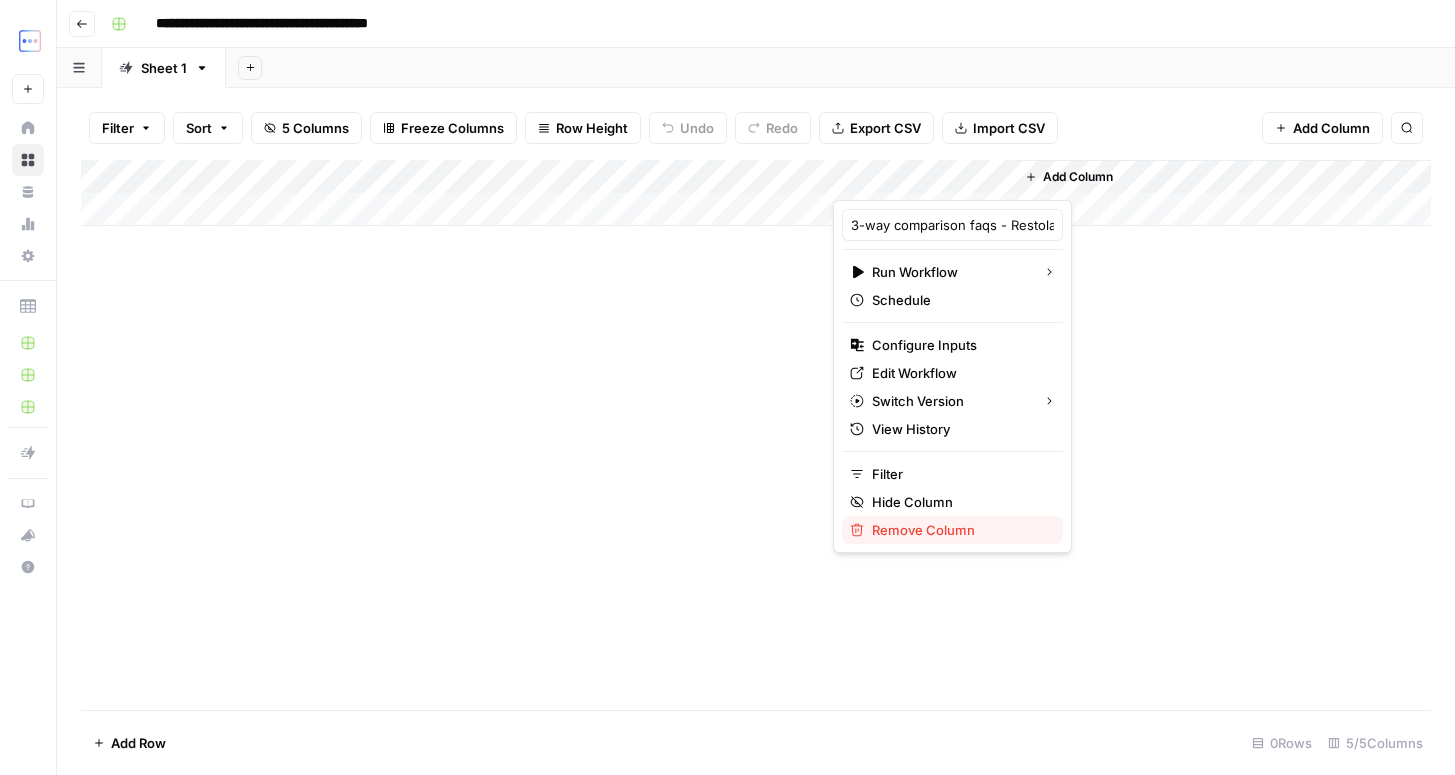 drag, startPoint x: 898, startPoint y: 513, endPoint x: 896, endPoint y: 531, distance: 18.110771 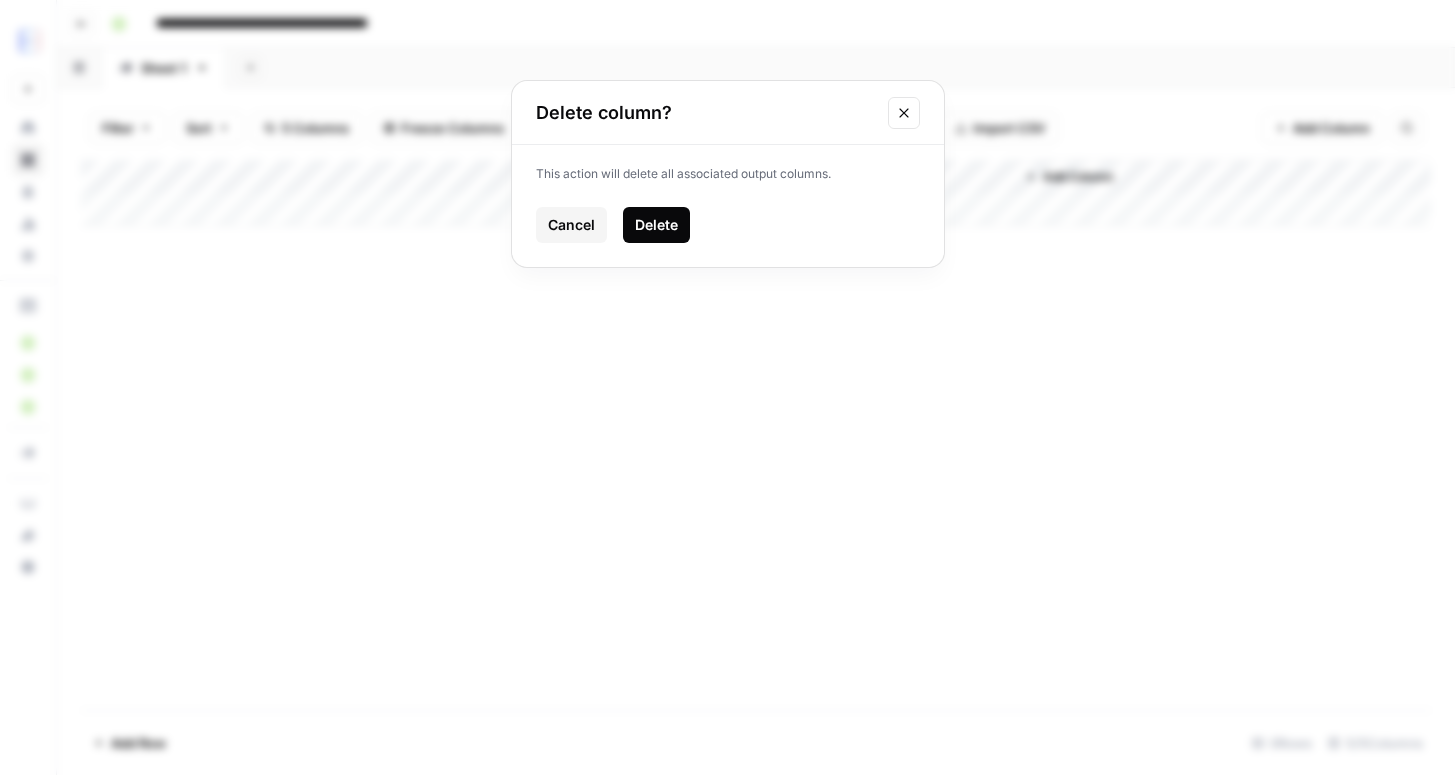 click on "Delete" at bounding box center [656, 225] 